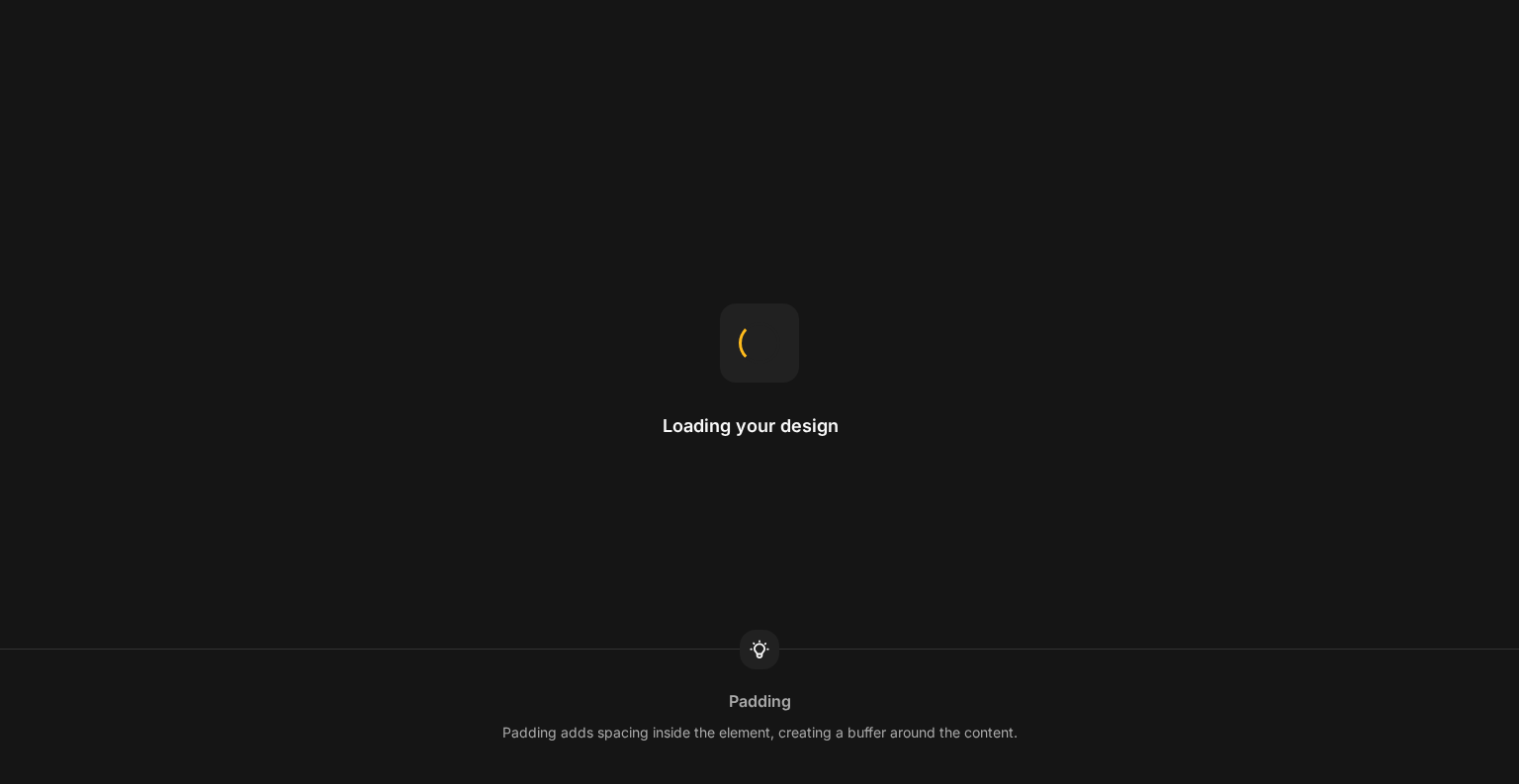 scroll, scrollTop: 0, scrollLeft: 0, axis: both 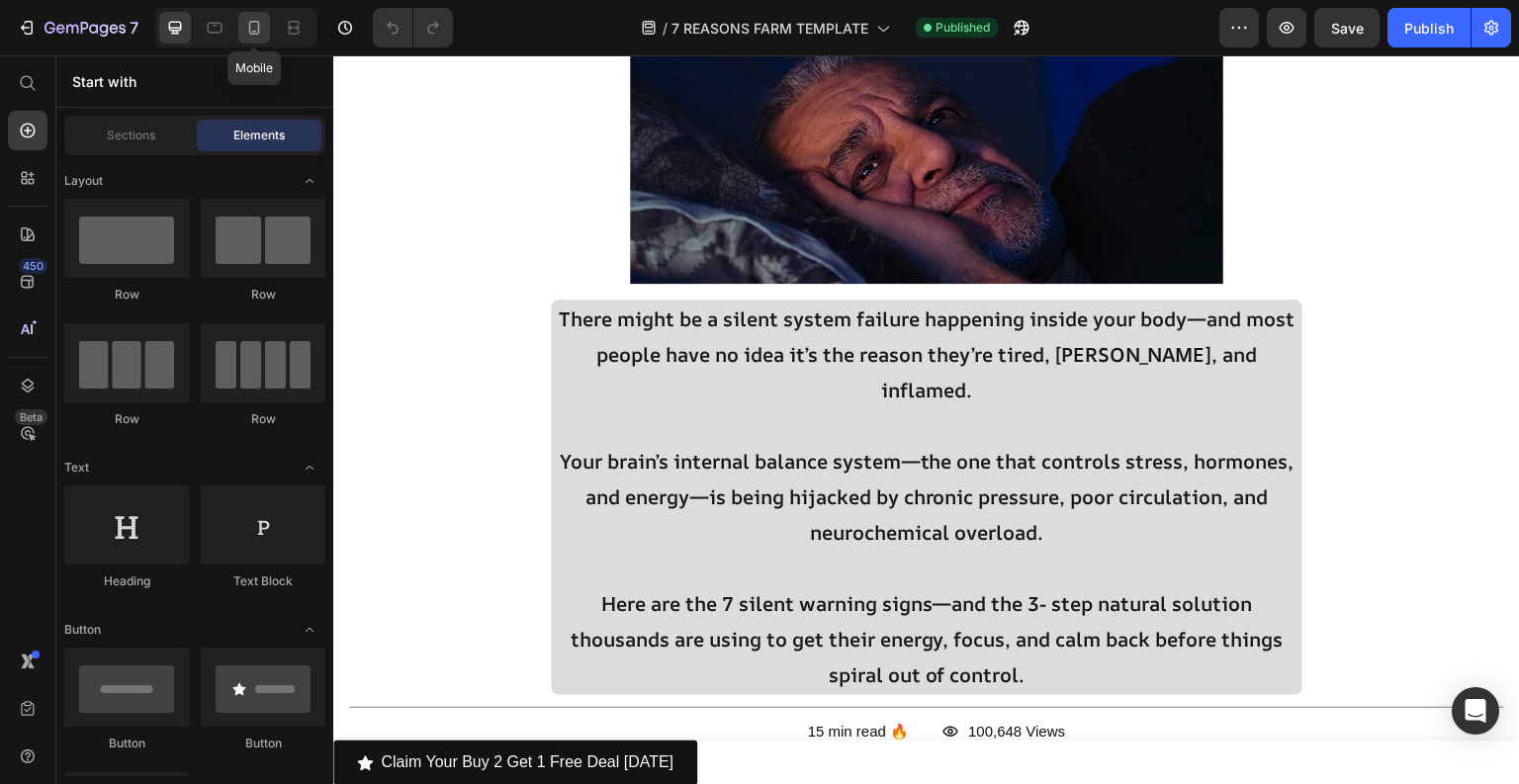 click 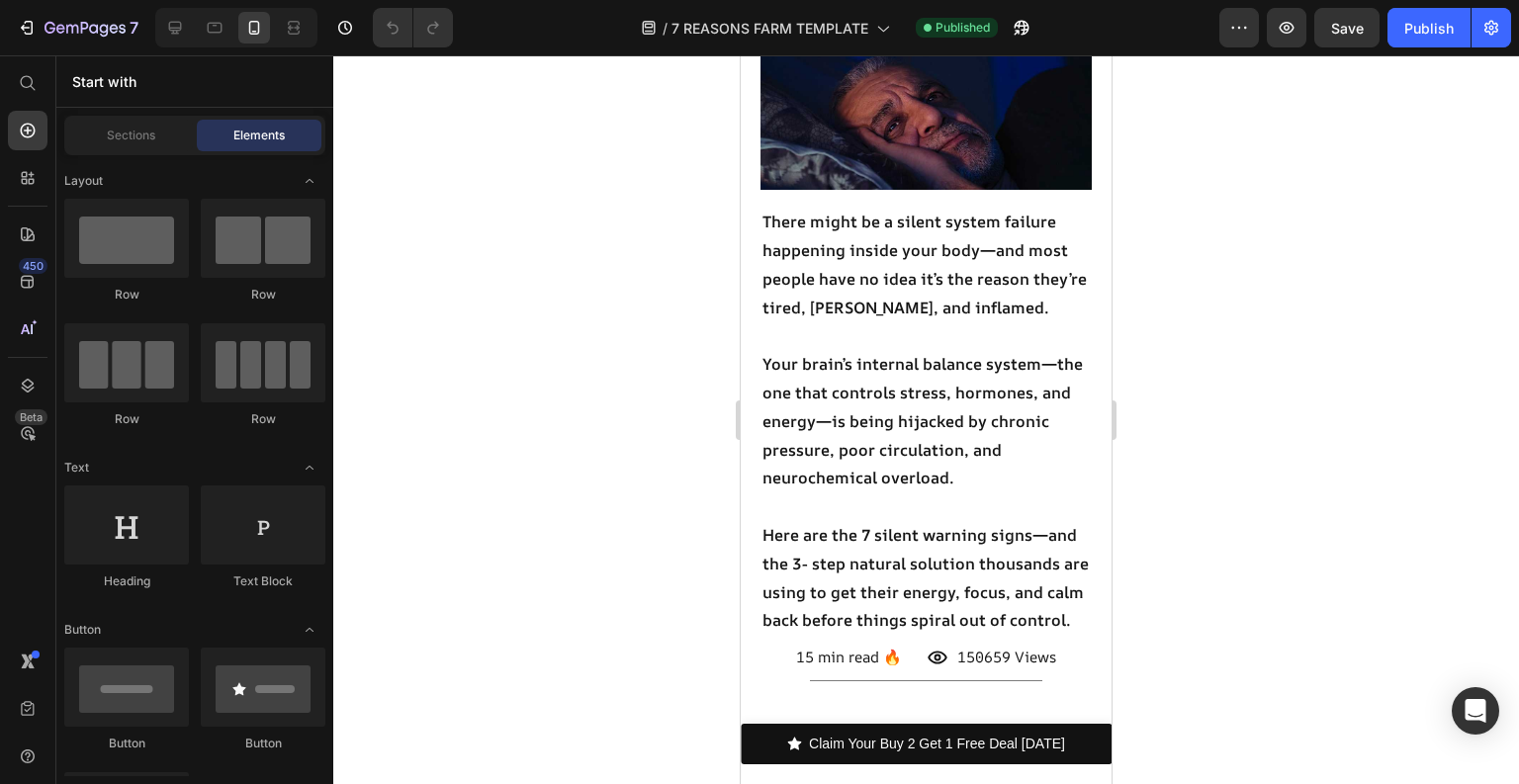scroll, scrollTop: 534, scrollLeft: 0, axis: vertical 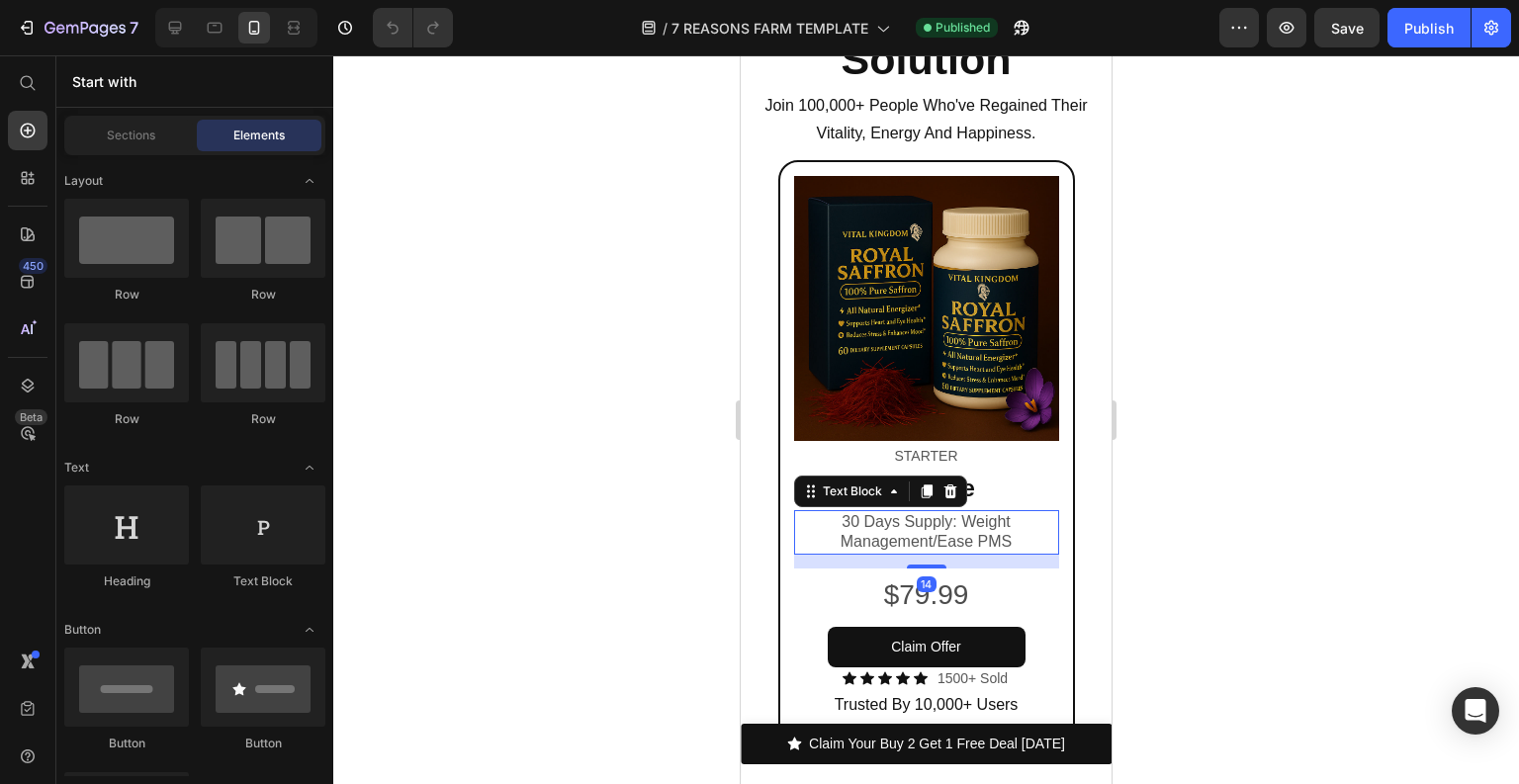 click on "30 Days Supply: Weight Management/Ease PMS" at bounding box center [927, 533] 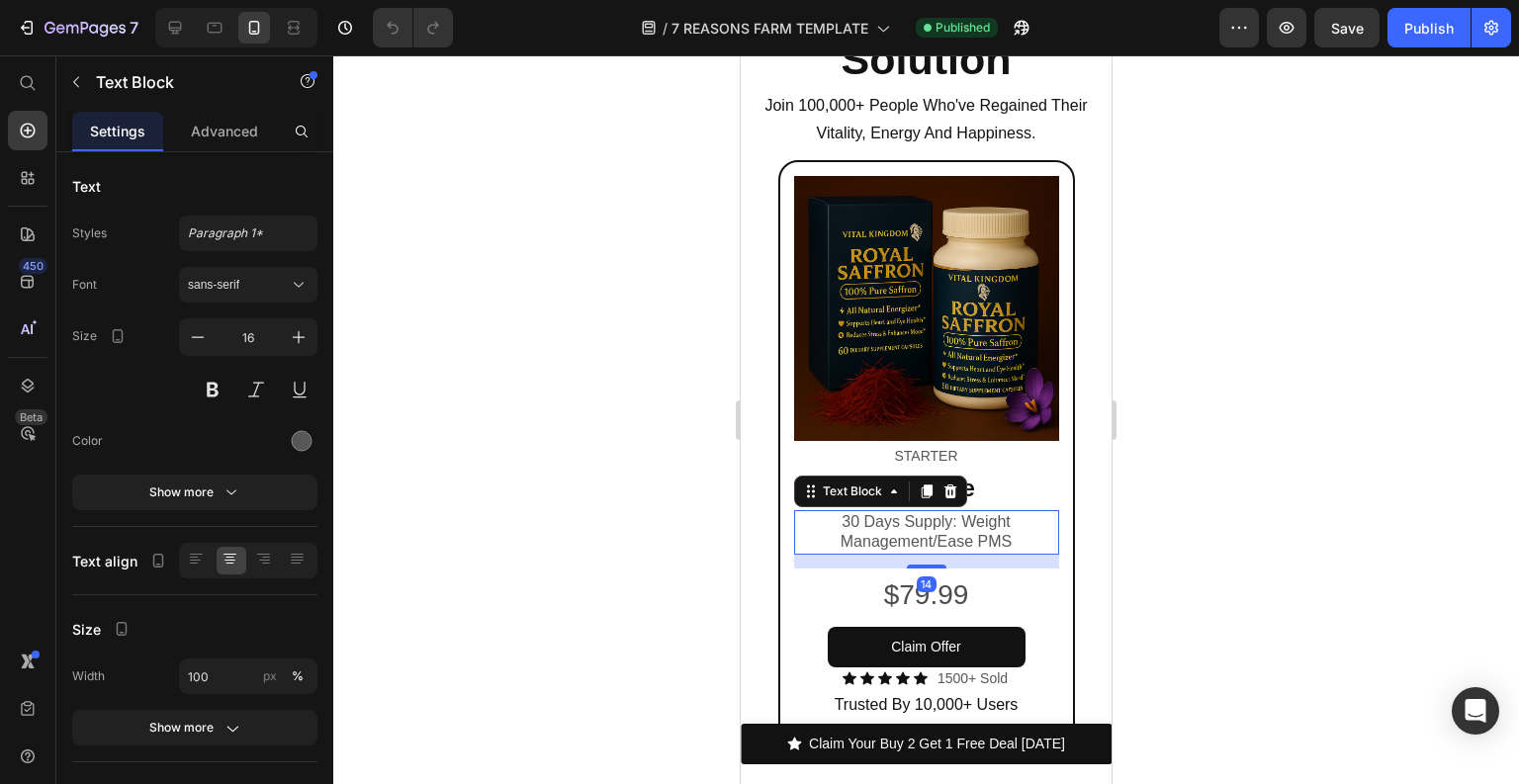 click on "30 Days Supply: Weight Management/Ease PMS" at bounding box center [927, 533] 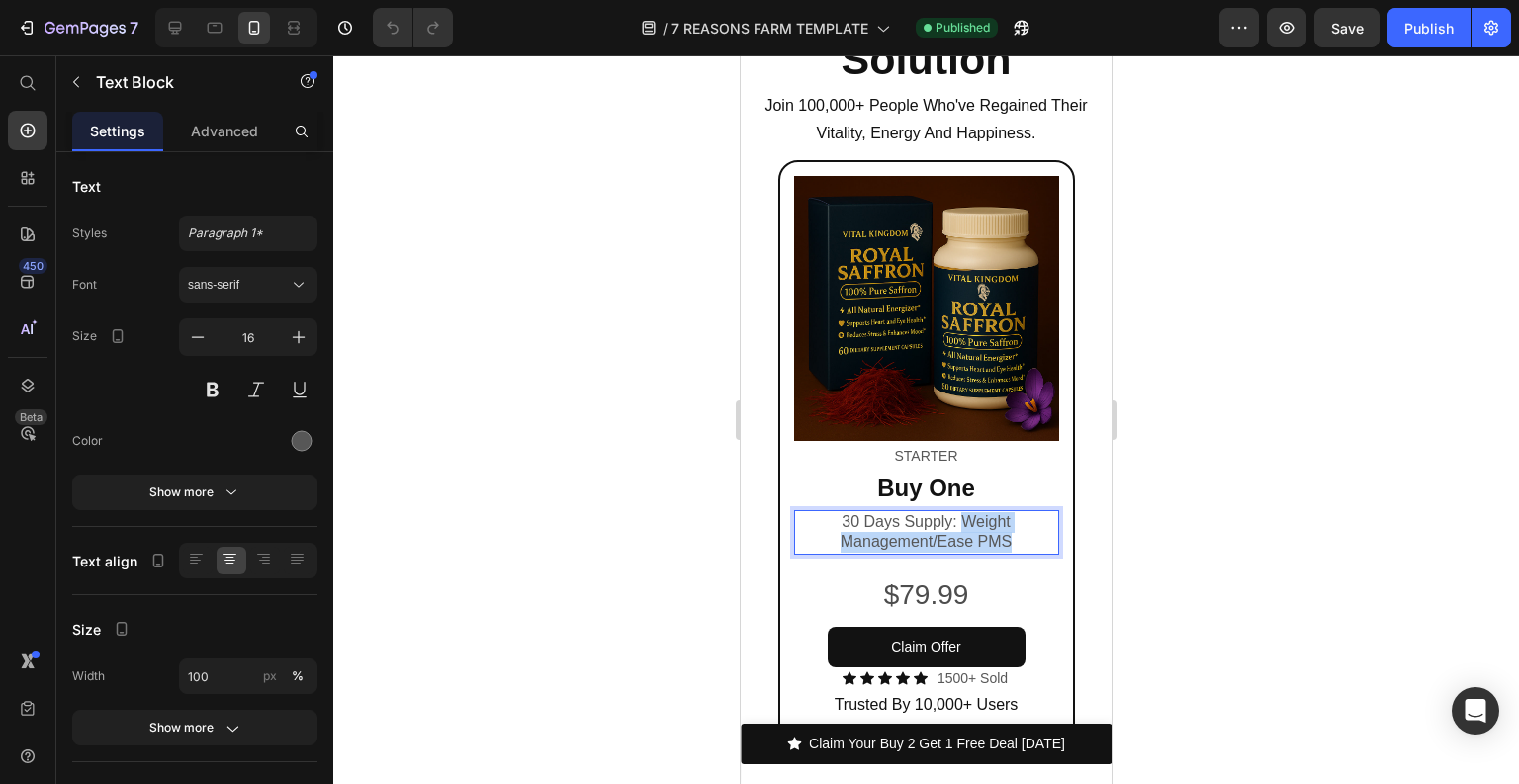 drag, startPoint x: 958, startPoint y: 501, endPoint x: 1008, endPoint y: 517, distance: 52.49762 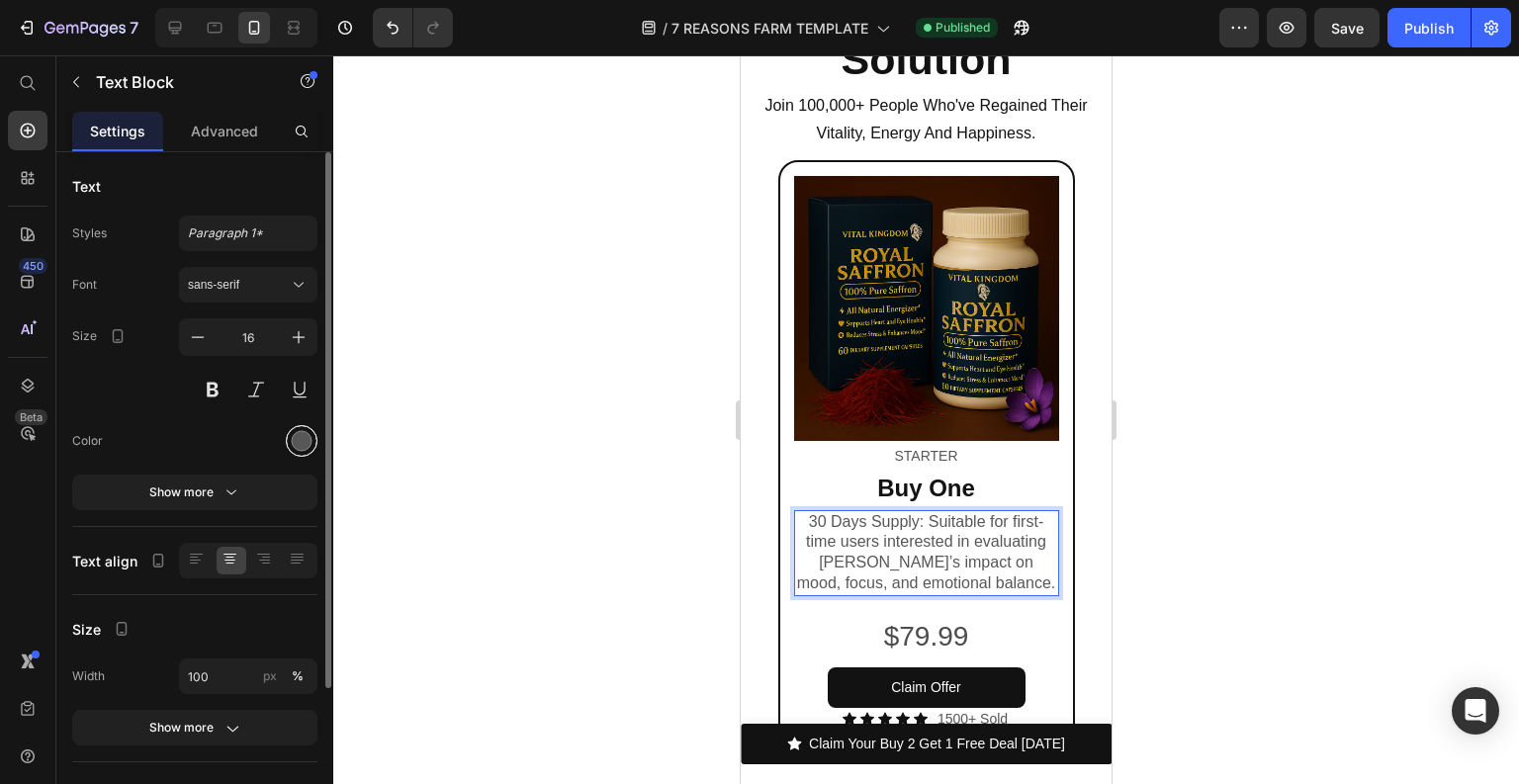 click at bounding box center [302, 441] 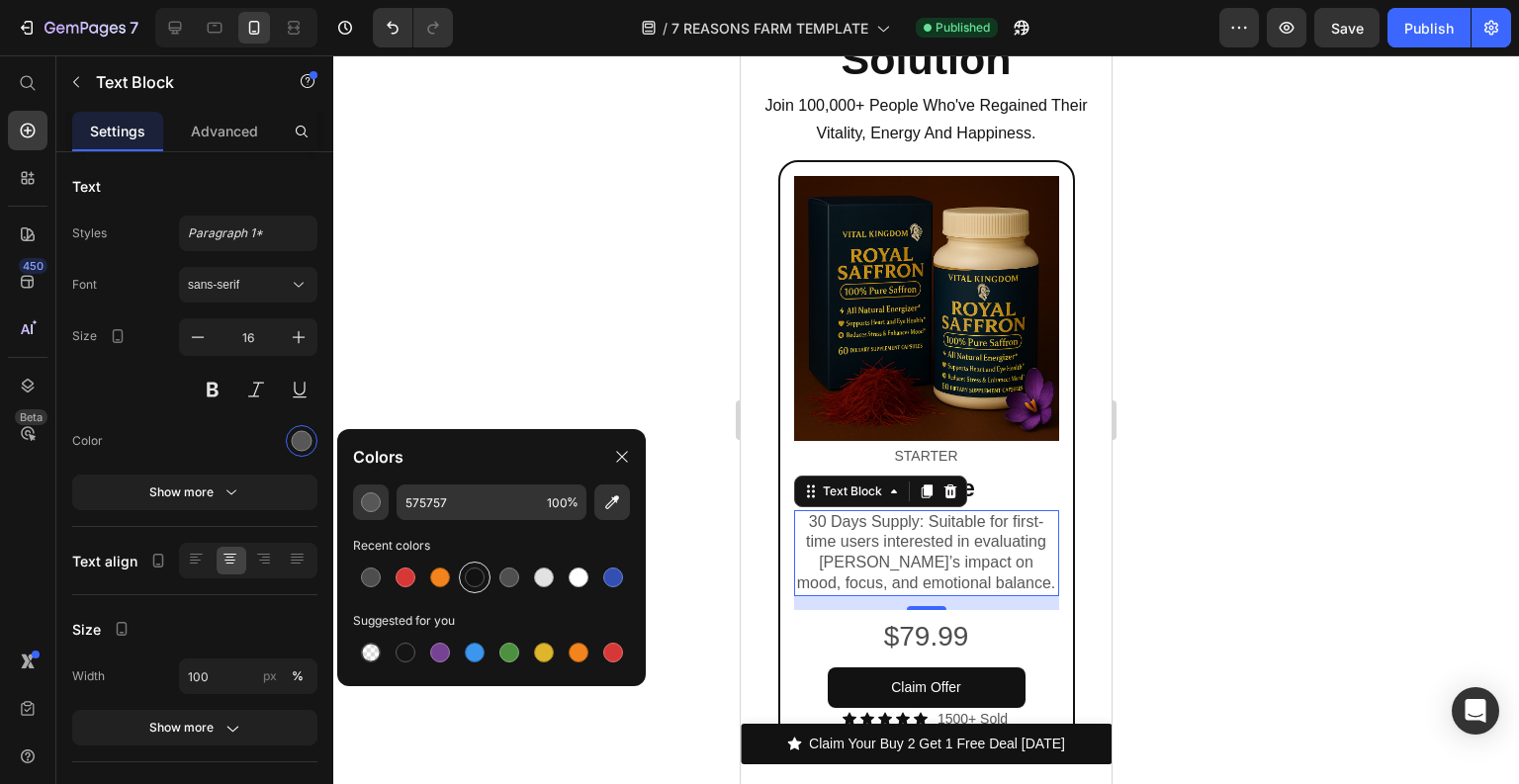click at bounding box center [475, 577] 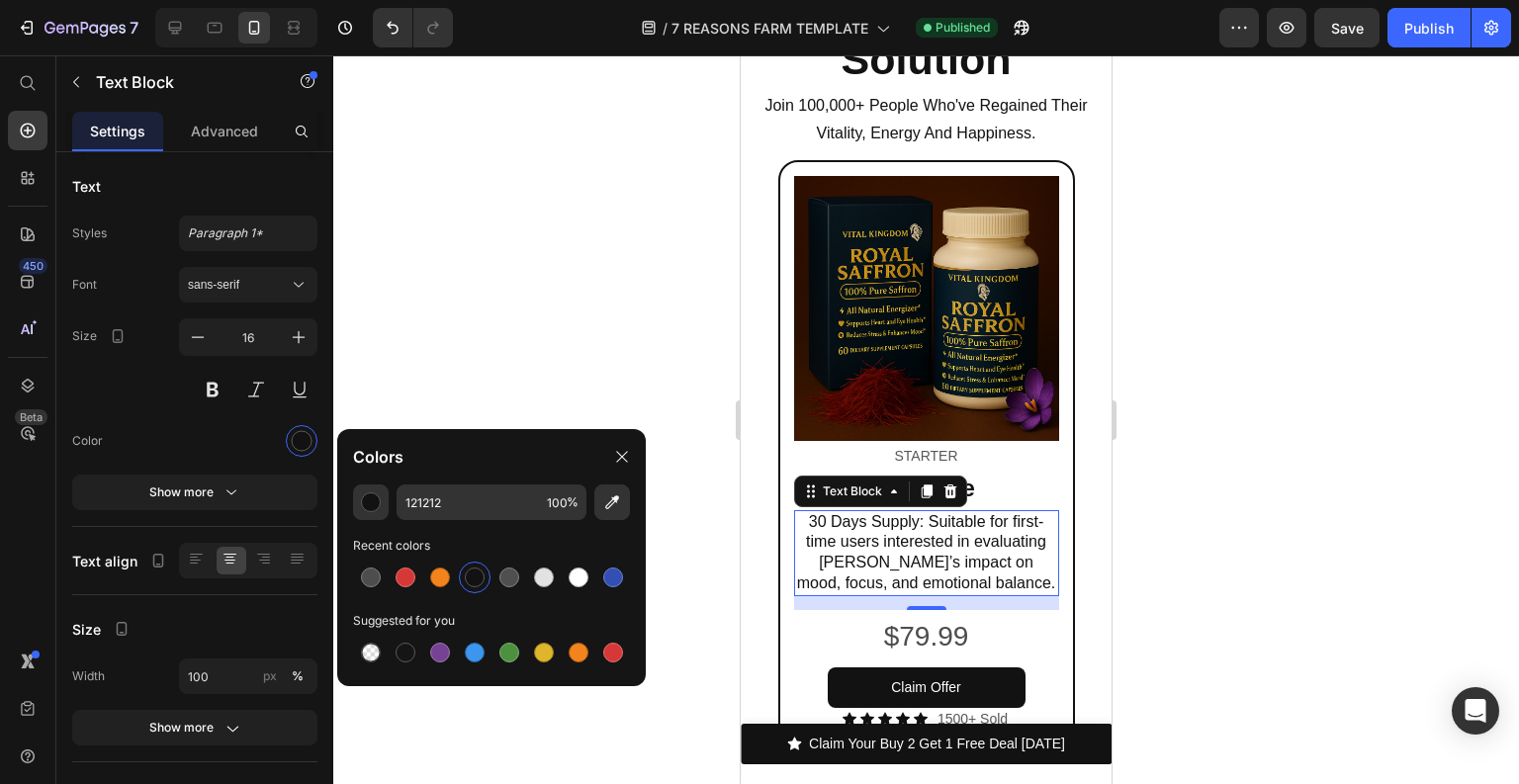click 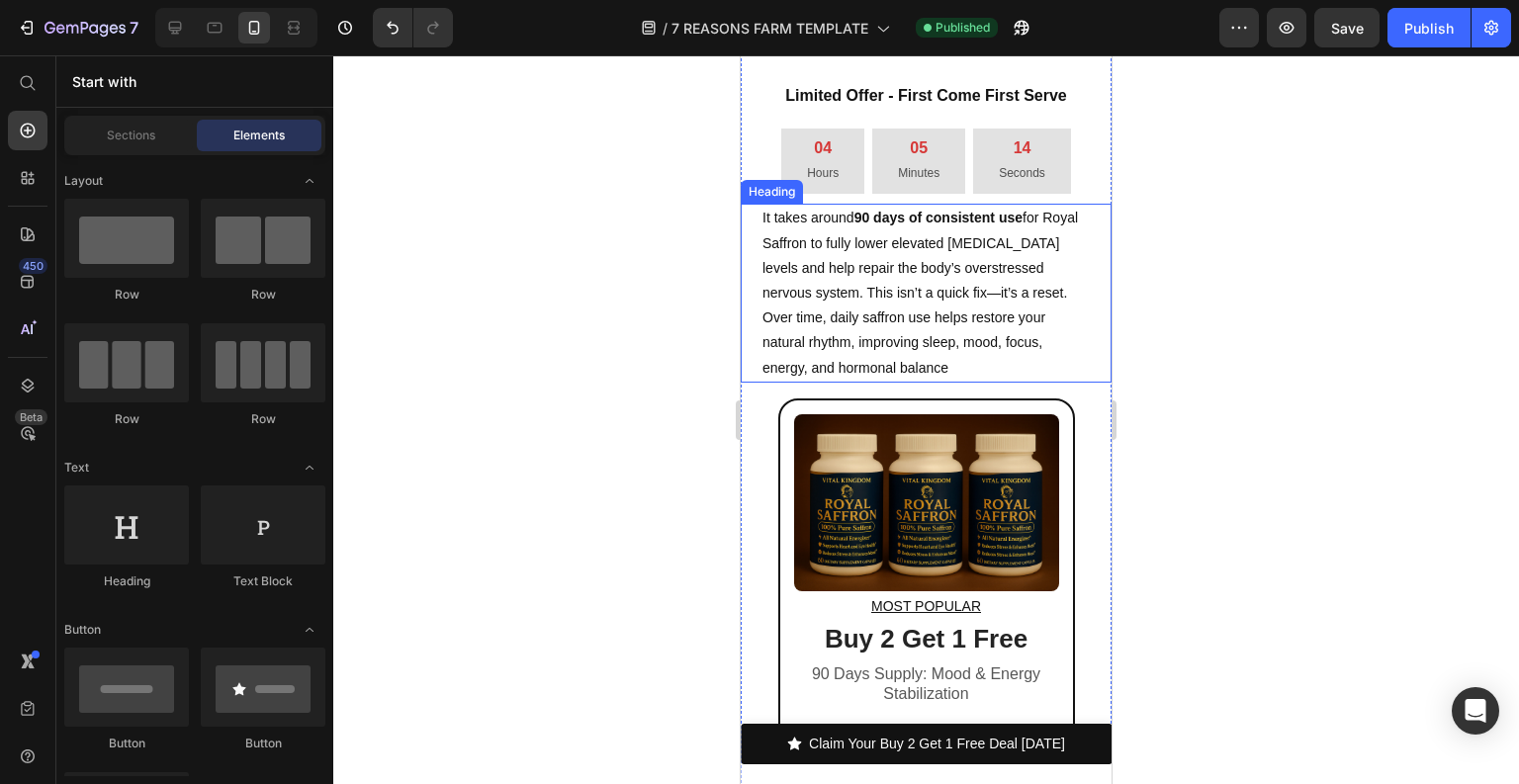 scroll, scrollTop: 15862, scrollLeft: 0, axis: vertical 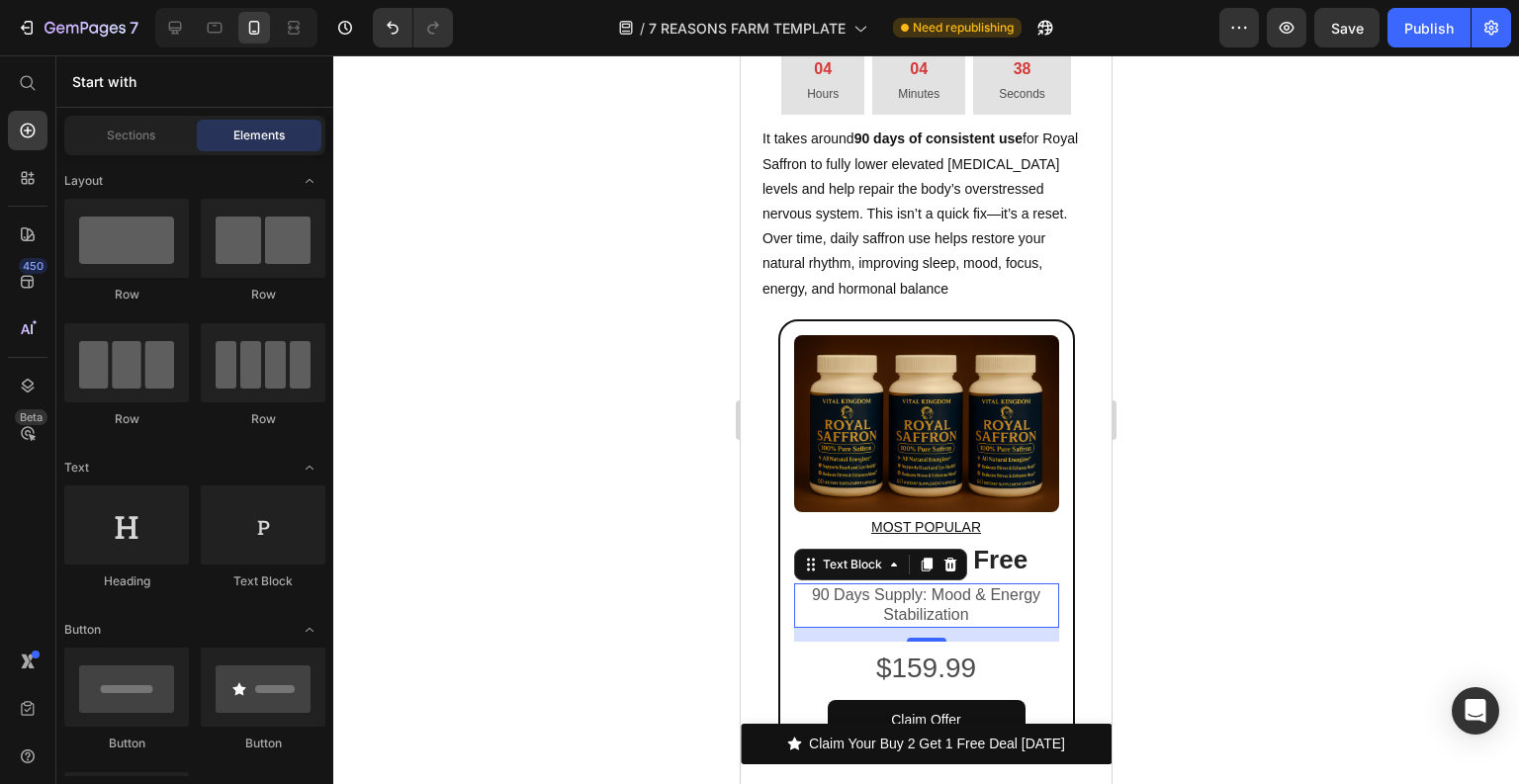 click on "90 Days Supply: Mood & Energy Stabilization" at bounding box center [927, 606] 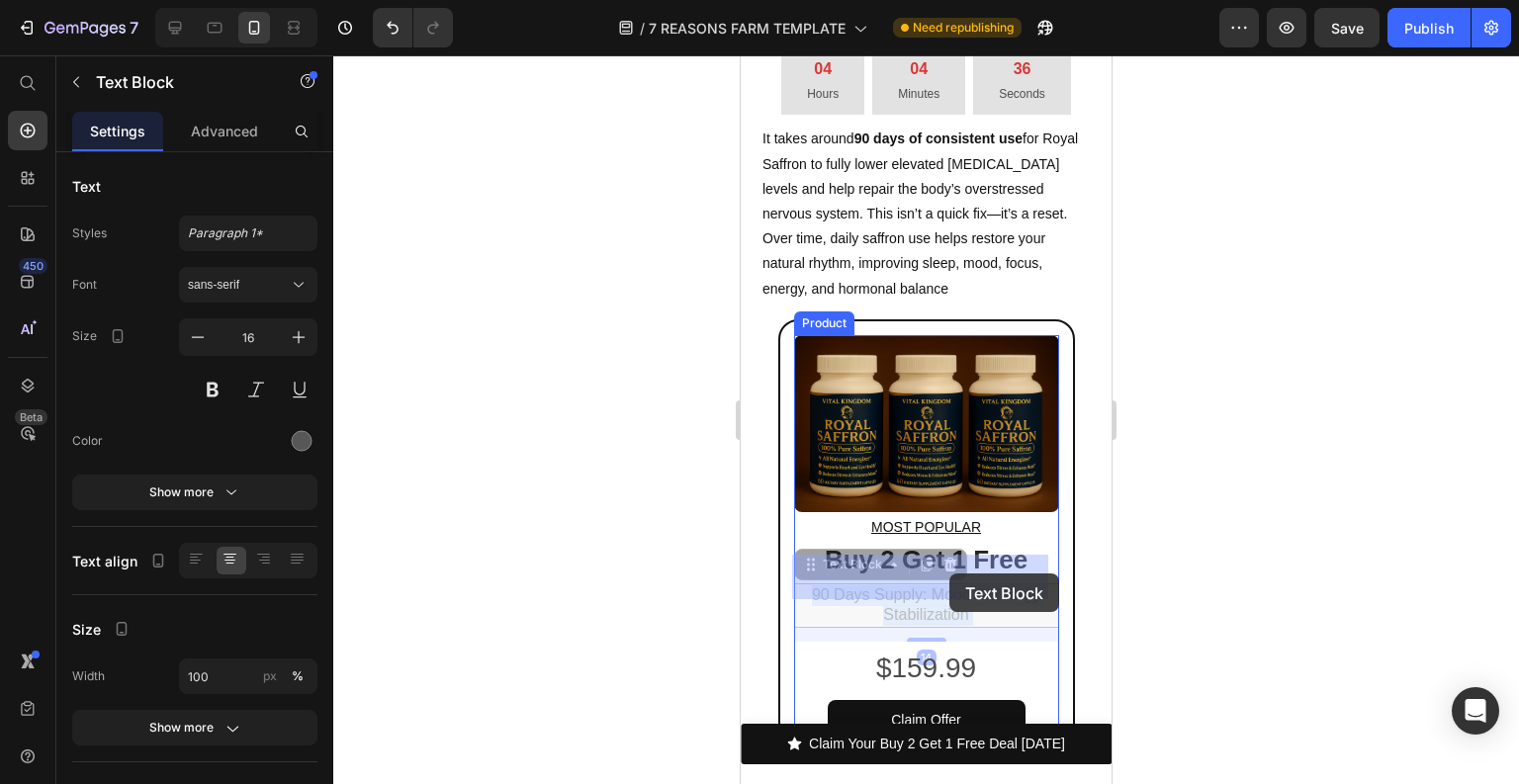 drag, startPoint x: 925, startPoint y: 564, endPoint x: 958, endPoint y: 579, distance: 36.249138 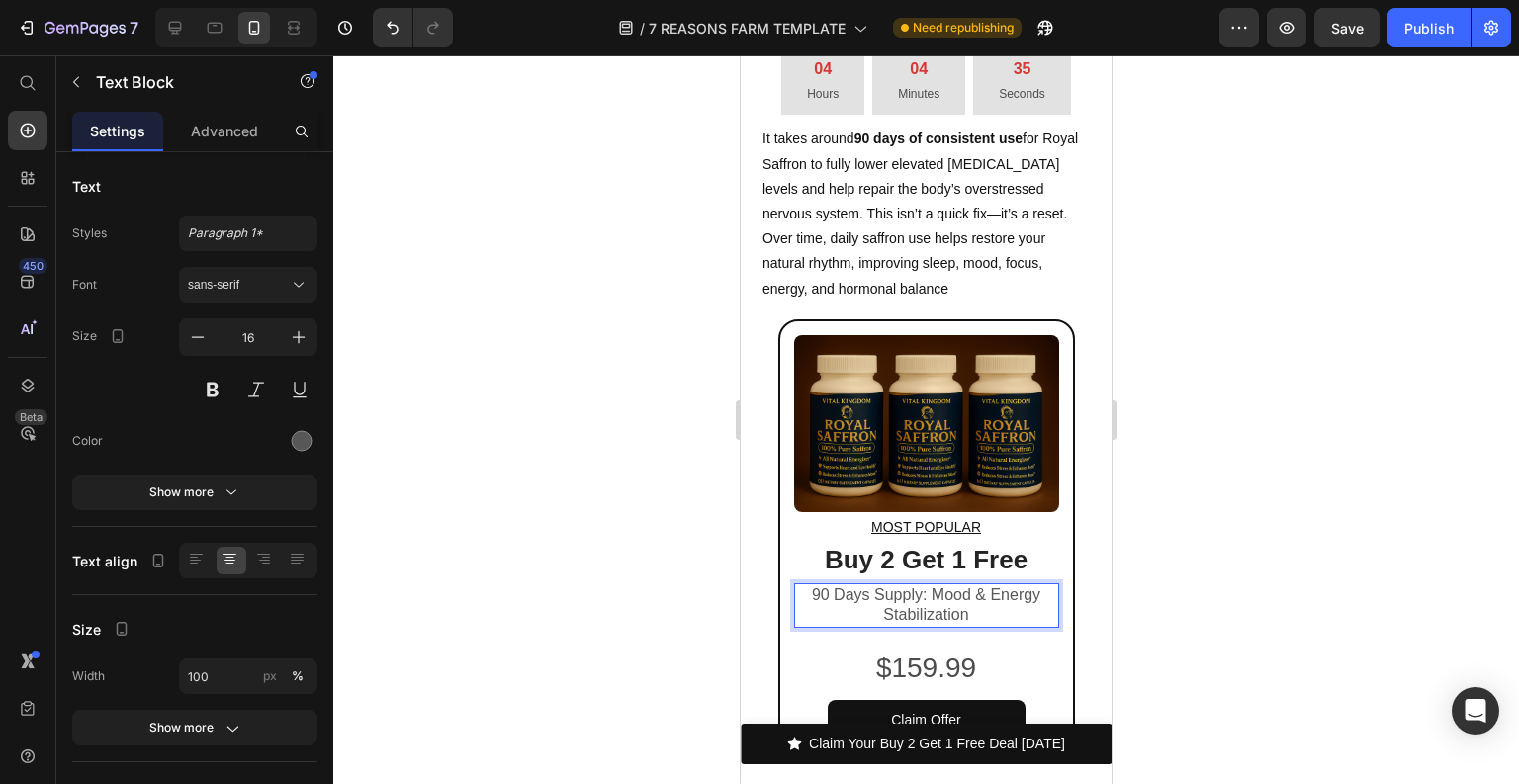 drag, startPoint x: 927, startPoint y: 566, endPoint x: 967, endPoint y: 584, distance: 43.863424 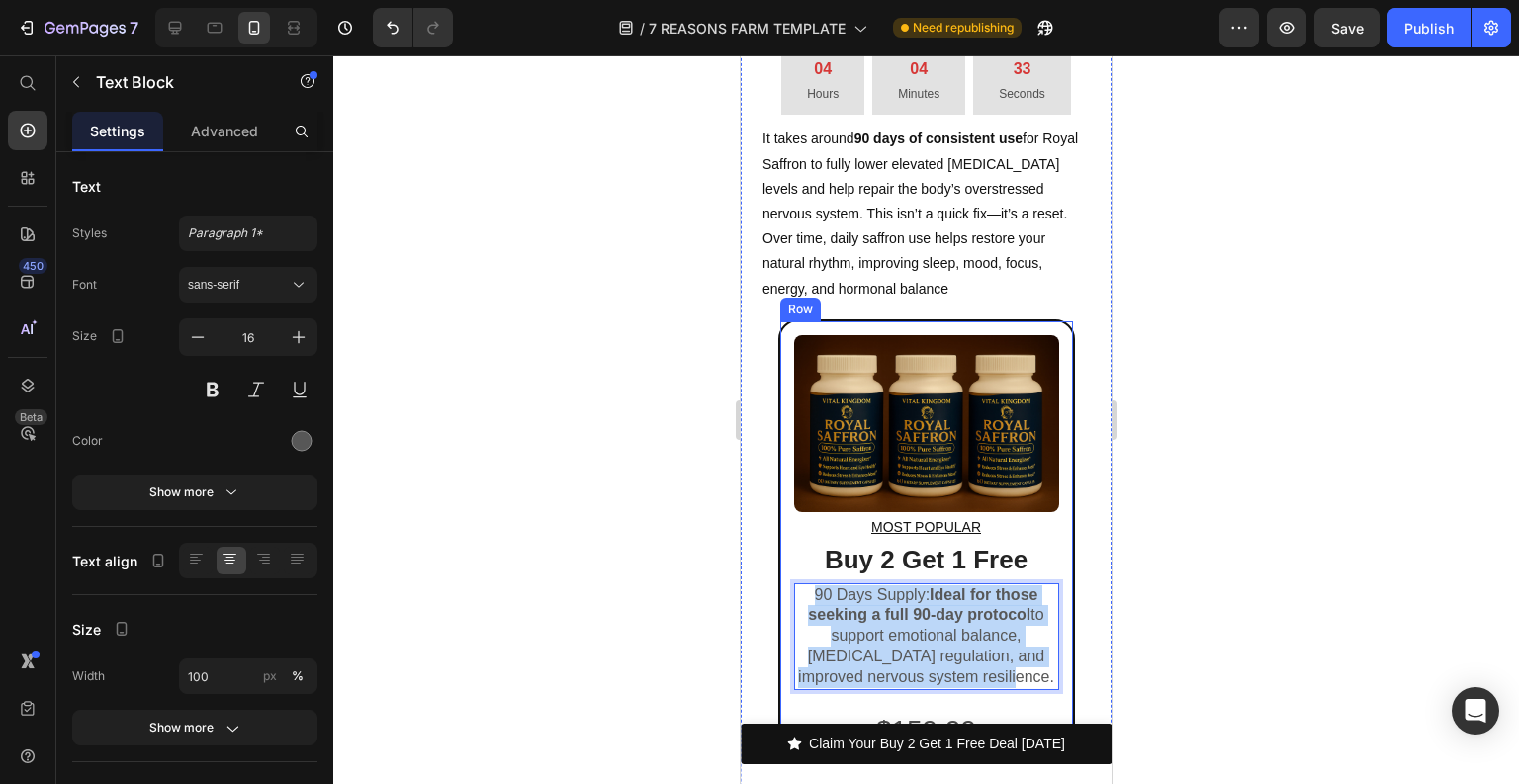 drag, startPoint x: 985, startPoint y: 643, endPoint x: 795, endPoint y: 563, distance: 206.15528 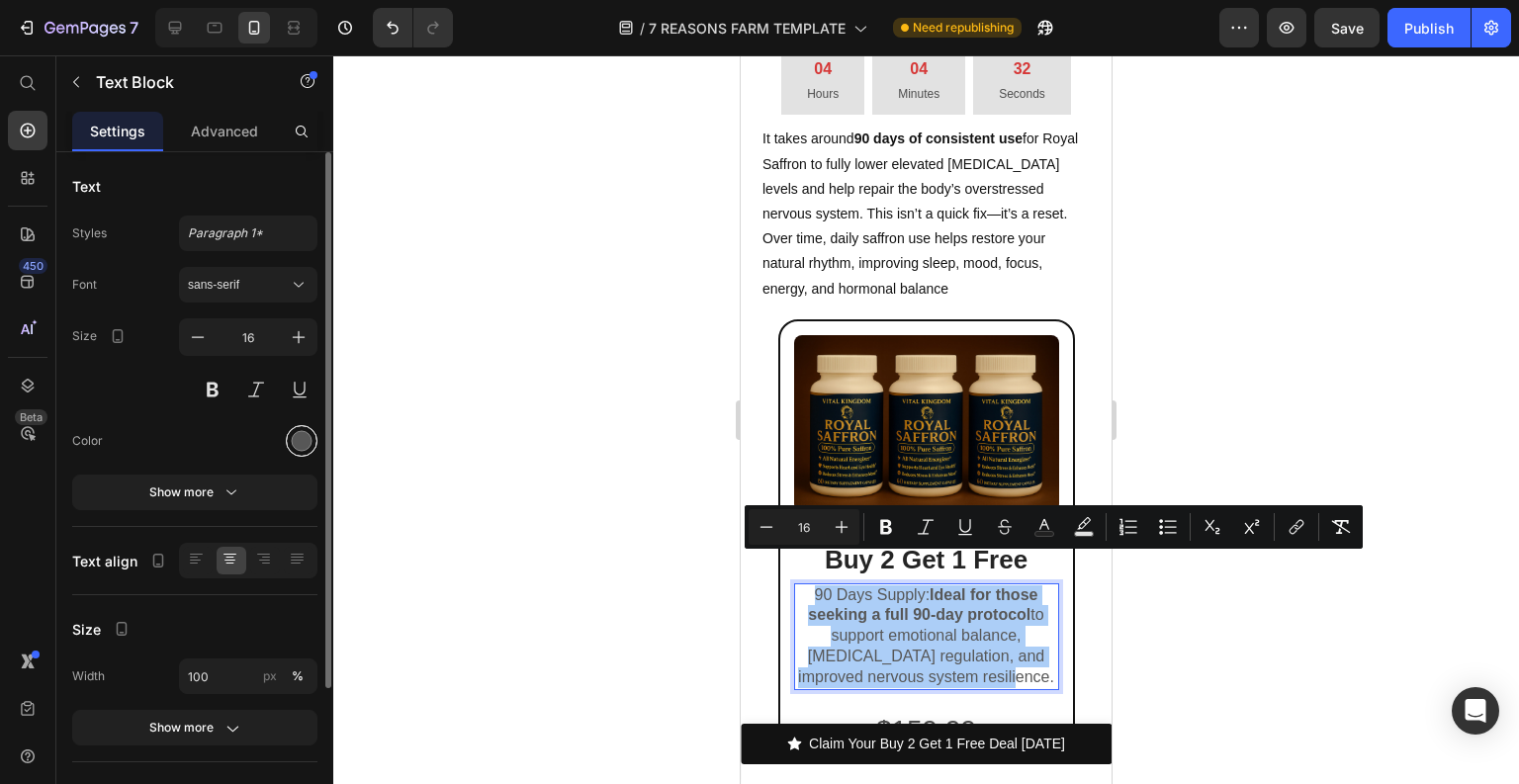 click at bounding box center (302, 441) 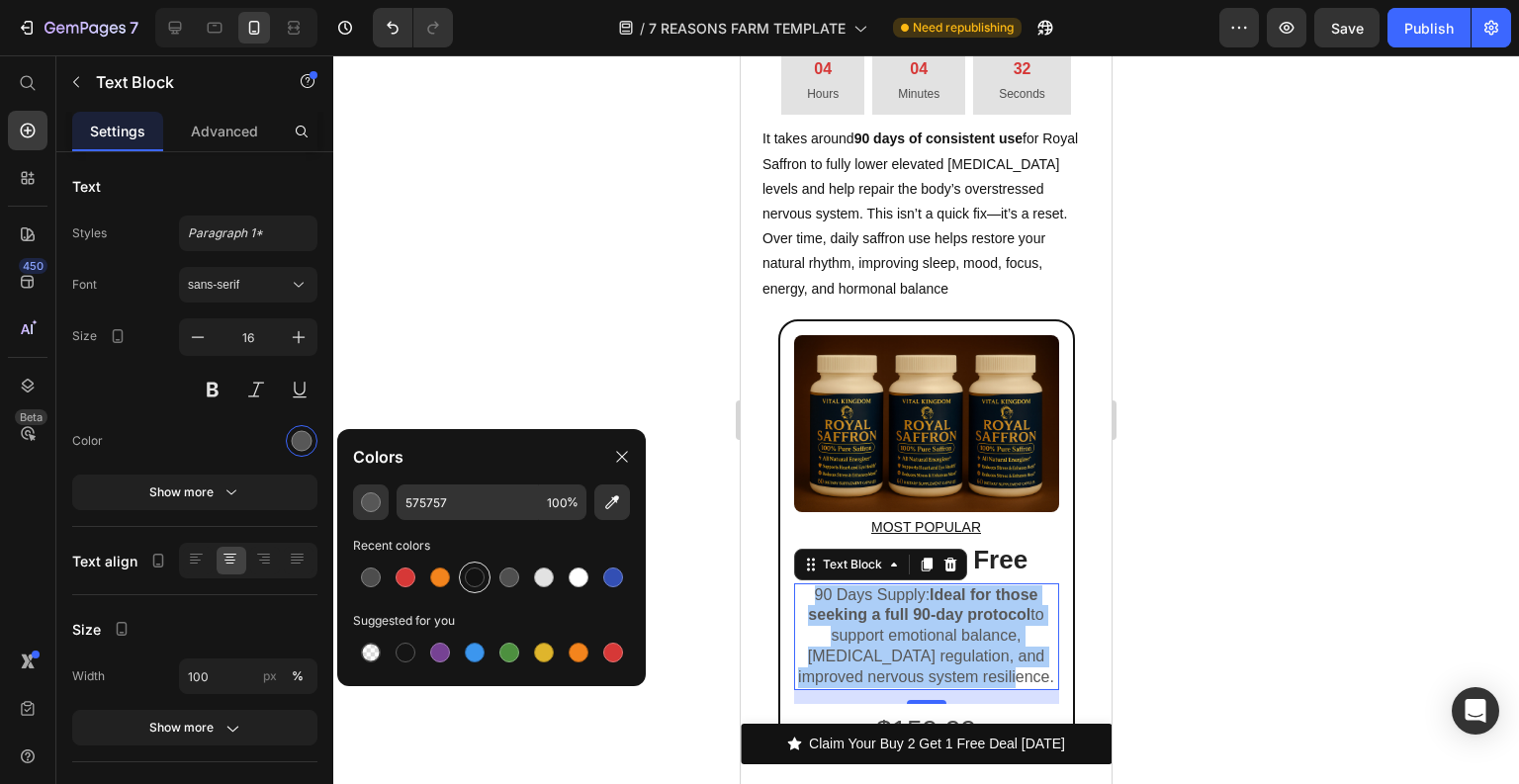 click at bounding box center (475, 577) 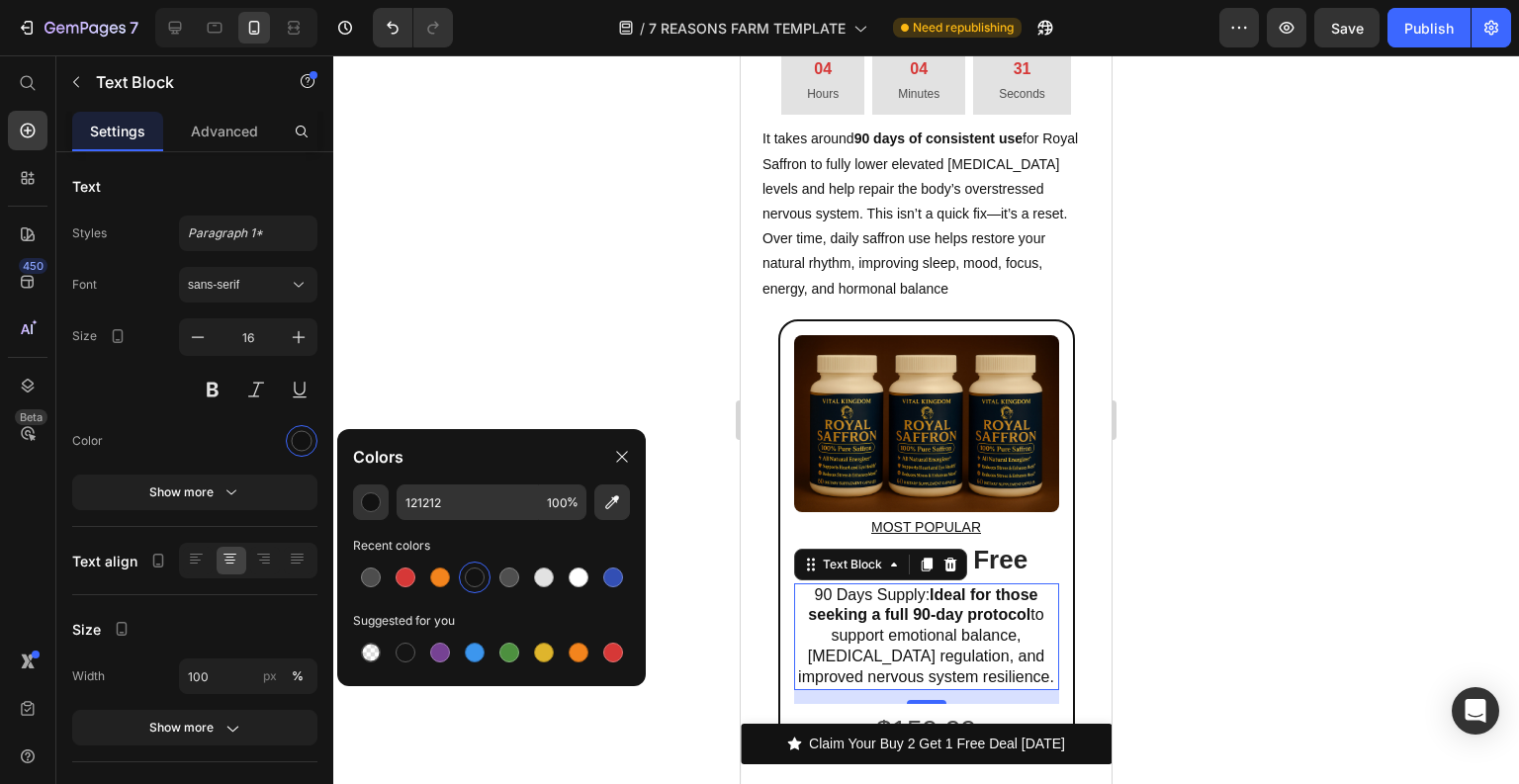 click 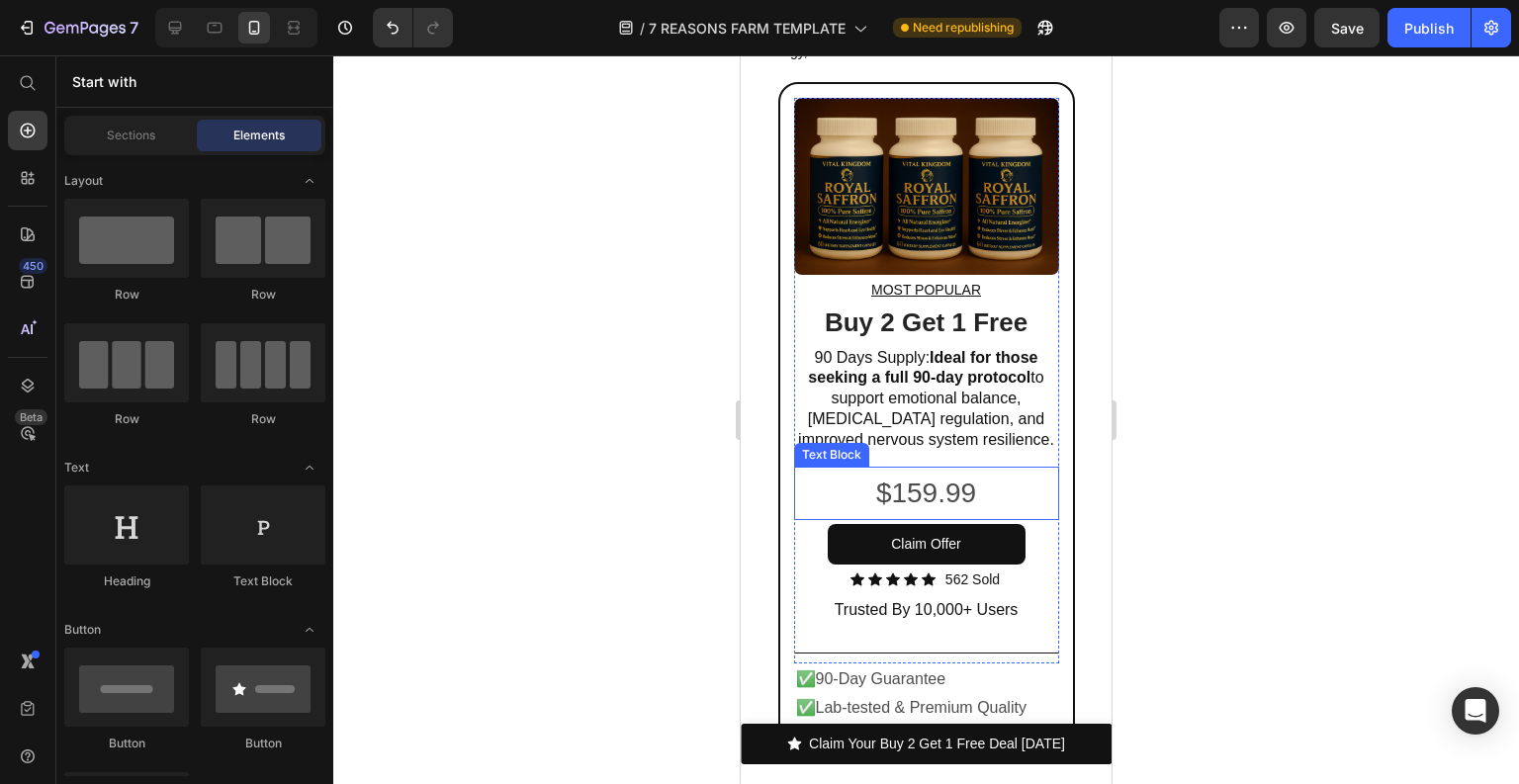 scroll, scrollTop: 15783, scrollLeft: 0, axis: vertical 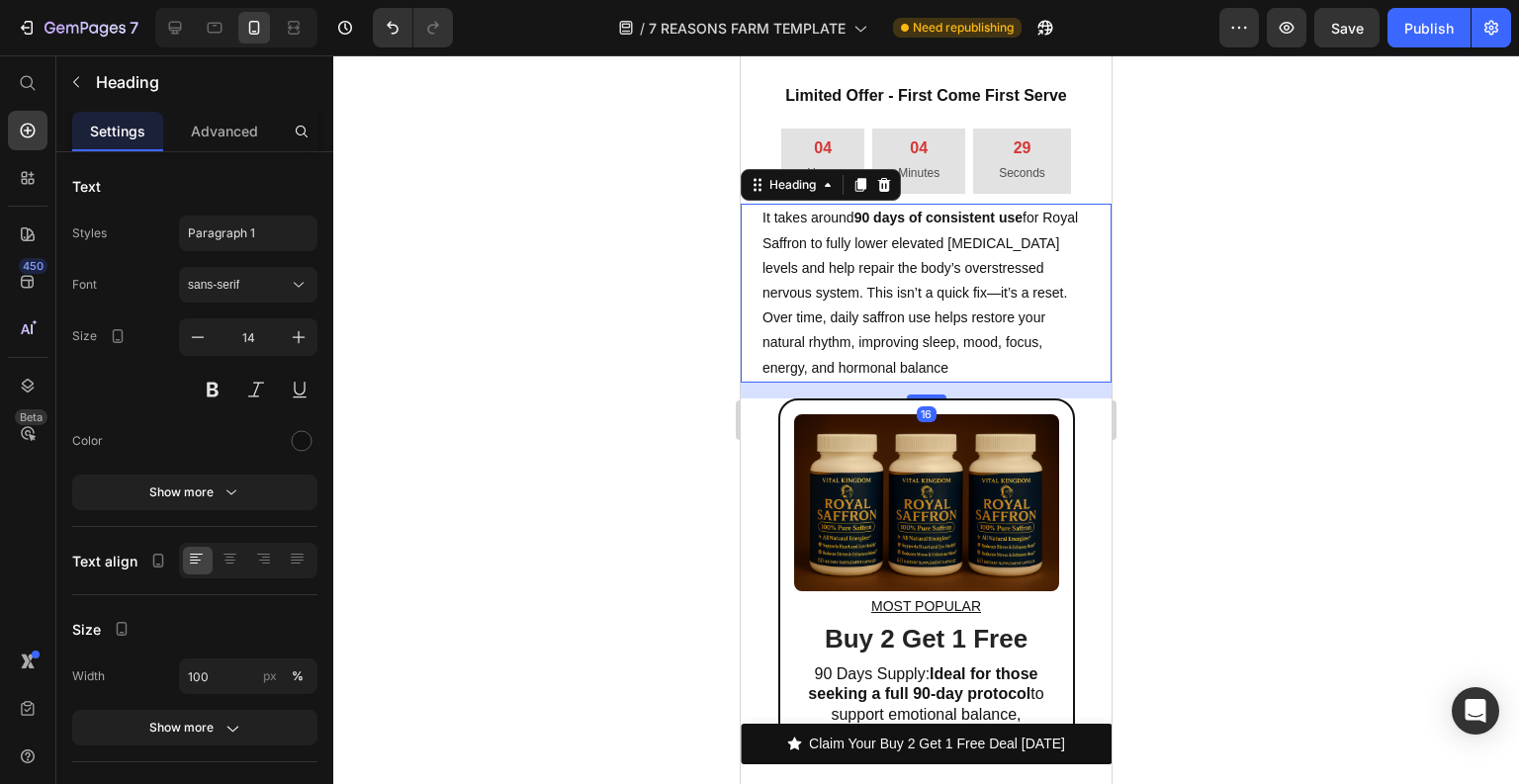 click on "It takes around  90 days of consistent use  for Royal Saffron to fully lower elevated cortisol levels and help repair the body’s overstressed nervous system. This isn’t a quick fix—it’s a reset. Over time, daily saffron use helps restore your natural rhythm, improving sleep, mood, focus, energy, and hormonal balance" at bounding box center [926, 293] 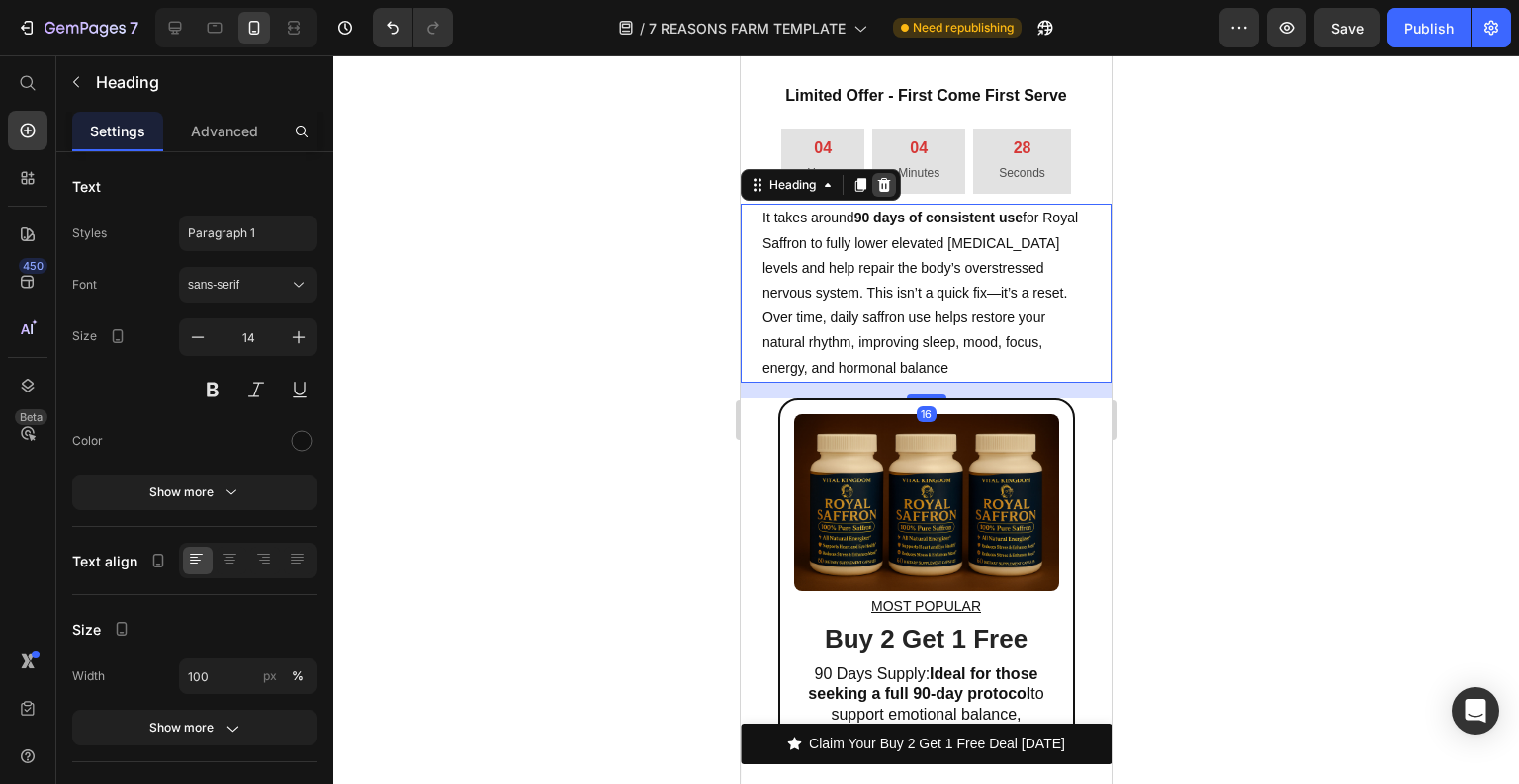 click 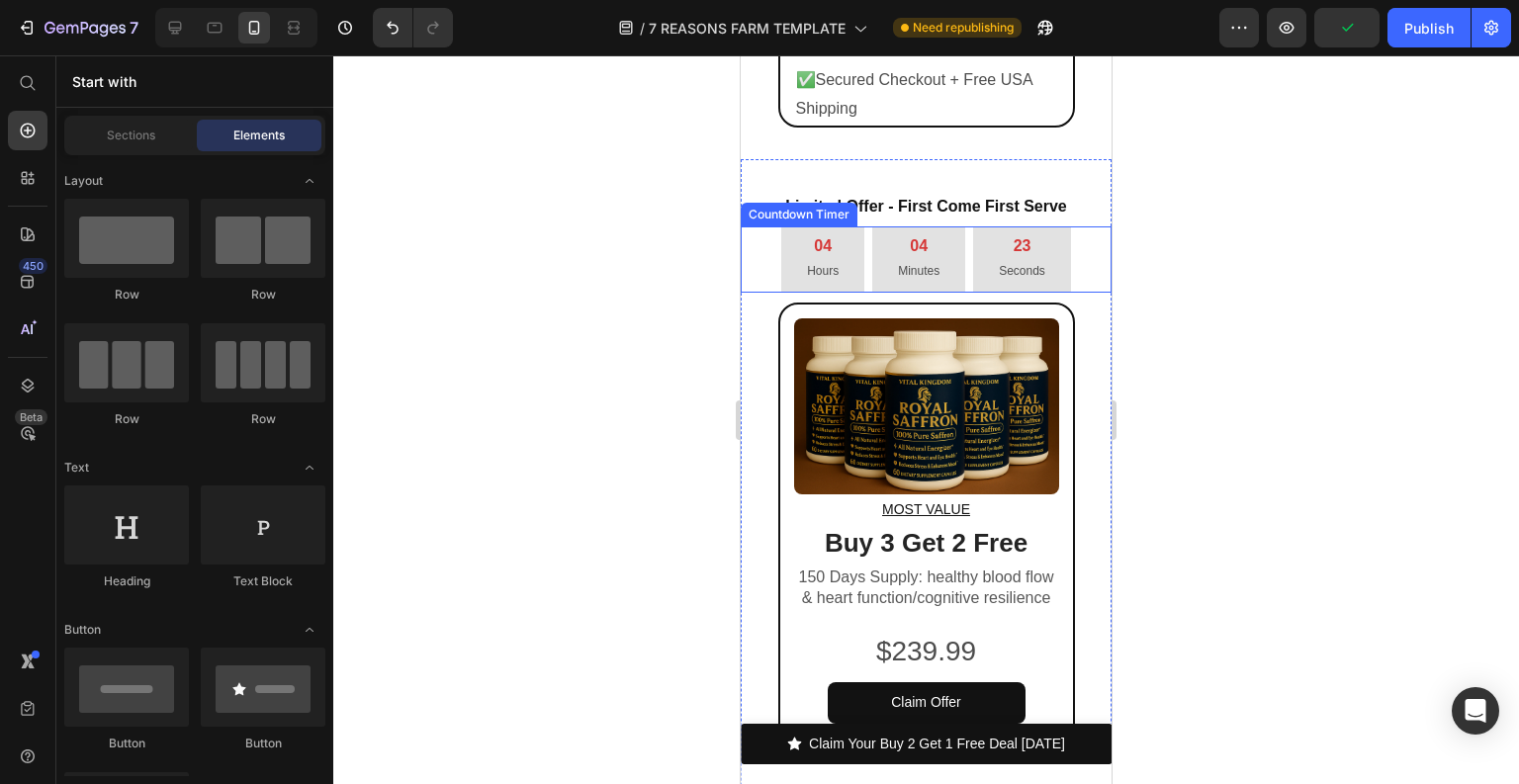 scroll, scrollTop: 16732, scrollLeft: 0, axis: vertical 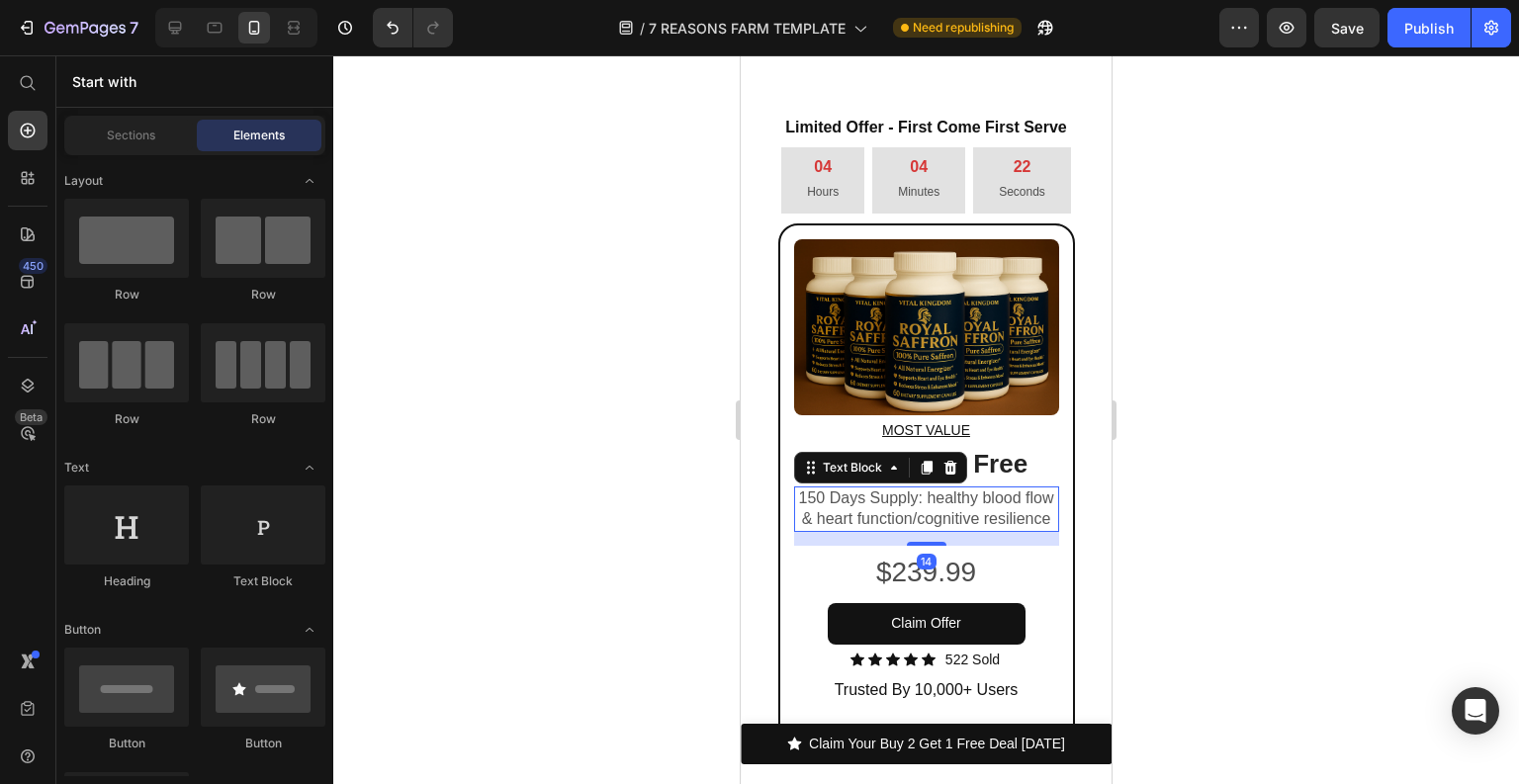 click on "150 Days Supply: healthy blood flow & heart function/cognitive resilience" at bounding box center [927, 509] 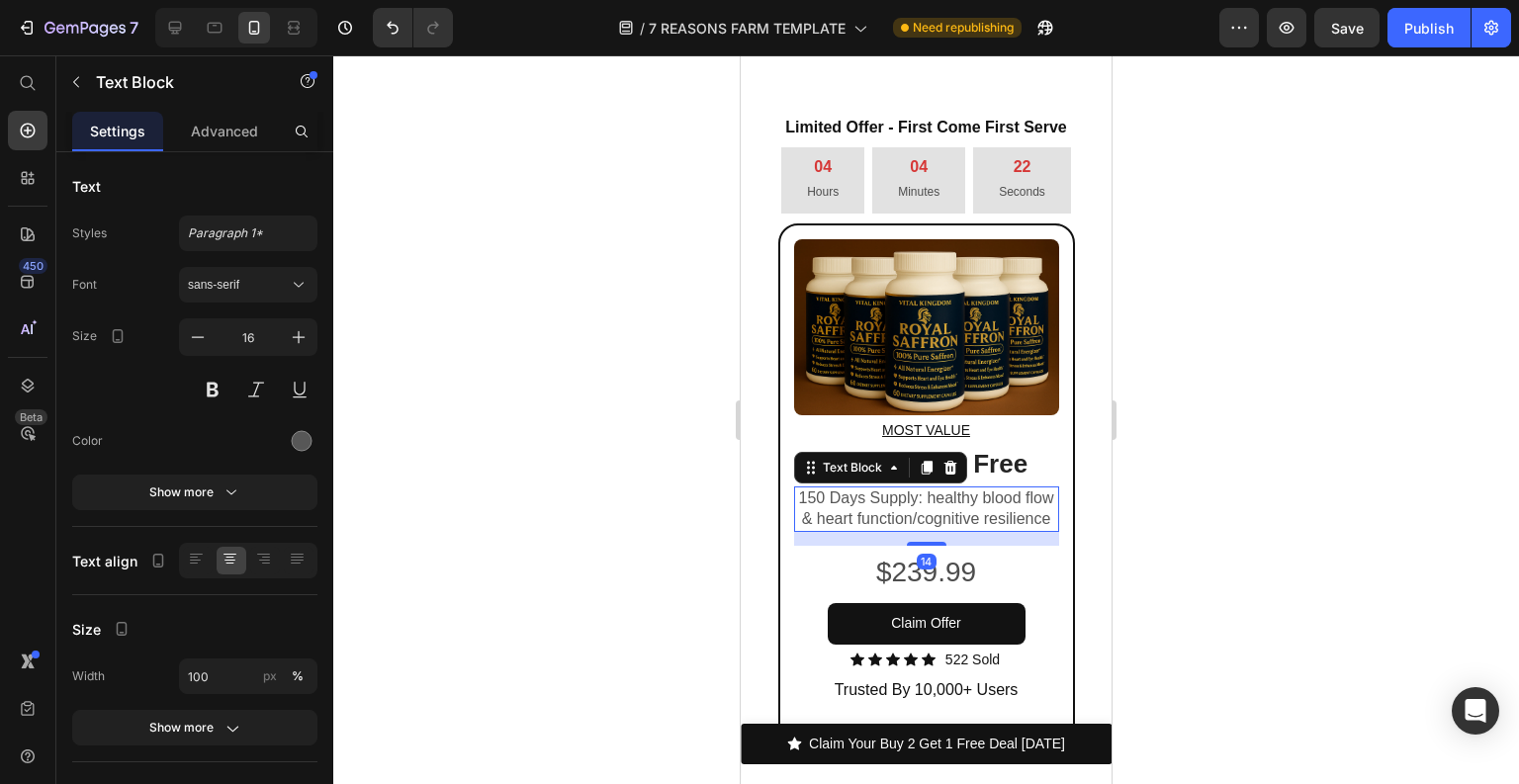 click on "150 Days Supply: healthy blood flow & heart function/cognitive resilience" at bounding box center [927, 509] 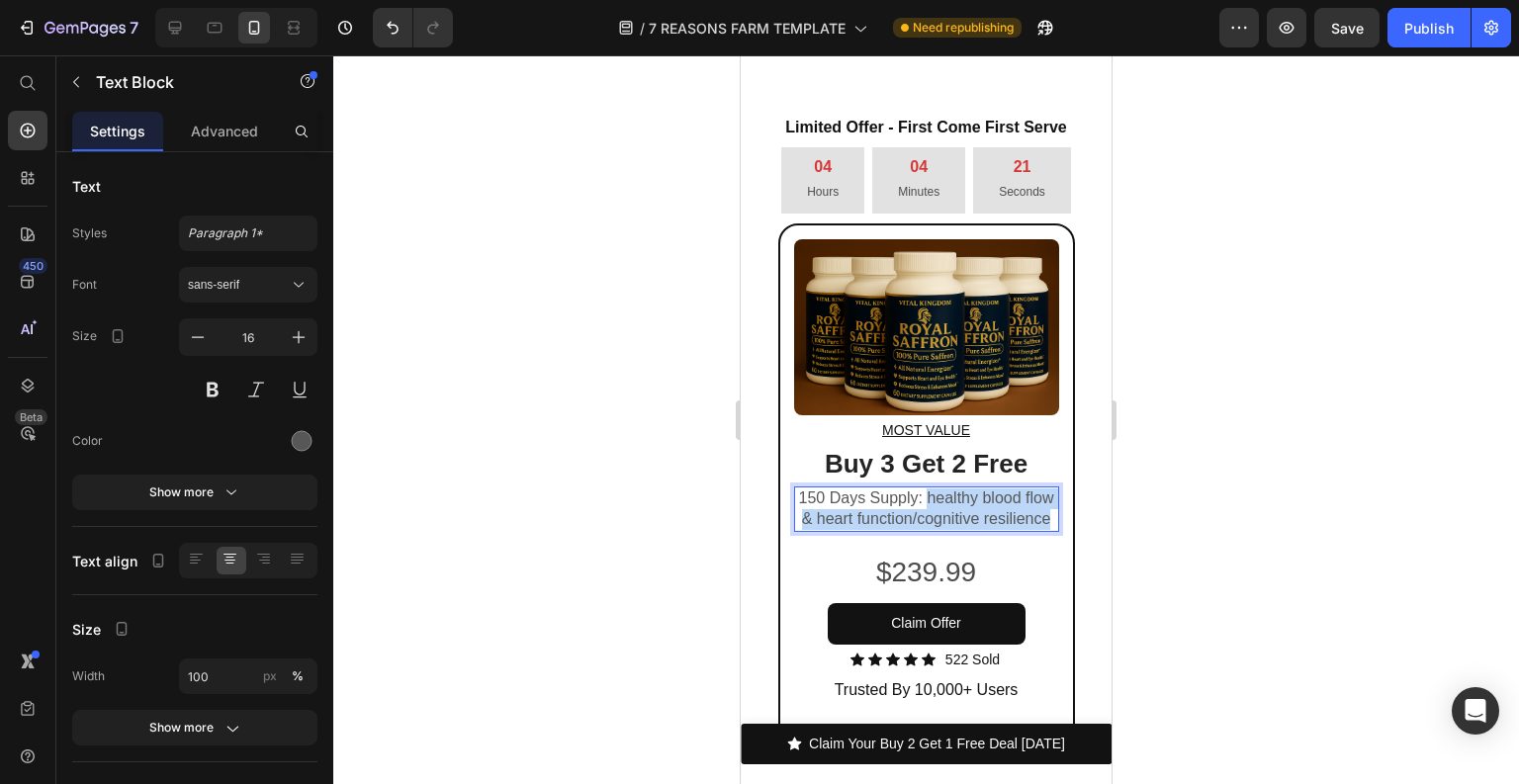 drag, startPoint x: 945, startPoint y: 461, endPoint x: 962, endPoint y: 491, distance: 34.48188 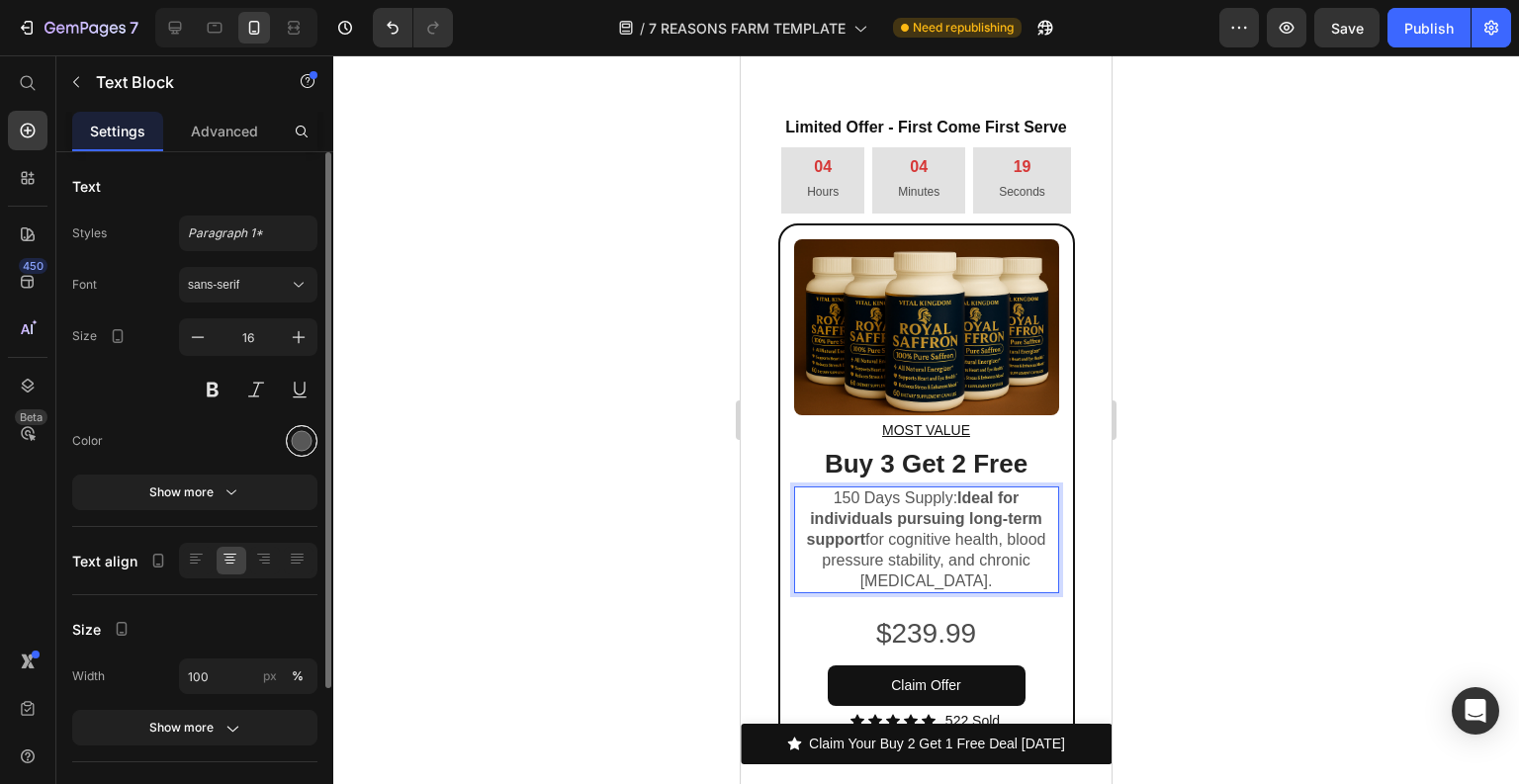 click at bounding box center (302, 441) 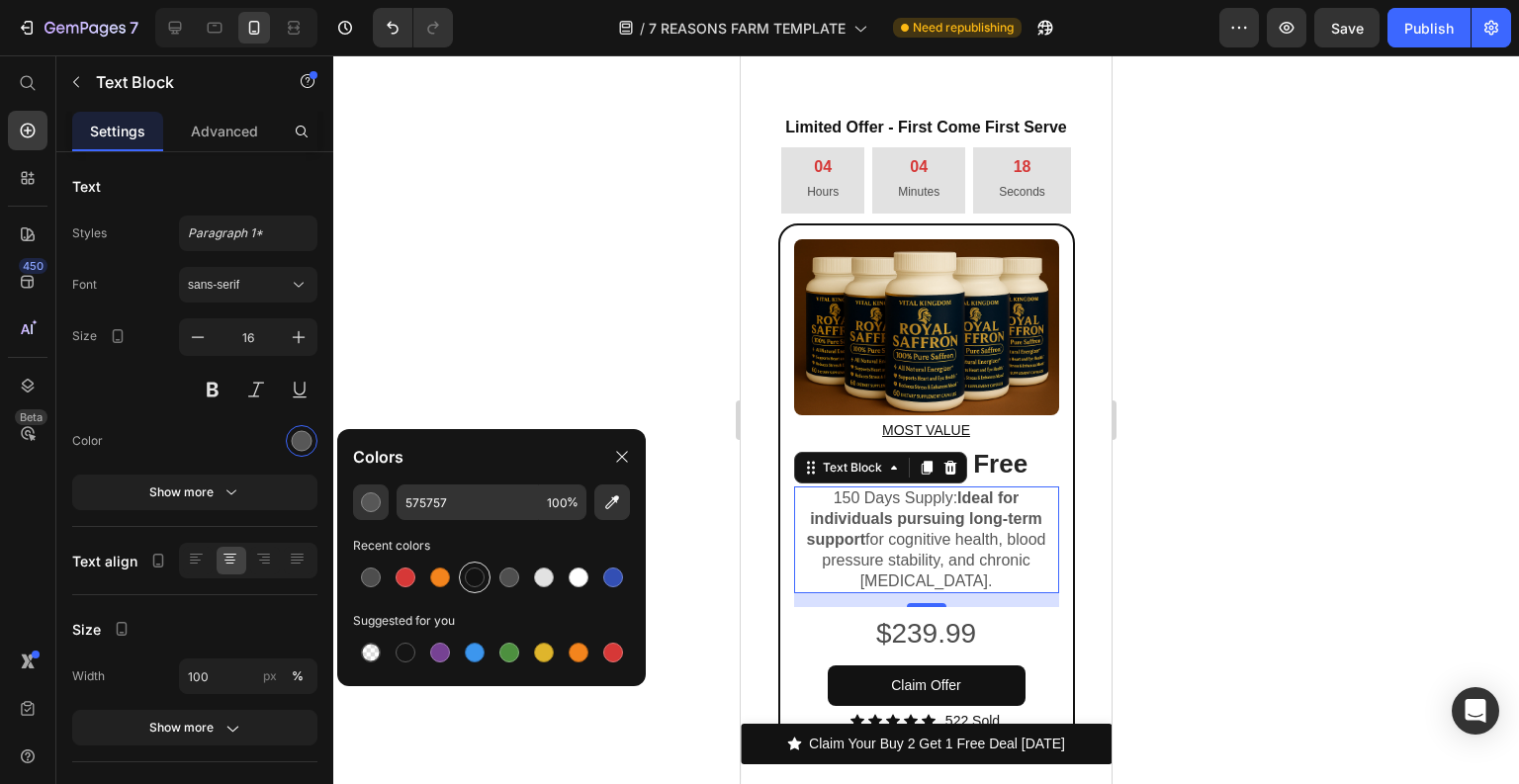 click at bounding box center (475, 577) 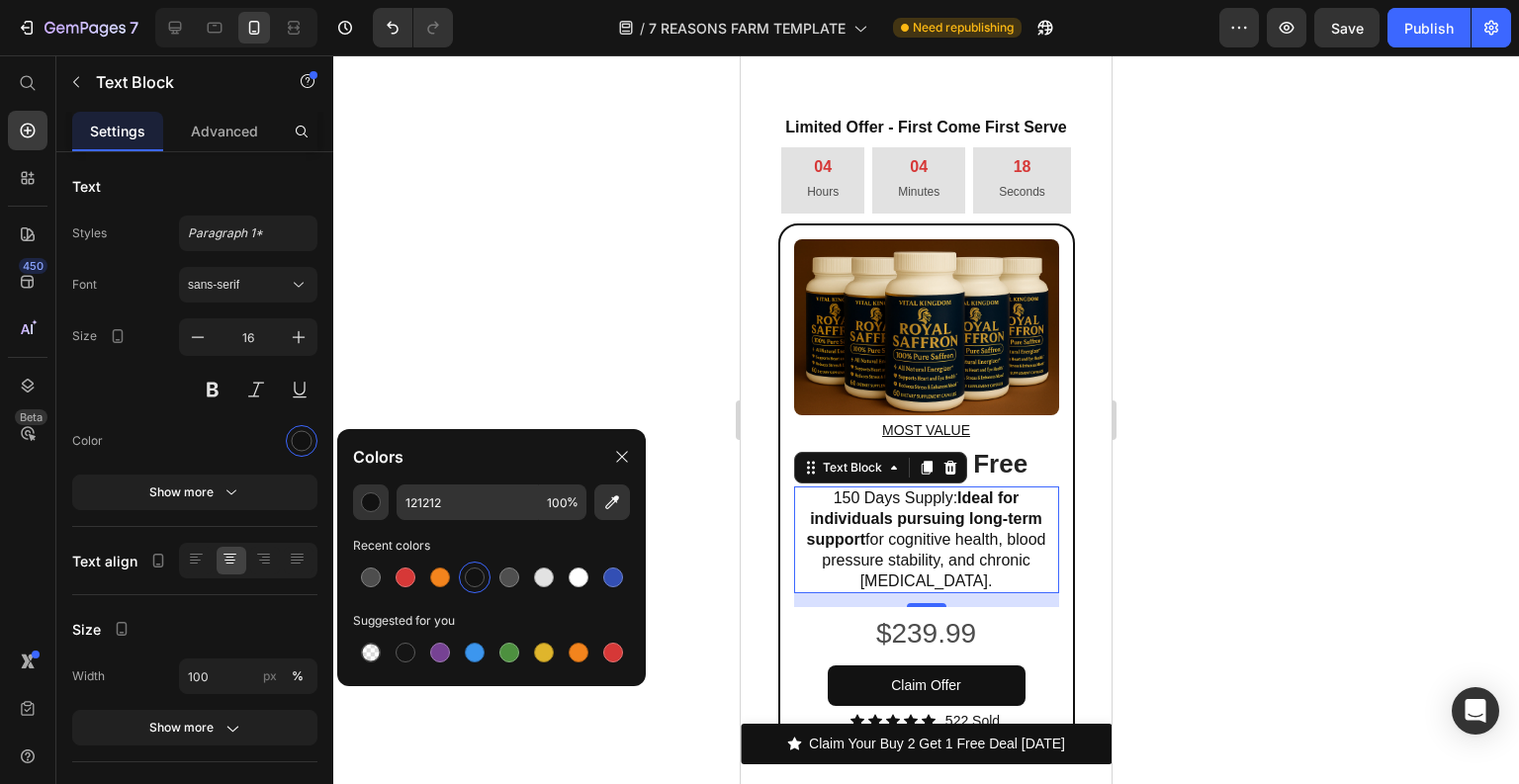 click 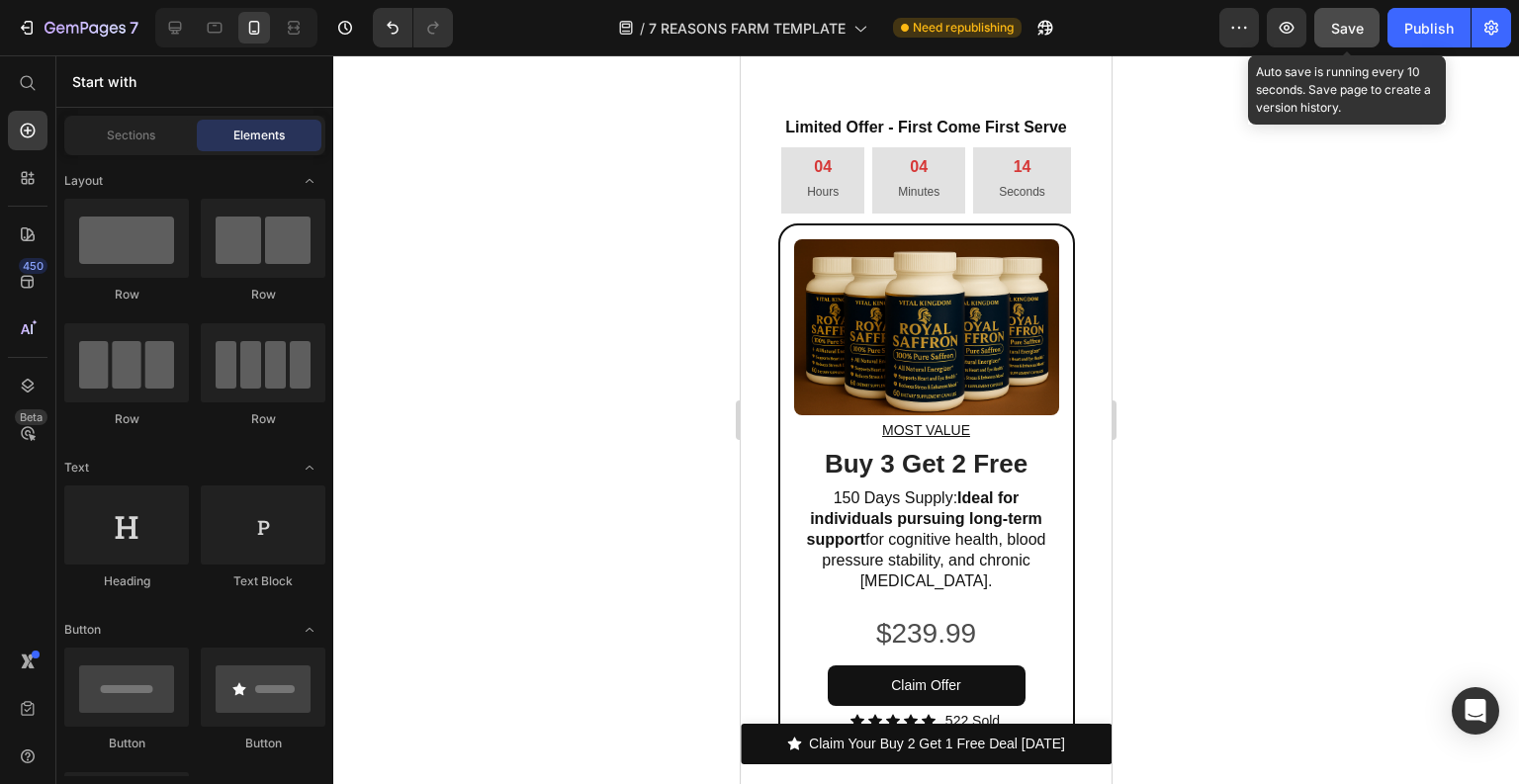 click on "Save" 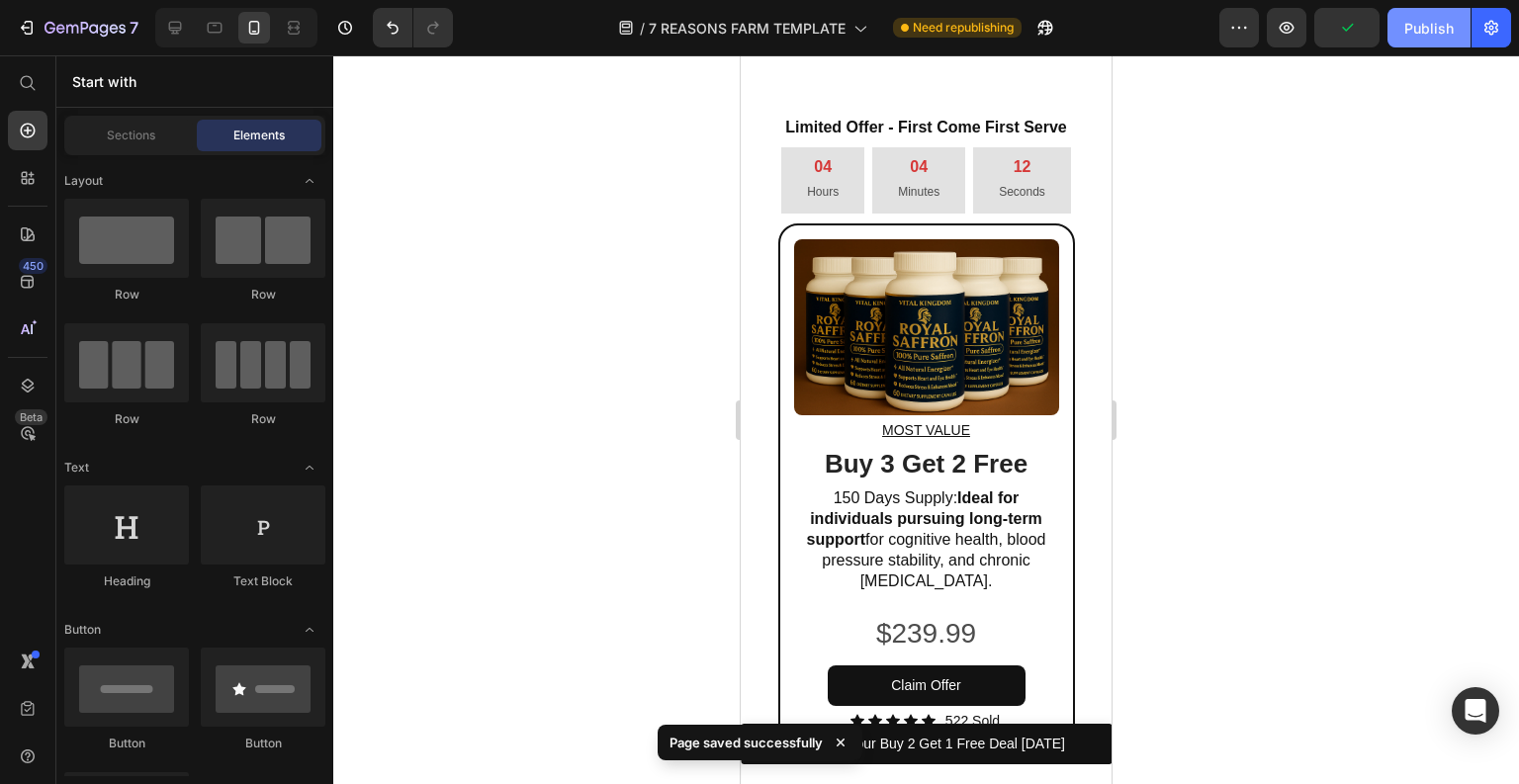 click on "Publish" at bounding box center [1429, 28] 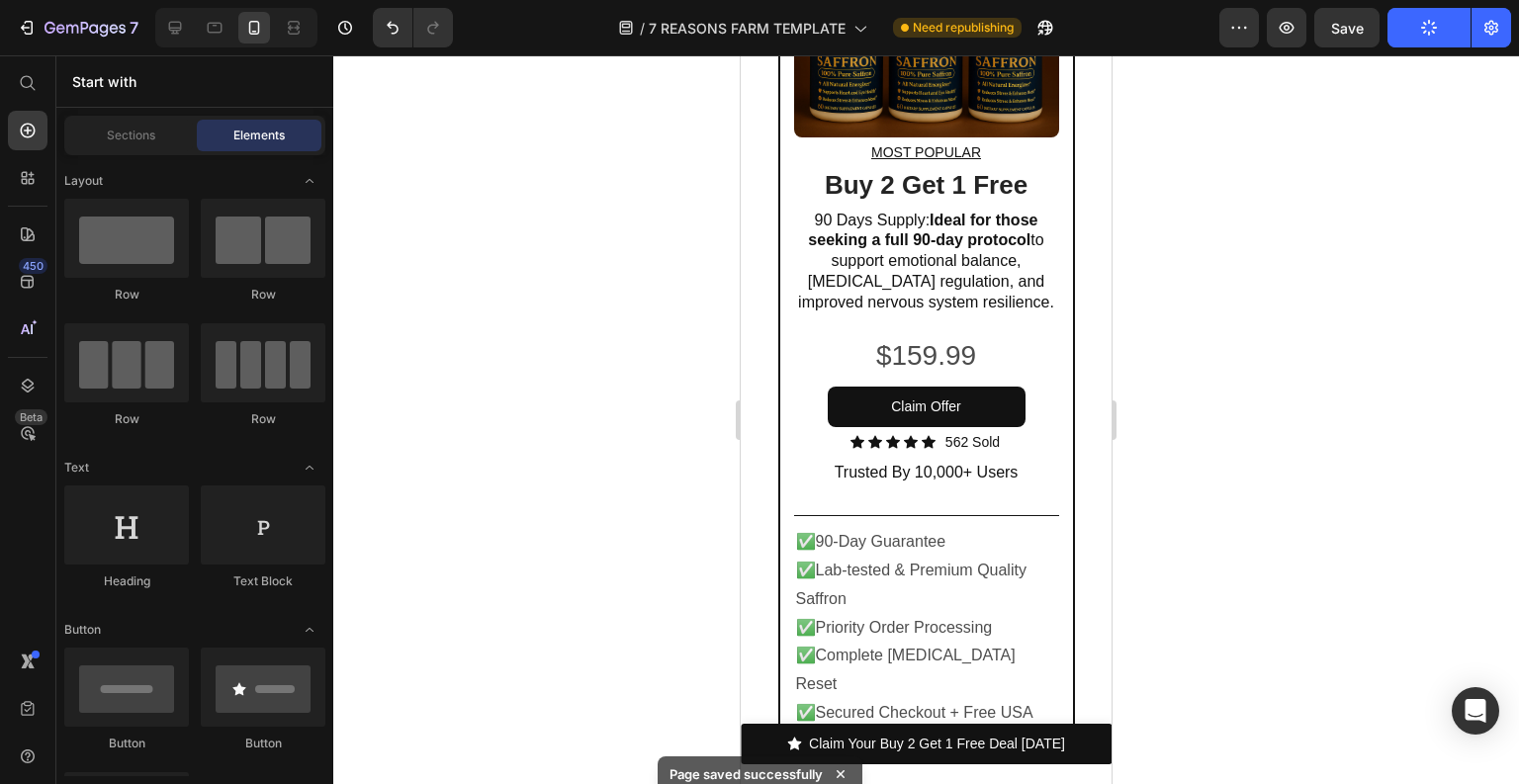 scroll, scrollTop: 15941, scrollLeft: 0, axis: vertical 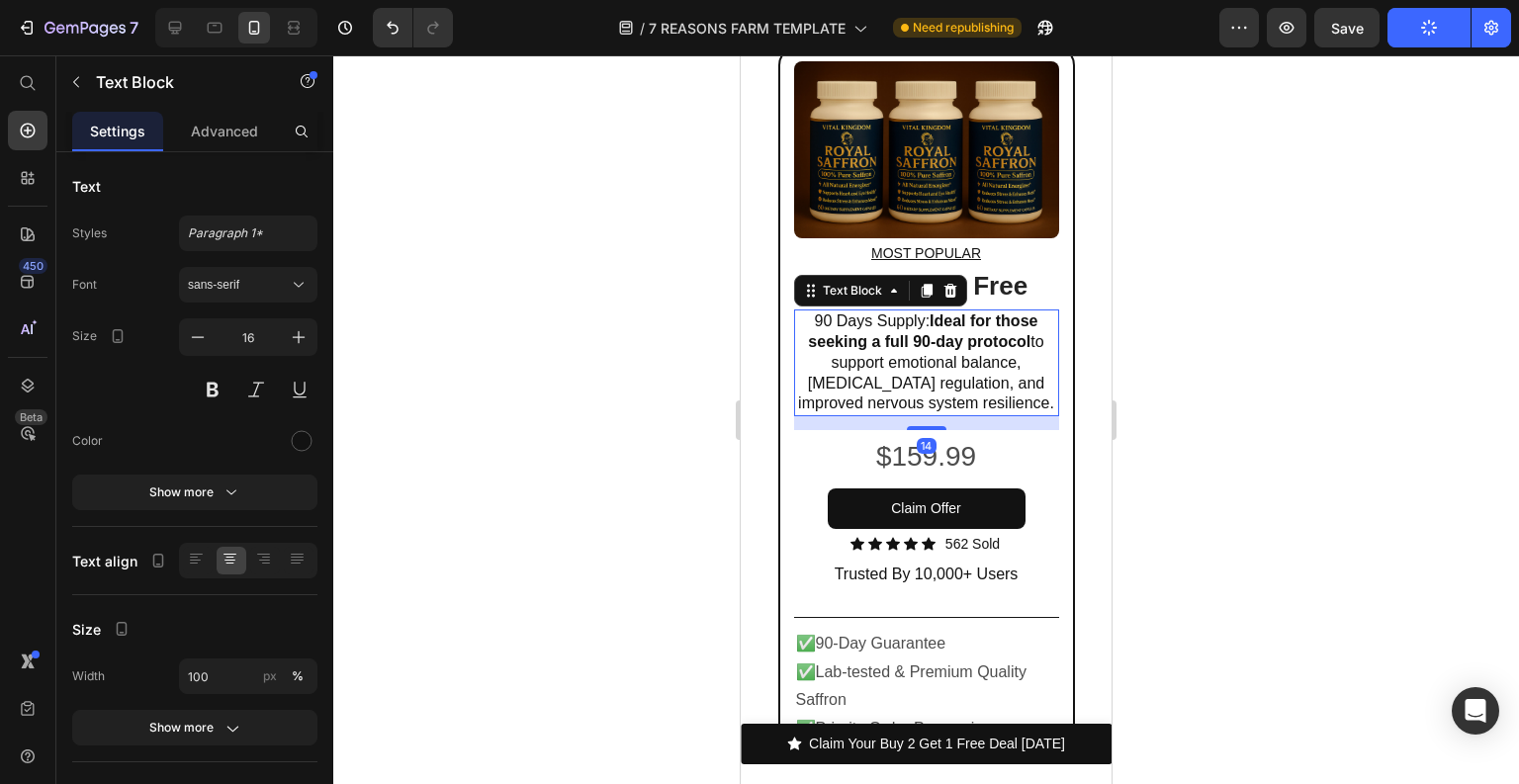 click on "90 Days Supply:  Ideal for those seeking a full 90-day protocol  to support emotional balance, cortisol regulation, and improved nervous system resilience." at bounding box center [927, 363] 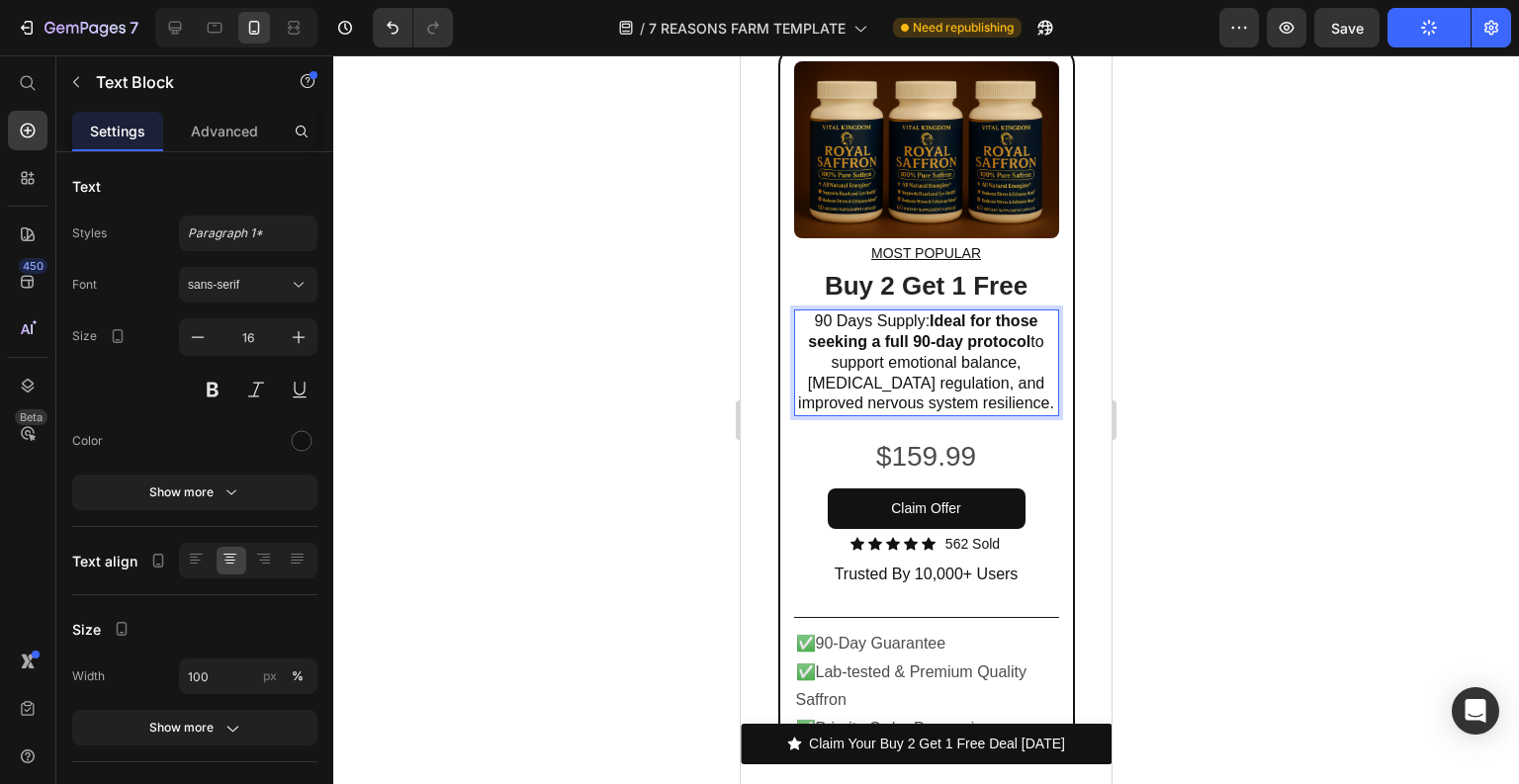 click on "90 Days Supply:  Ideal for those seeking a full 90-day protocol  to support emotional balance, cortisol regulation, and improved nervous system resilience." at bounding box center (927, 363) 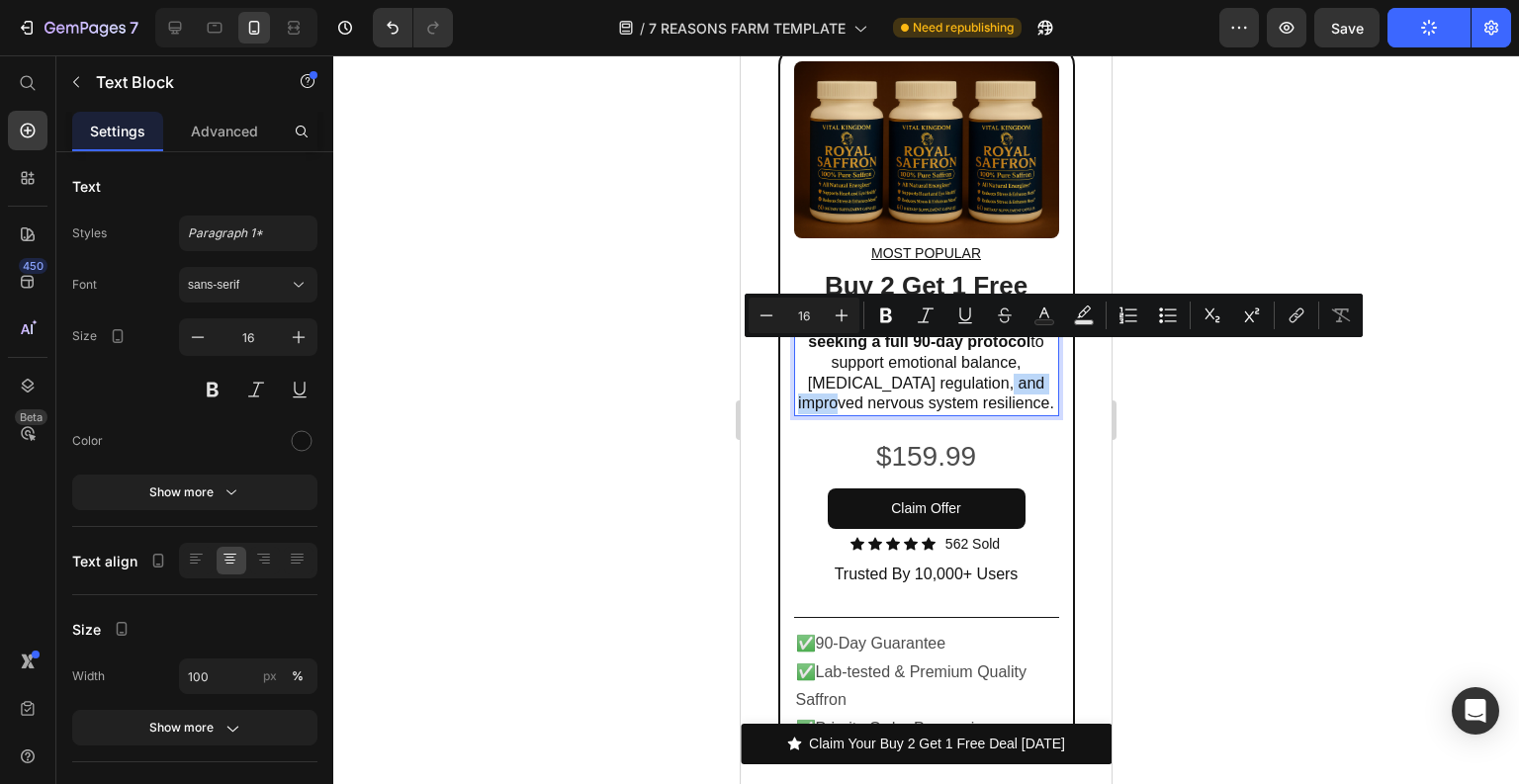 drag, startPoint x: 913, startPoint y: 356, endPoint x: 993, endPoint y: 362, distance: 80.22468 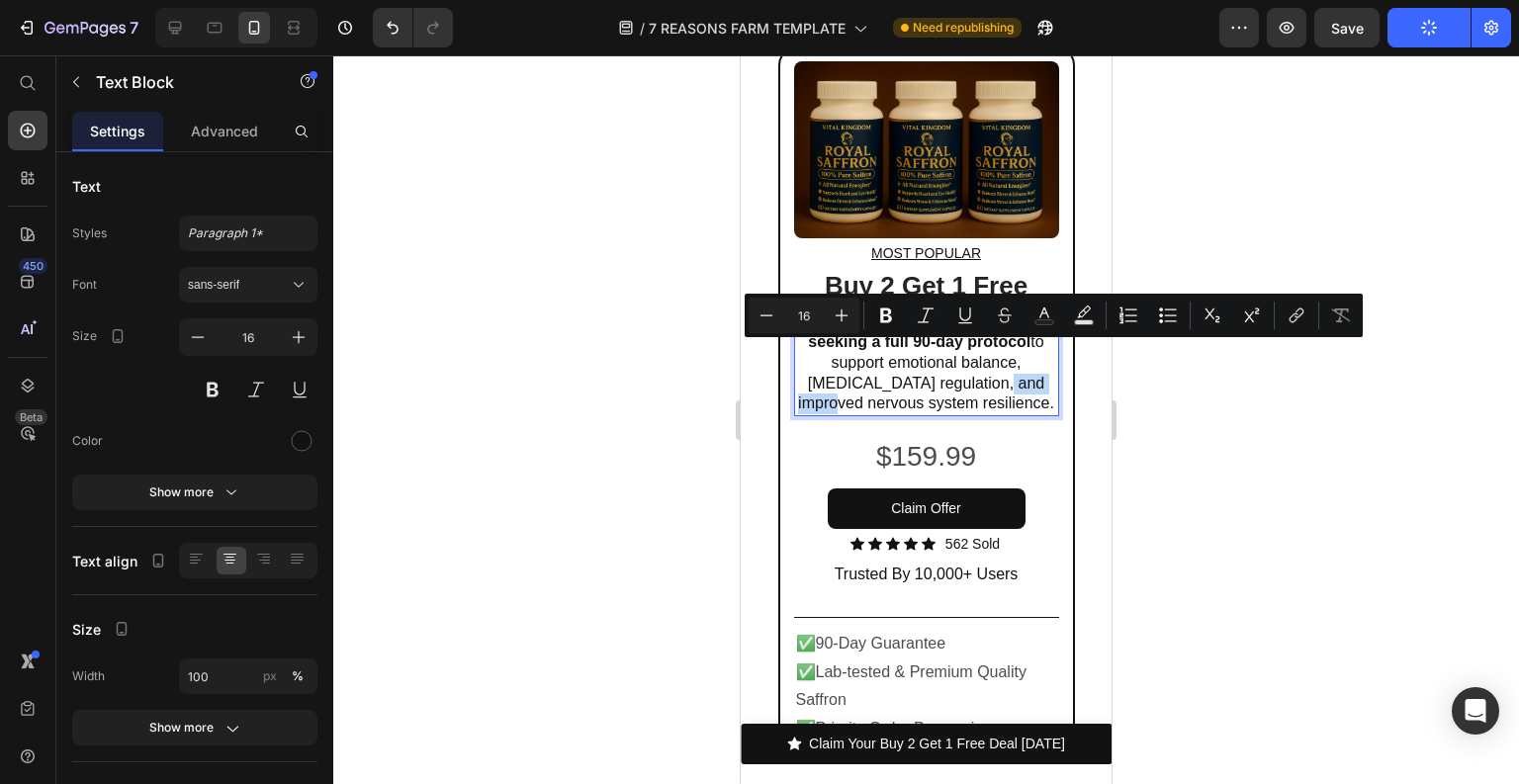 click on "90 Days Supply:  Ideal for those seeking a full 90-day protocol  to support emotional balance, cortisol regulation, and improved nervous system resilience." at bounding box center (927, 363) 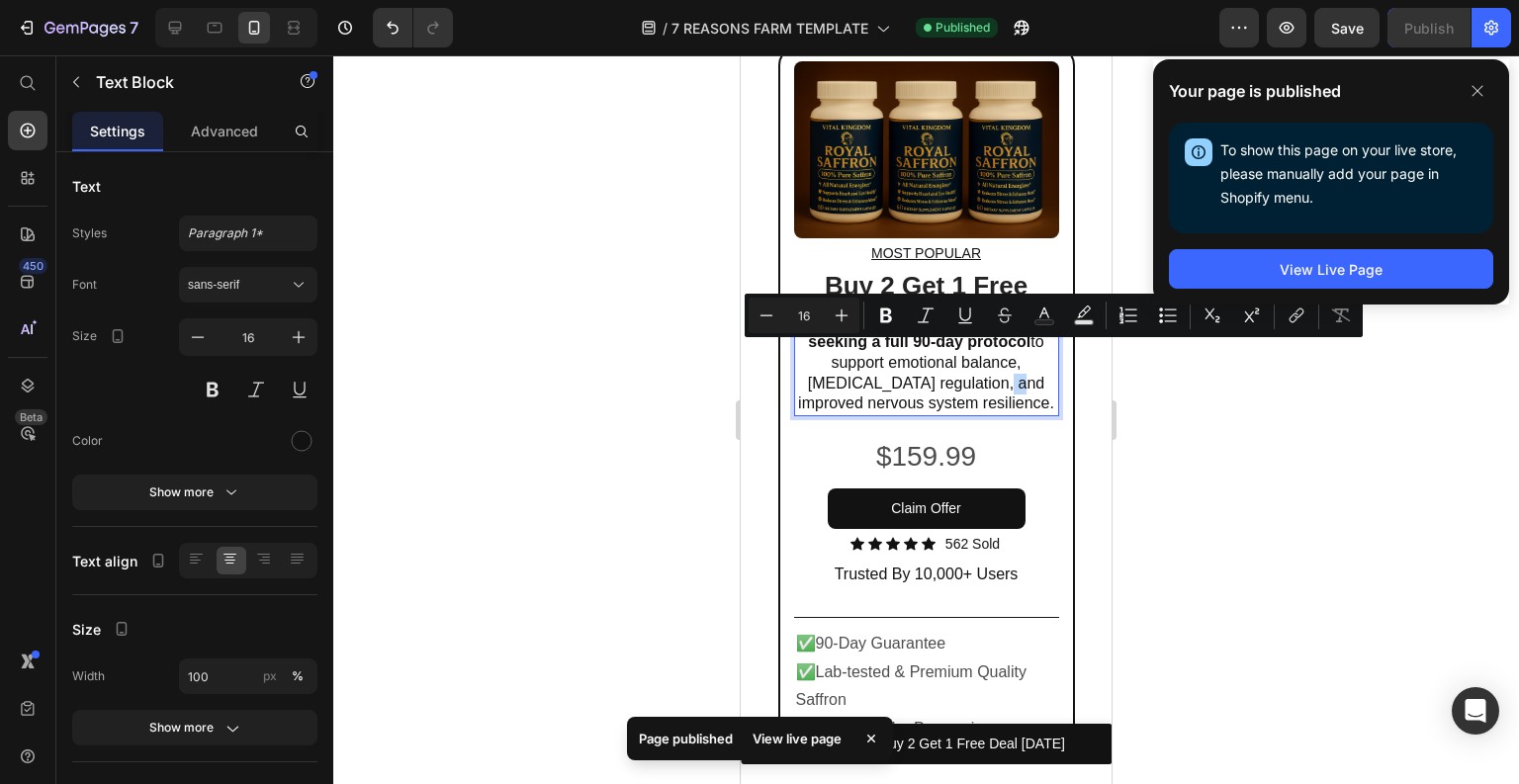 drag, startPoint x: 913, startPoint y: 353, endPoint x: 929, endPoint y: 349, distance: 16.492423 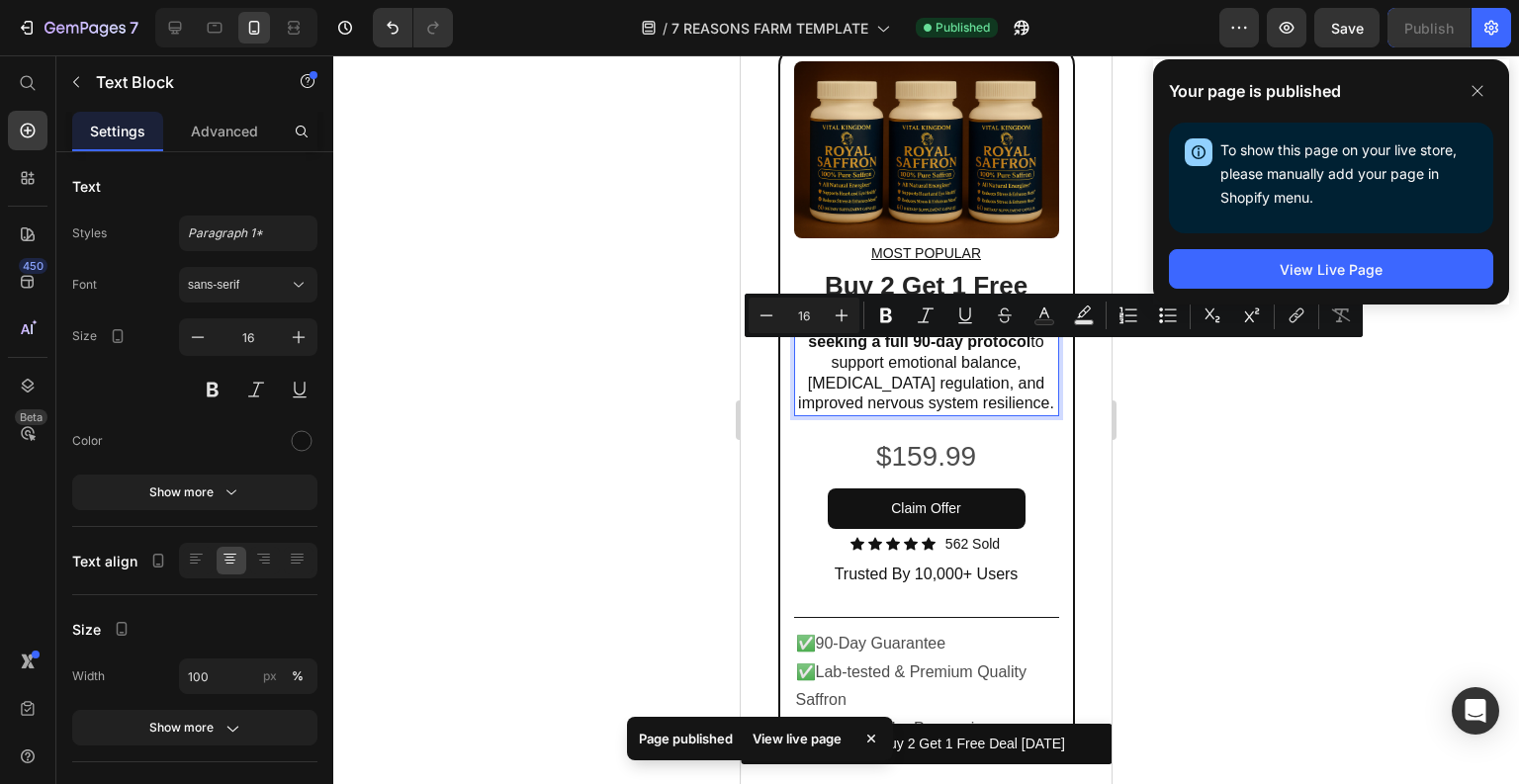 click on "90 Days Supply:  Ideal for those seeking a full 90-day protocol  to support emotional balance, cortisol regulation, and improved nervous system resilience." at bounding box center [927, 363] 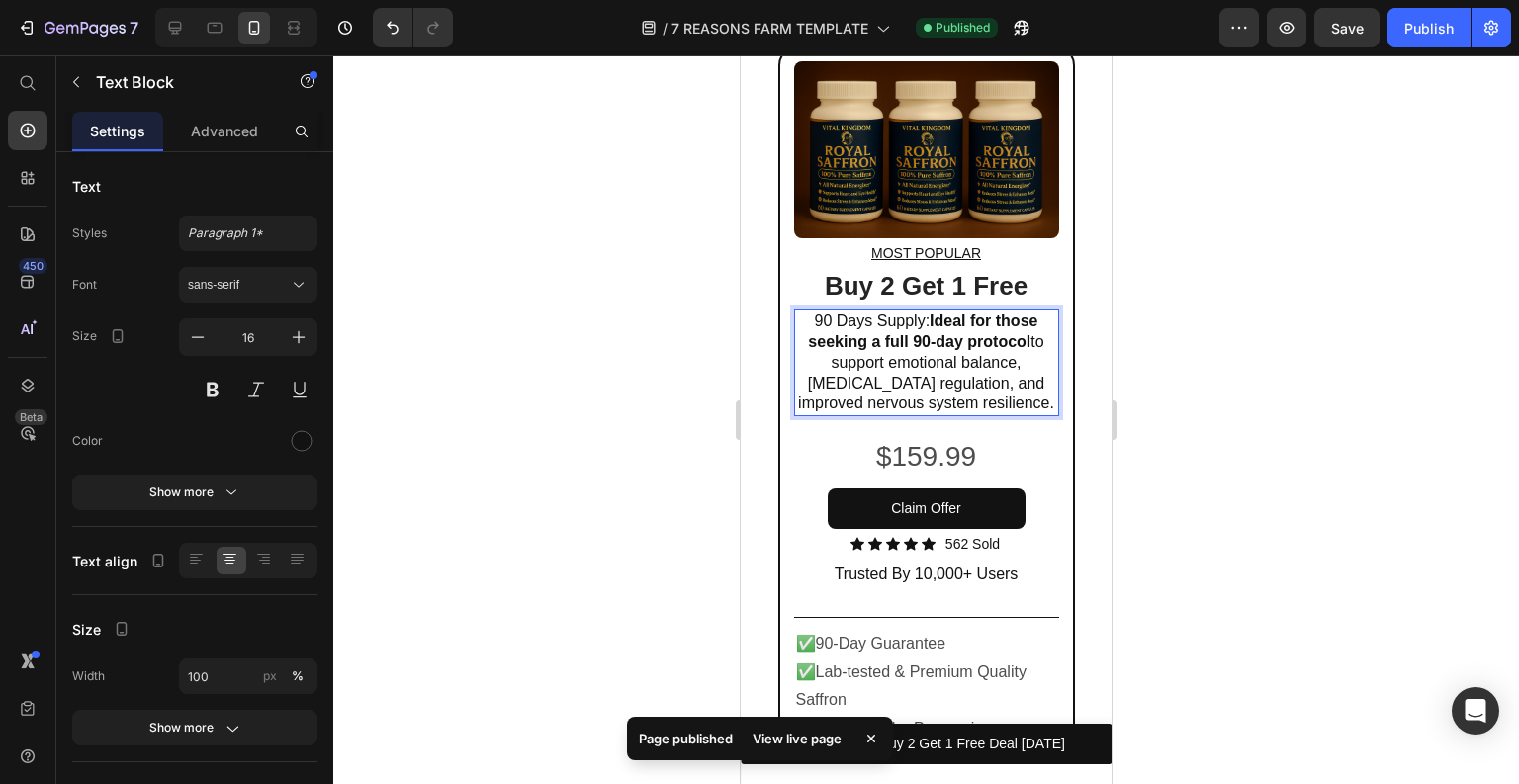 click on "90 Days Supply:  Ideal for those seeking a full 90-day protocol  to support emotional balance, cortisol regulation, and improved nervous system resilience." at bounding box center [927, 363] 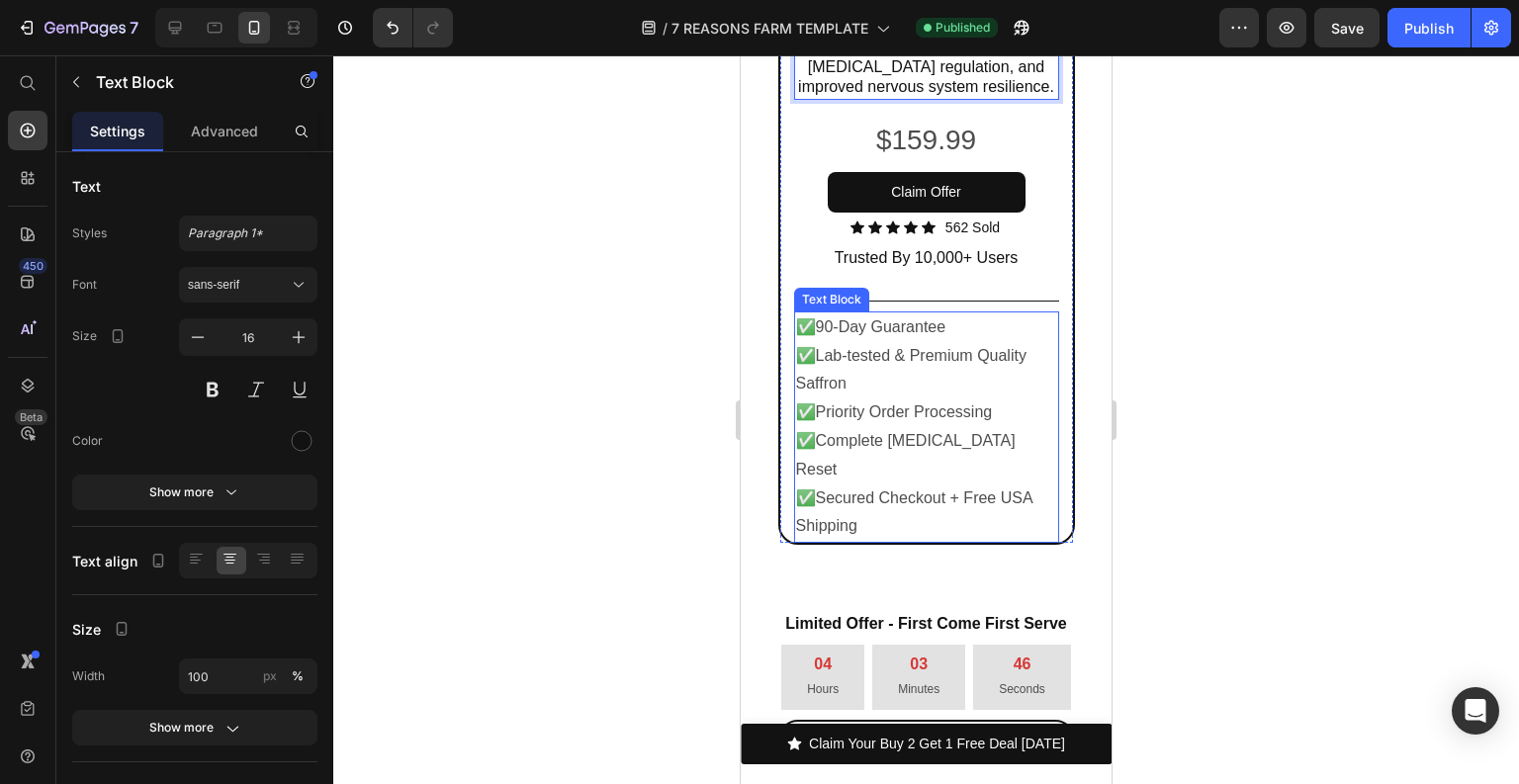 scroll, scrollTop: 15862, scrollLeft: 0, axis: vertical 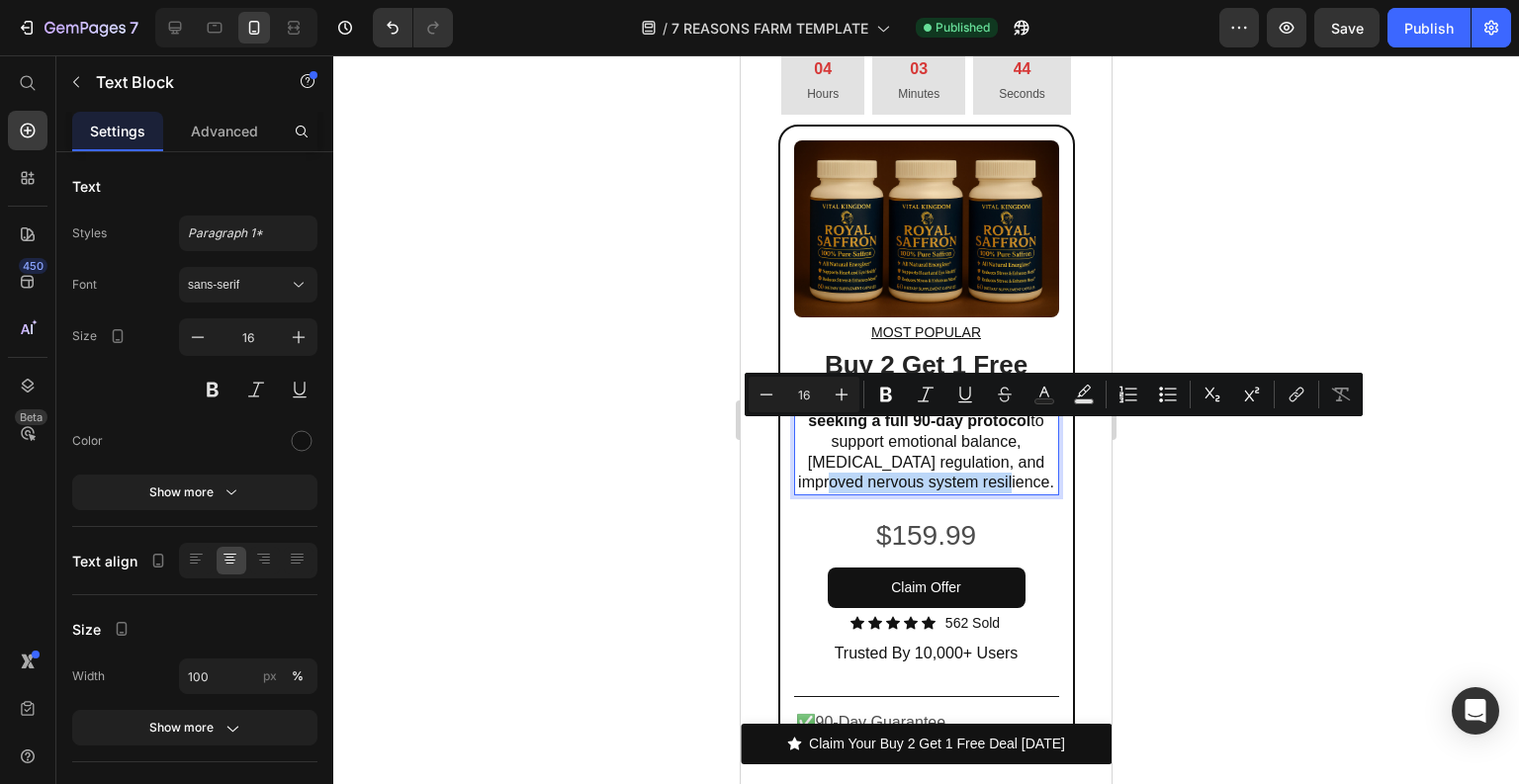 drag, startPoint x: 984, startPoint y: 435, endPoint x: 975, endPoint y: 452, distance: 19.235384 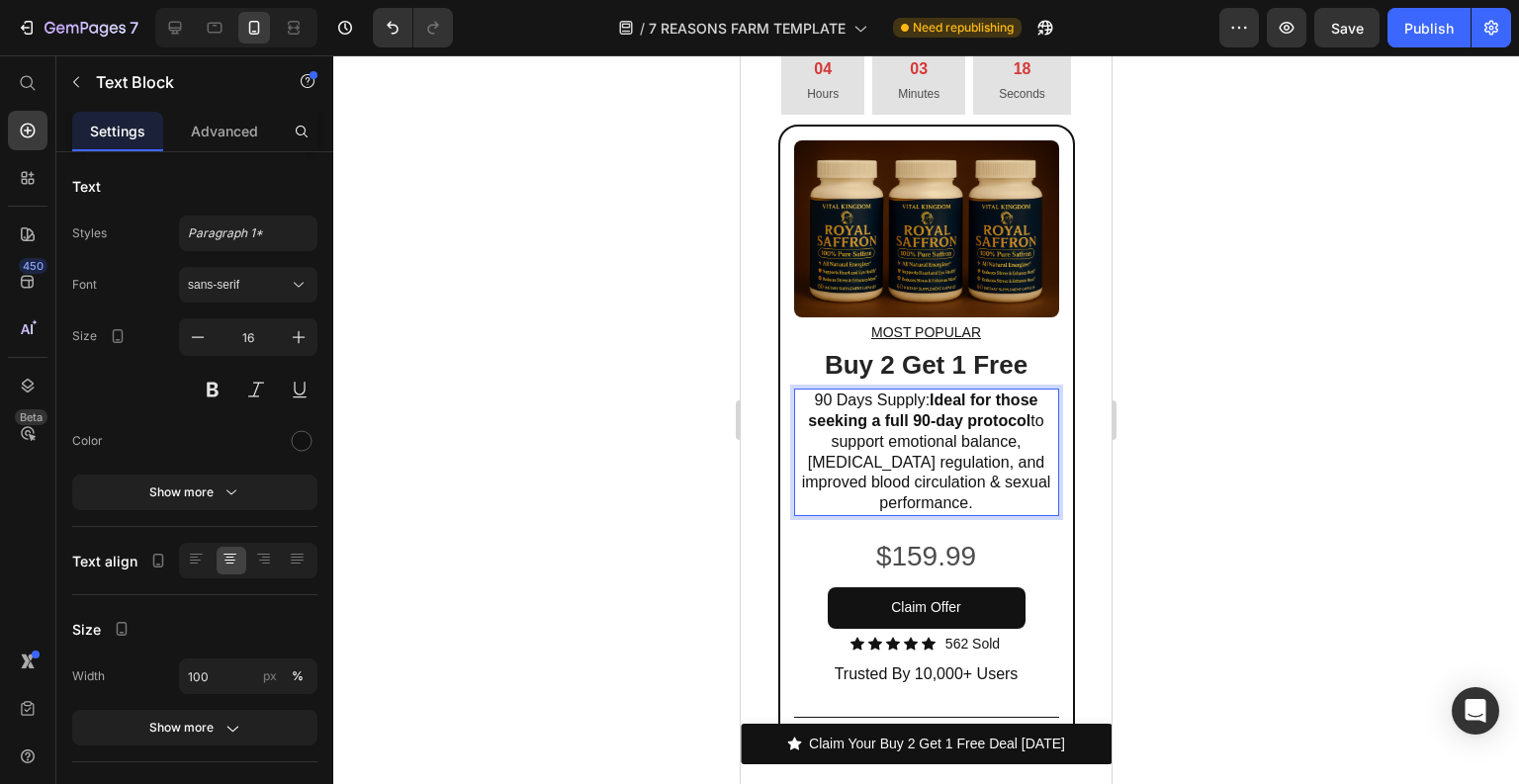 click 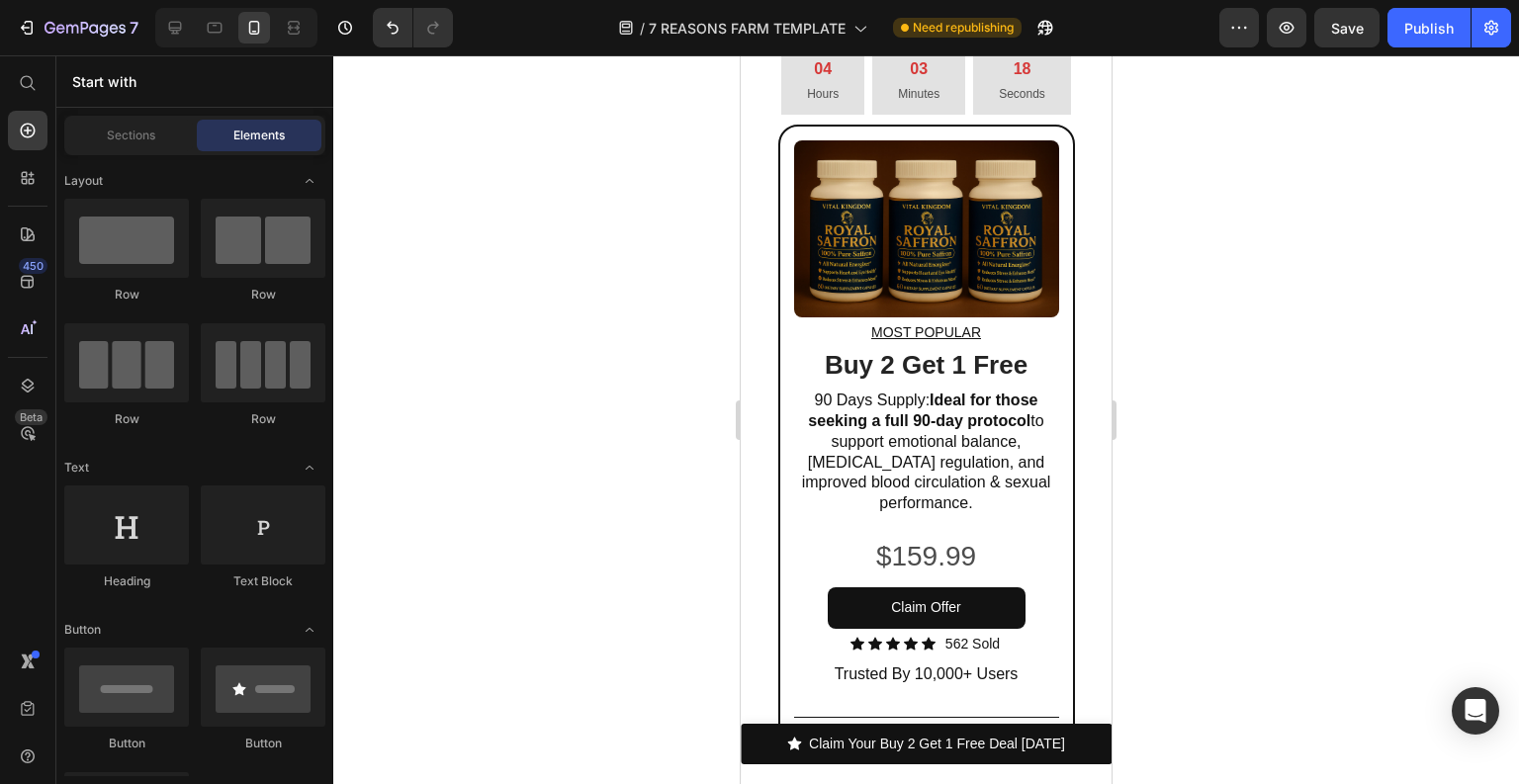 click on "7  Version history  /  7 REASONS FARM TEMPLATE Need republishing Preview  Save   Publish" 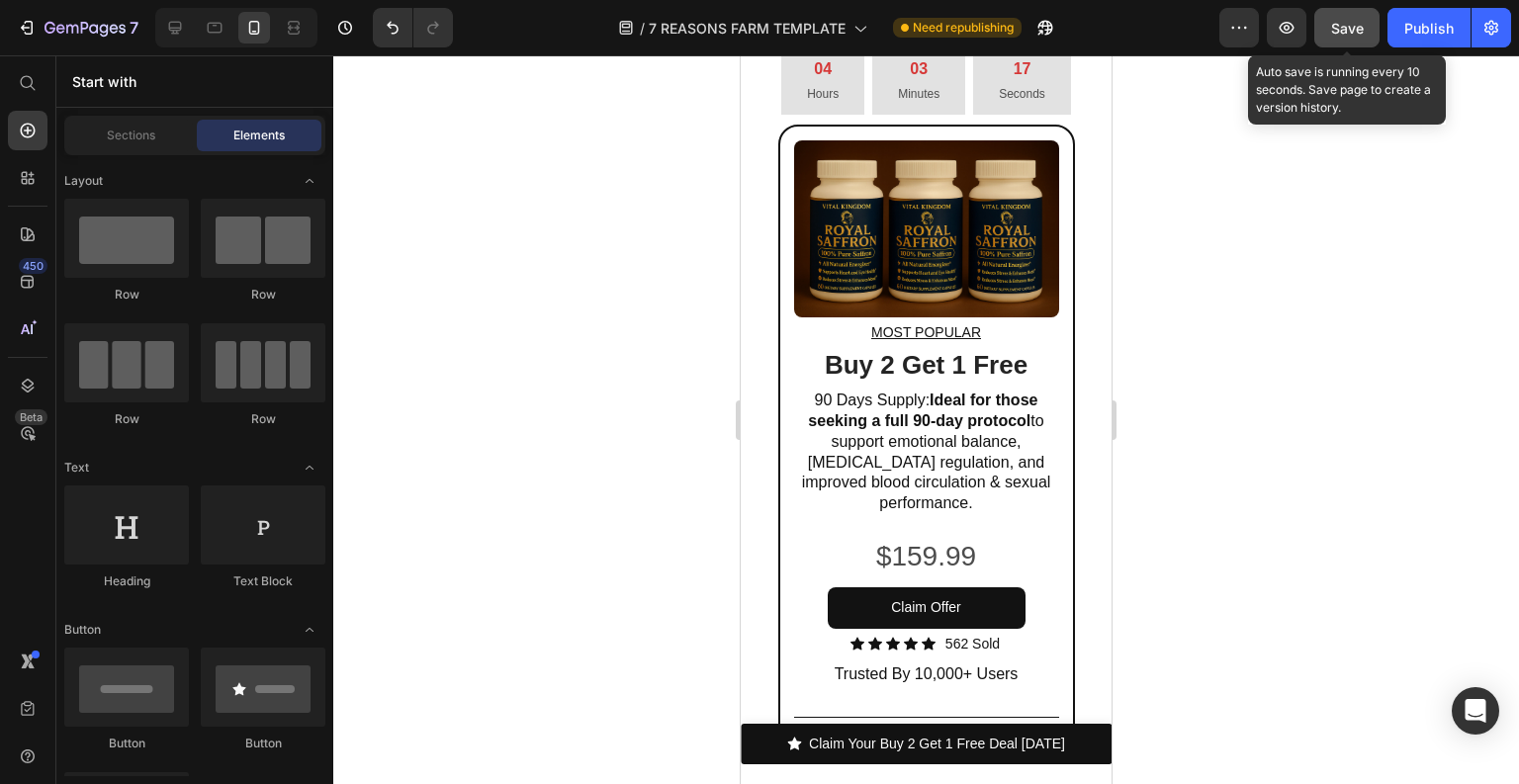 click on "Save" 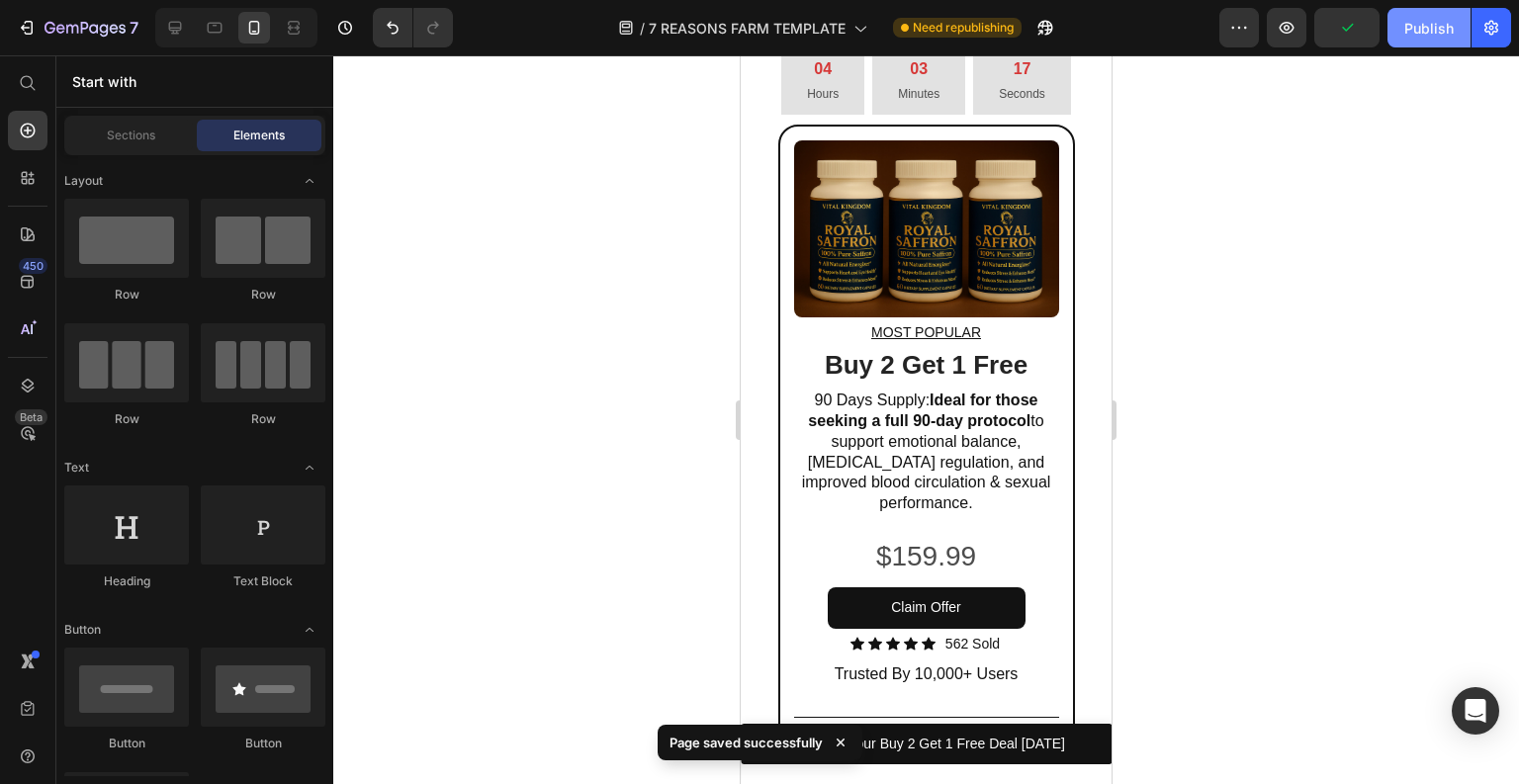 click on "Publish" 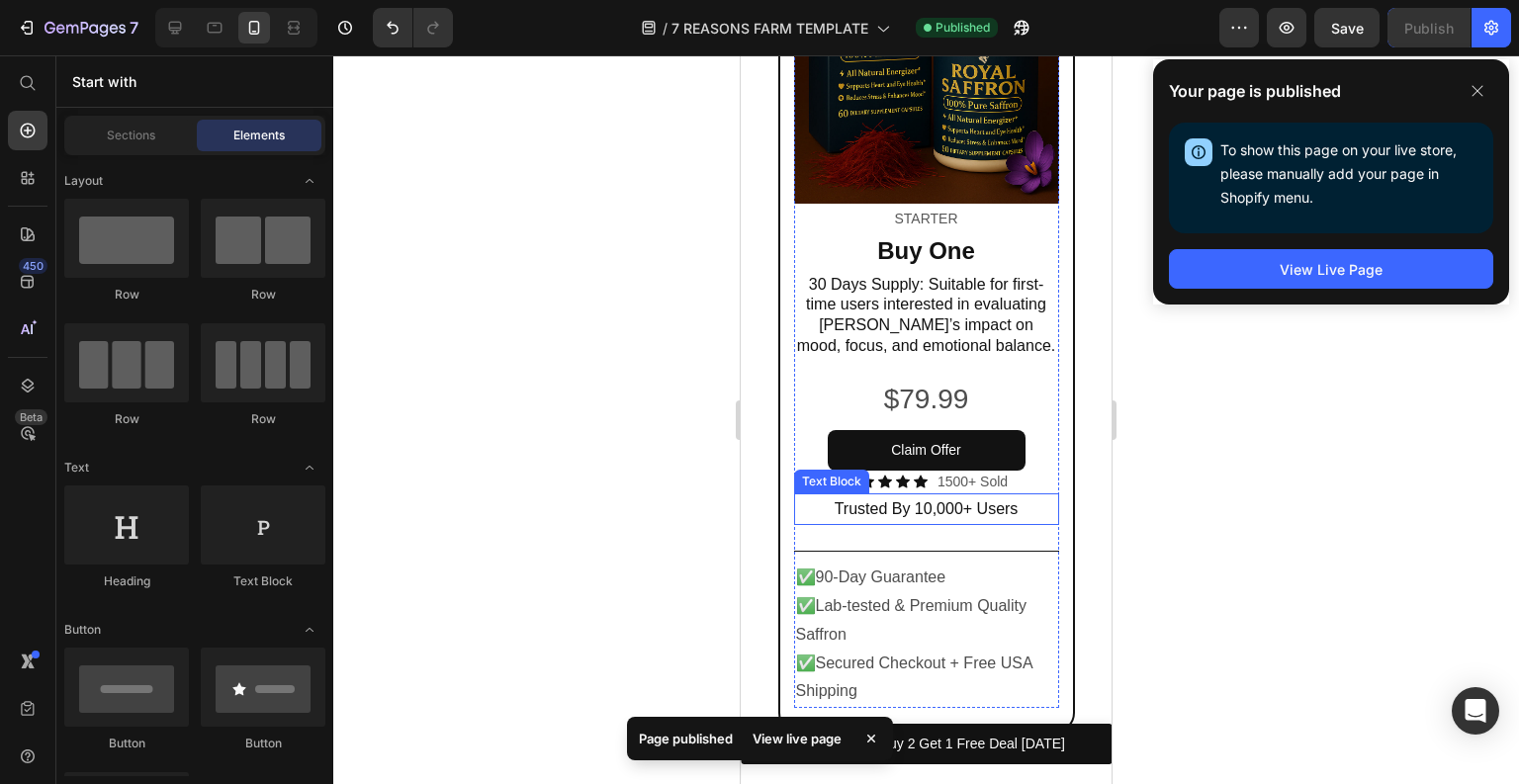 scroll, scrollTop: 14992, scrollLeft: 0, axis: vertical 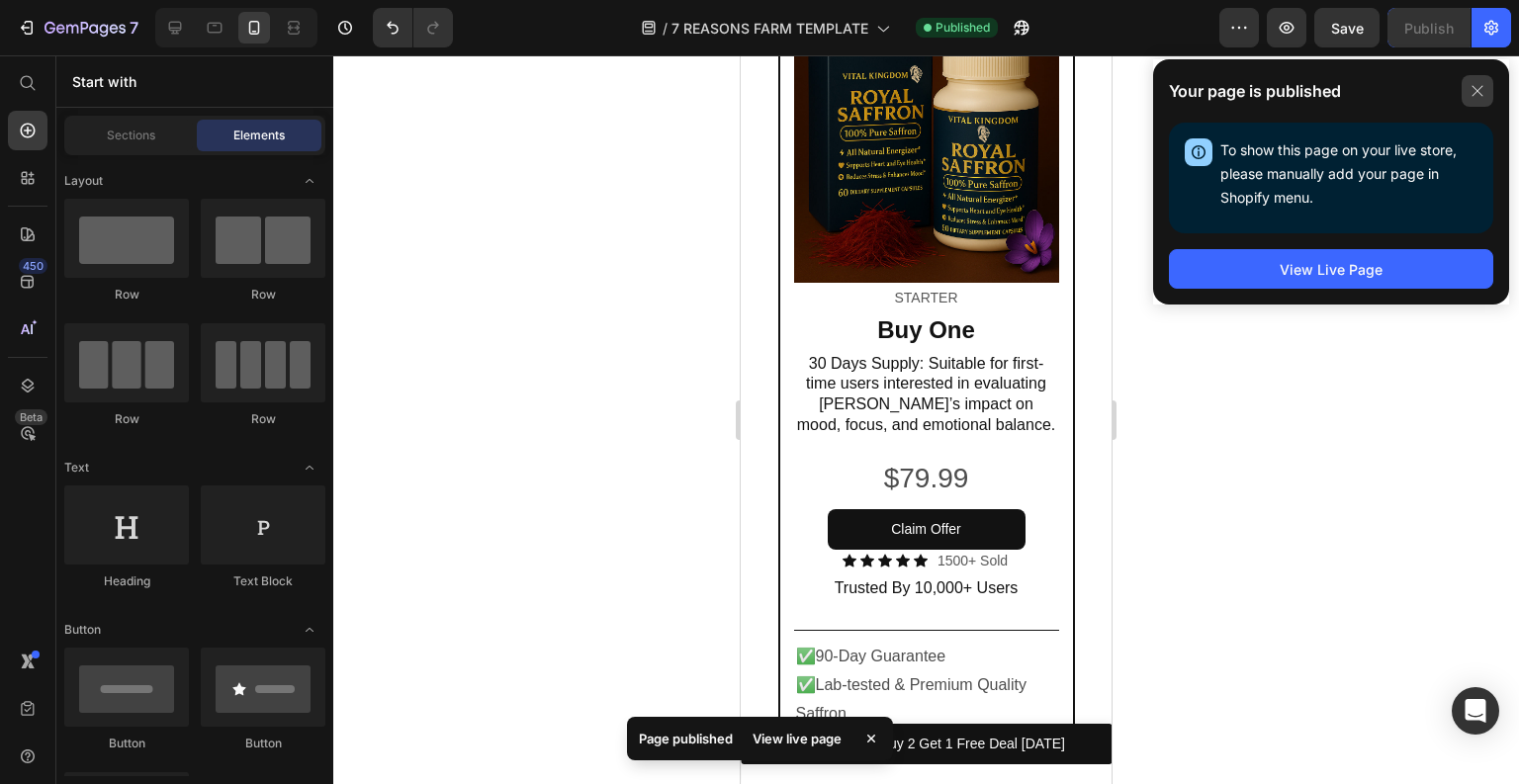 click 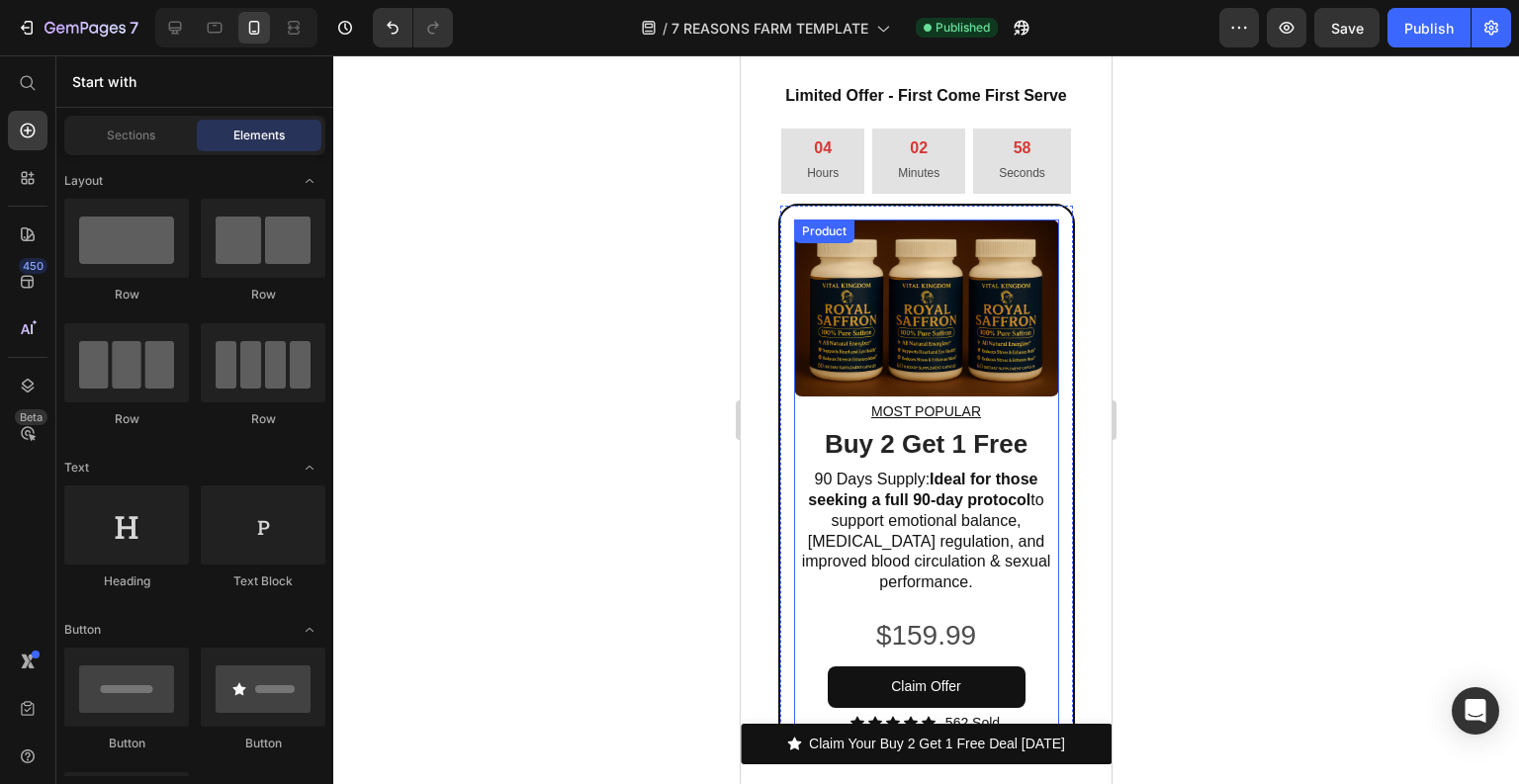 scroll, scrollTop: 15704, scrollLeft: 0, axis: vertical 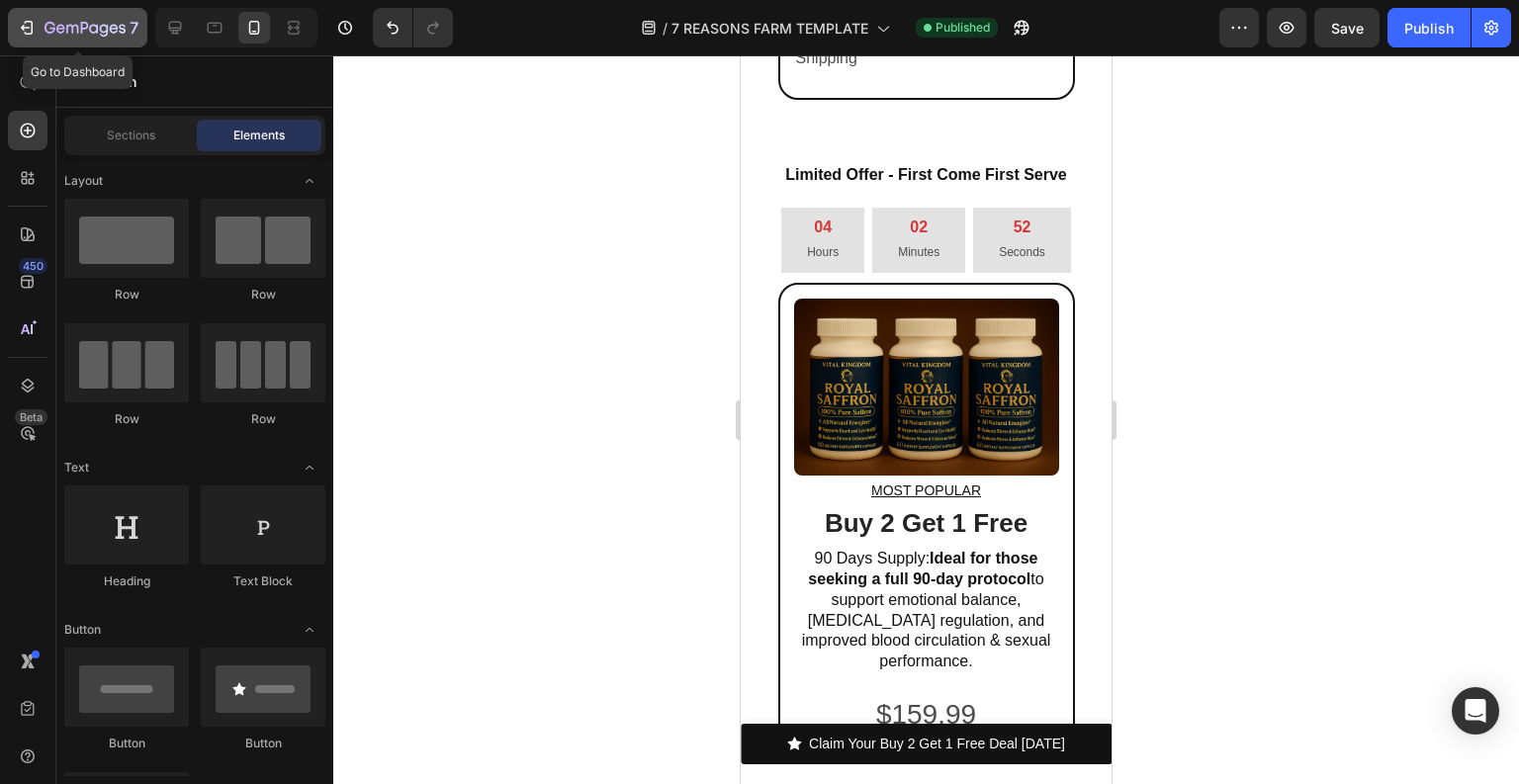 click 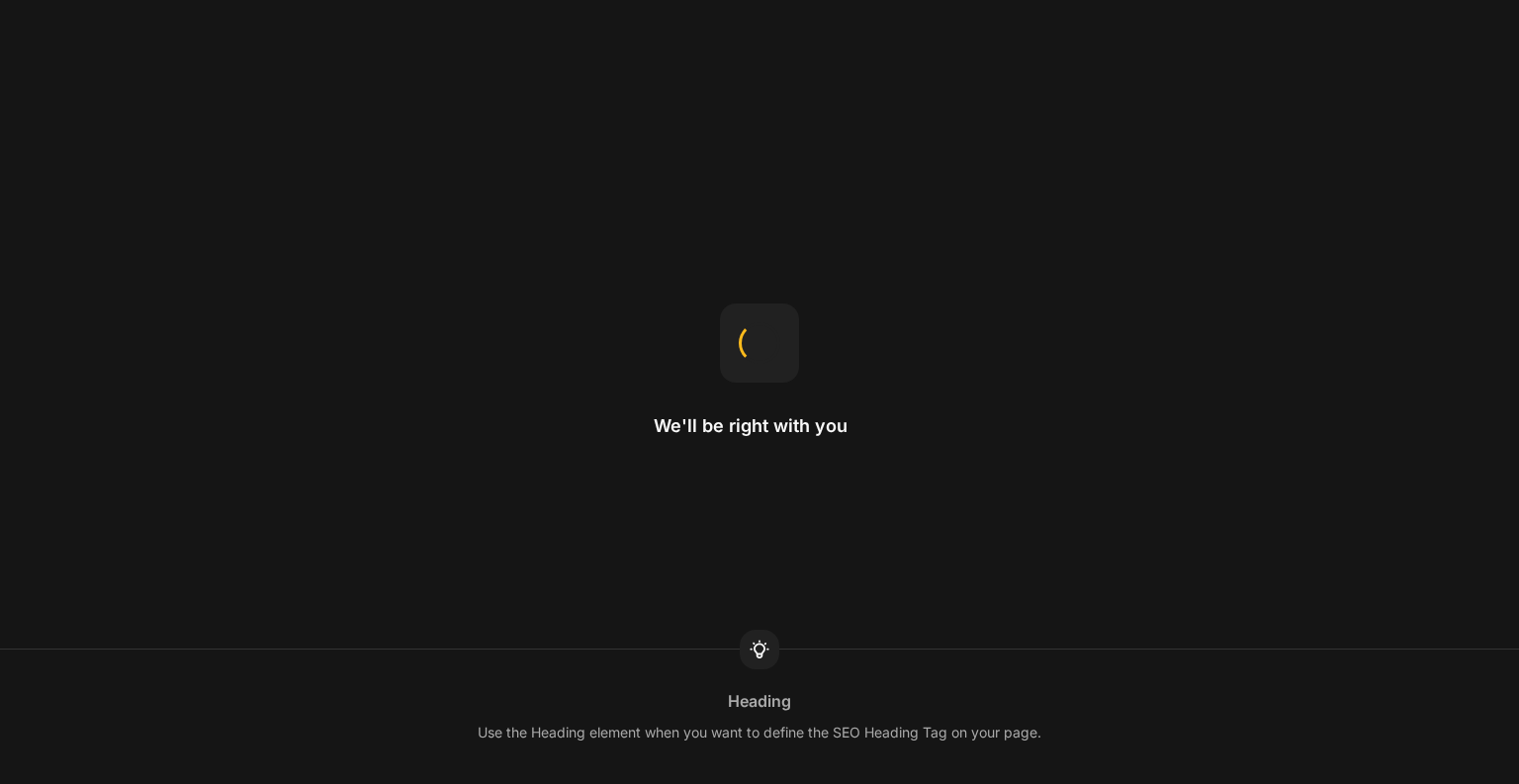 scroll, scrollTop: 0, scrollLeft: 0, axis: both 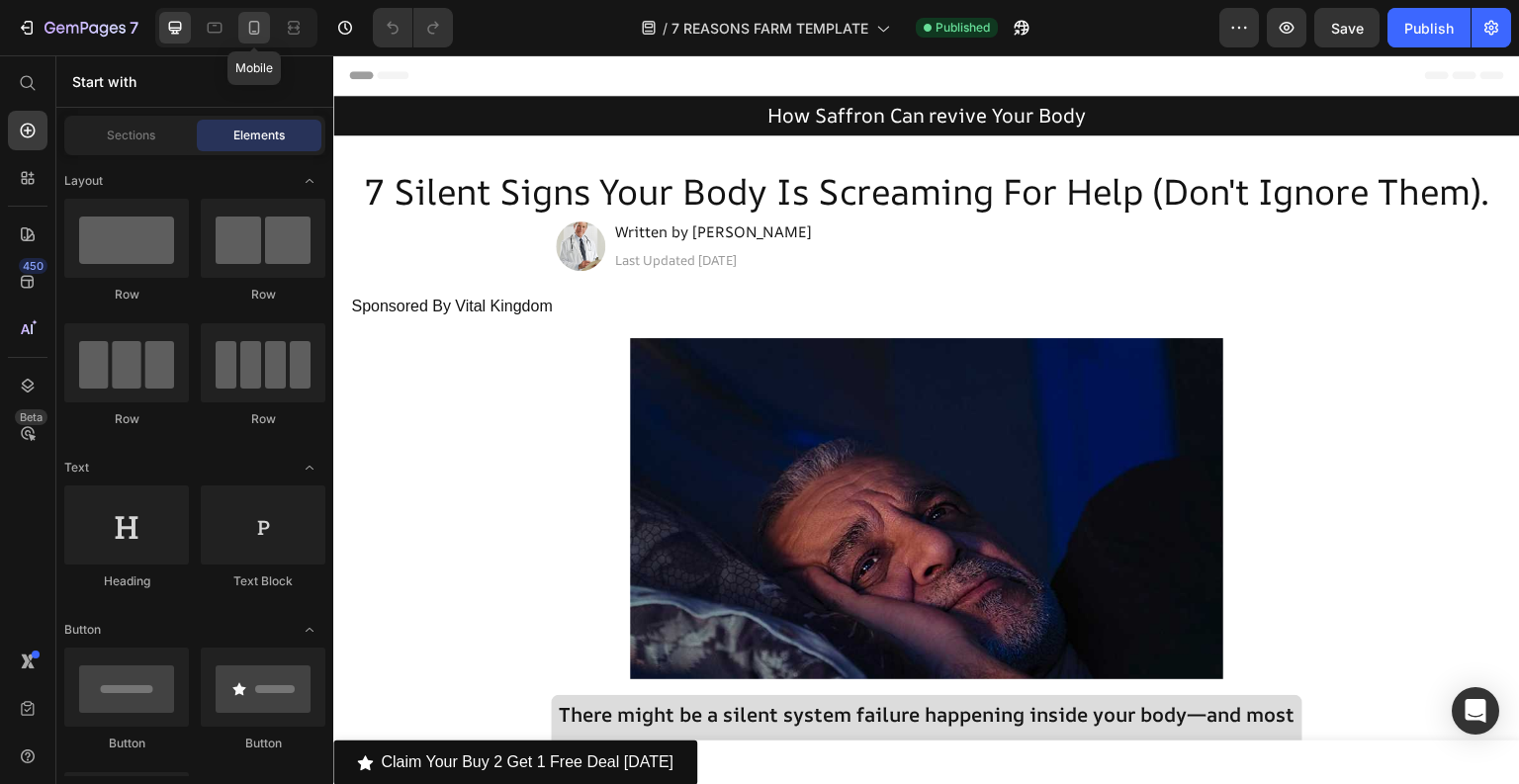 click 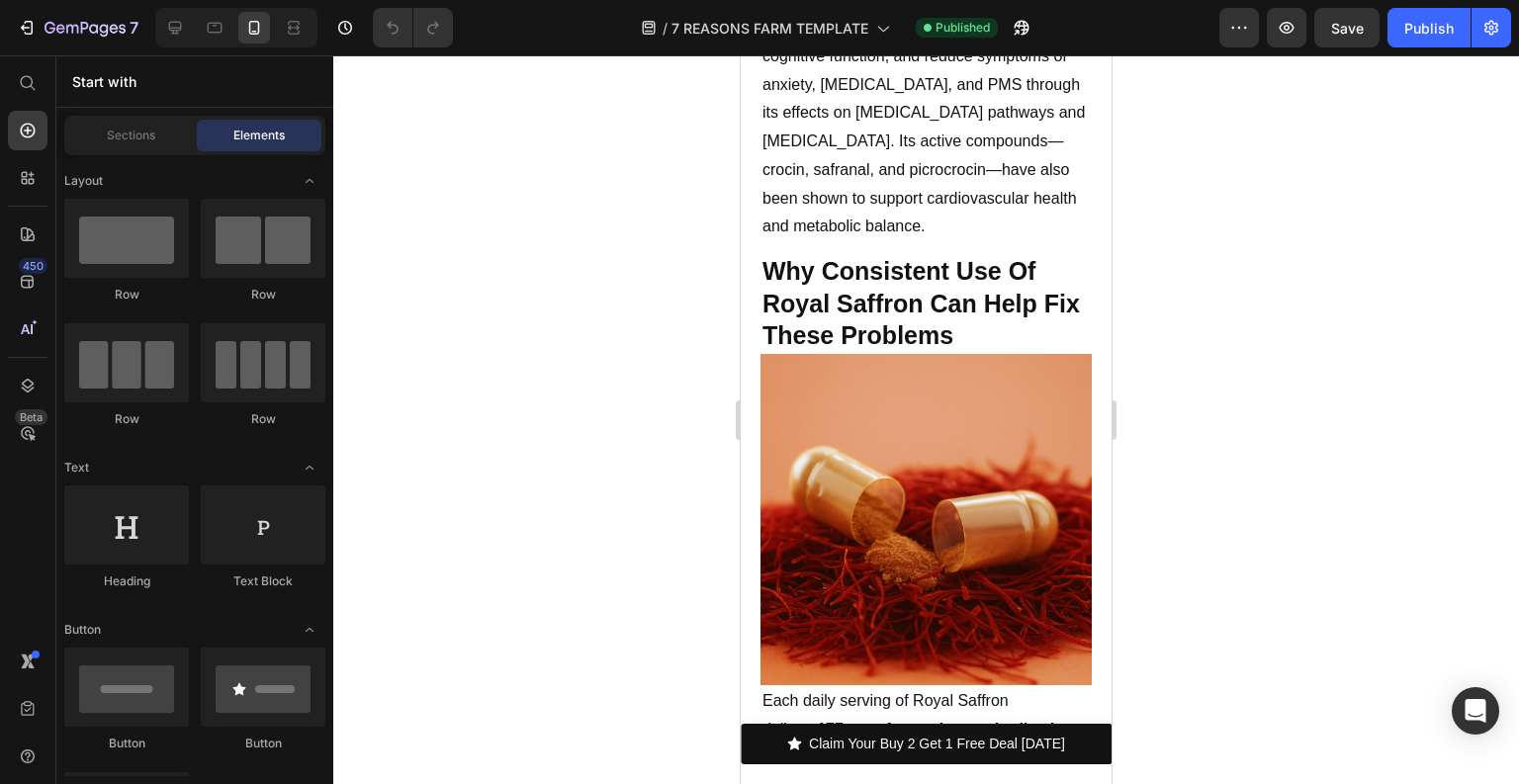 scroll, scrollTop: 5248, scrollLeft: 0, axis: vertical 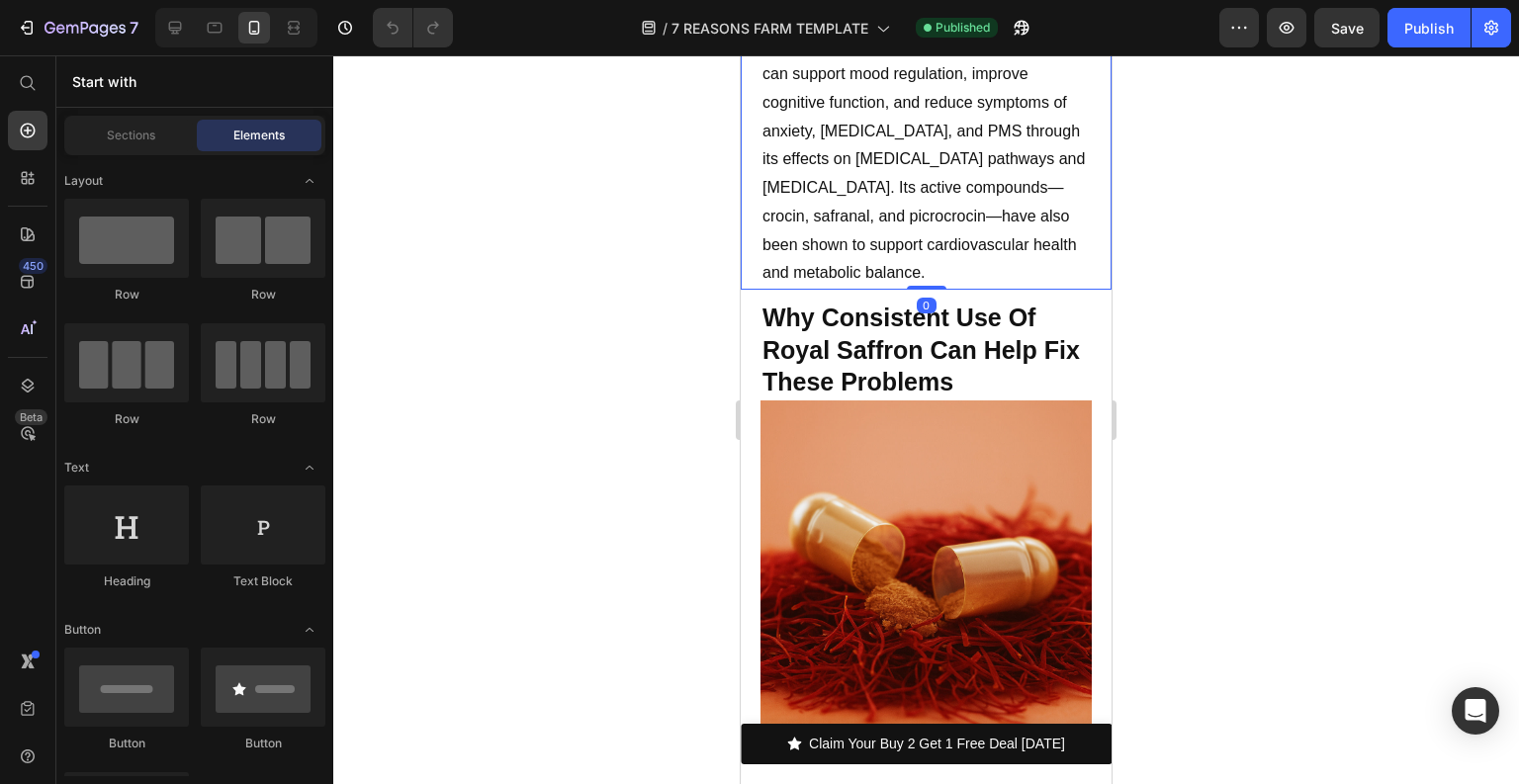 click on "Saffron ( Crocus sativus ) is a clinically studied botanical known for its potent antioxidant and neuroprotective properties. Research shows it can support mood regulation, improve cognitive function, and reduce symptoms of anxiety, [MEDICAL_DATA], and PMS through its effects on [MEDICAL_DATA] pathways and [MEDICAL_DATA]. Its active compounds—crocin, safranal, and picrocrocin—have also been shown to support cardiovascular health and metabolic balance." at bounding box center [926, 131] 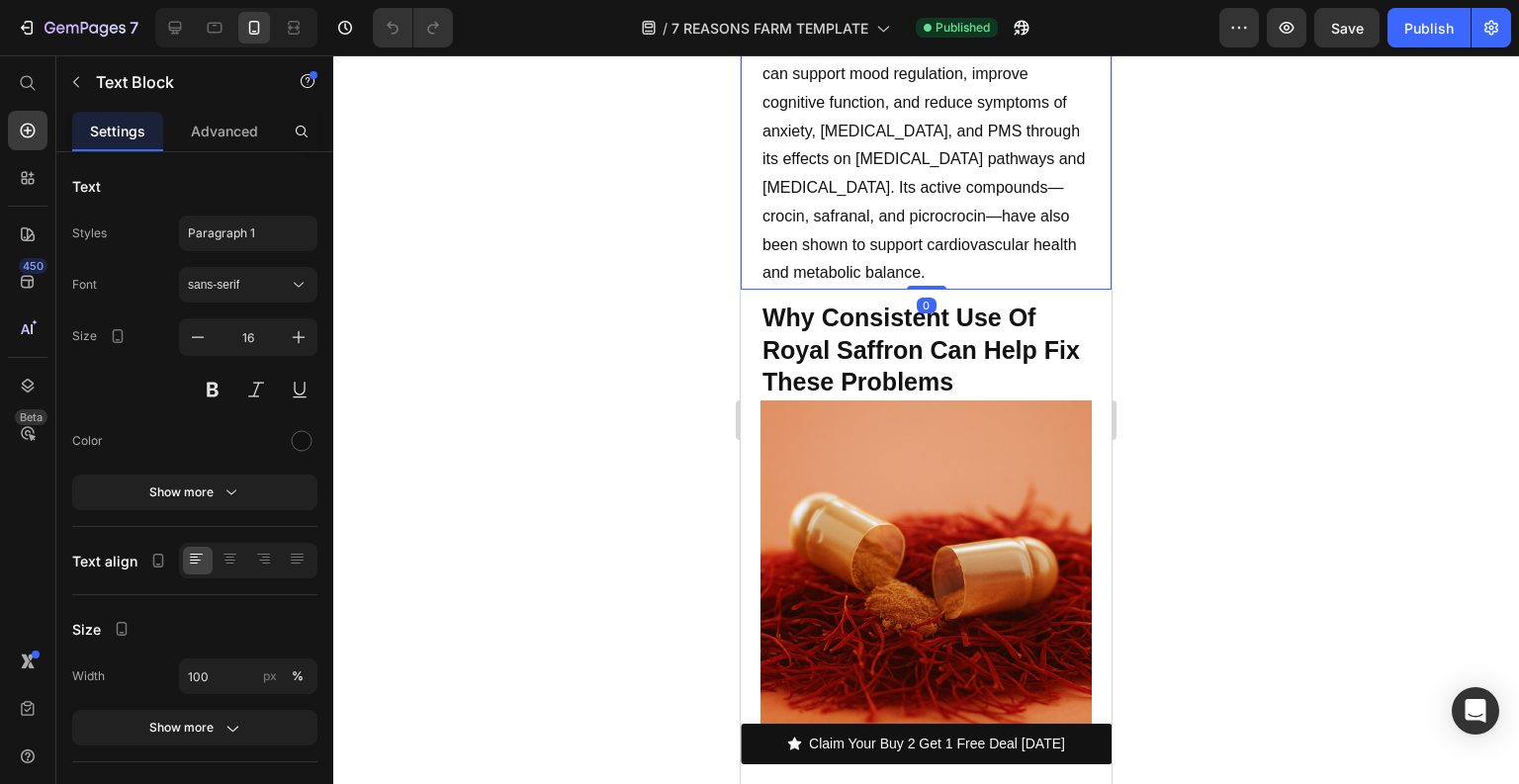 click on "Saffron ( Crocus sativus ) is a clinically studied botanical known for its potent antioxidant and neuroprotective properties. Research shows it can support mood regulation, improve cognitive function, and reduce symptoms of anxiety, [MEDICAL_DATA], and PMS through its effects on [MEDICAL_DATA] pathways and [MEDICAL_DATA]. Its active compounds—crocin, safranal, and picrocrocin—have also been shown to support cardiovascular health and metabolic balance." at bounding box center (926, 131) 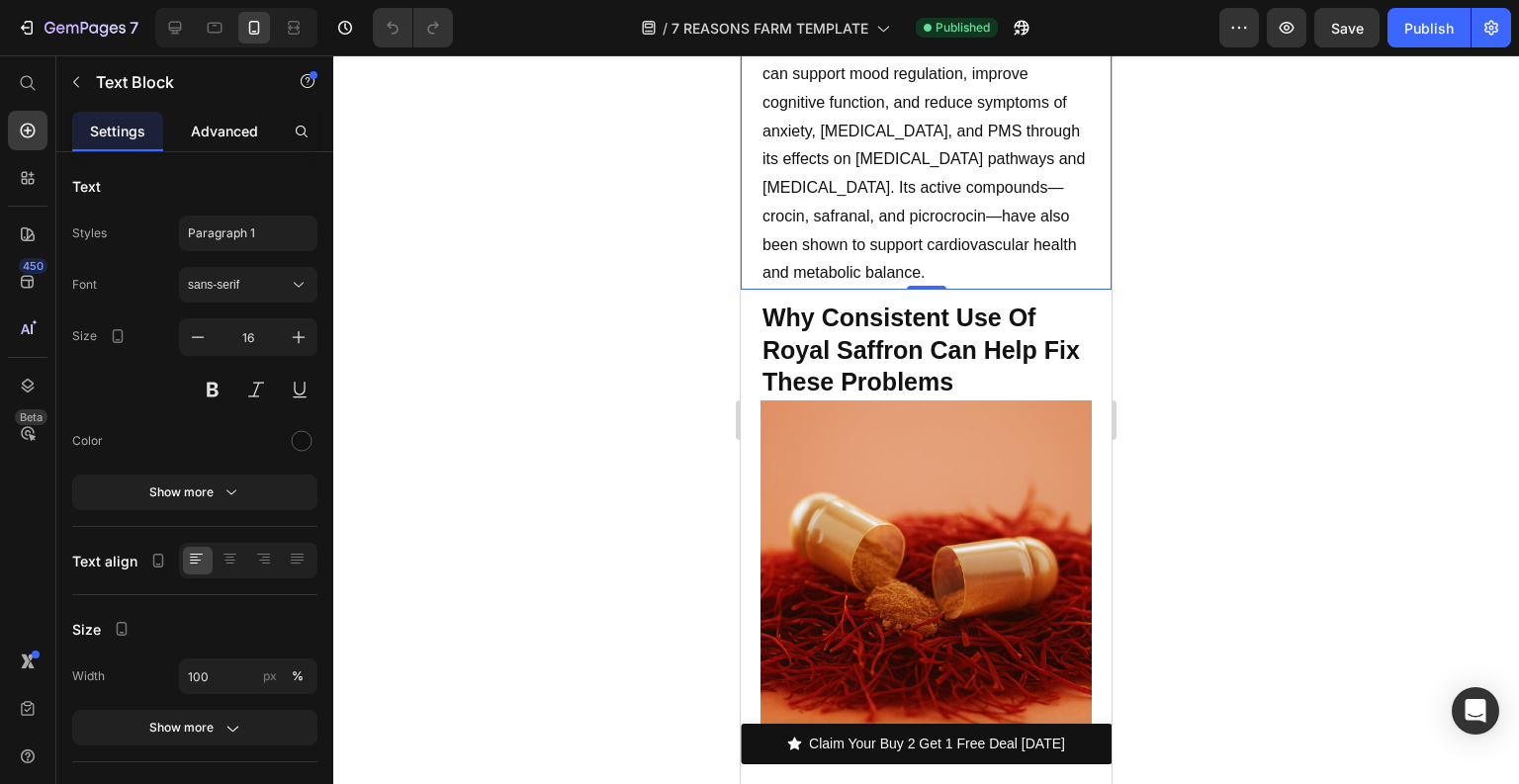 click on "Advanced" at bounding box center (224, 131) 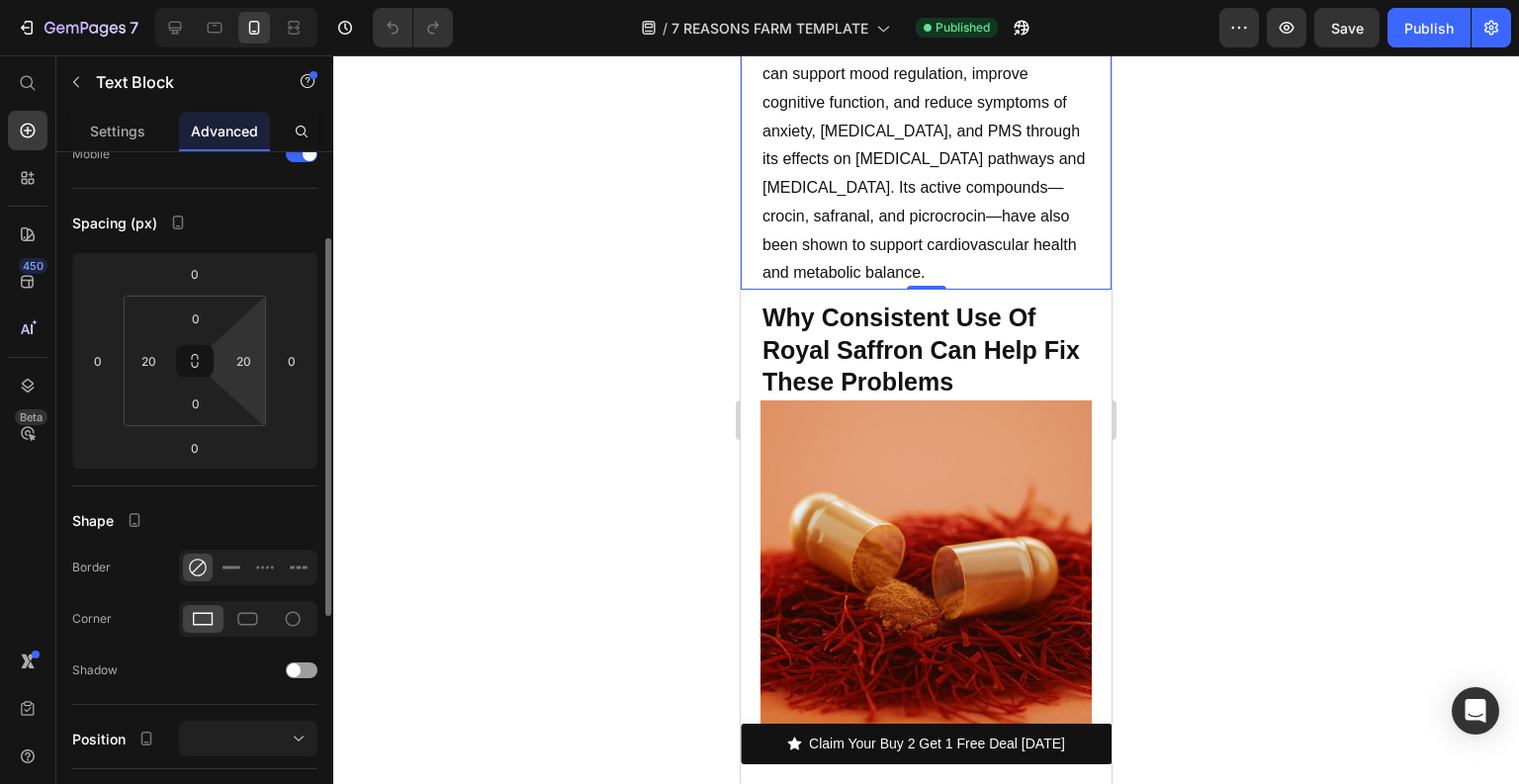 scroll, scrollTop: 0, scrollLeft: 0, axis: both 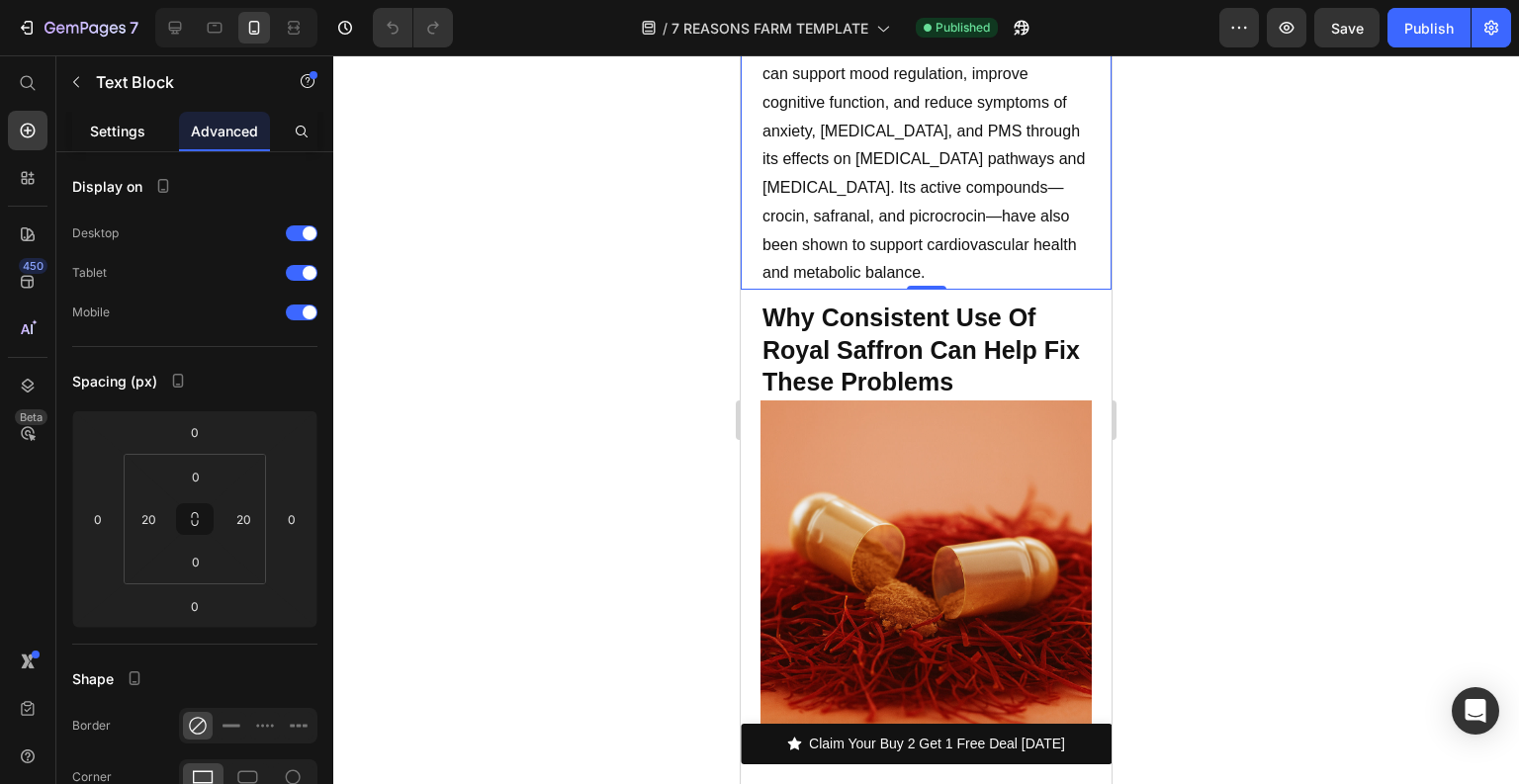 click on "Settings" 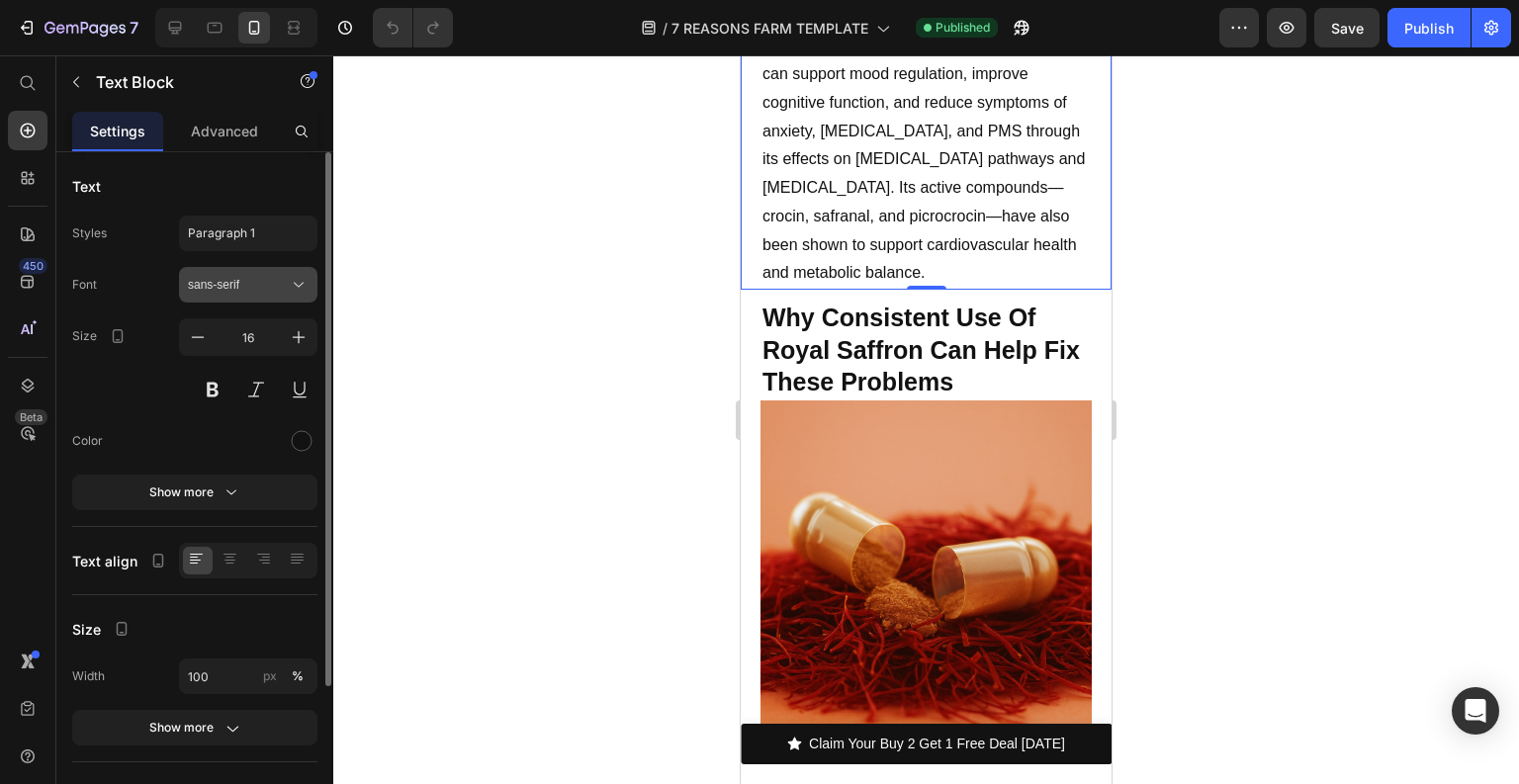 click on "sans-serif" at bounding box center (238, 285) 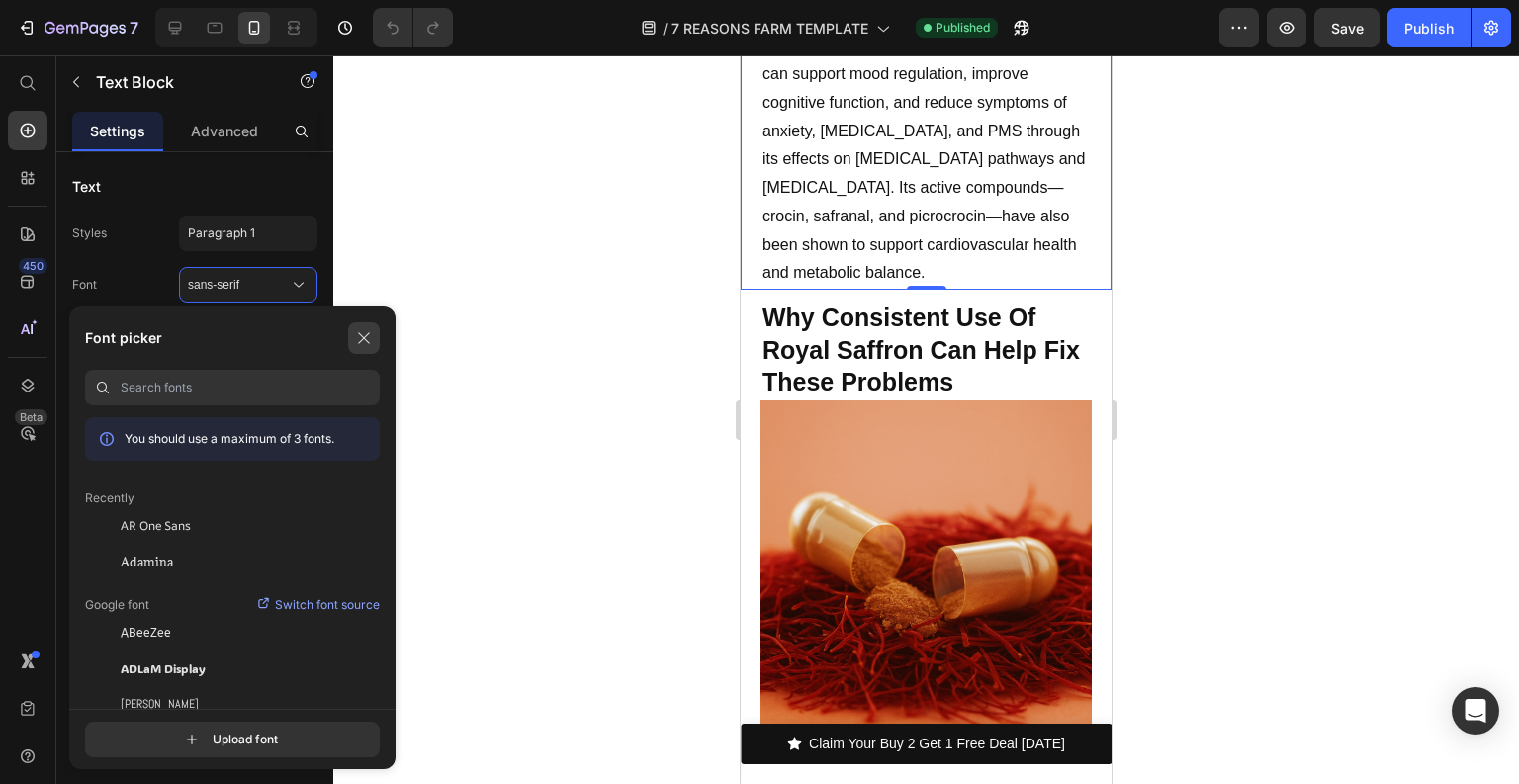 click 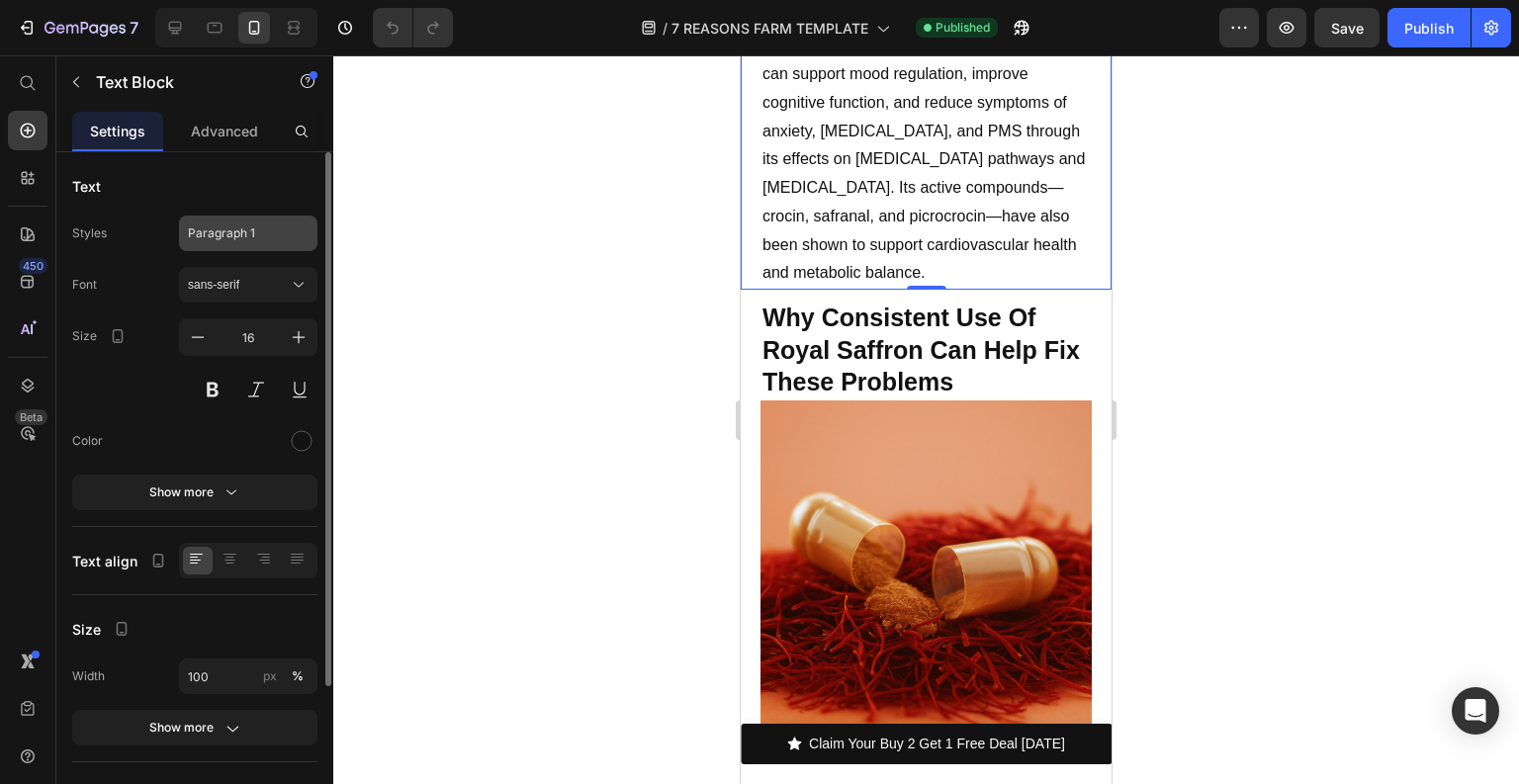click on "Paragraph 1" 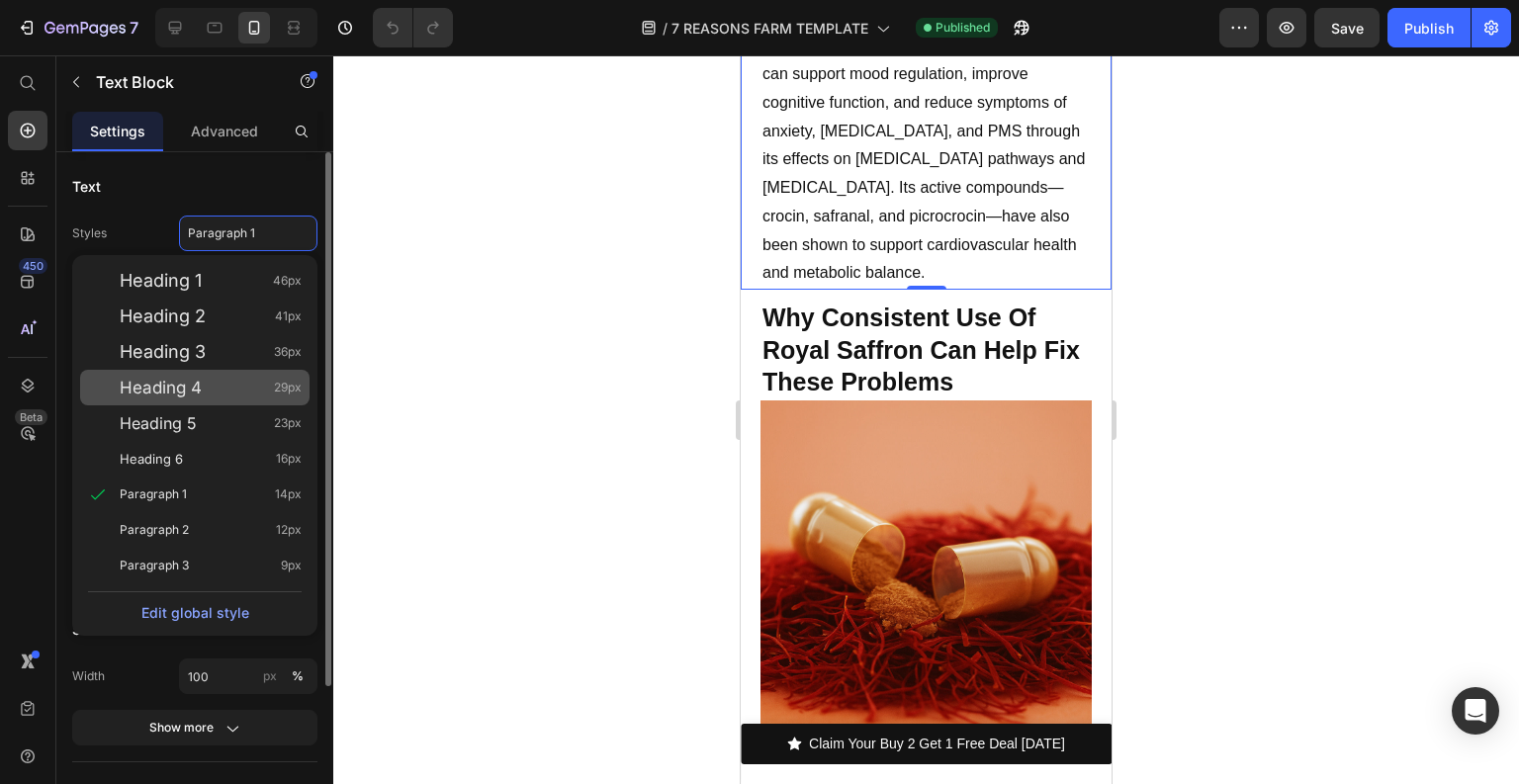 click on "Heading 4 29px" at bounding box center [211, 388] 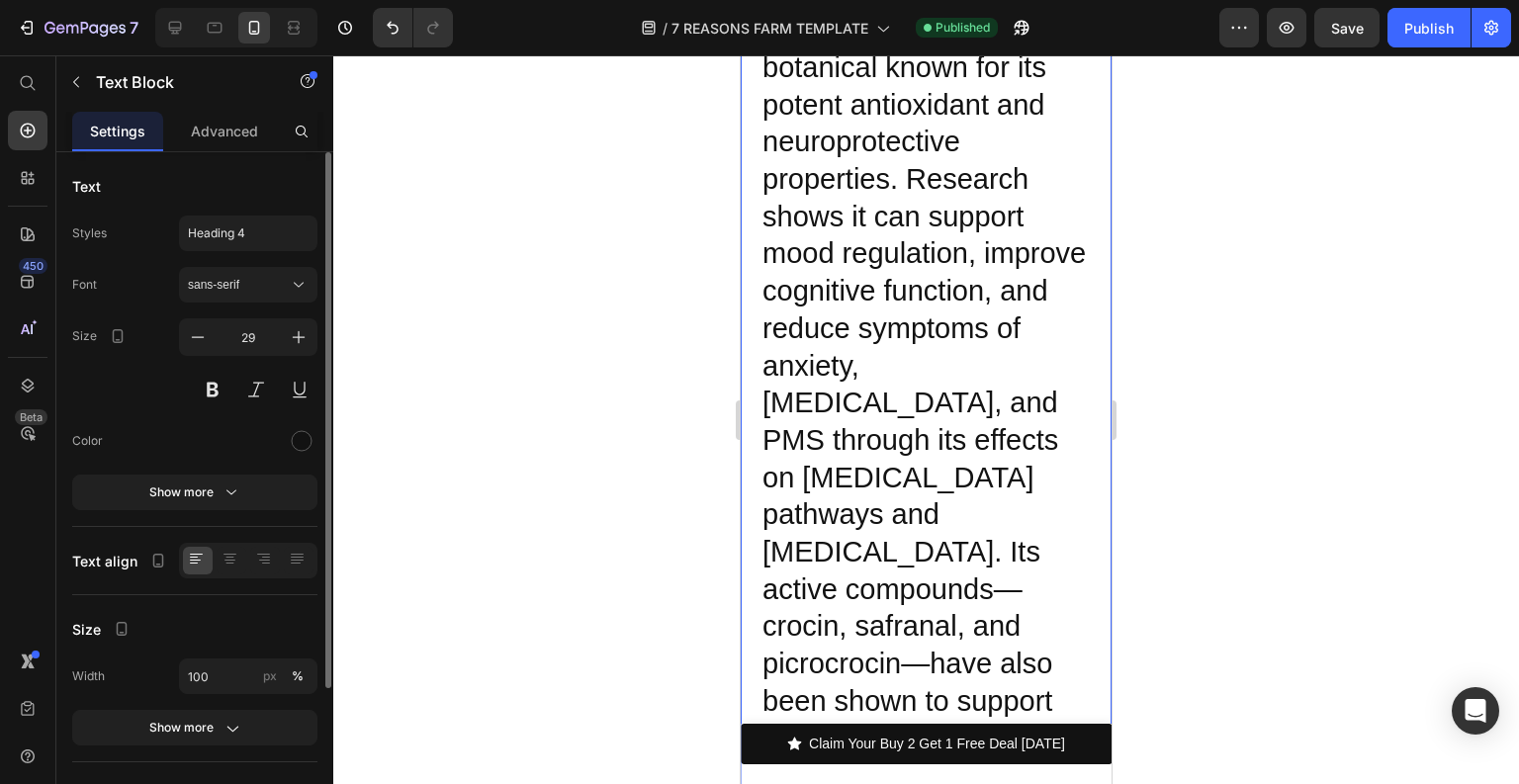 scroll, scrollTop: 5327, scrollLeft: 0, axis: vertical 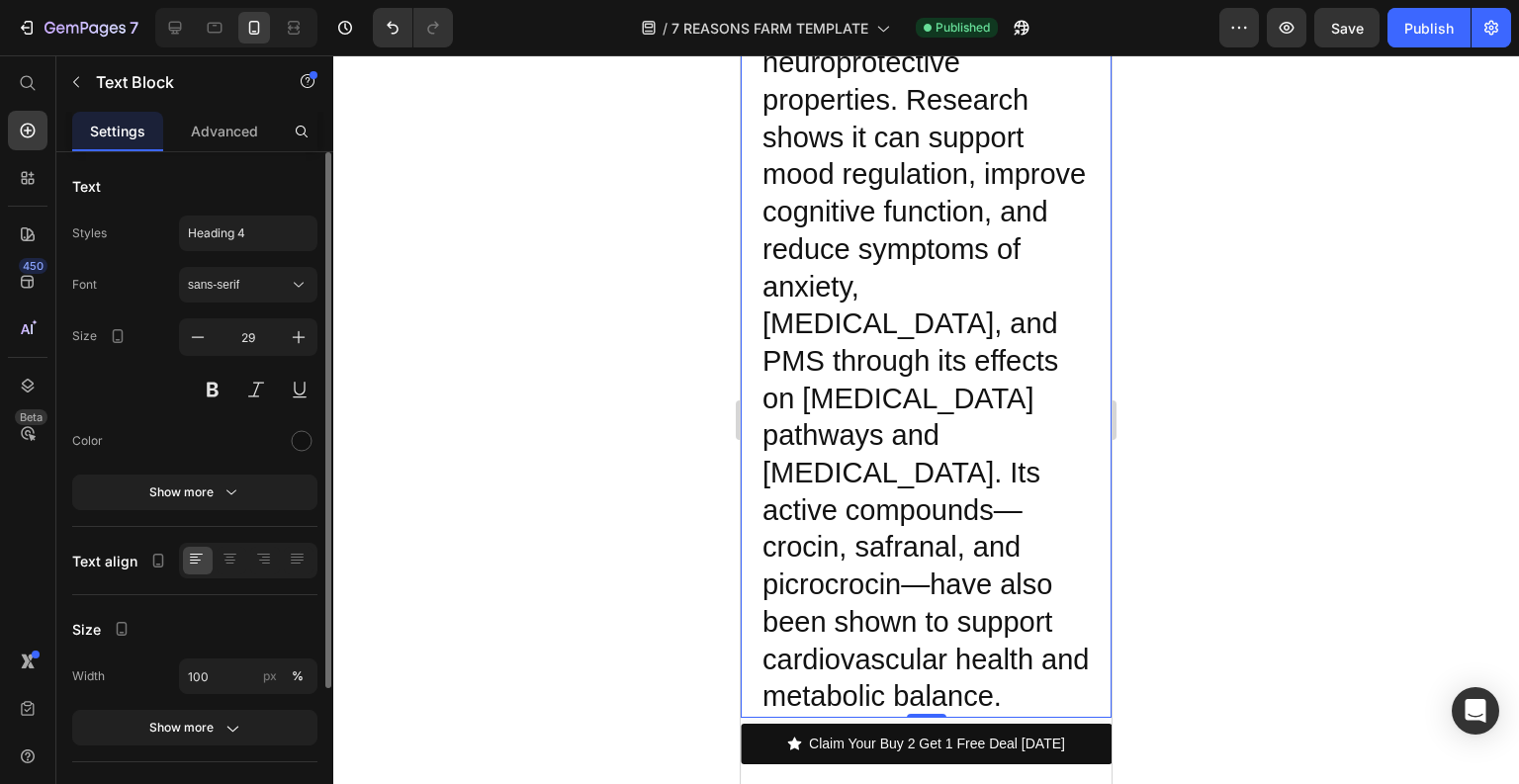 type on "16" 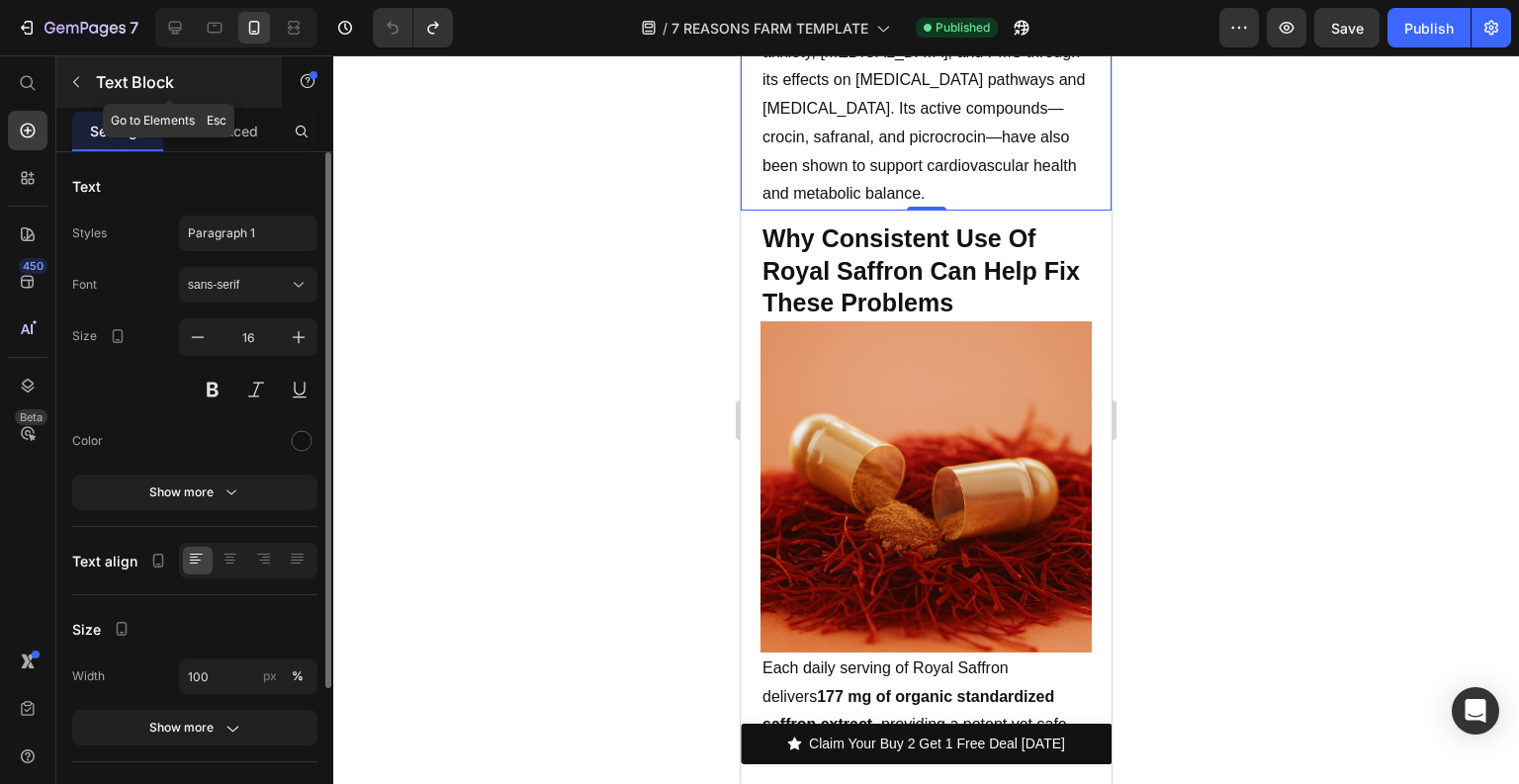 click at bounding box center (76, 82) 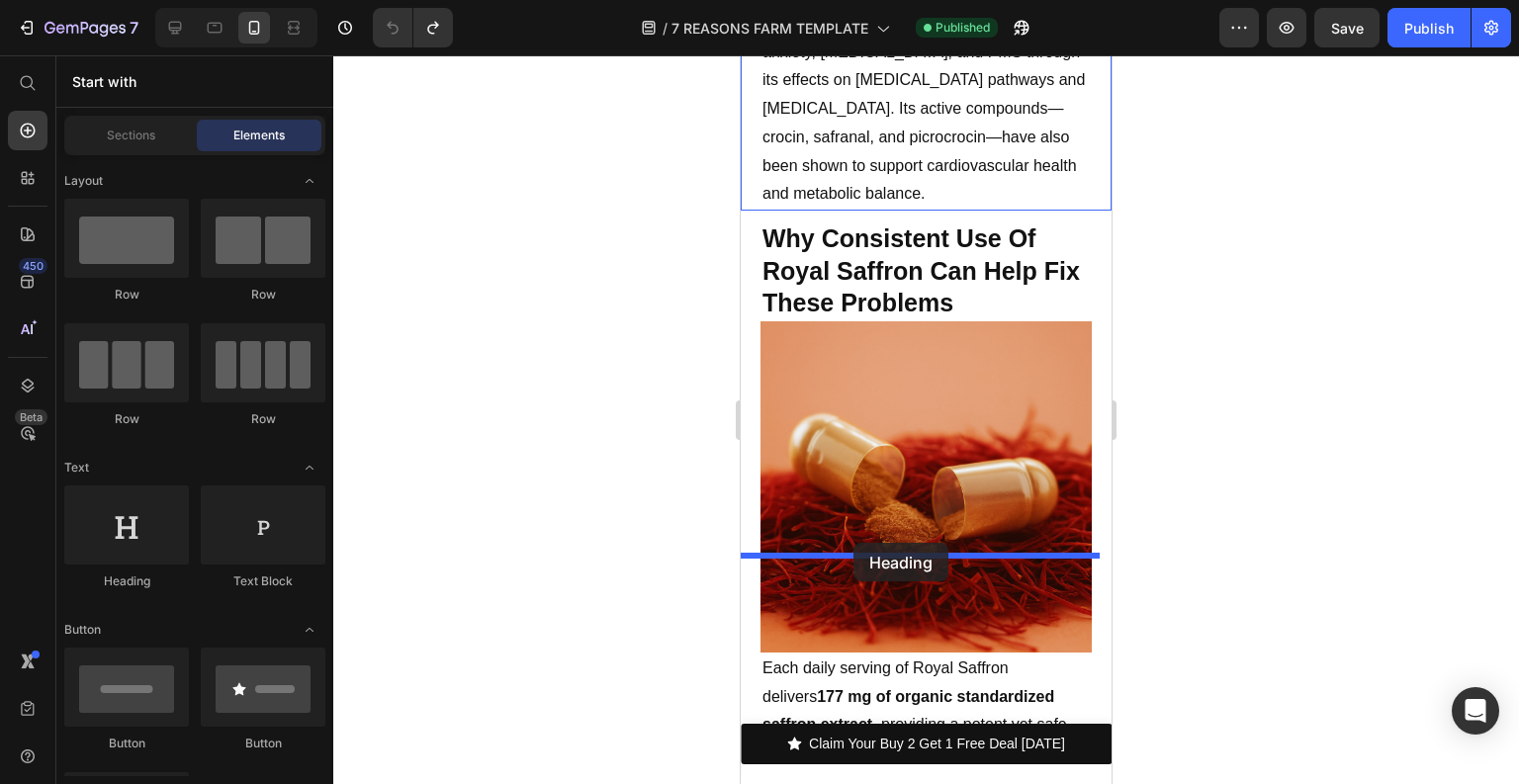 drag, startPoint x: 898, startPoint y: 589, endPoint x: 853, endPoint y: 543, distance: 64.3506 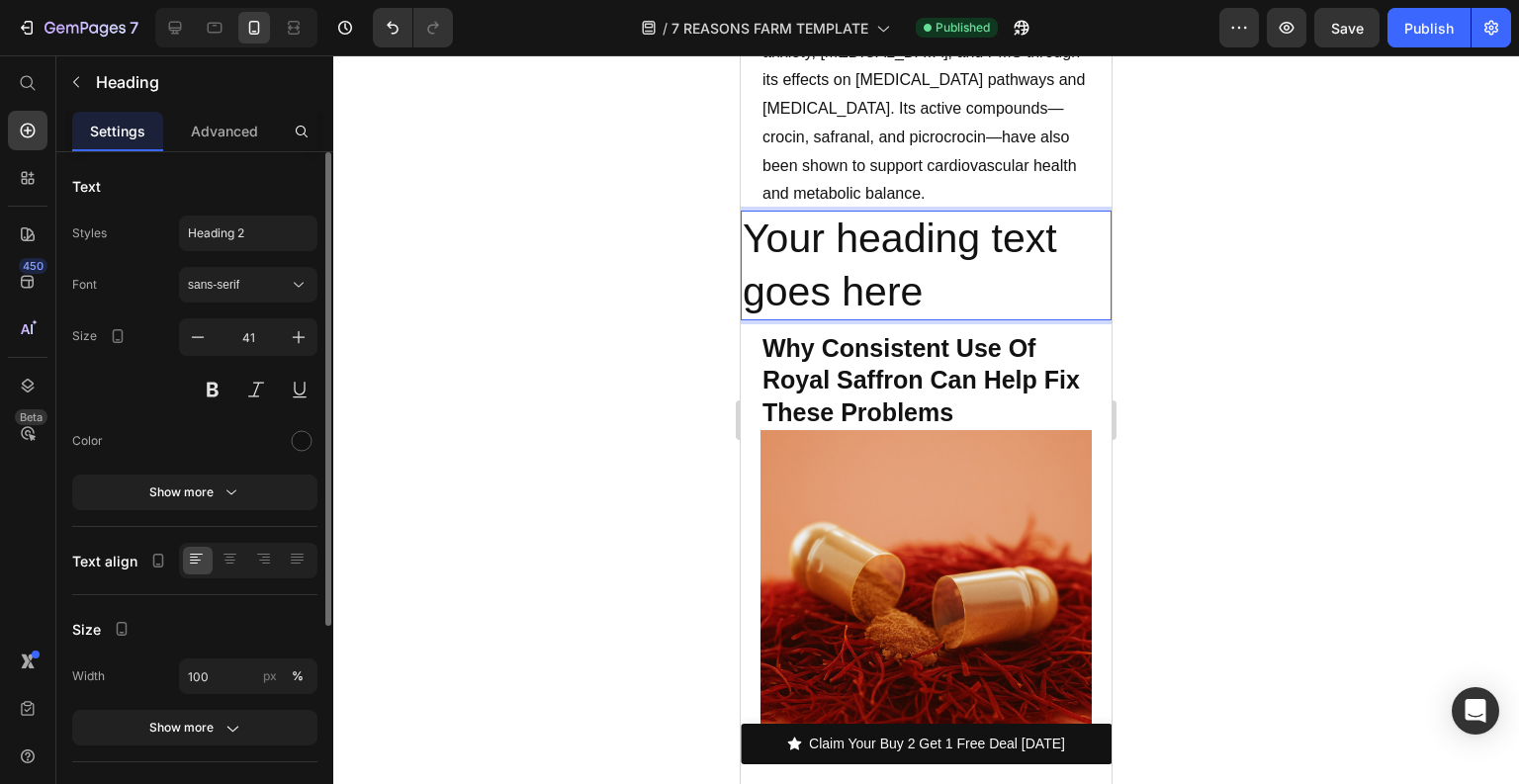 click on "Your heading text goes here" at bounding box center [926, 265] 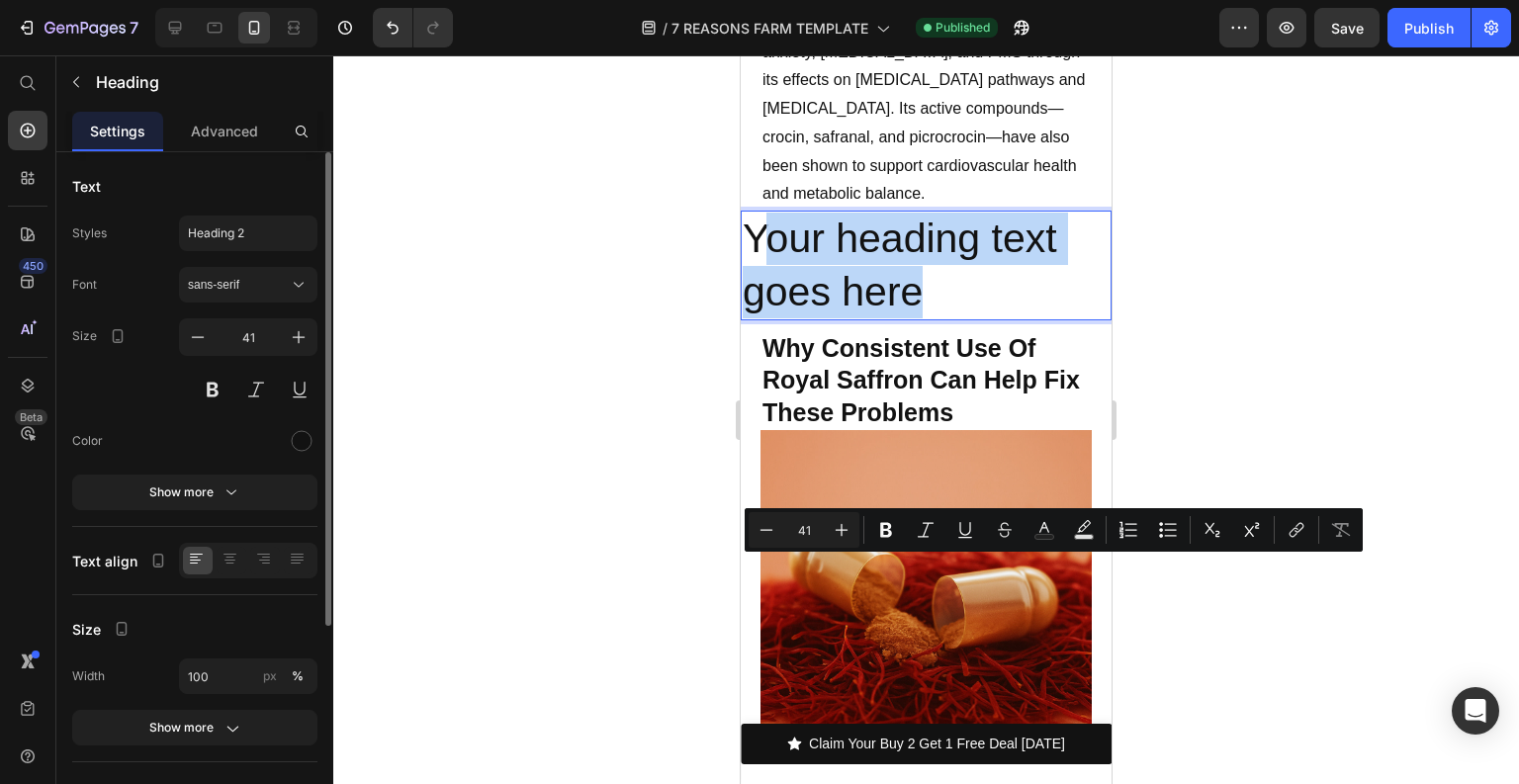drag, startPoint x: 959, startPoint y: 636, endPoint x: 761, endPoint y: 584, distance: 204.71444 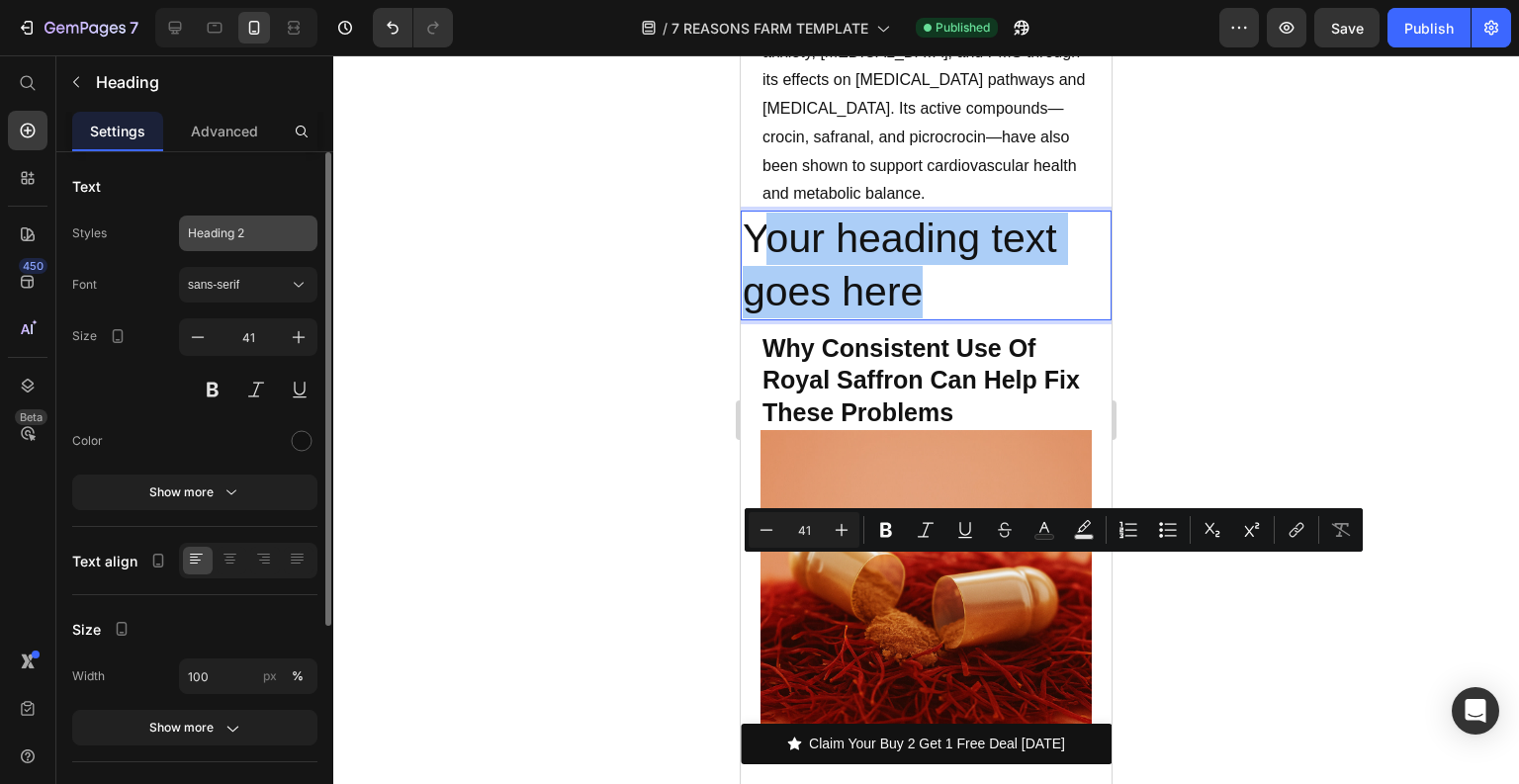 click on "Heading 2" at bounding box center (236, 233) 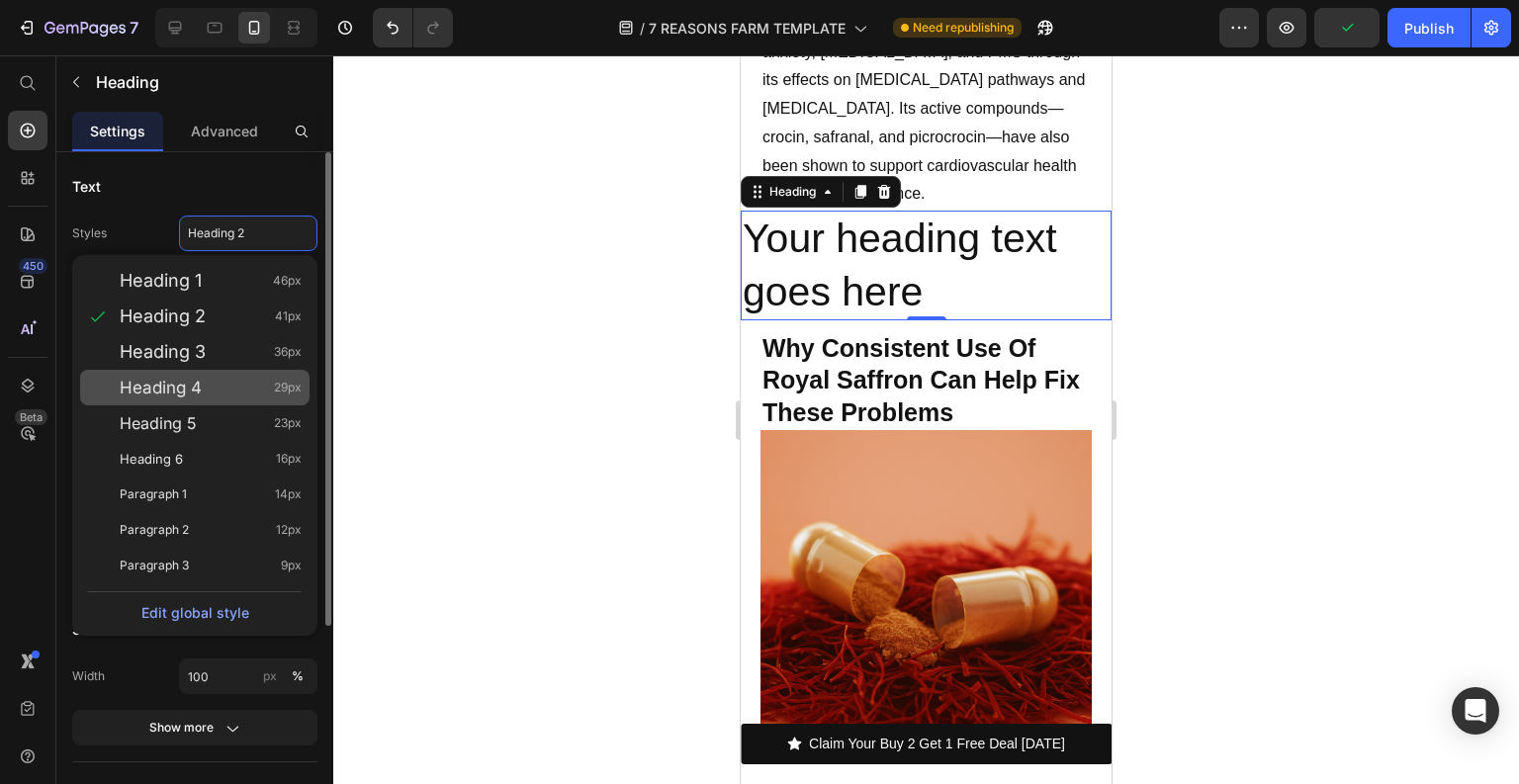 click on "Heading 4 29px" 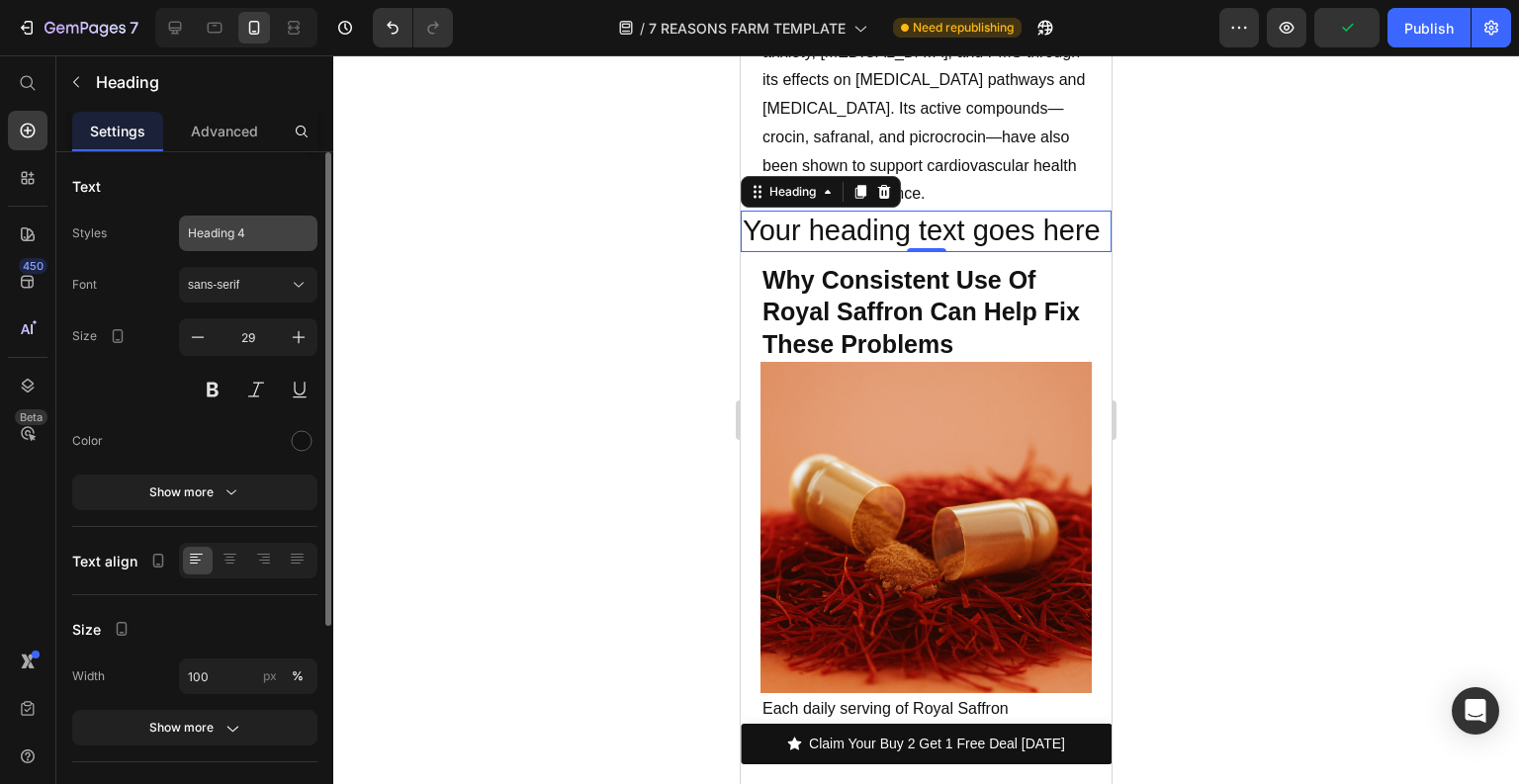 click on "Heading 4" at bounding box center [248, 233] 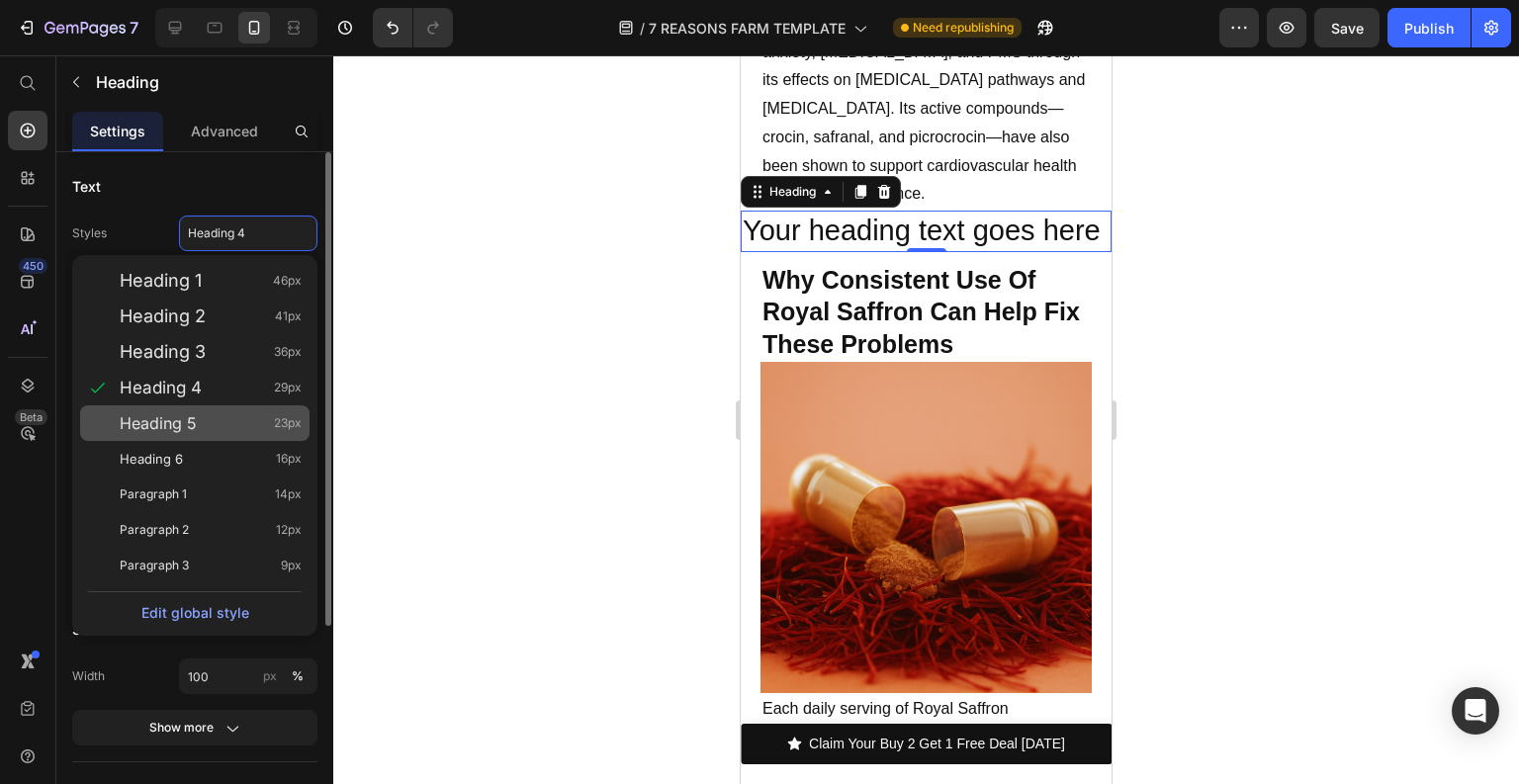 click on "Heading 5 23px" at bounding box center (211, 423) 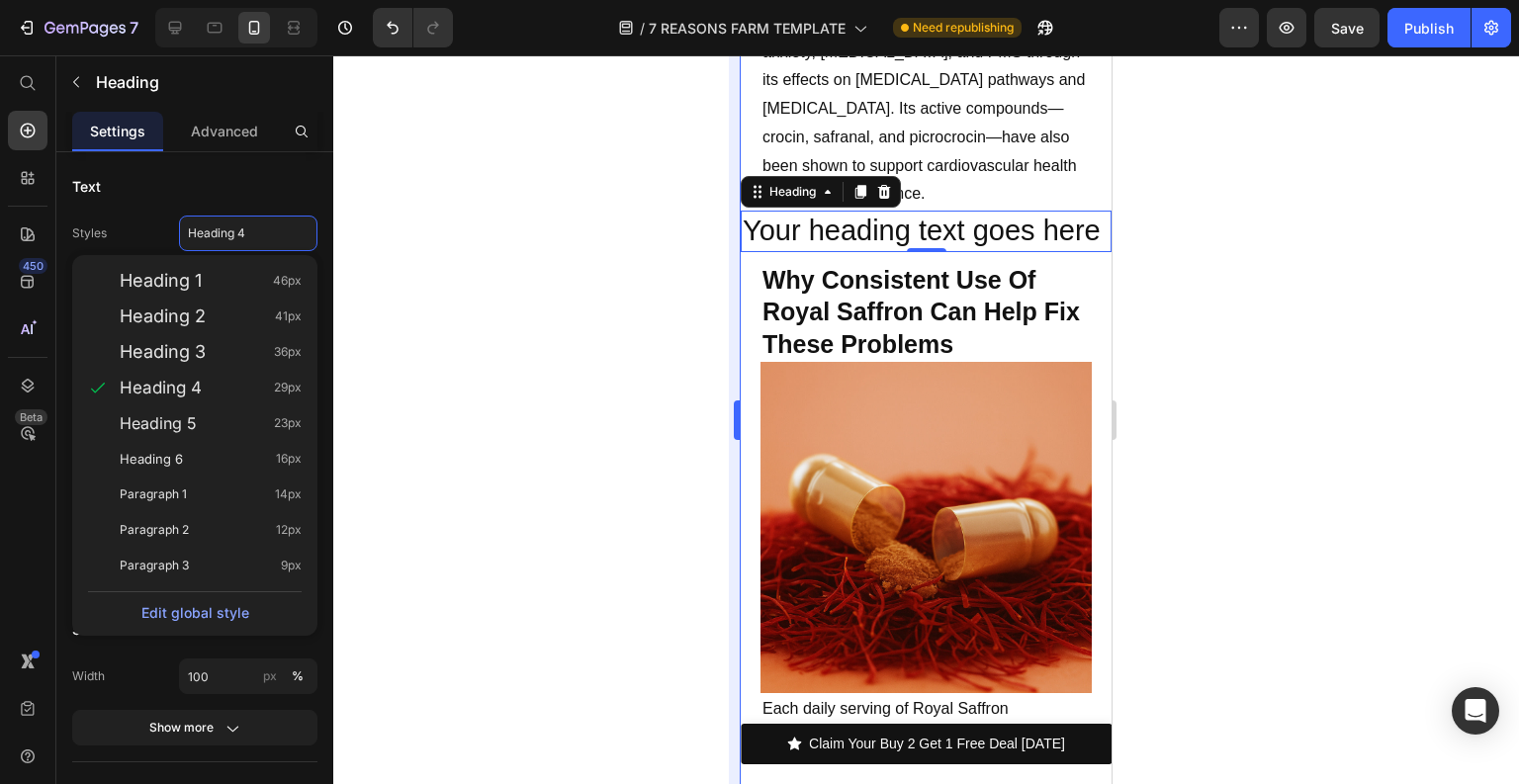 type on "23" 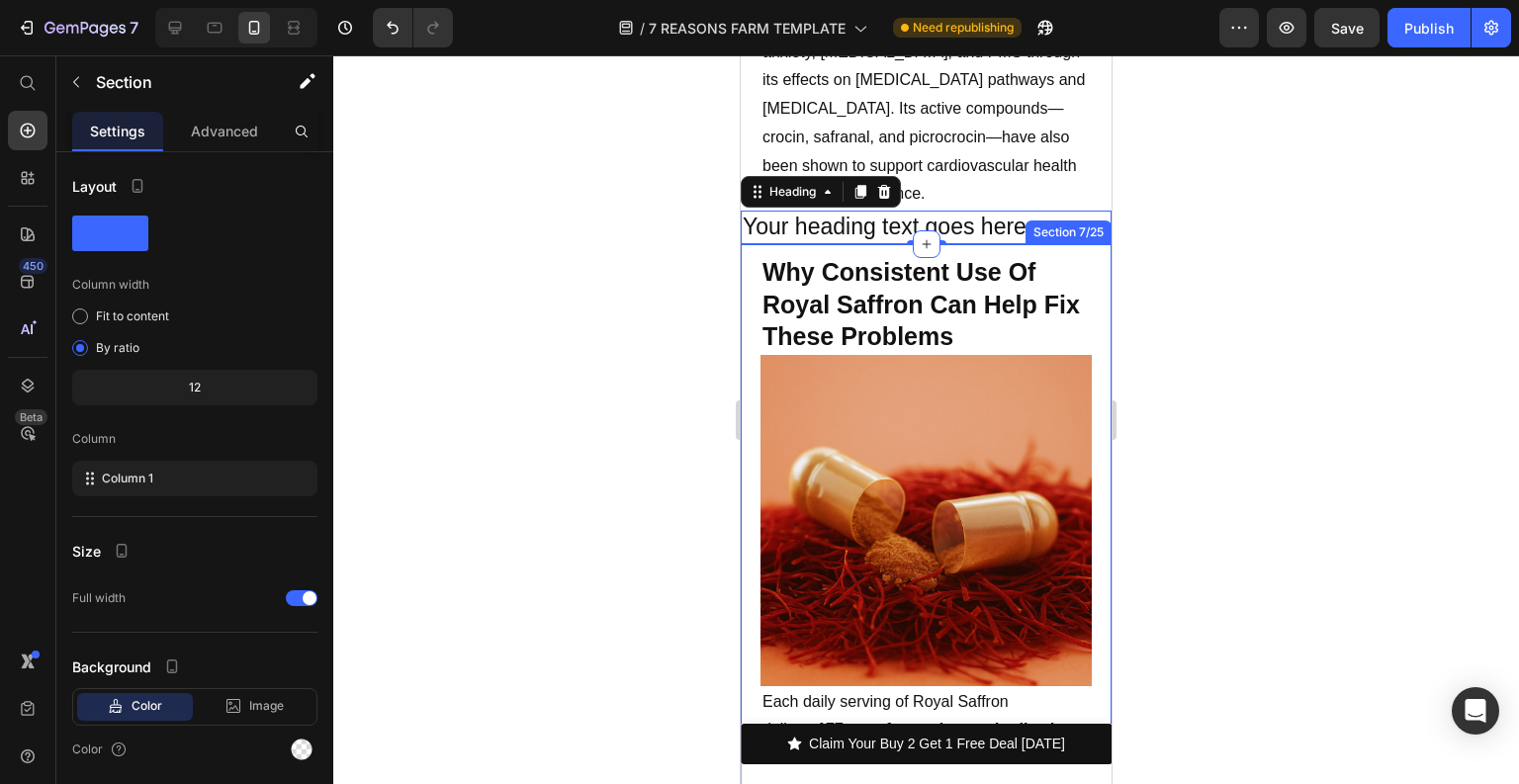 click on "Section 7/25" at bounding box center [1068, 232] 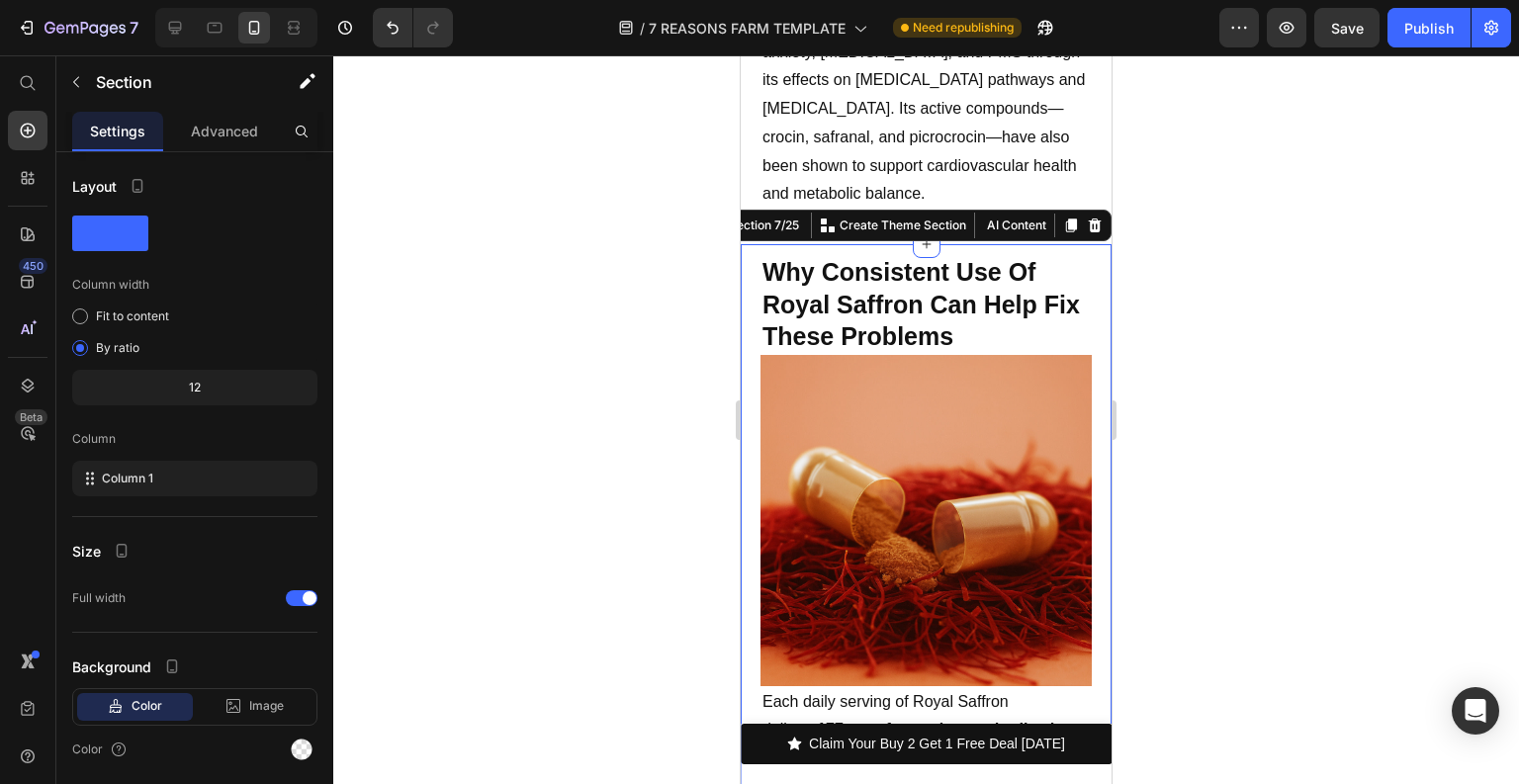 click 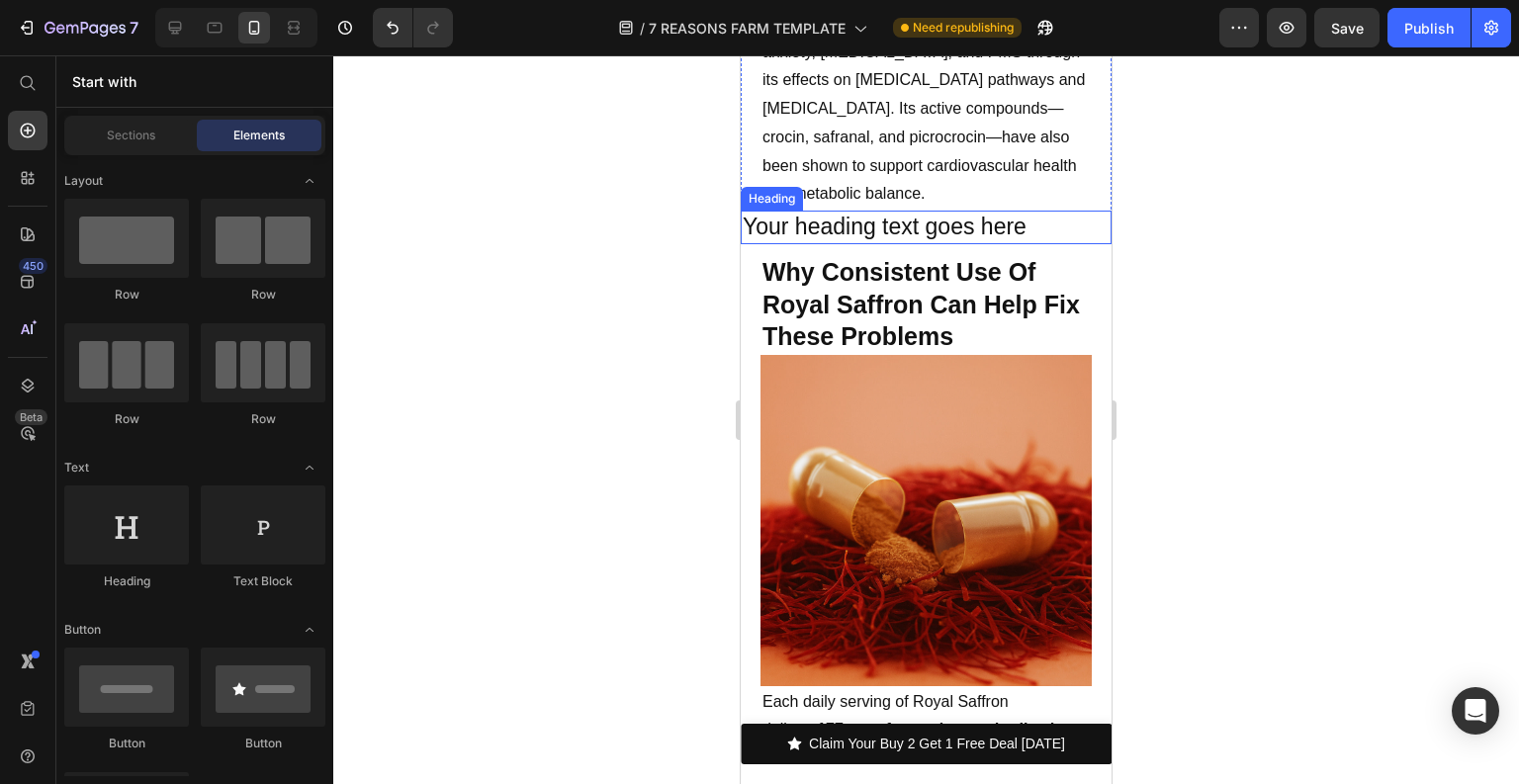 click on "Your heading text goes here" at bounding box center [926, 227] 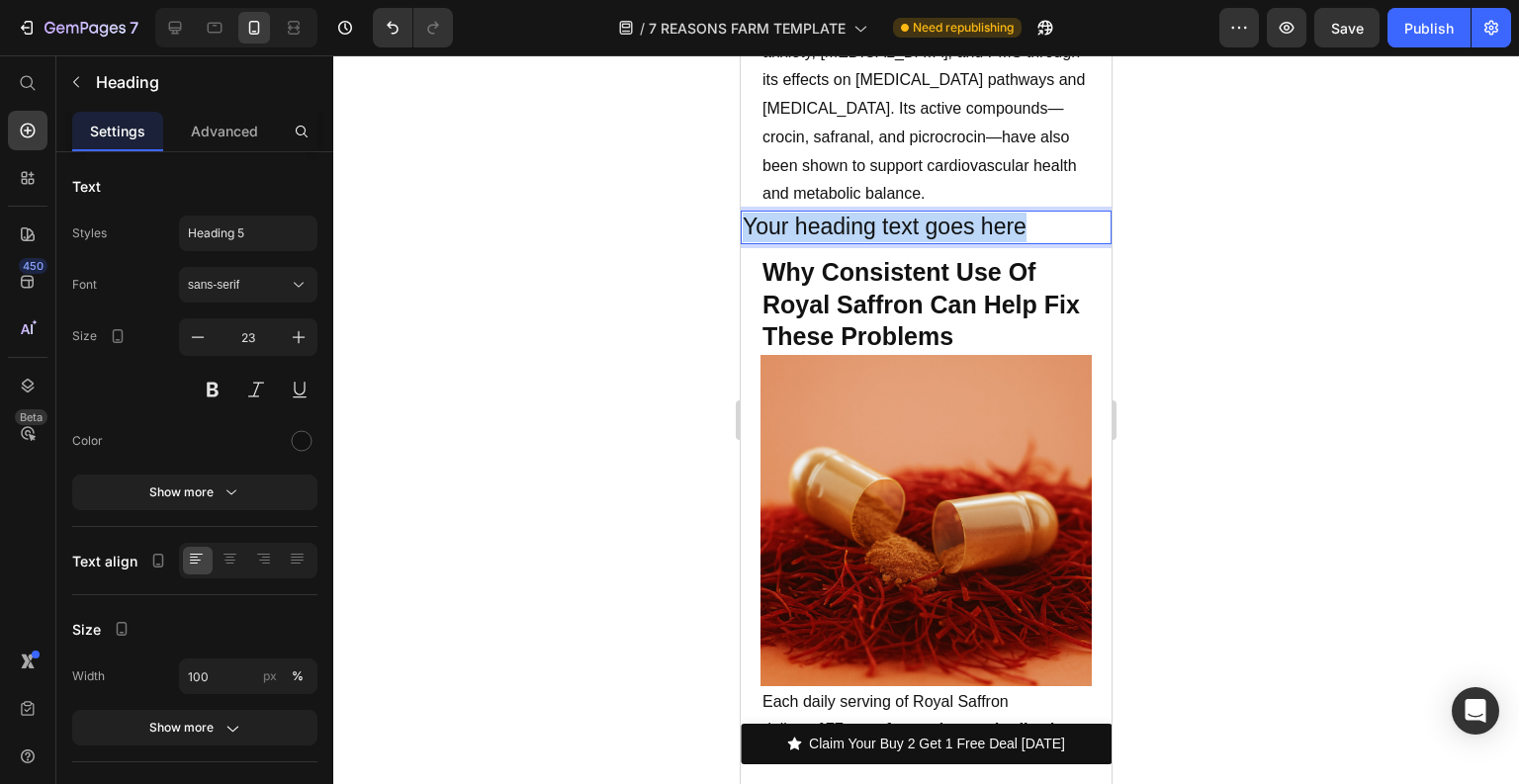 click on "Your heading text goes here" at bounding box center (926, 227) 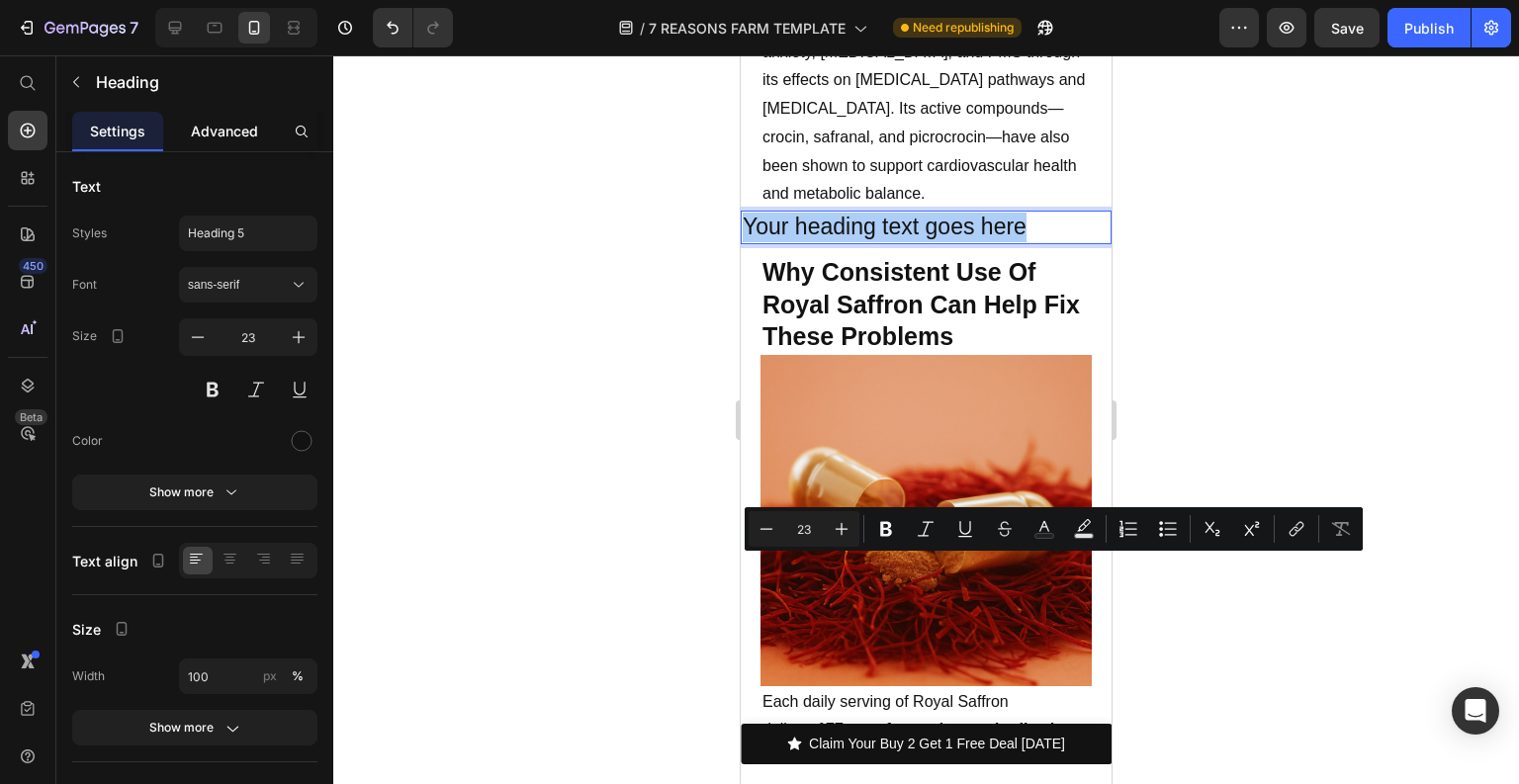 click on "Advanced" 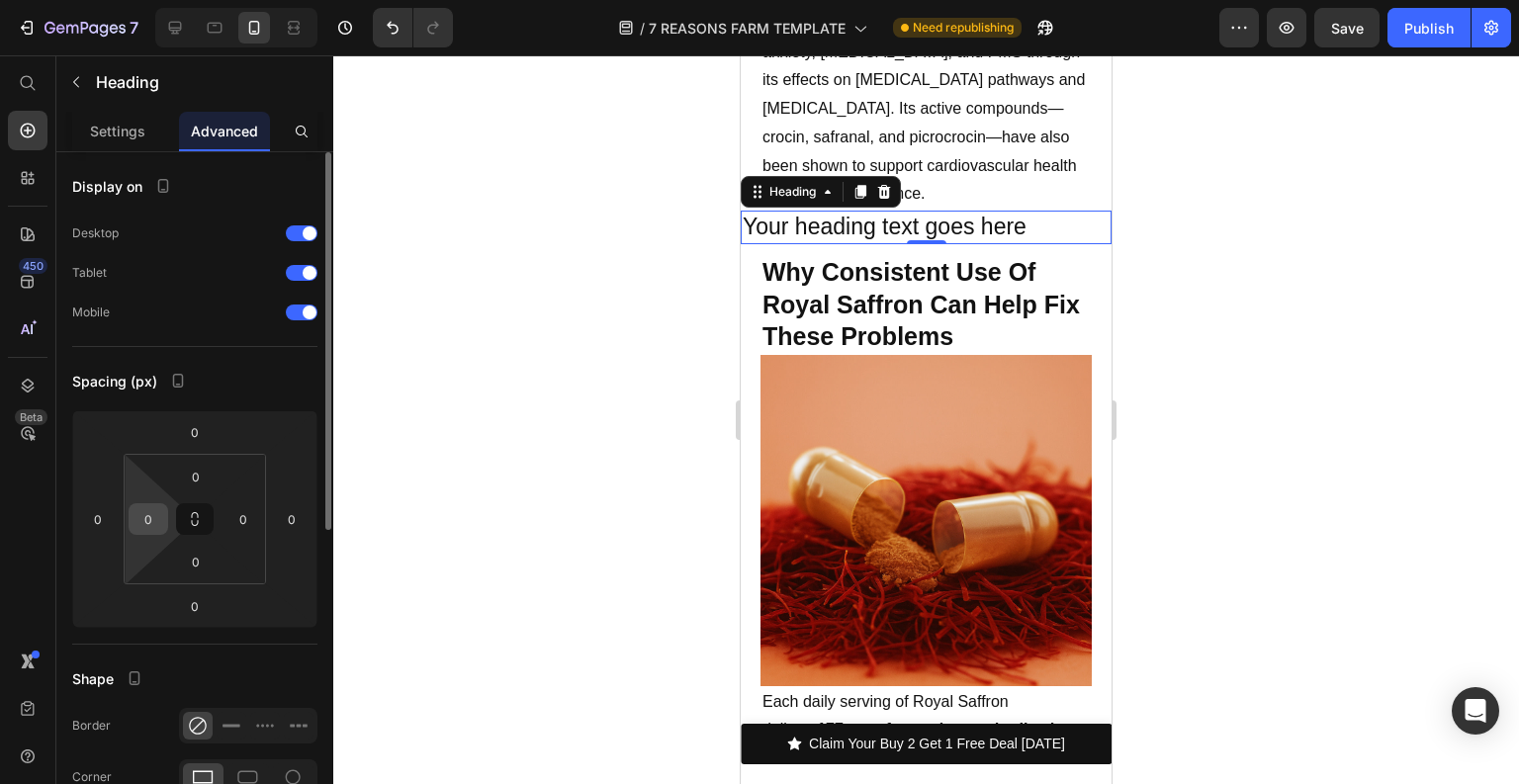 click on "0" at bounding box center [148, 519] 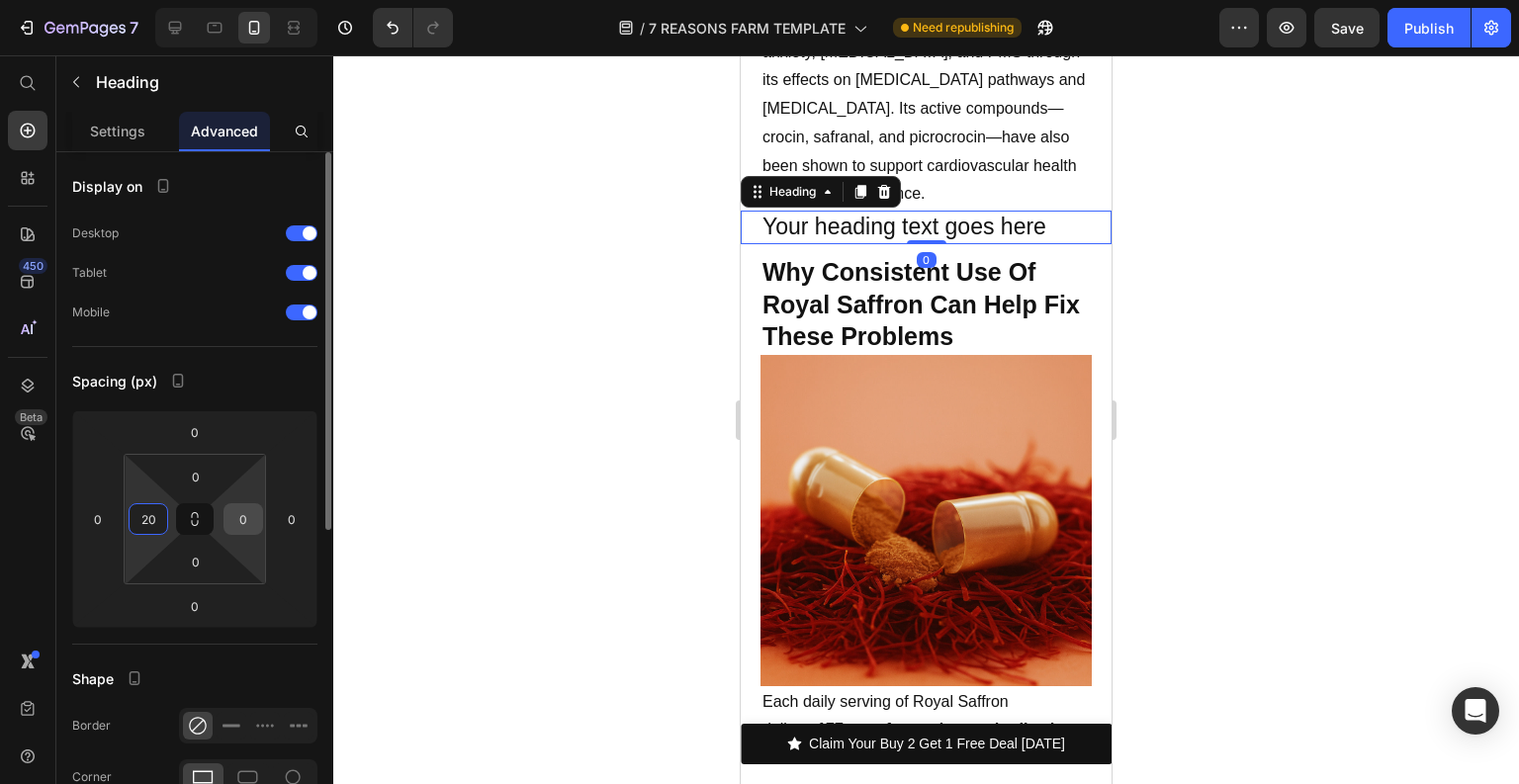 type on "20" 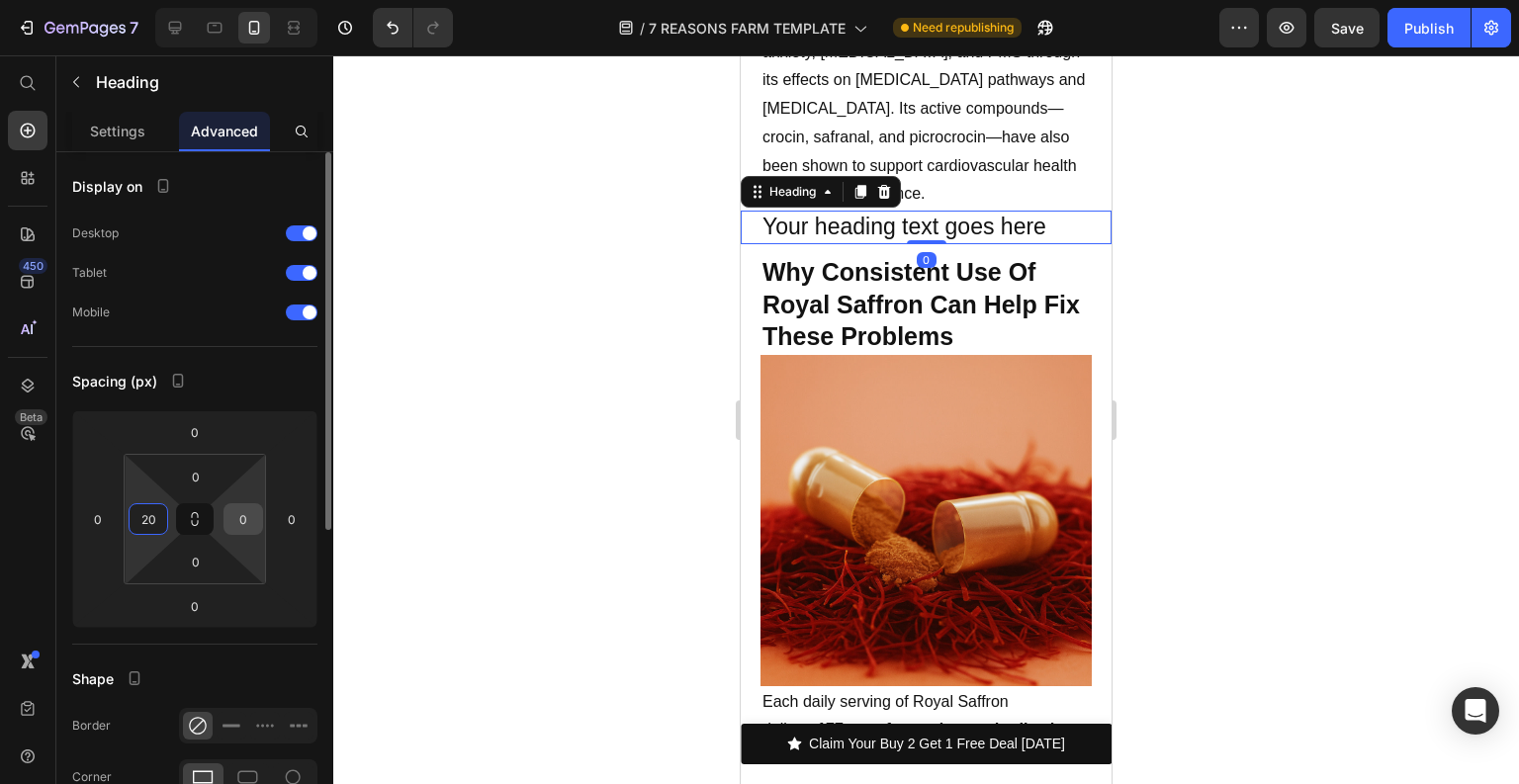click on "0" at bounding box center [243, 519] 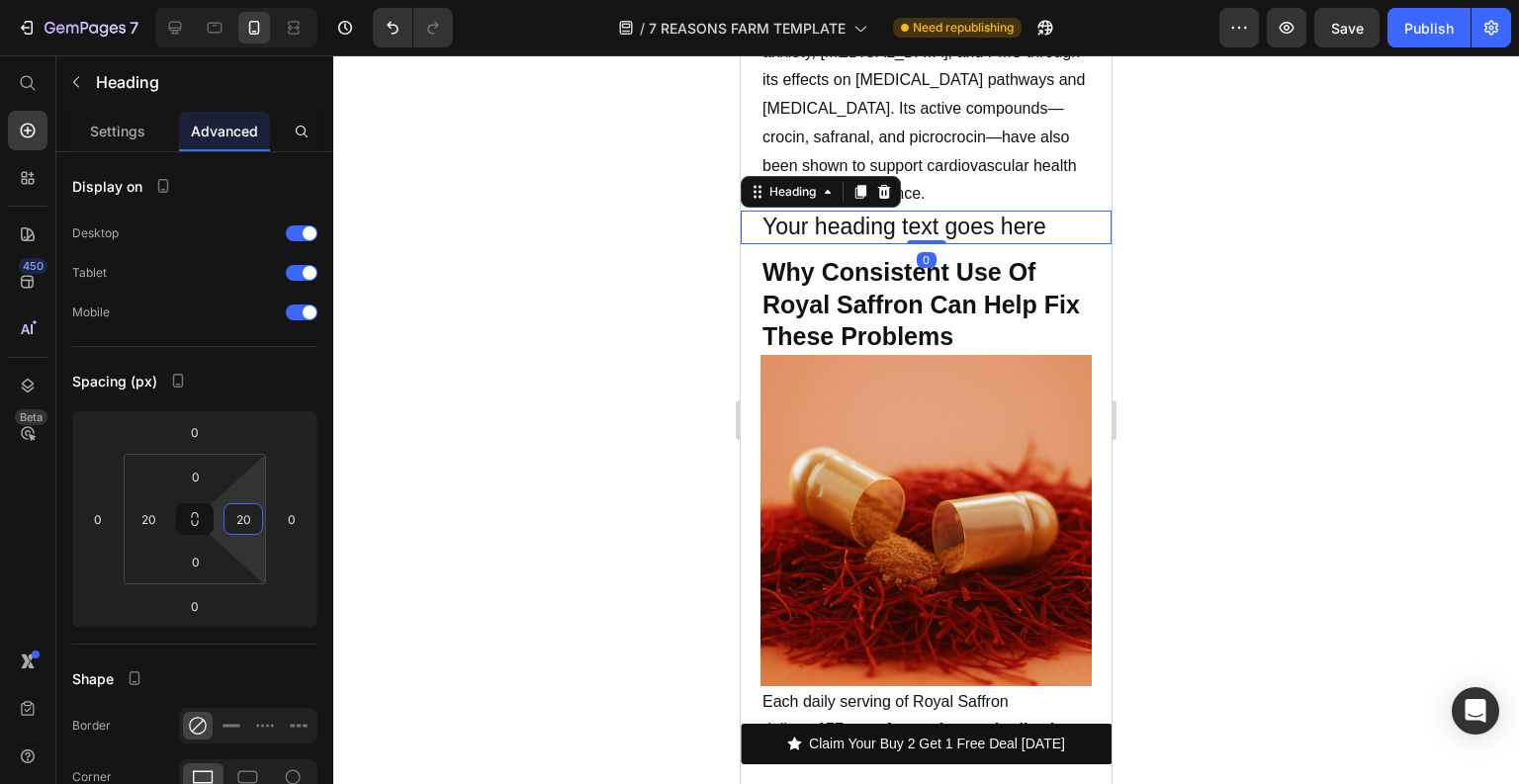 type on "20" 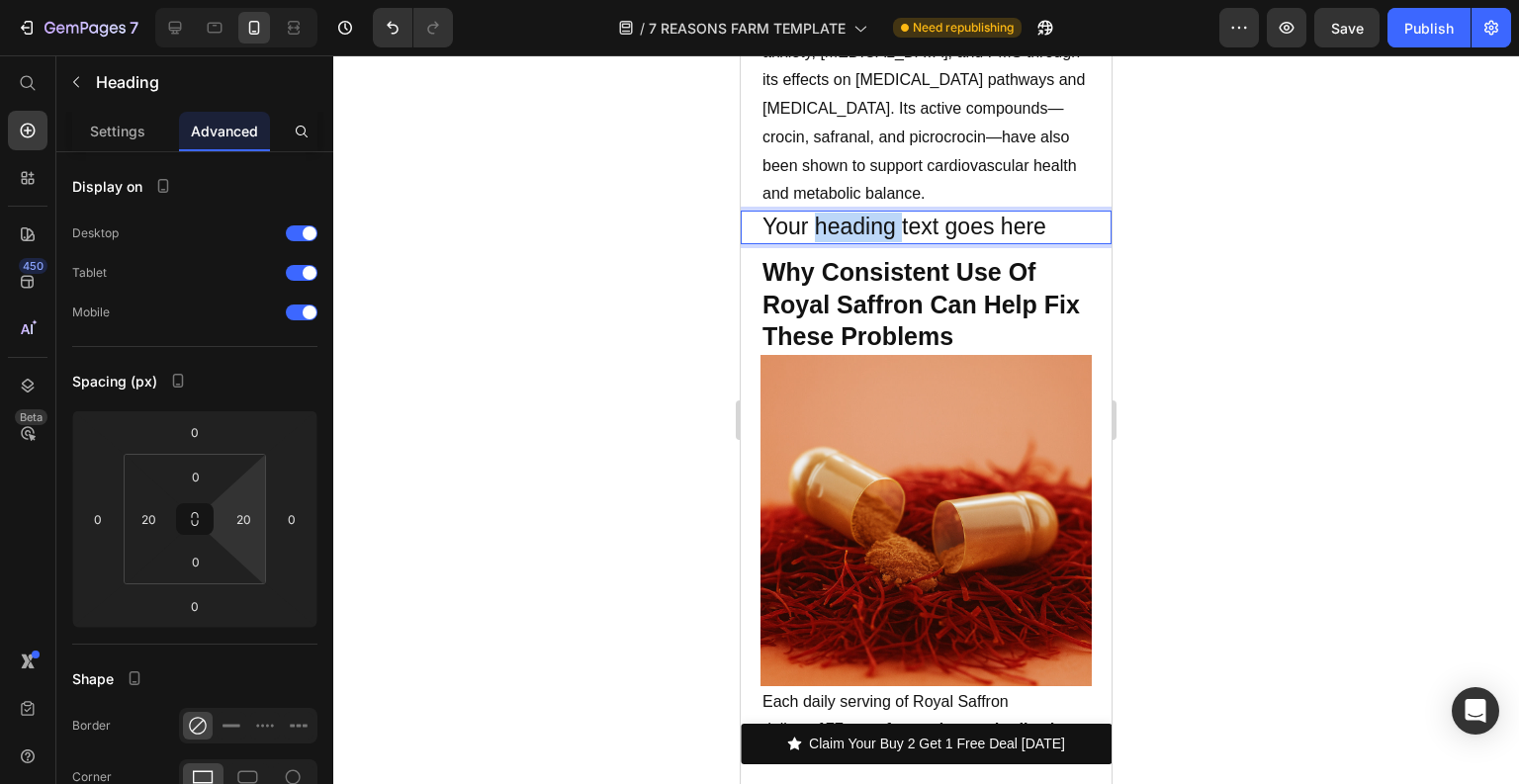 click on "Your heading text goes here" at bounding box center [926, 227] 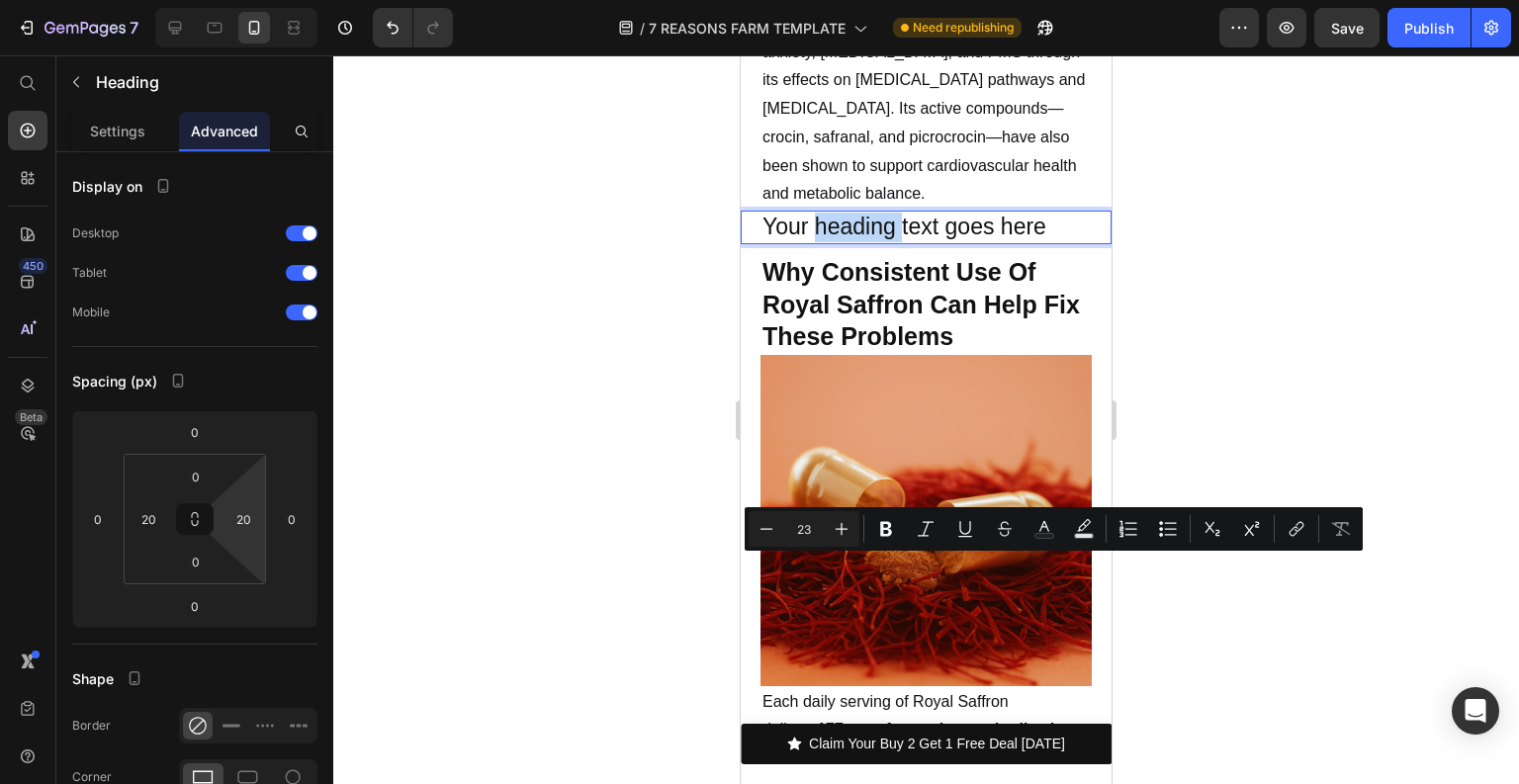 click on "Your heading text goes here" at bounding box center [926, 227] 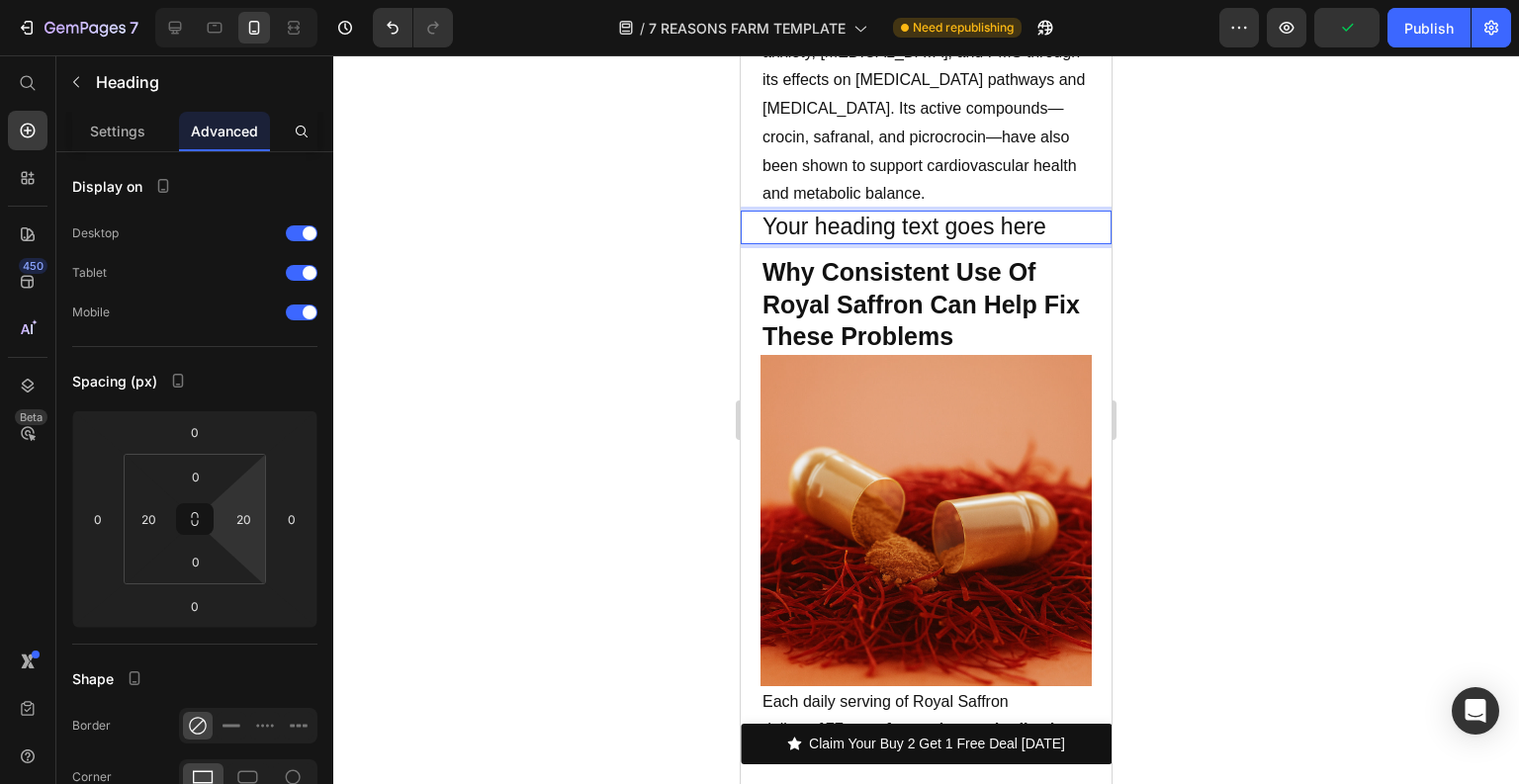 click on "Your heading text goes here" at bounding box center (926, 227) 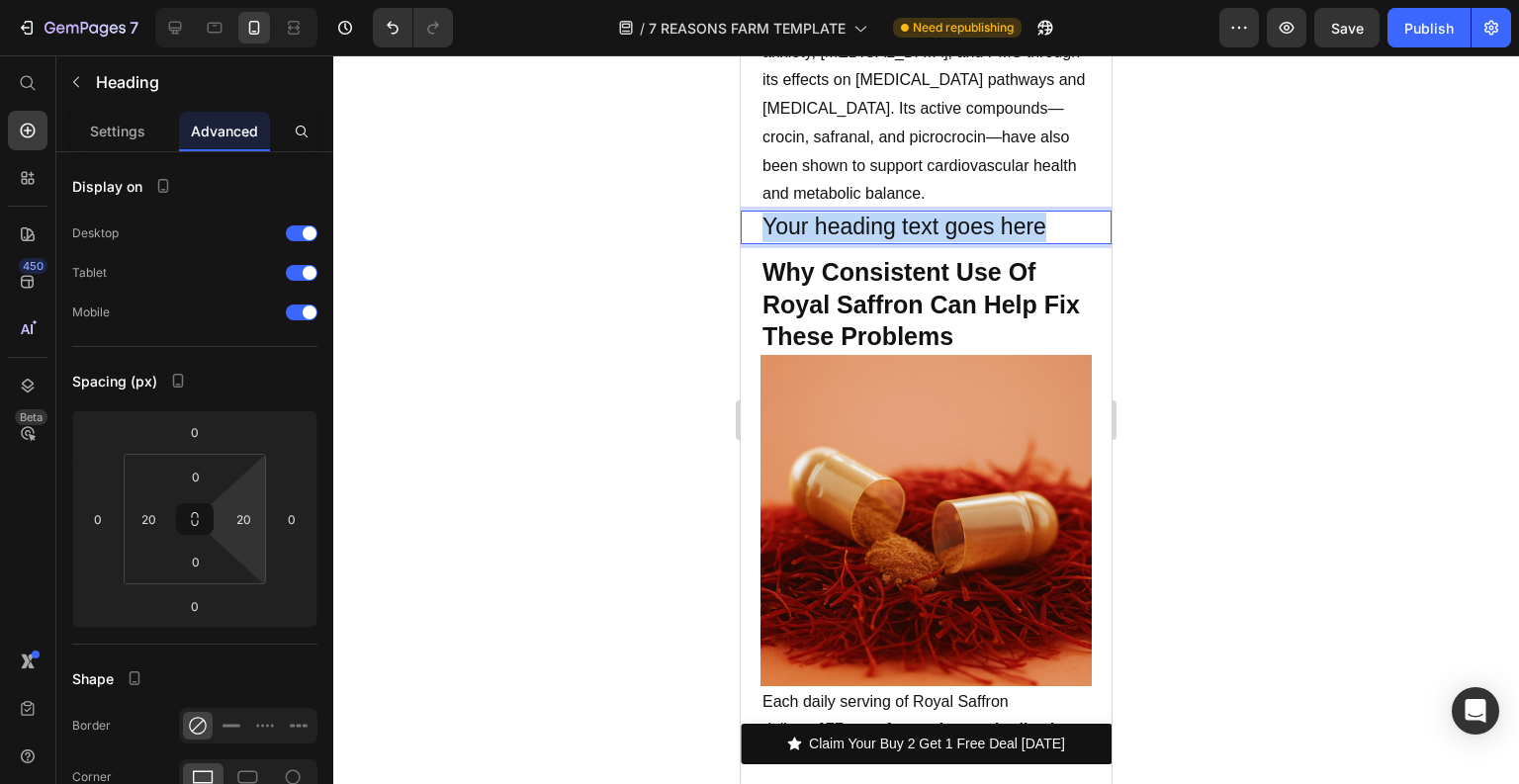 drag, startPoint x: 1041, startPoint y: 569, endPoint x: 763, endPoint y: 575, distance: 278.06474 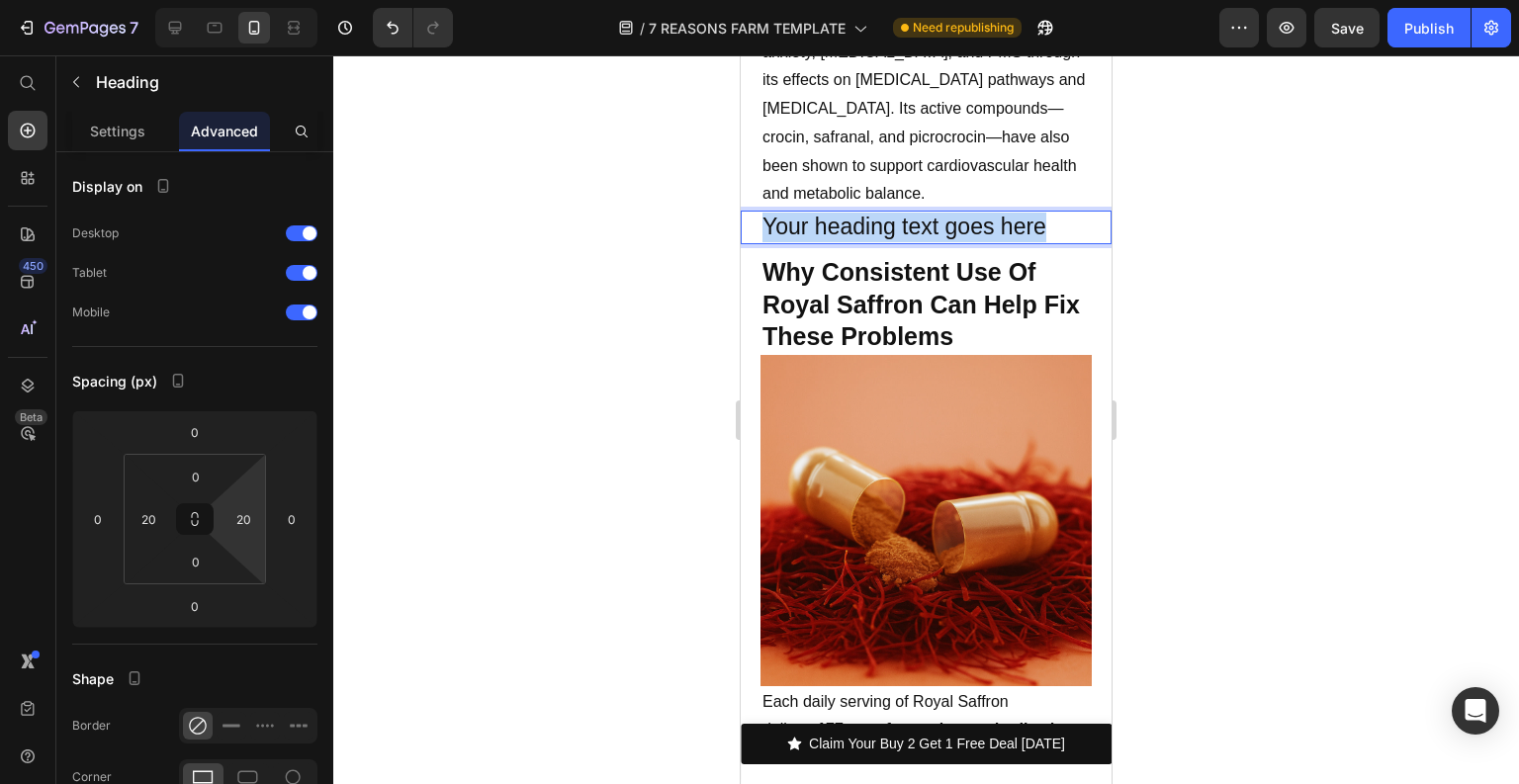 click on "Your heading text goes here" at bounding box center [926, 227] 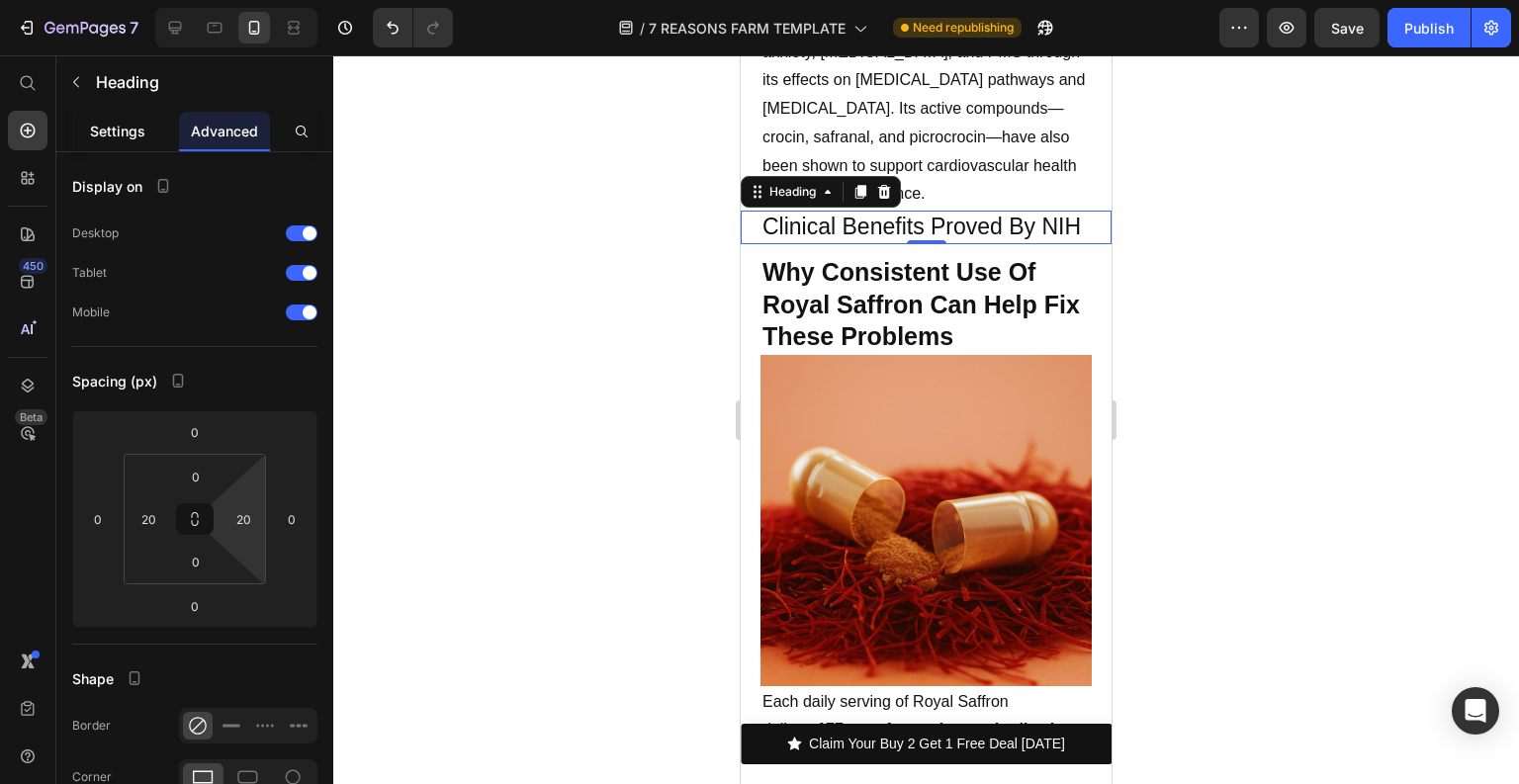 click on "Settings" at bounding box center (118, 131) 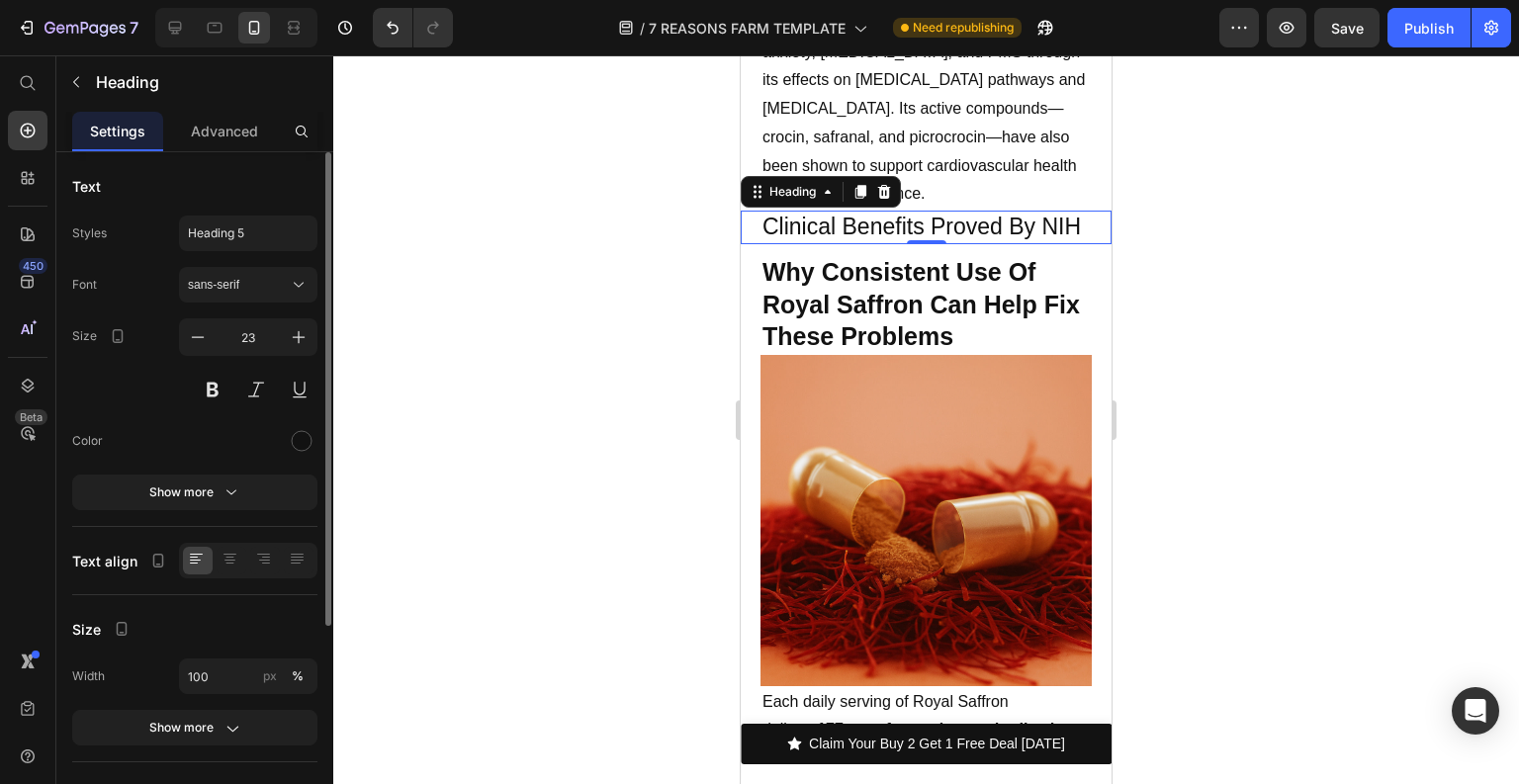 scroll, scrollTop: 158, scrollLeft: 0, axis: vertical 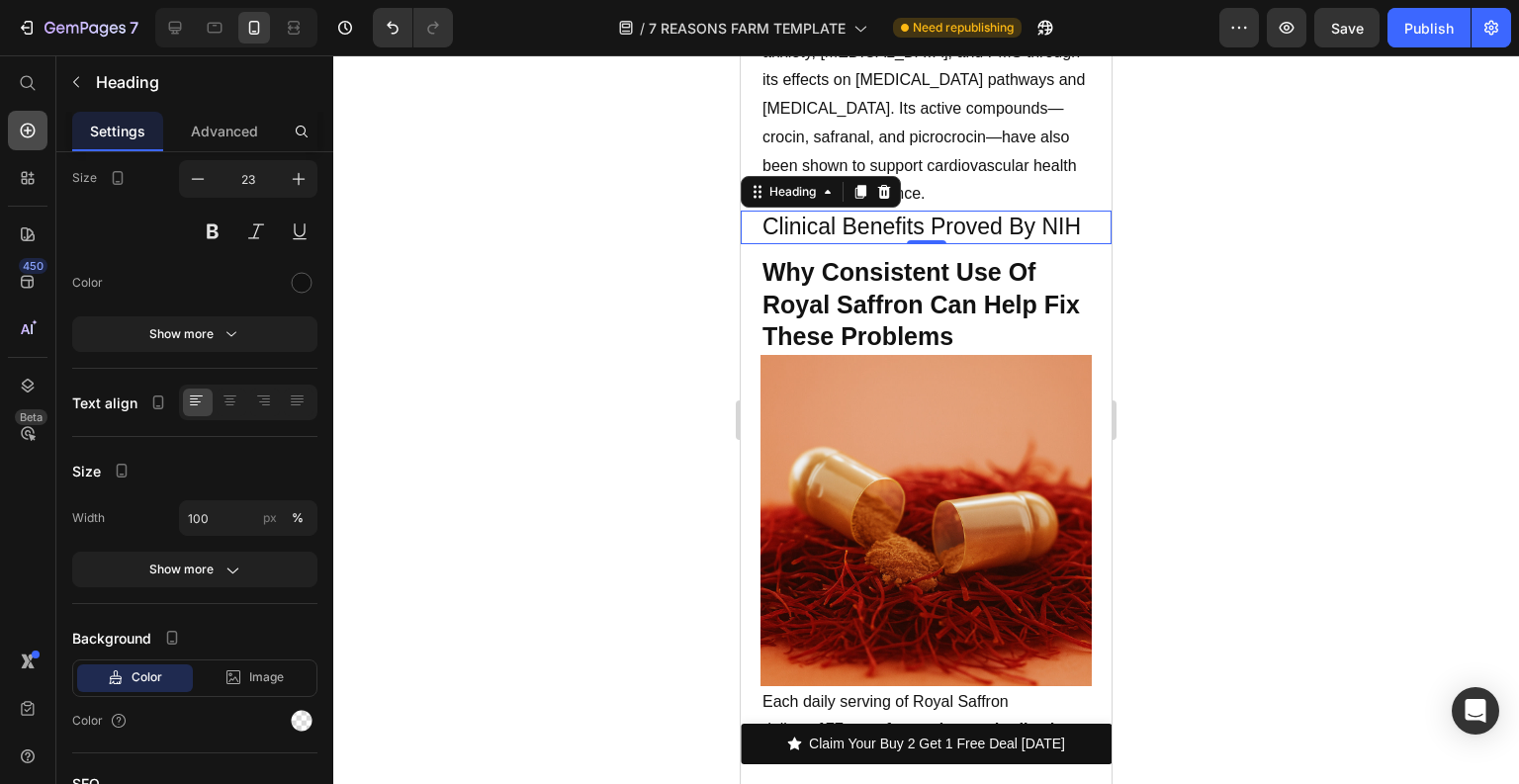 click 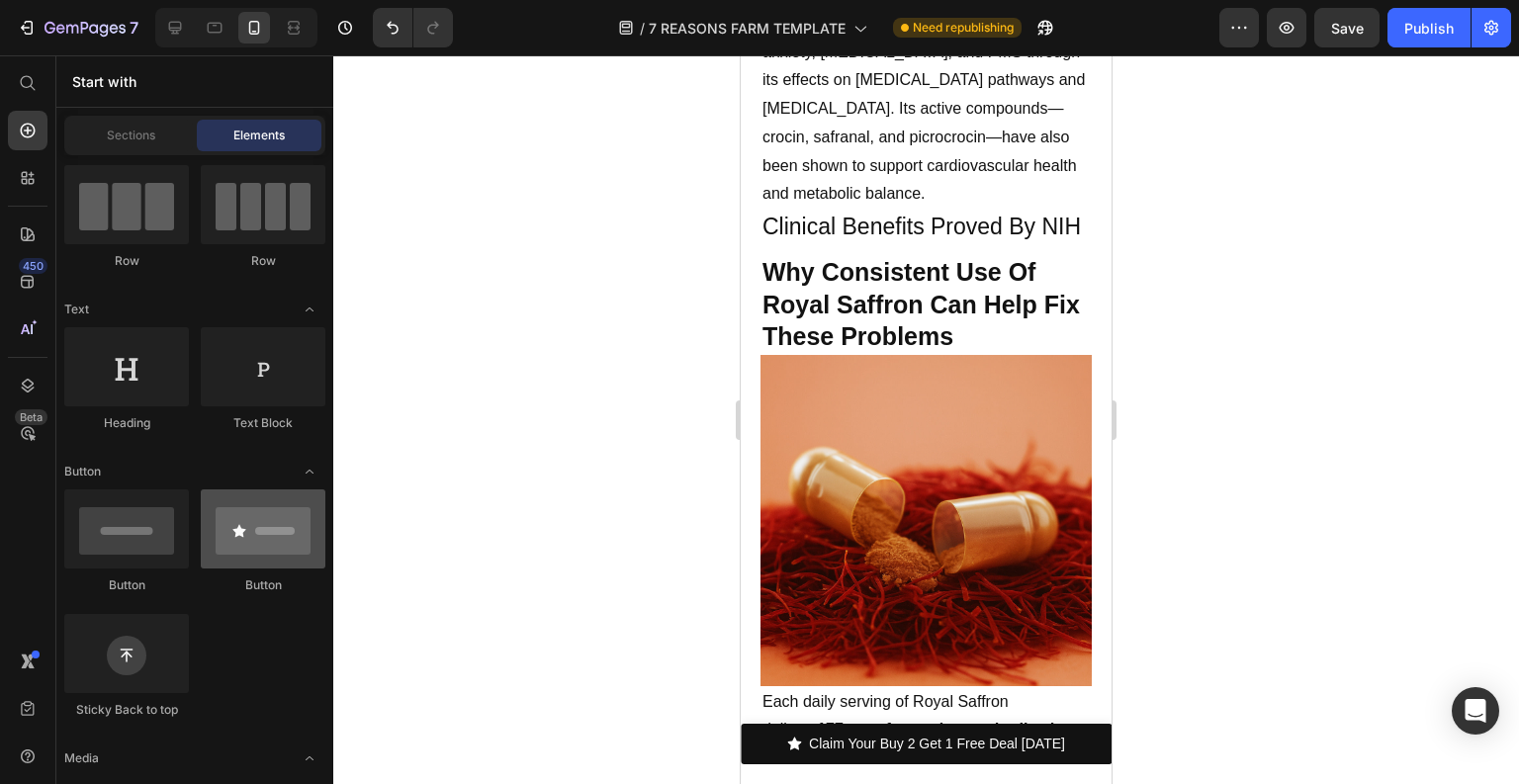 scroll, scrollTop: 237, scrollLeft: 0, axis: vertical 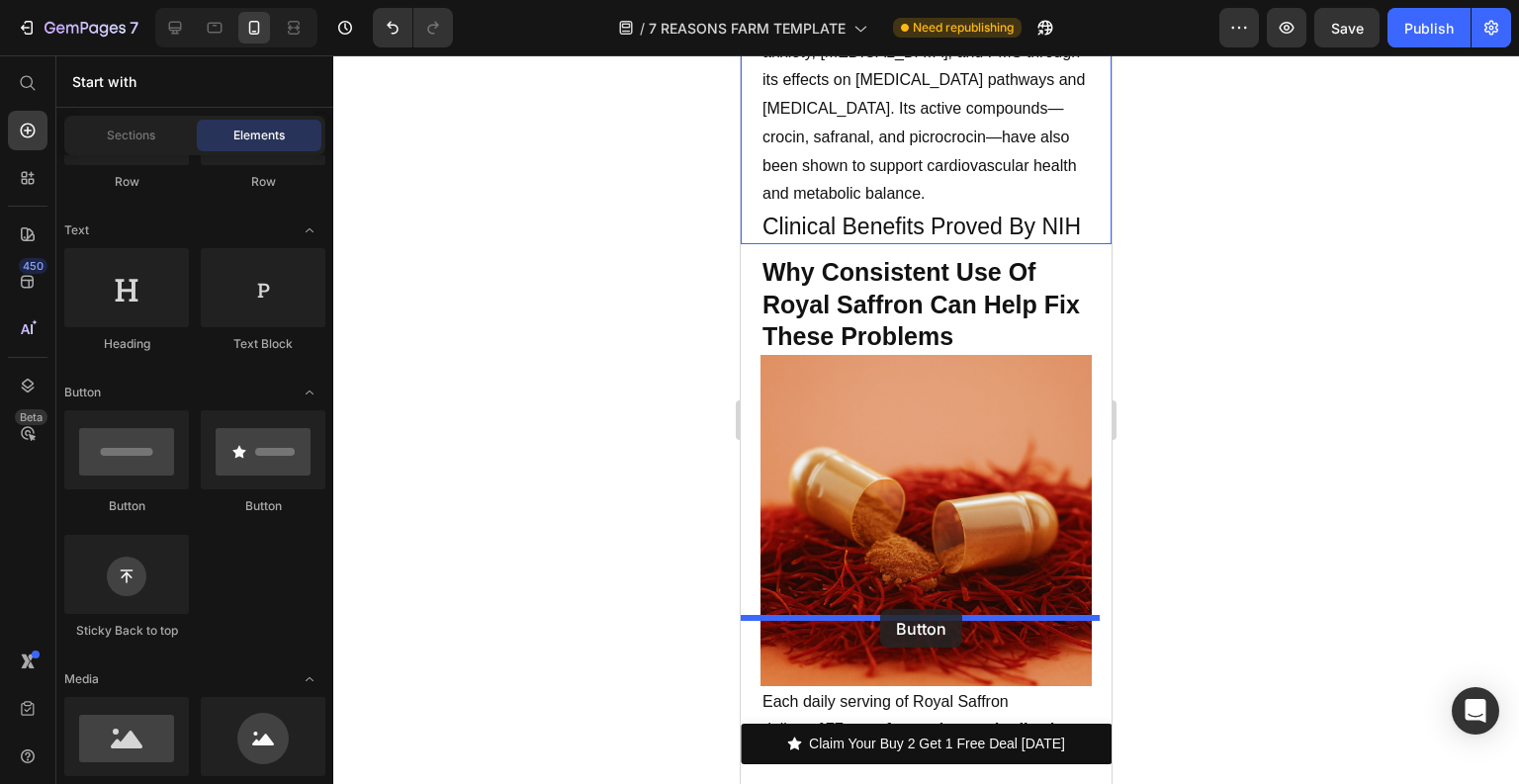 drag, startPoint x: 875, startPoint y: 539, endPoint x: 880, endPoint y: 609, distance: 70.17834 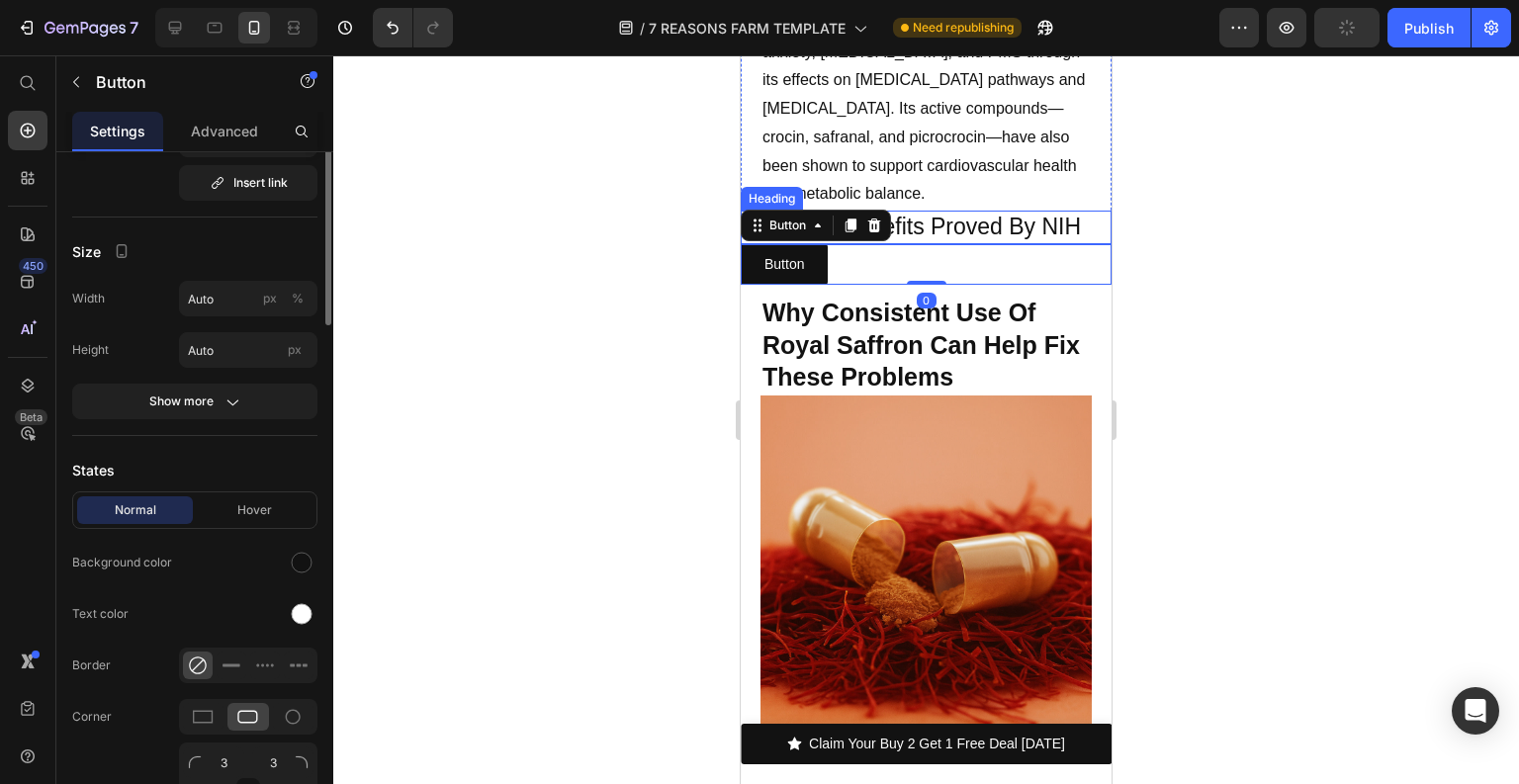 scroll, scrollTop: 0, scrollLeft: 0, axis: both 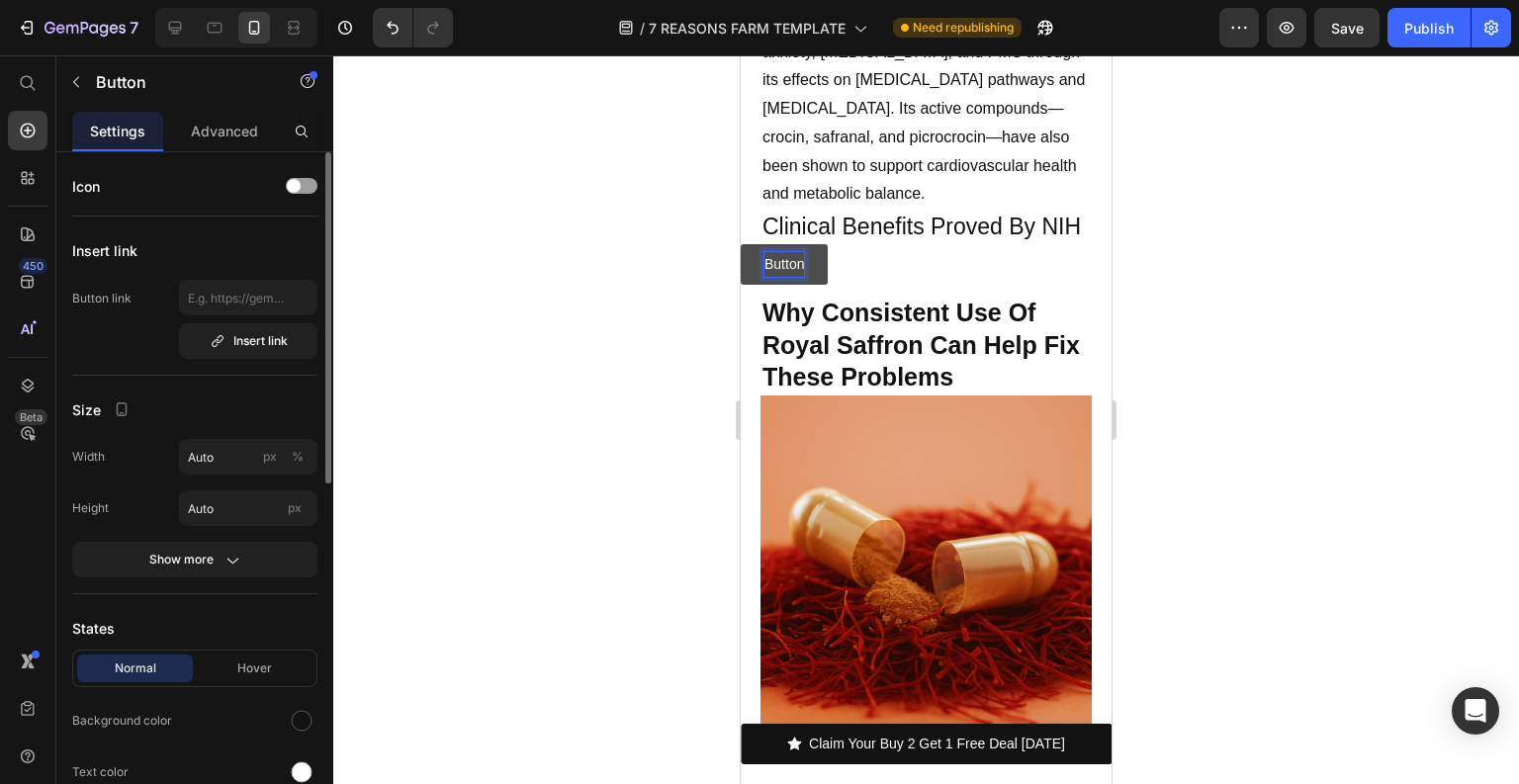 click on "Button" at bounding box center [784, 264] 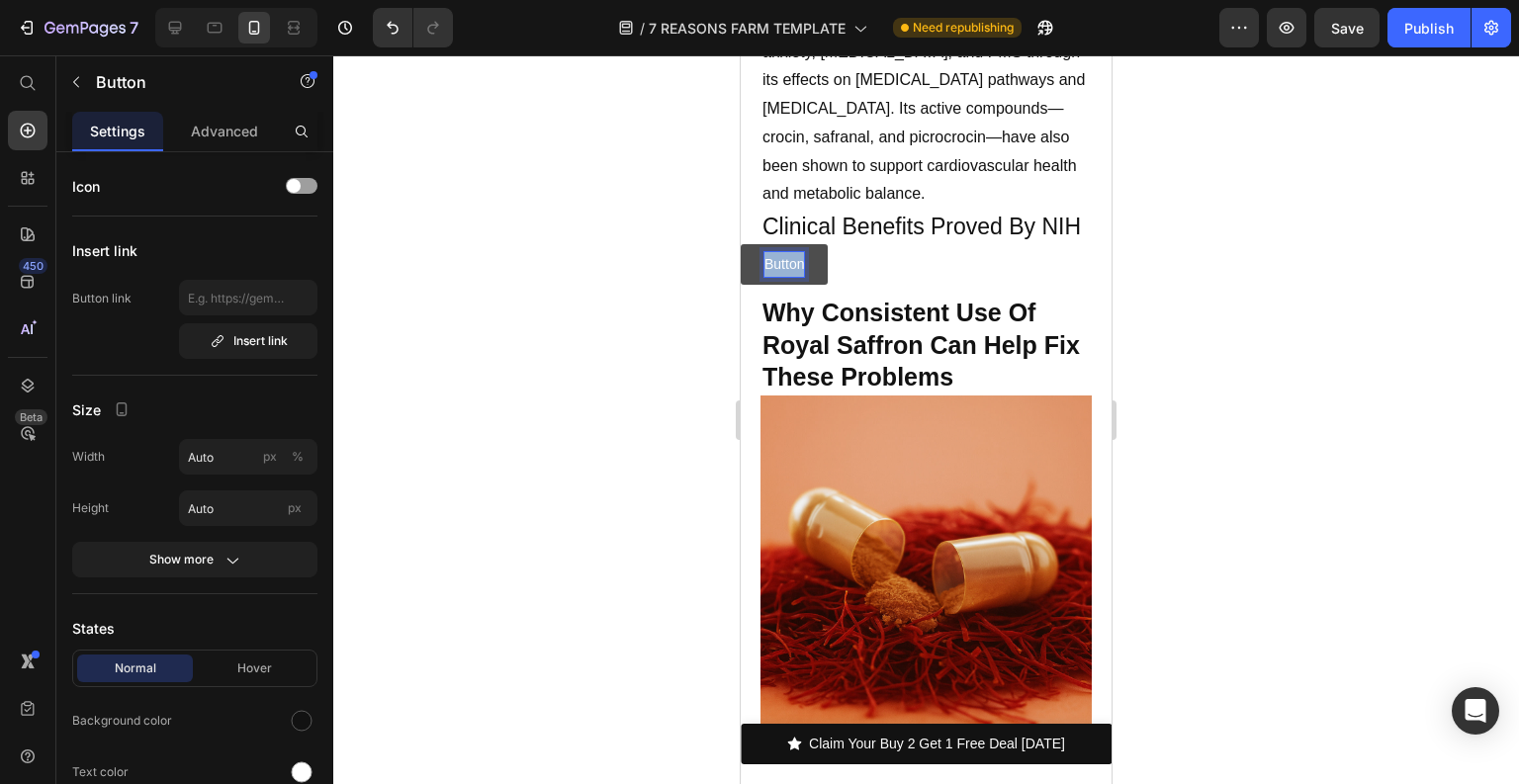 click on "Button" at bounding box center (784, 264) 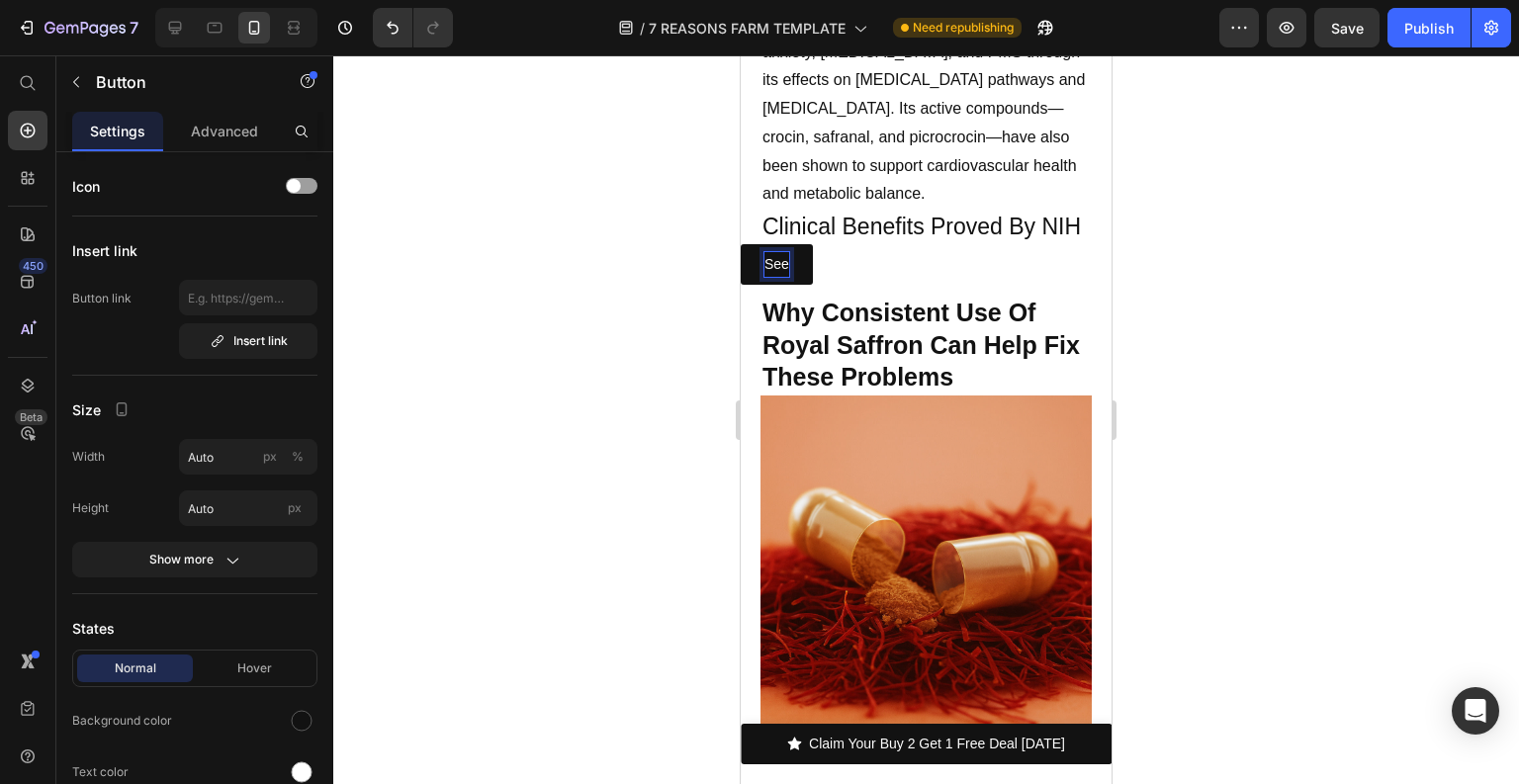 click on "See" at bounding box center [776, 264] 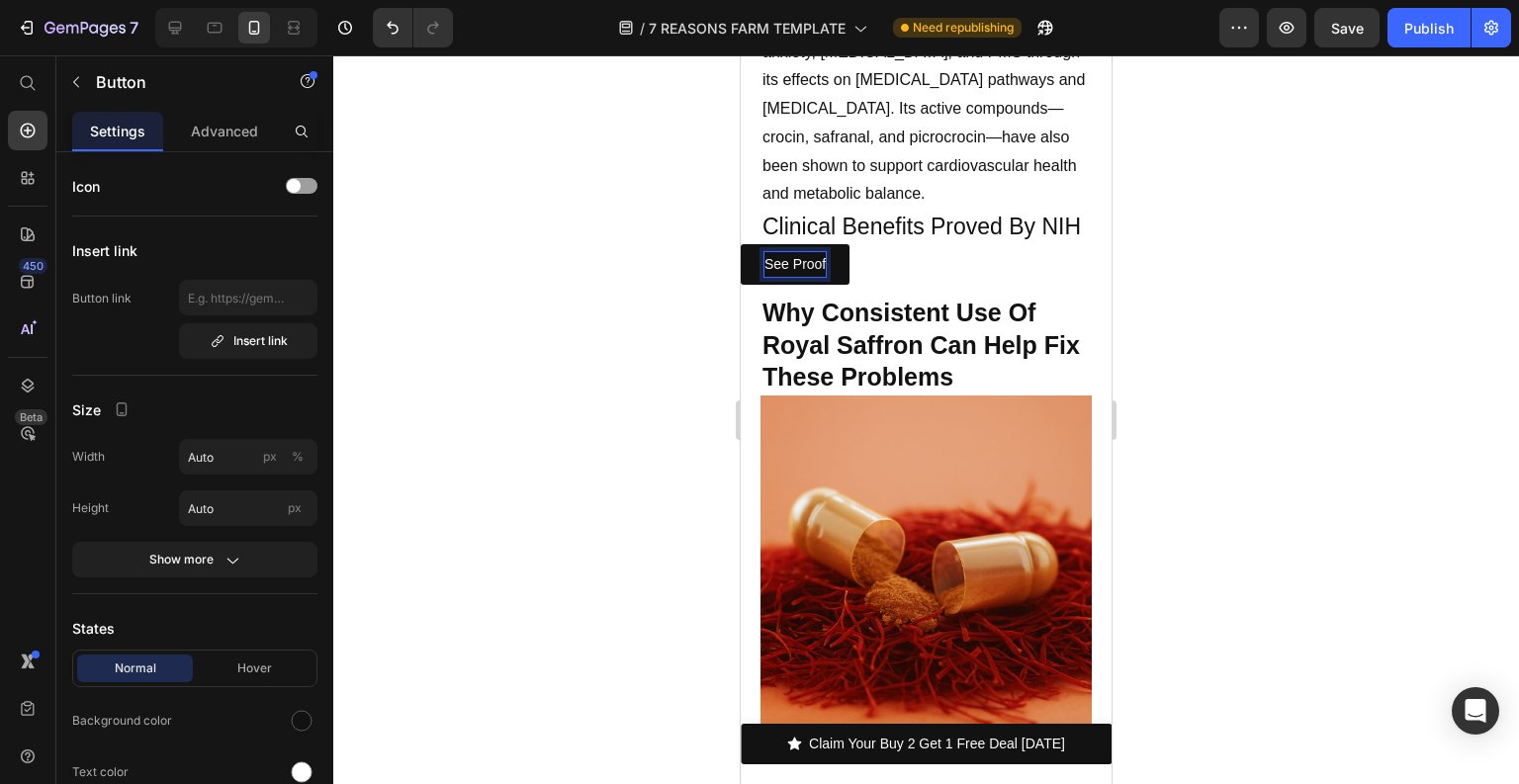 click on "See Proof" at bounding box center [795, 264] 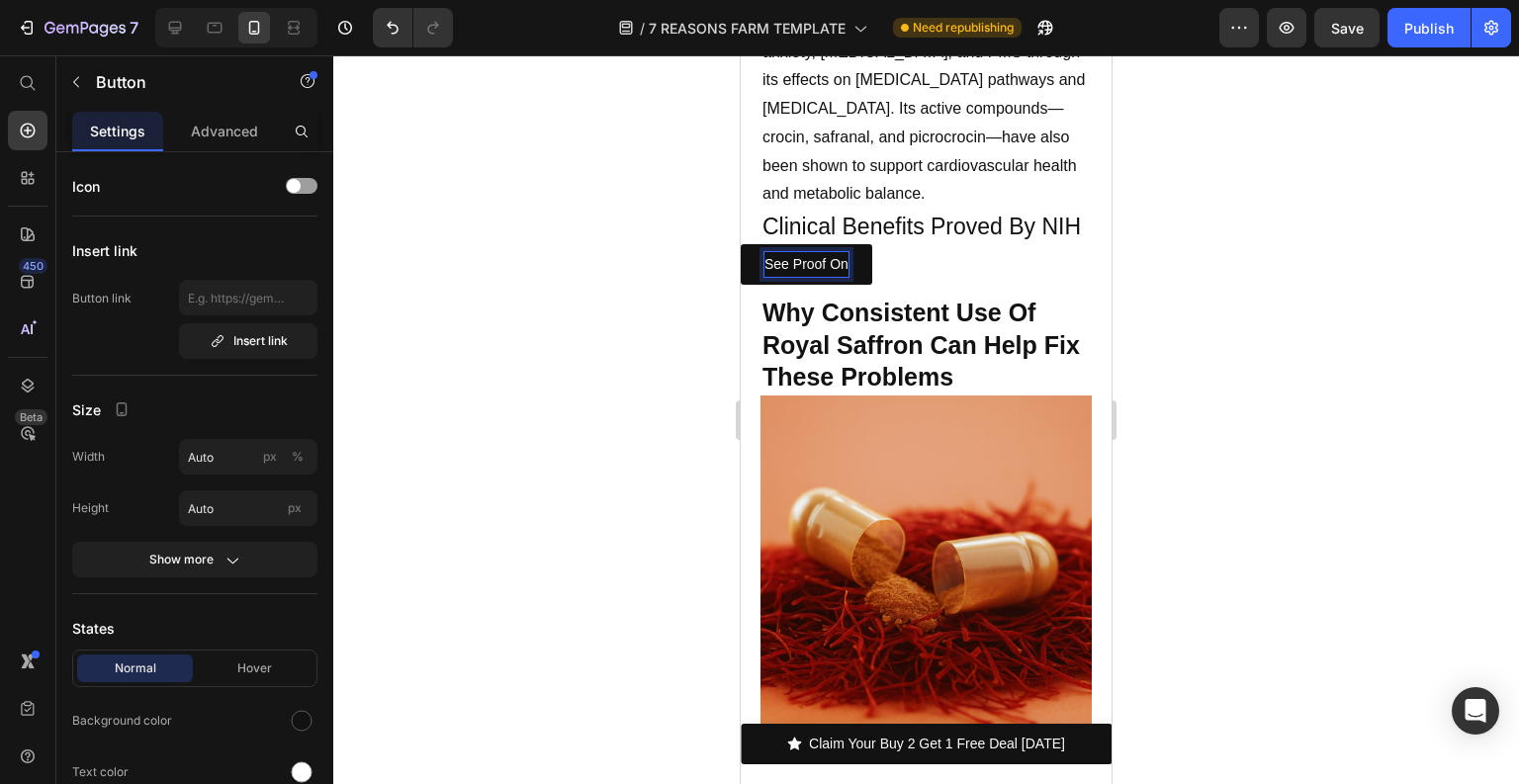 click on "See Proof On" at bounding box center [806, 264] 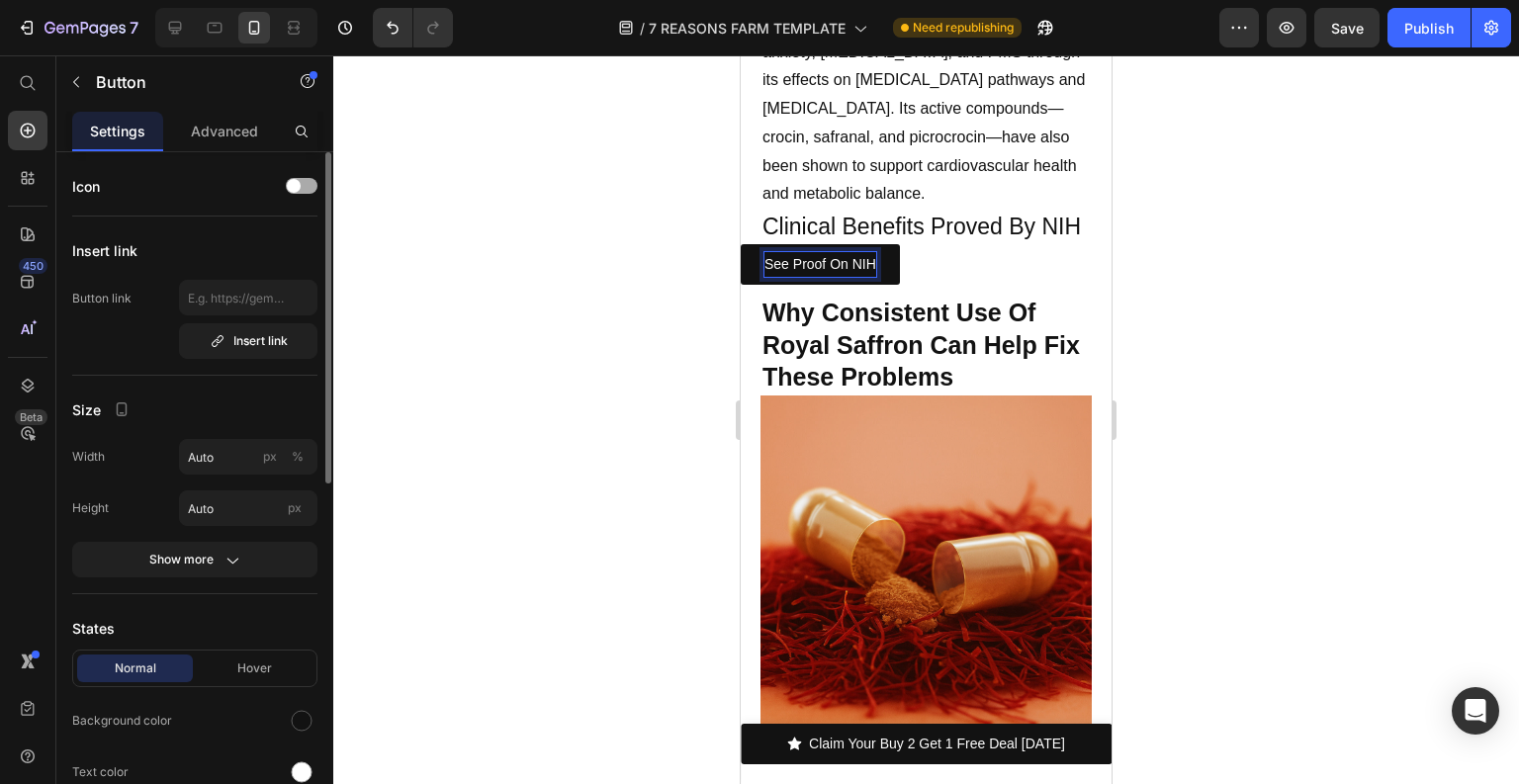 click at bounding box center [294, 186] 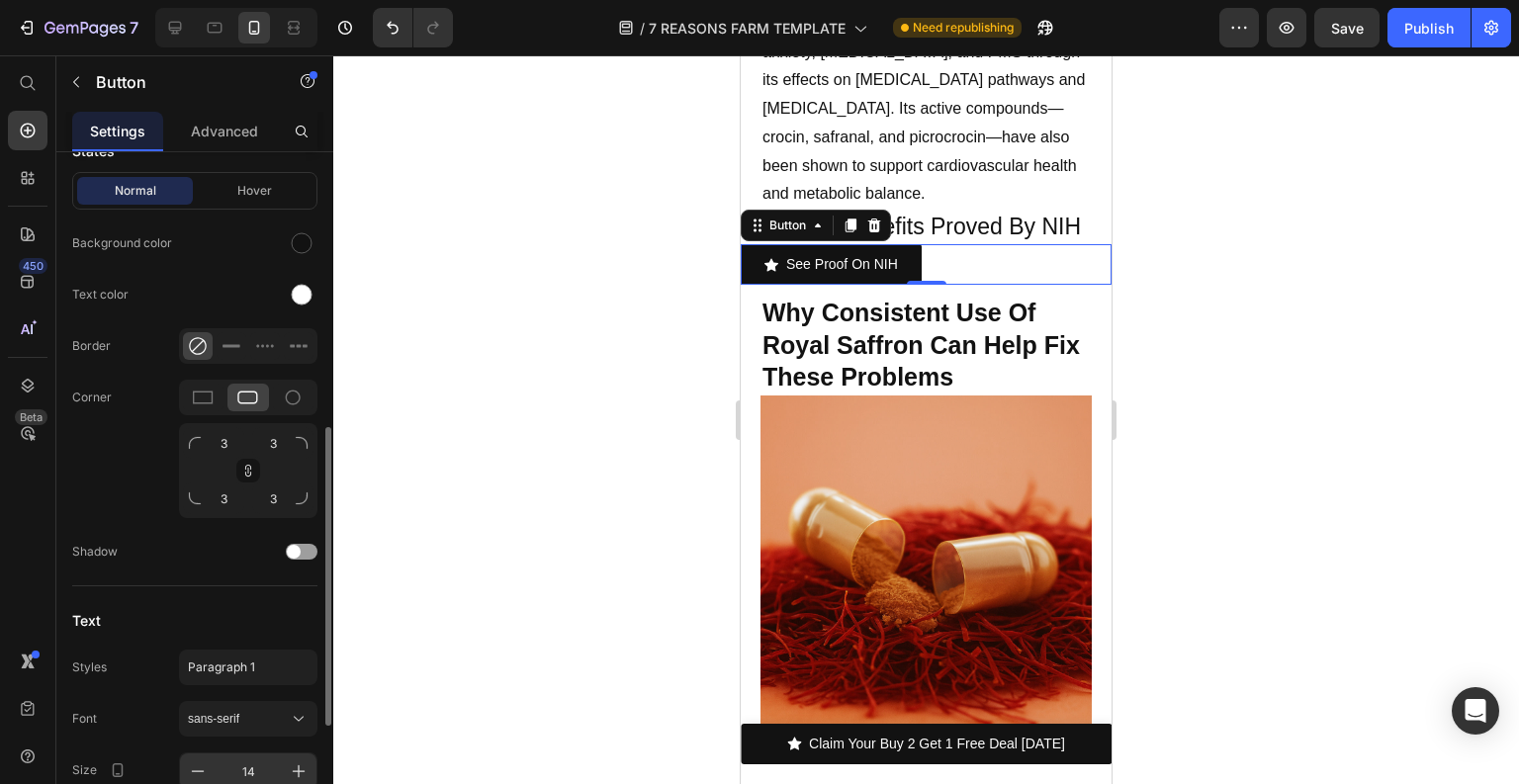 scroll, scrollTop: 870, scrollLeft: 0, axis: vertical 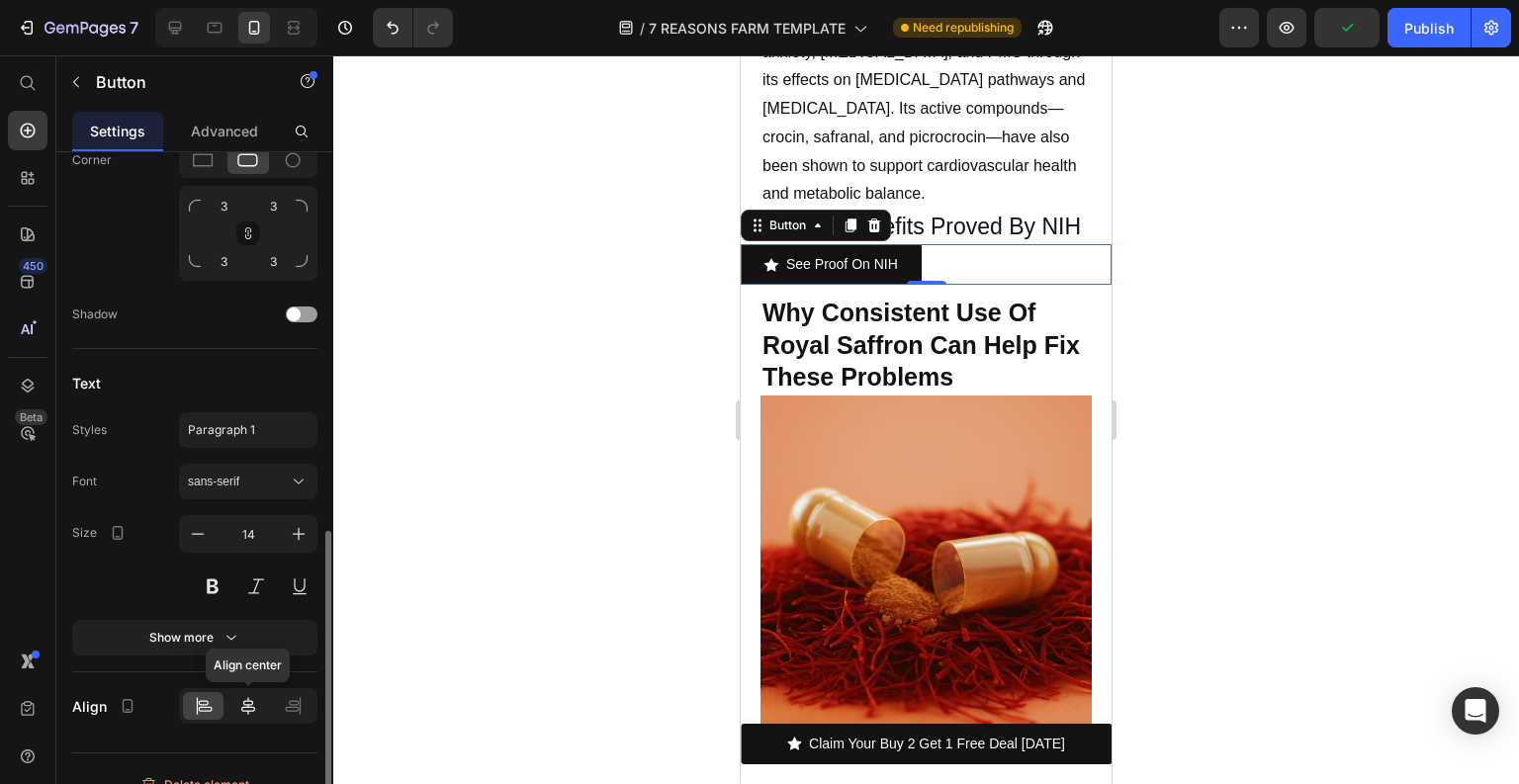 click 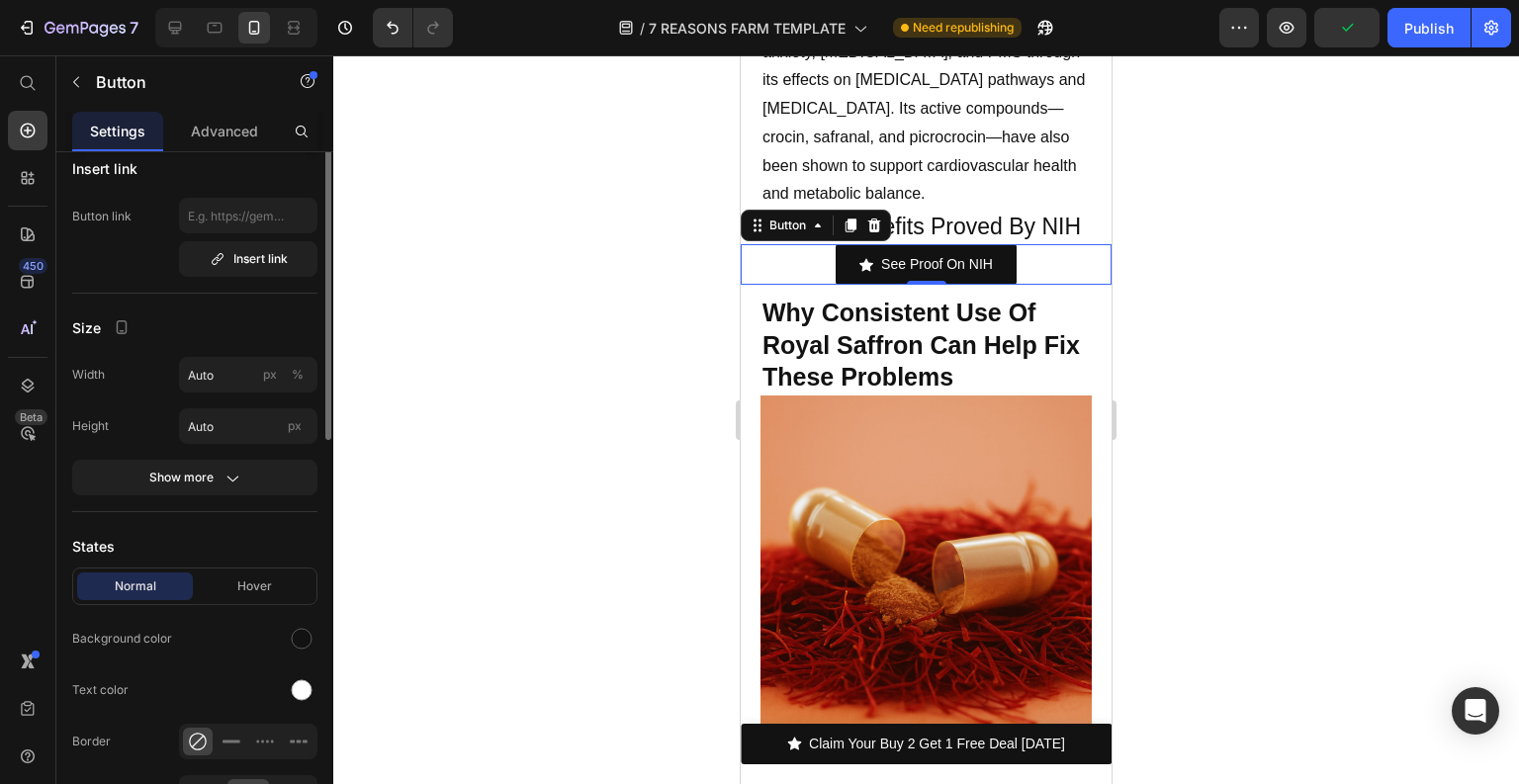 scroll, scrollTop: 79, scrollLeft: 0, axis: vertical 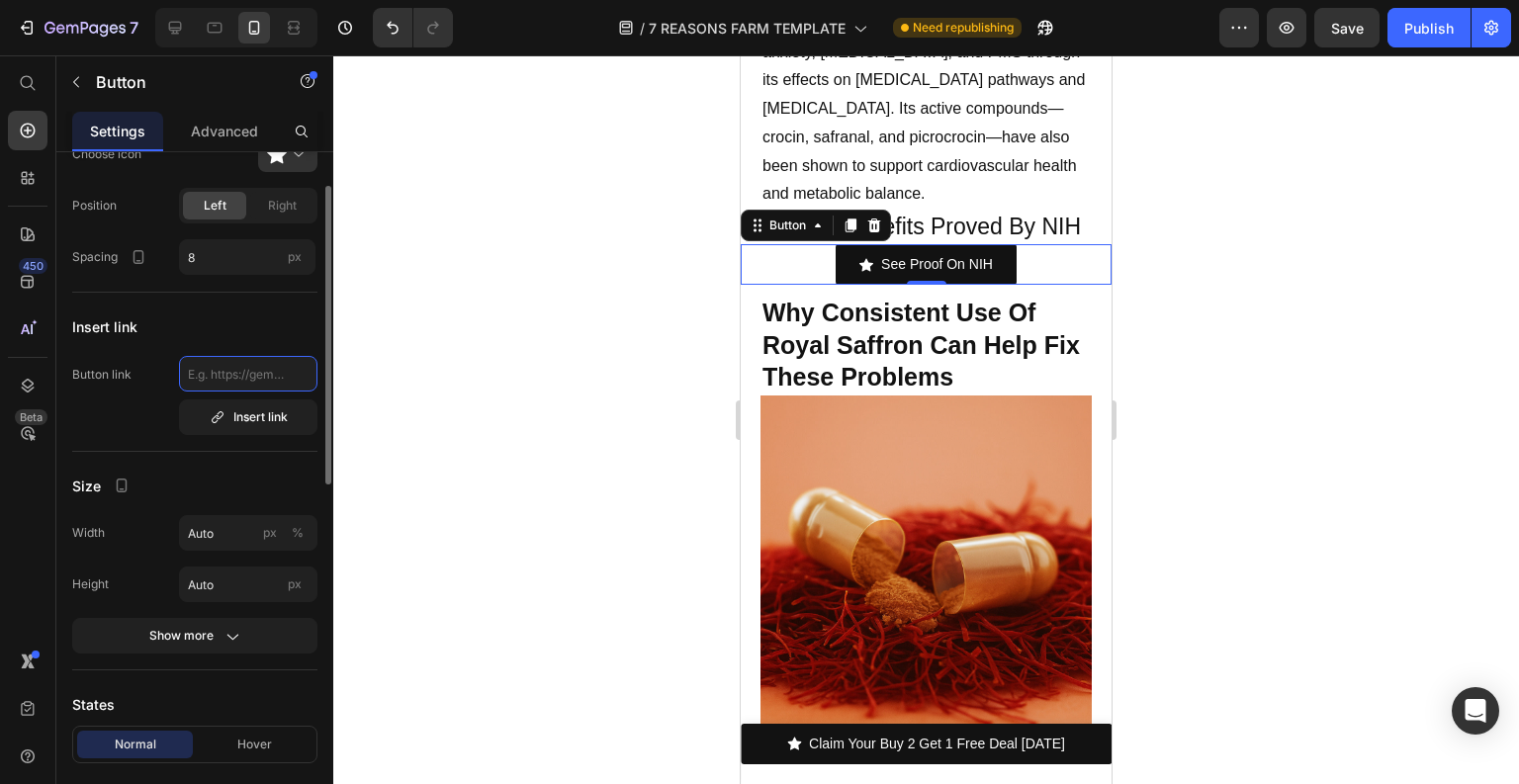 click 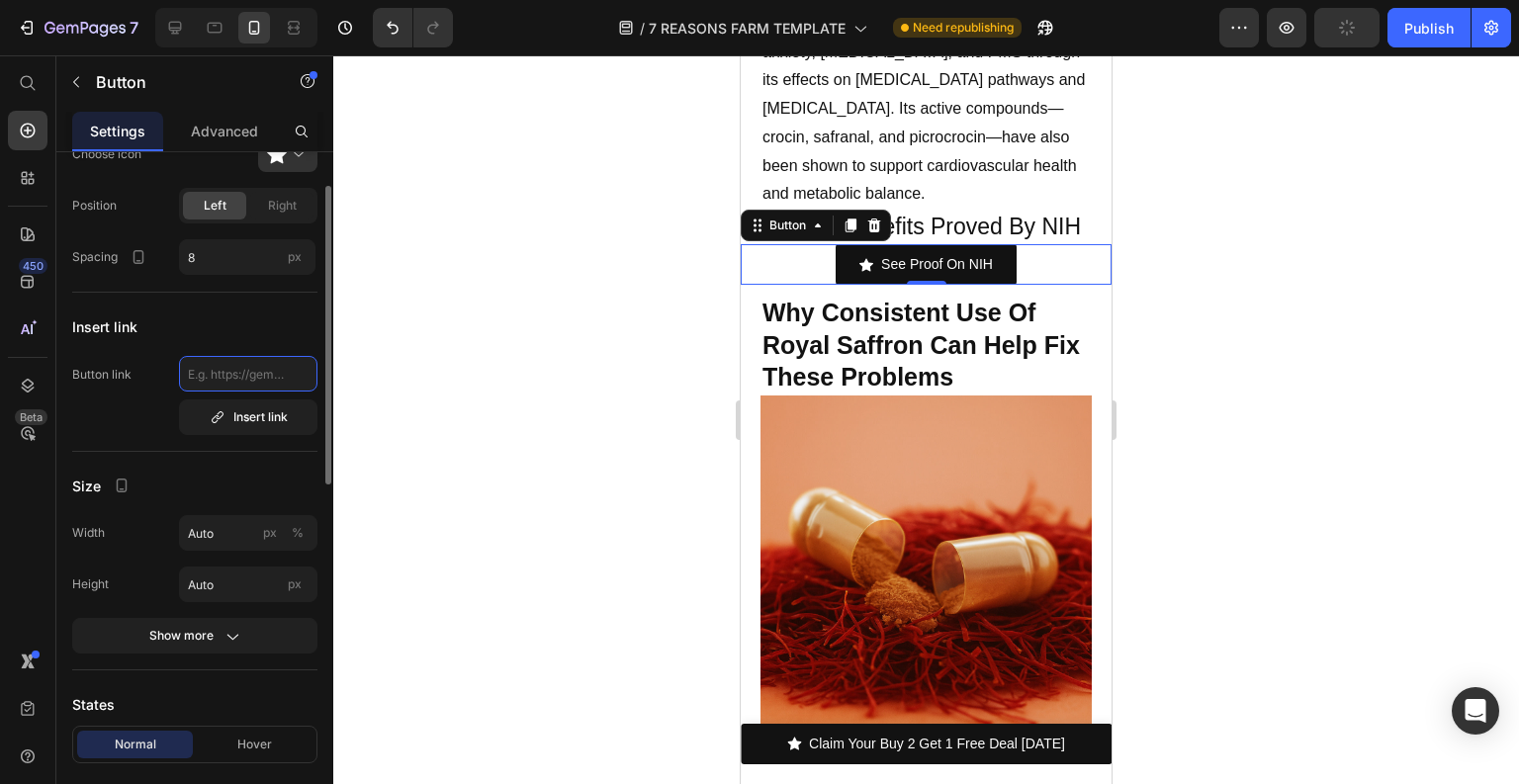 paste on "https://pmc.ncbi.nlm.nih.gov/articles/PMC8839854/" 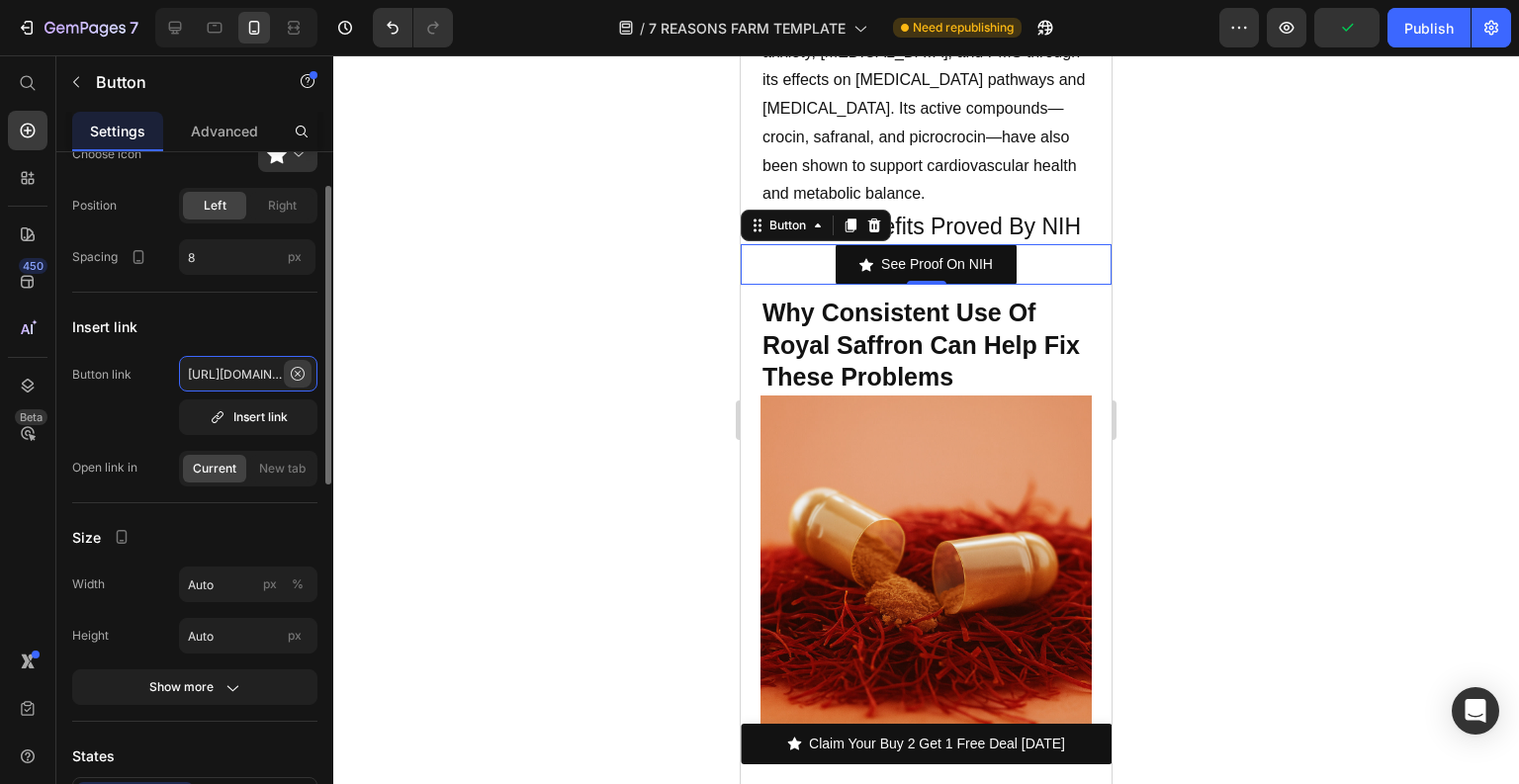 scroll, scrollTop: 0, scrollLeft: 194, axis: horizontal 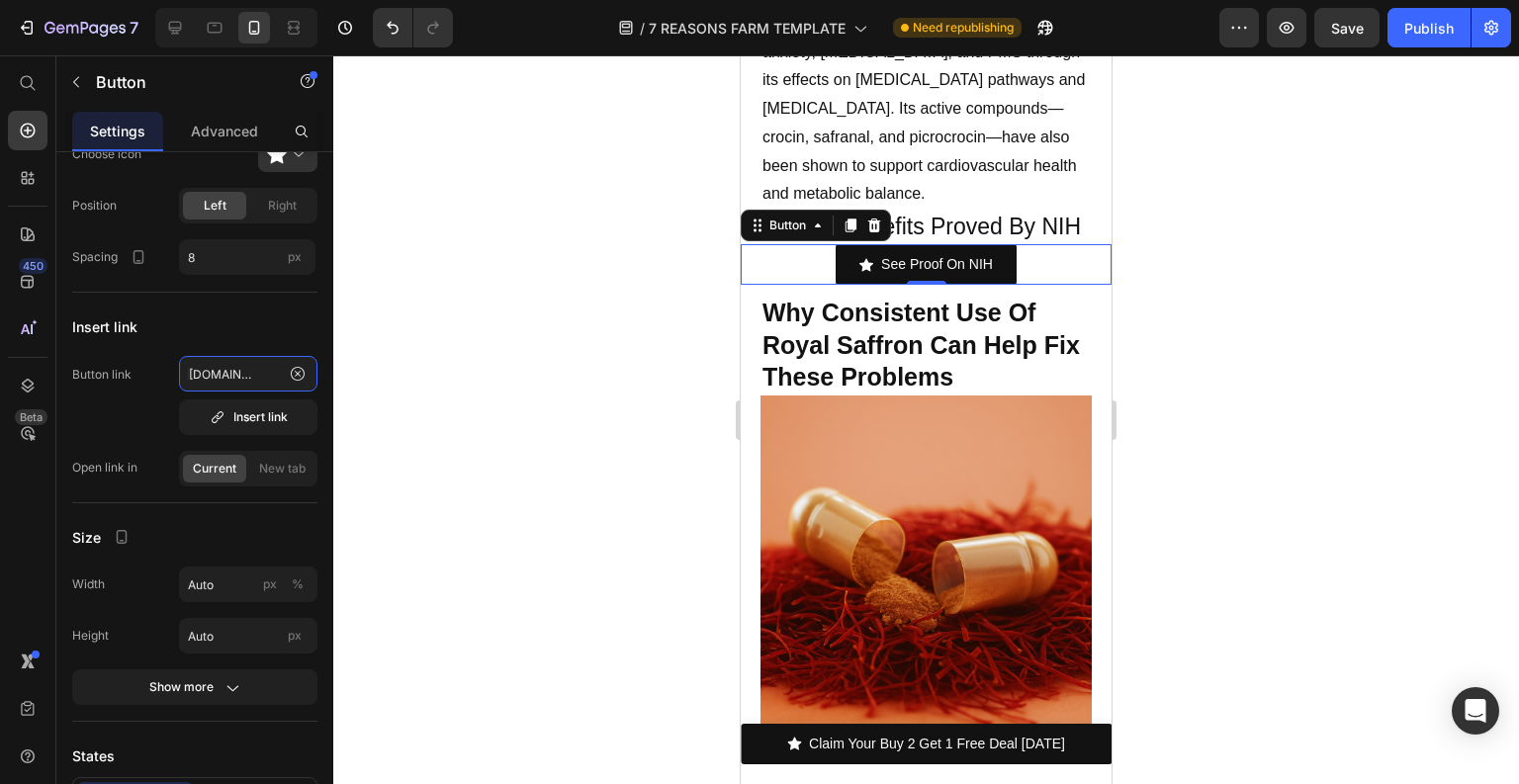 type on "https://pmc.ncbi.nlm.nih.gov/articles/PMC8839854/" 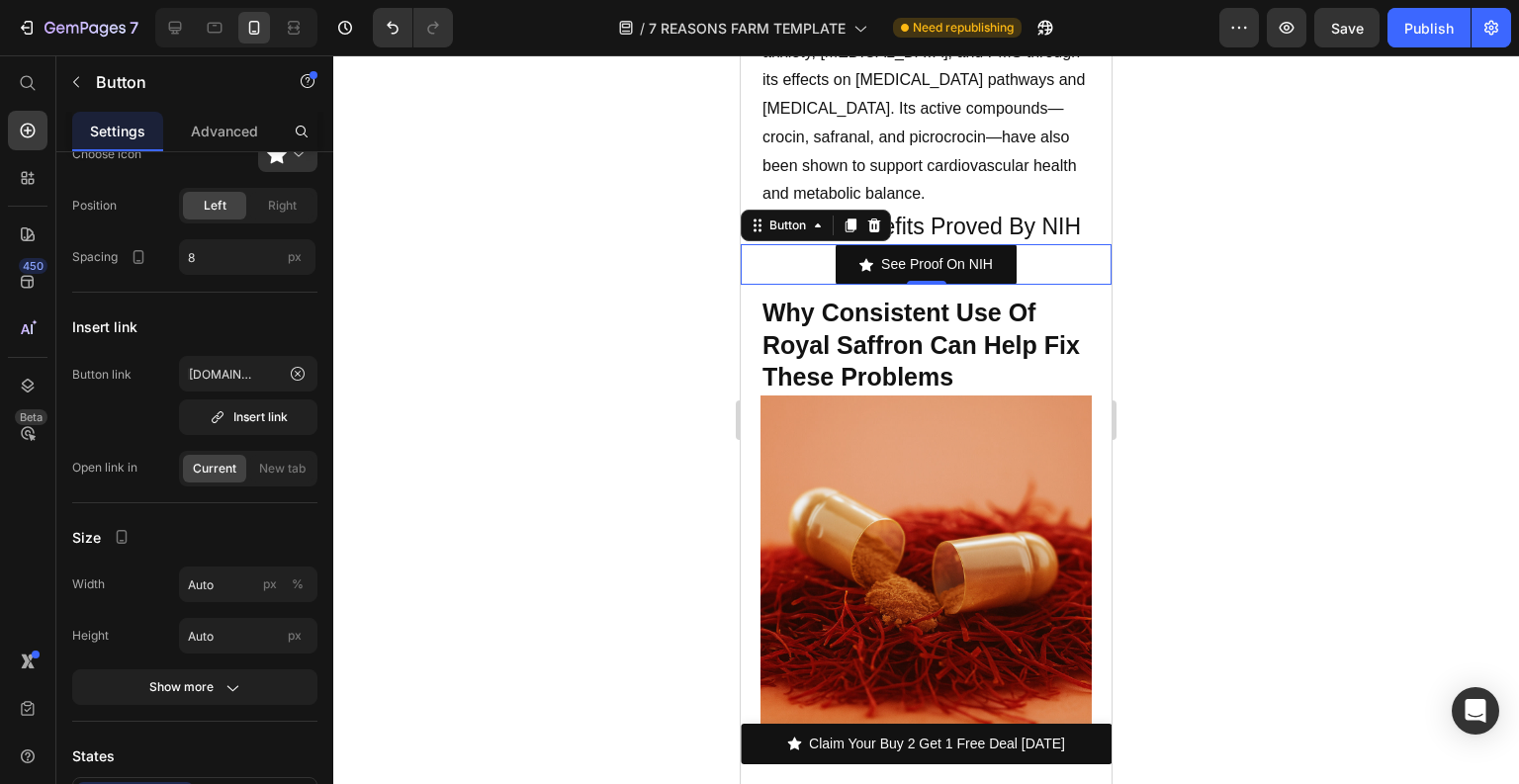scroll, scrollTop: 0, scrollLeft: 0, axis: both 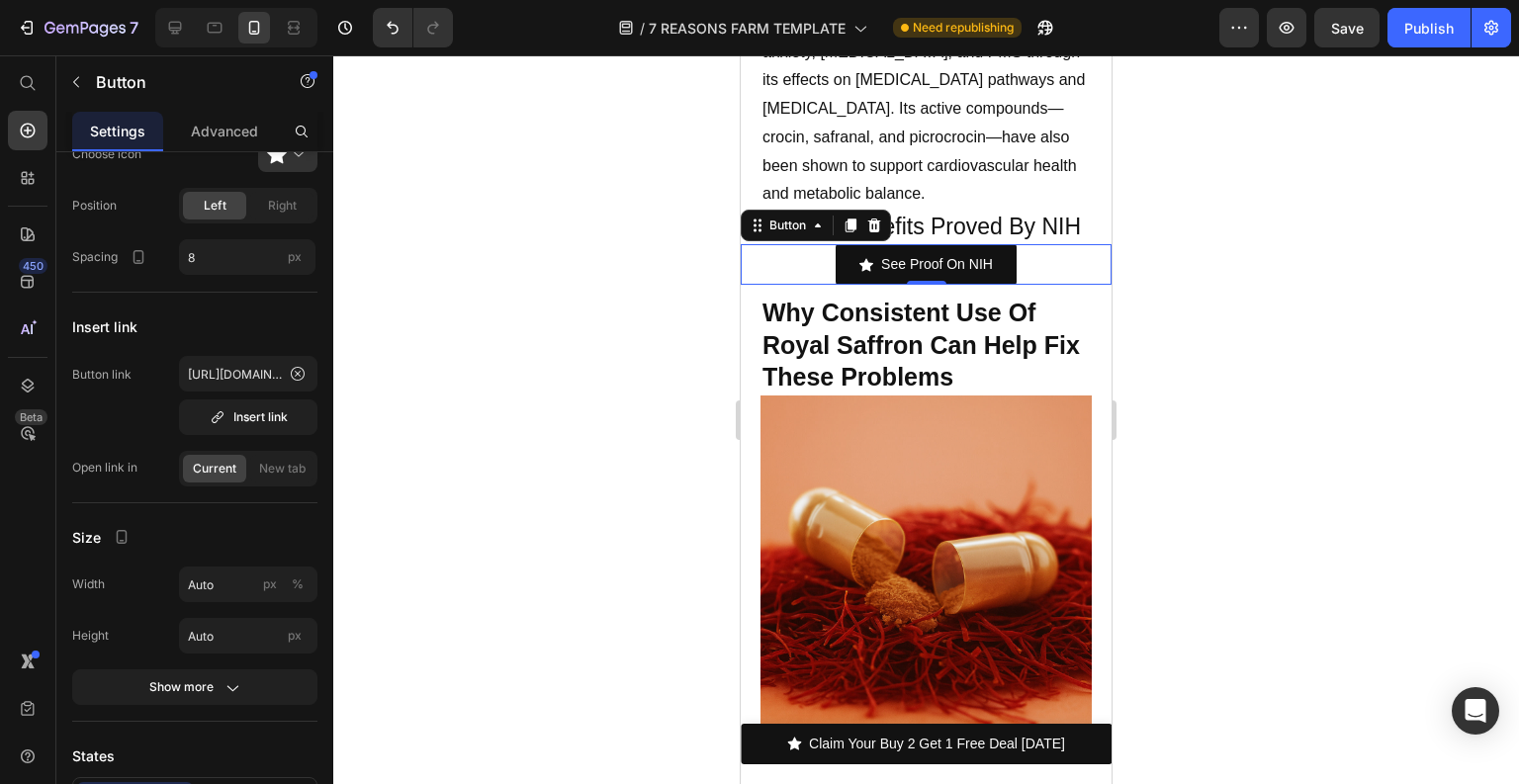 click 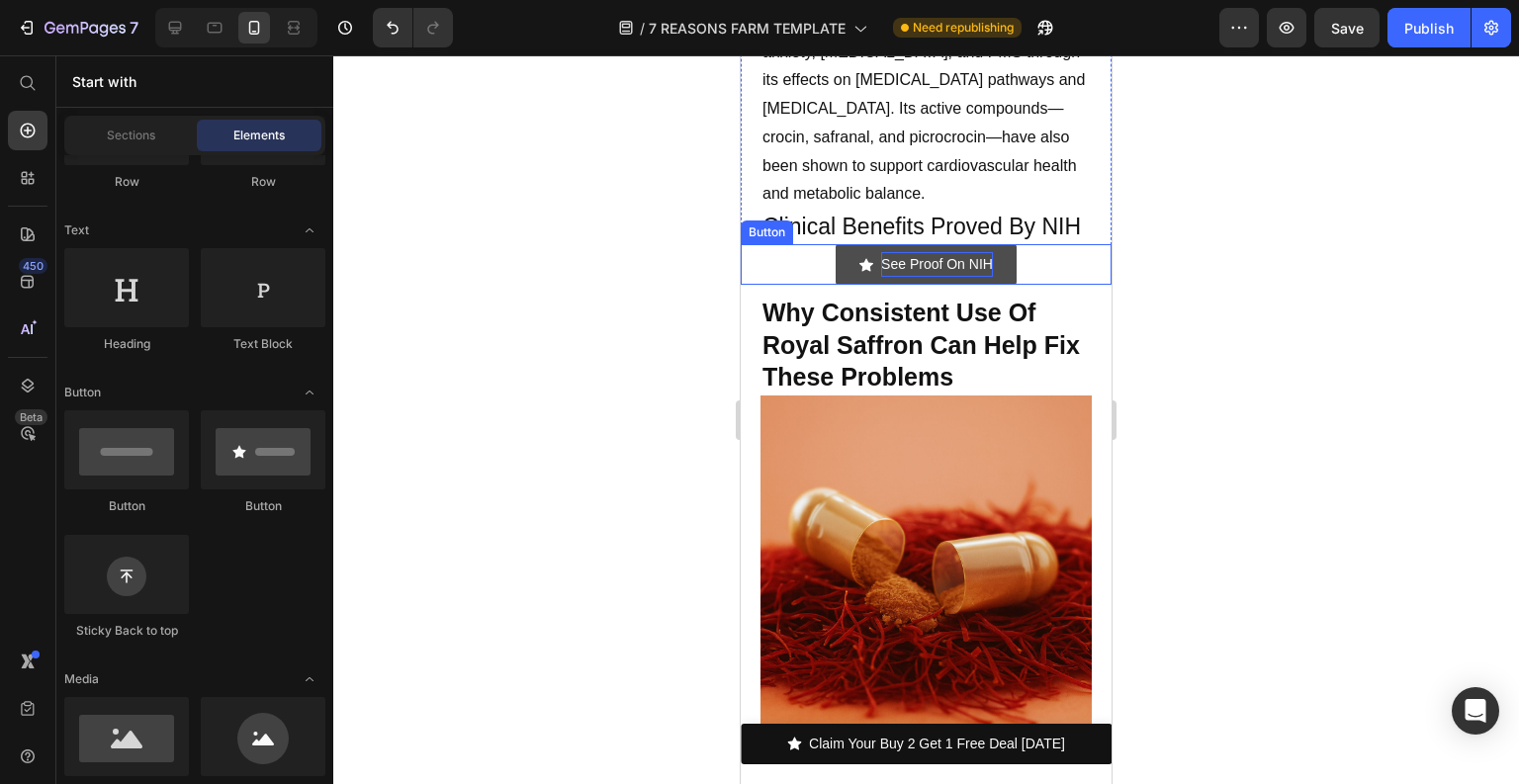click on "See Proof On NIH" at bounding box center [937, 264] 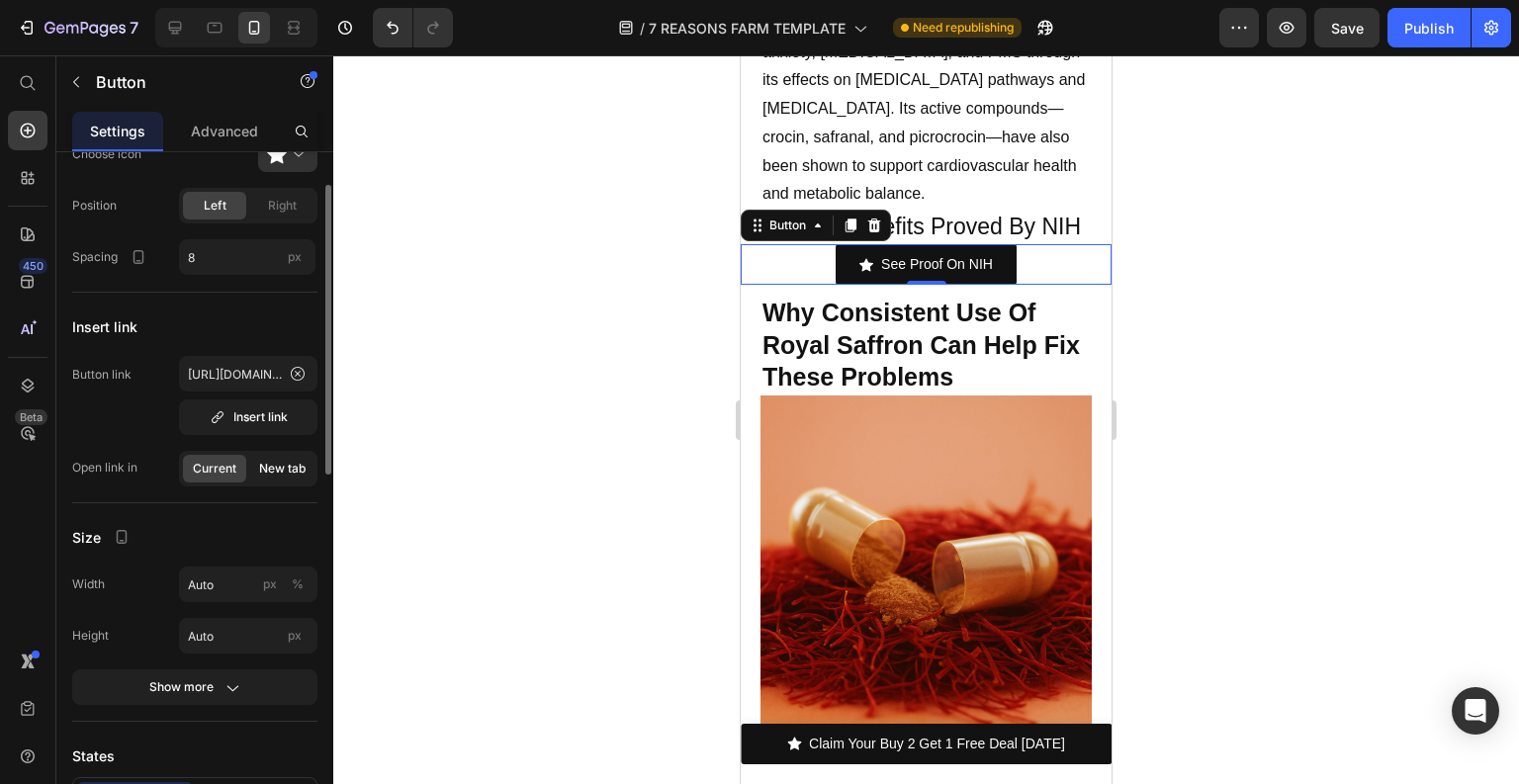 click on "New tab" 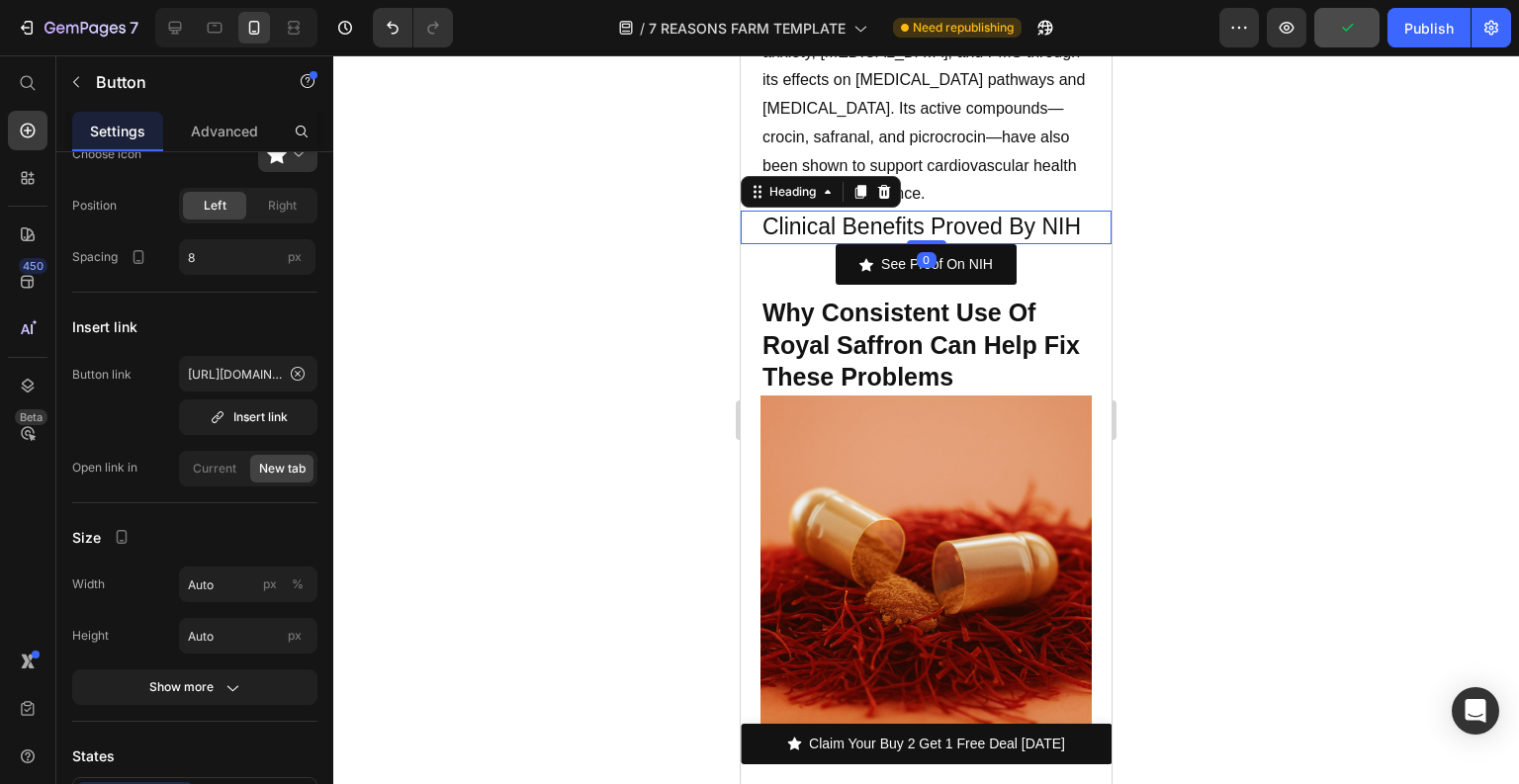 click on "Clinical Benefits Proved By NIH" at bounding box center (926, 227) 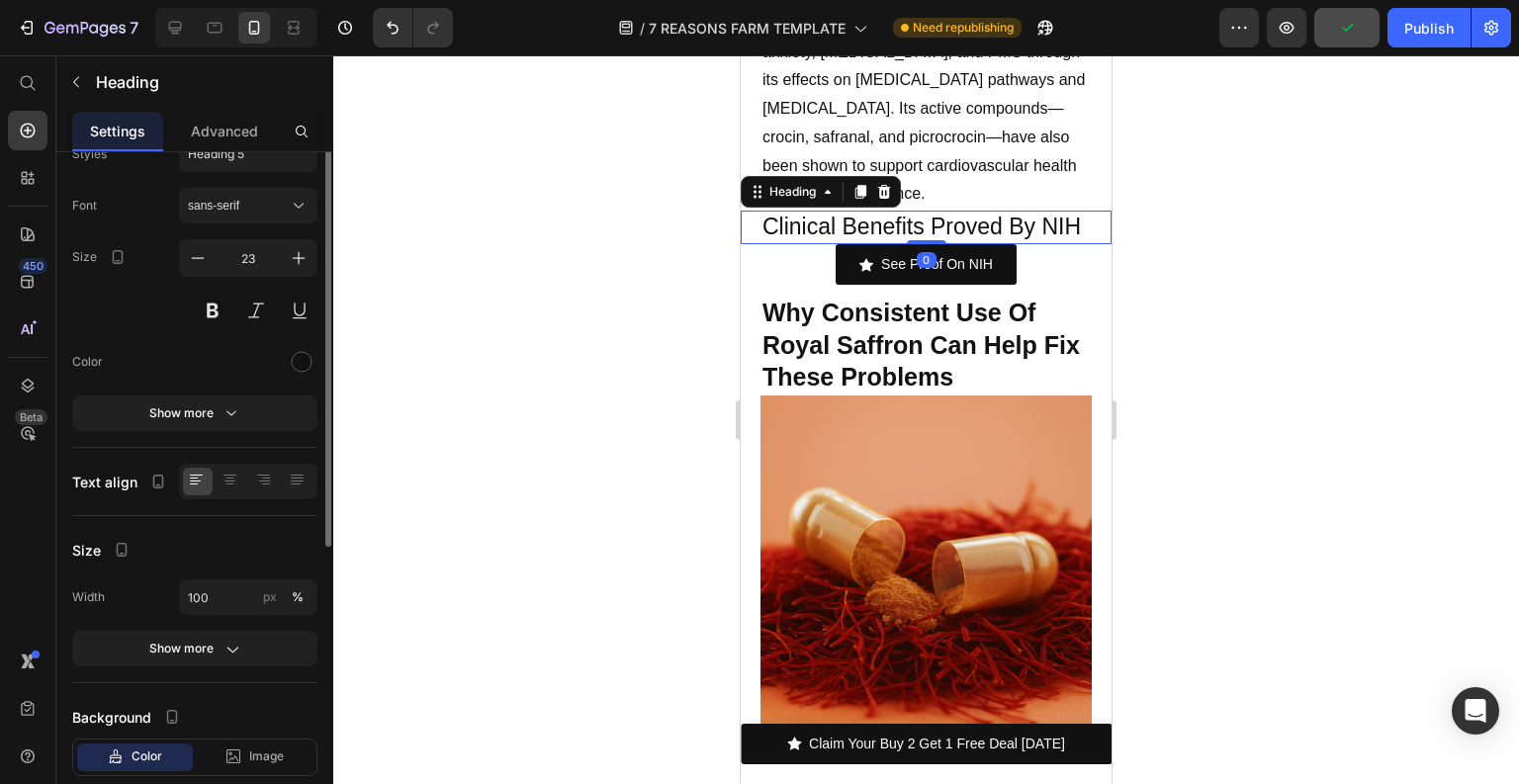 scroll, scrollTop: 0, scrollLeft: 0, axis: both 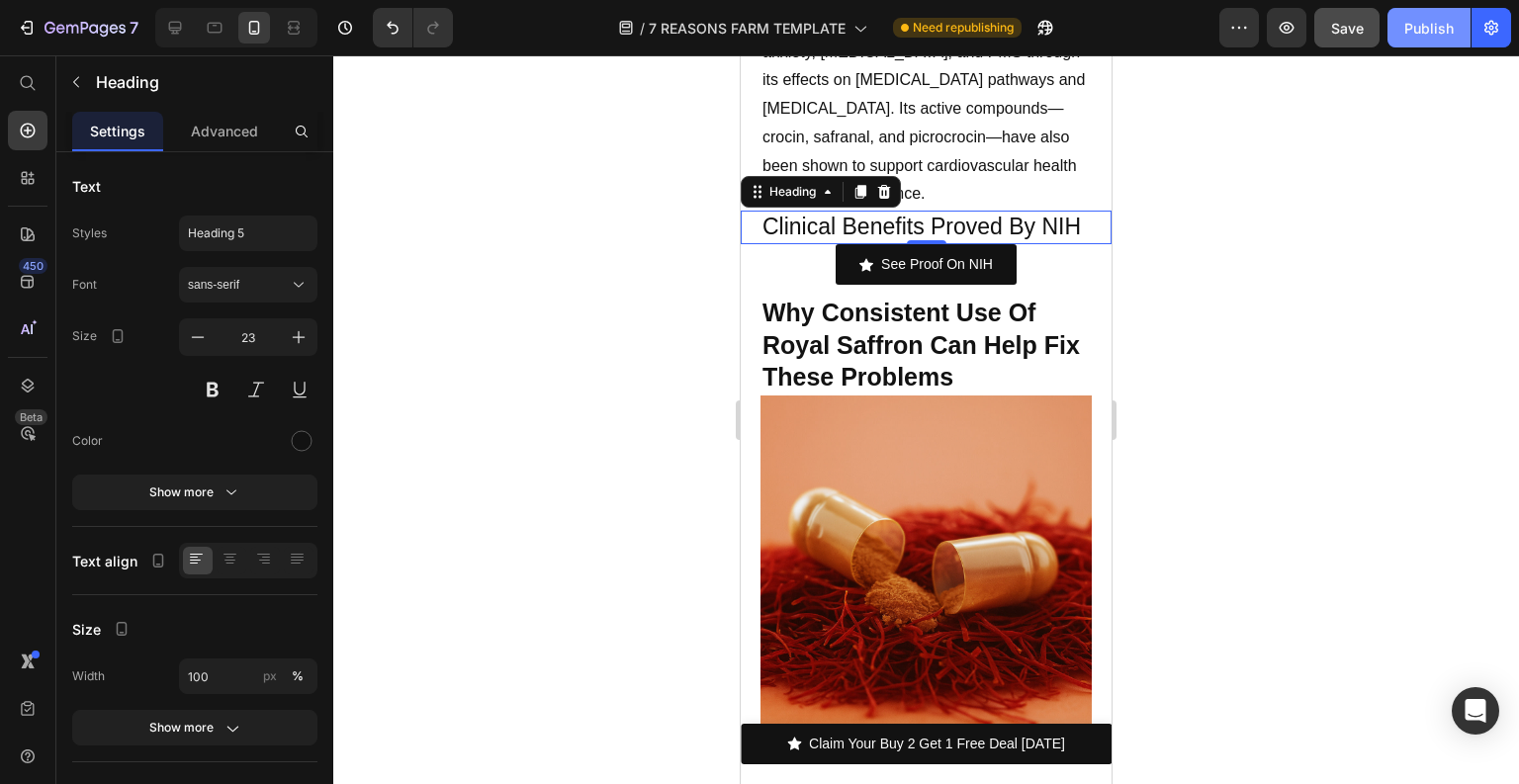 click on "Publish" at bounding box center (1429, 28) 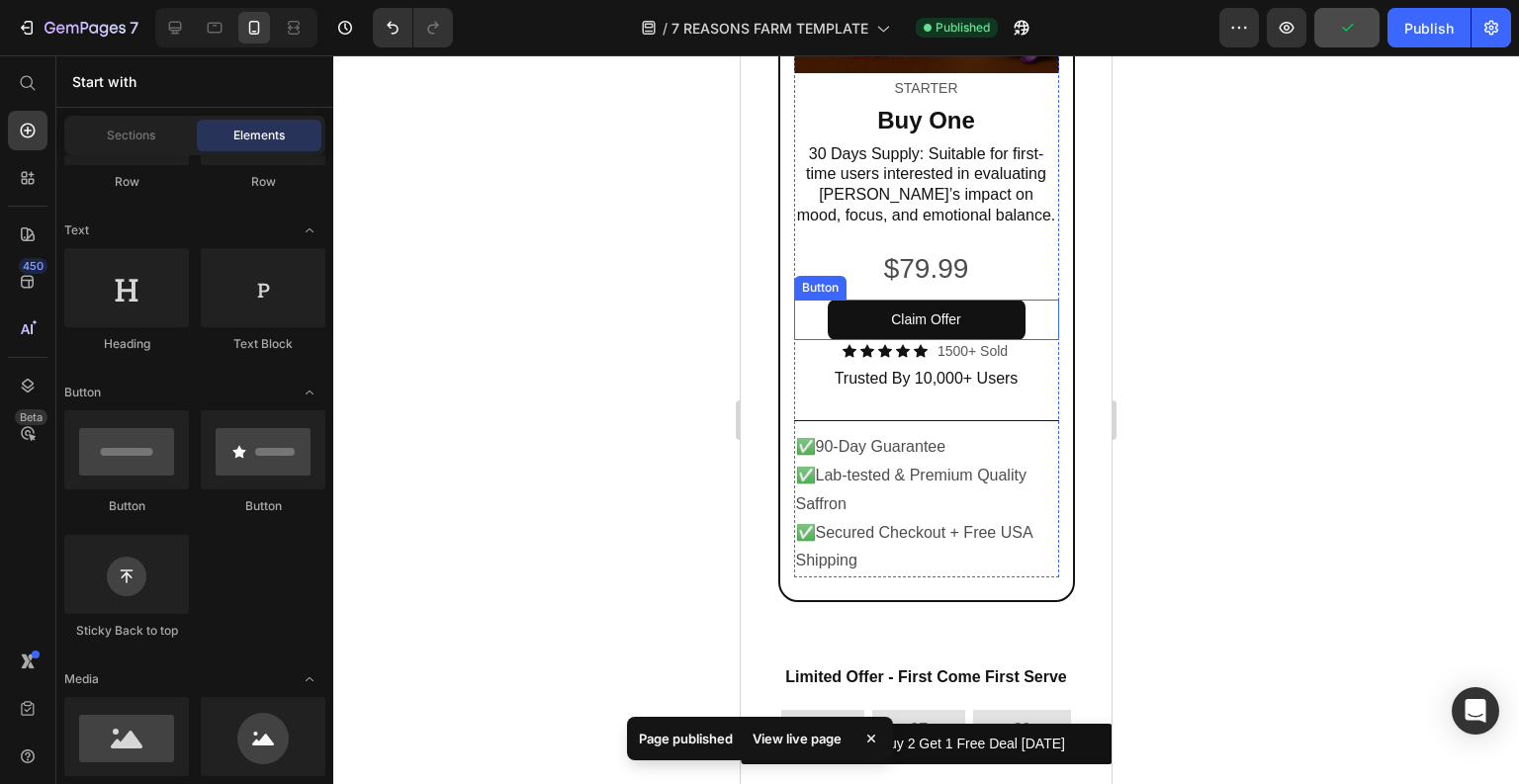 scroll, scrollTop: 15384, scrollLeft: 0, axis: vertical 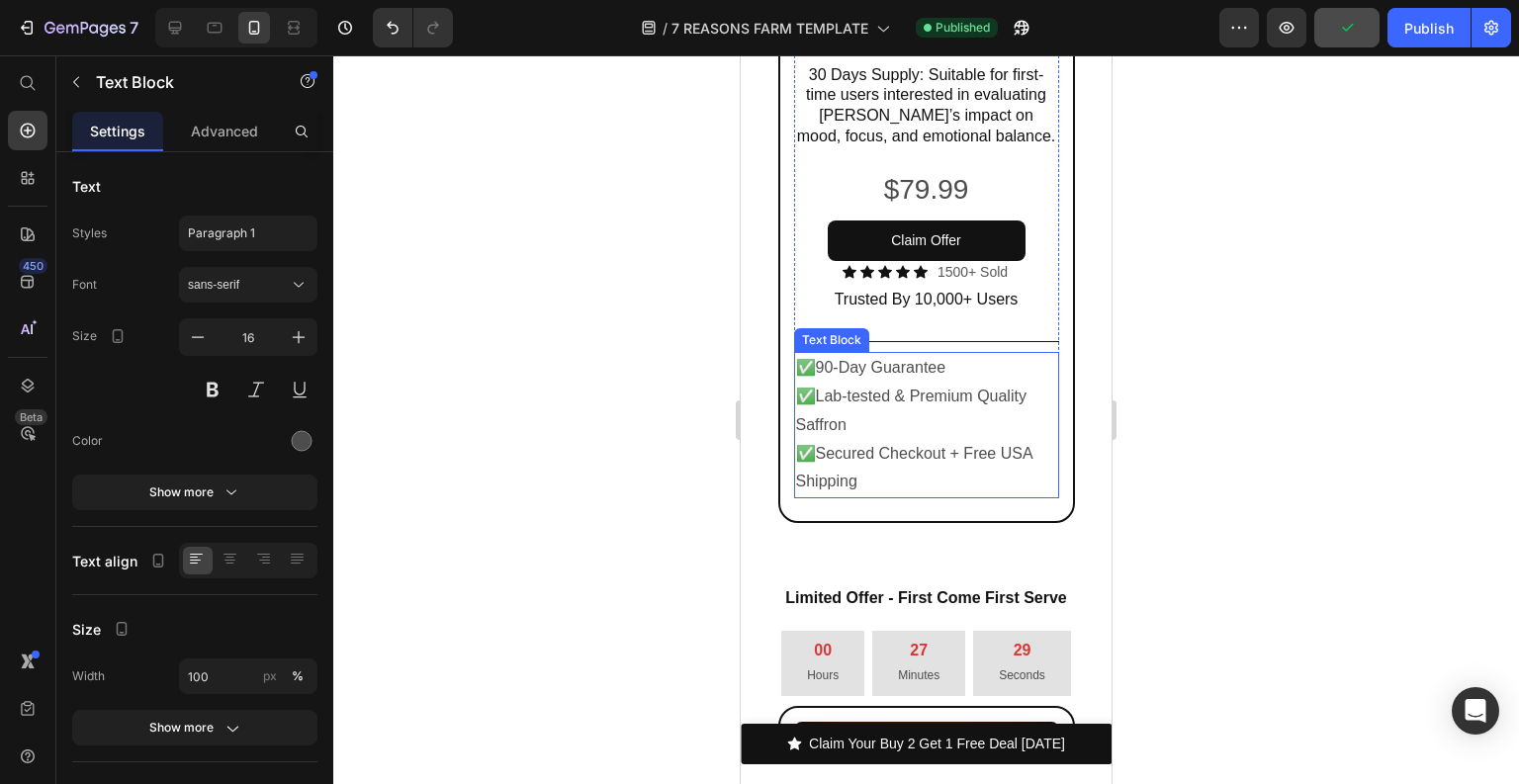 click on "✅Lab-tested & Premium Quality Saffron" at bounding box center [927, 411] 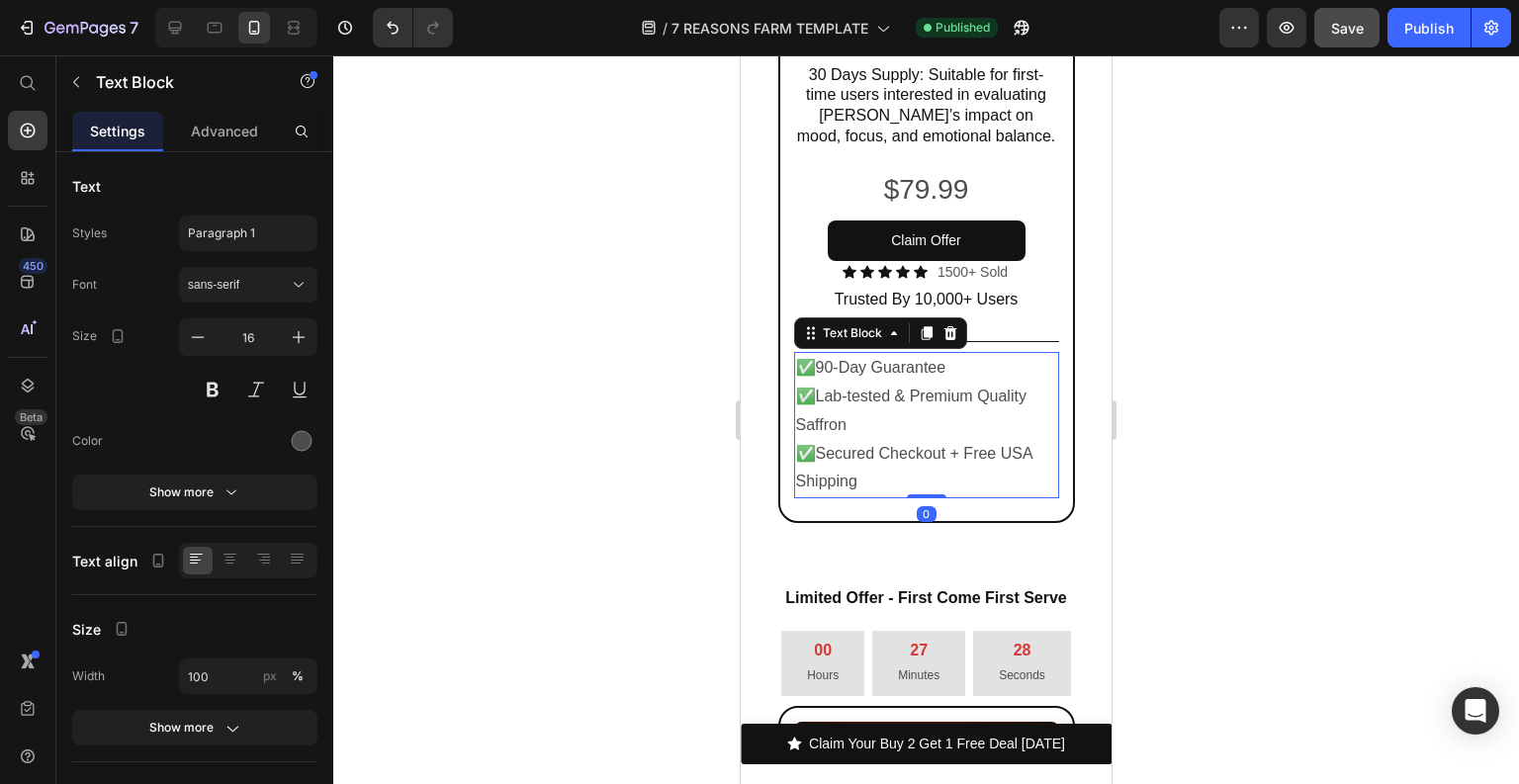 click on "✅90-Day Guarantee" at bounding box center [927, 368] 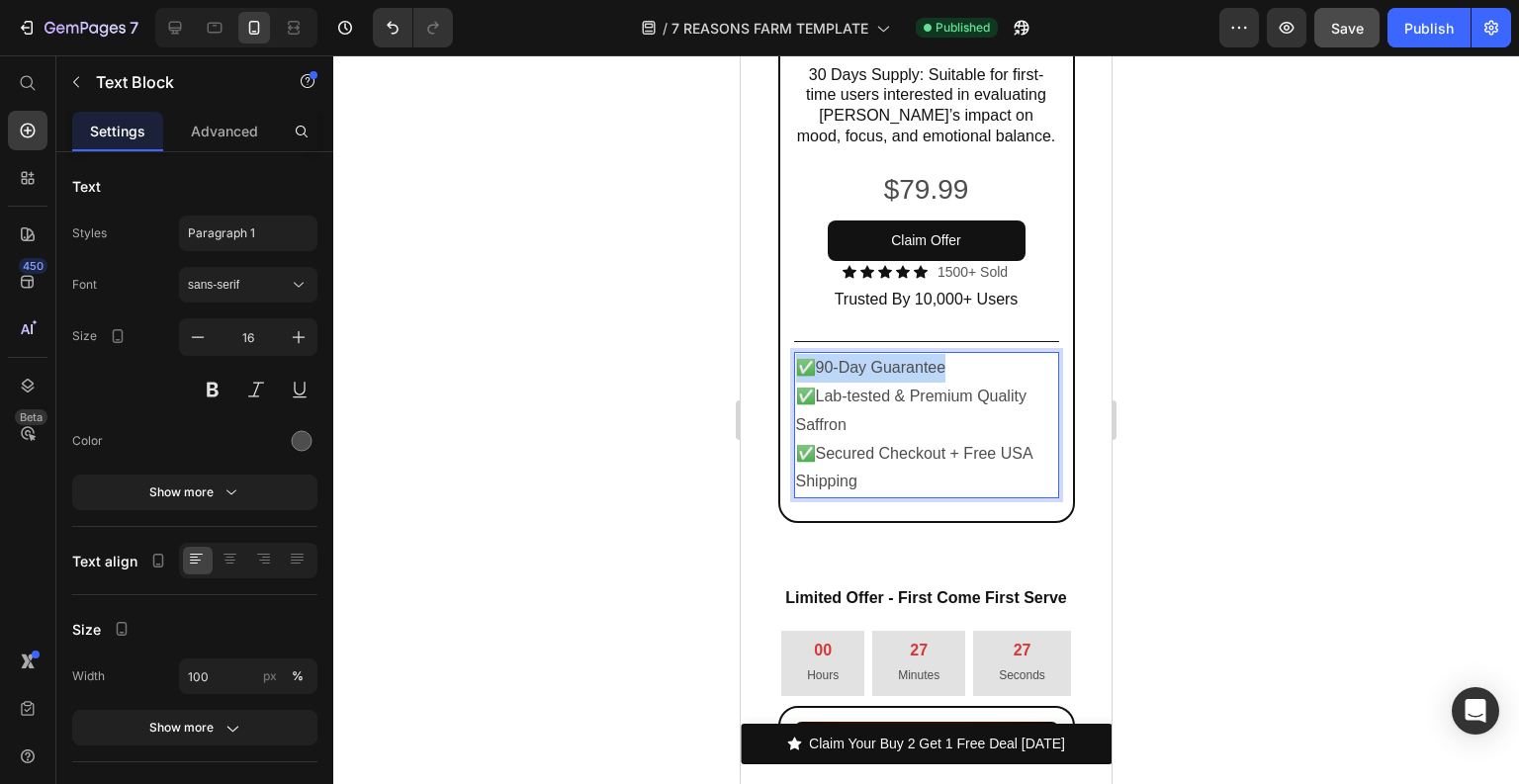 drag, startPoint x: 949, startPoint y: 349, endPoint x: 794, endPoint y: 347, distance: 155.0129 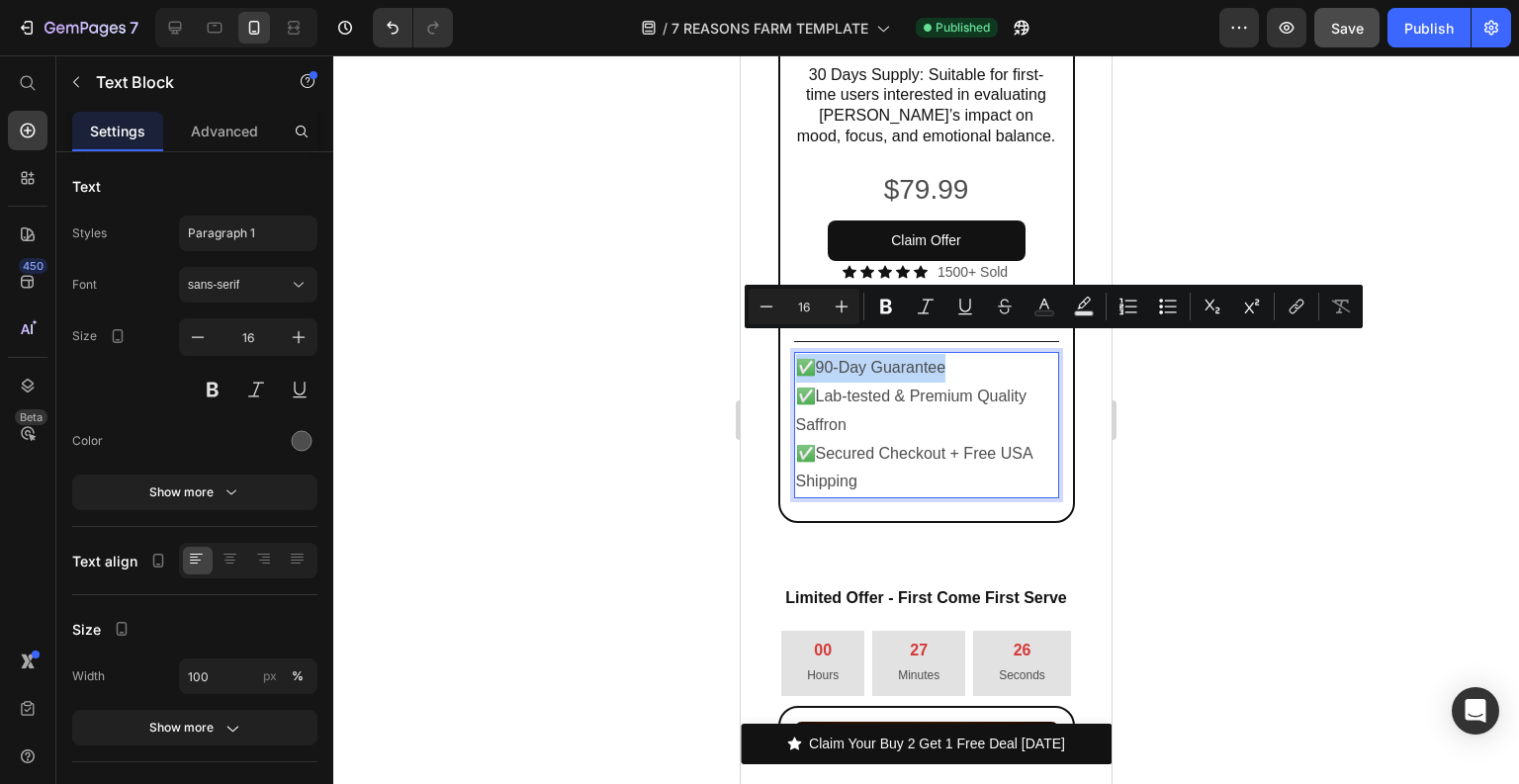 copy on "✅90-Day Guarantee" 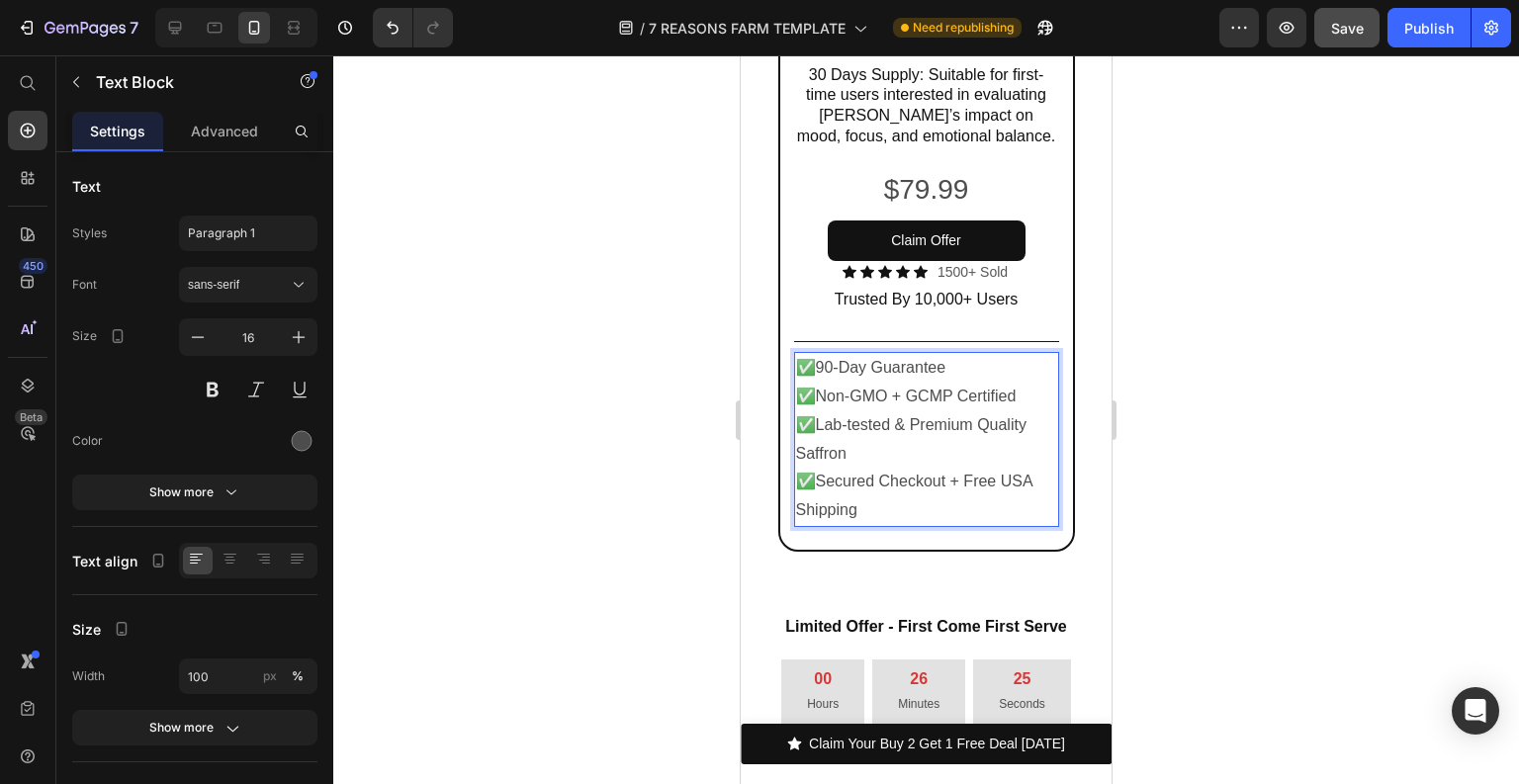 click on "✅90-Day Guarantee ✅Non-GMO + GCMP Certified" at bounding box center (927, 383) 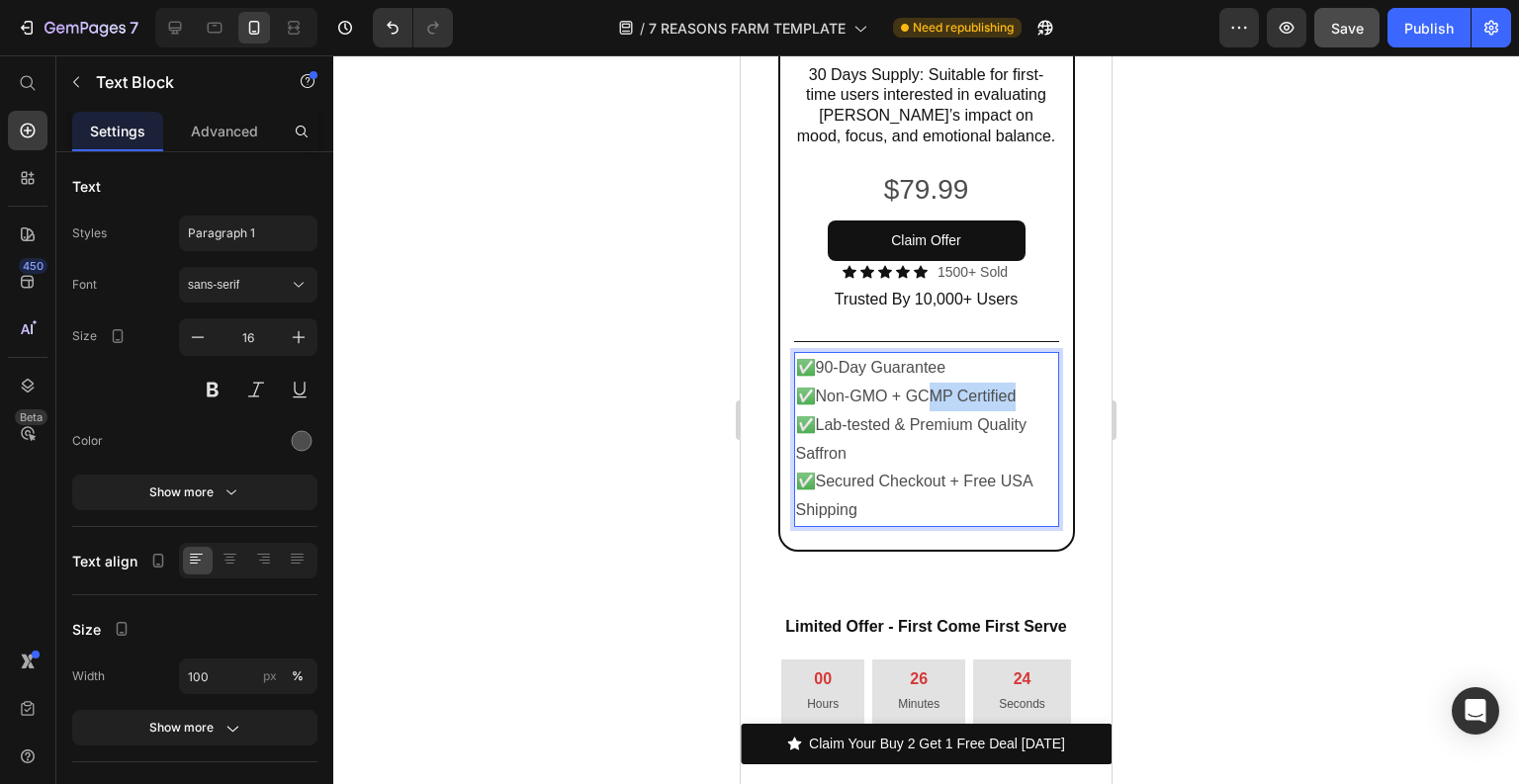 drag, startPoint x: 1015, startPoint y: 371, endPoint x: 934, endPoint y: 378, distance: 81.30191 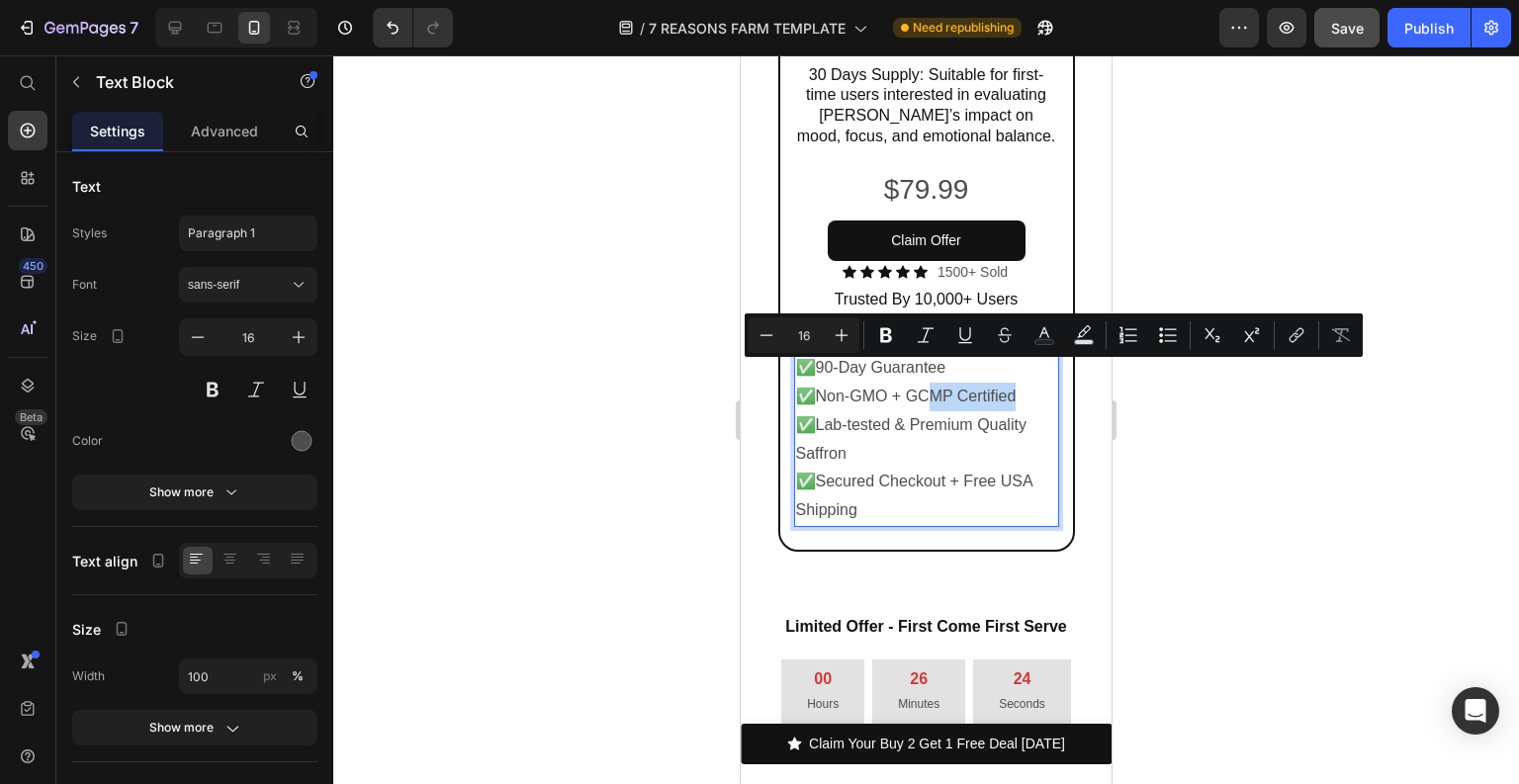 click on "✅90-Day Guarantee ✅Non-GMO + GCMP Certified" at bounding box center [927, 383] 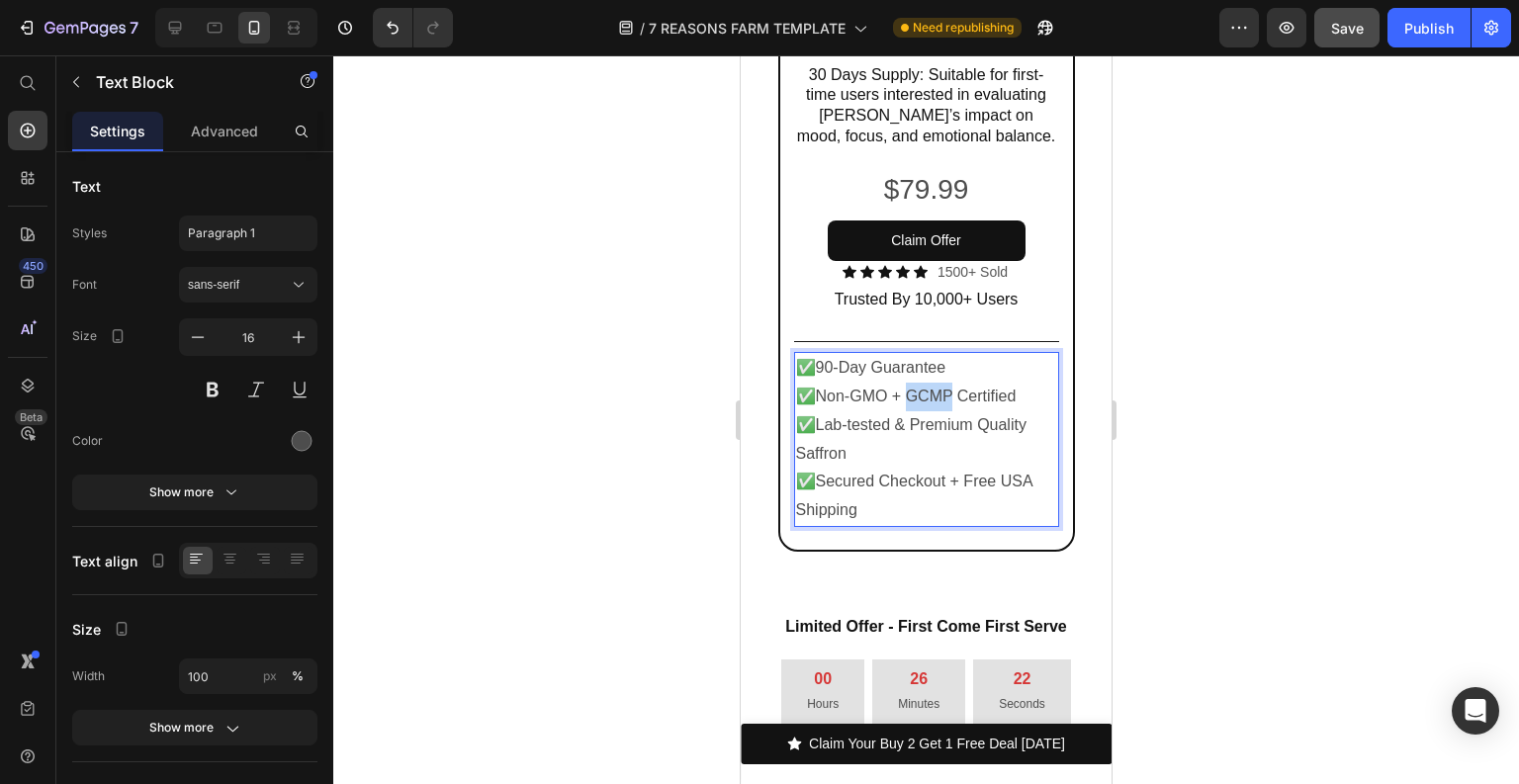 drag, startPoint x: 950, startPoint y: 372, endPoint x: 908, endPoint y: 384, distance: 43.68066 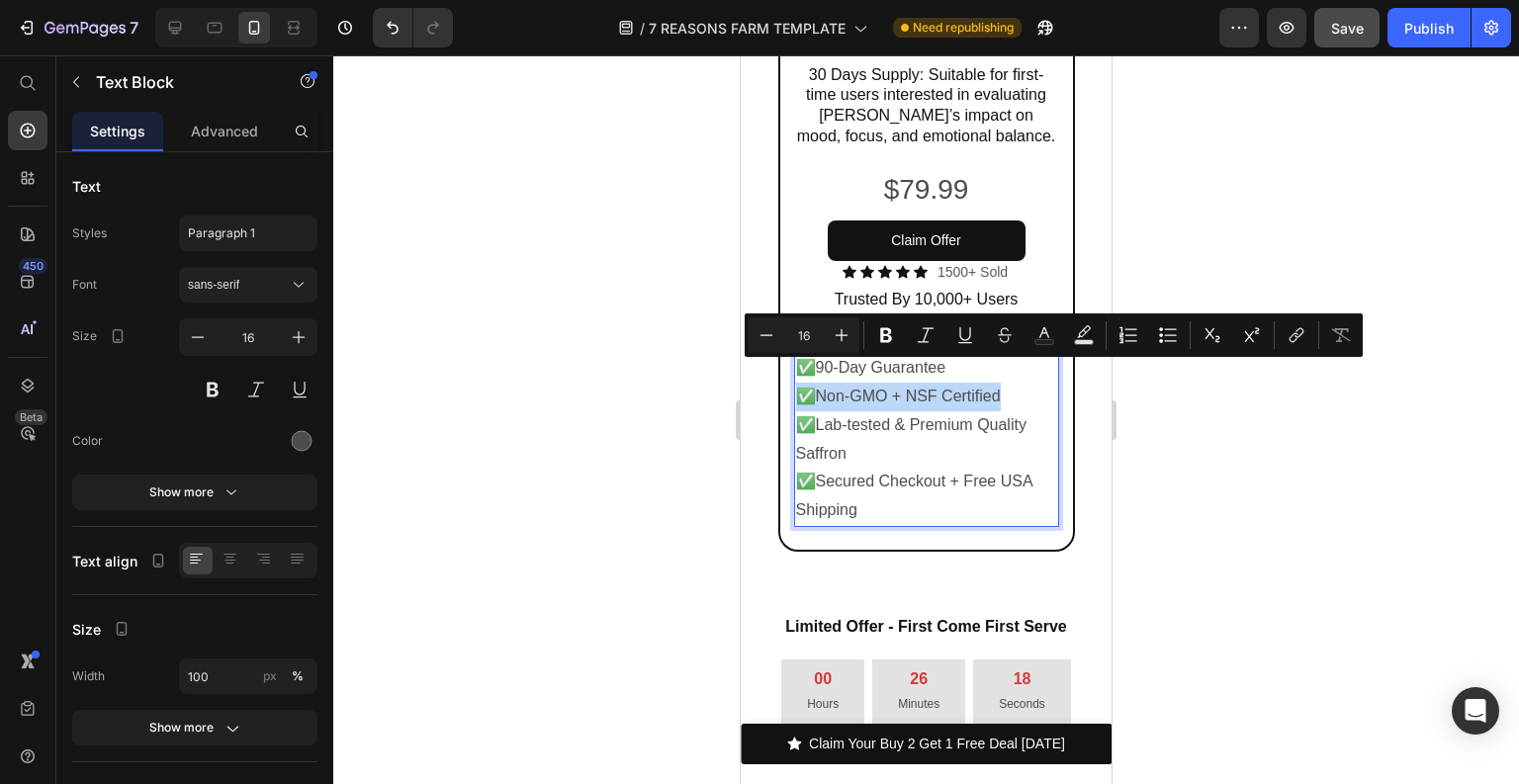 drag, startPoint x: 1002, startPoint y: 381, endPoint x: 801, endPoint y: 386, distance: 201.06218 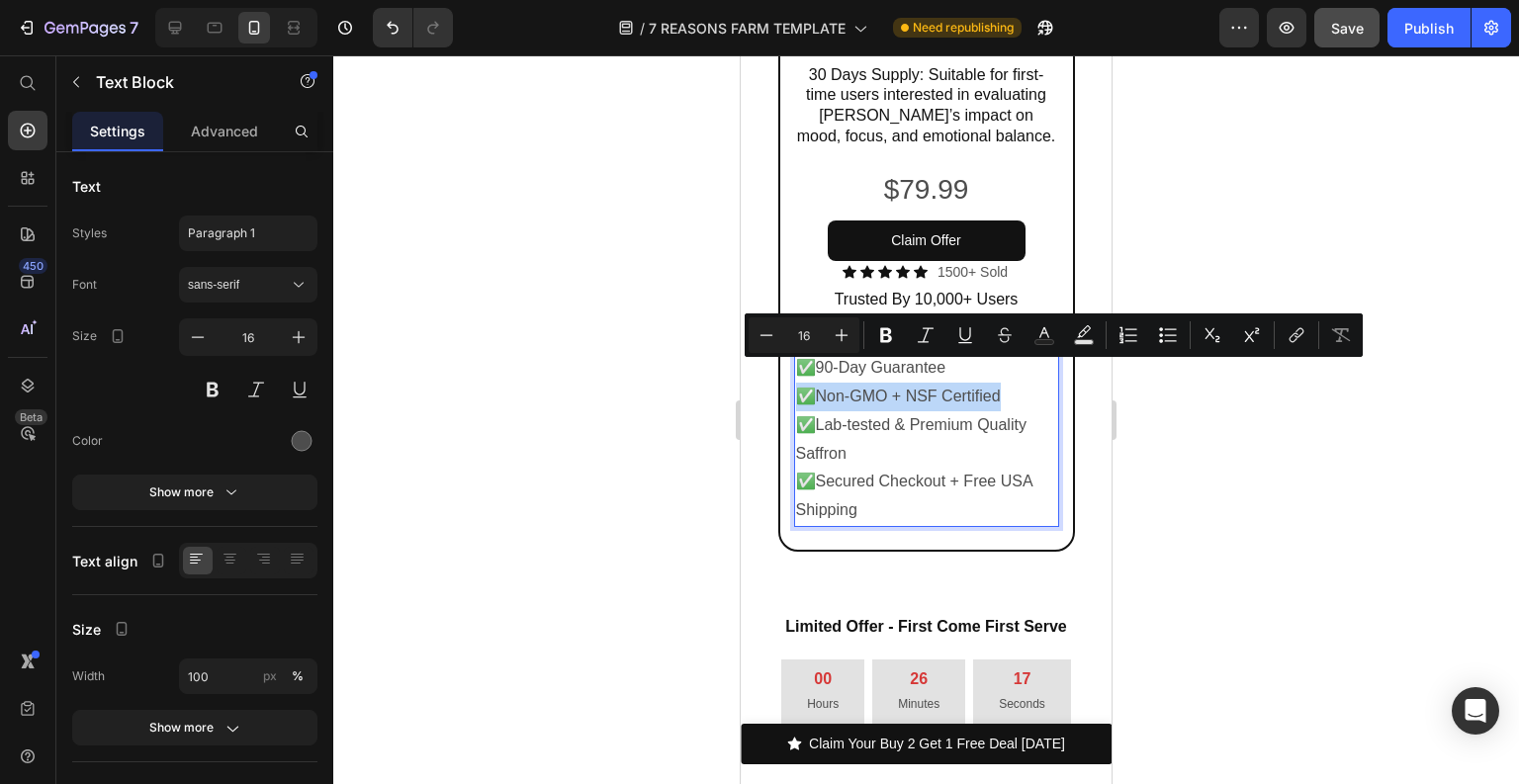 copy on "✅Non-GMO + NSF Certified" 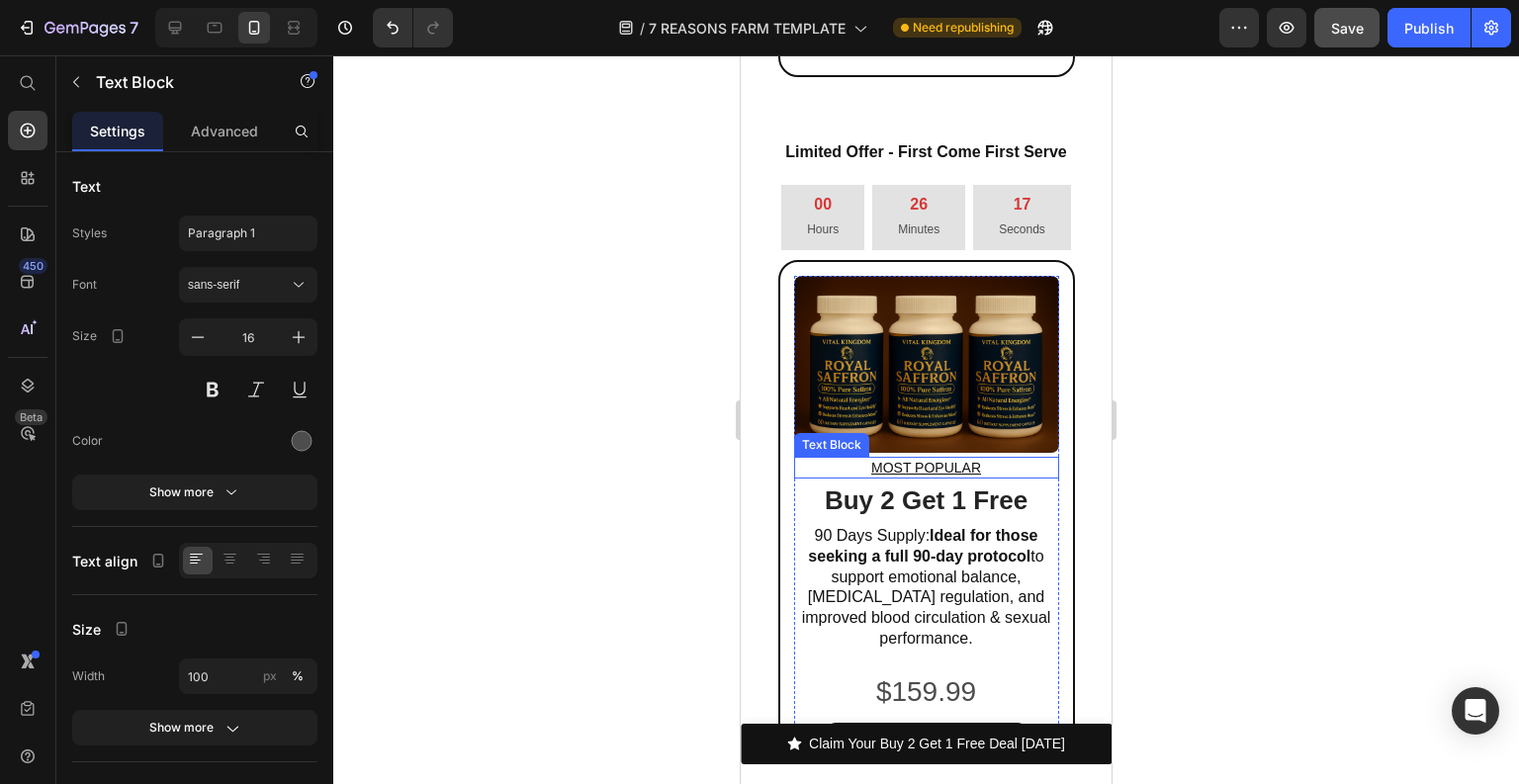 scroll, scrollTop: 16333, scrollLeft: 0, axis: vertical 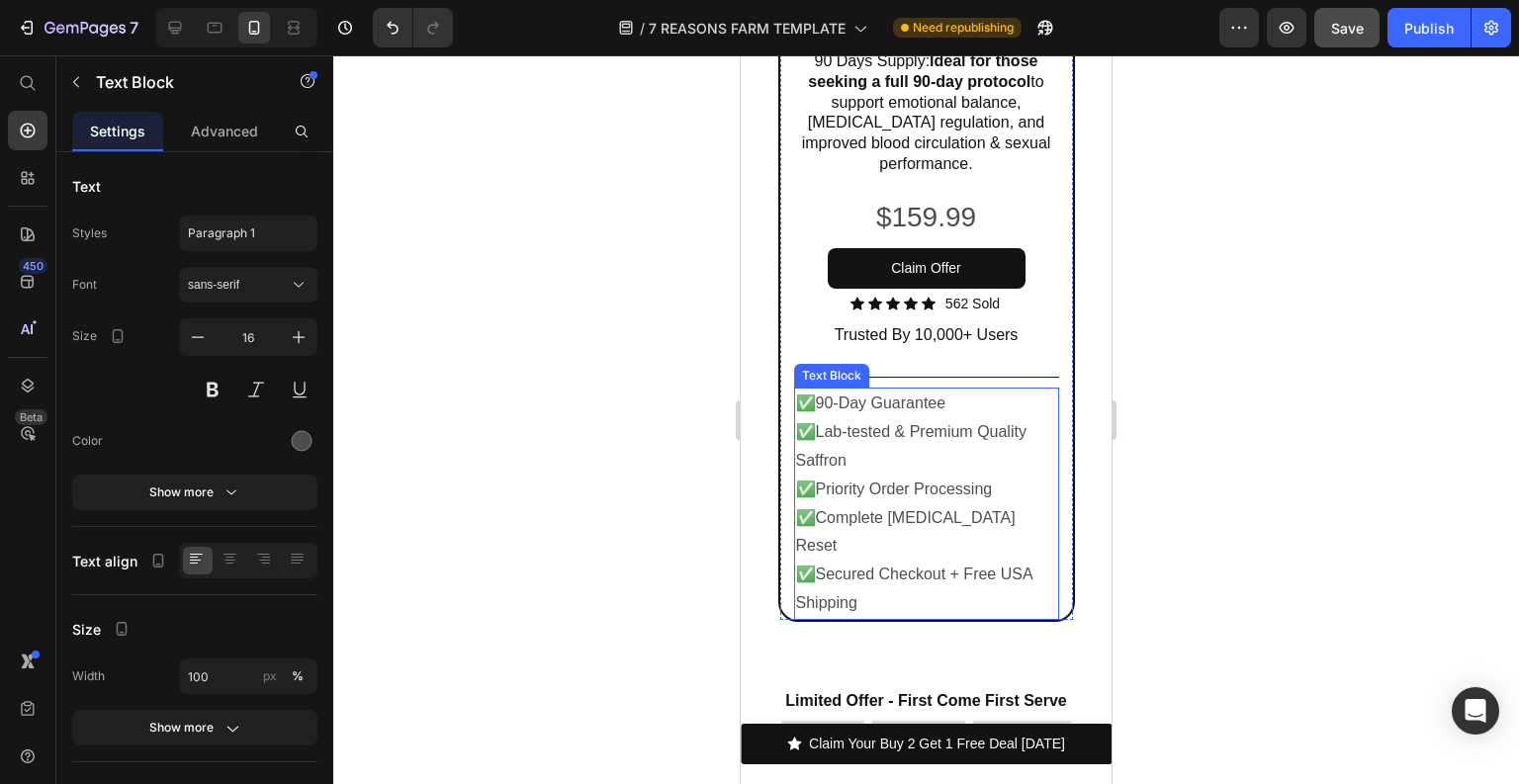 click on "✅Lab-tested & Premium Quality Saffron ✅Priority Order Processing" at bounding box center [927, 461] 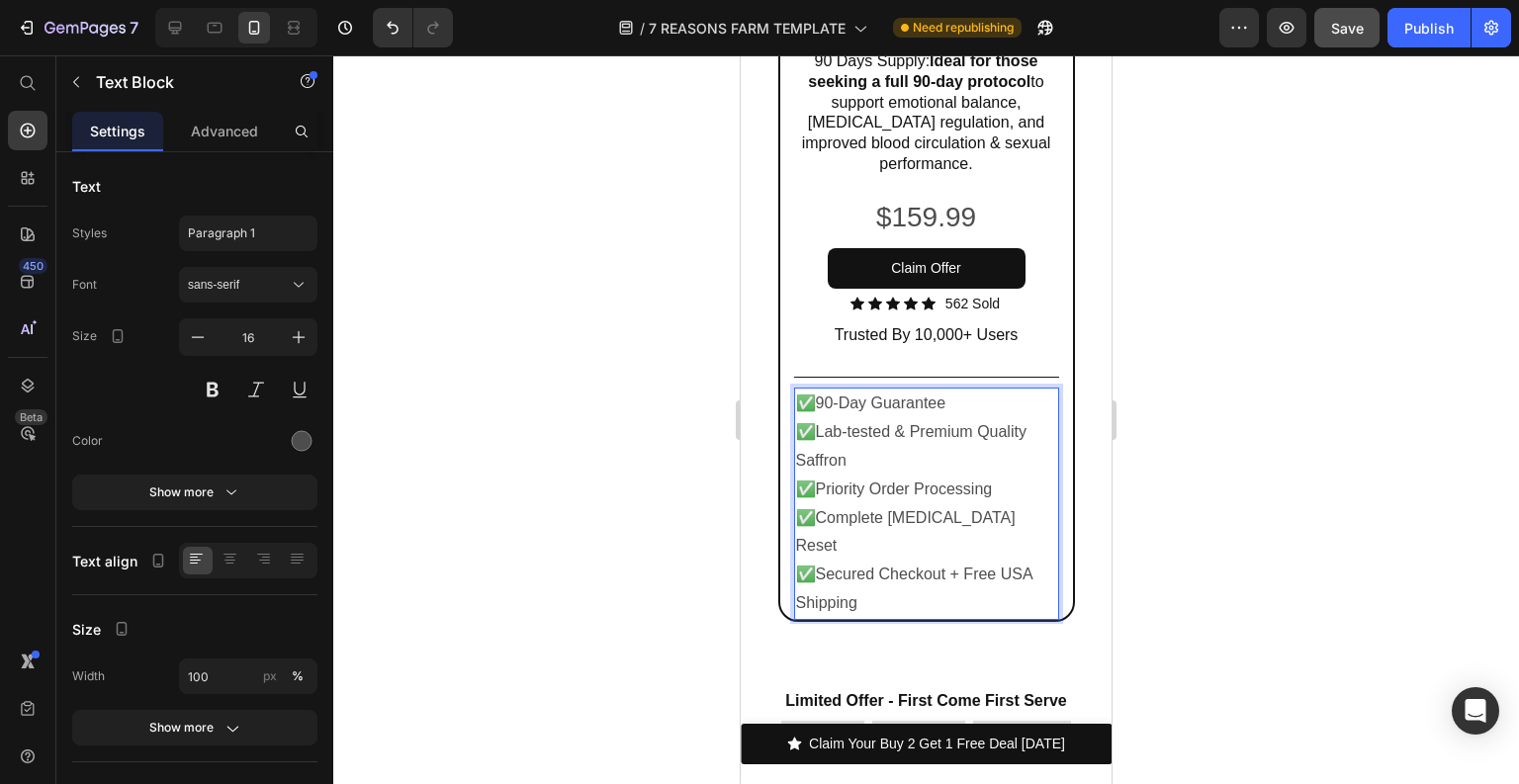 click on "✅Lab-tested & Premium Quality Saffron ✅Priority Order Processing" at bounding box center [927, 461] 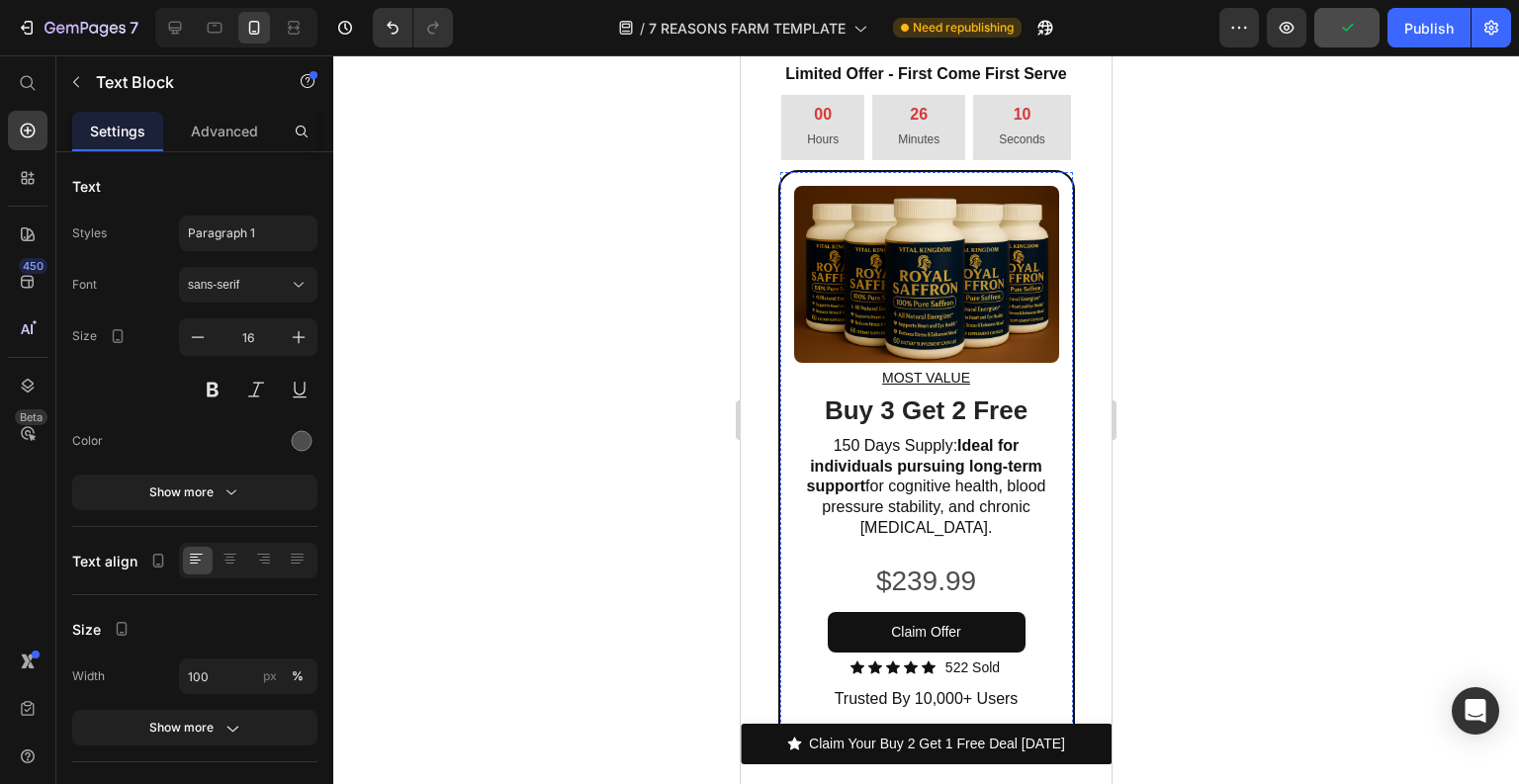 scroll, scrollTop: 17283, scrollLeft: 0, axis: vertical 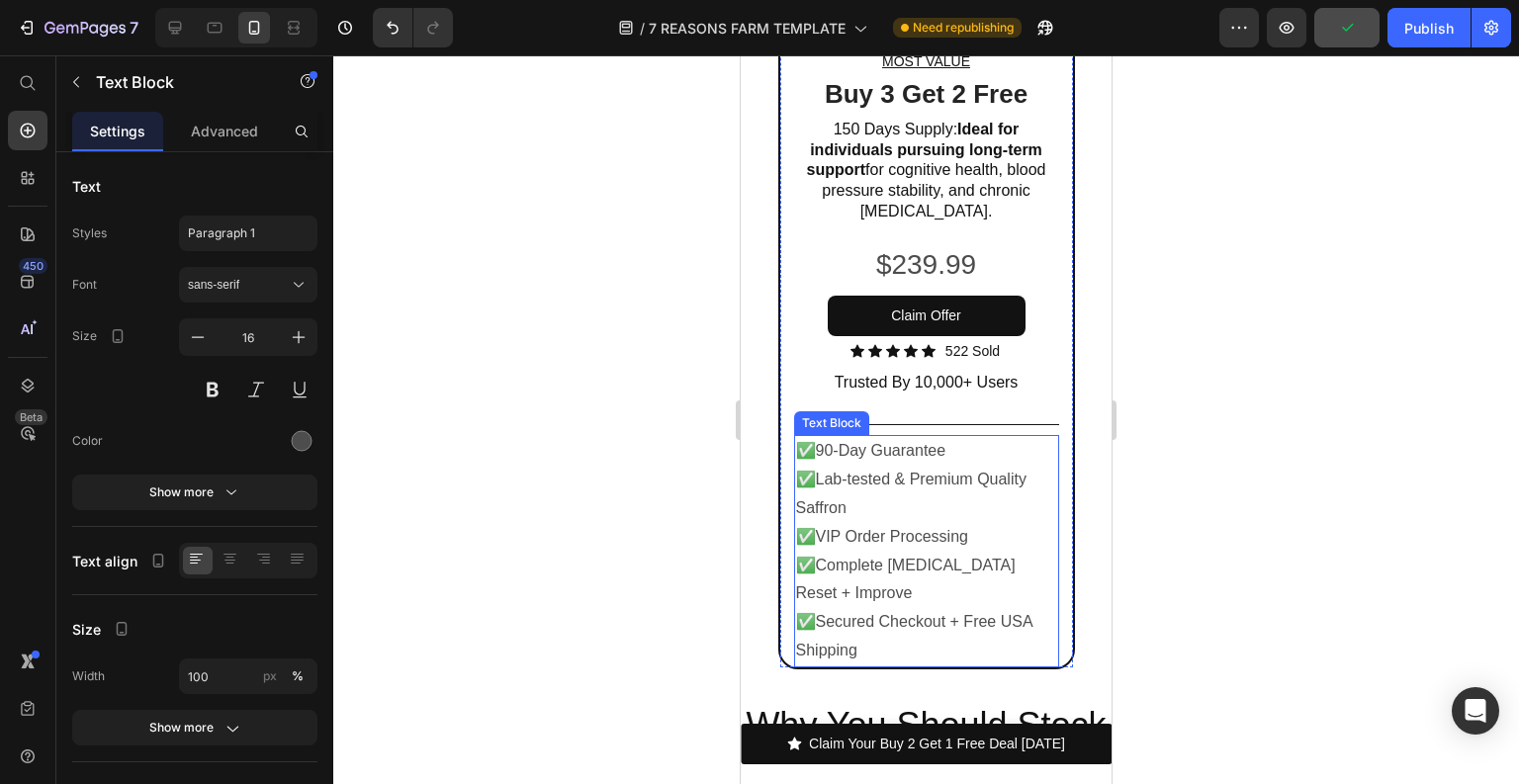 click on "✅Lab-tested & Premium Quality Saffron ✅VIP Order Processing" at bounding box center (927, 508) 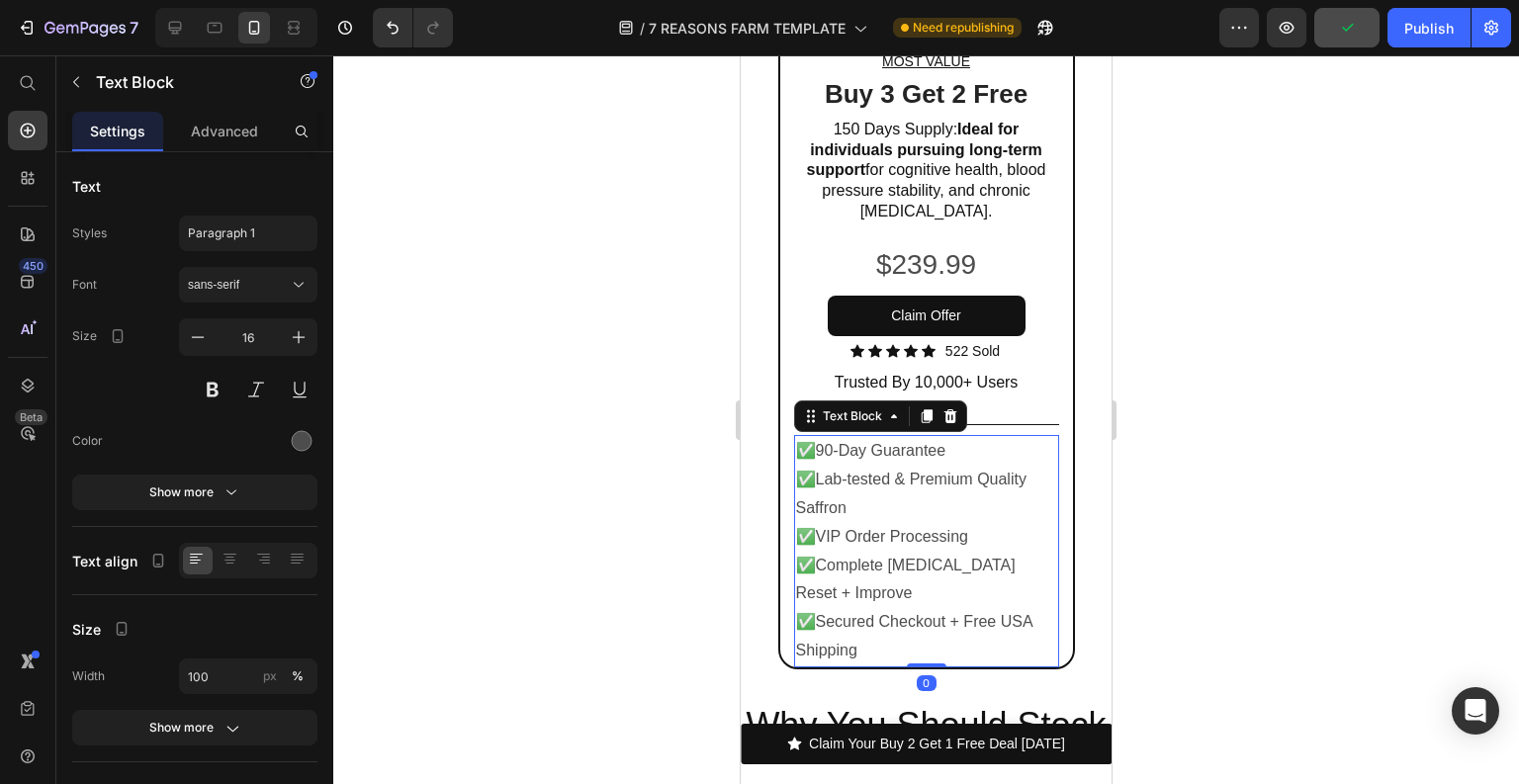 click on "✅Lab-tested & Premium Quality Saffron ✅VIP Order Processing" at bounding box center (927, 508) 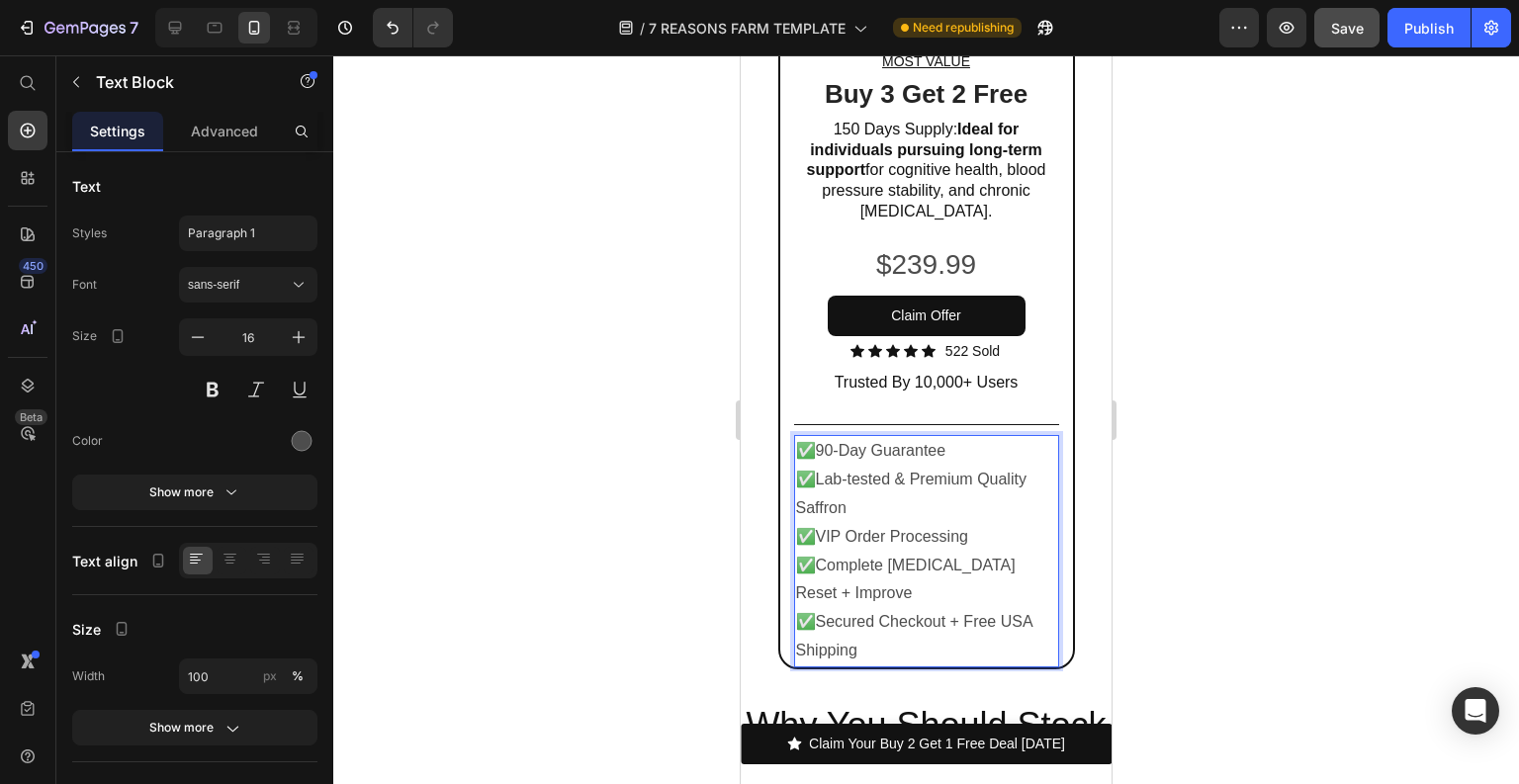 click on "✅Lab-tested & Premium Quality Saffron ✅VIP Order Processing" at bounding box center (927, 508) 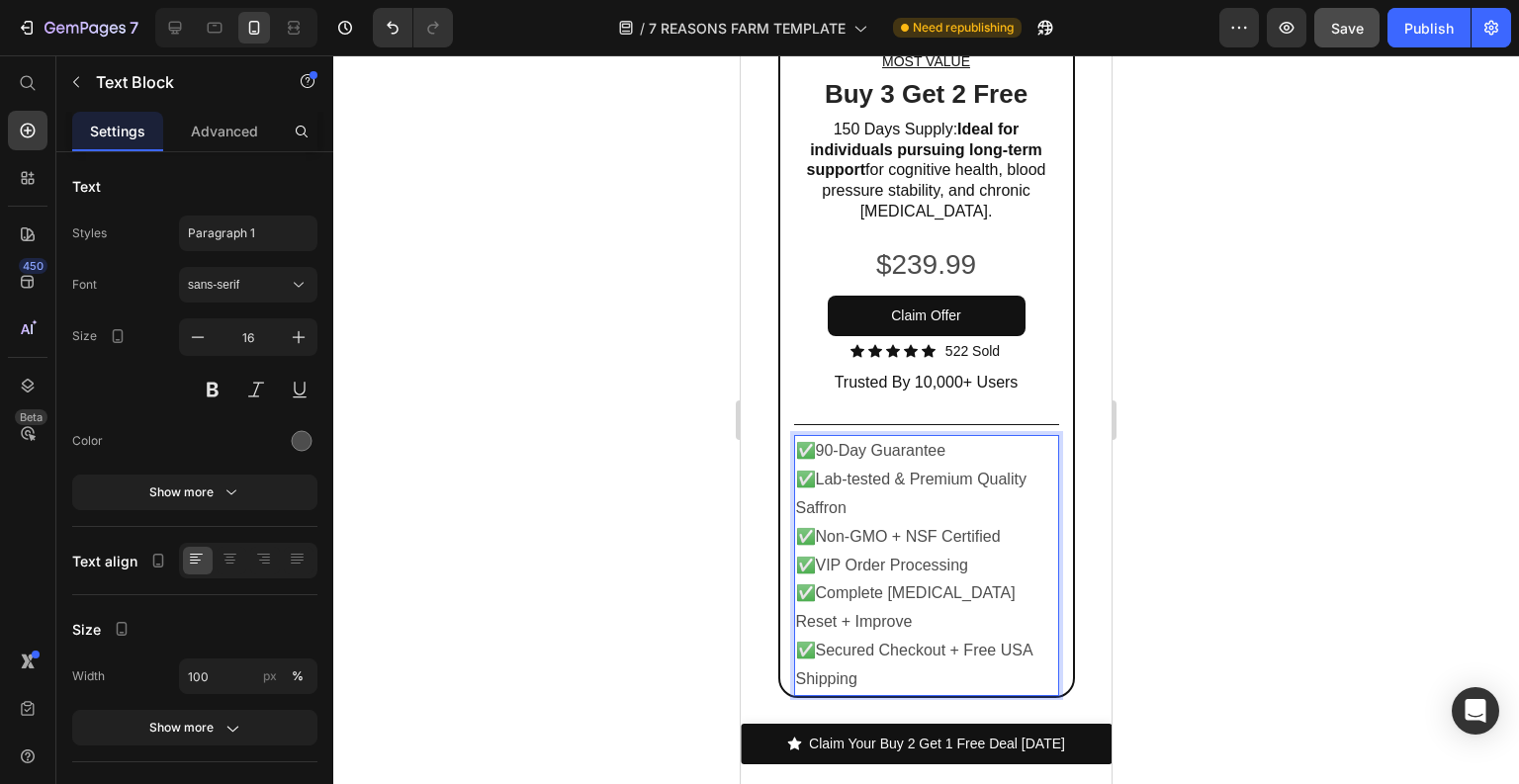 scroll, scrollTop: 16966, scrollLeft: 0, axis: vertical 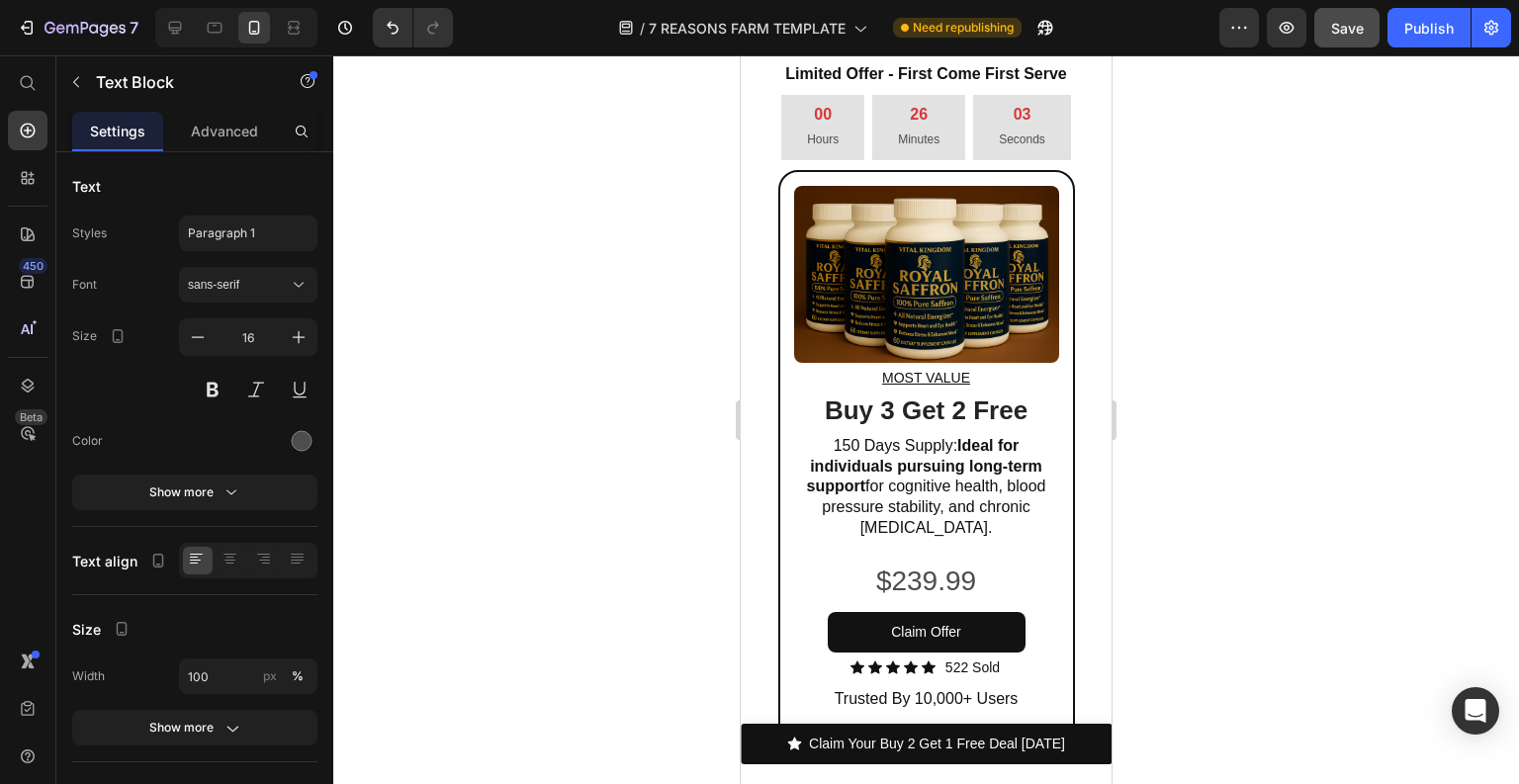 click on "Save" 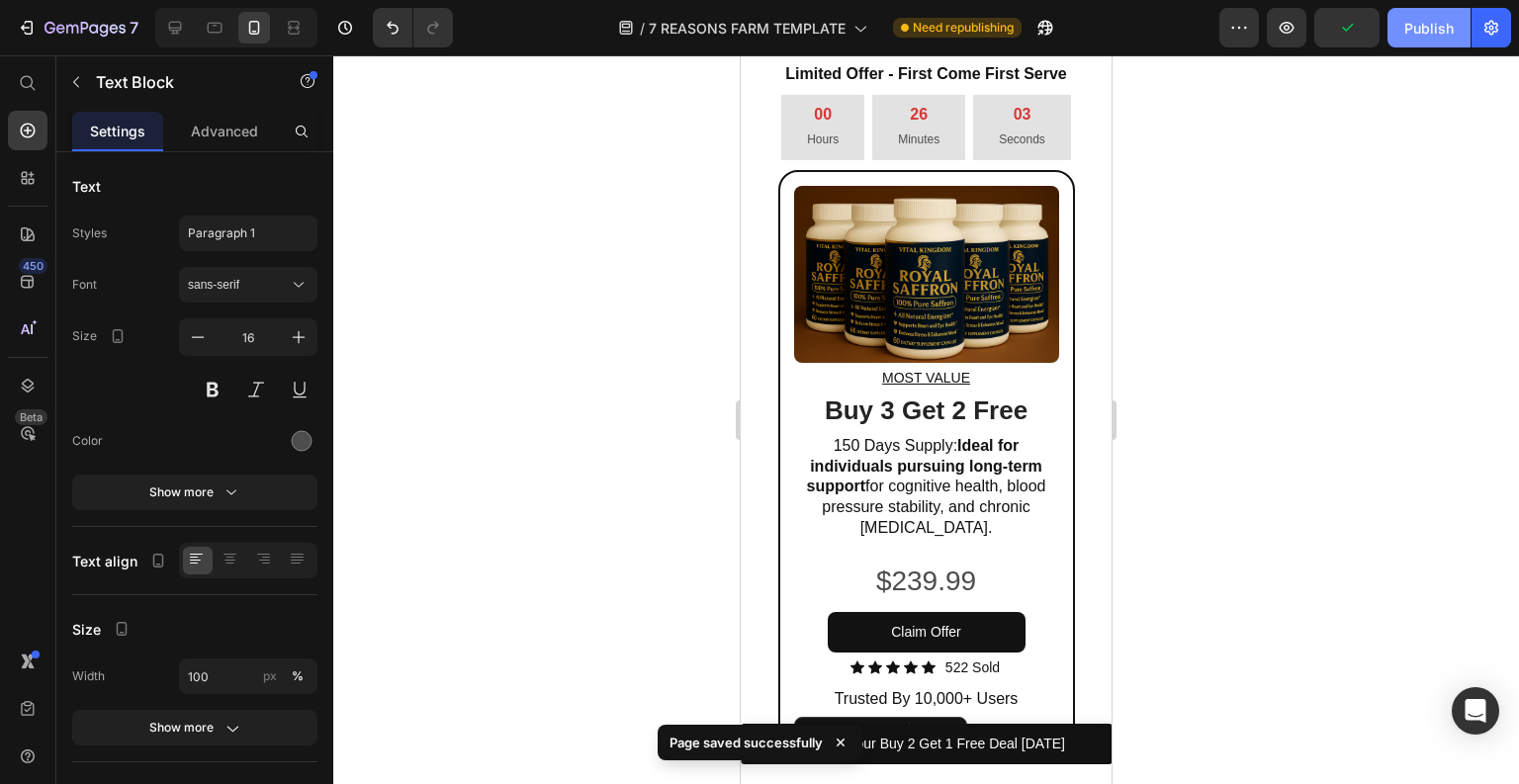 click on "Publish" at bounding box center [1429, 28] 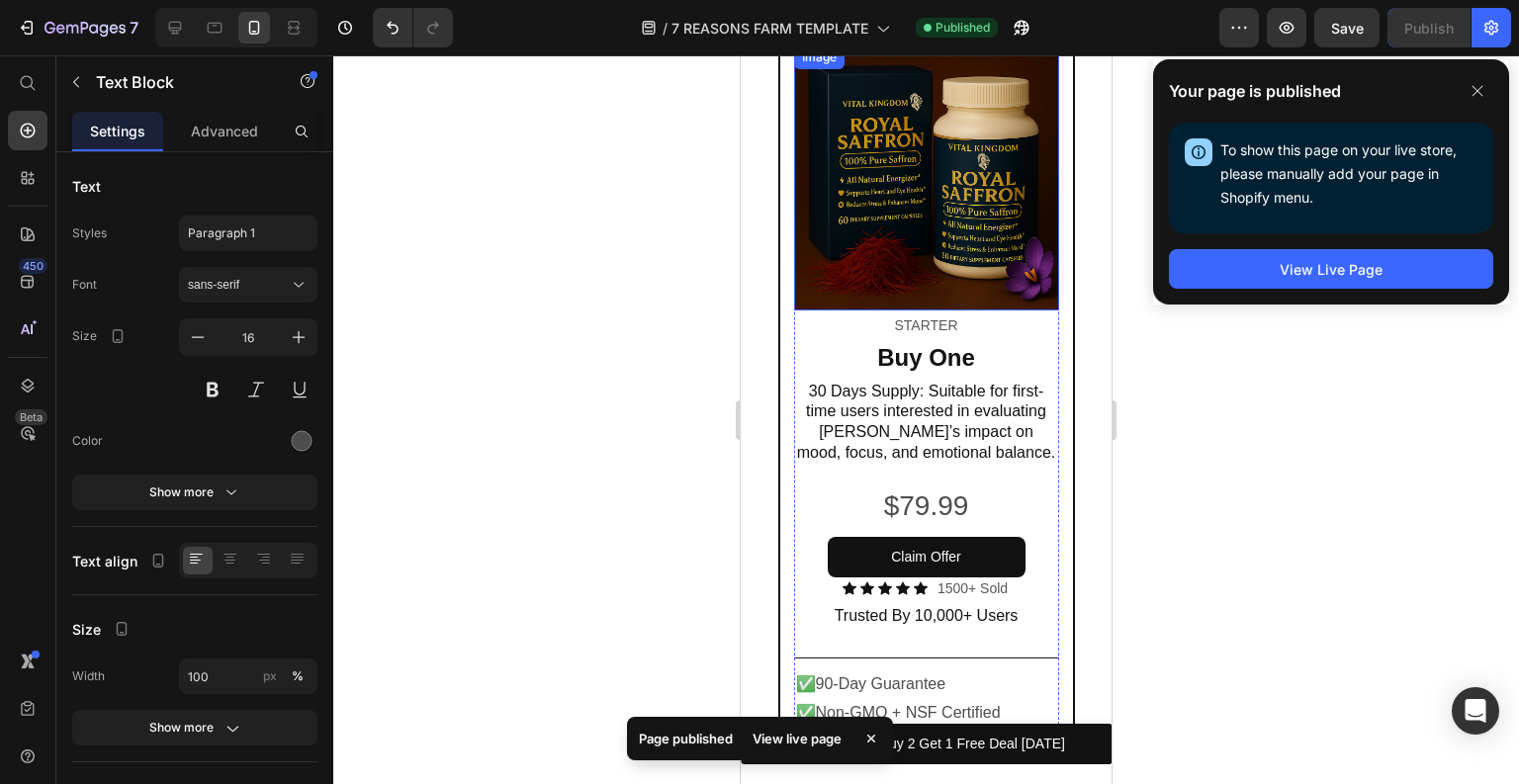 scroll, scrollTop: 14910, scrollLeft: 0, axis: vertical 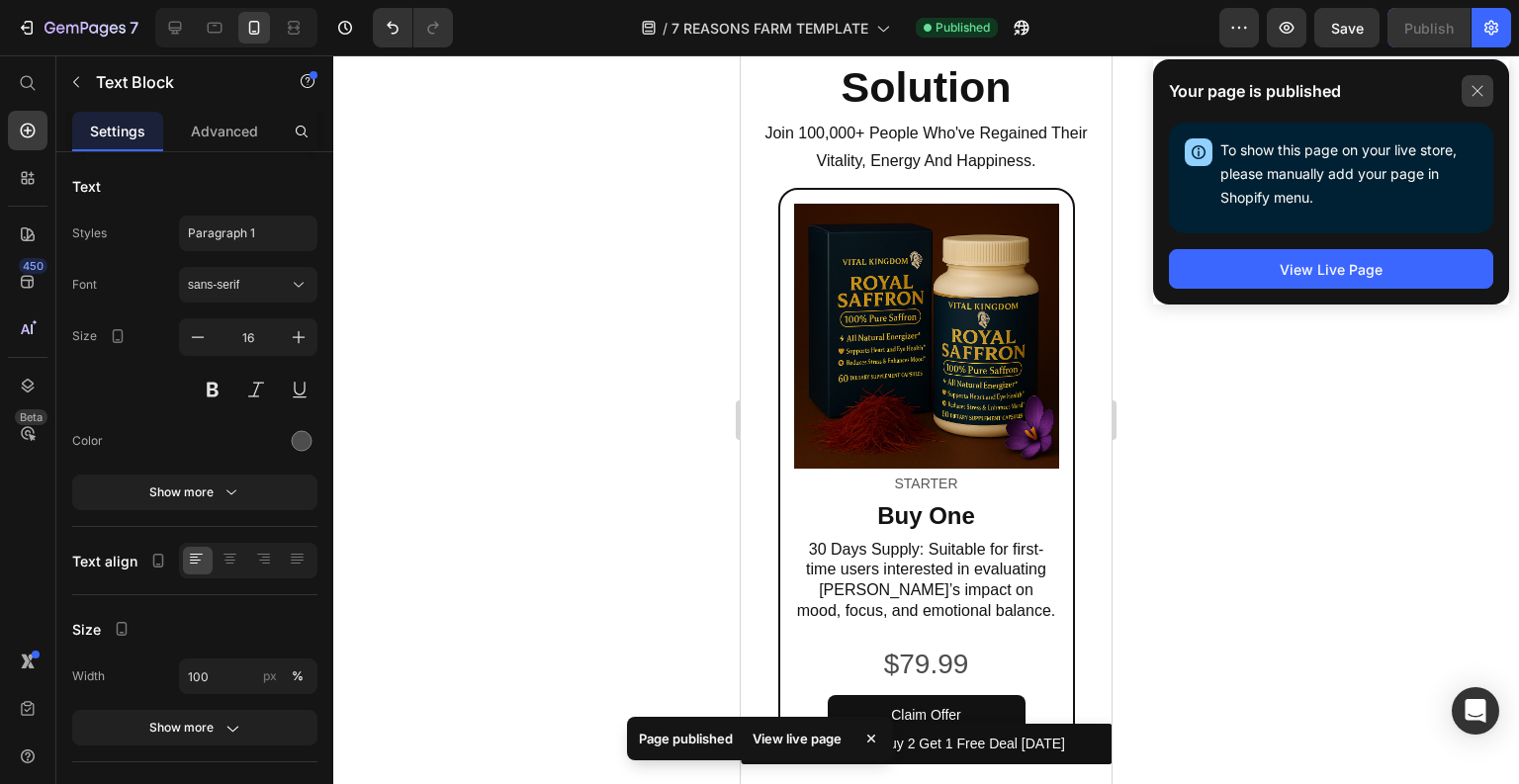 click 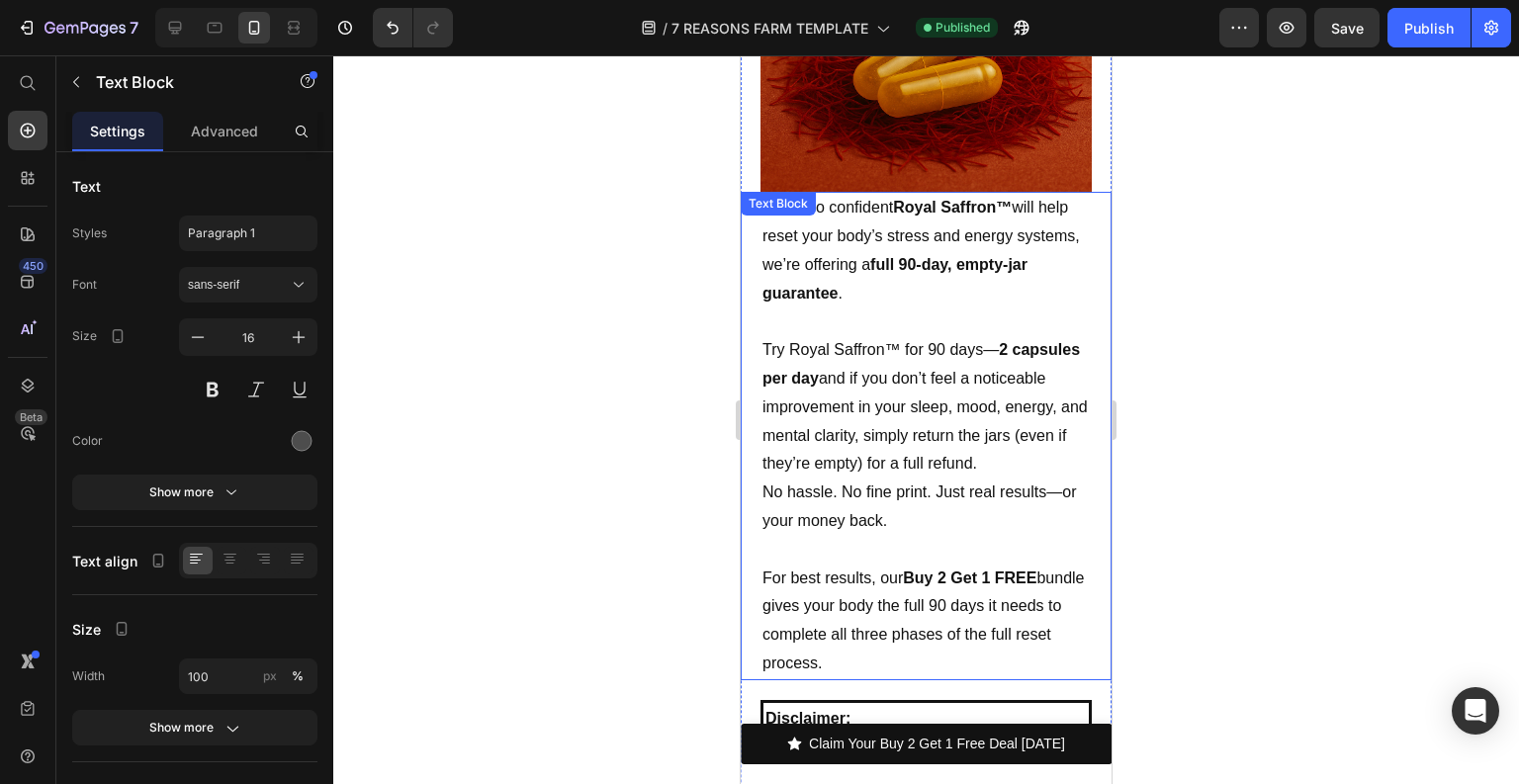 scroll, scrollTop: 13486, scrollLeft: 0, axis: vertical 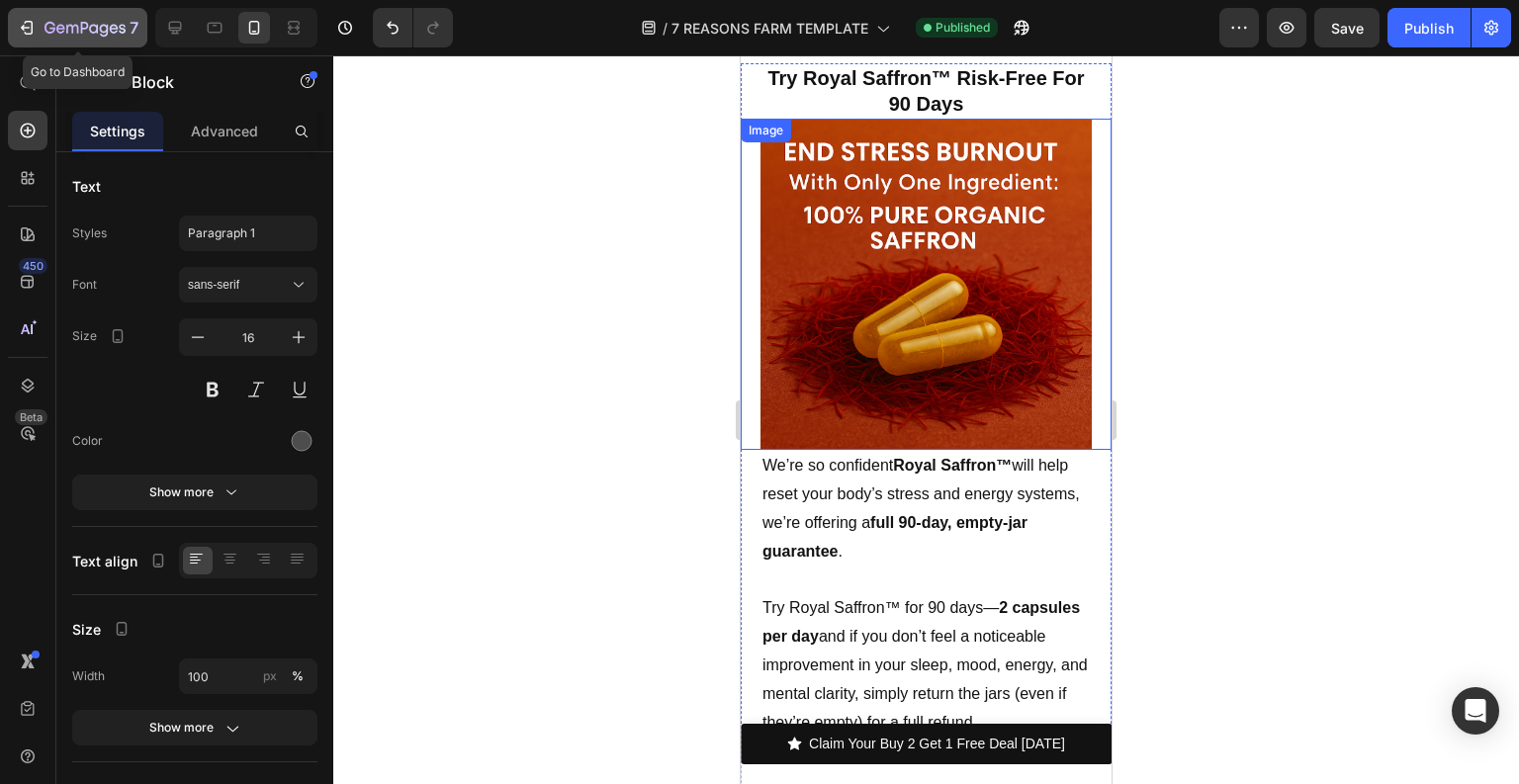 click 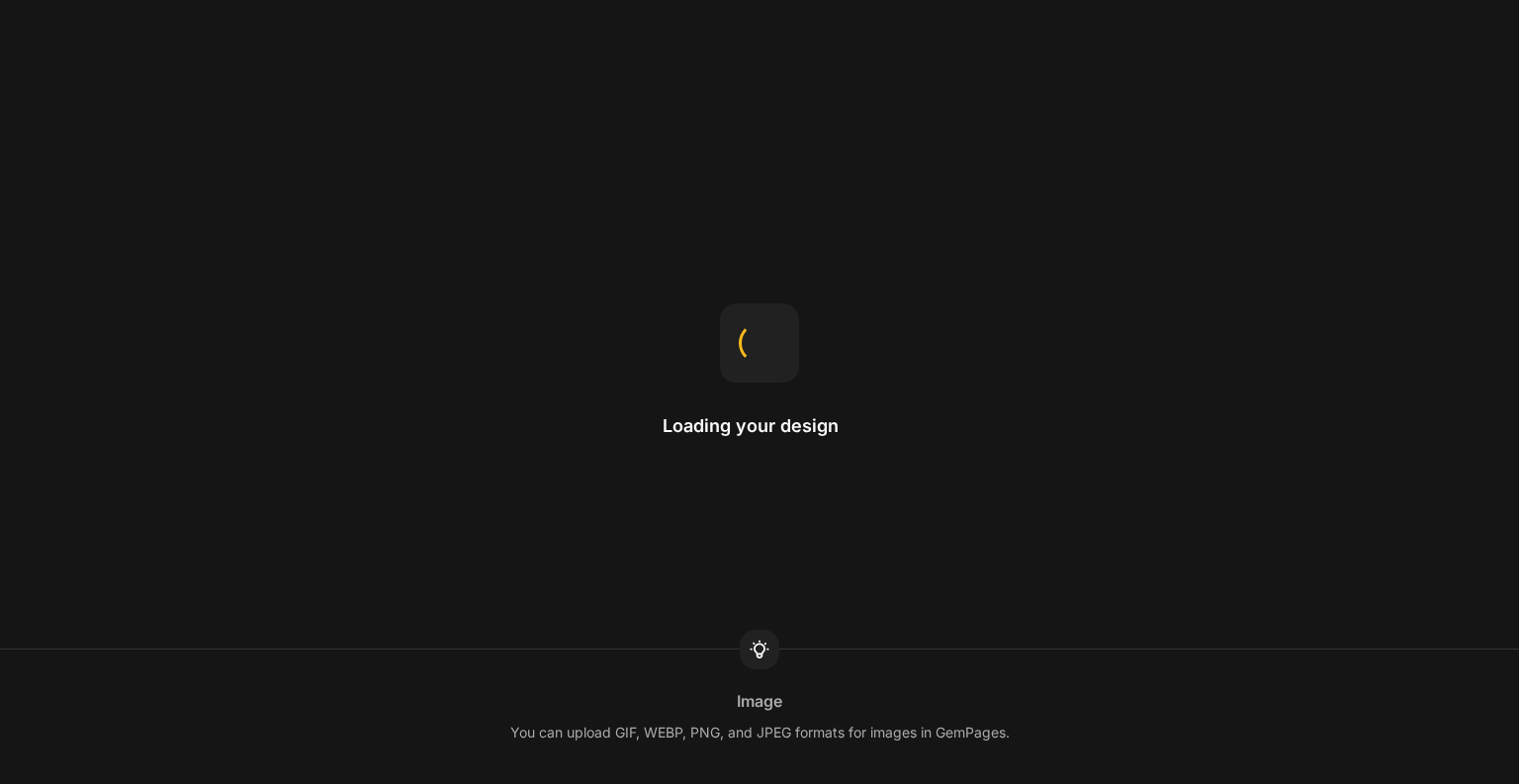 scroll, scrollTop: 0, scrollLeft: 0, axis: both 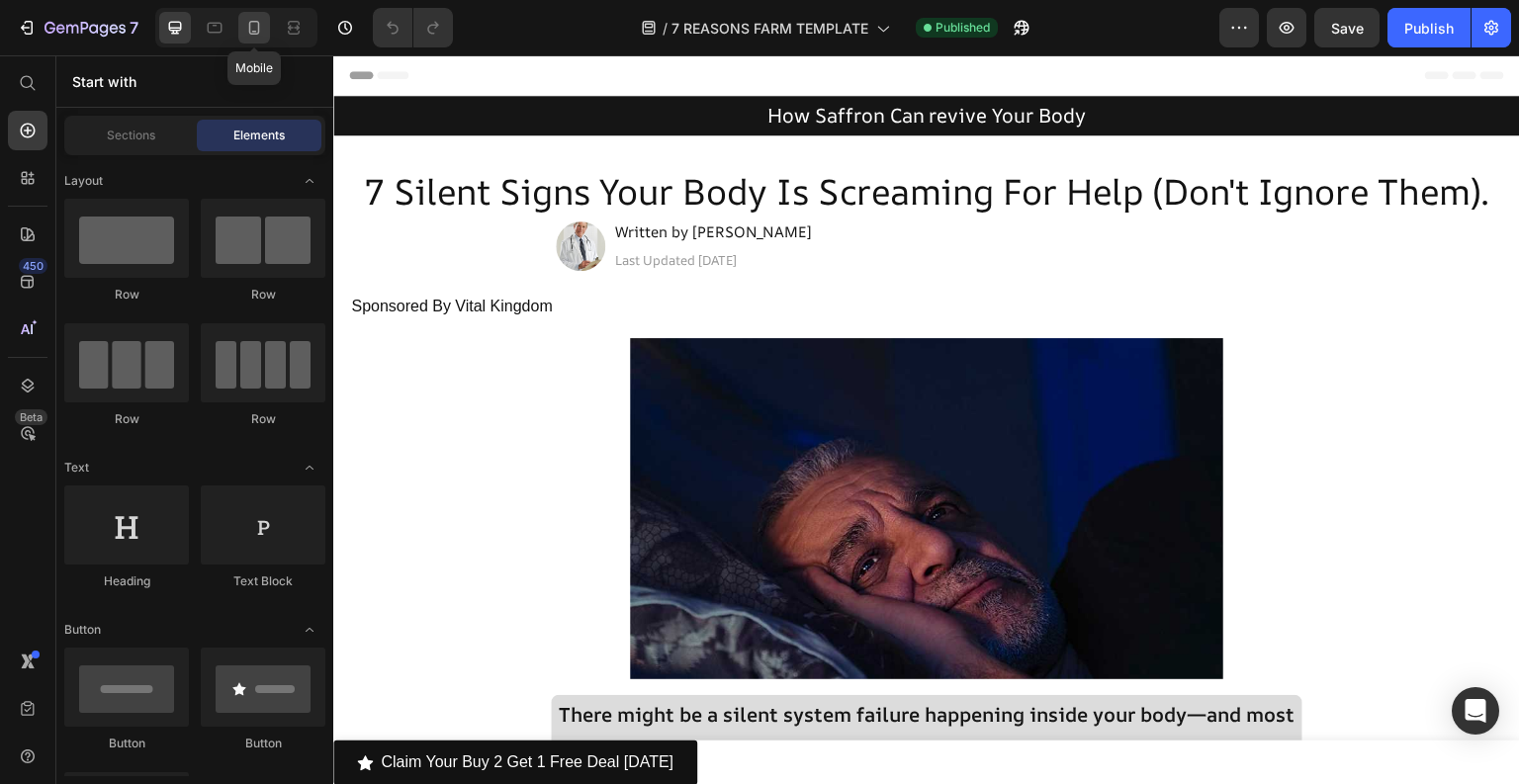 click 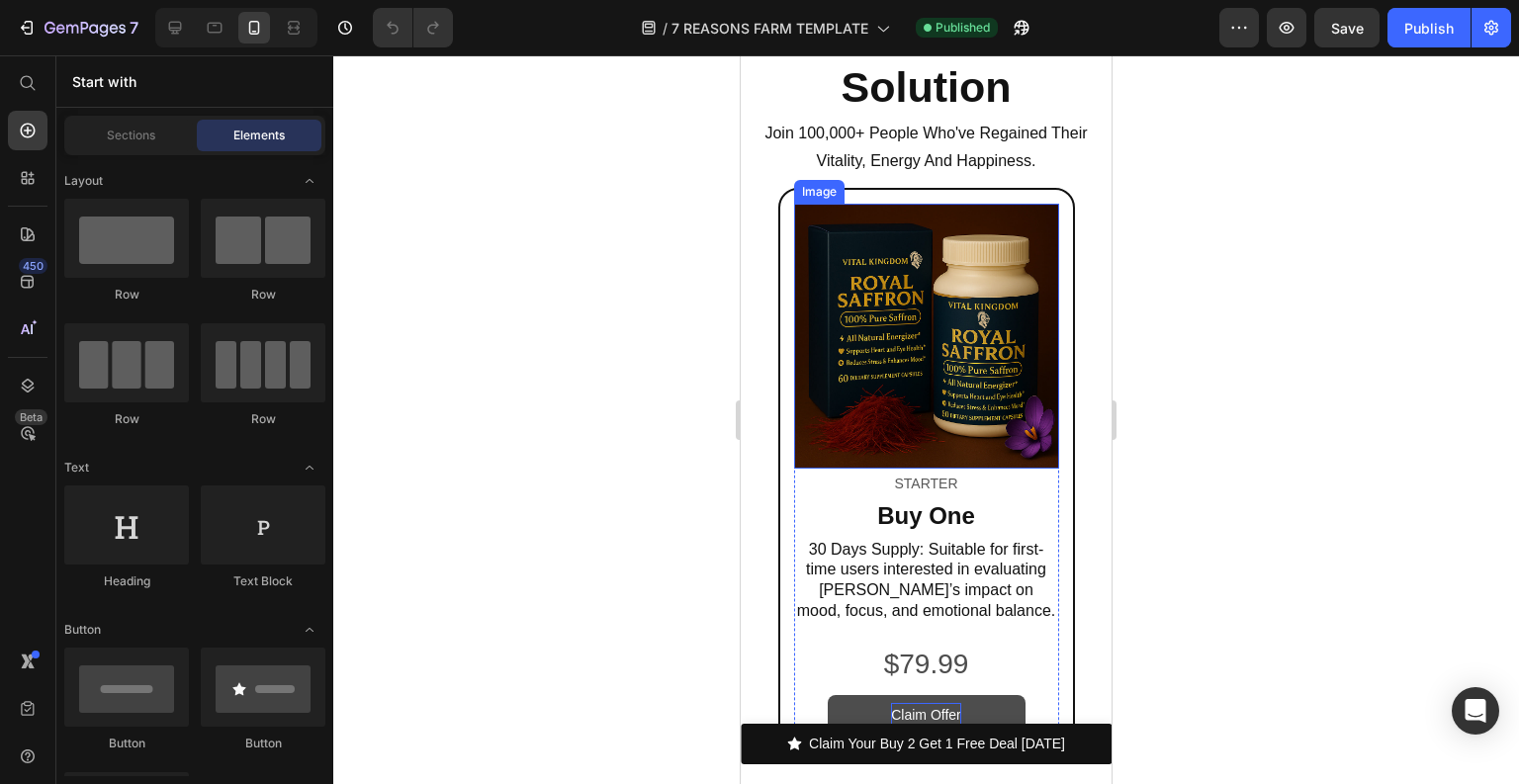 scroll, scrollTop: 15068, scrollLeft: 0, axis: vertical 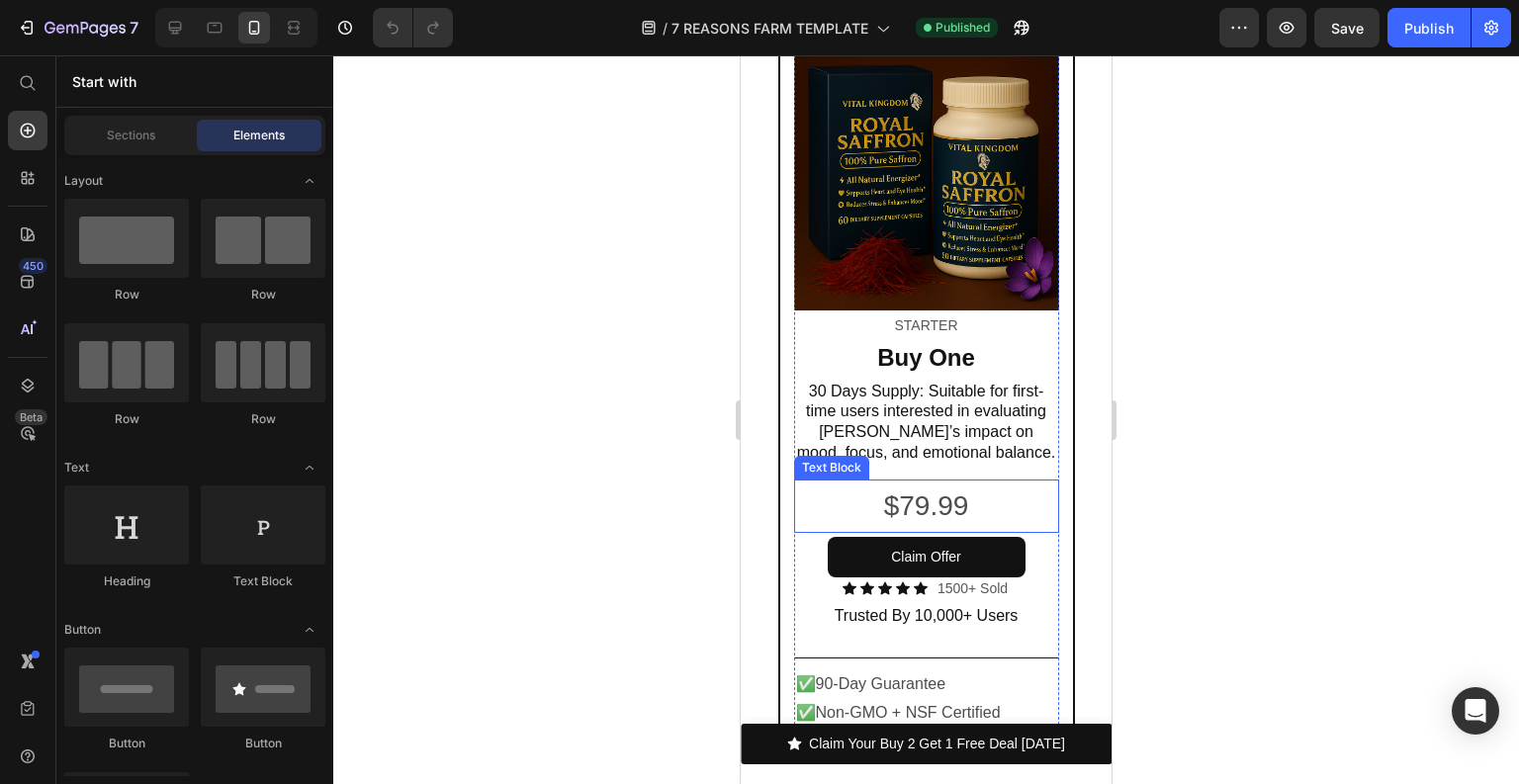 click on "$79.99" at bounding box center (927, 506) 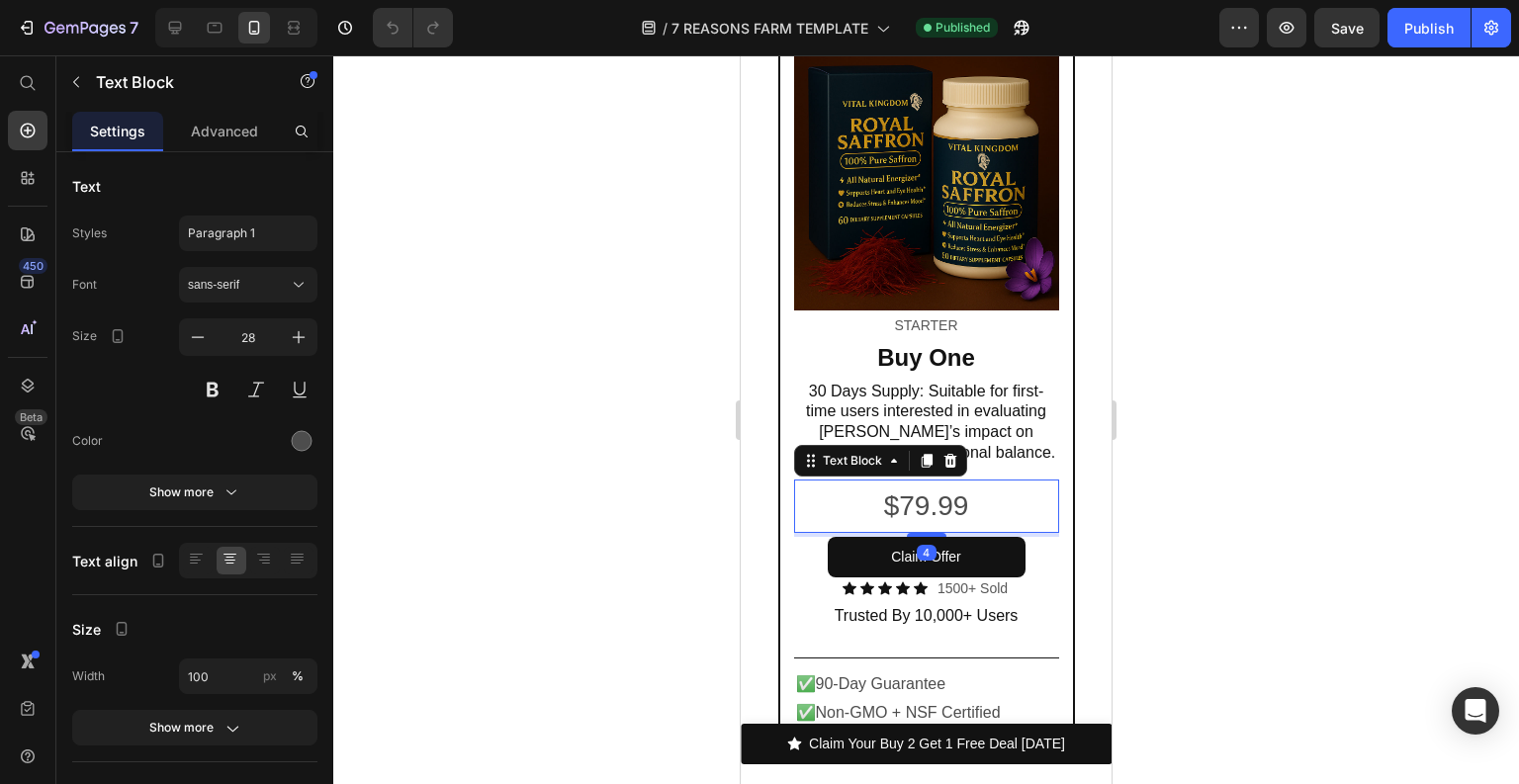click on "$79.99" at bounding box center (927, 506) 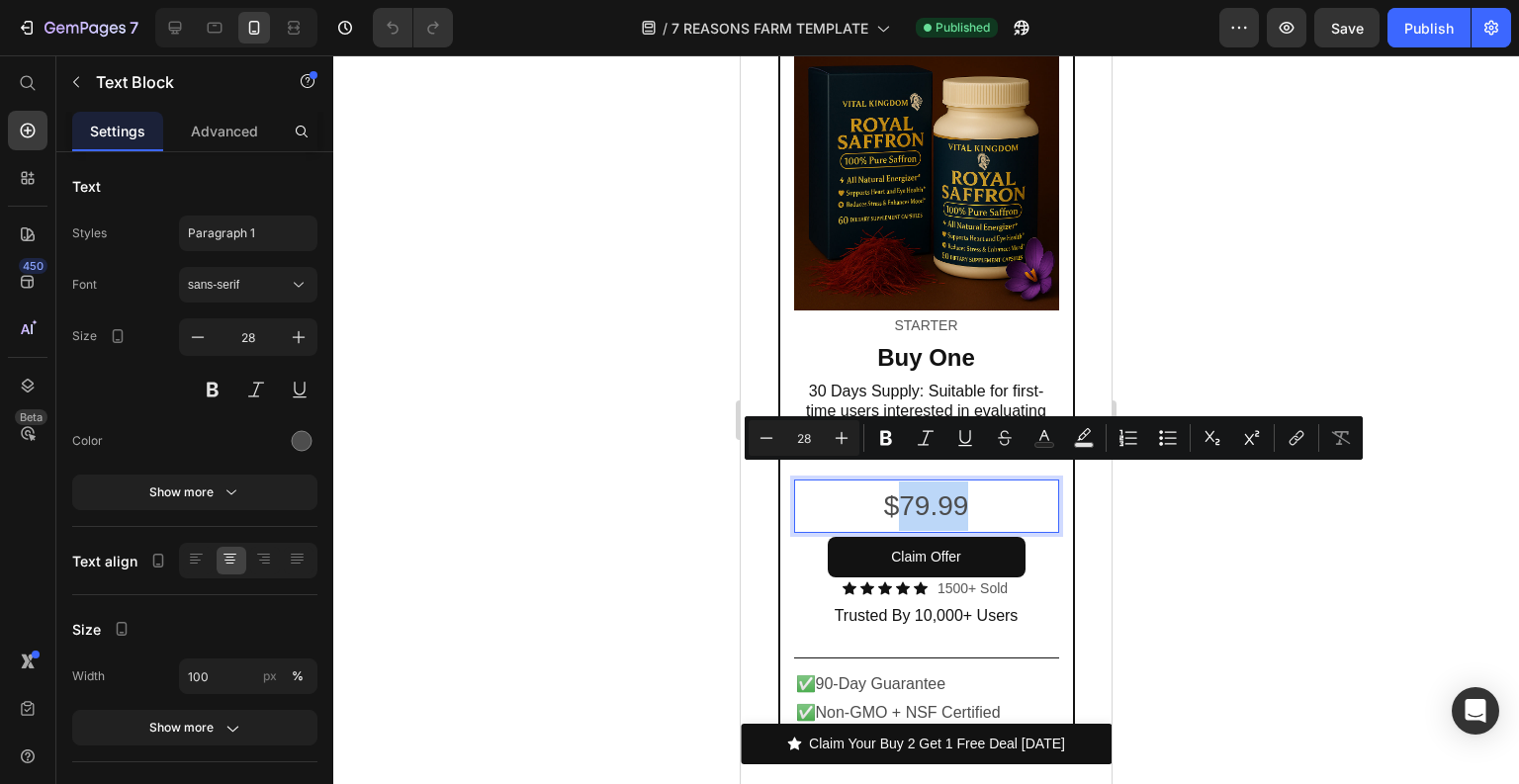 click on "$79.99" at bounding box center (927, 506) 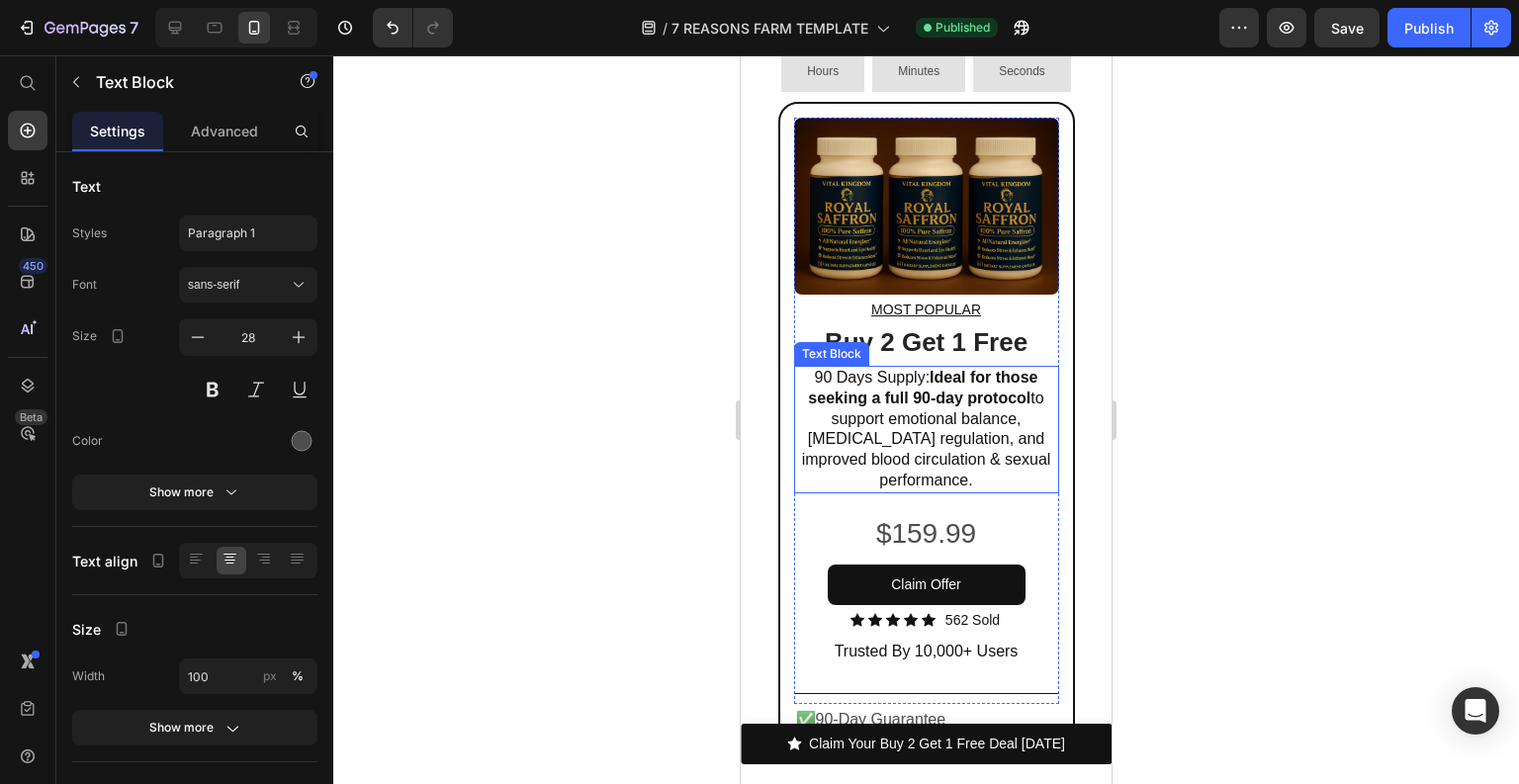 scroll, scrollTop: 16175, scrollLeft: 0, axis: vertical 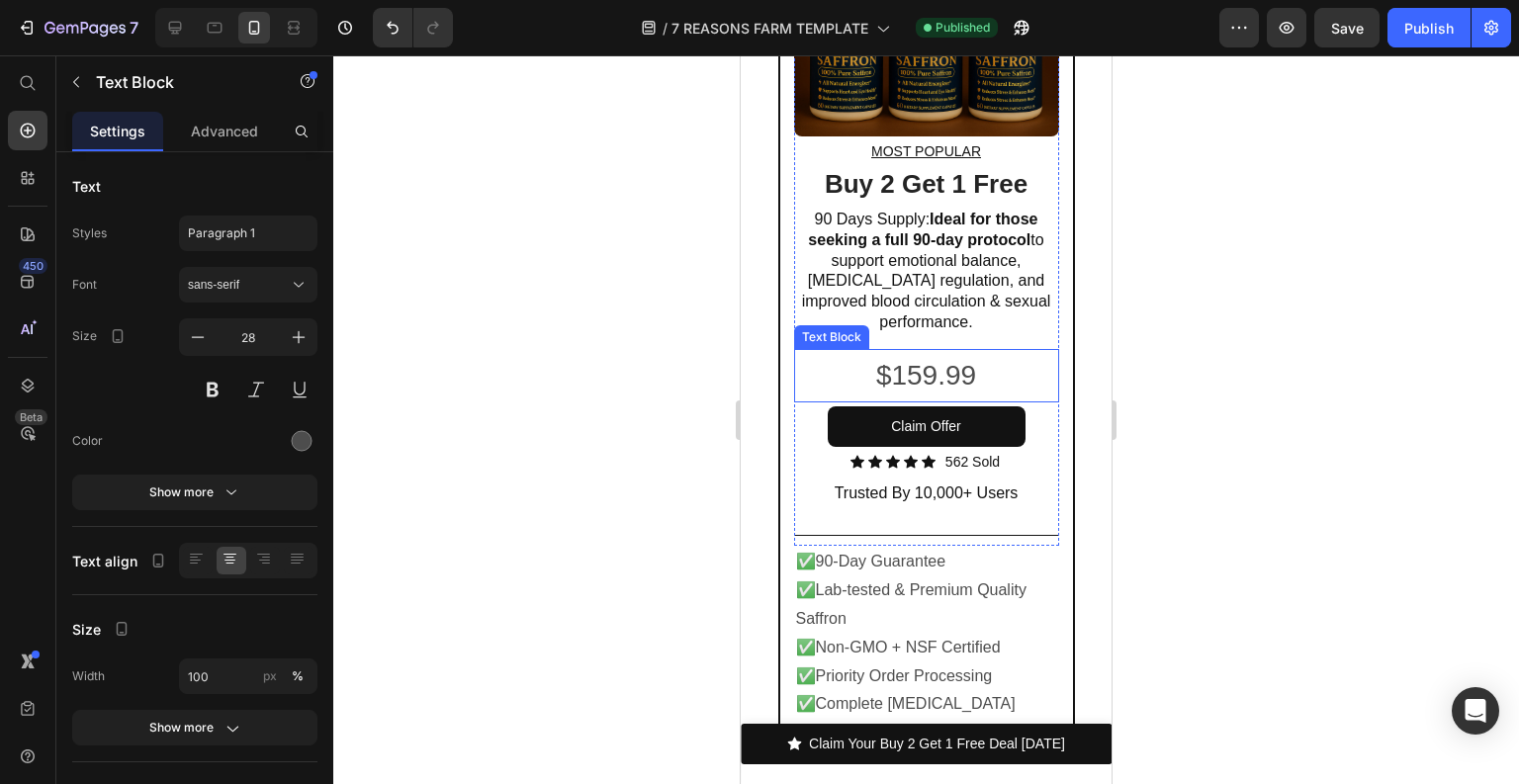 click on "$159.99" at bounding box center (927, 376) 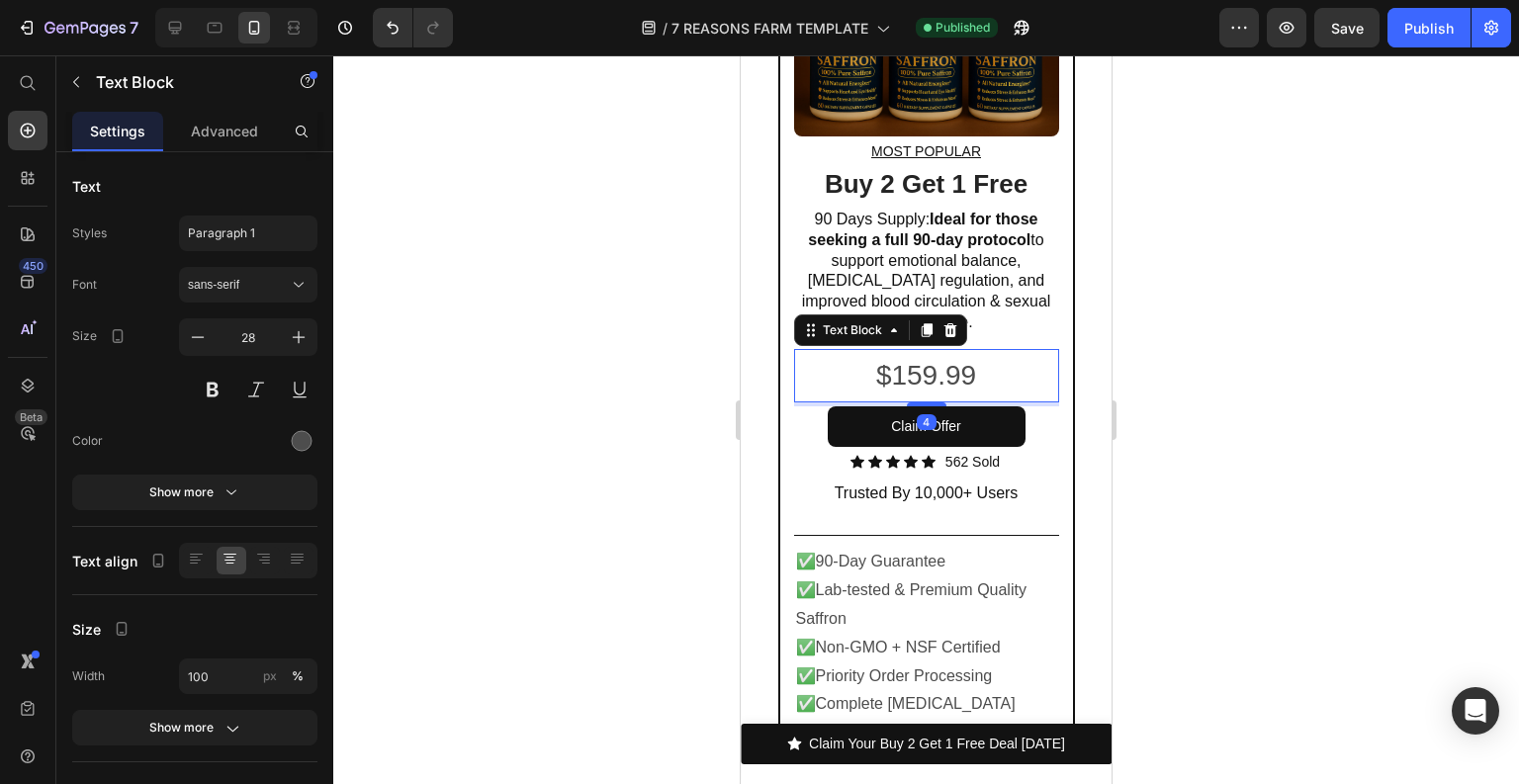 click on "$159.99" at bounding box center (927, 376) 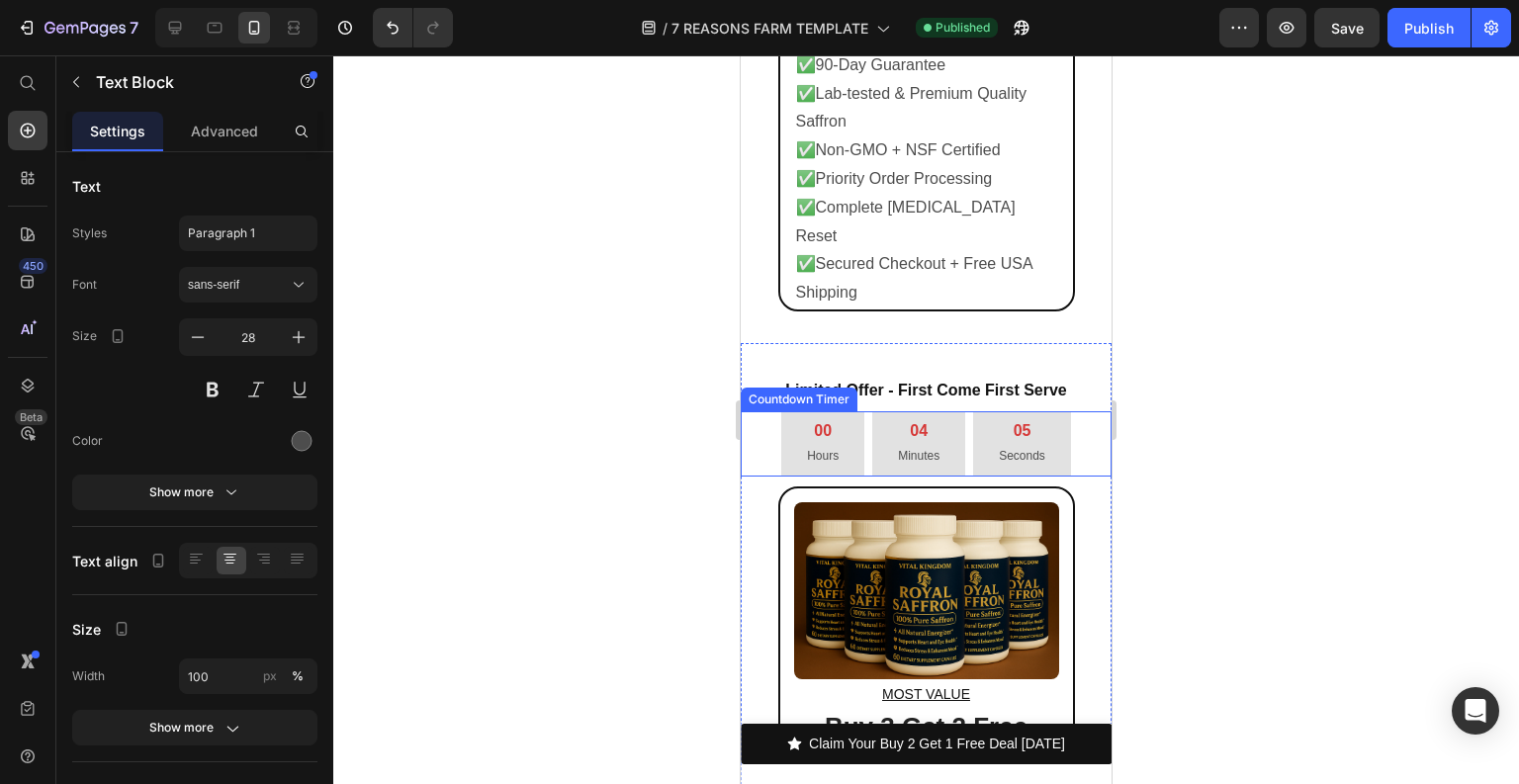 scroll, scrollTop: 16808, scrollLeft: 0, axis: vertical 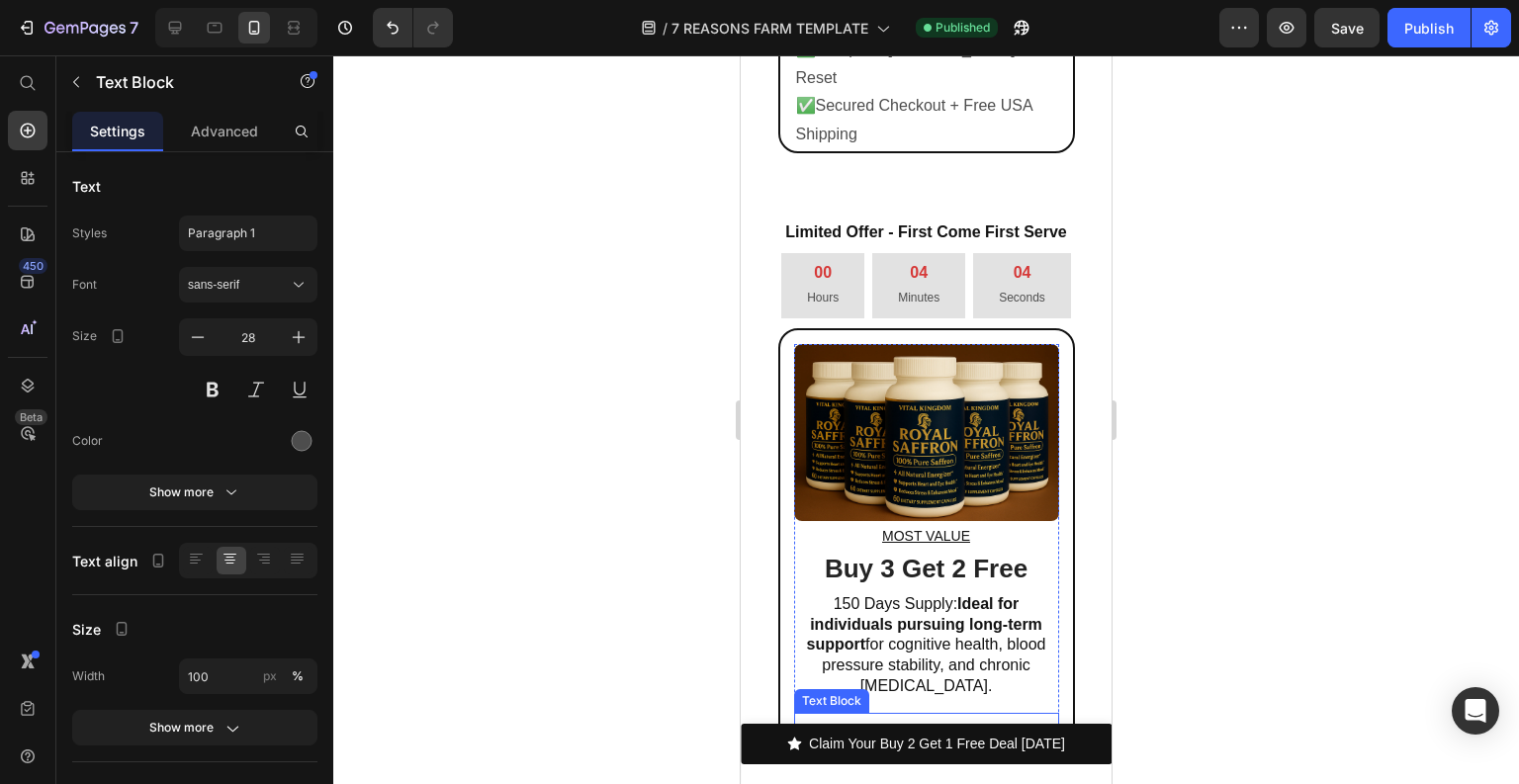 click on "$239.99" at bounding box center (927, 740) 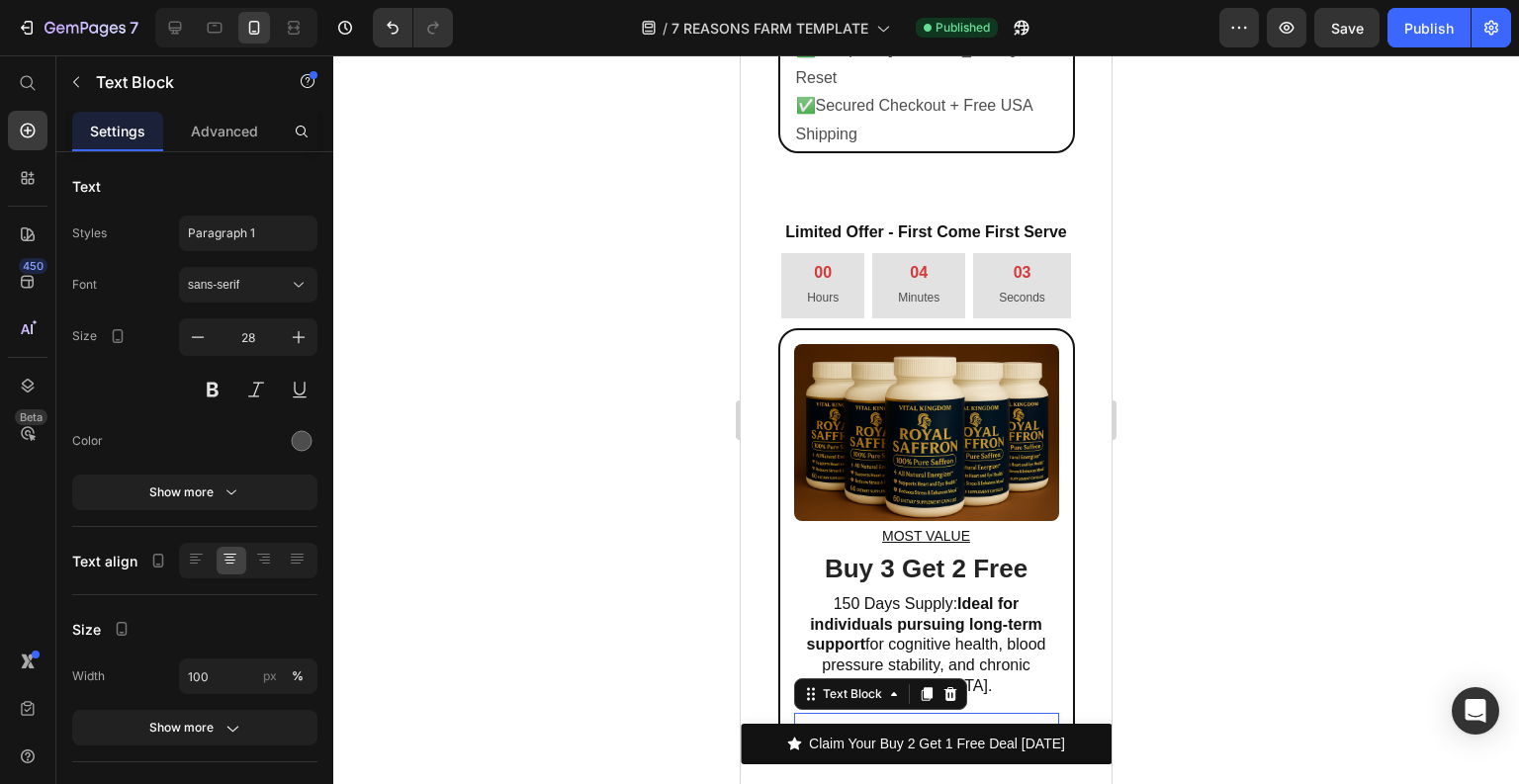 click on "$239.99" at bounding box center [927, 740] 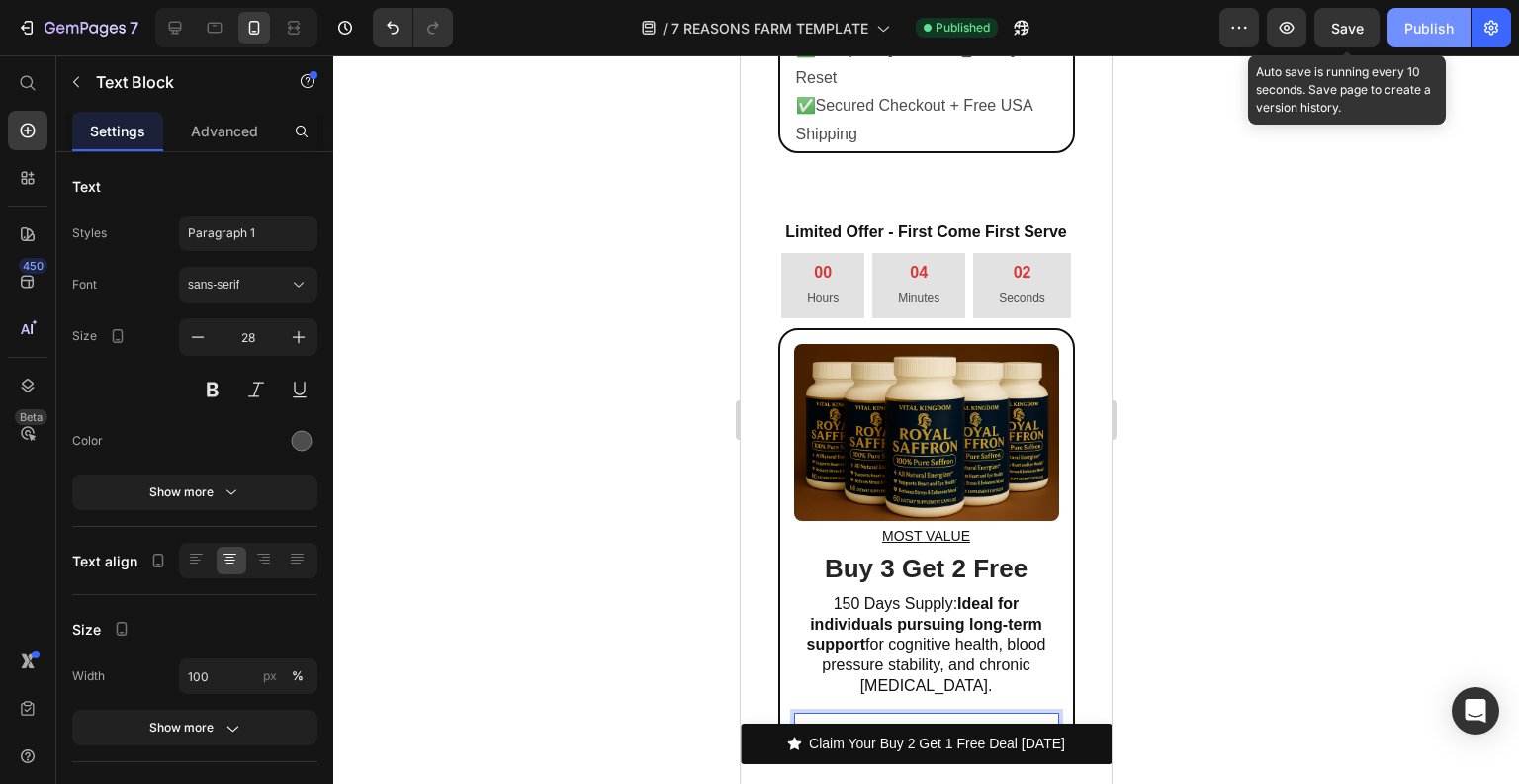drag, startPoint x: 1337, startPoint y: 32, endPoint x: 1441, endPoint y: 19, distance: 104.809351 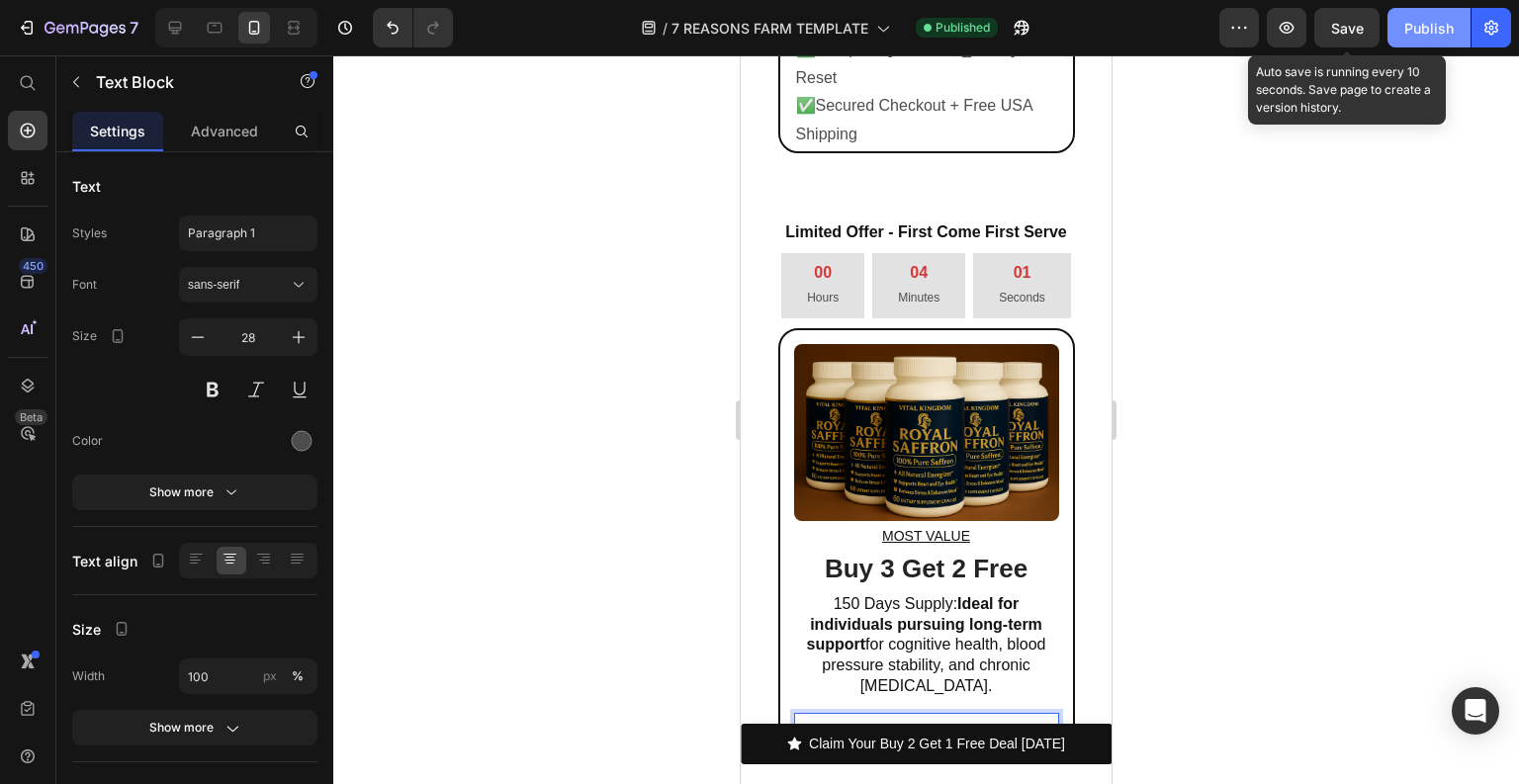 click on "Publish" at bounding box center (1429, 28) 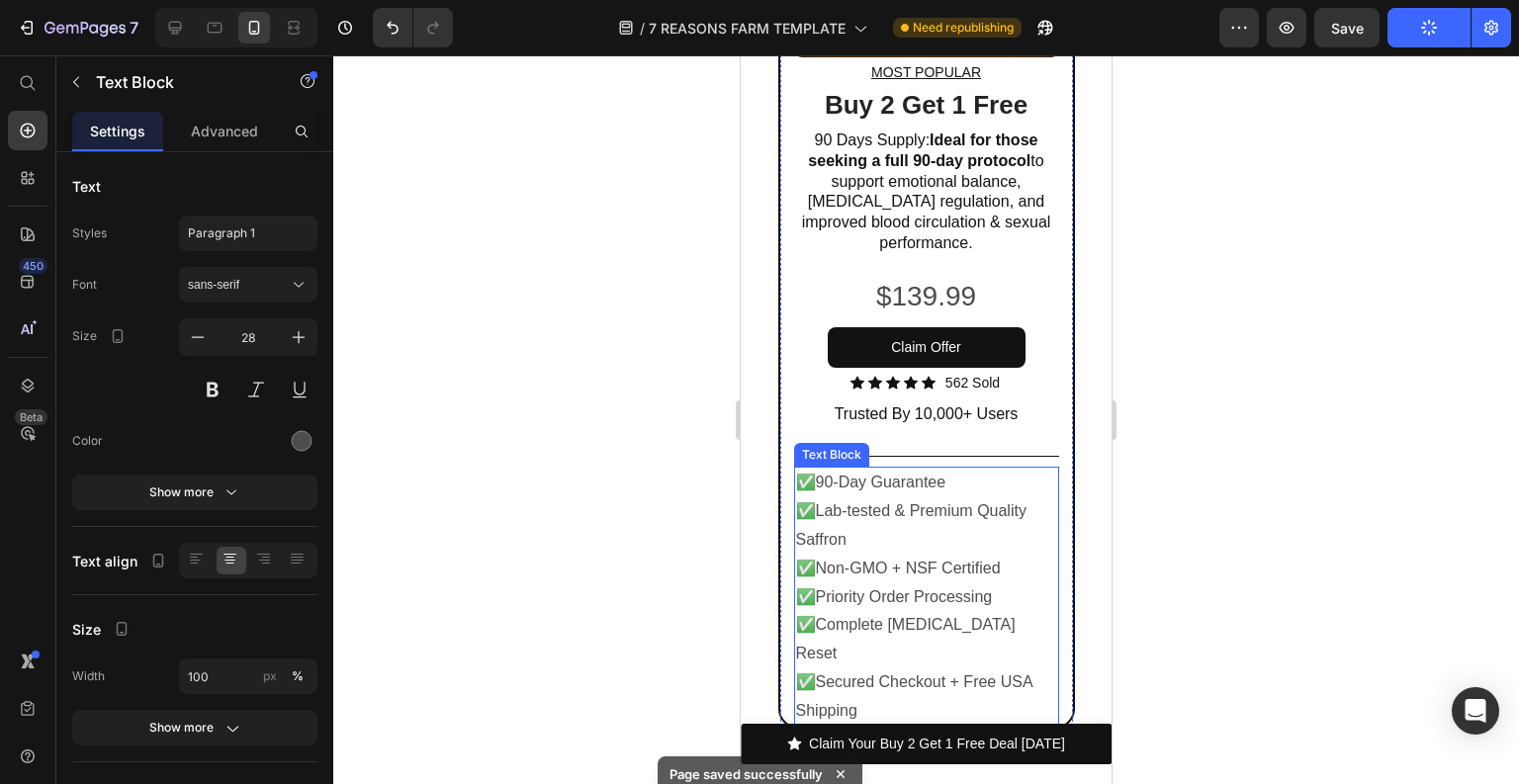scroll, scrollTop: 16017, scrollLeft: 0, axis: vertical 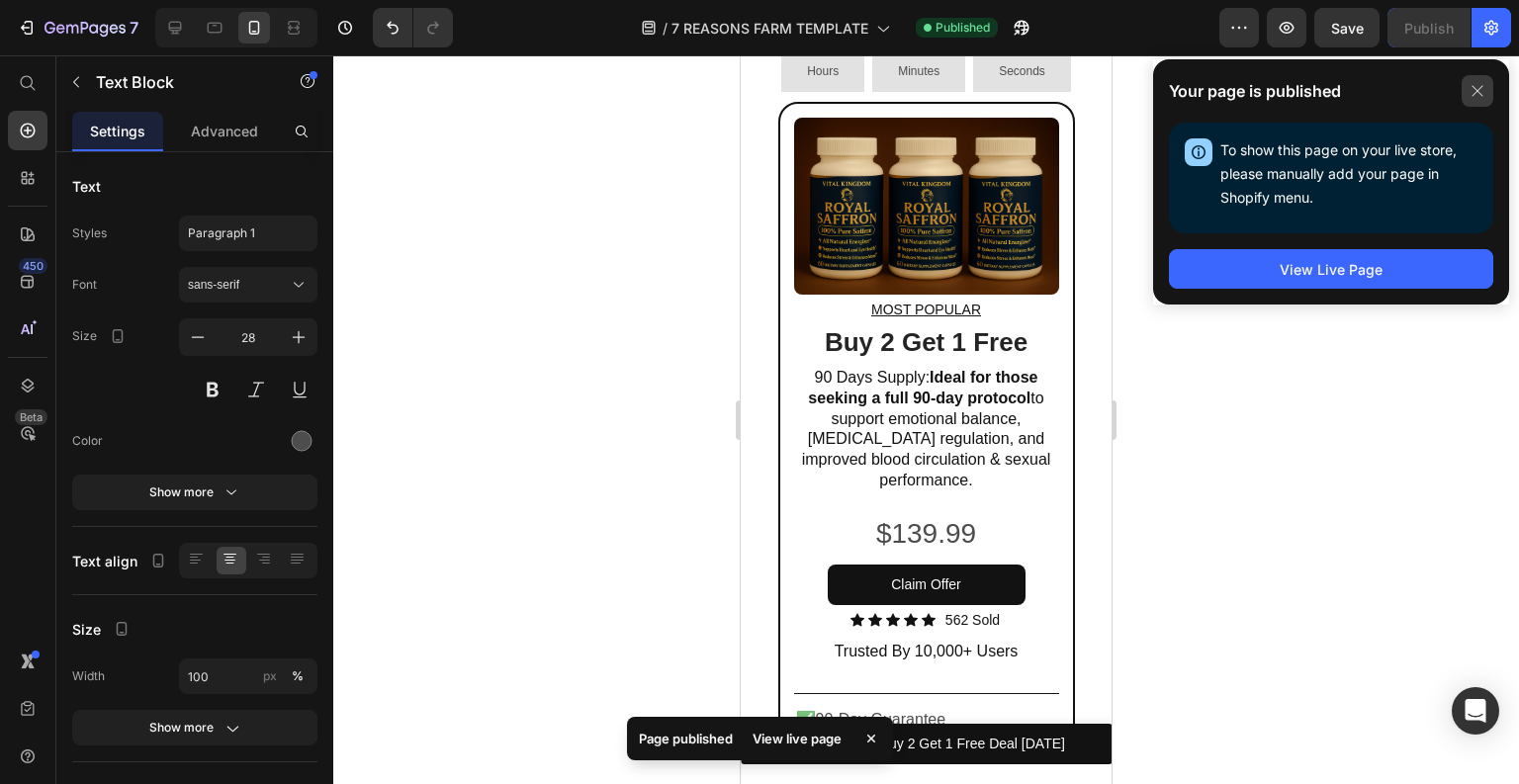click 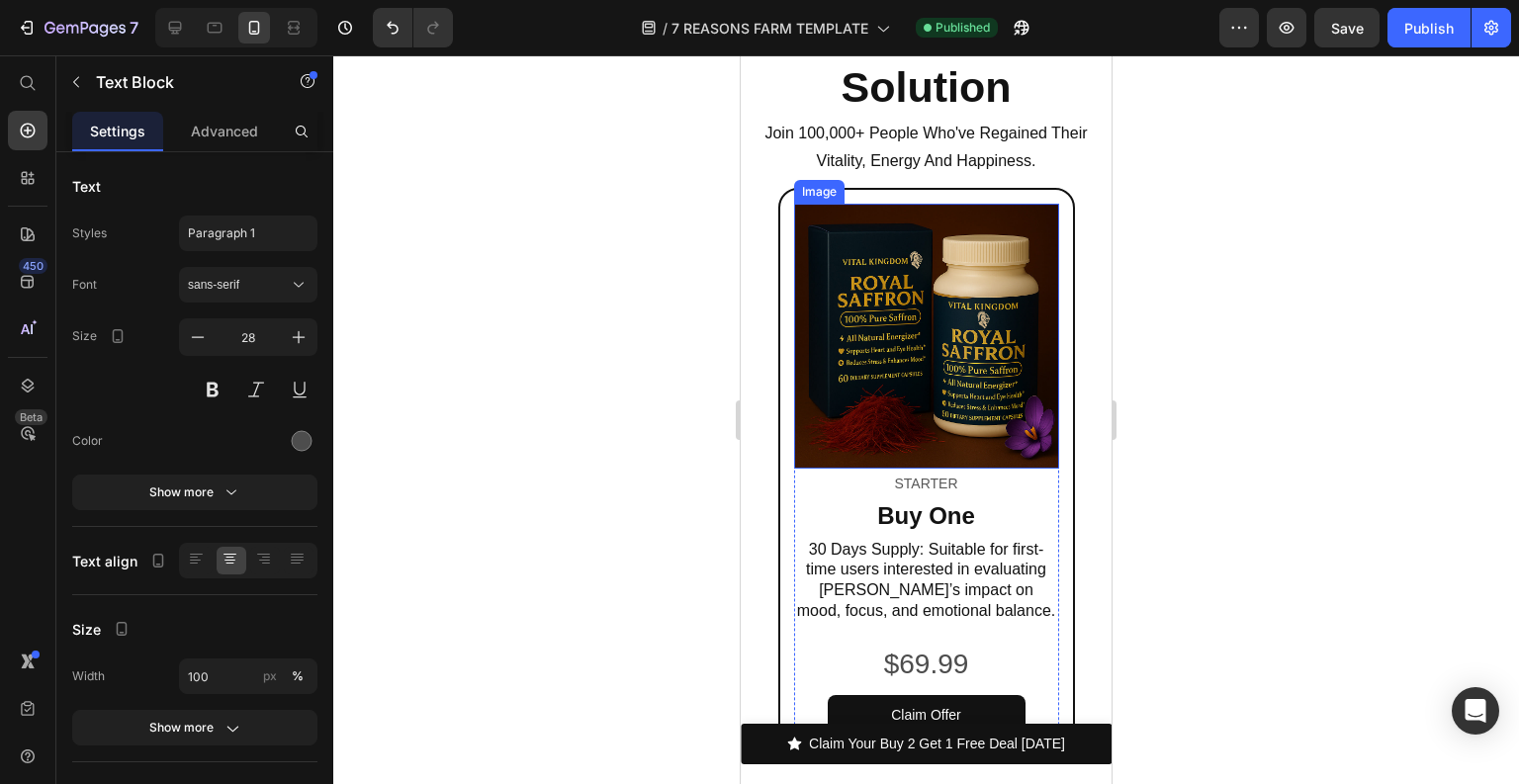 scroll, scrollTop: 14593, scrollLeft: 0, axis: vertical 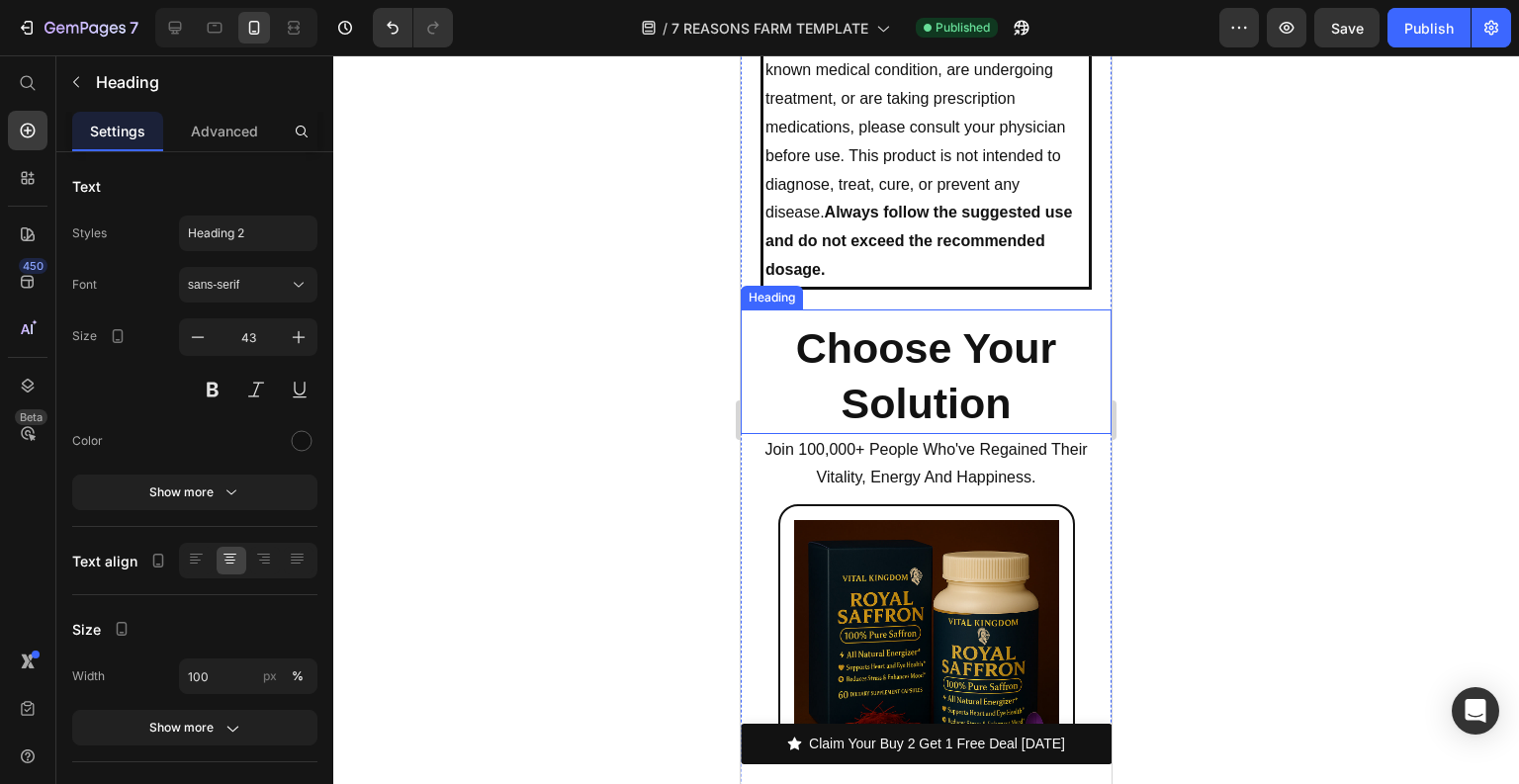 click on "Choose Your Solution" at bounding box center [927, 376] 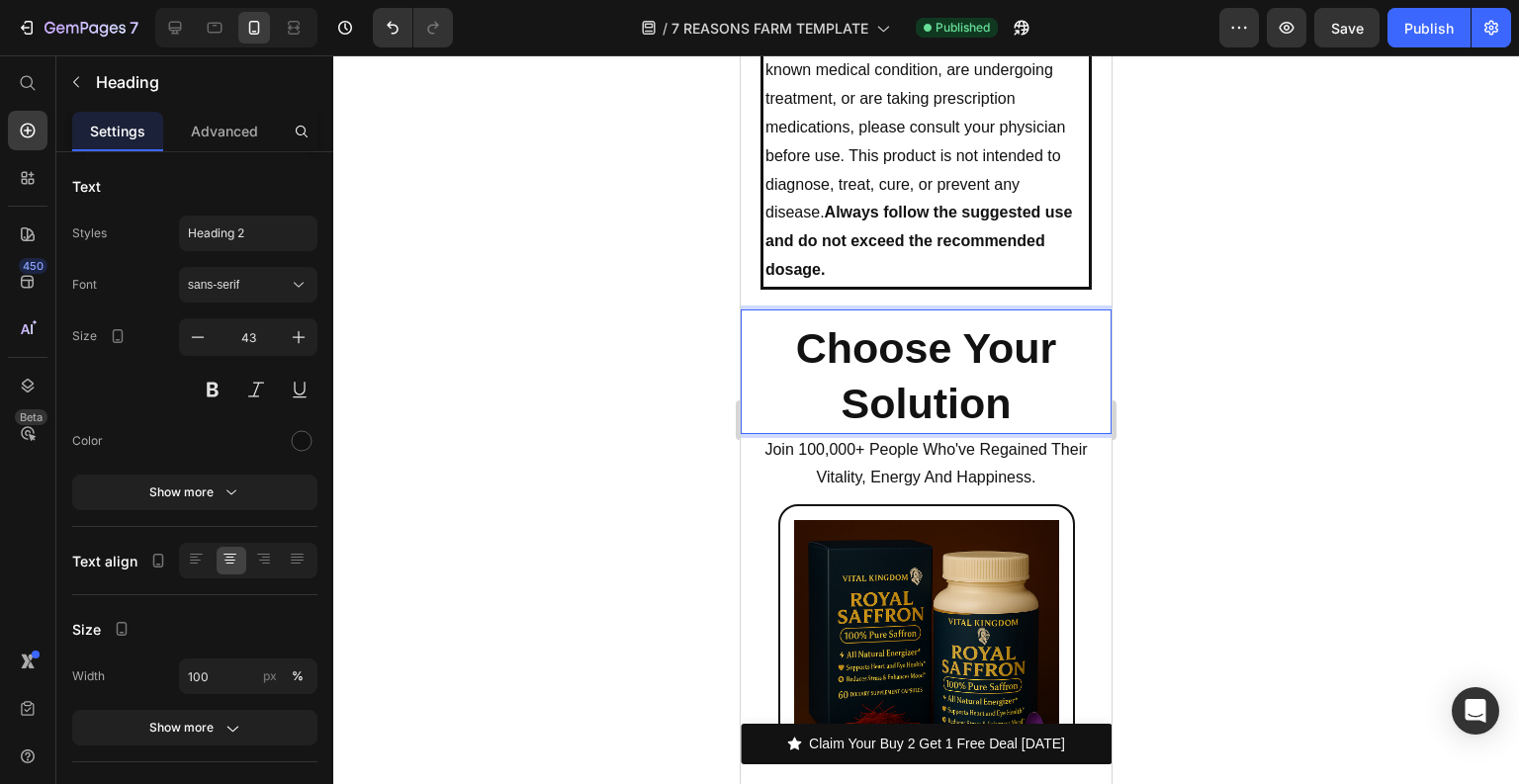 click on "Choose Your Solution" at bounding box center (926, 377) 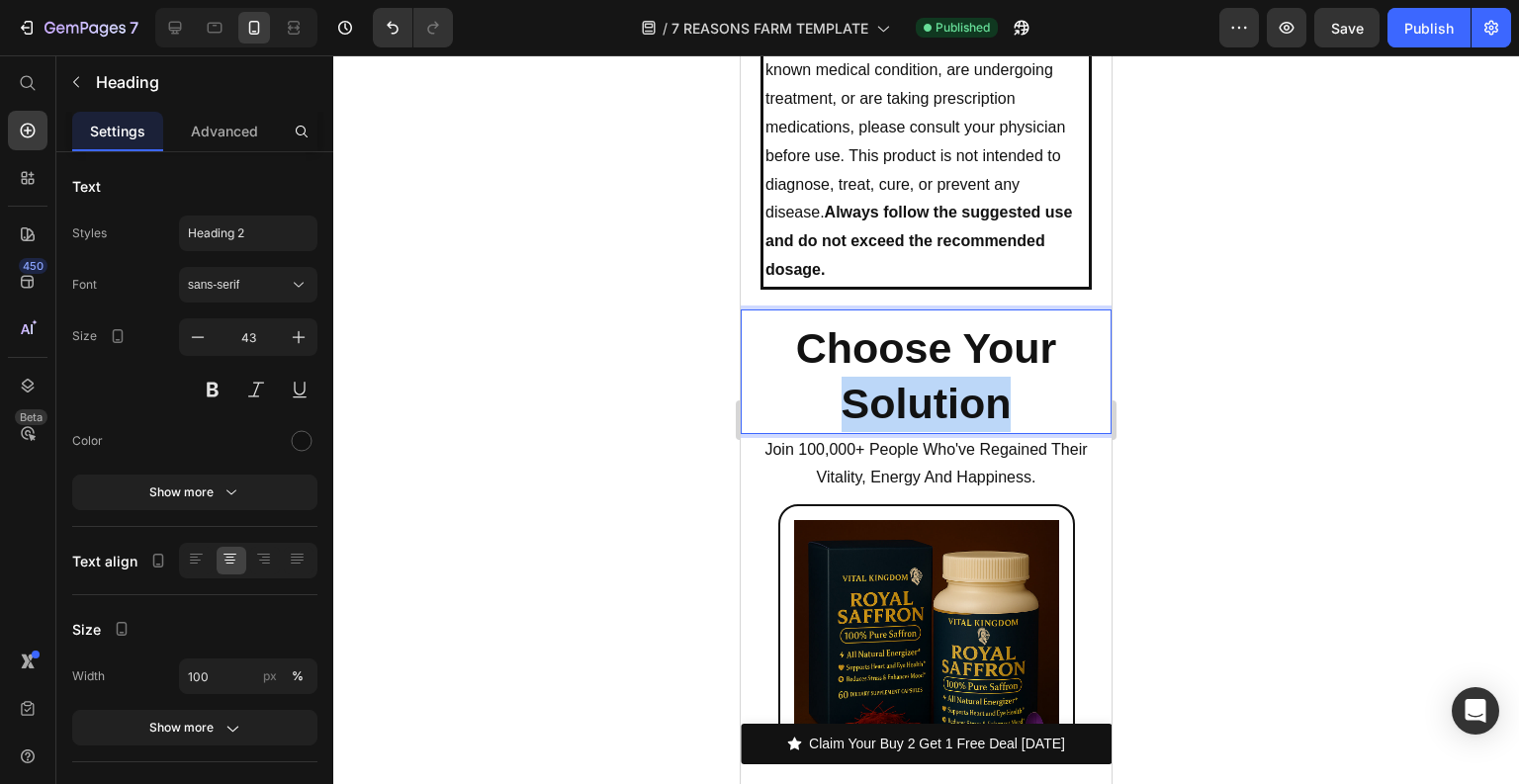 drag, startPoint x: 1005, startPoint y: 392, endPoint x: 845, endPoint y: 390, distance: 160.0125 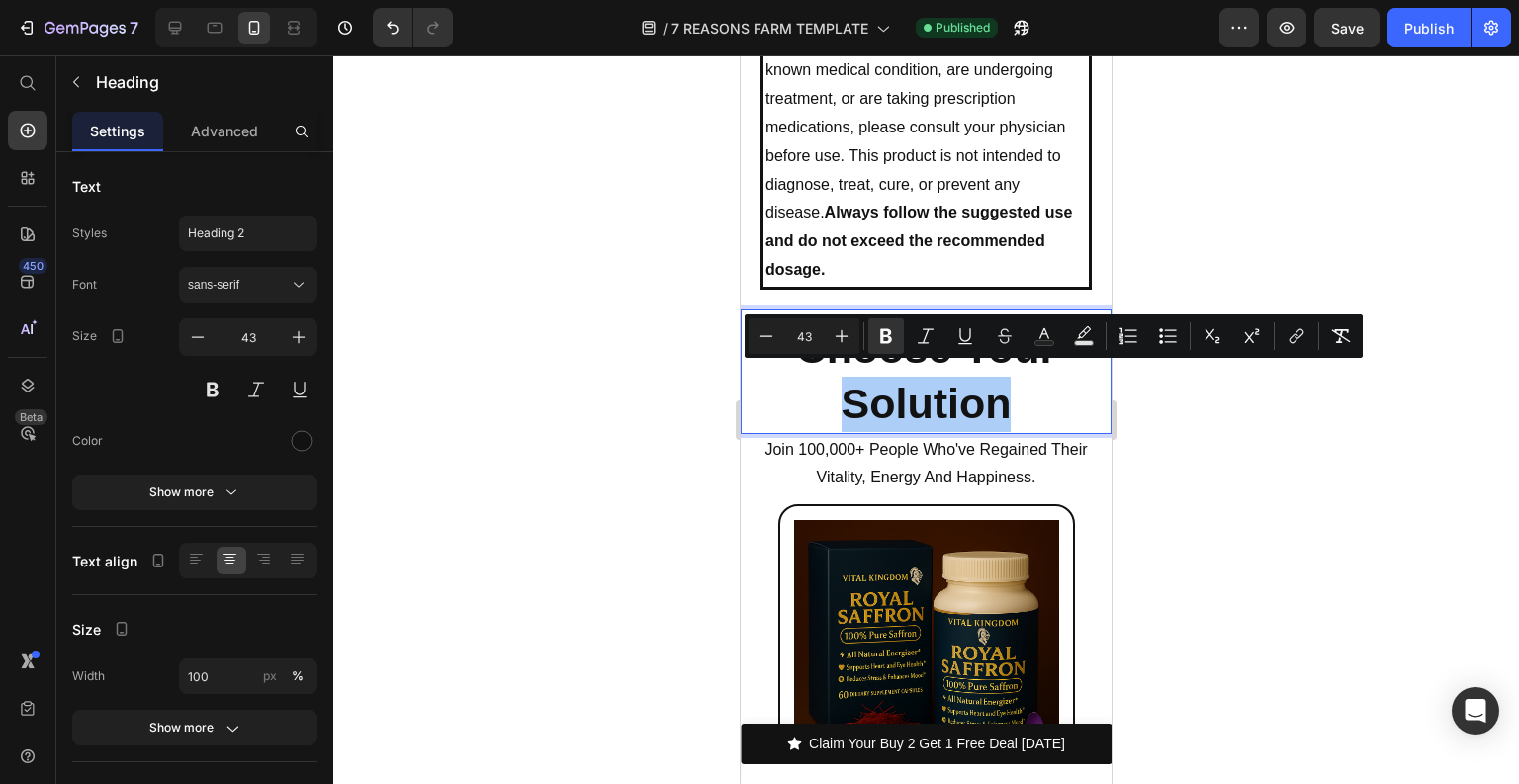 click 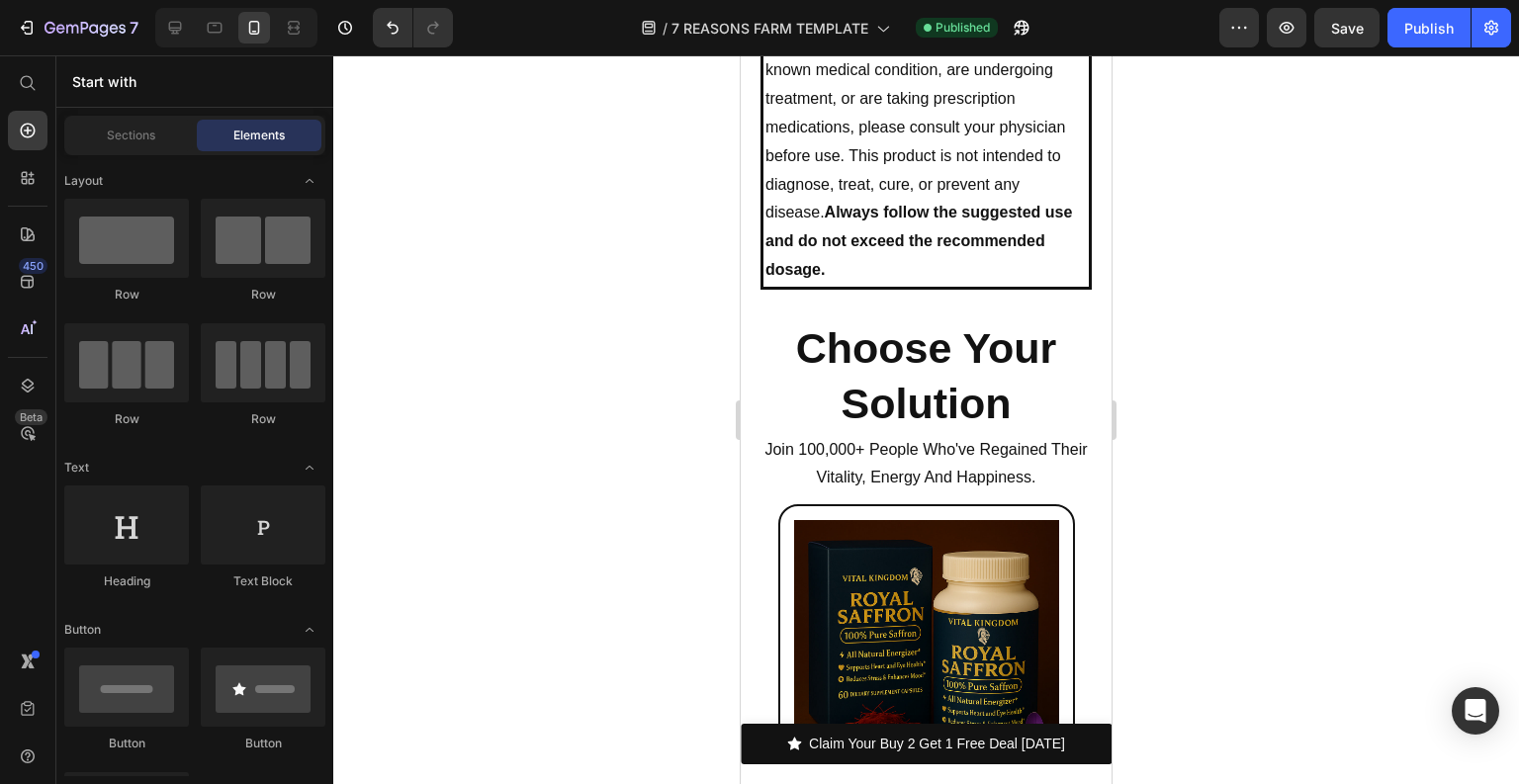 click on "7  Version history  /  7 REASONS FARM TEMPLATE Published Preview  Save   Publish" 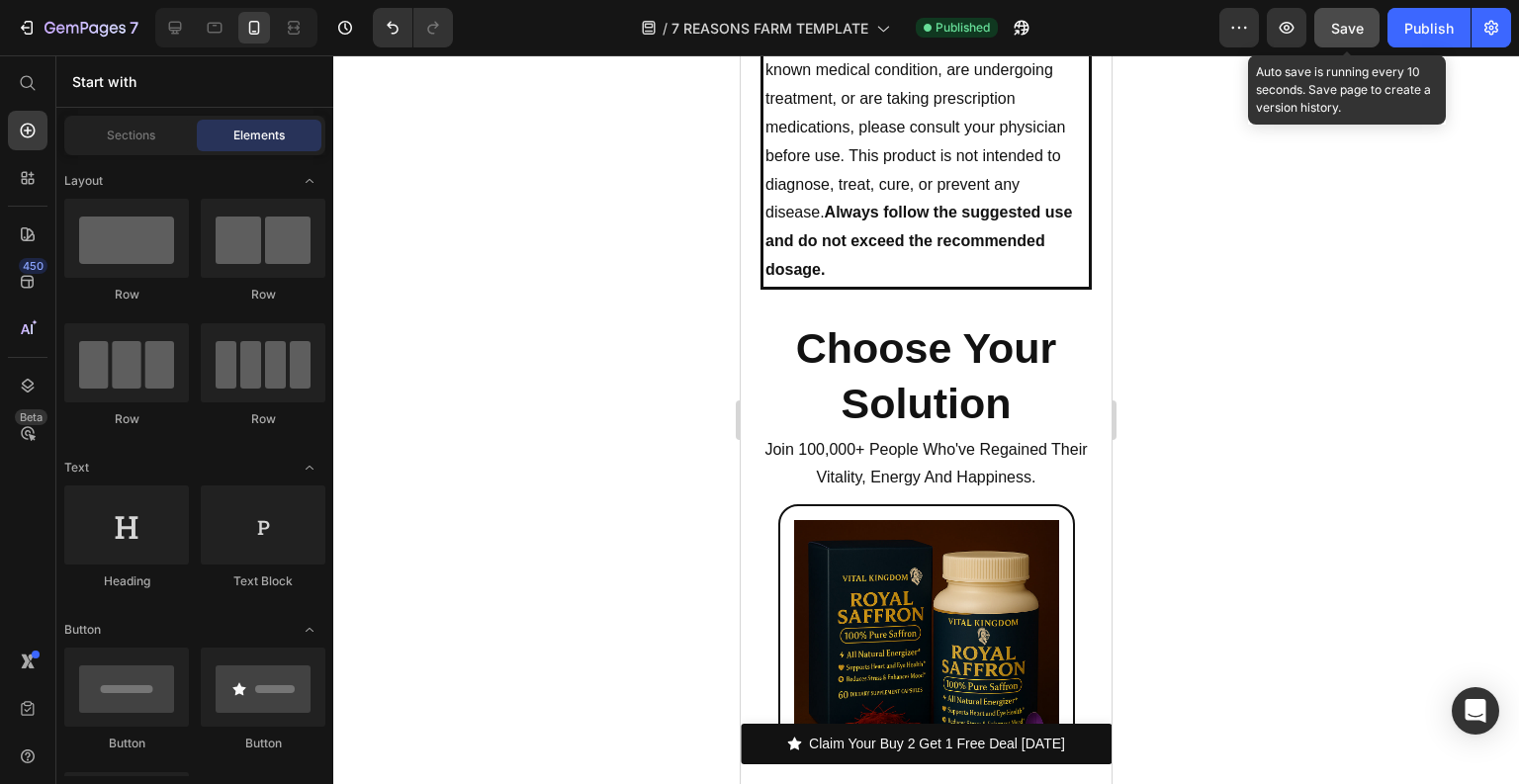 click on "Save" 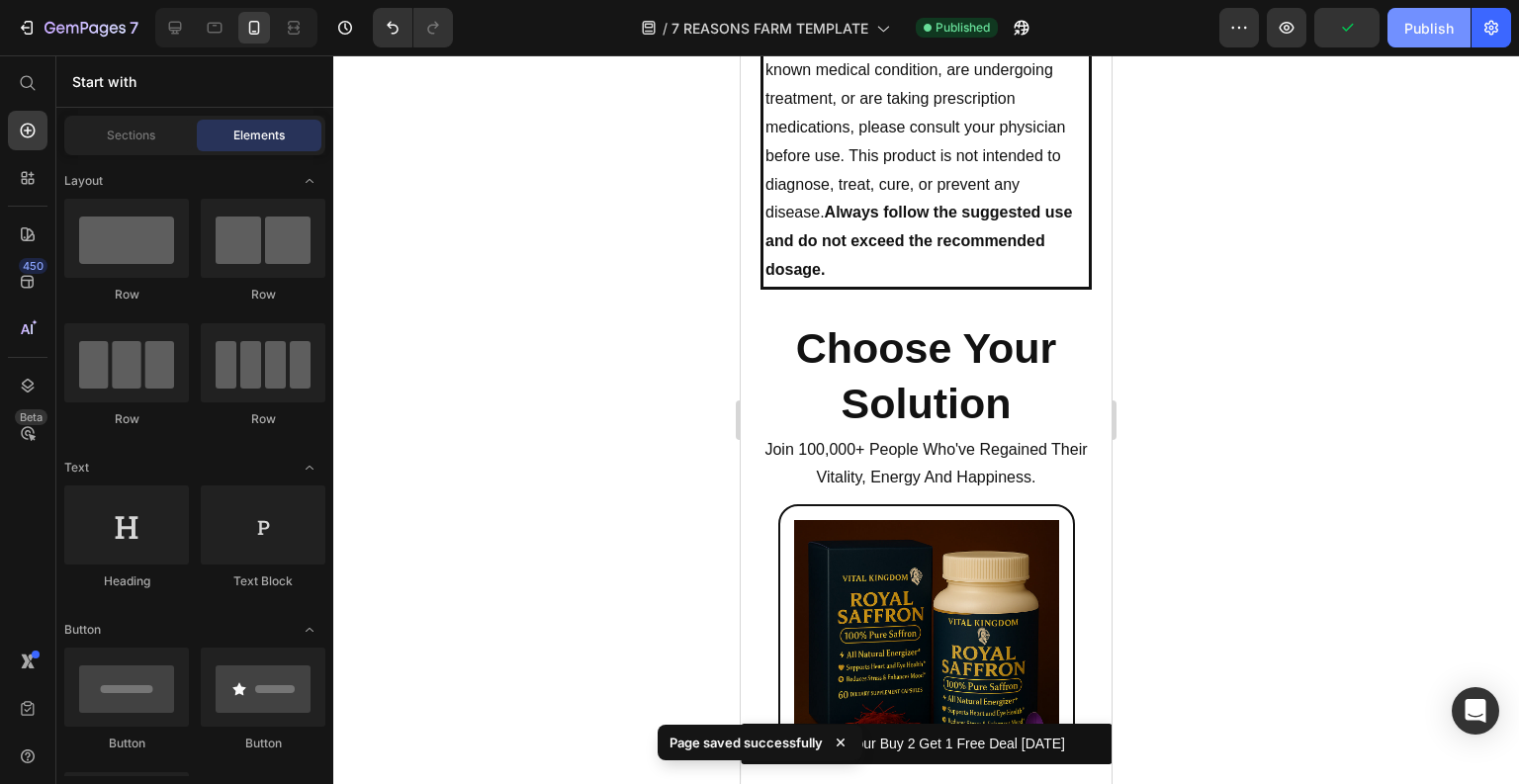 click on "Publish" at bounding box center (1429, 28) 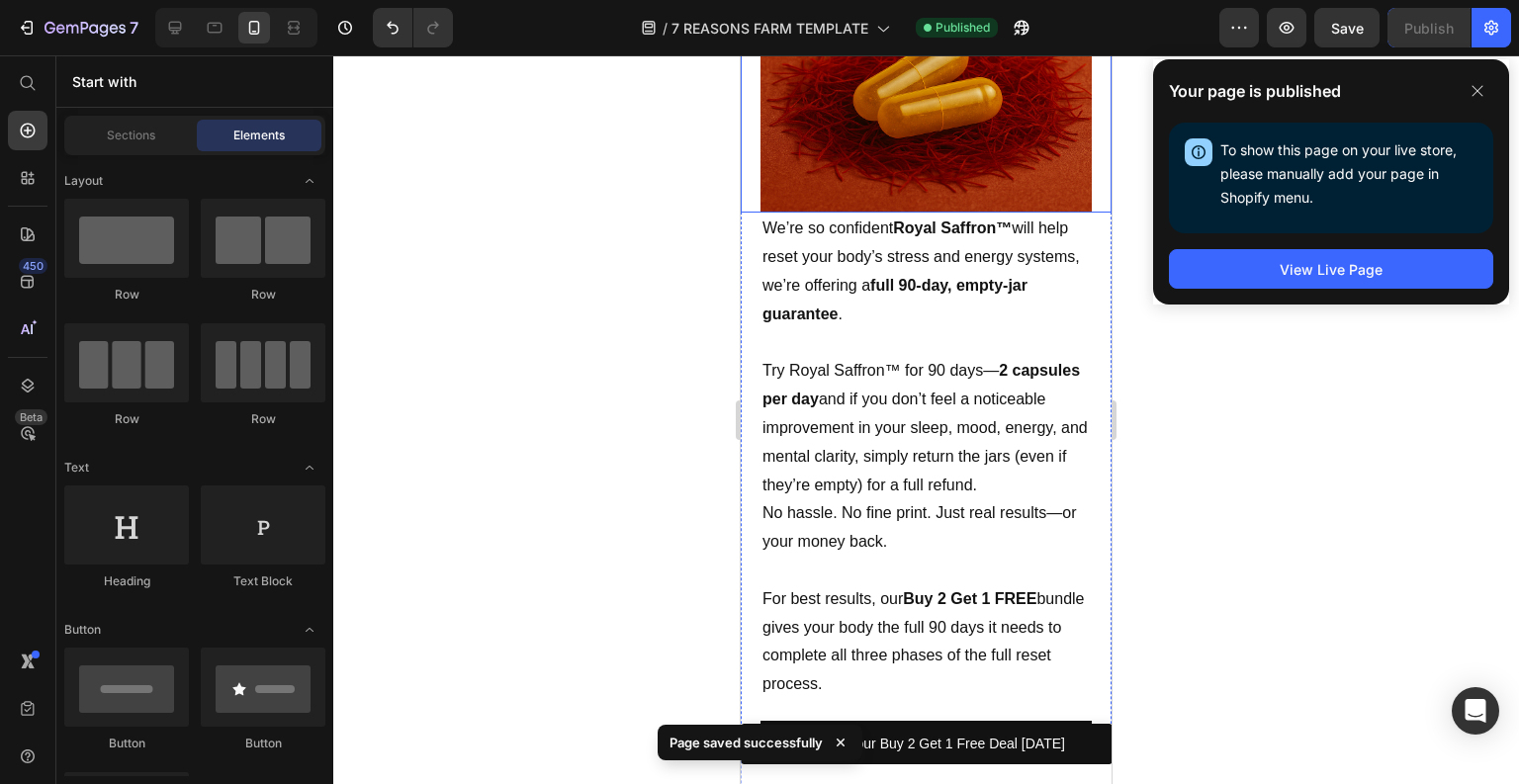 scroll, scrollTop: 13329, scrollLeft: 0, axis: vertical 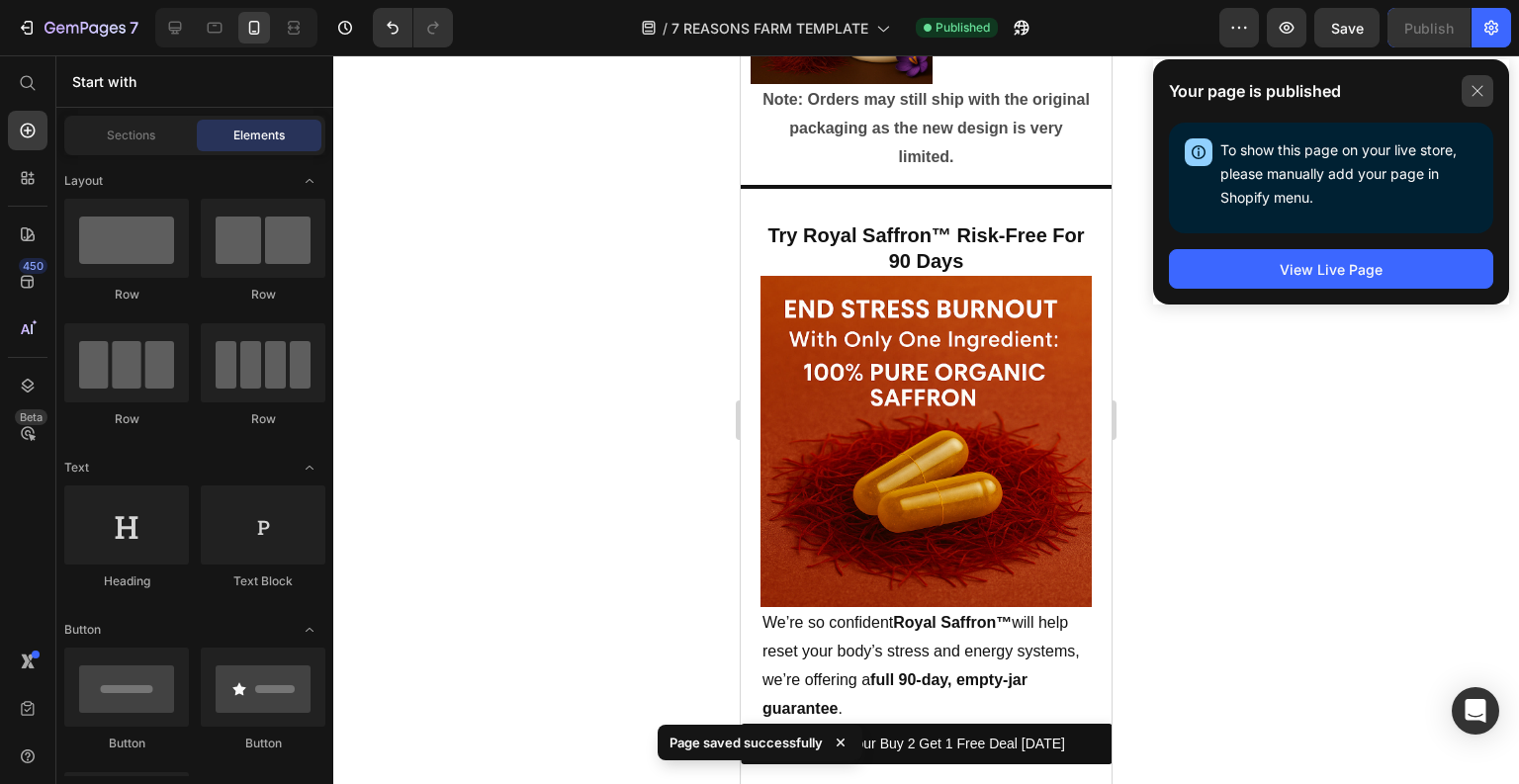 click 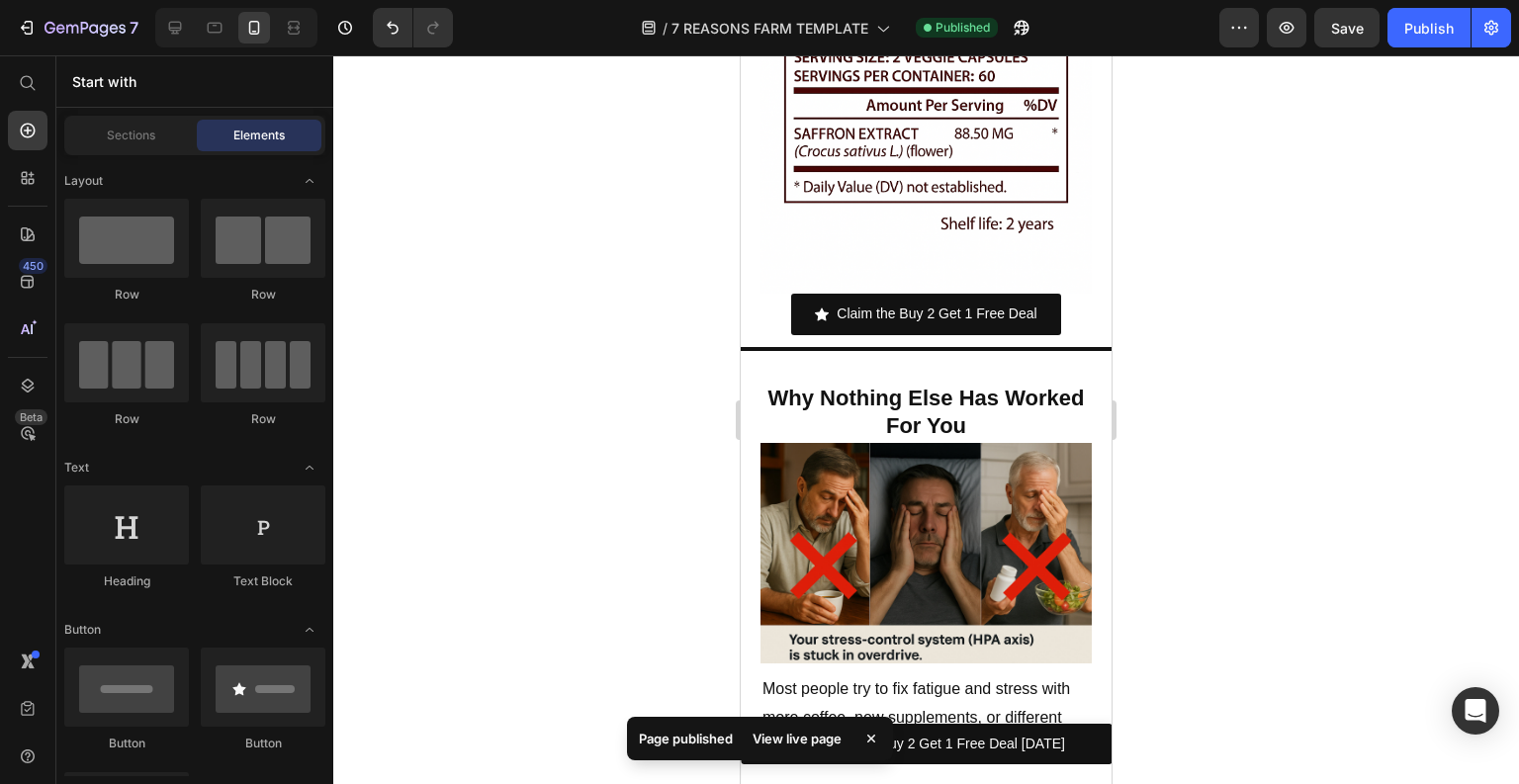 scroll, scrollTop: 11326, scrollLeft: 0, axis: vertical 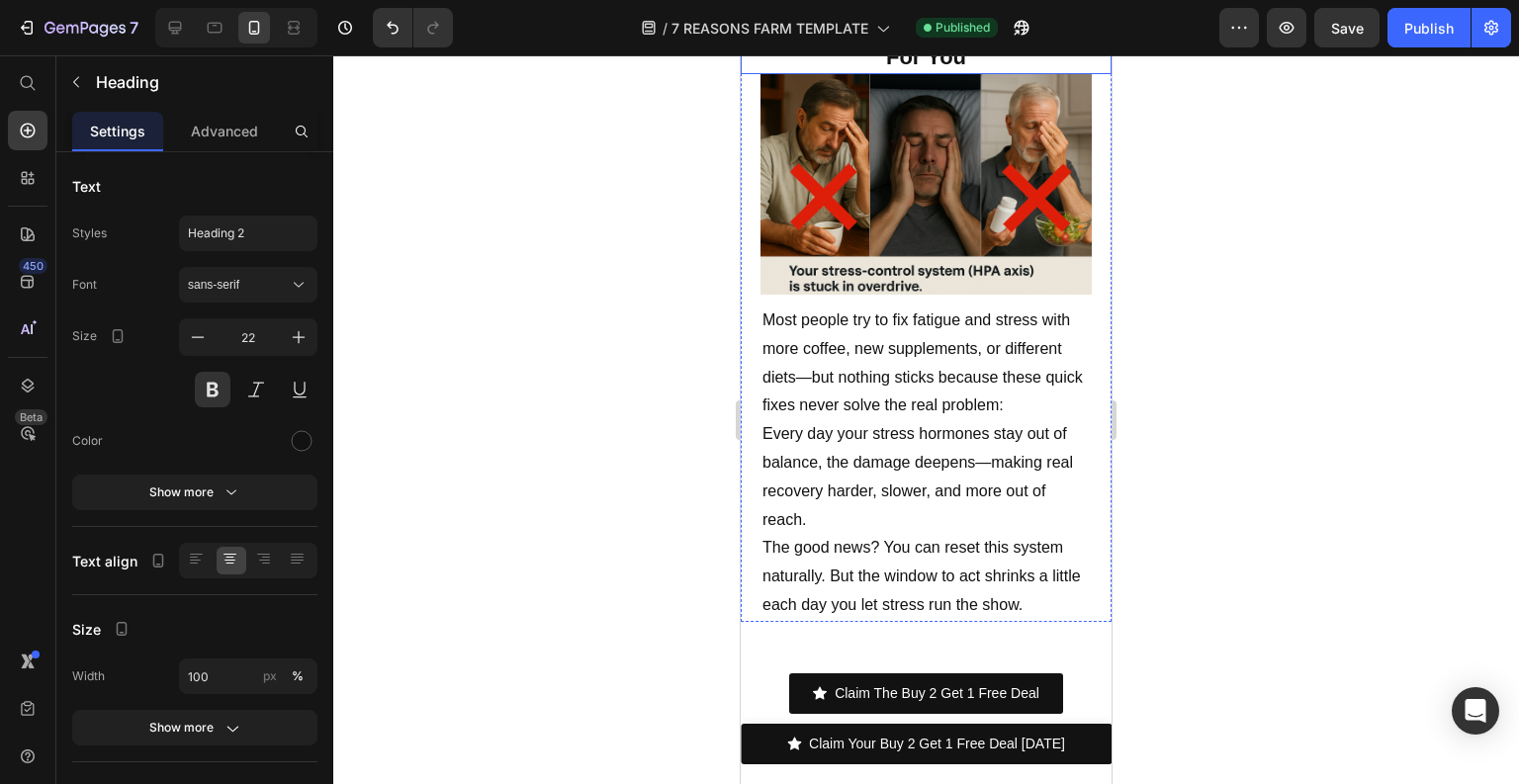 click on "Why Nothing Else Has Worked For You" at bounding box center [926, 44] 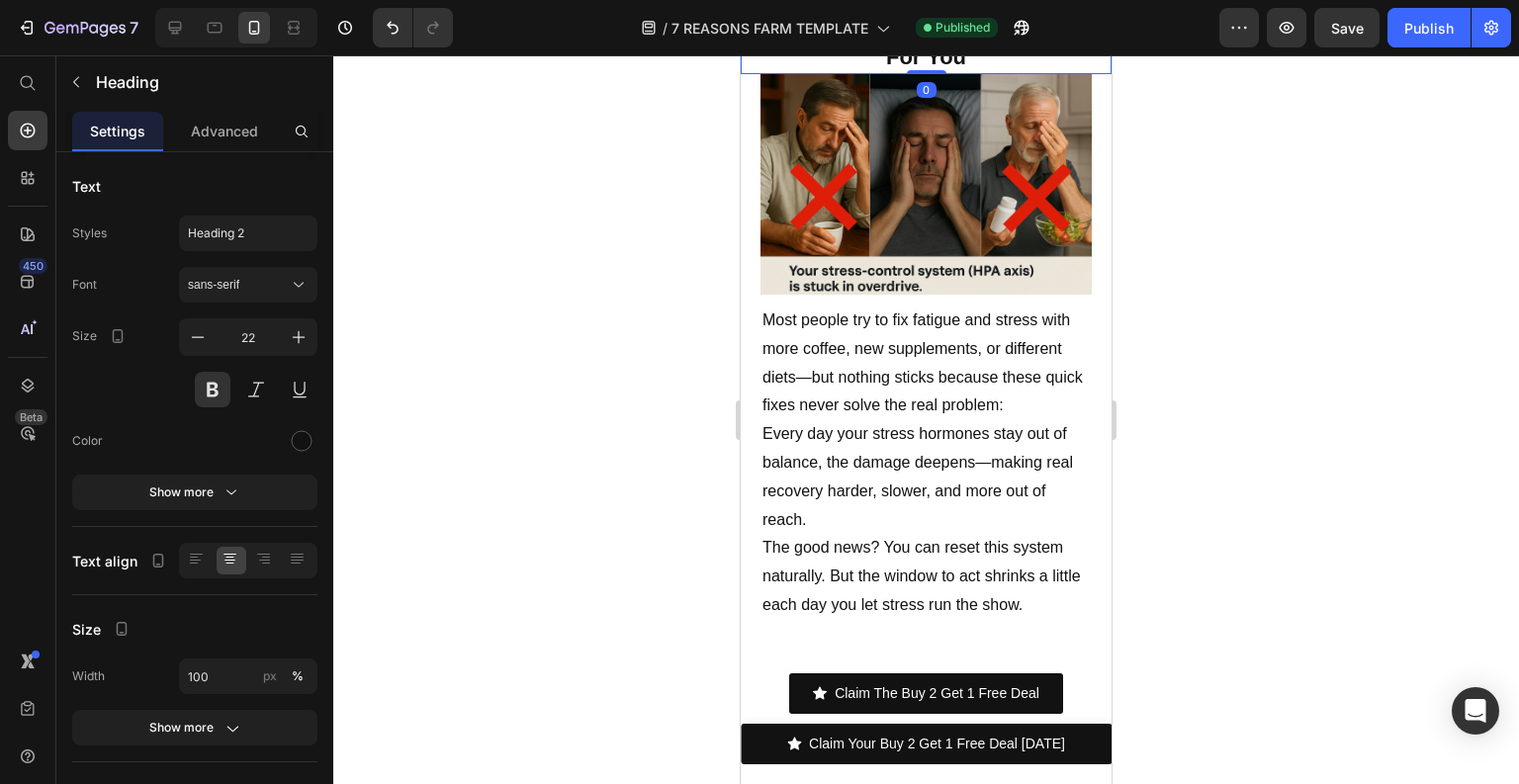 click 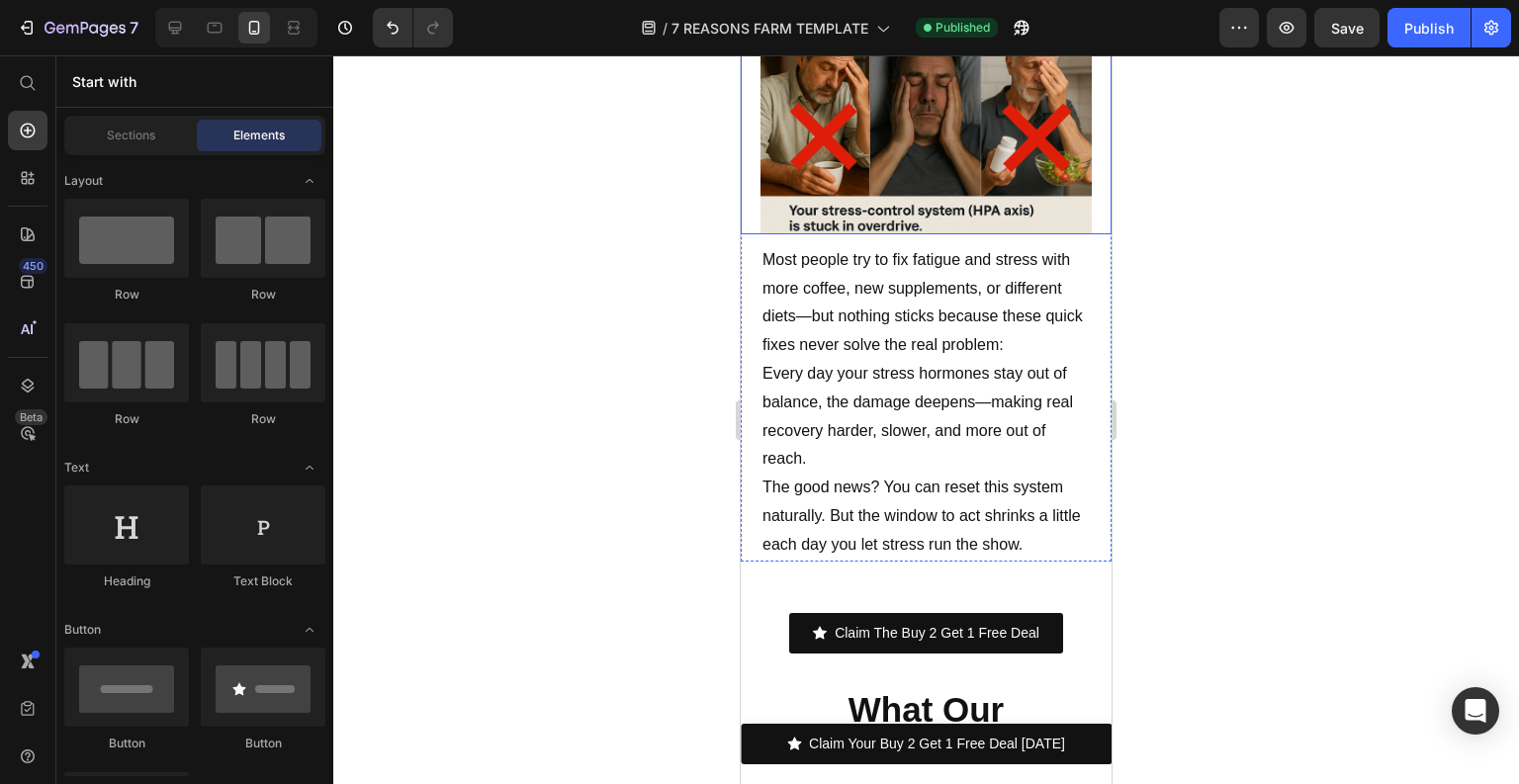 click at bounding box center [926, 124] 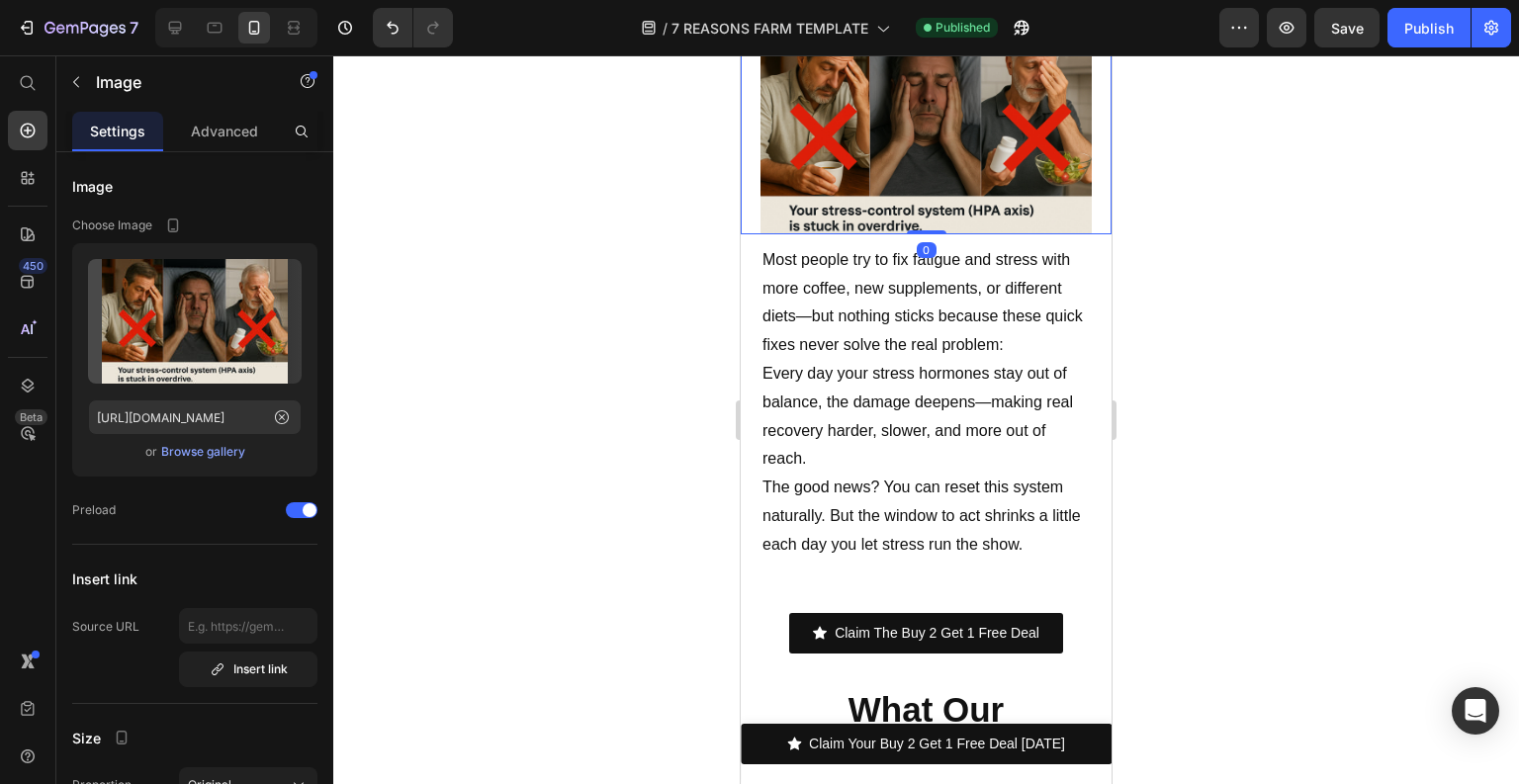 click 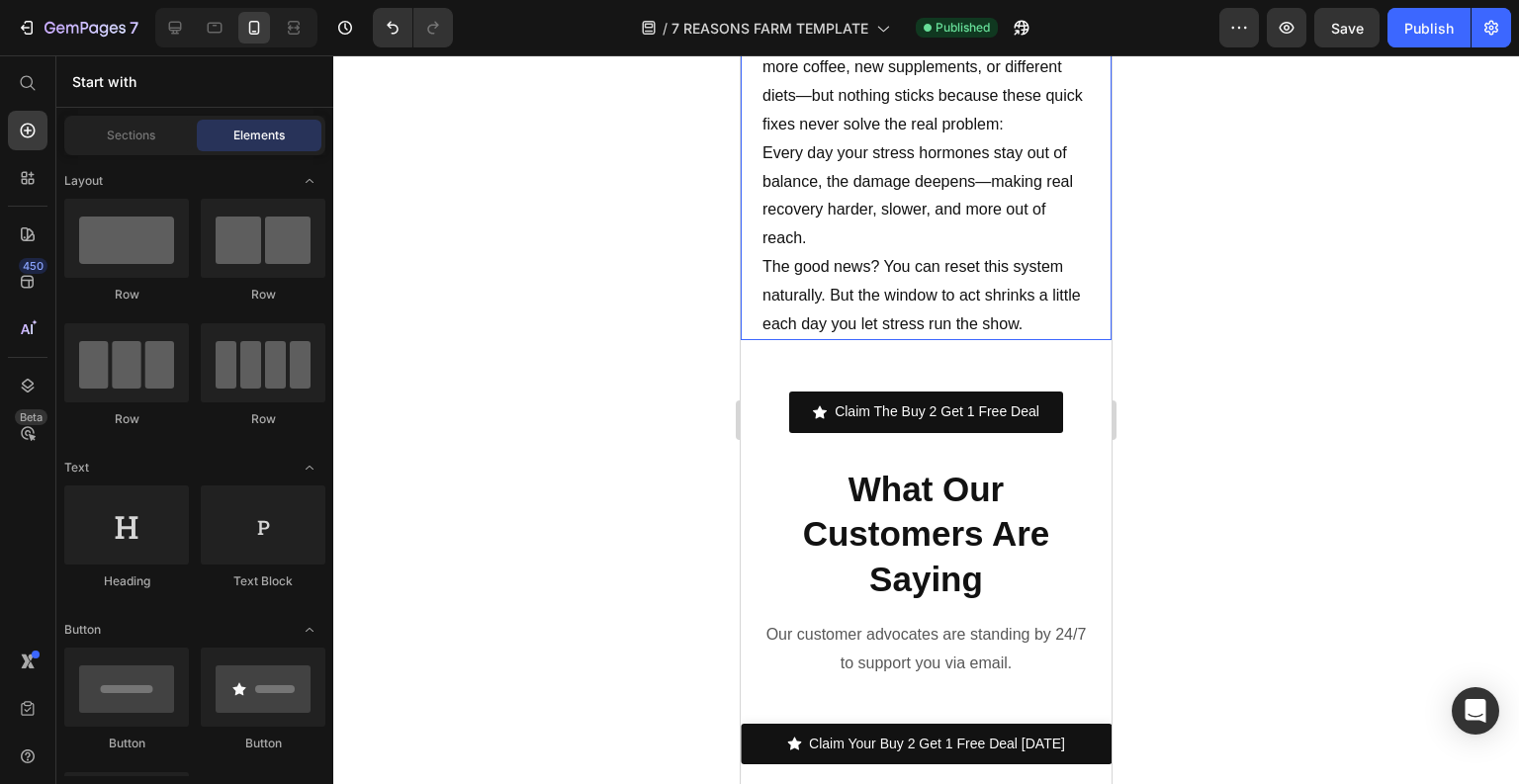 click on "Most people try to fix fatigue and stress with more coffee, new supplements, or different diets—but nothing sticks because these quick fixes never solve the real problem: Every day your stress hormones stay out of balance, the damage deepens—making real recovery harder, slower, and more out of reach." at bounding box center [926, 139] 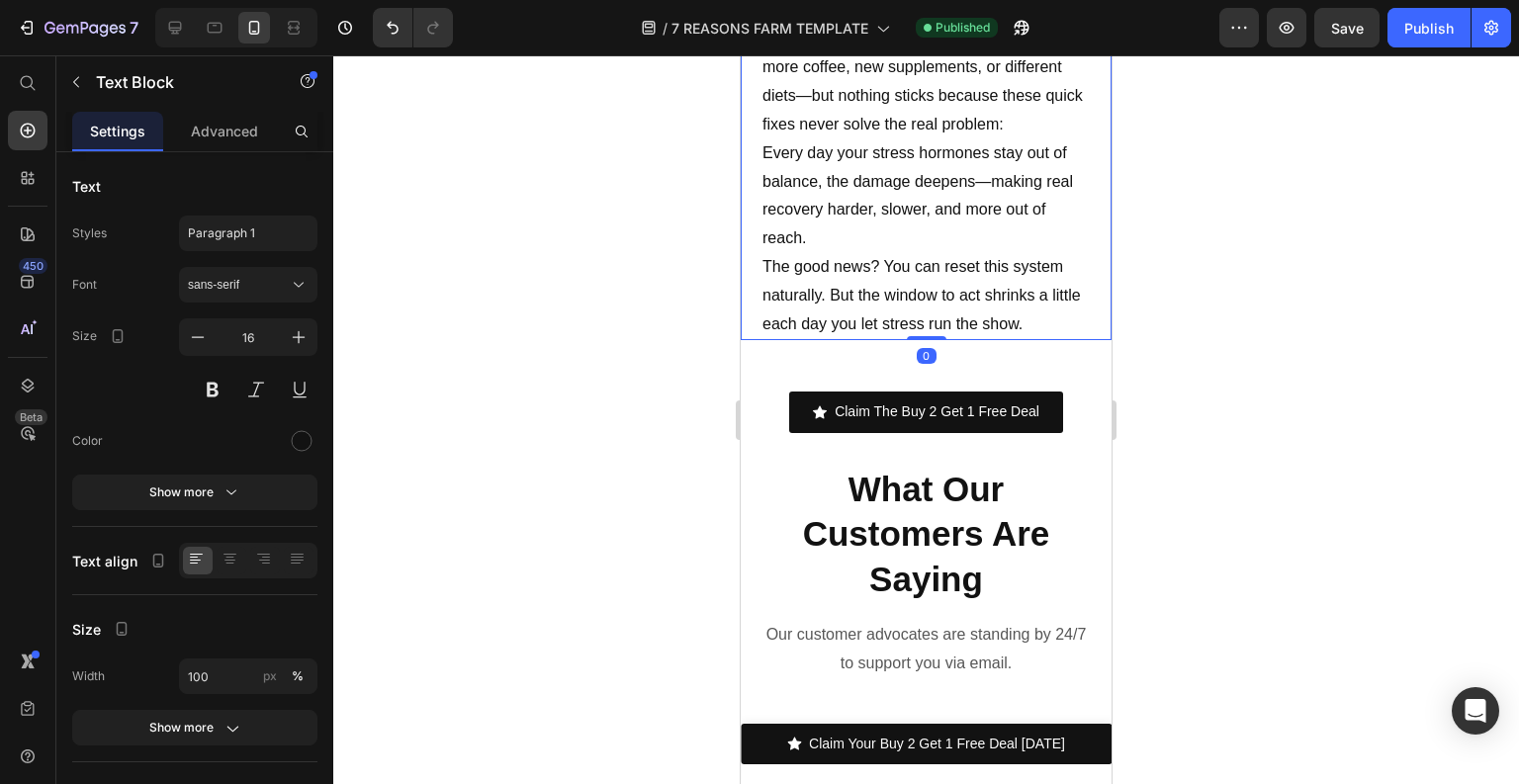 click 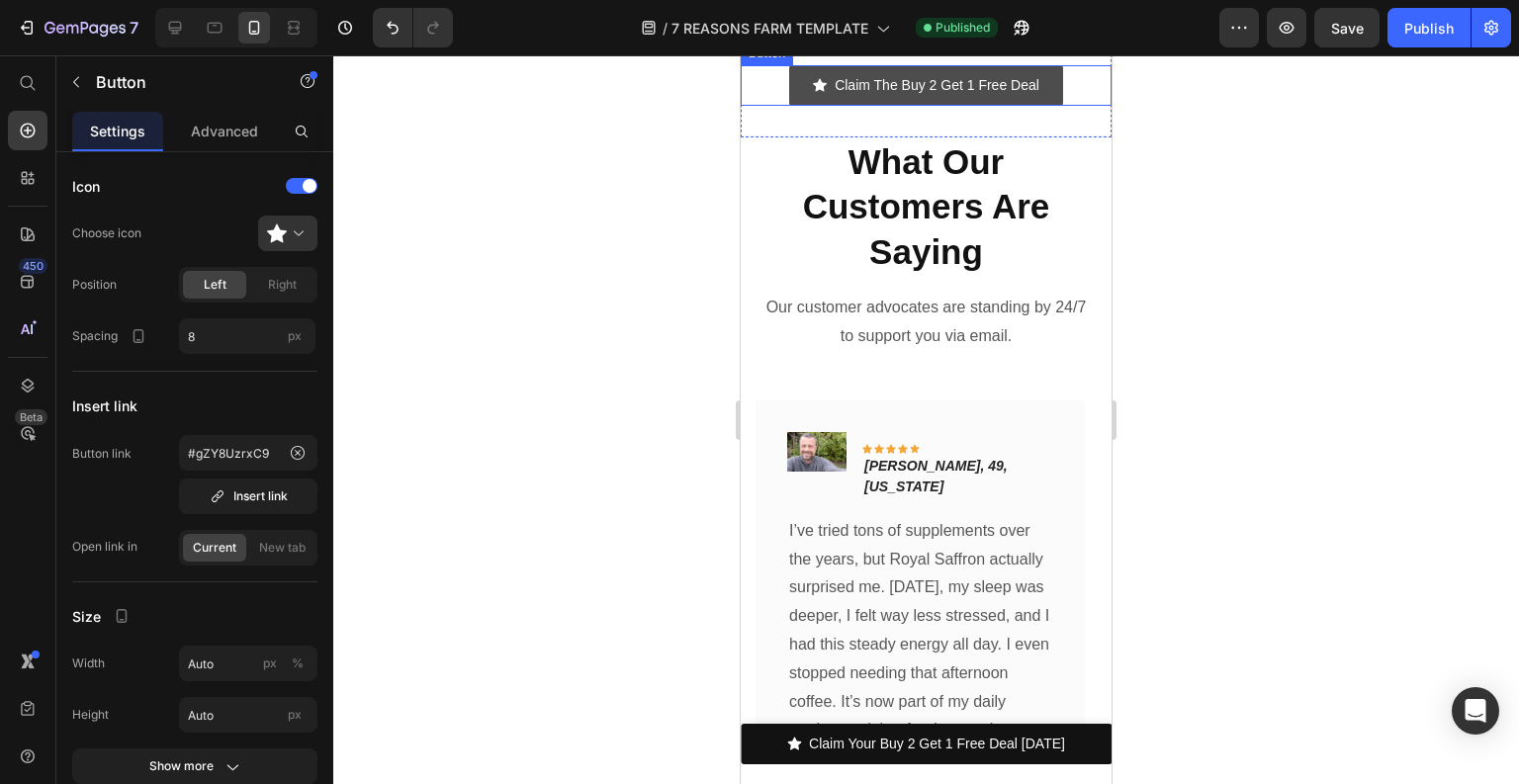 click on "Claim The Buy 2 Get 1 Free Deal" at bounding box center (926, 85) 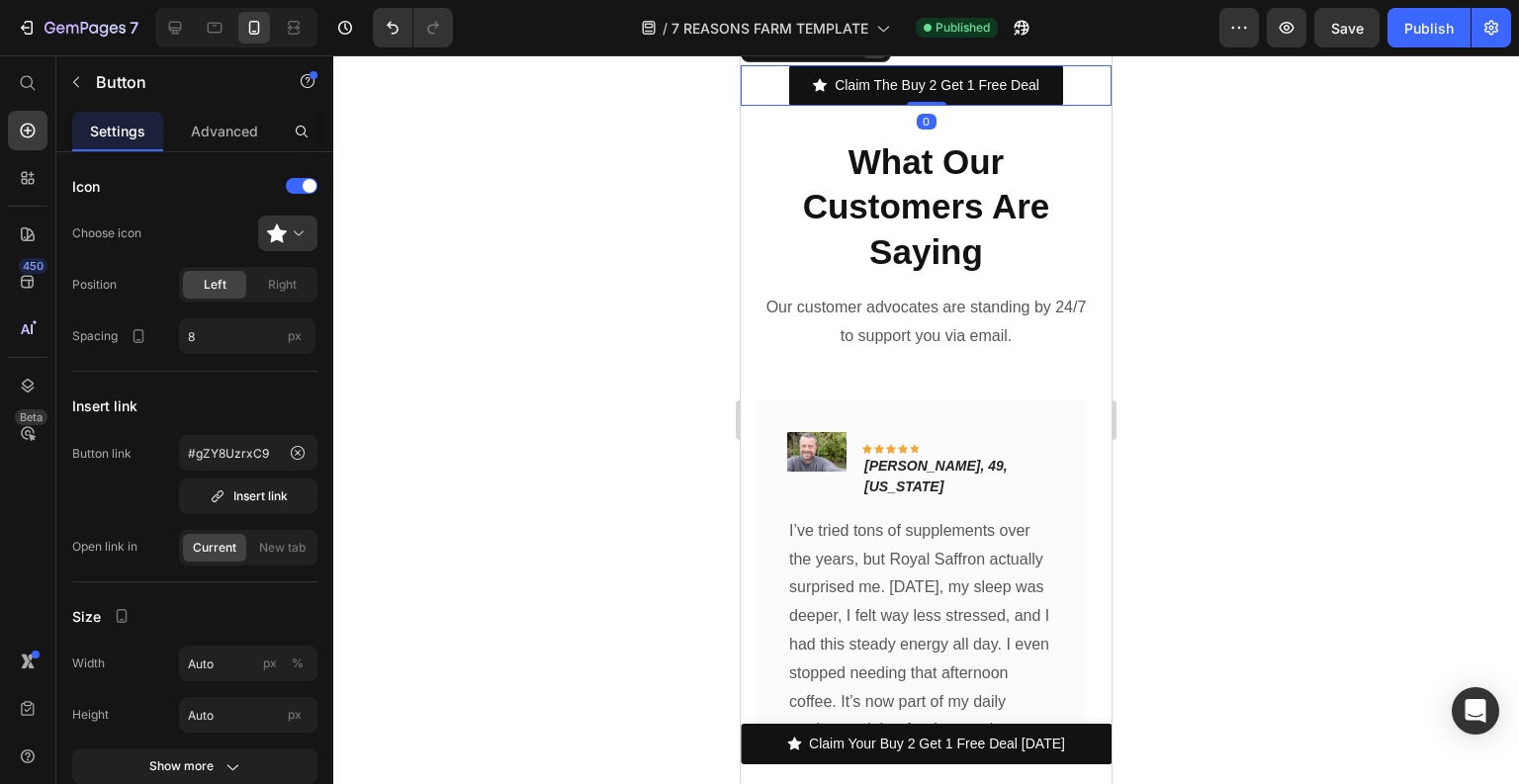 click 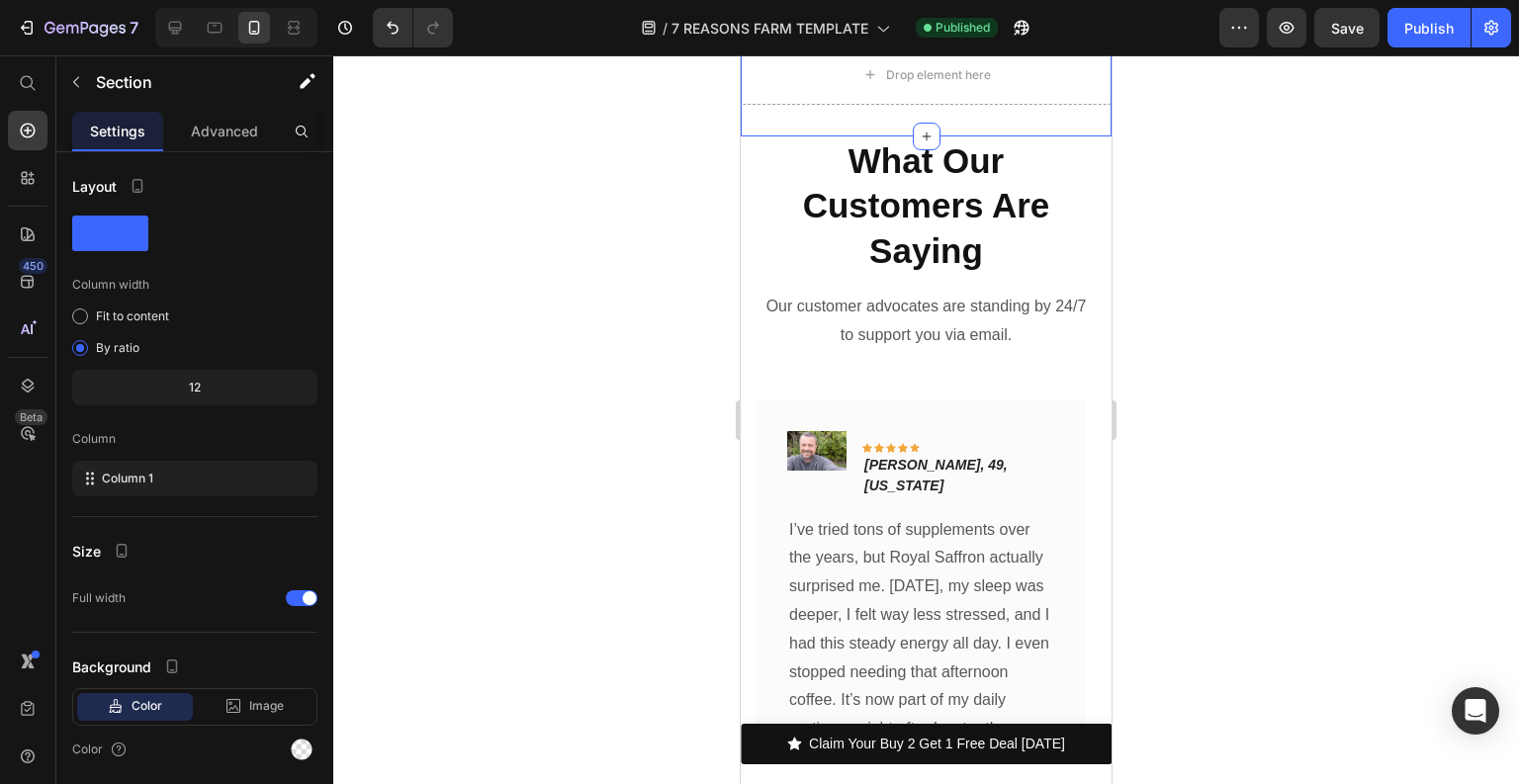 click on "Drop element here Section 14/25   You can create reusable sections Create Theme Section AI Content Write with GemAI What would you like to describe here? Tone and Voice Persuasive Product Getting products... Show more Generate" at bounding box center [926, 75] 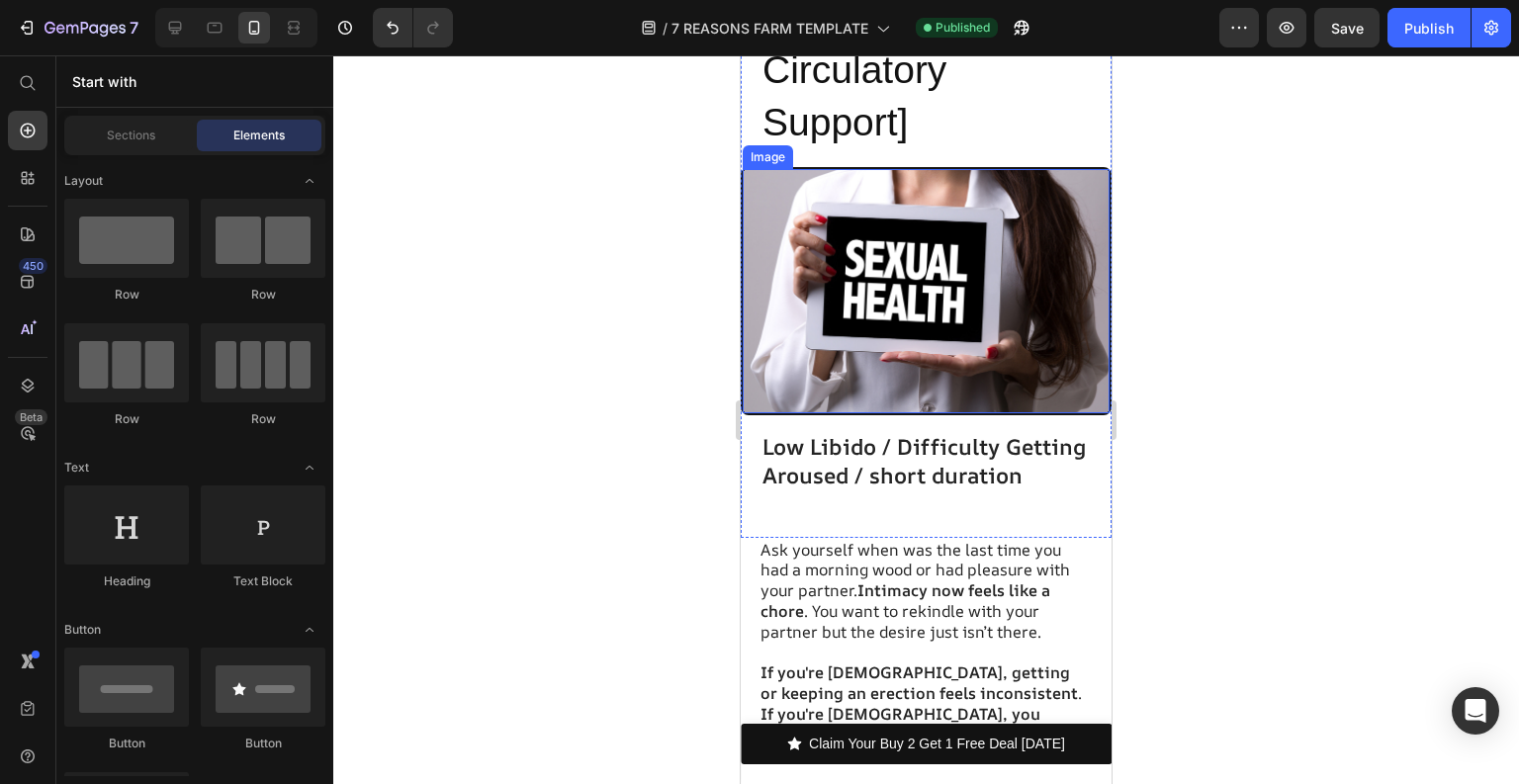 scroll, scrollTop: 8162, scrollLeft: 0, axis: vertical 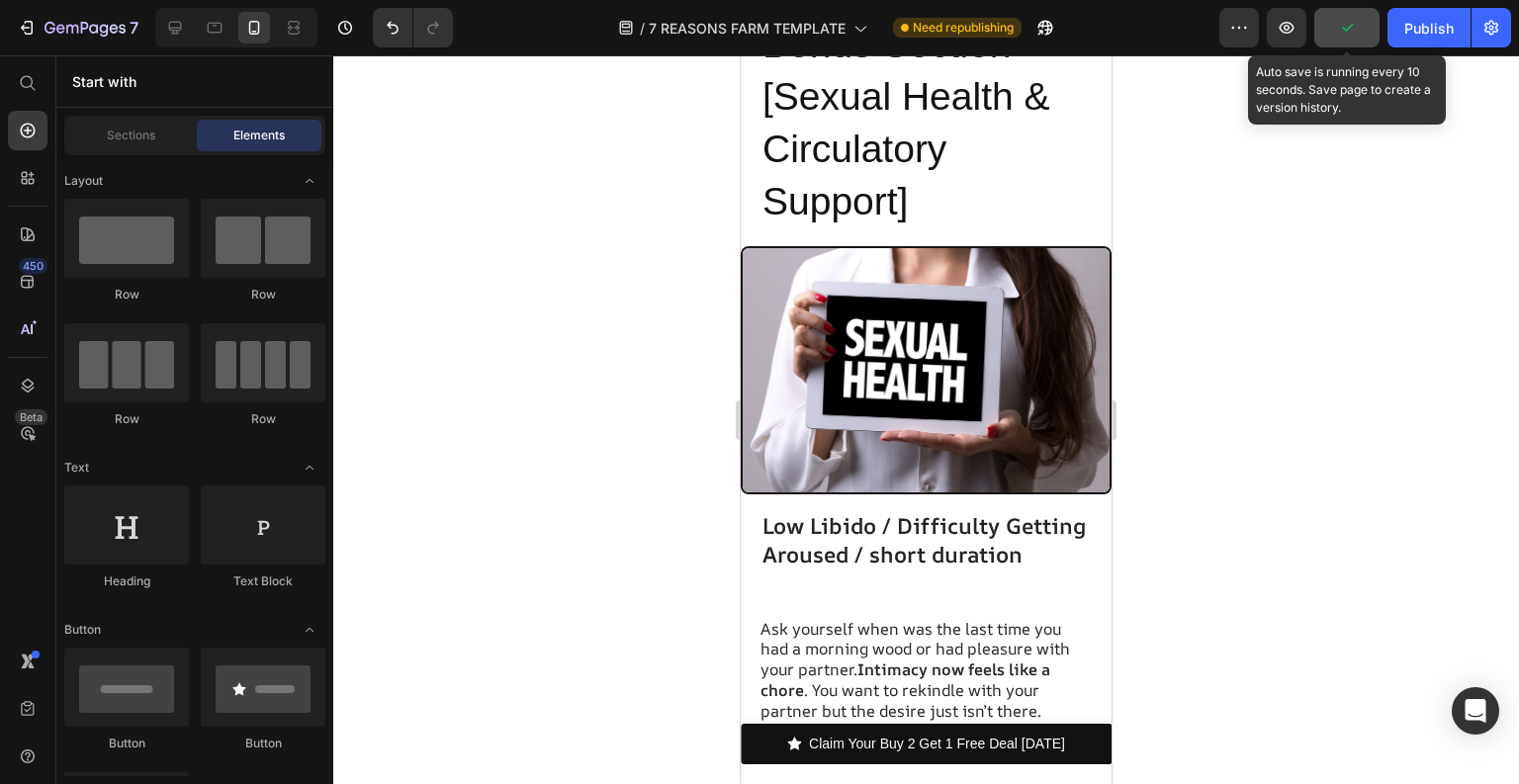 click 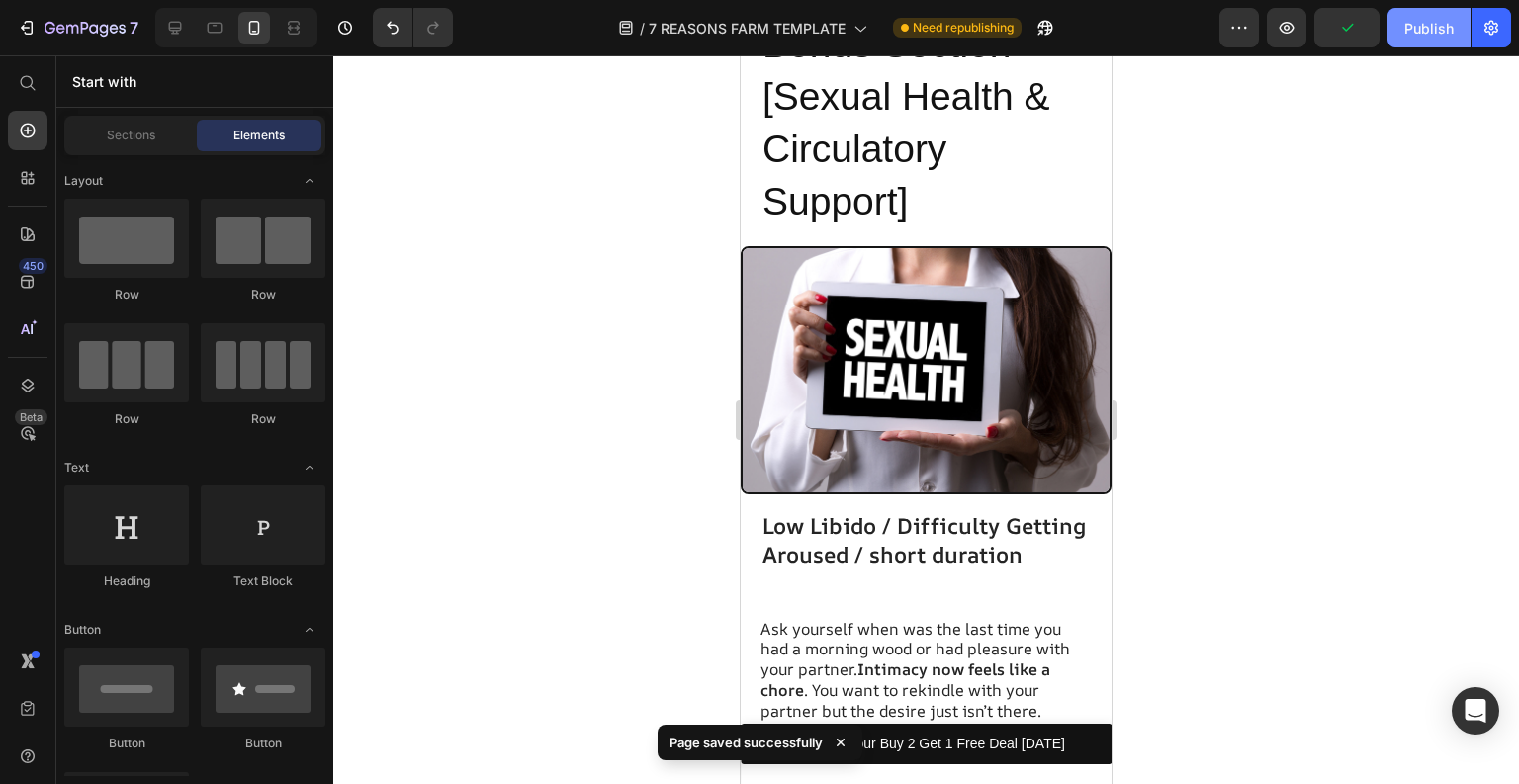 click on "Publish" at bounding box center [1429, 28] 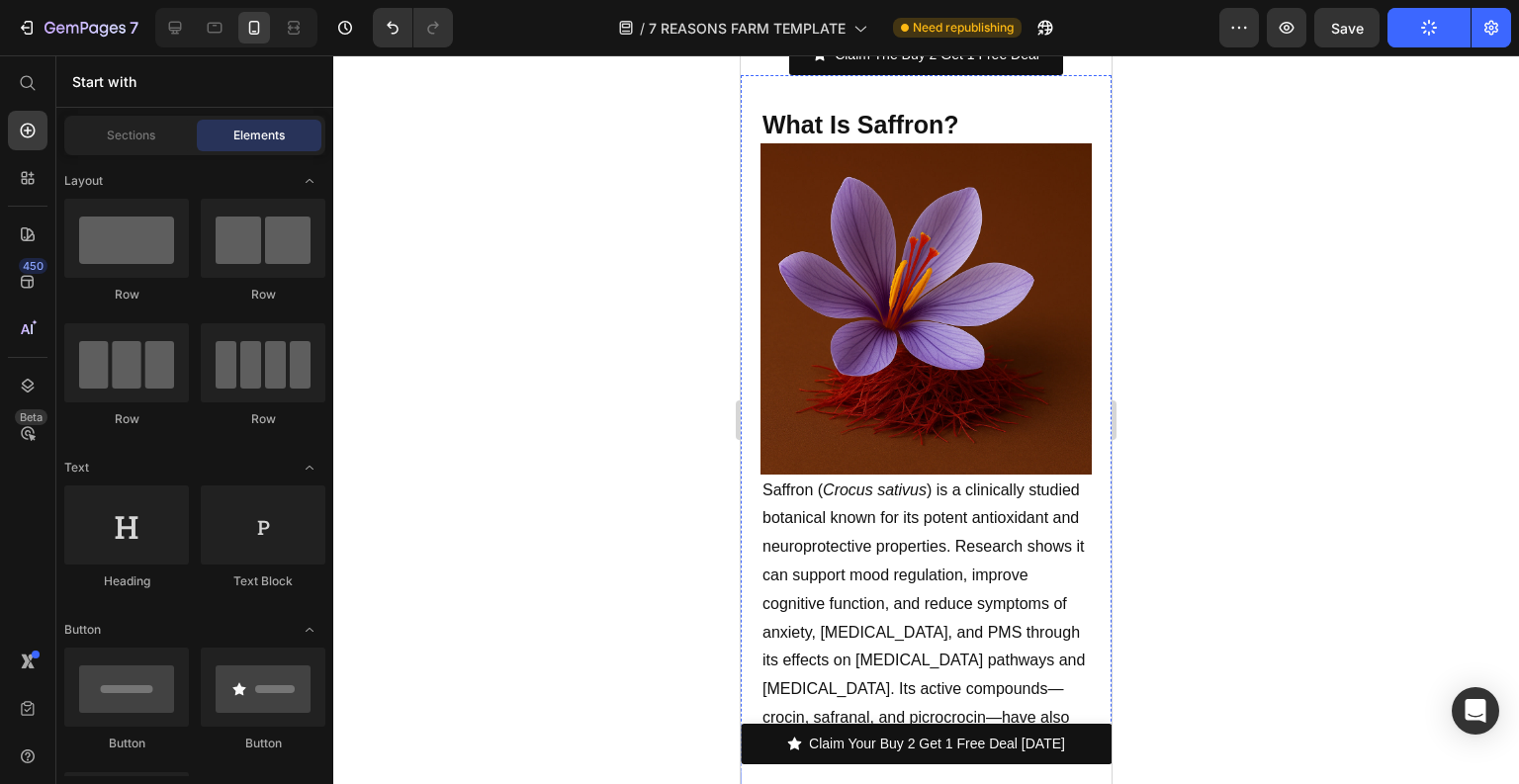 scroll, scrollTop: 5157, scrollLeft: 0, axis: vertical 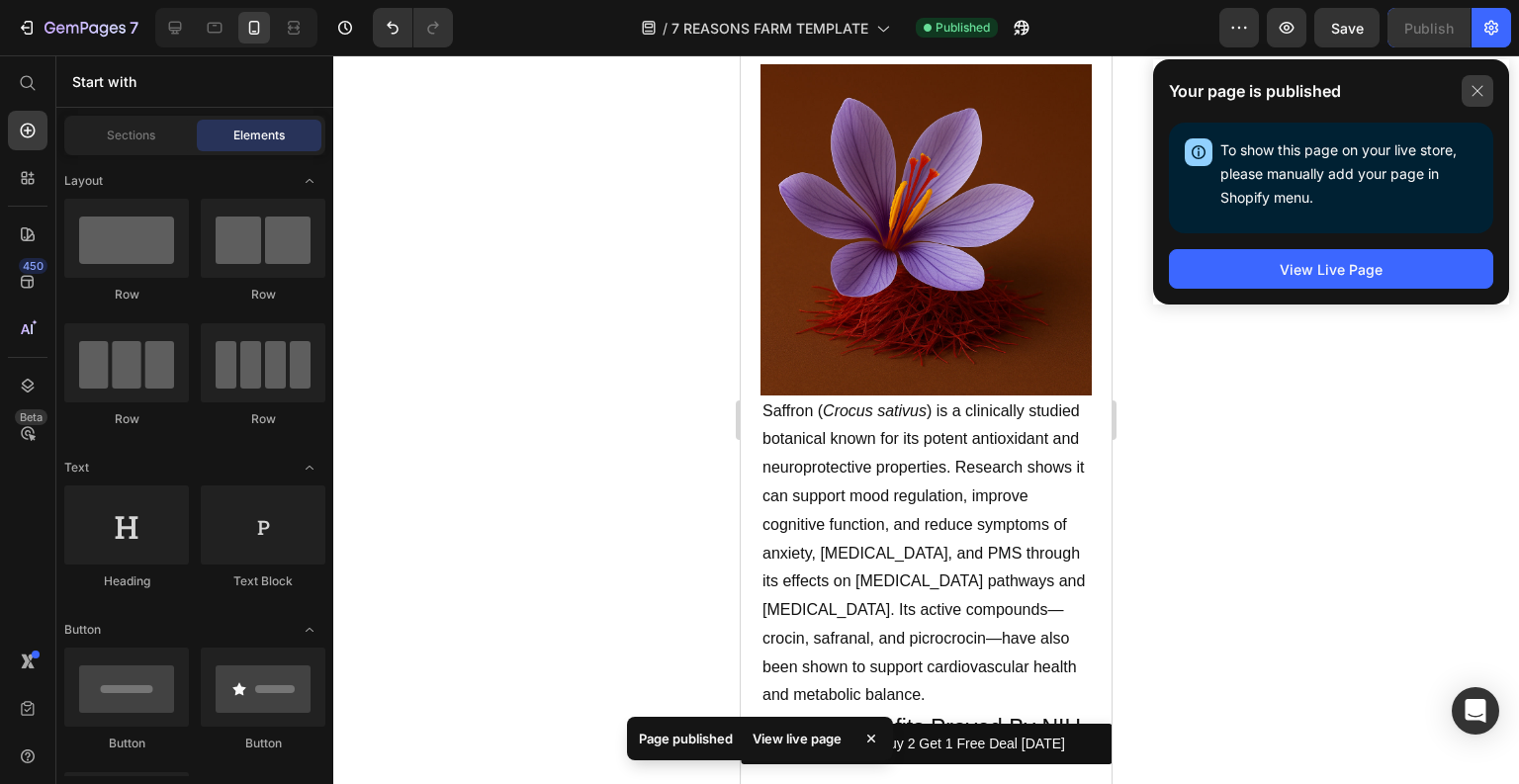 click 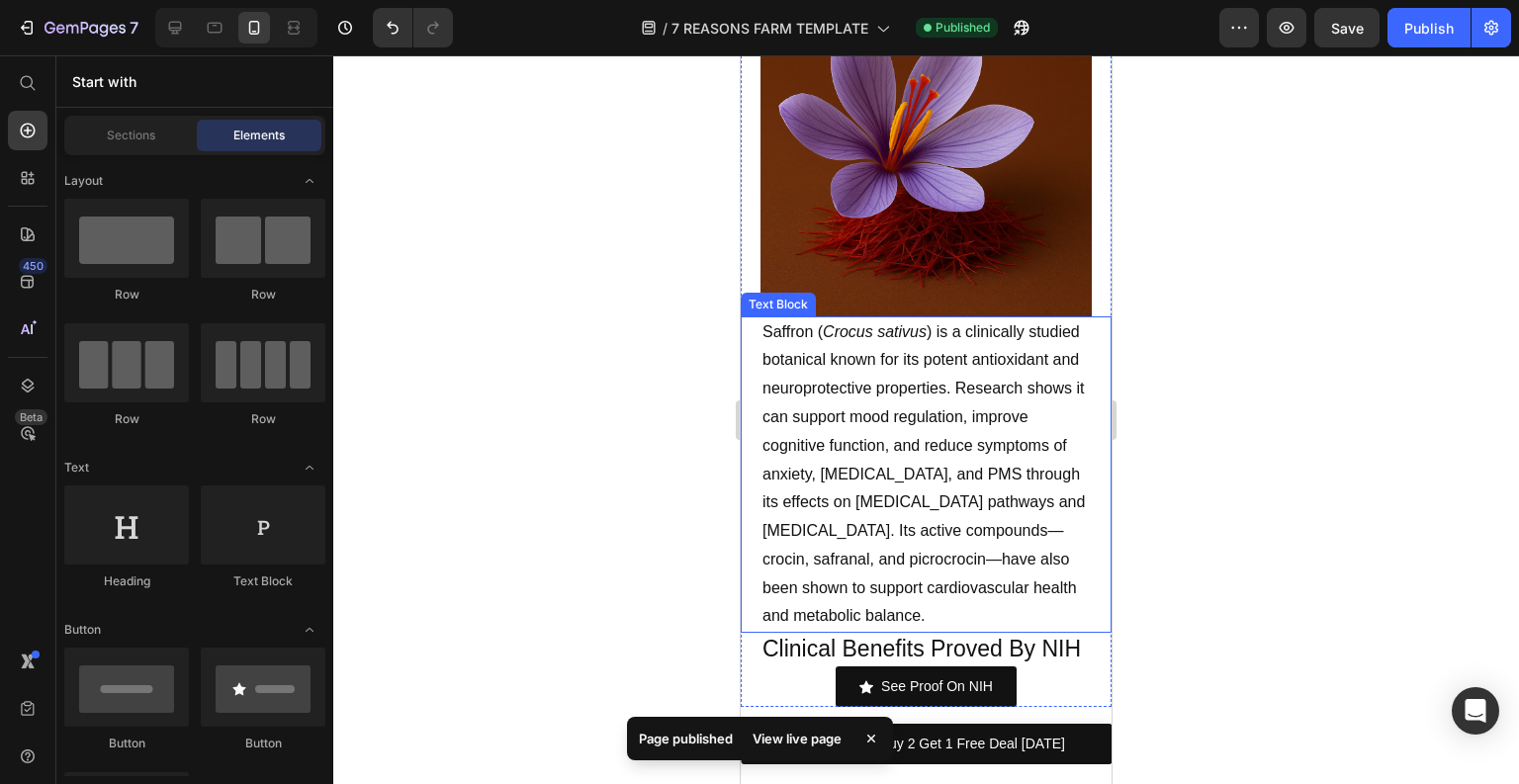 scroll, scrollTop: 5315, scrollLeft: 0, axis: vertical 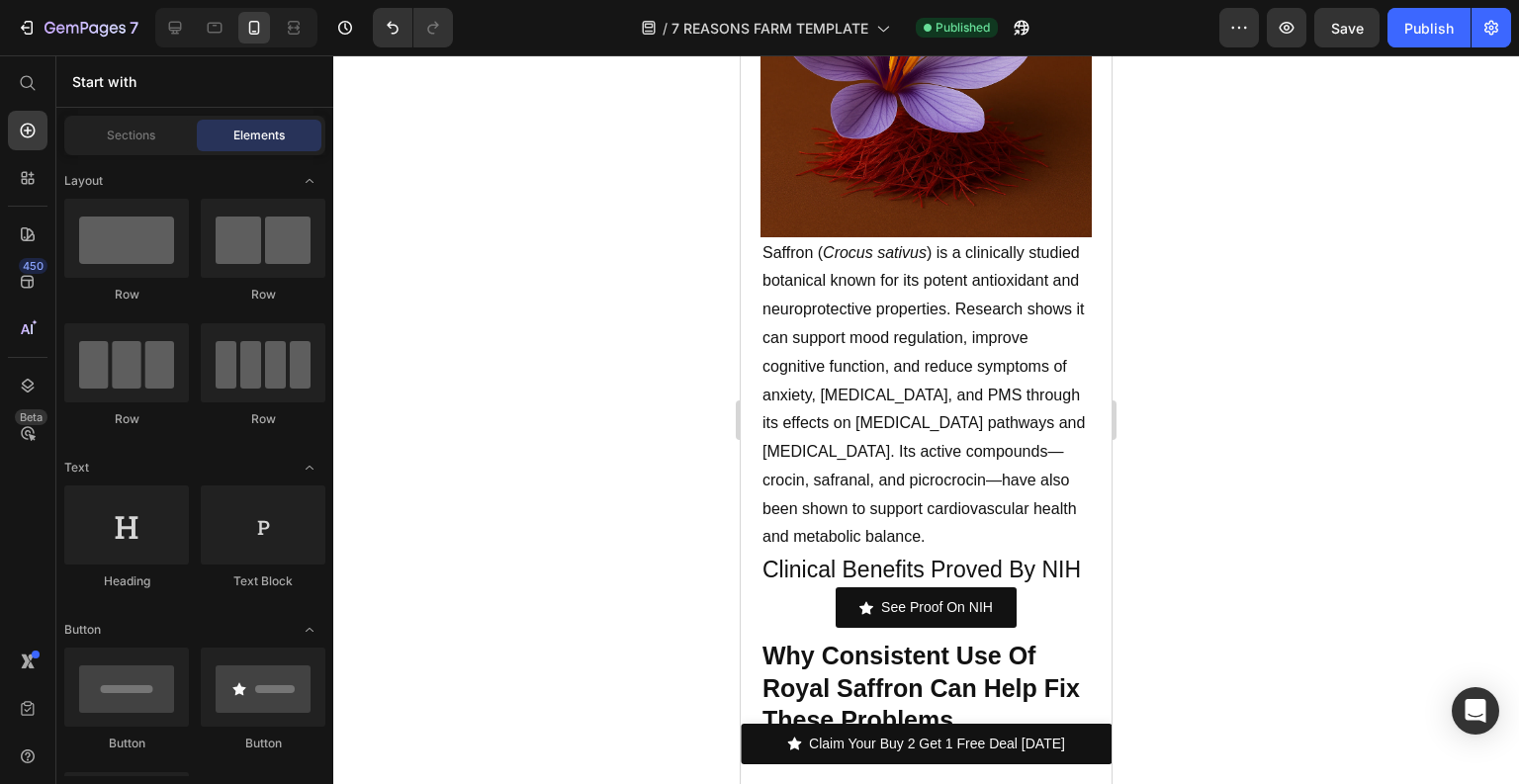 click 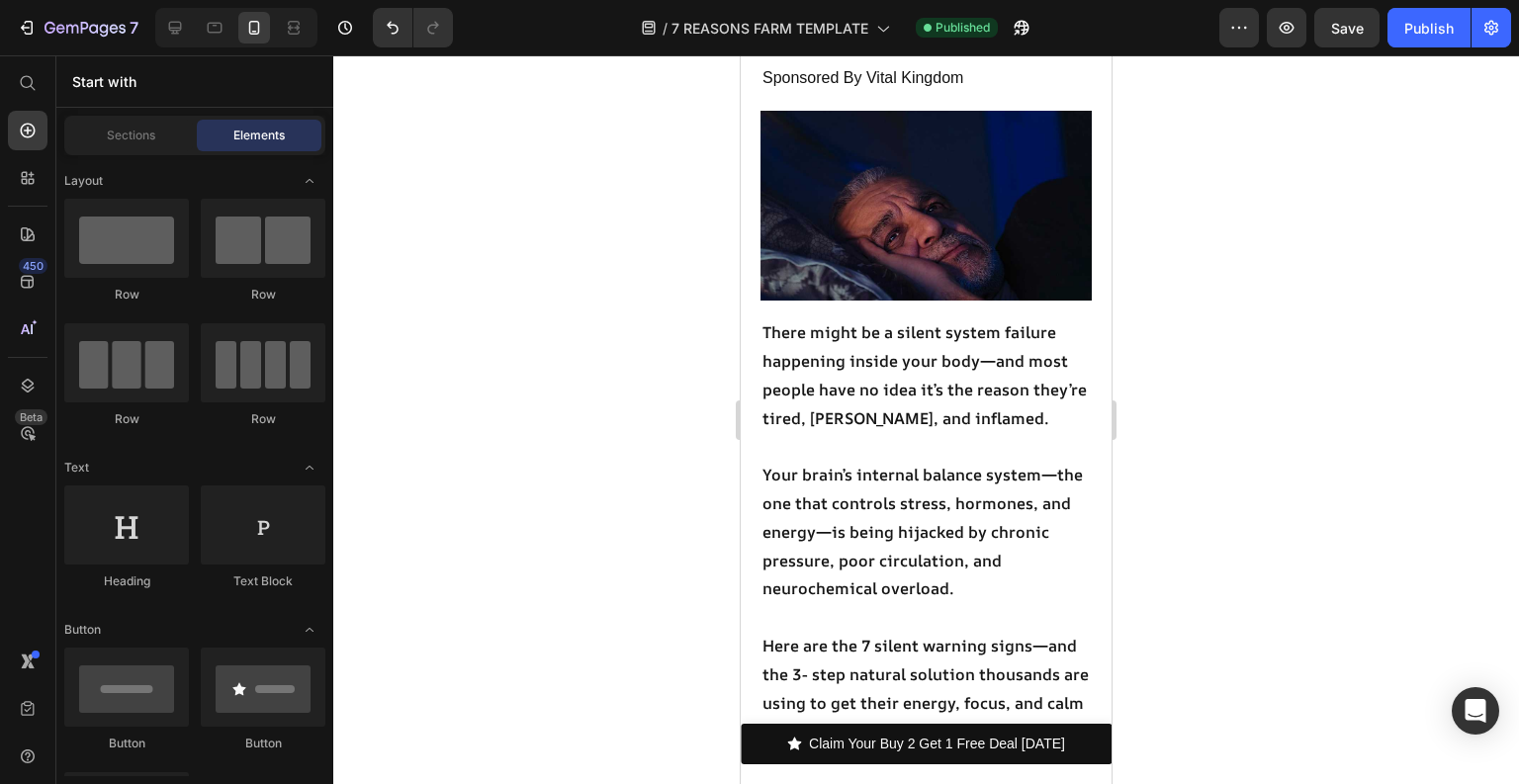 scroll, scrollTop: 0, scrollLeft: 0, axis: both 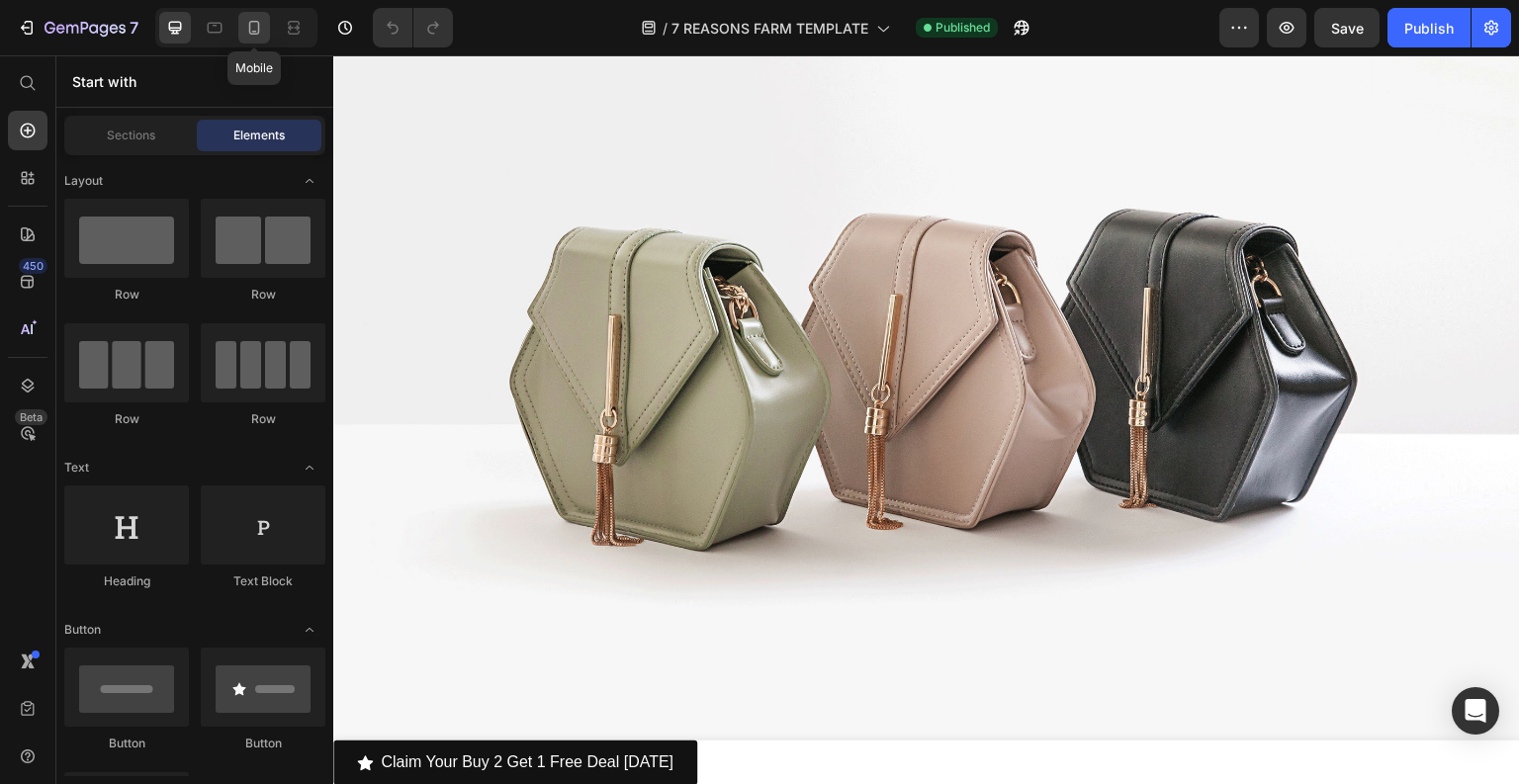 click 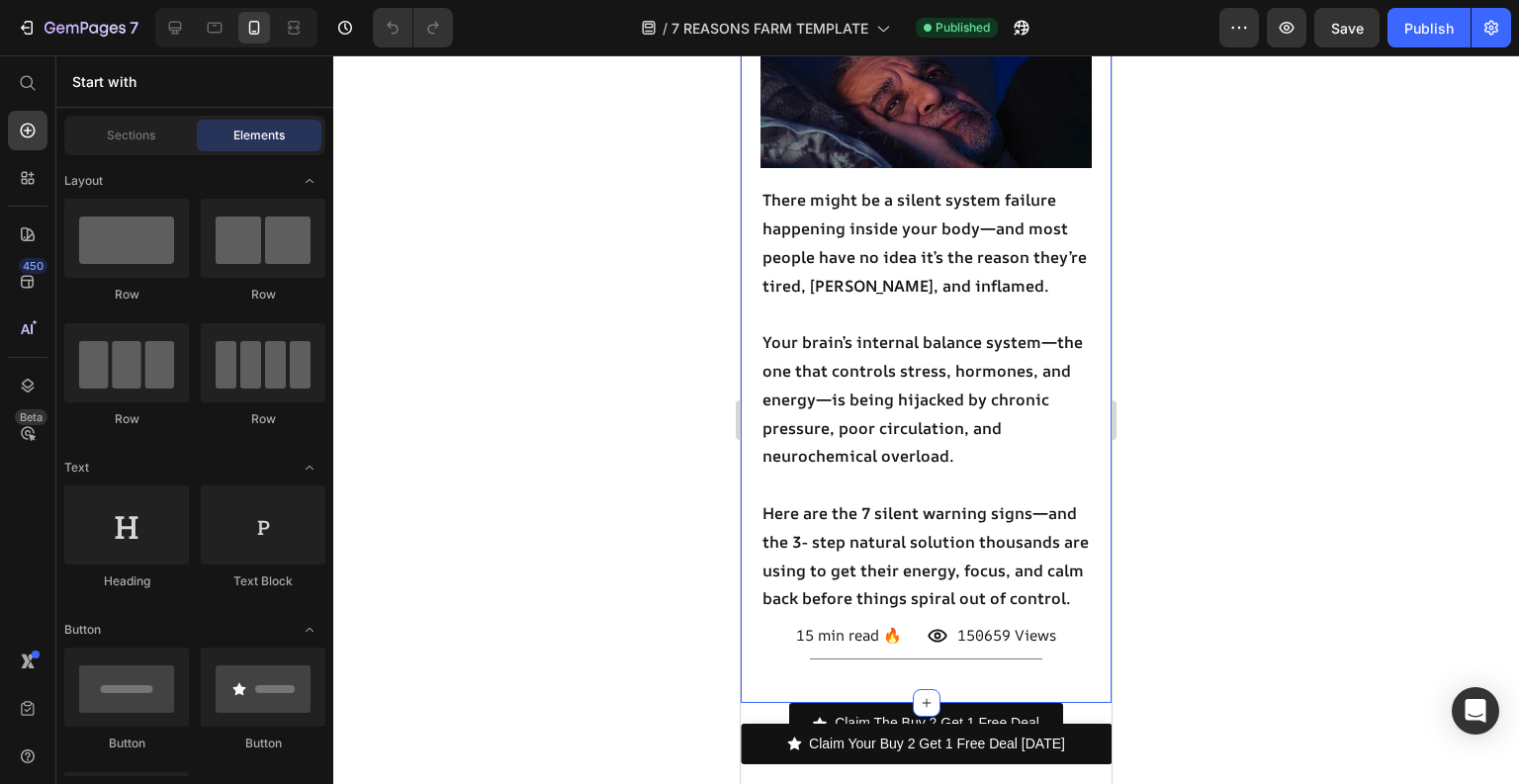 scroll, scrollTop: 0, scrollLeft: 0, axis: both 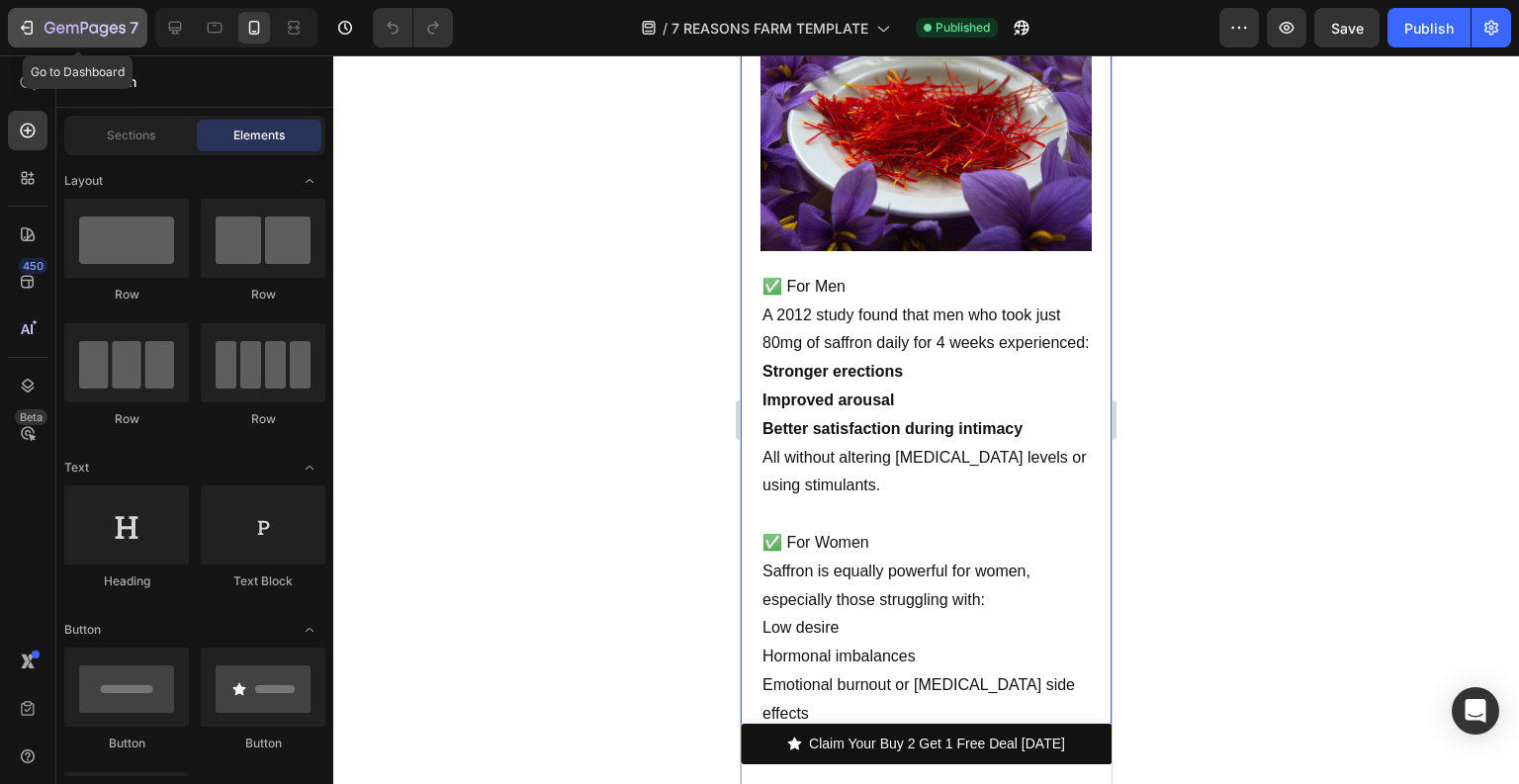 click 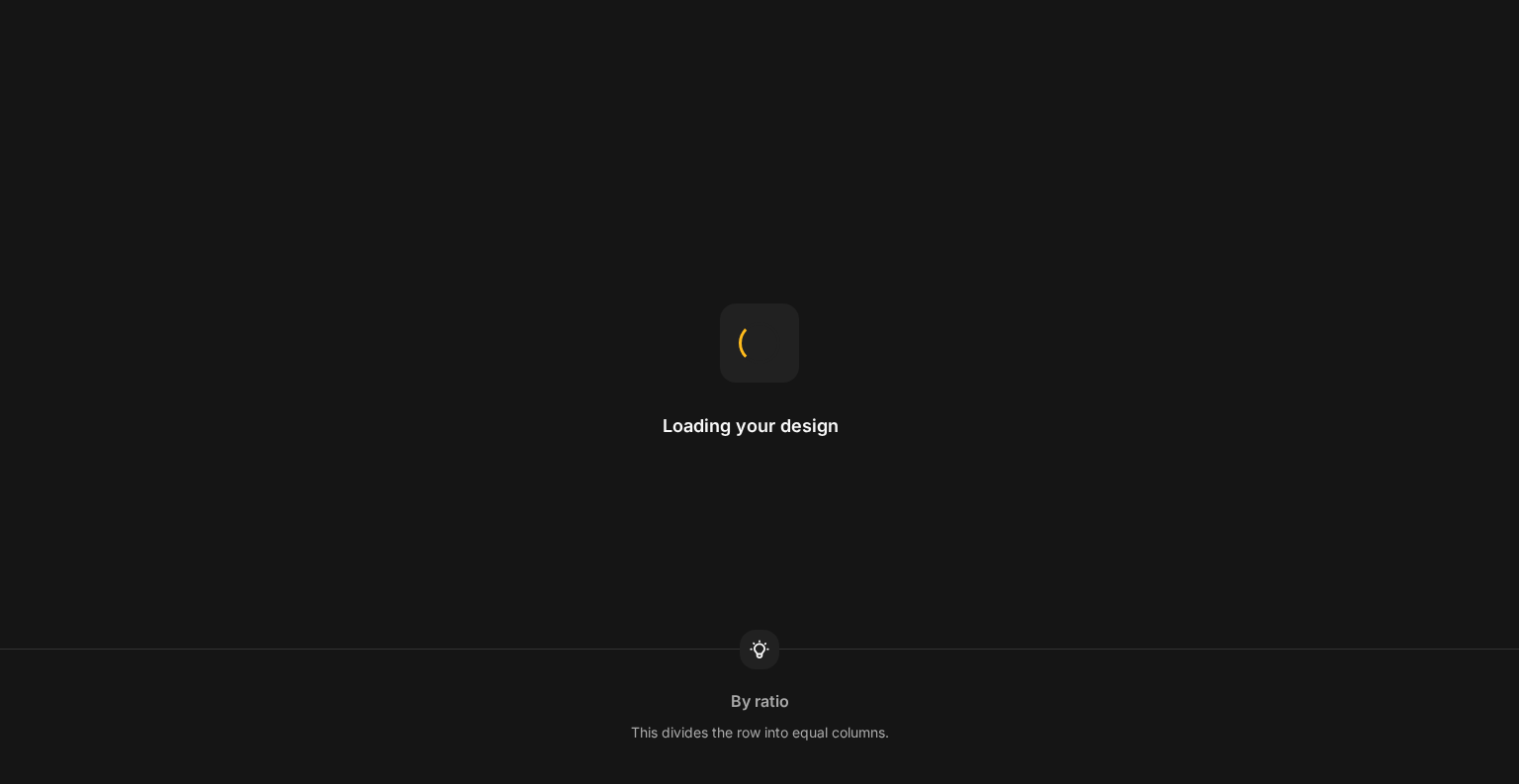 scroll, scrollTop: 0, scrollLeft: 0, axis: both 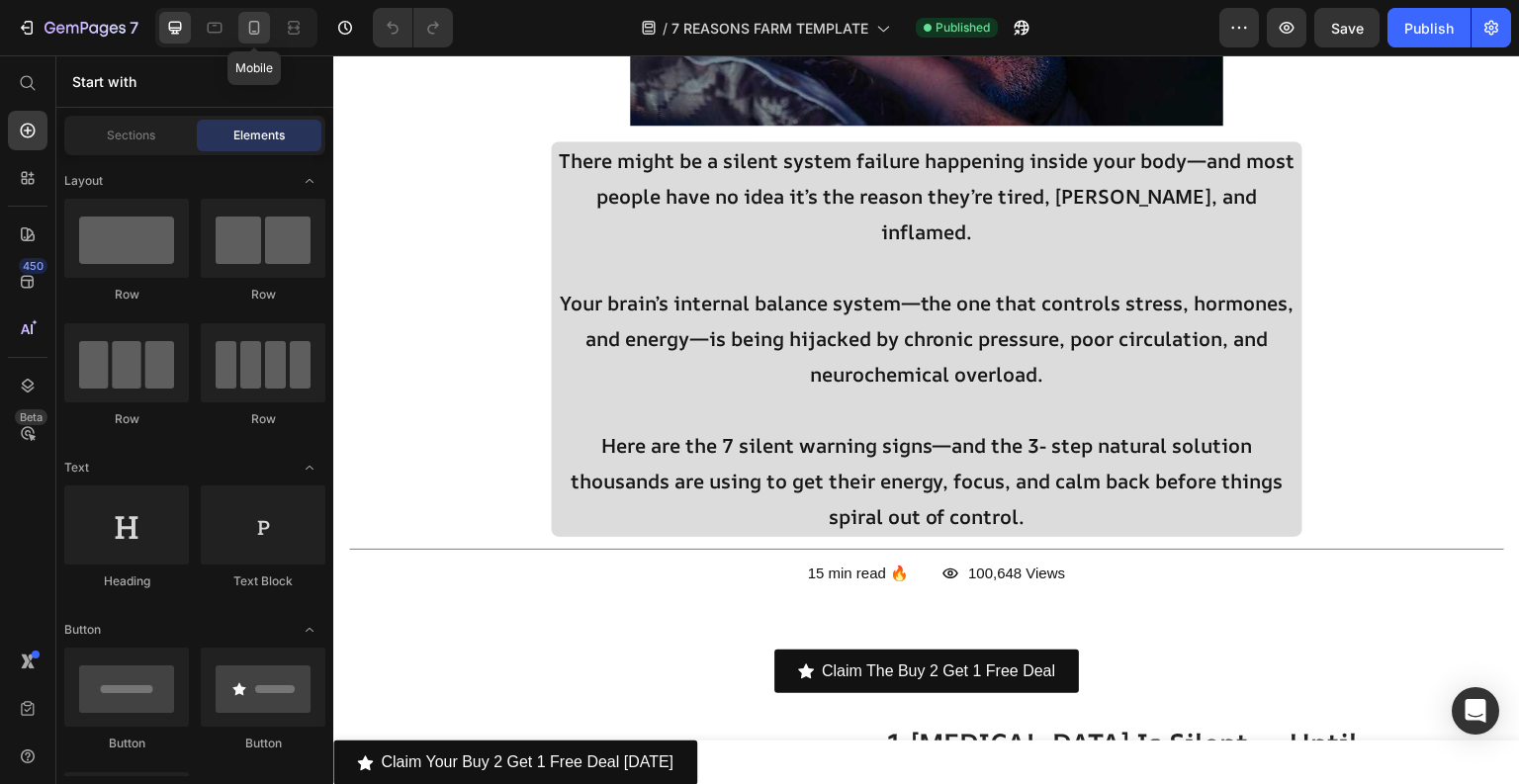 click 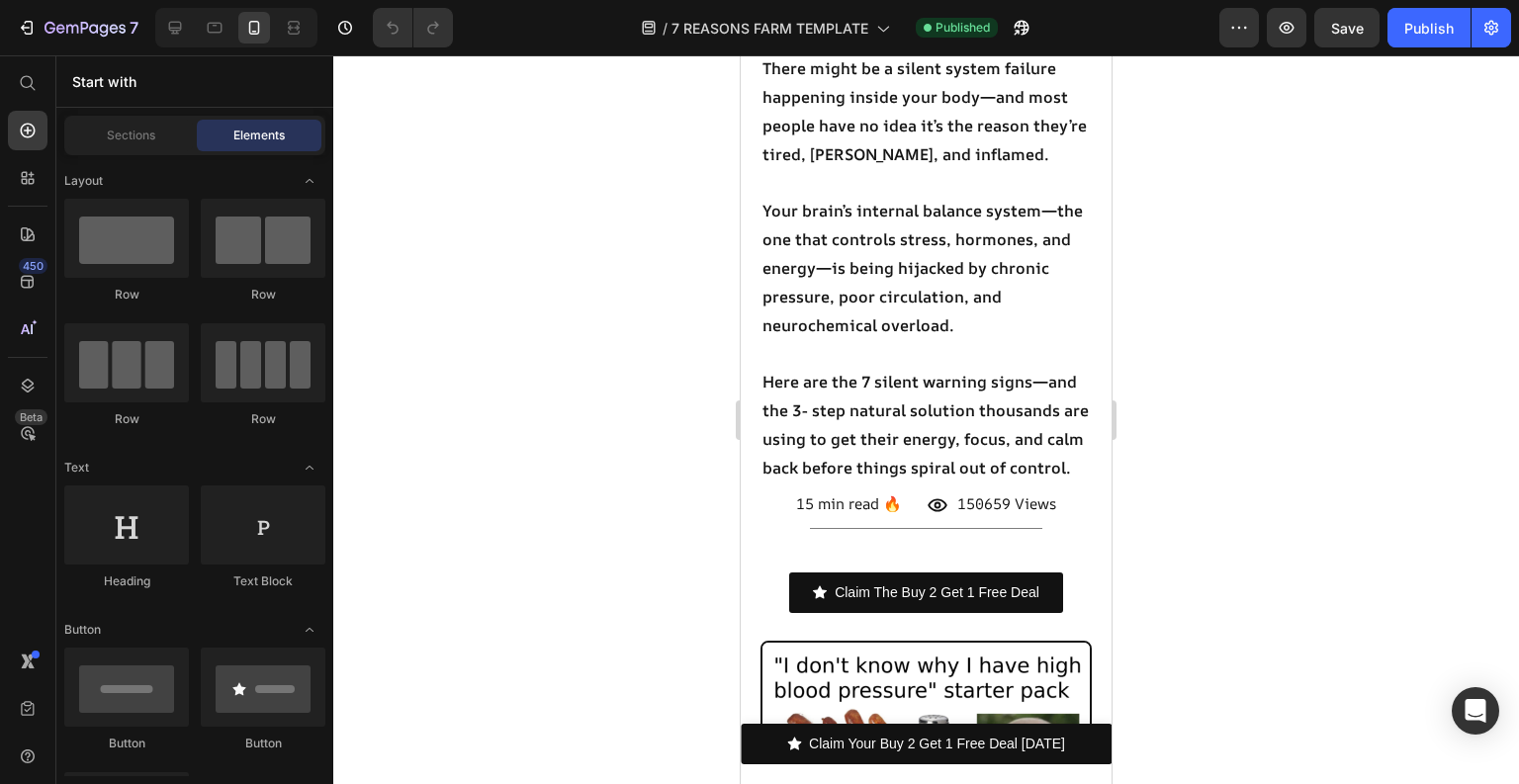 scroll, scrollTop: 692, scrollLeft: 0, axis: vertical 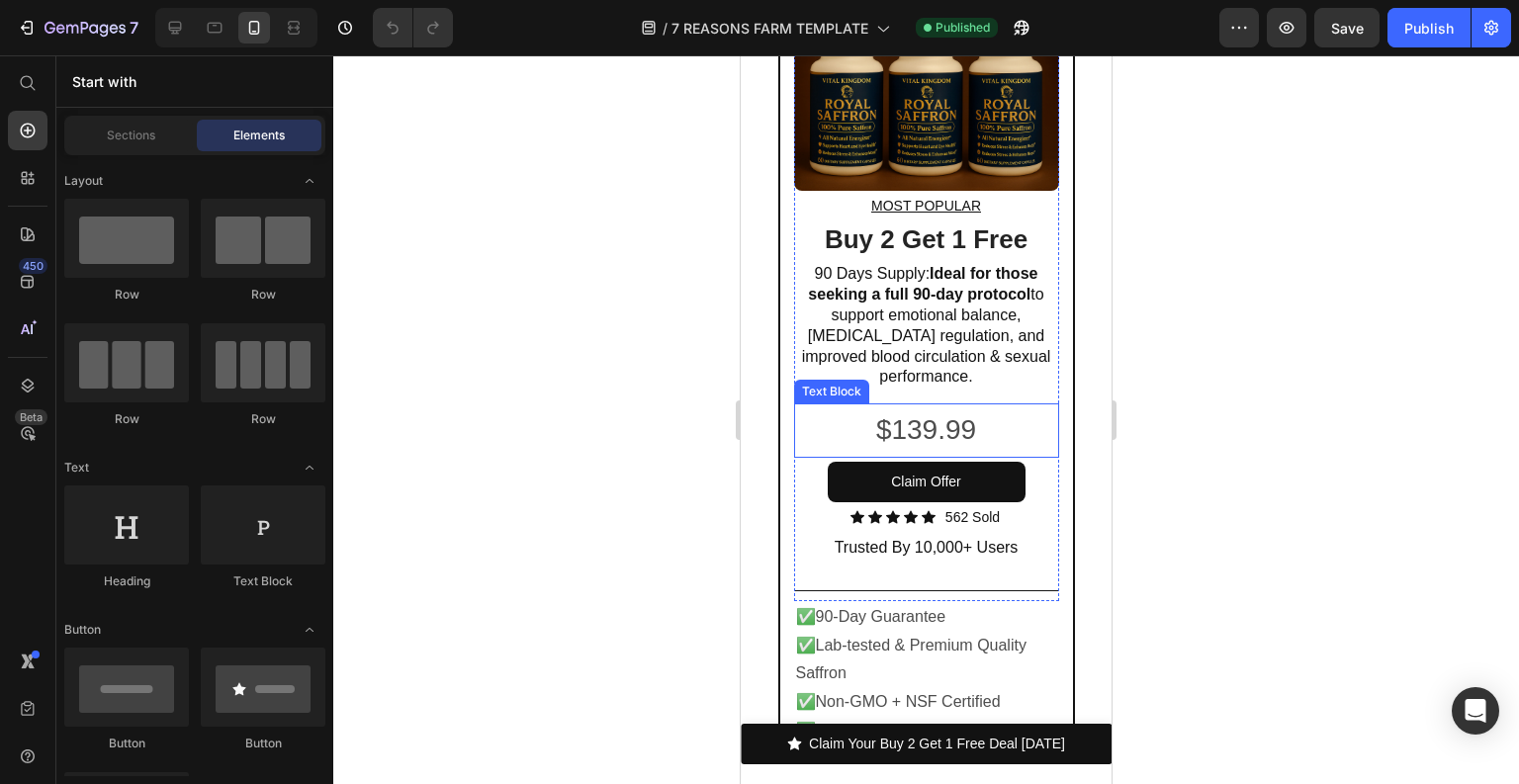 click on "$139.99" at bounding box center (927, 430) 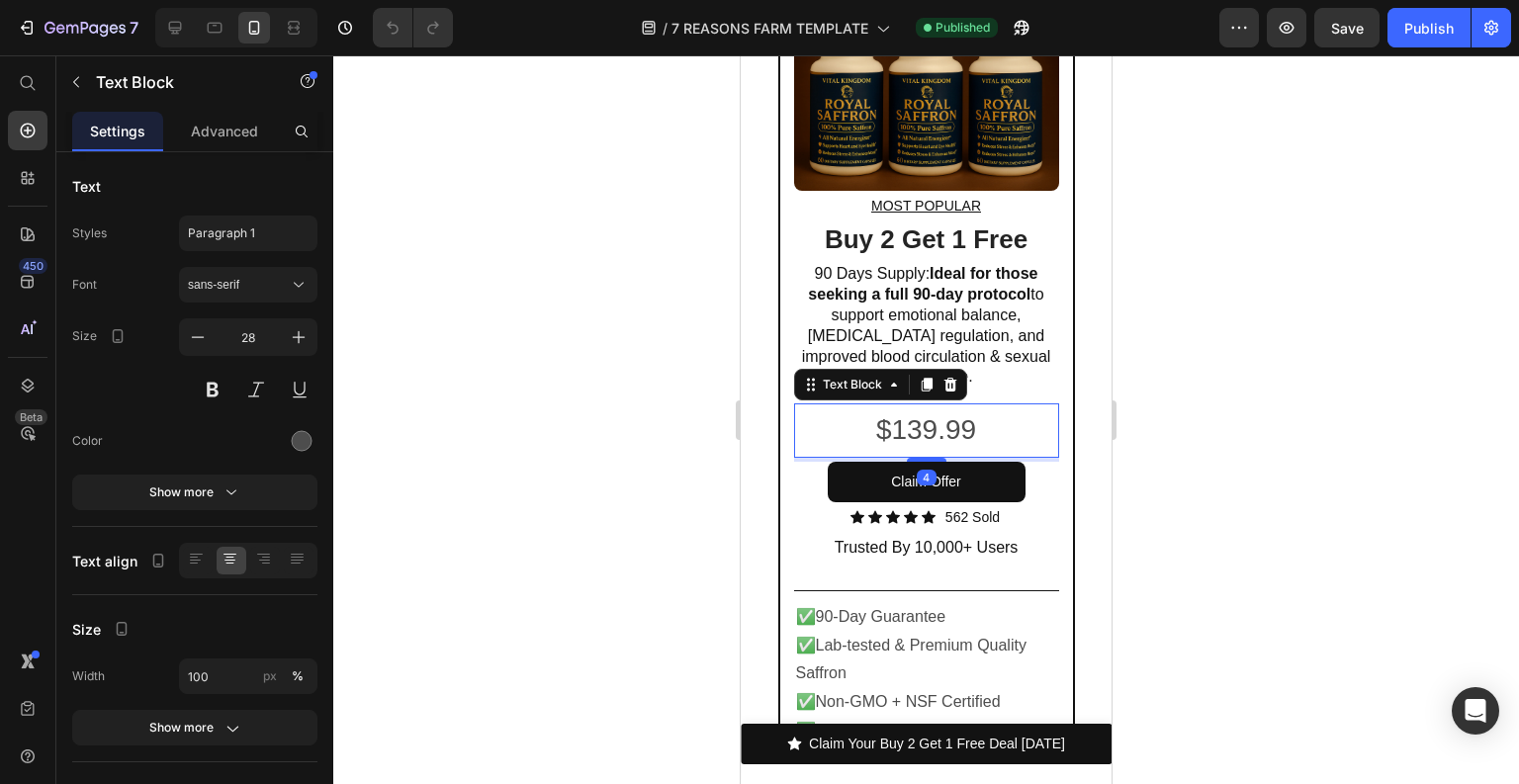 click on "$139.99" at bounding box center (927, 430) 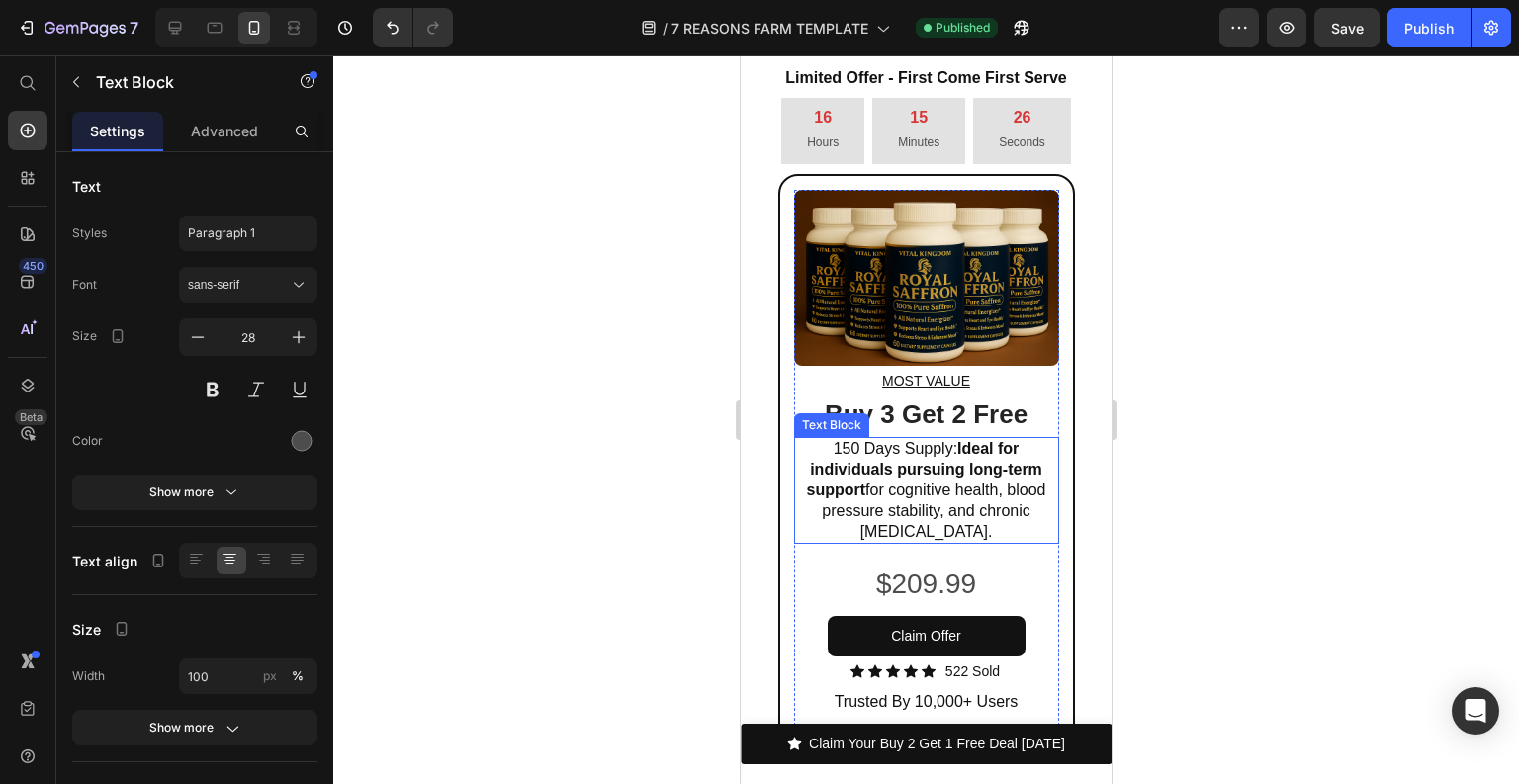 scroll, scrollTop: 16323, scrollLeft: 0, axis: vertical 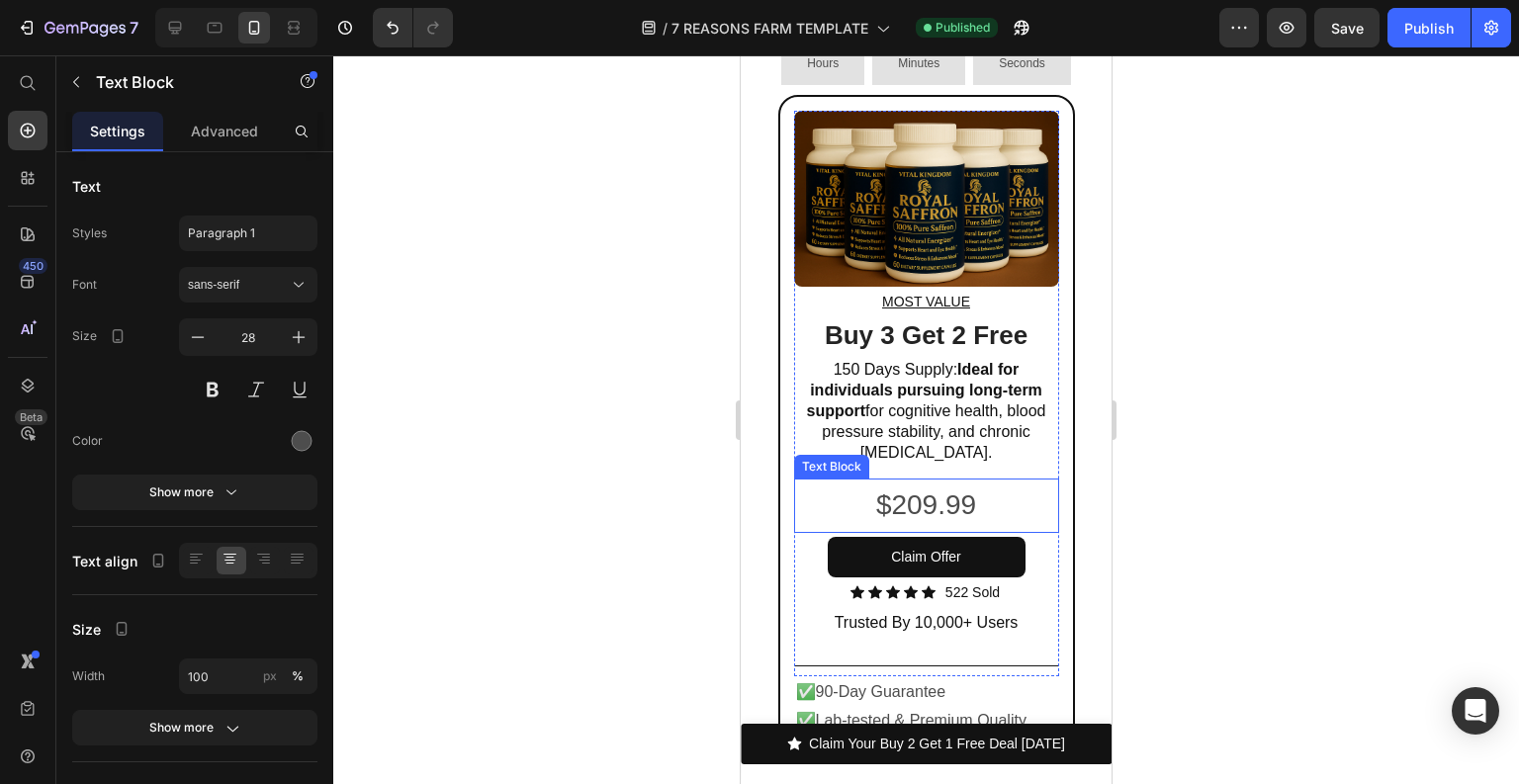 click on "$209.99" at bounding box center [927, 505] 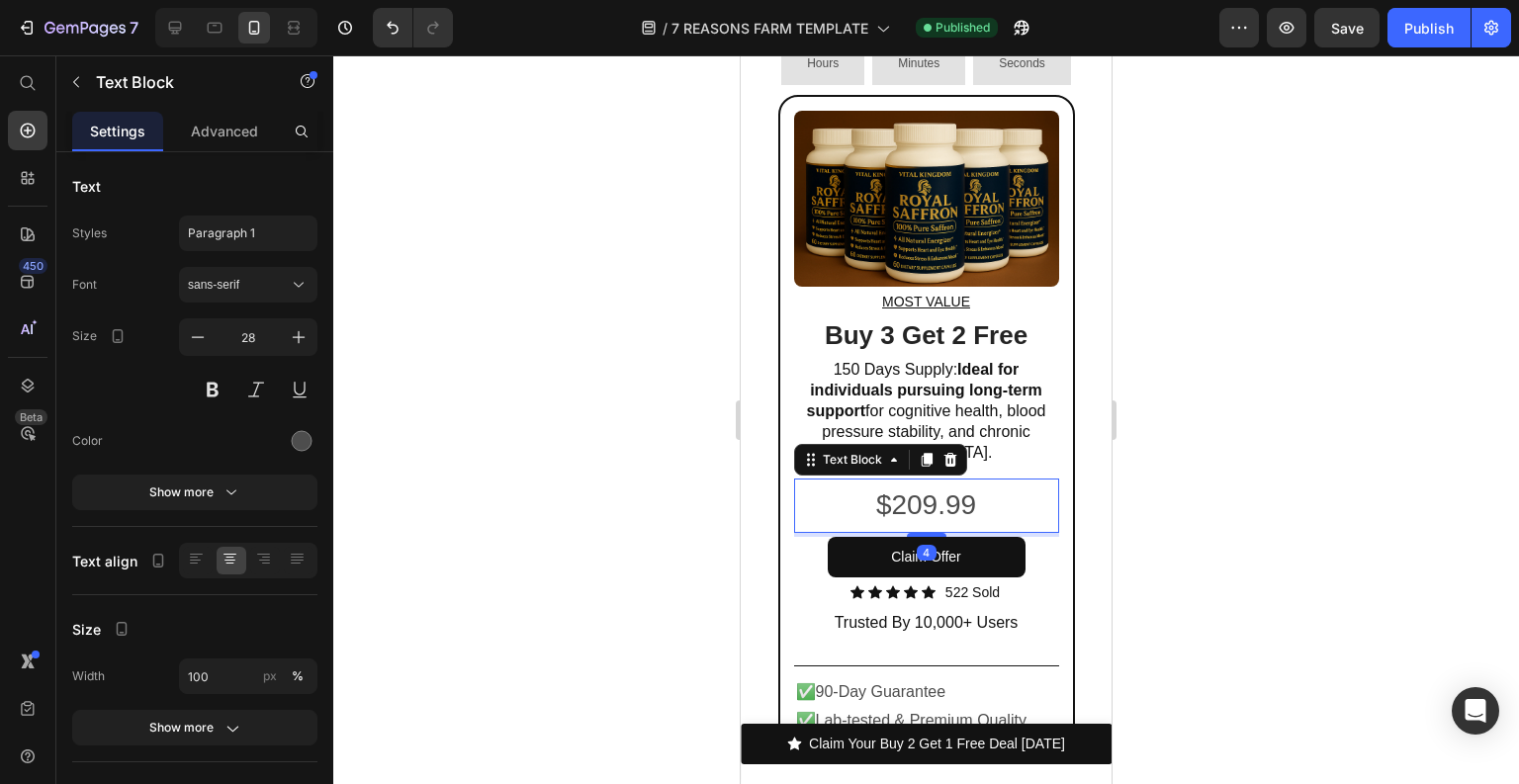 click on "$209.99" at bounding box center (927, 505) 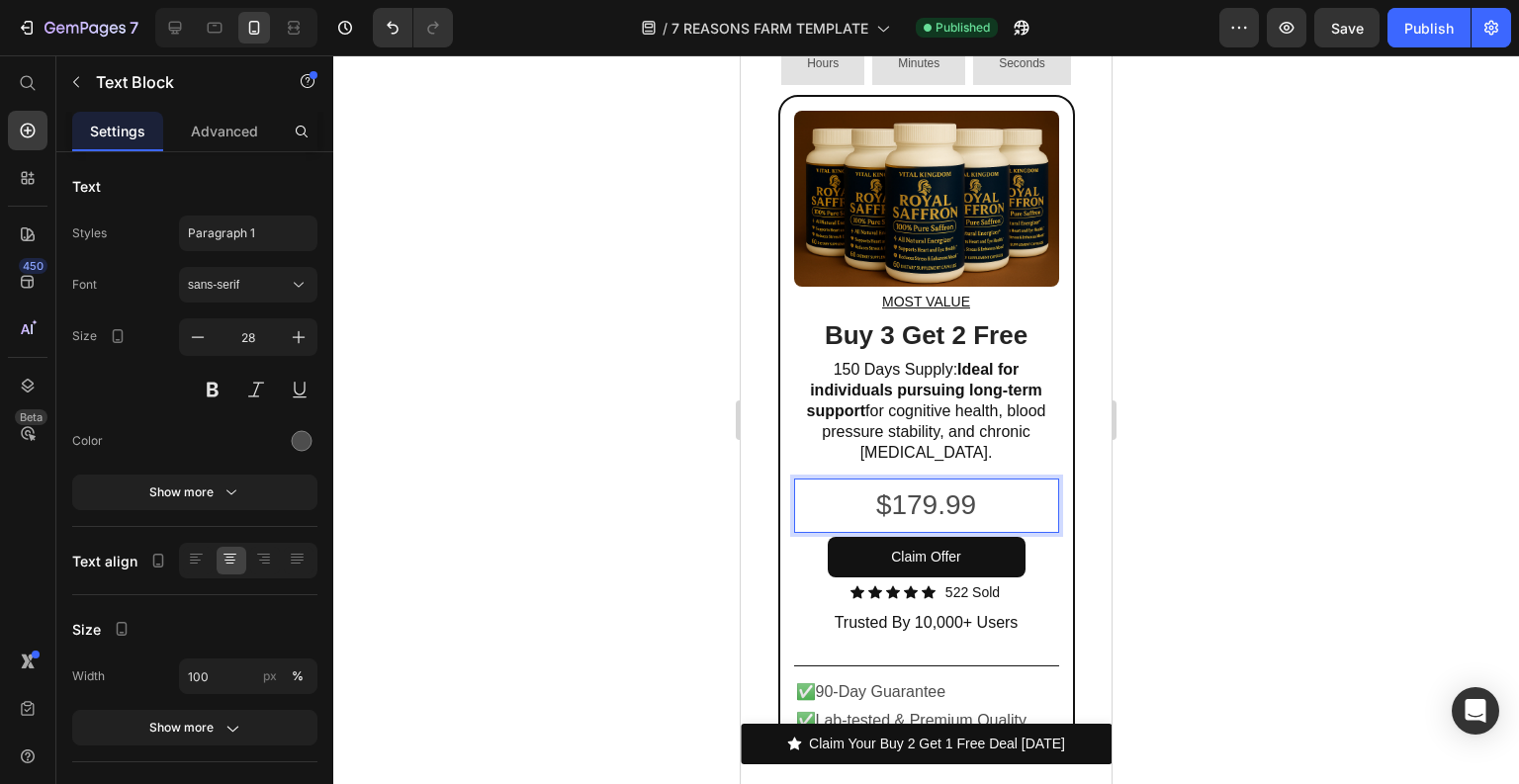 click 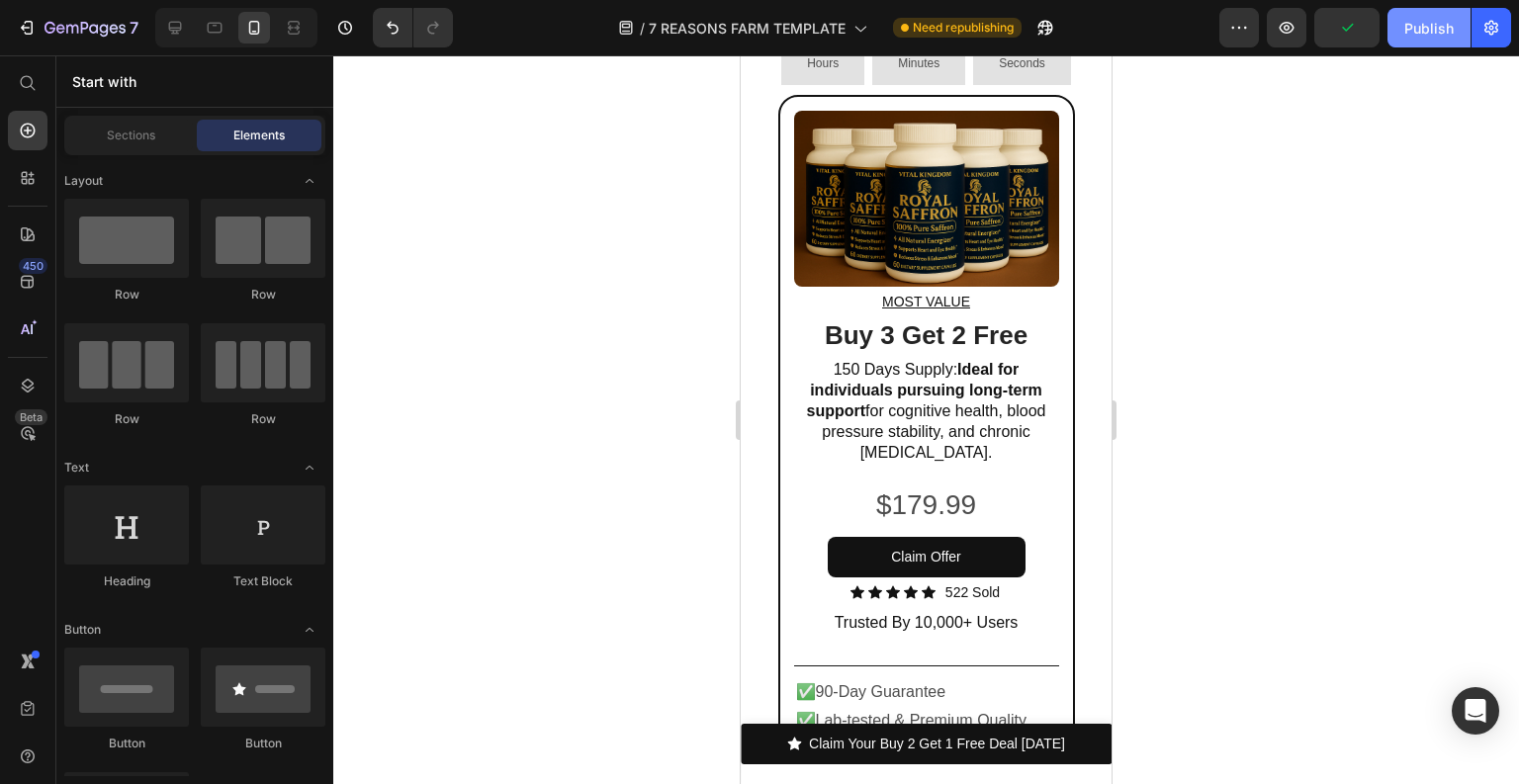 click on "Publish" 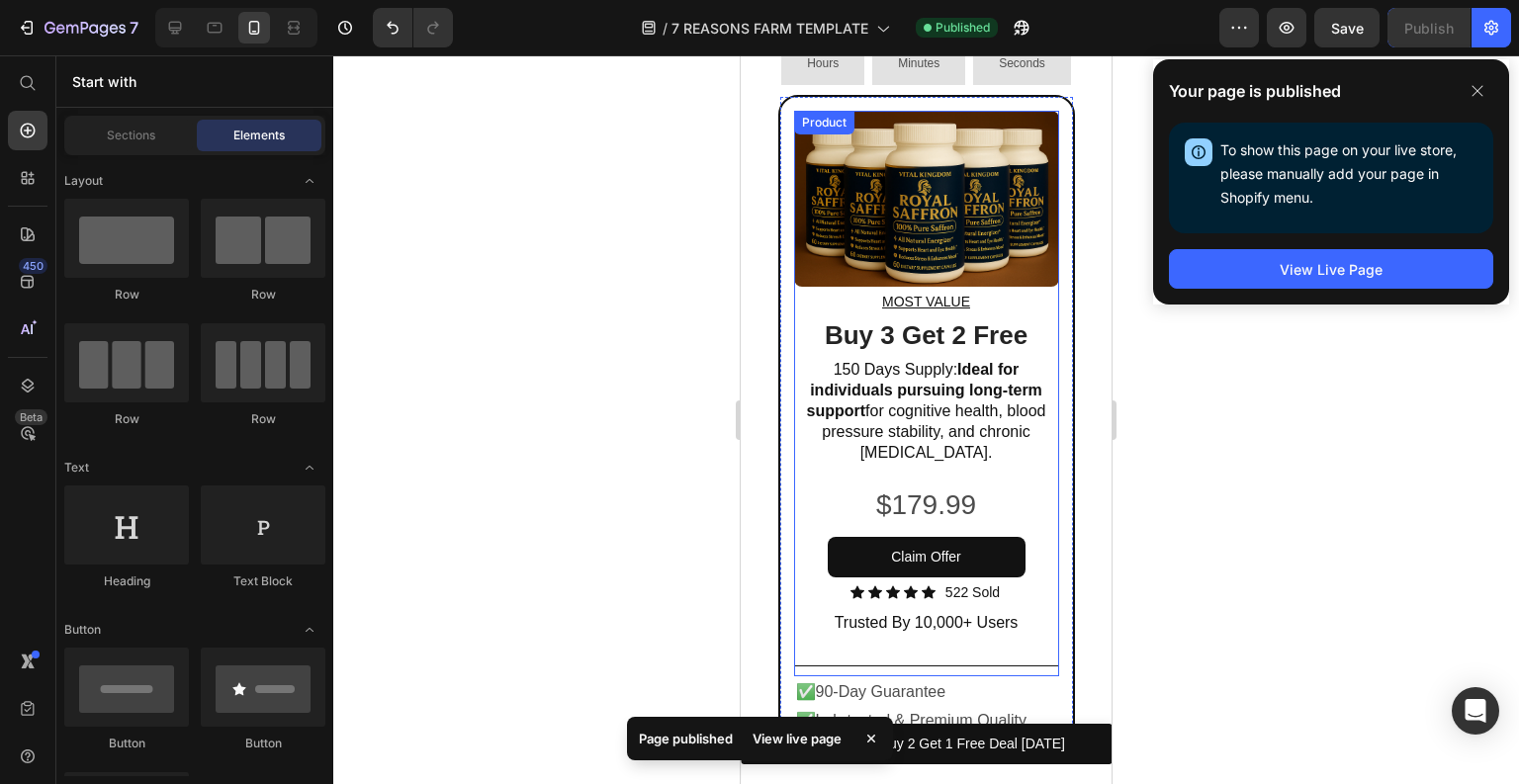 scroll, scrollTop: 16402, scrollLeft: 0, axis: vertical 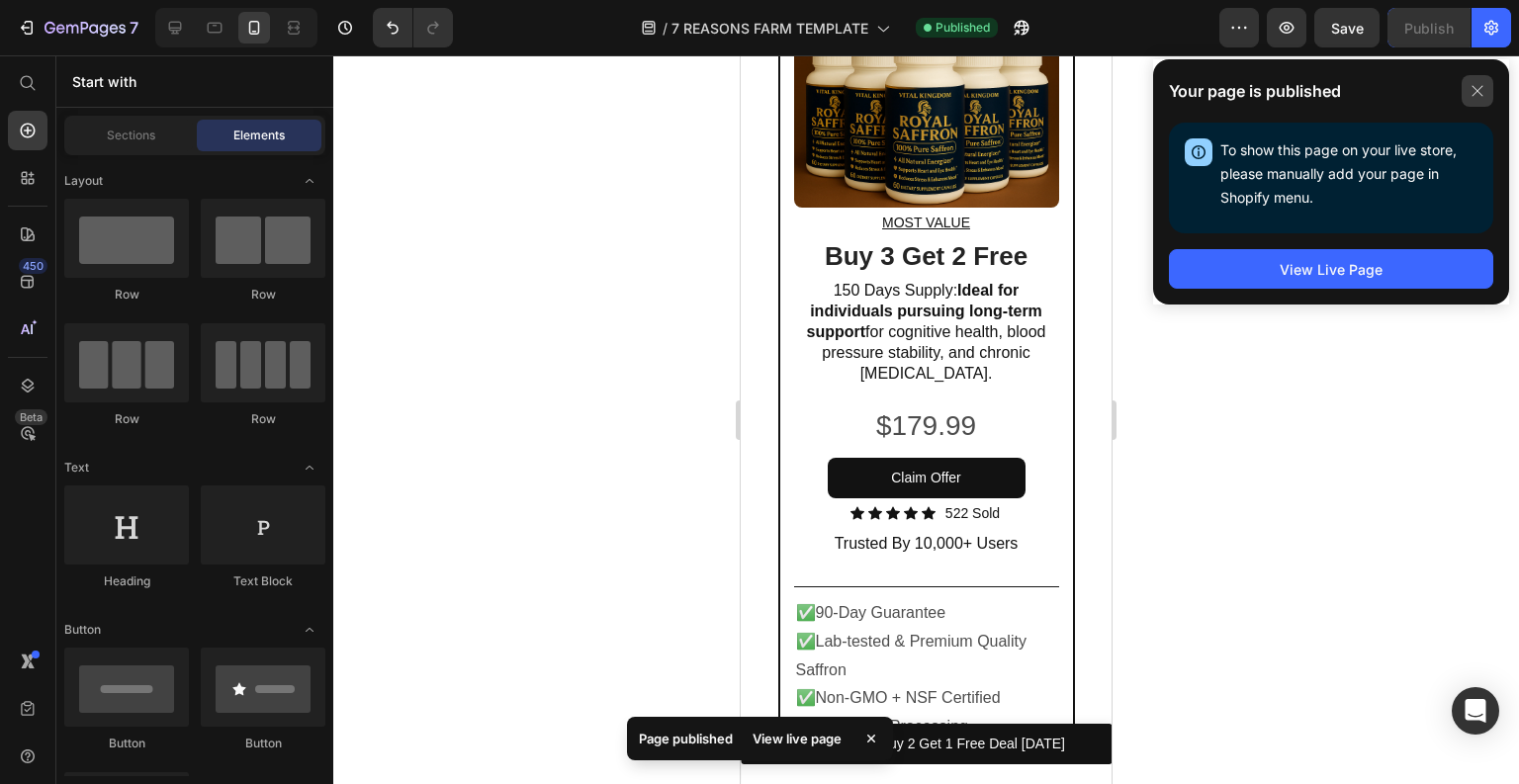 click 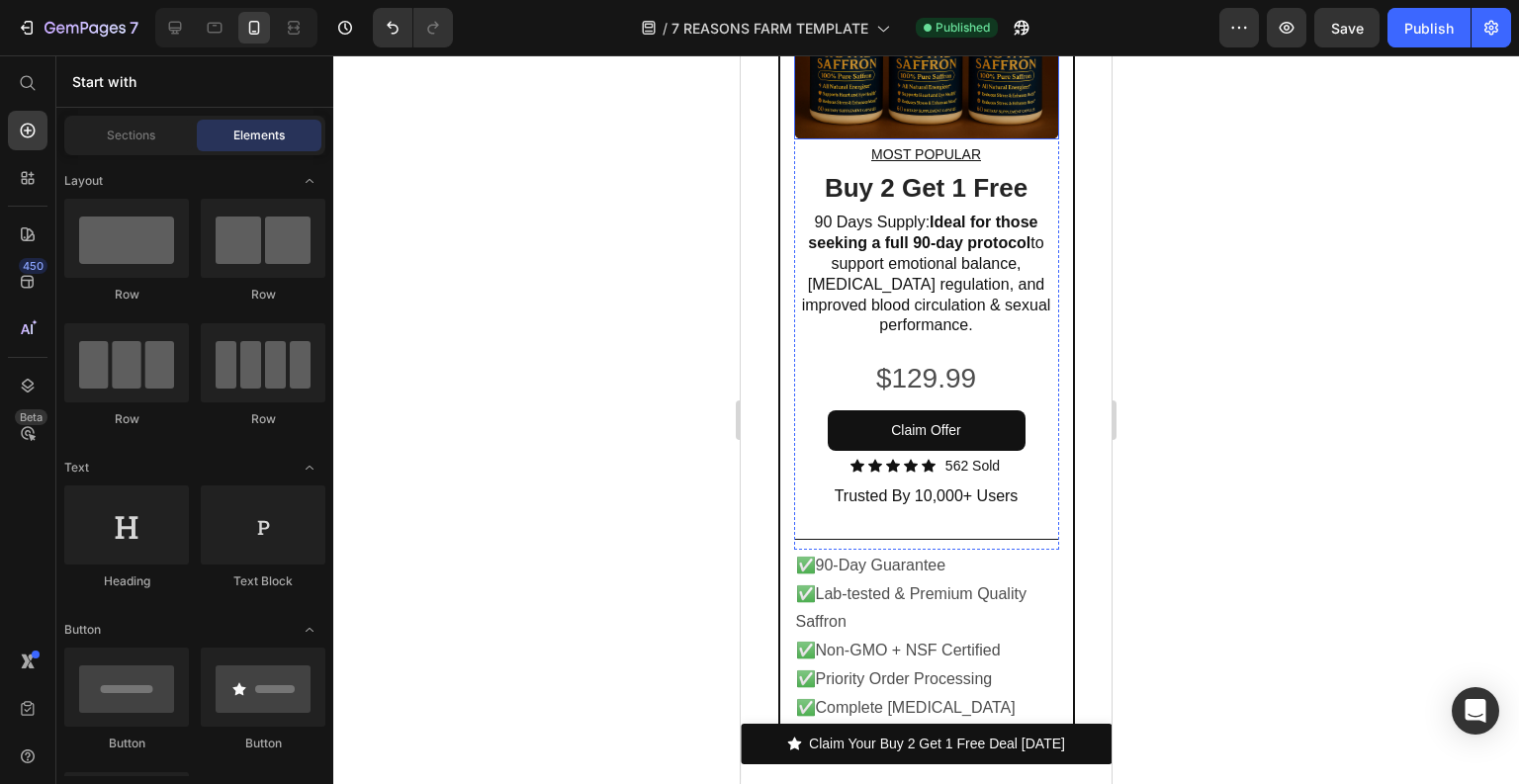 scroll, scrollTop: 15532, scrollLeft: 0, axis: vertical 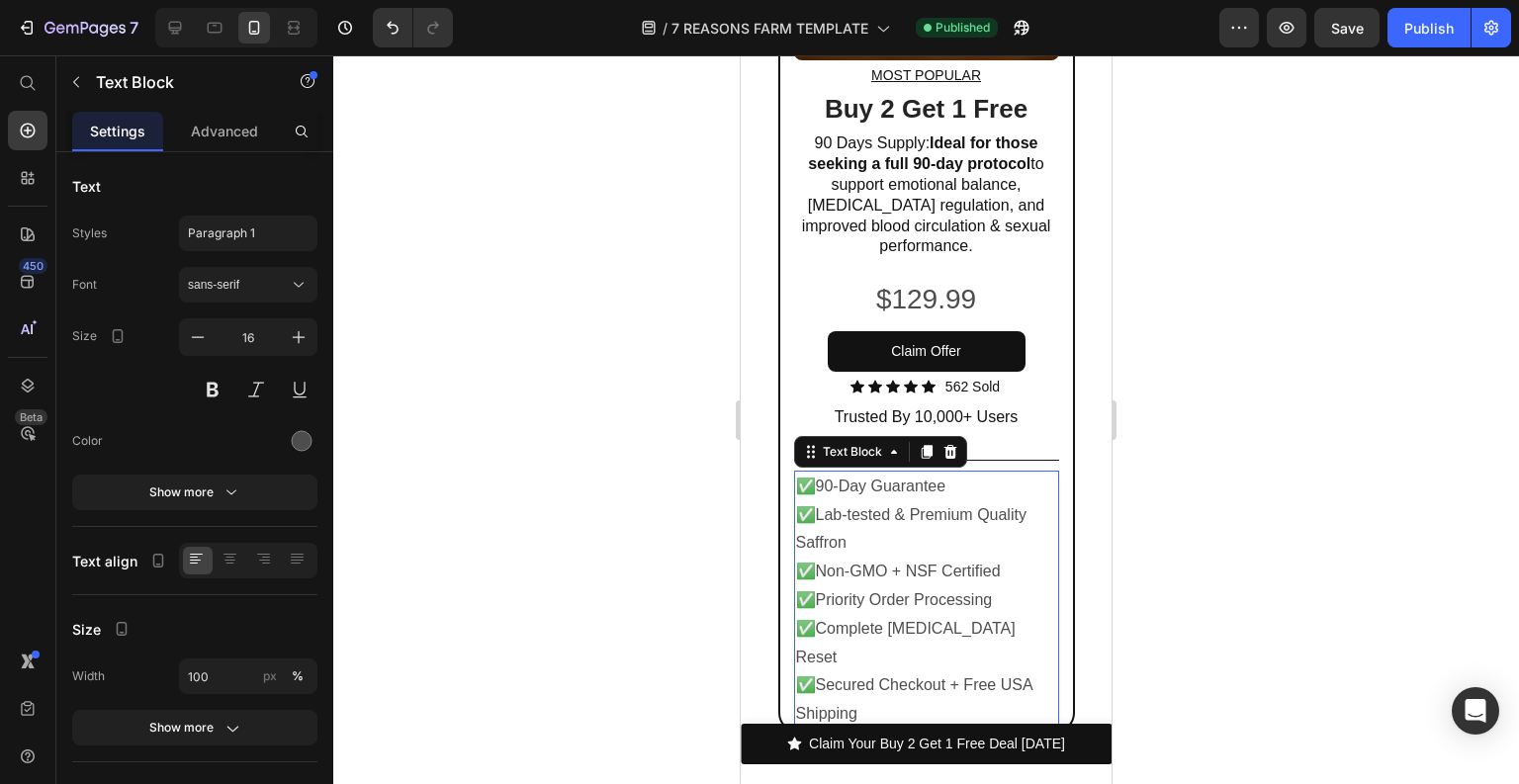 click on "✅Non-GMO + NSF Certified ✅Priority Order Processing" at bounding box center [927, 586] 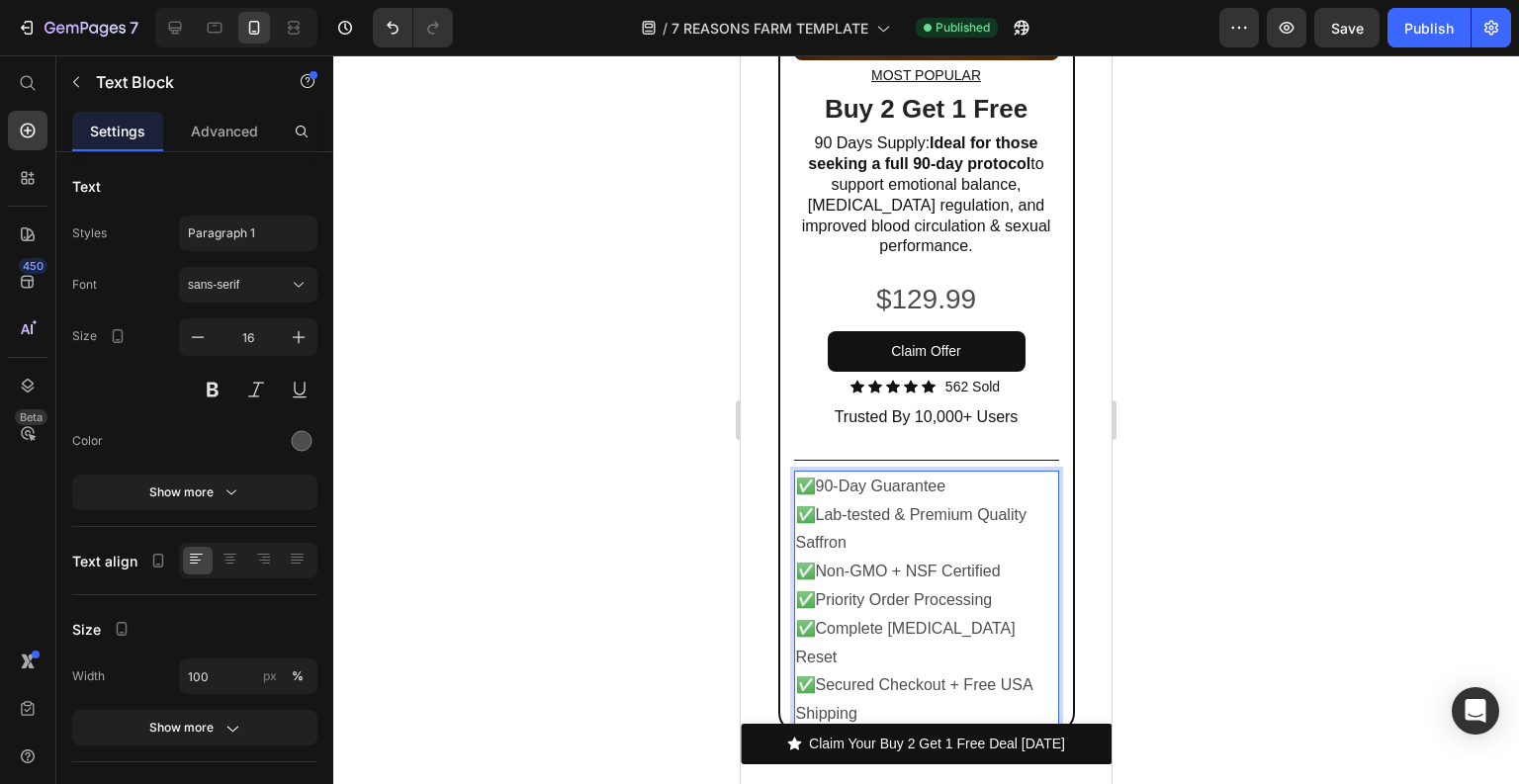 click on "✅Non-GMO + NSF Certified ✅Priority Order Processing" at bounding box center (927, 586) 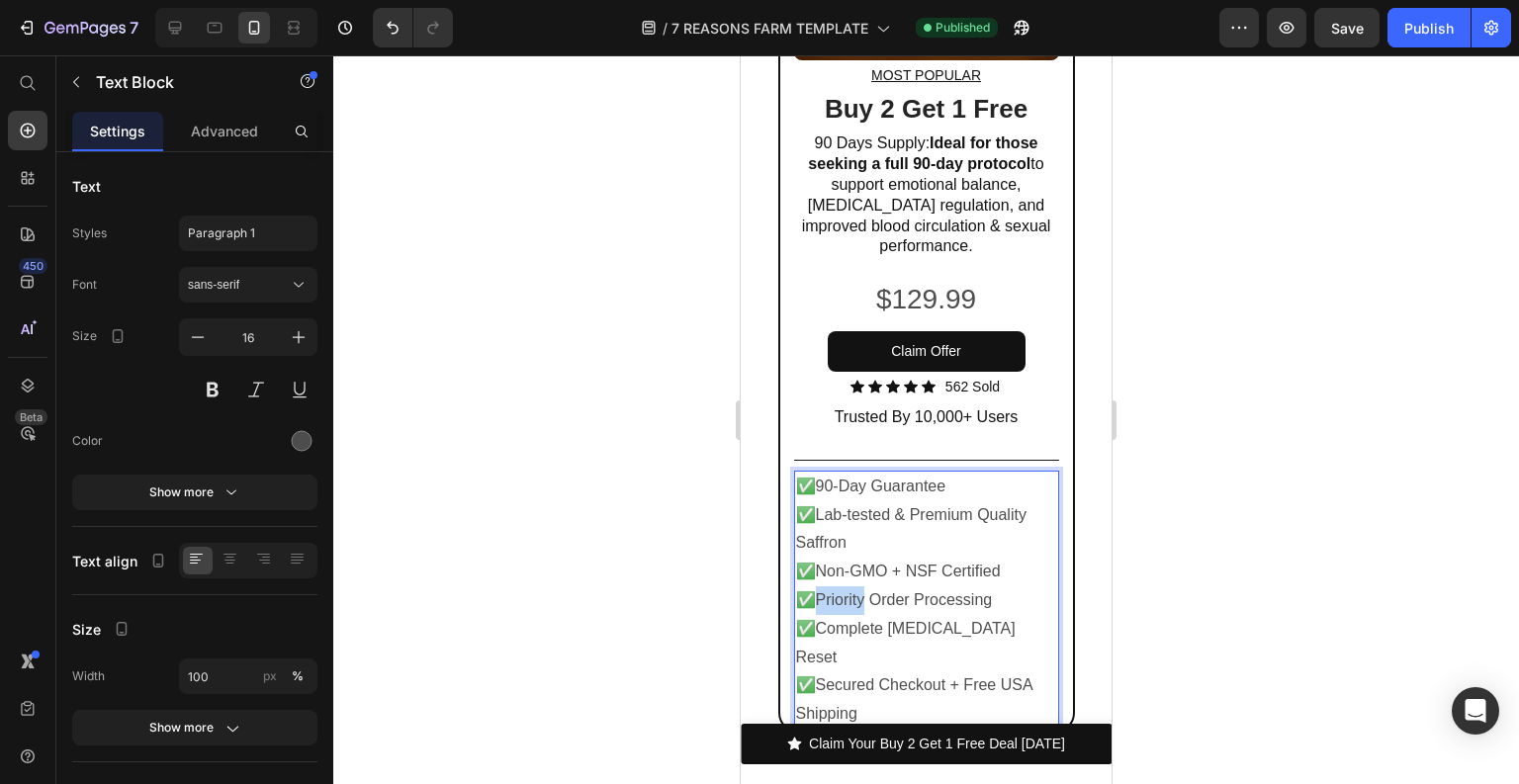 drag, startPoint x: 862, startPoint y: 555, endPoint x: 820, endPoint y: 562, distance: 42.57934 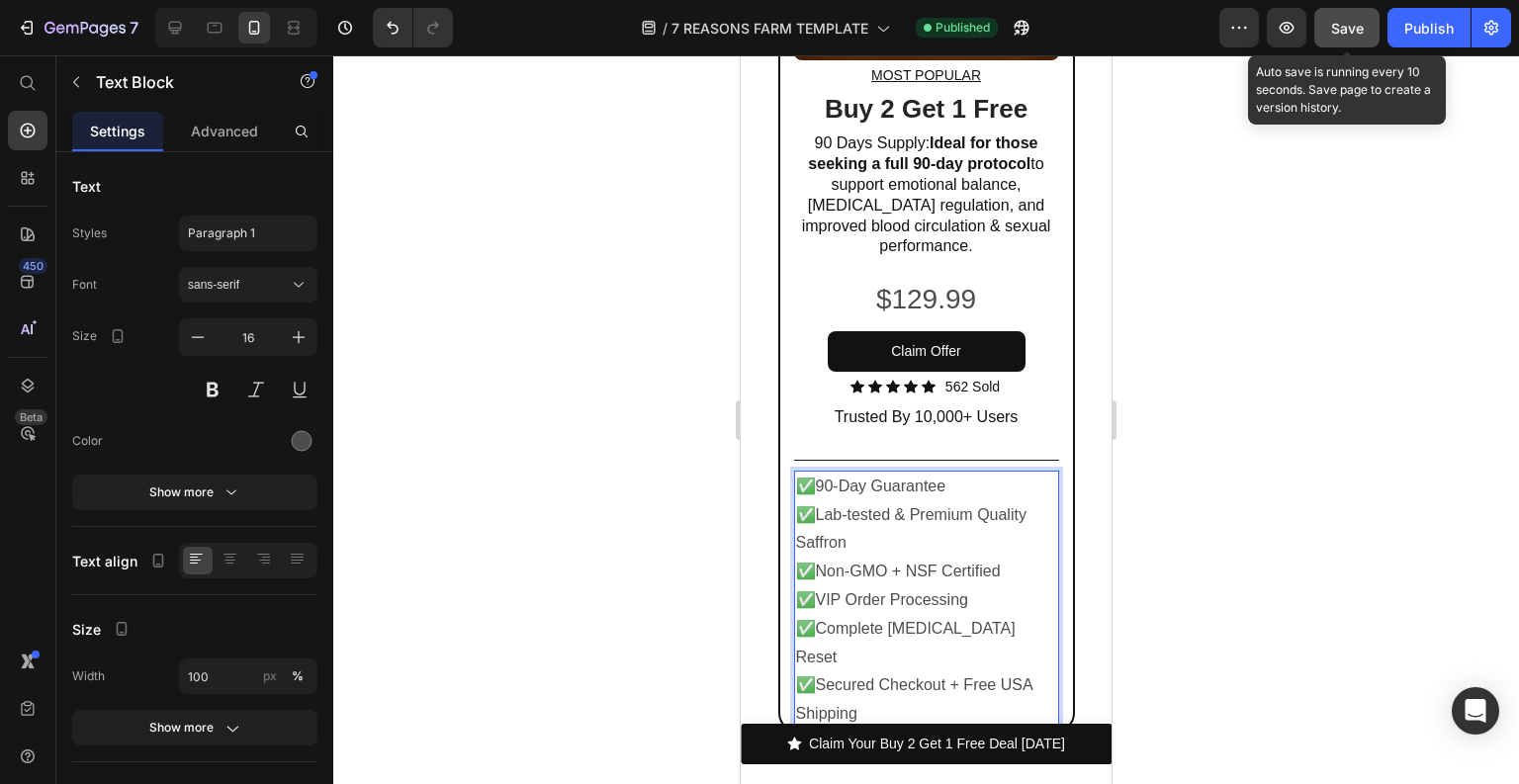 click on "Save" at bounding box center [1347, 28] 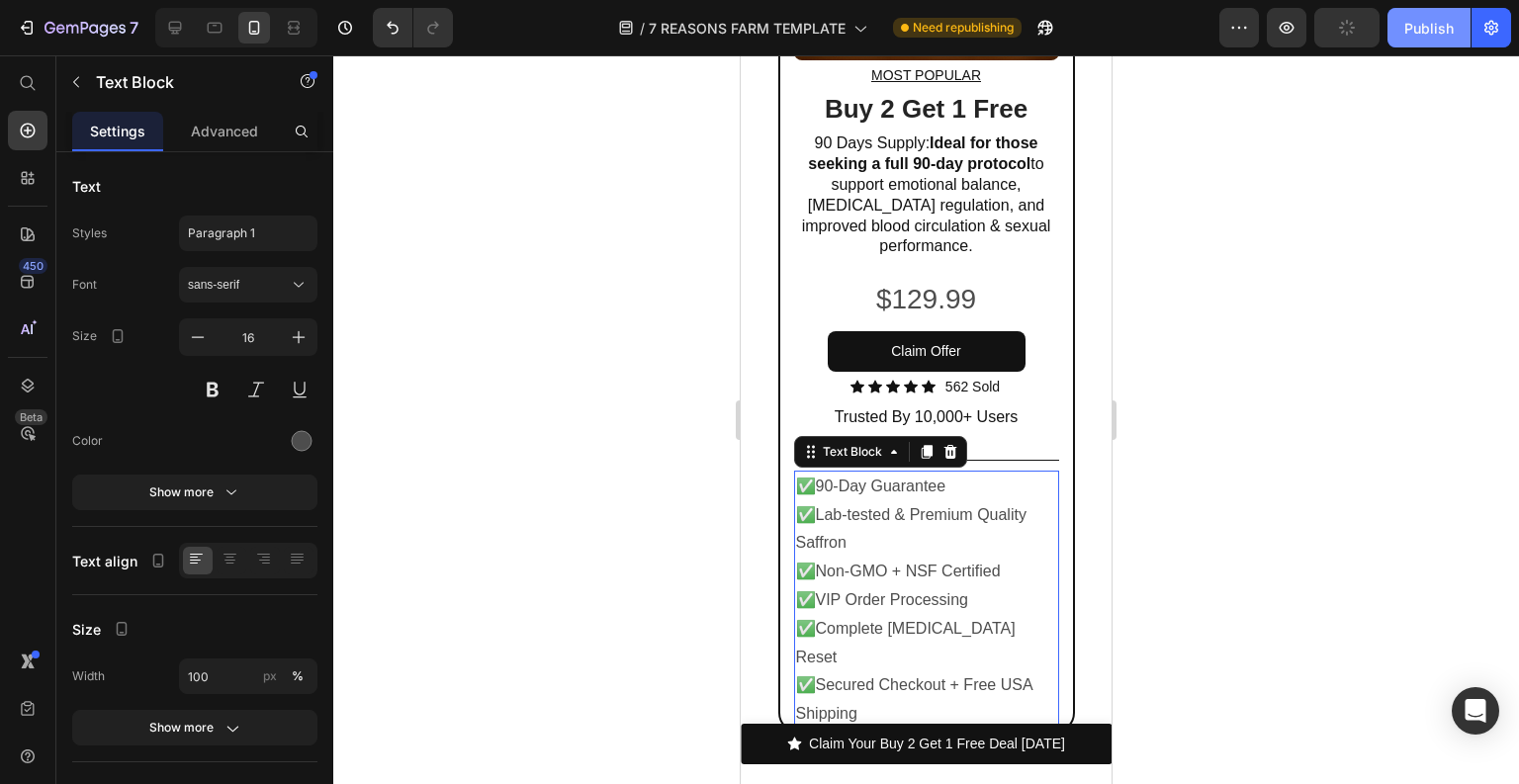 click on "Publish" at bounding box center (1429, 28) 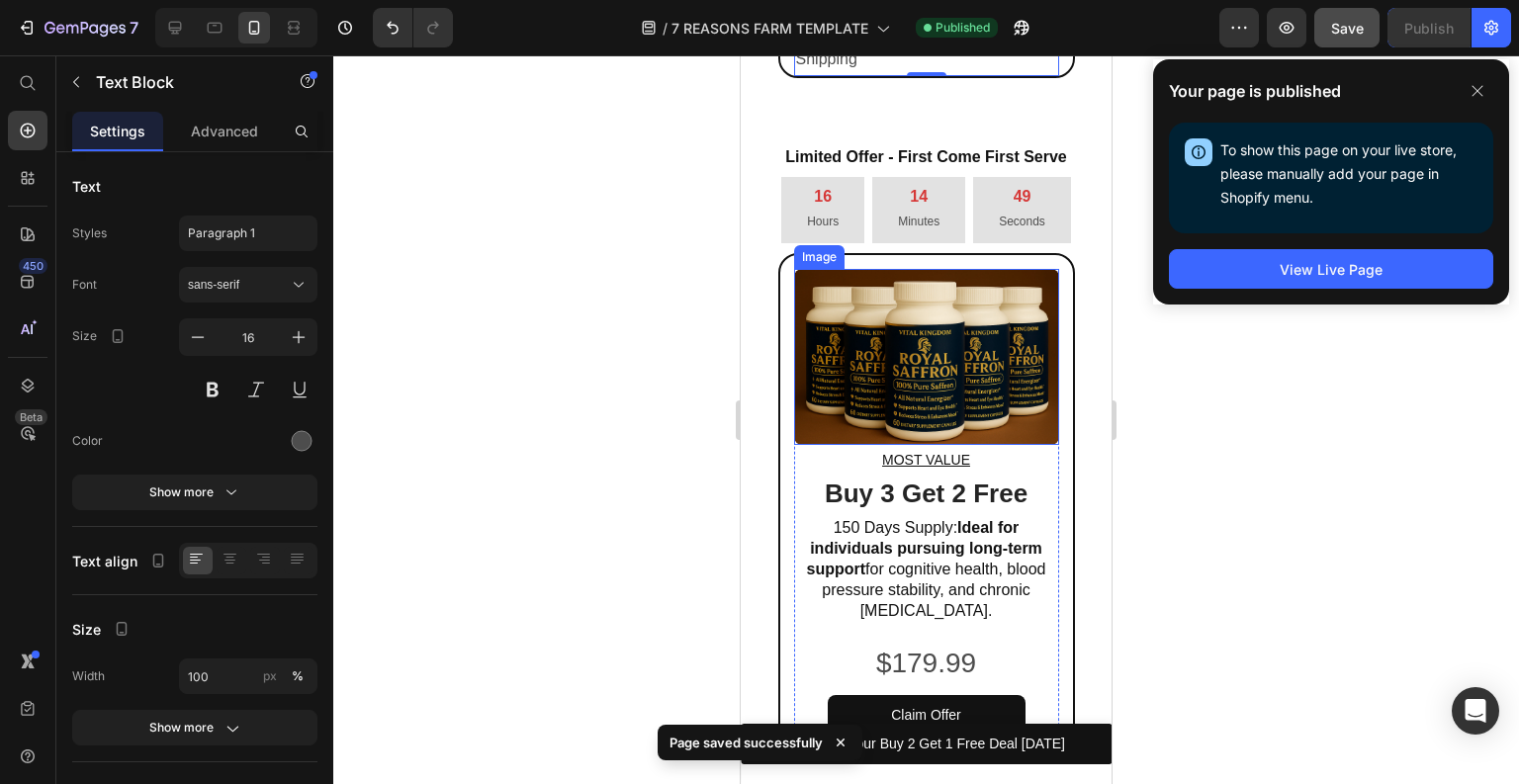 scroll, scrollTop: 16085, scrollLeft: 0, axis: vertical 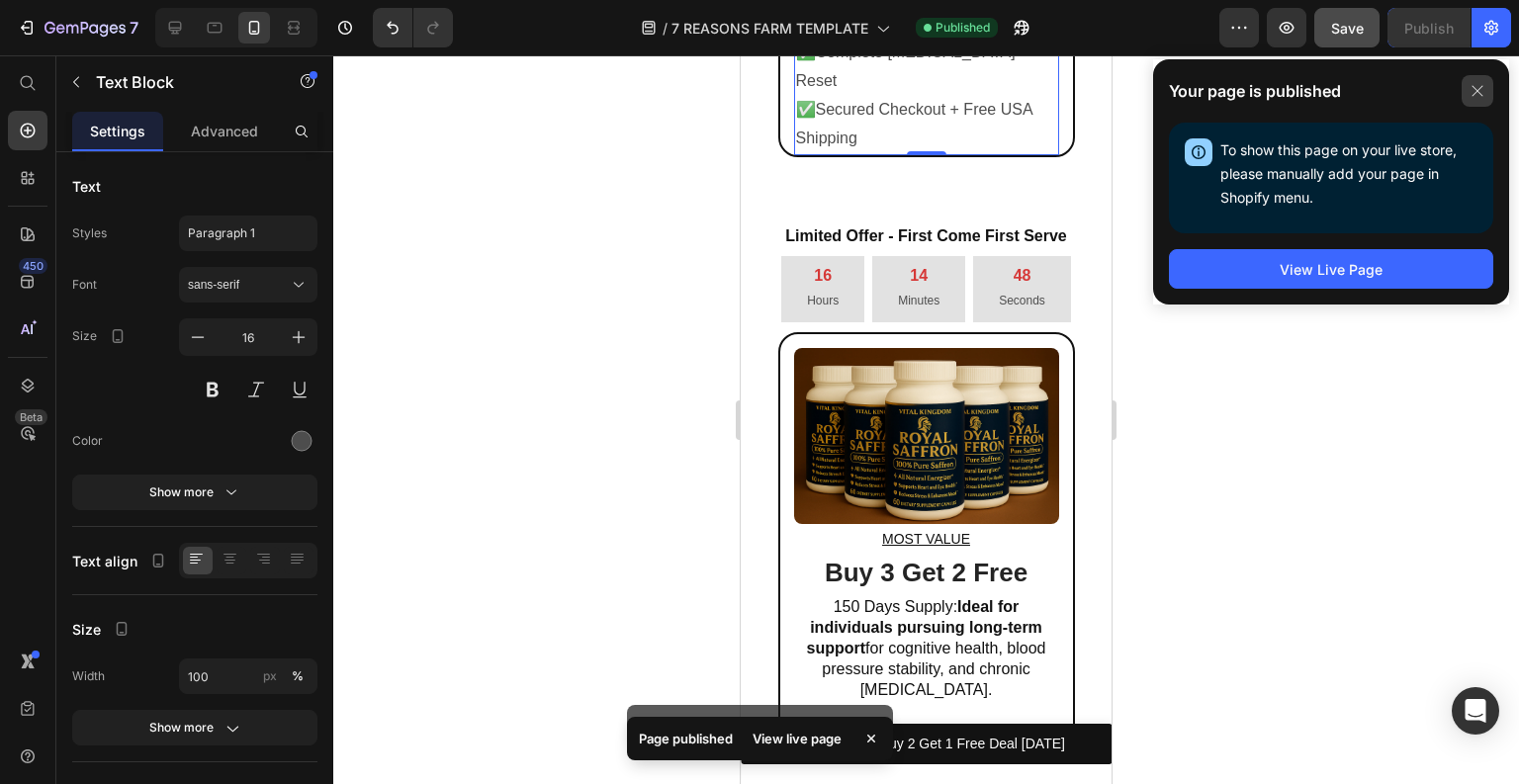 click 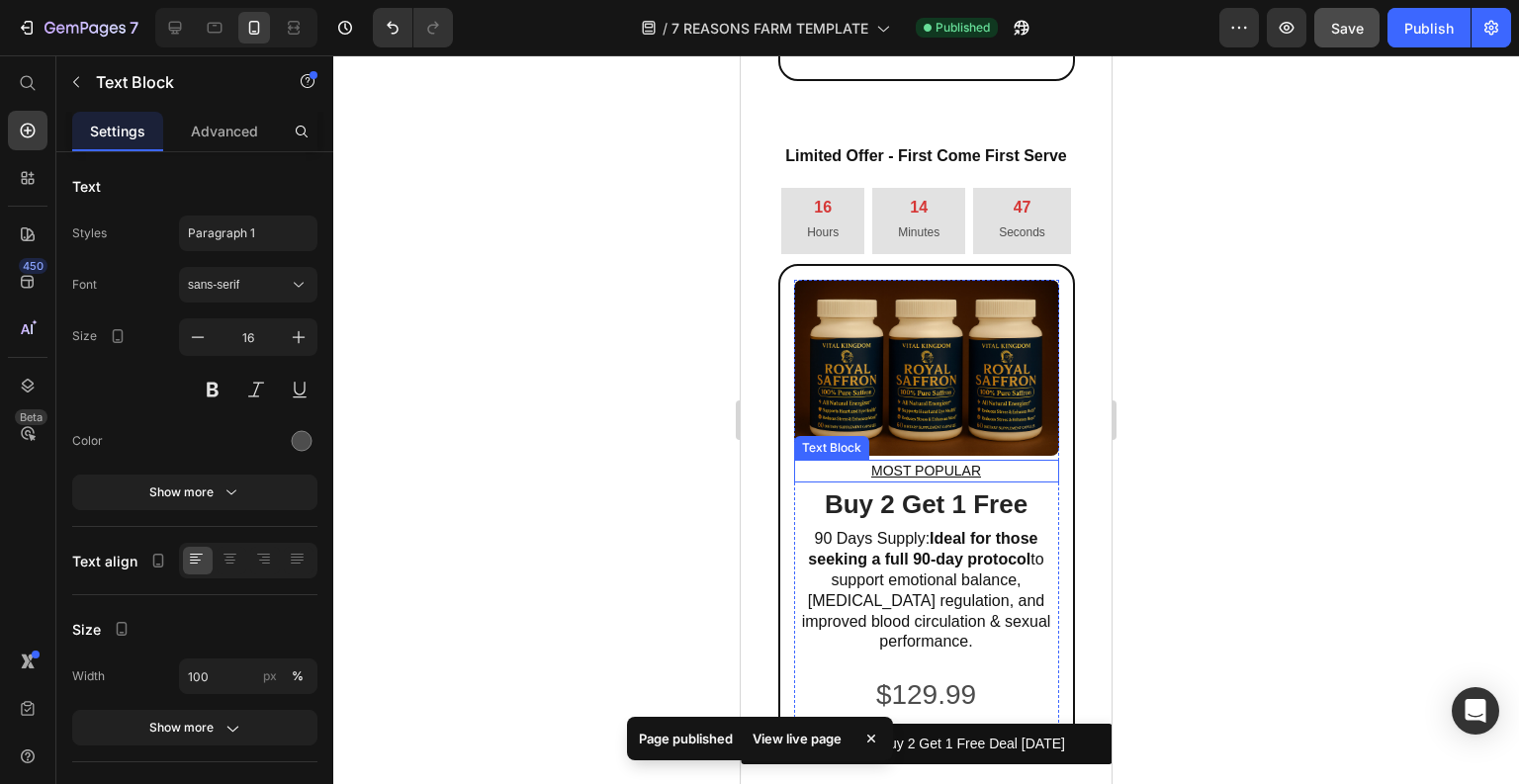 scroll, scrollTop: 15057, scrollLeft: 0, axis: vertical 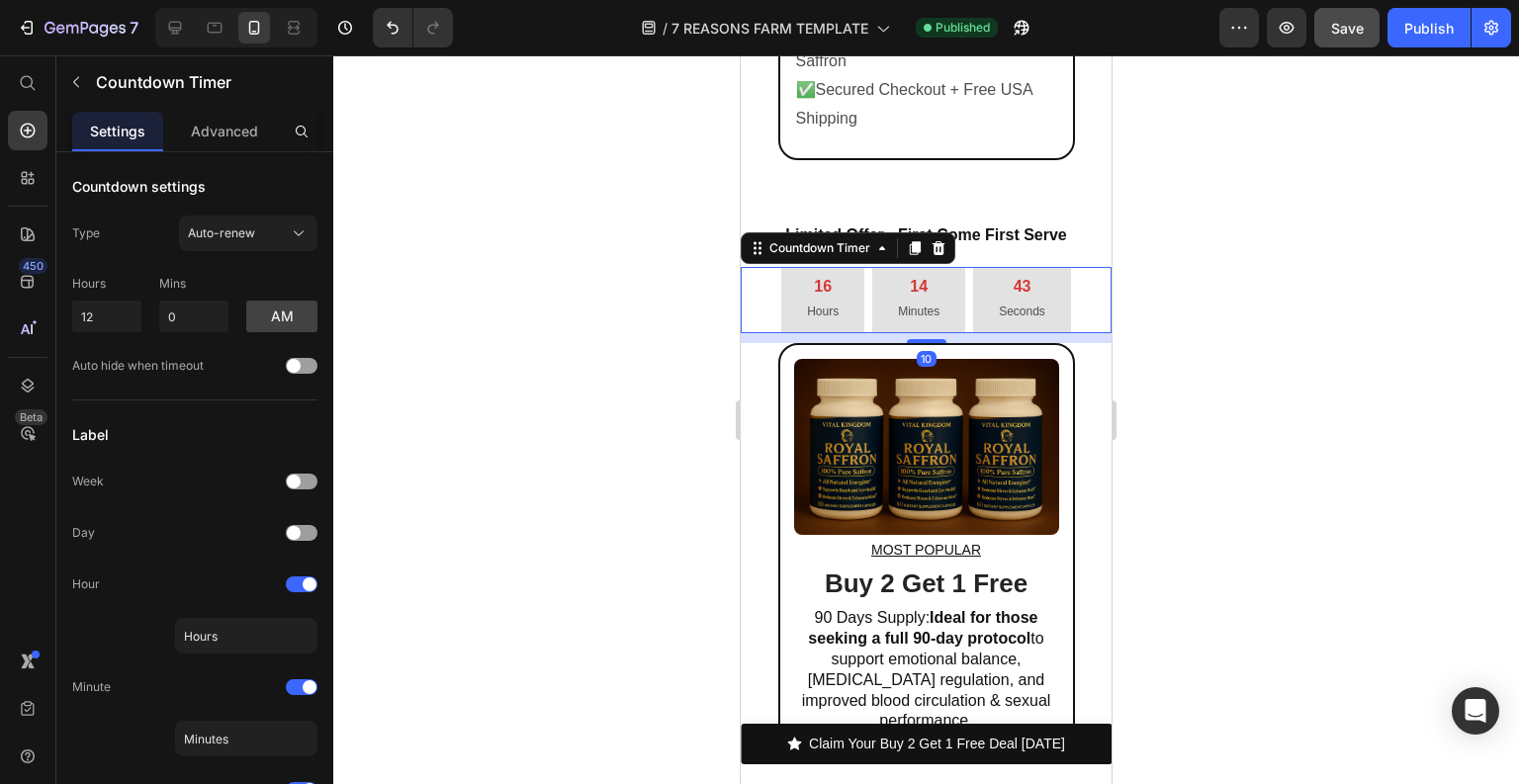 click on "43 Seconds" at bounding box center [1022, 300] 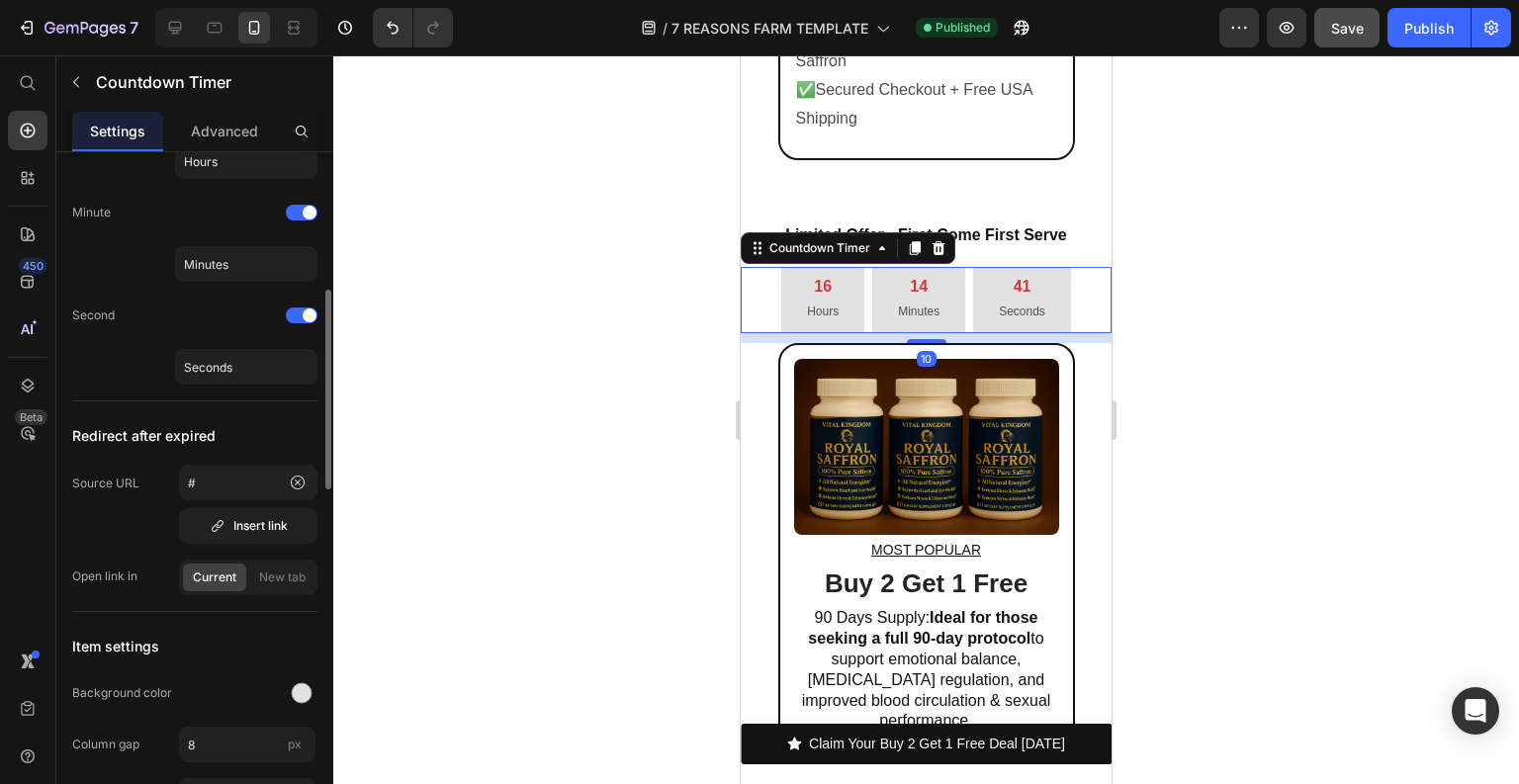 scroll, scrollTop: 633, scrollLeft: 0, axis: vertical 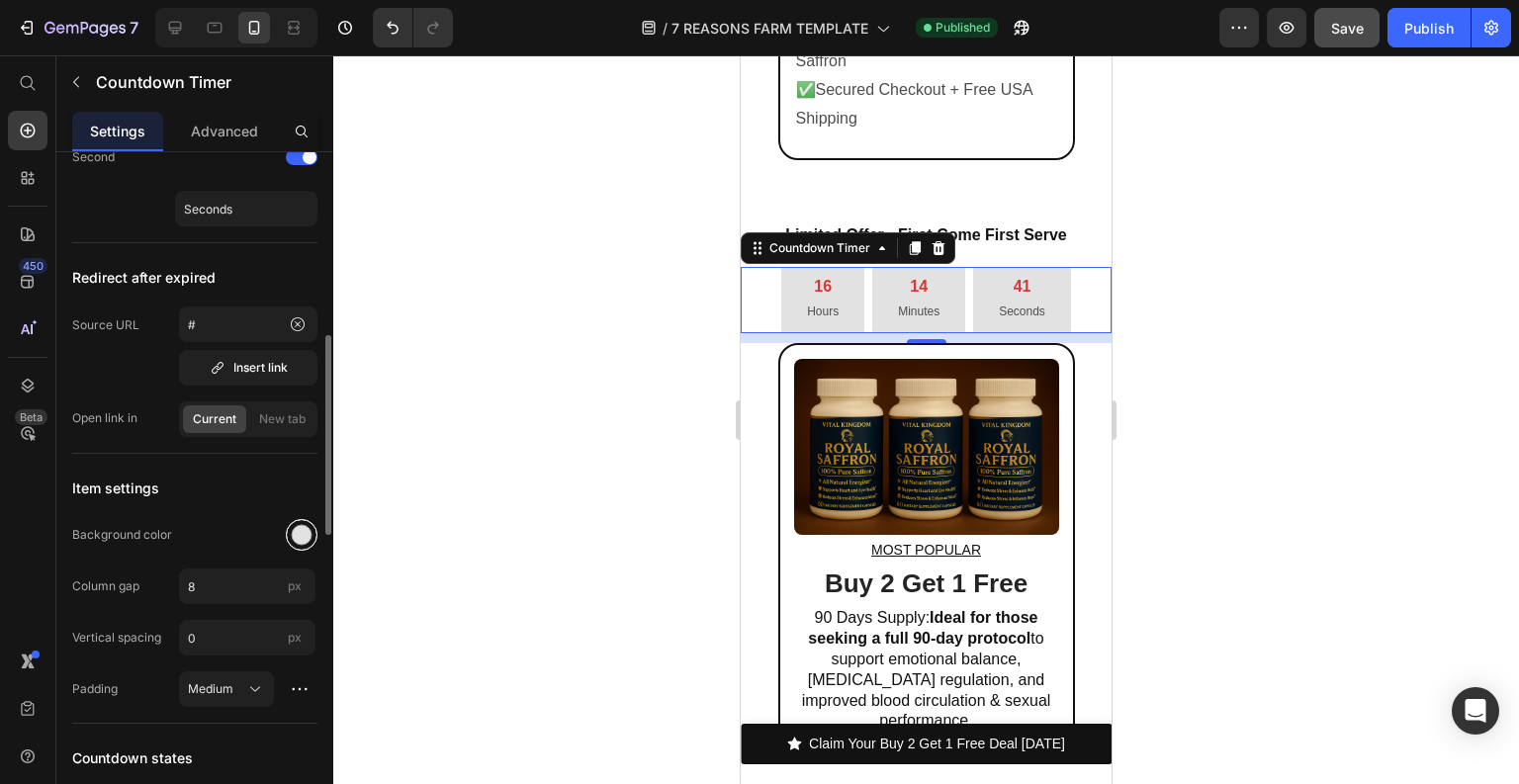 click at bounding box center [302, 535] 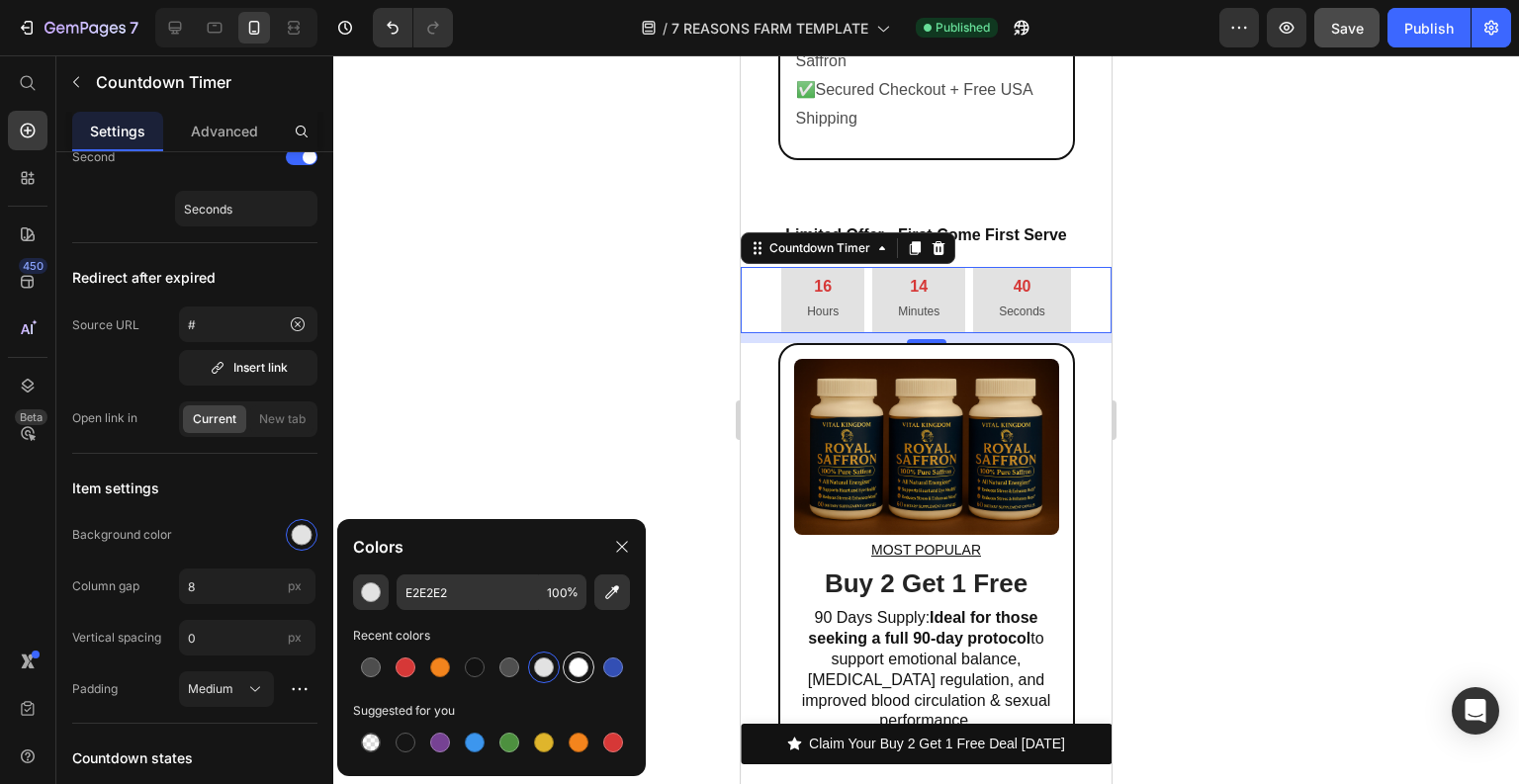 click at bounding box center [579, 667] 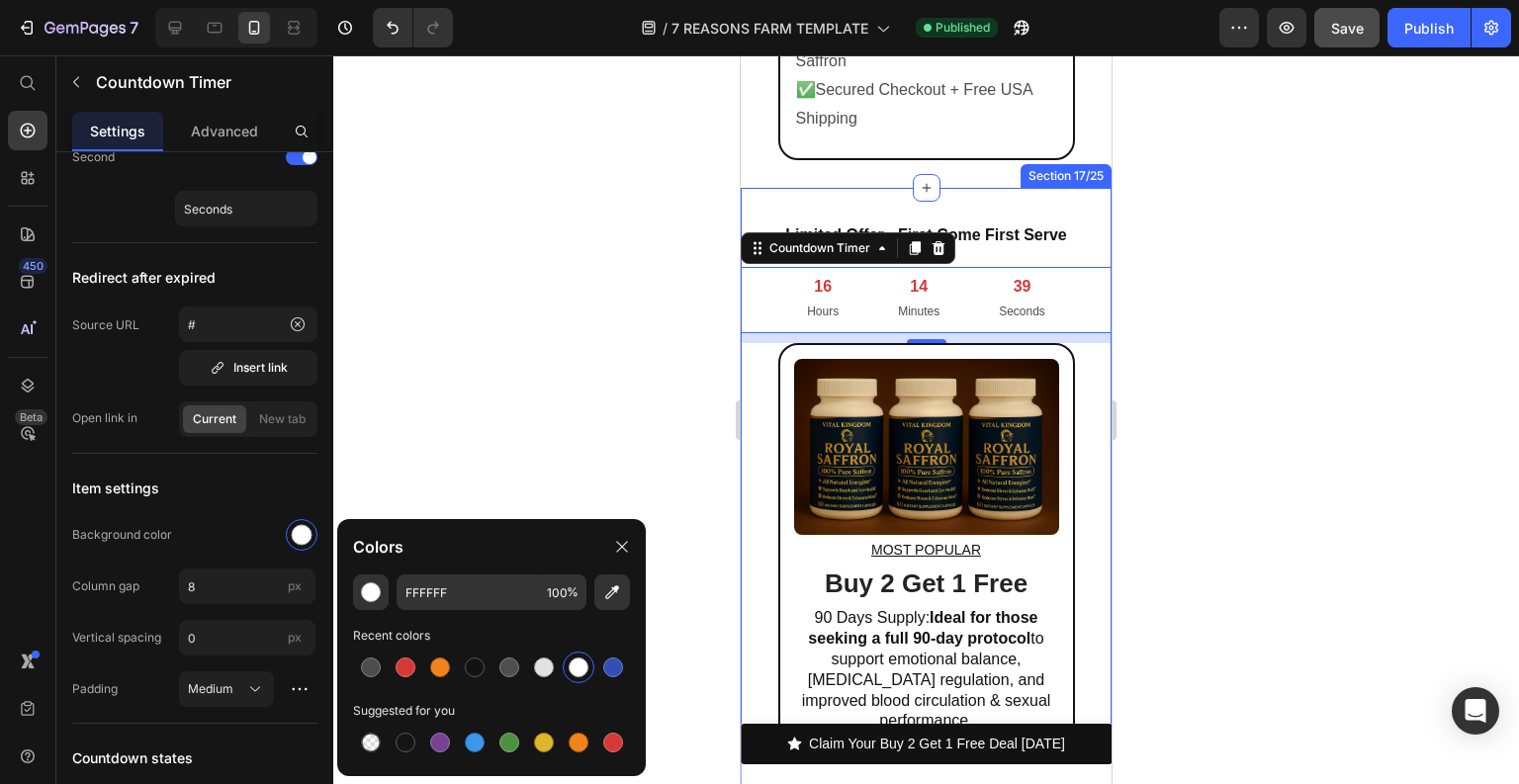 click 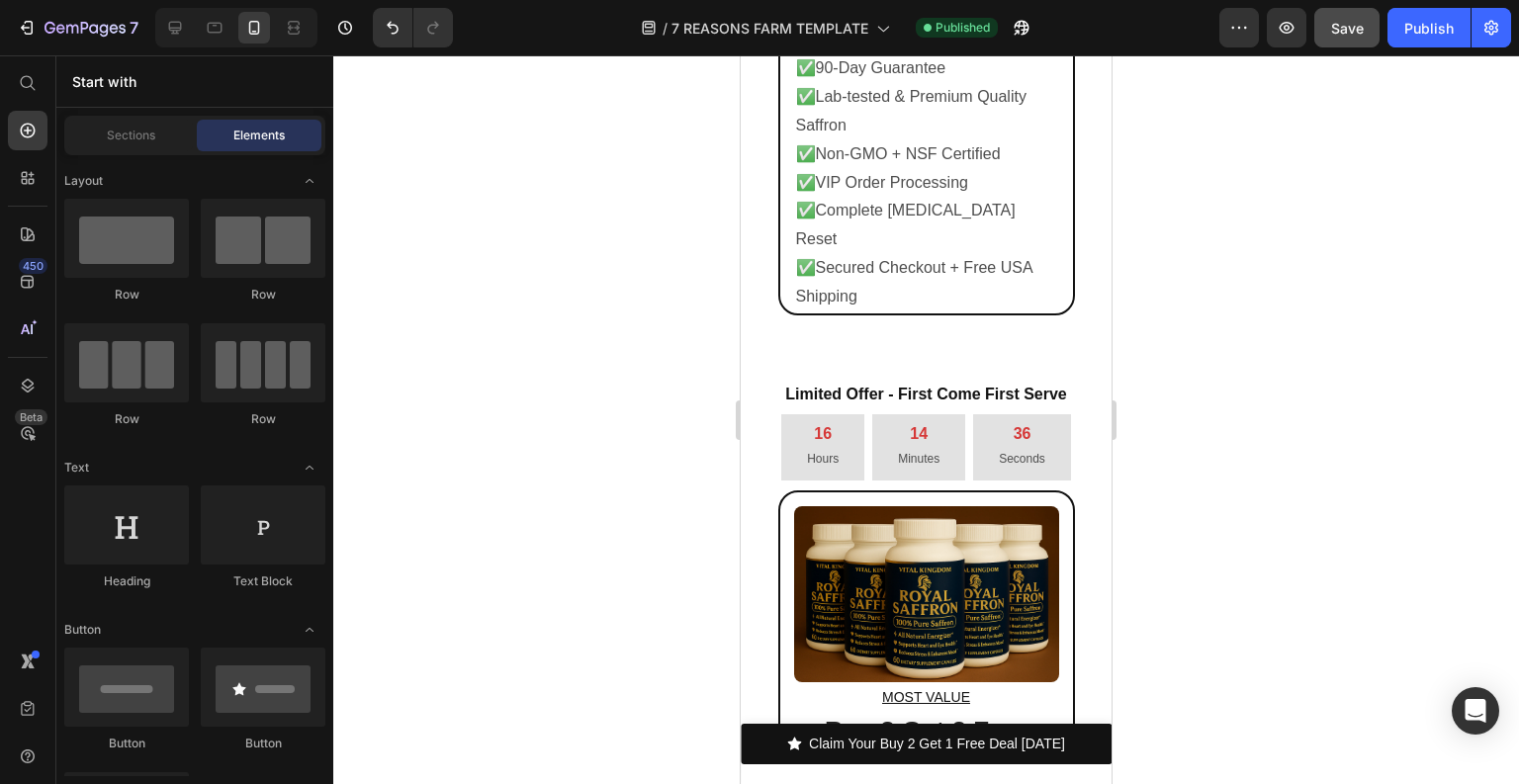 scroll, scrollTop: 16006, scrollLeft: 0, axis: vertical 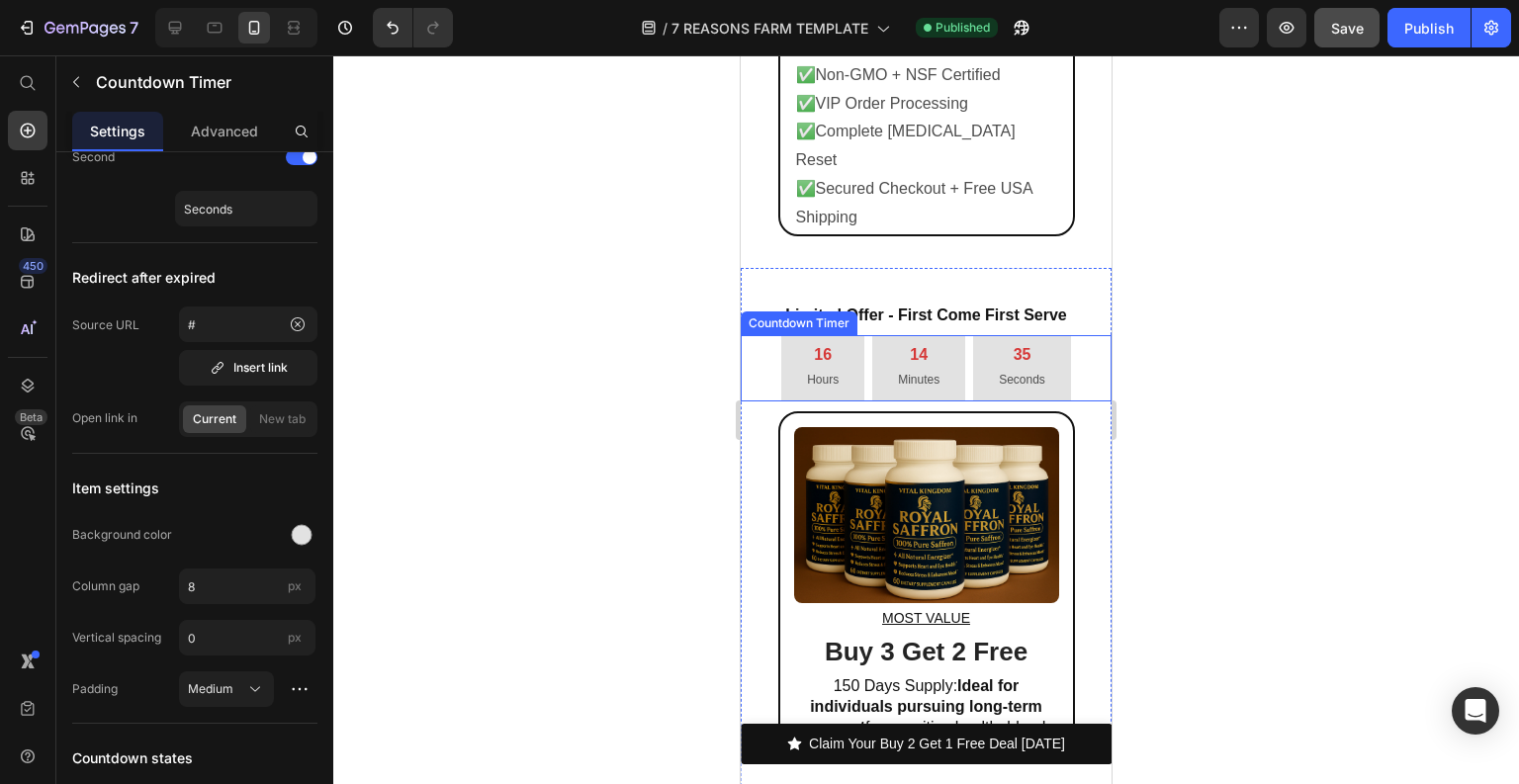 click on "35 Seconds" at bounding box center (1022, 368) 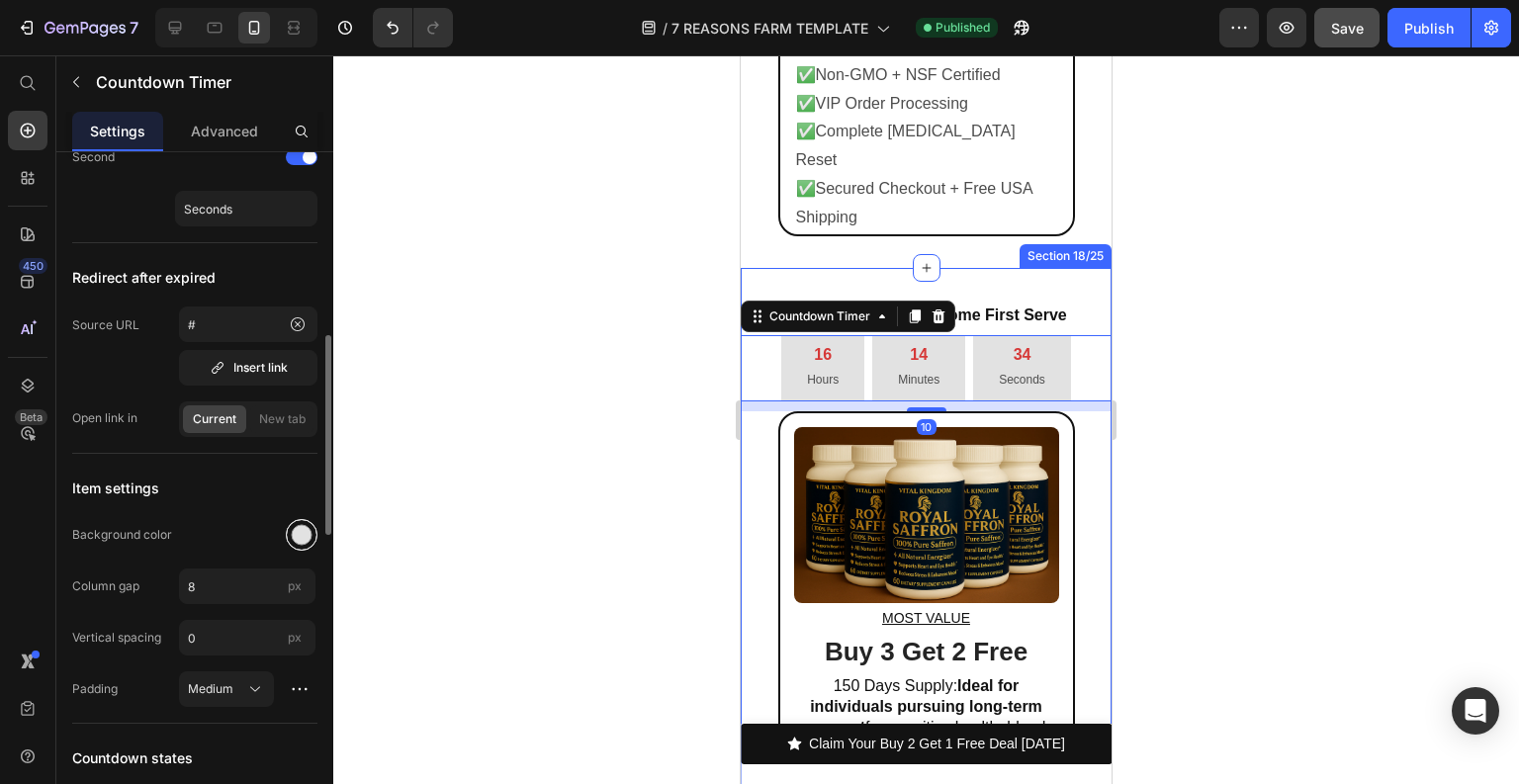 click at bounding box center [302, 535] 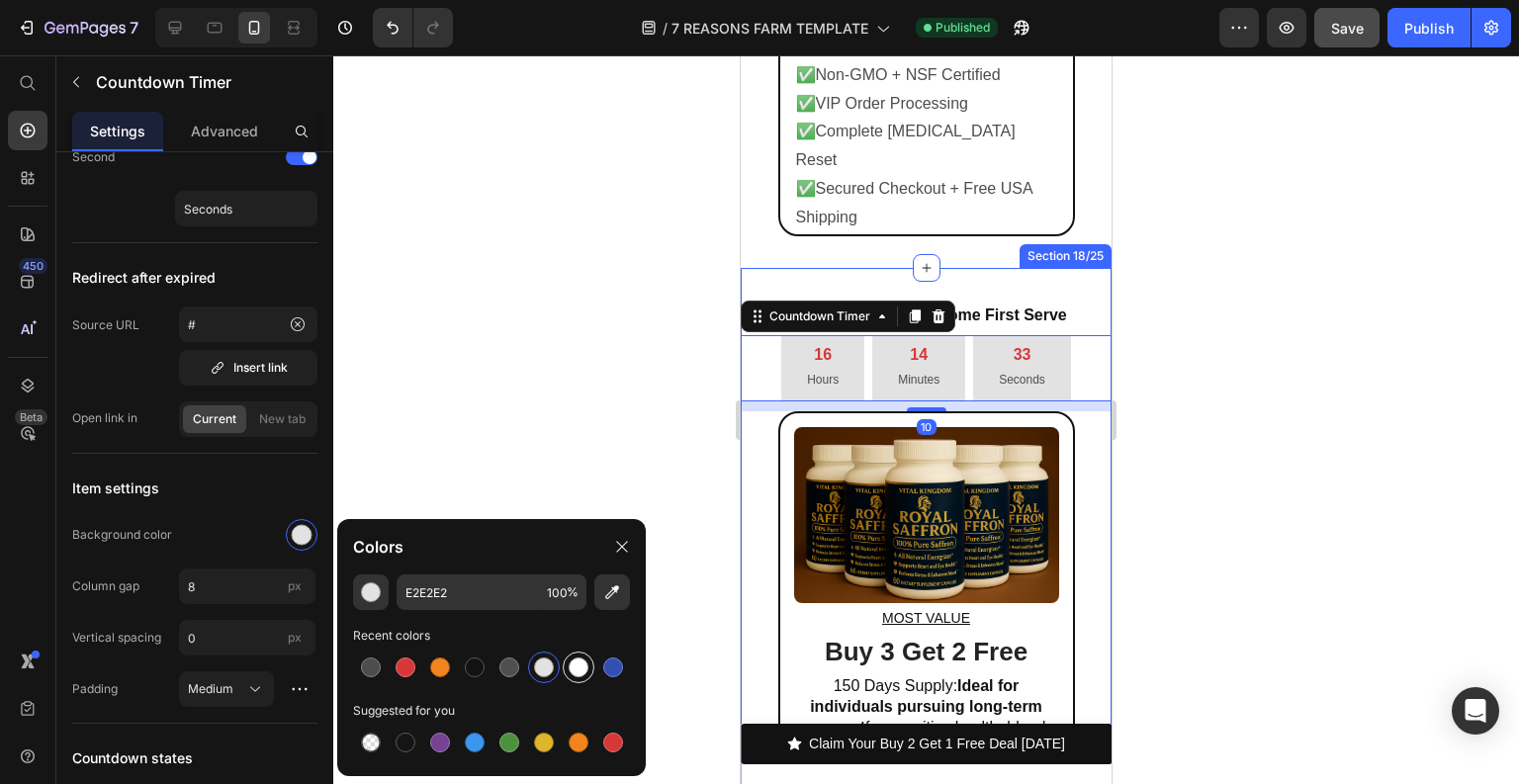 click at bounding box center [579, 667] 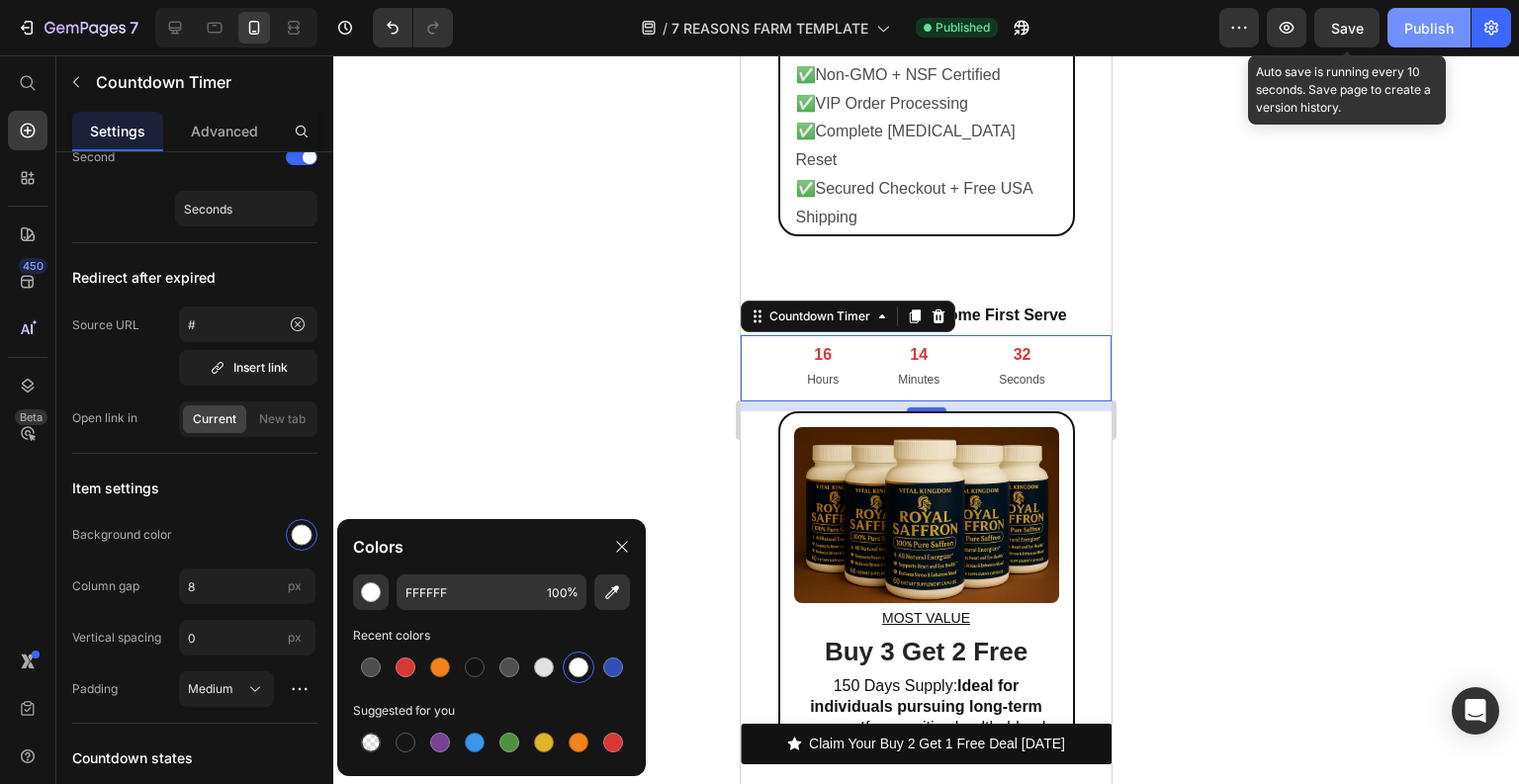 drag, startPoint x: 1337, startPoint y: 28, endPoint x: 1399, endPoint y: 21, distance: 62.39391 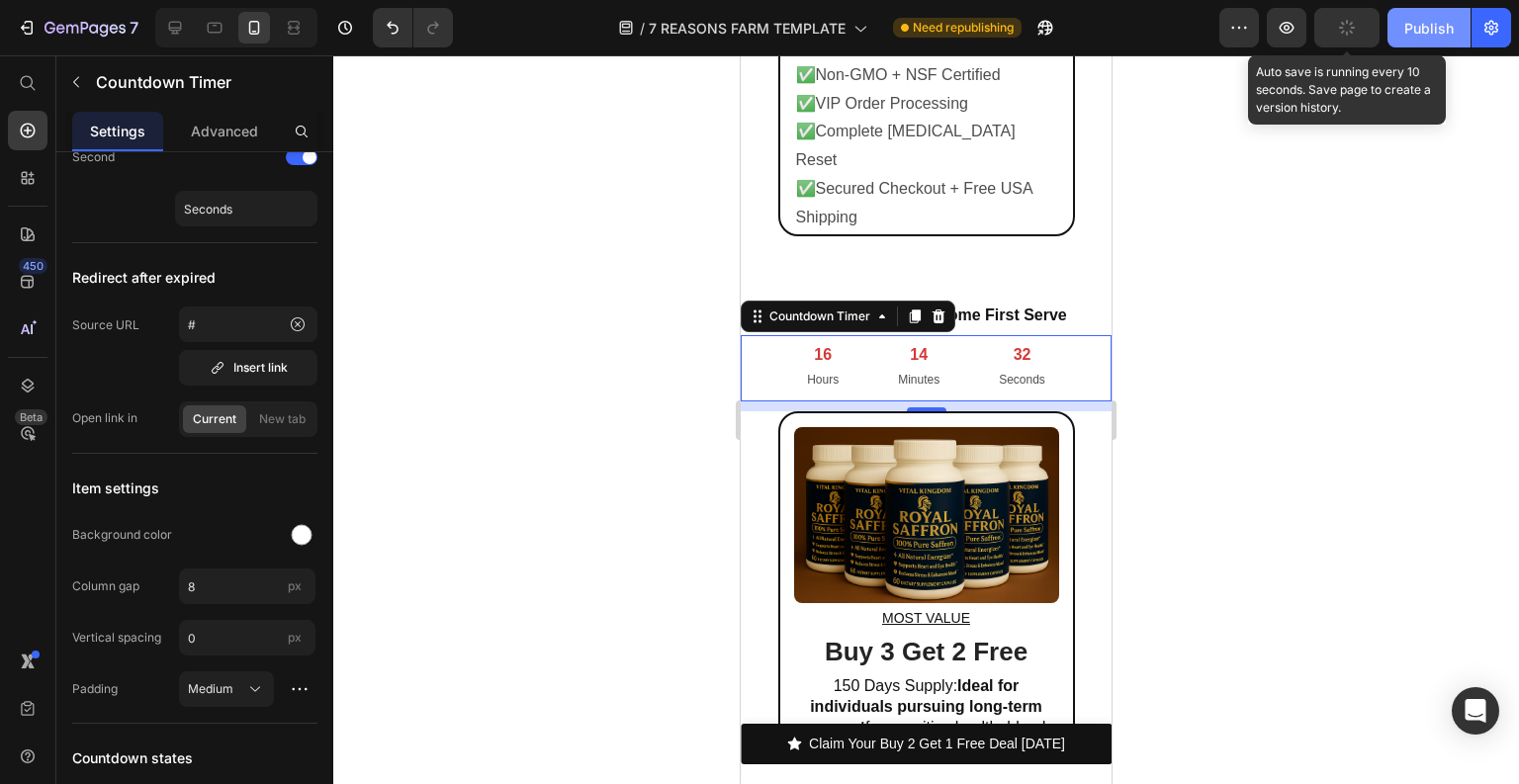 click on "Publish" at bounding box center (1429, 28) 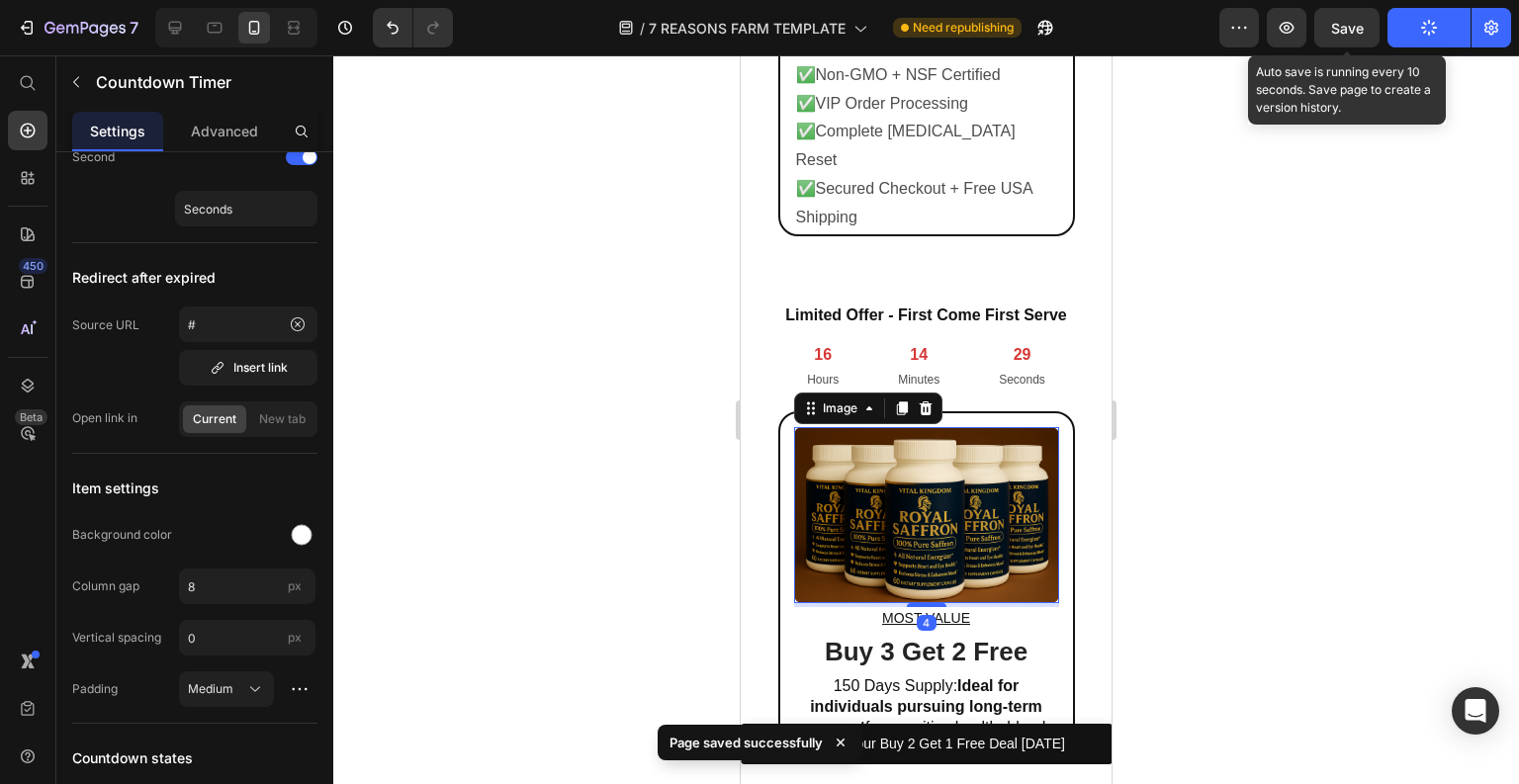 click at bounding box center [927, 515] 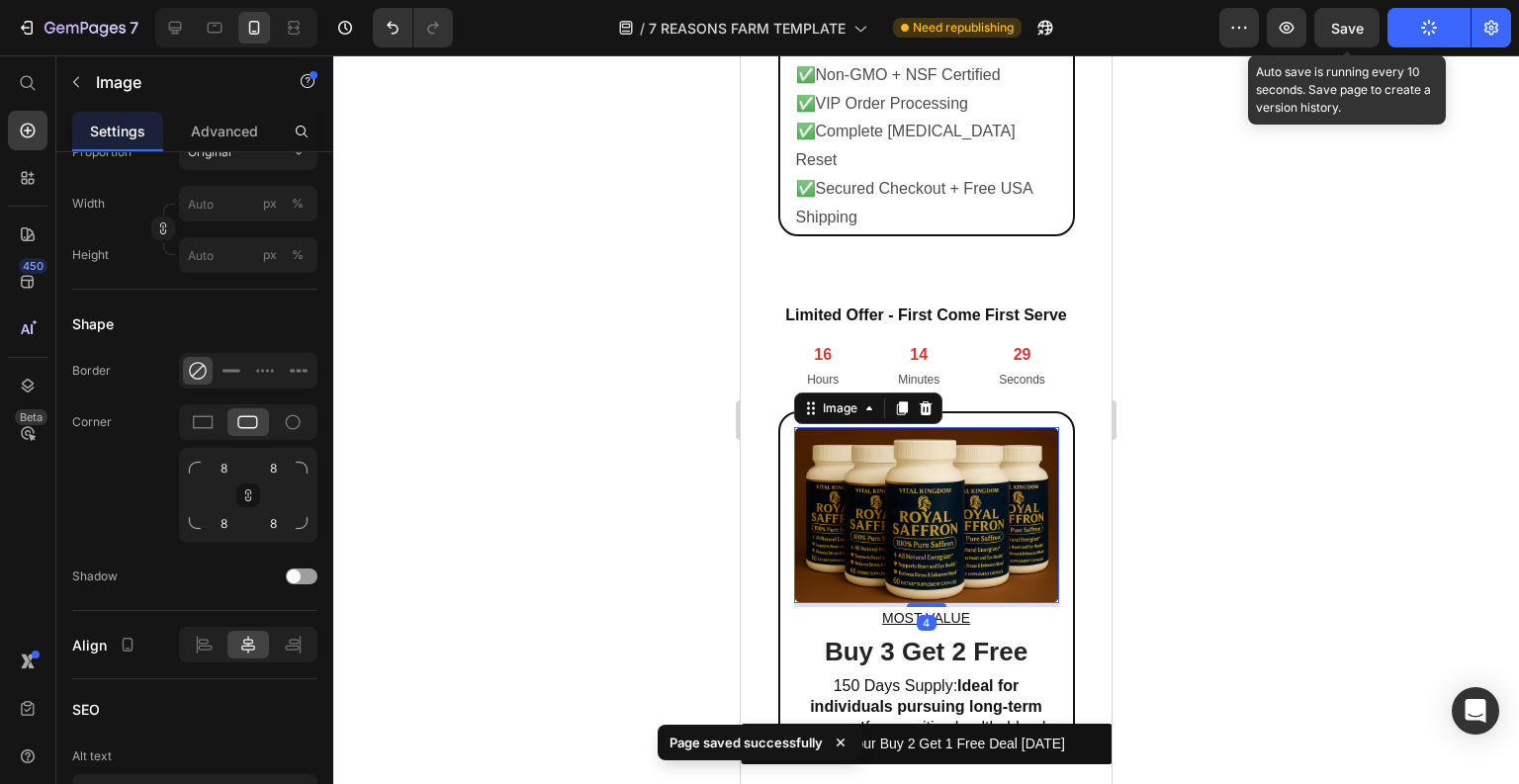 scroll, scrollTop: 0, scrollLeft: 0, axis: both 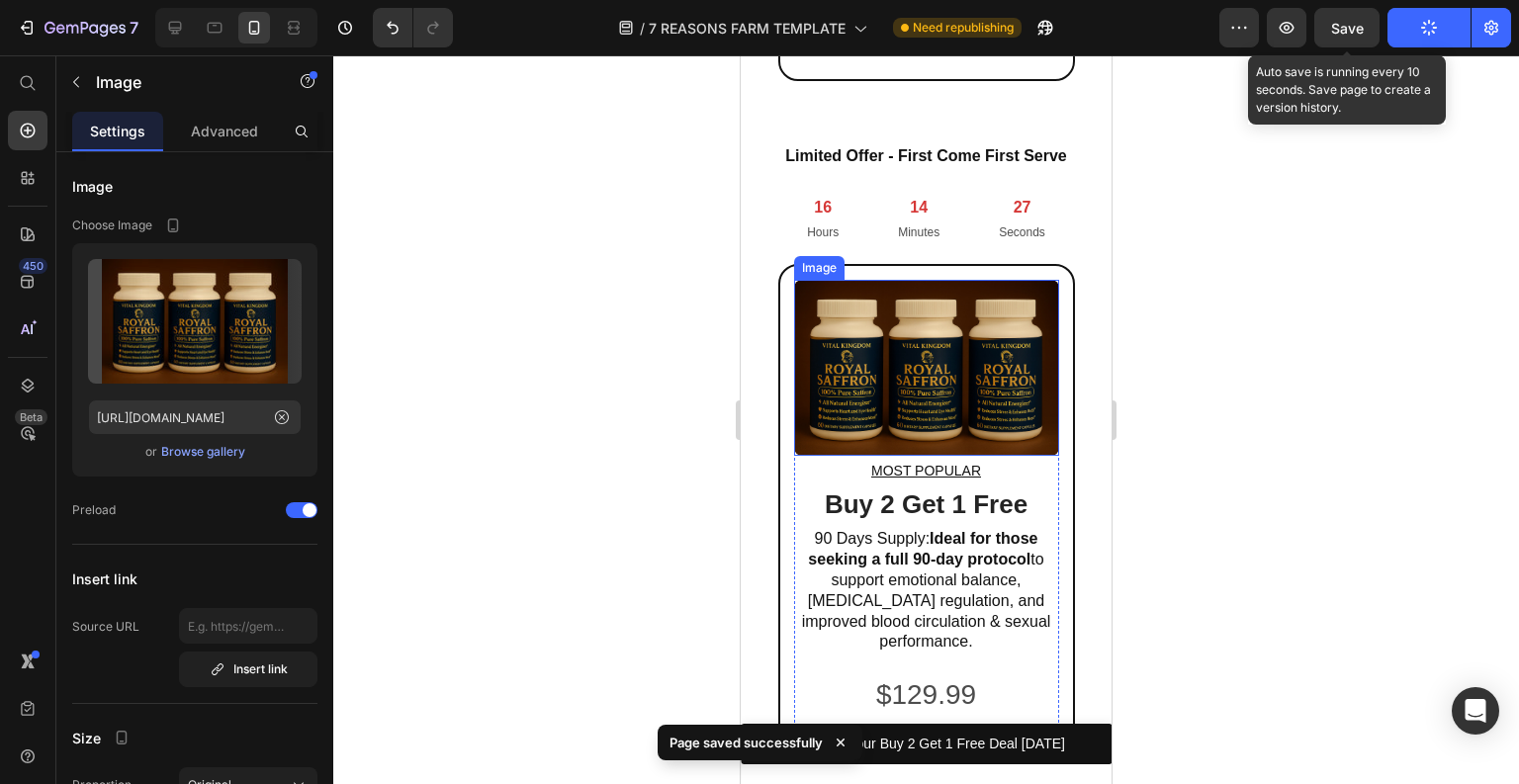 click at bounding box center [927, 368] 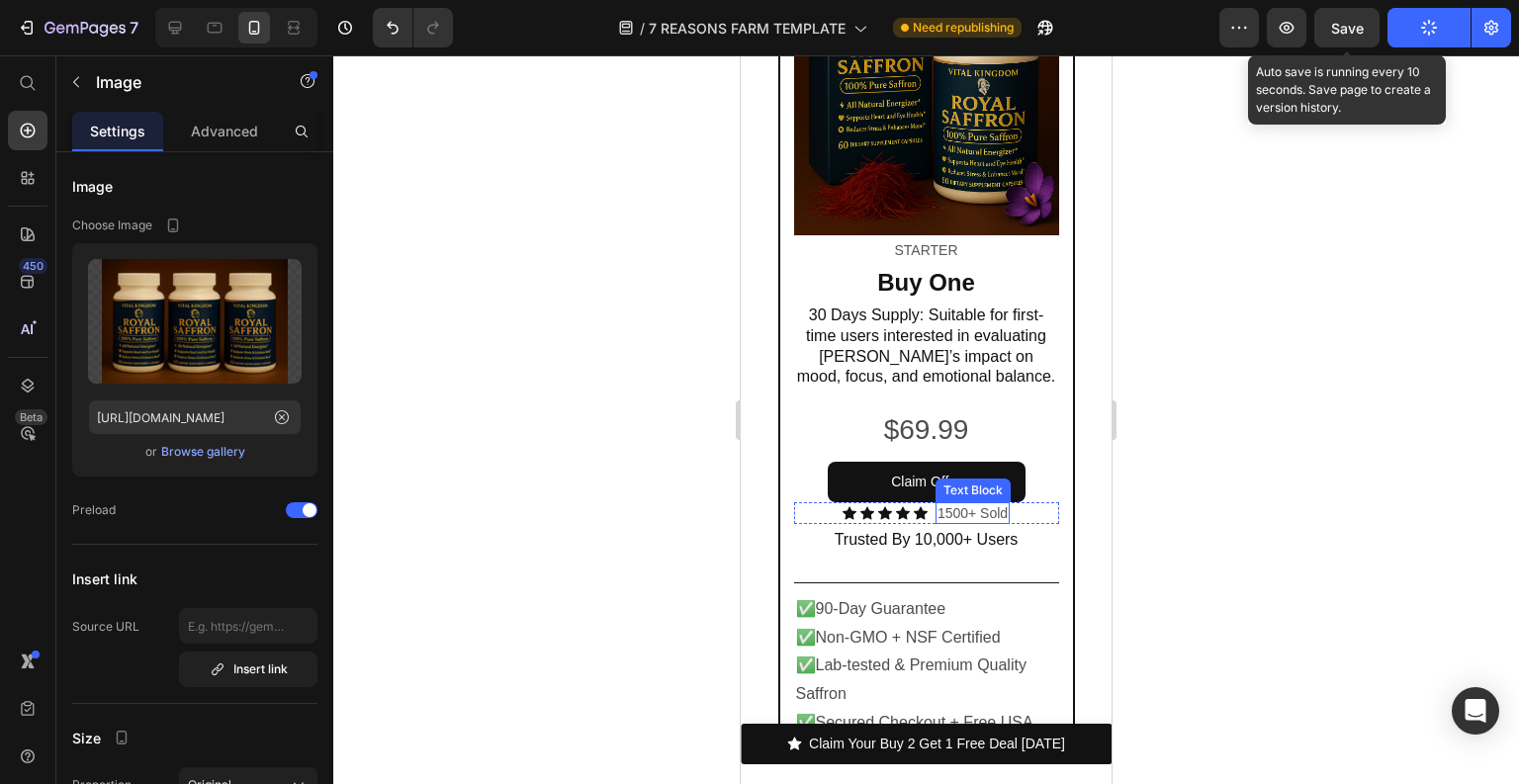 scroll, scrollTop: 14345, scrollLeft: 0, axis: vertical 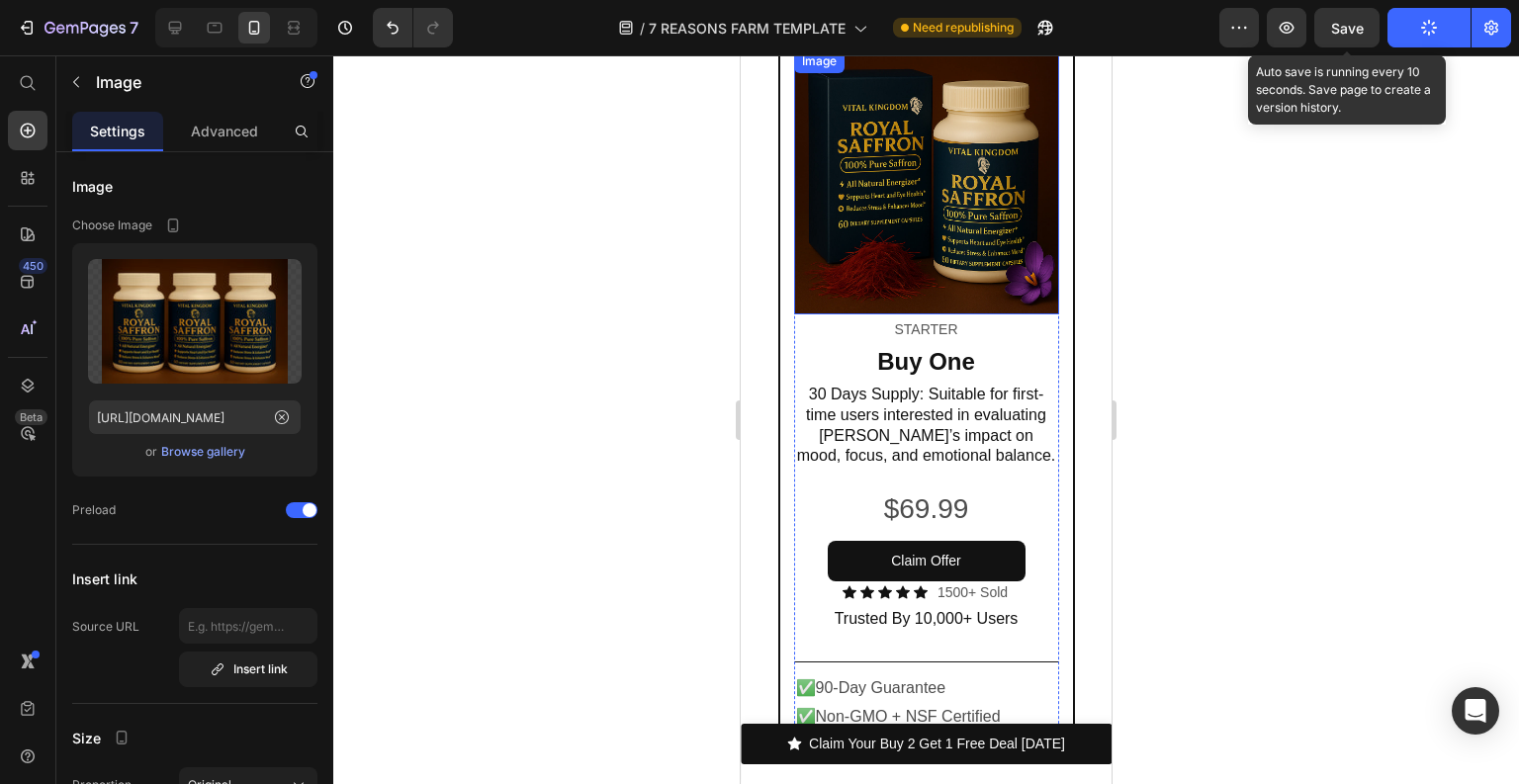 click at bounding box center [927, 182] 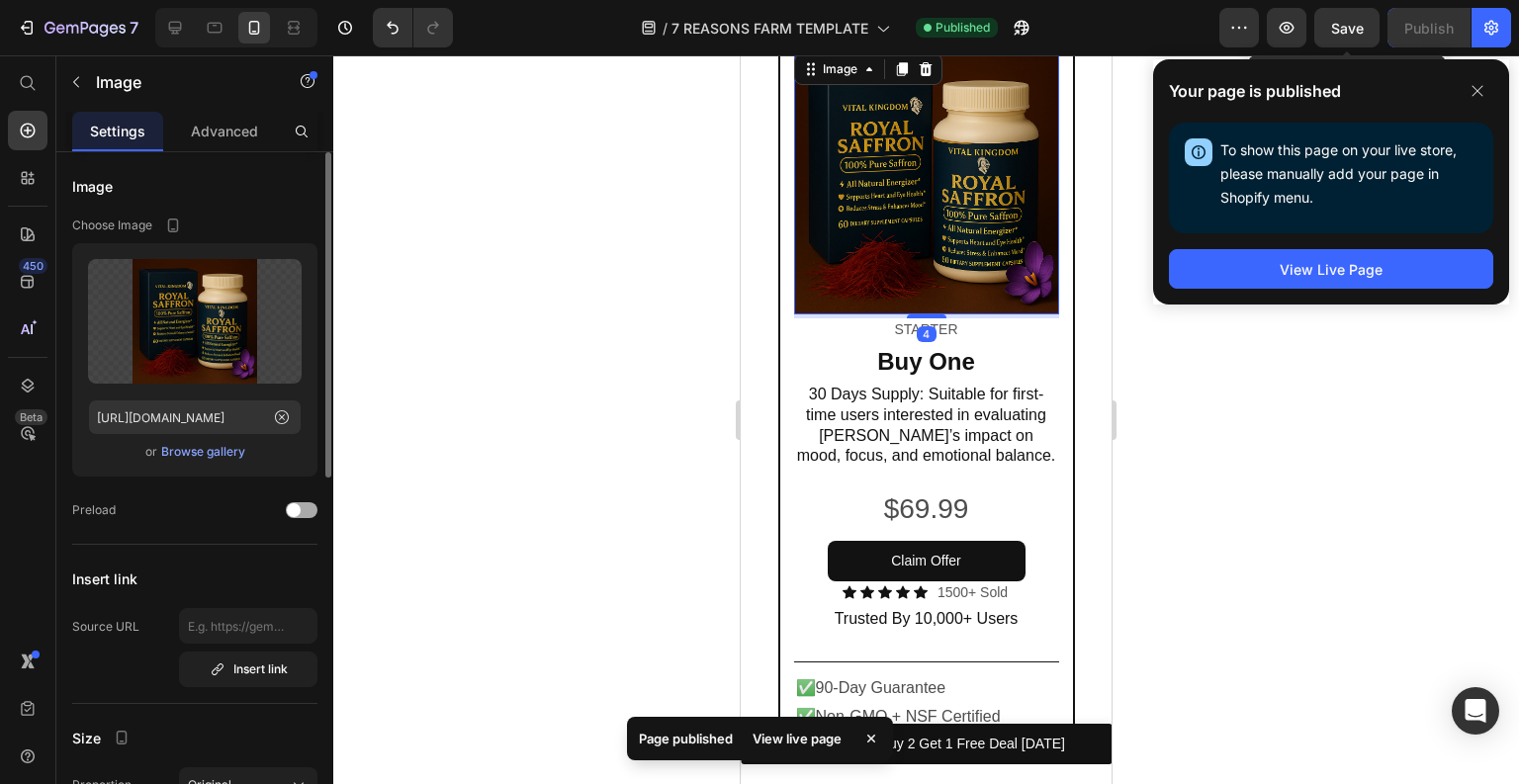 click on "Preload" 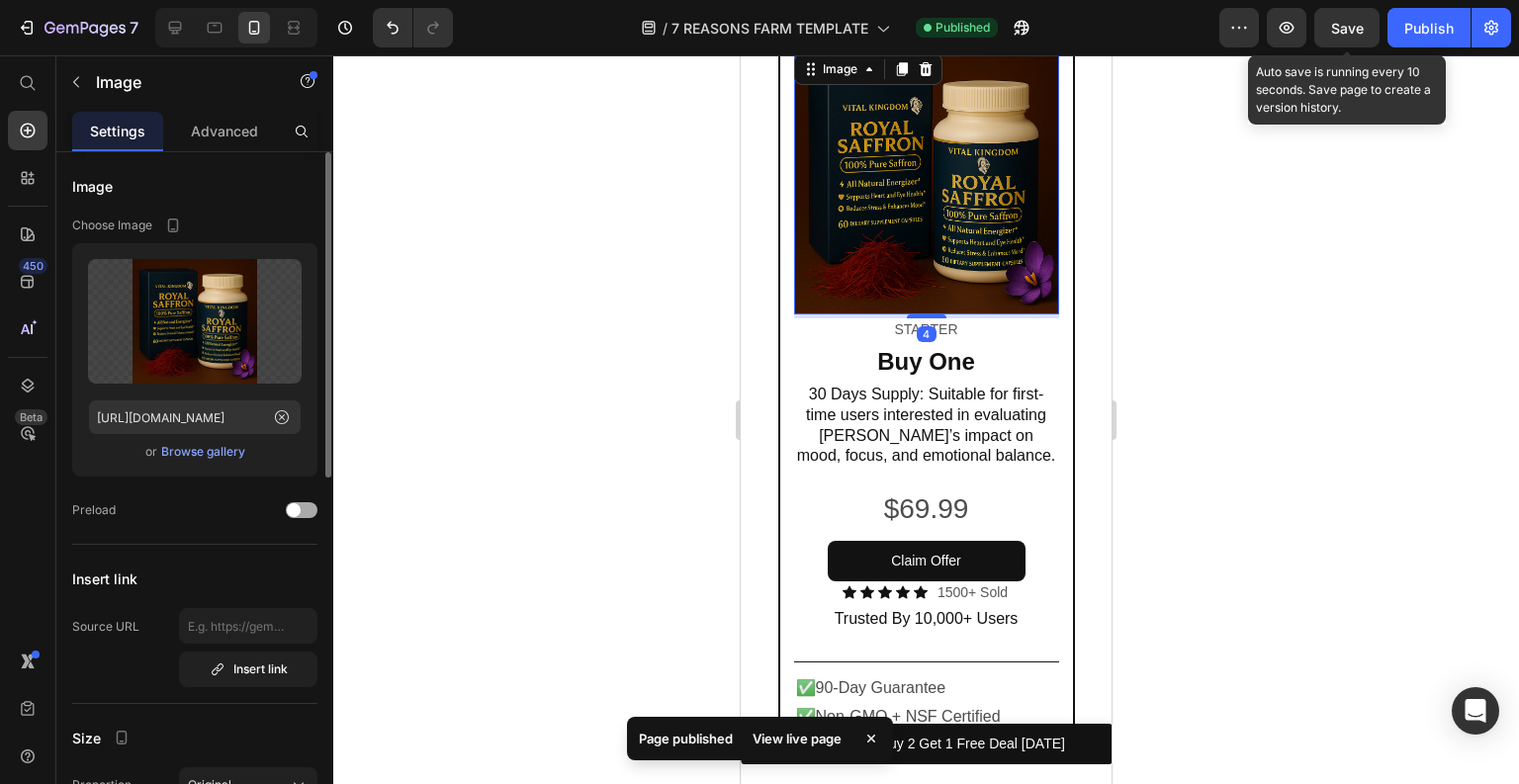 click at bounding box center [302, 510] 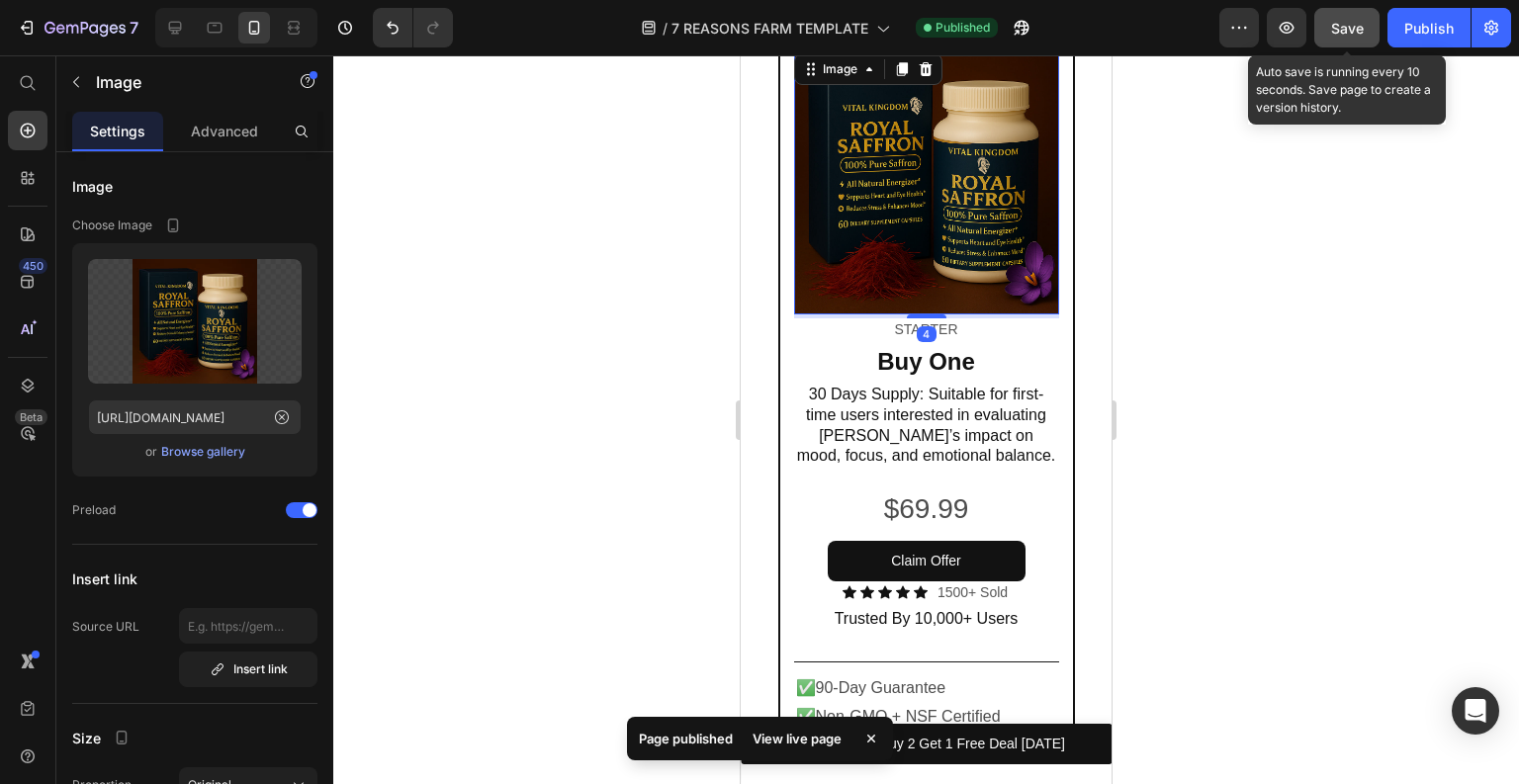 click on "Save" at bounding box center [1347, 28] 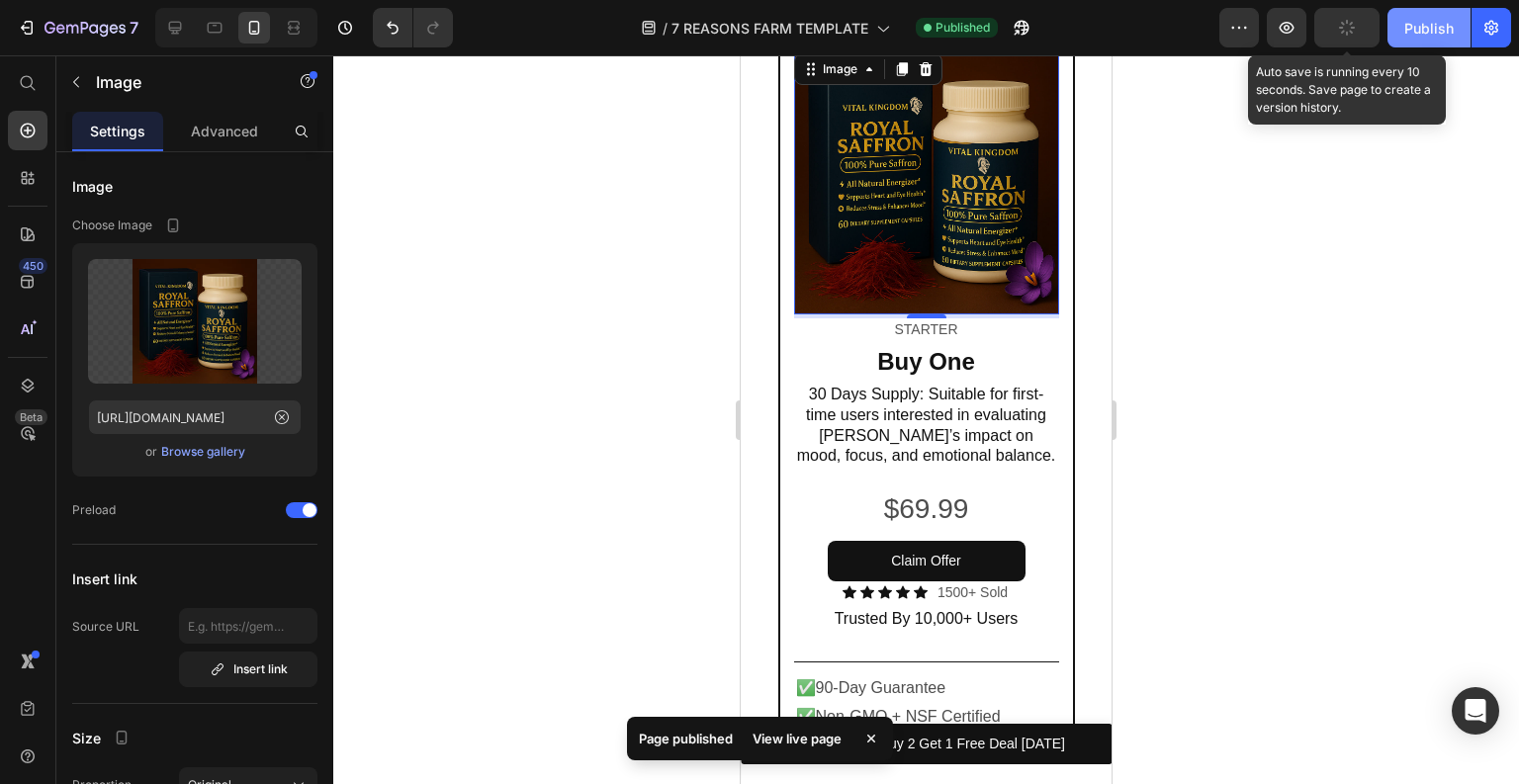 click on "Publish" at bounding box center (1429, 28) 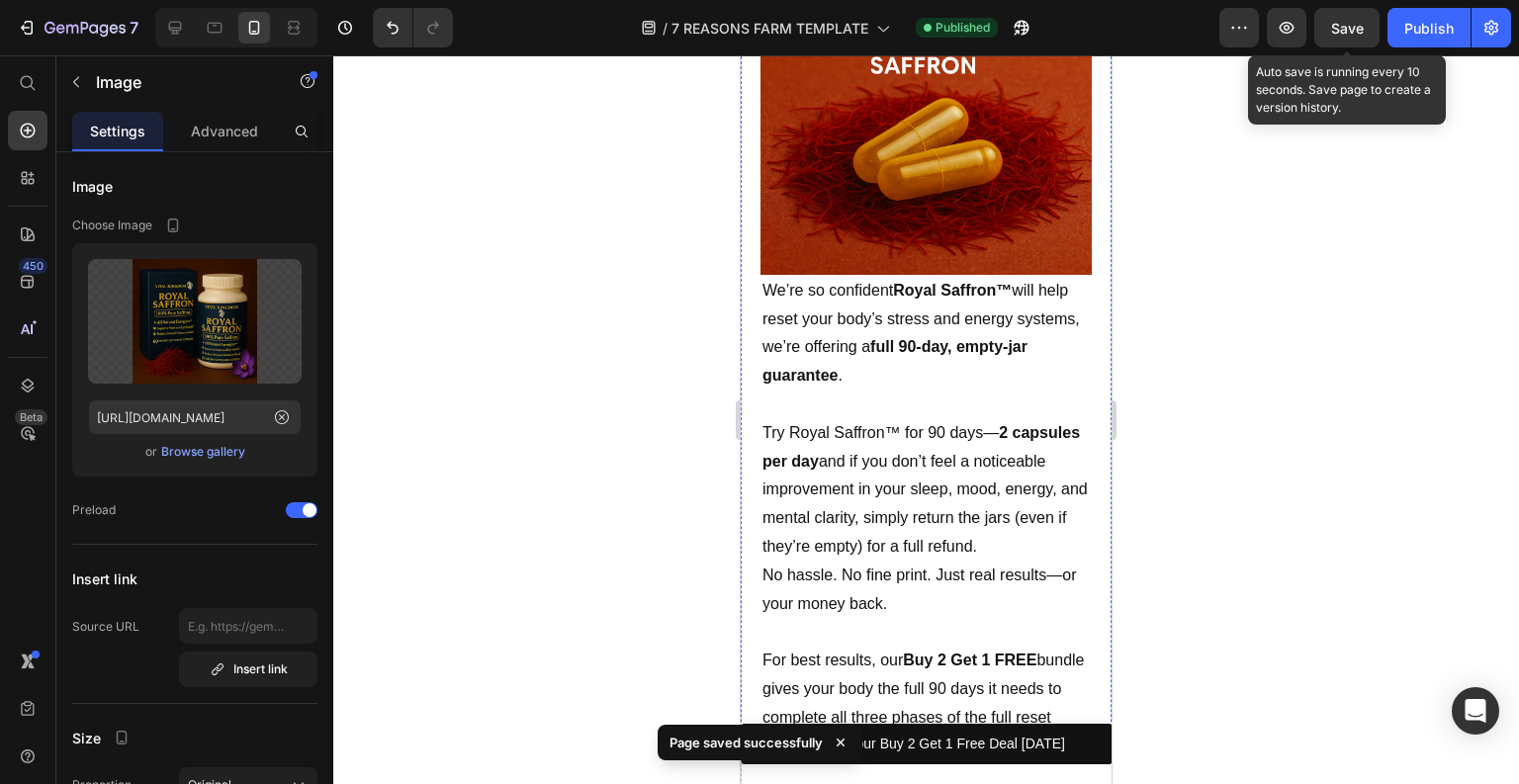 scroll, scrollTop: 12526, scrollLeft: 0, axis: vertical 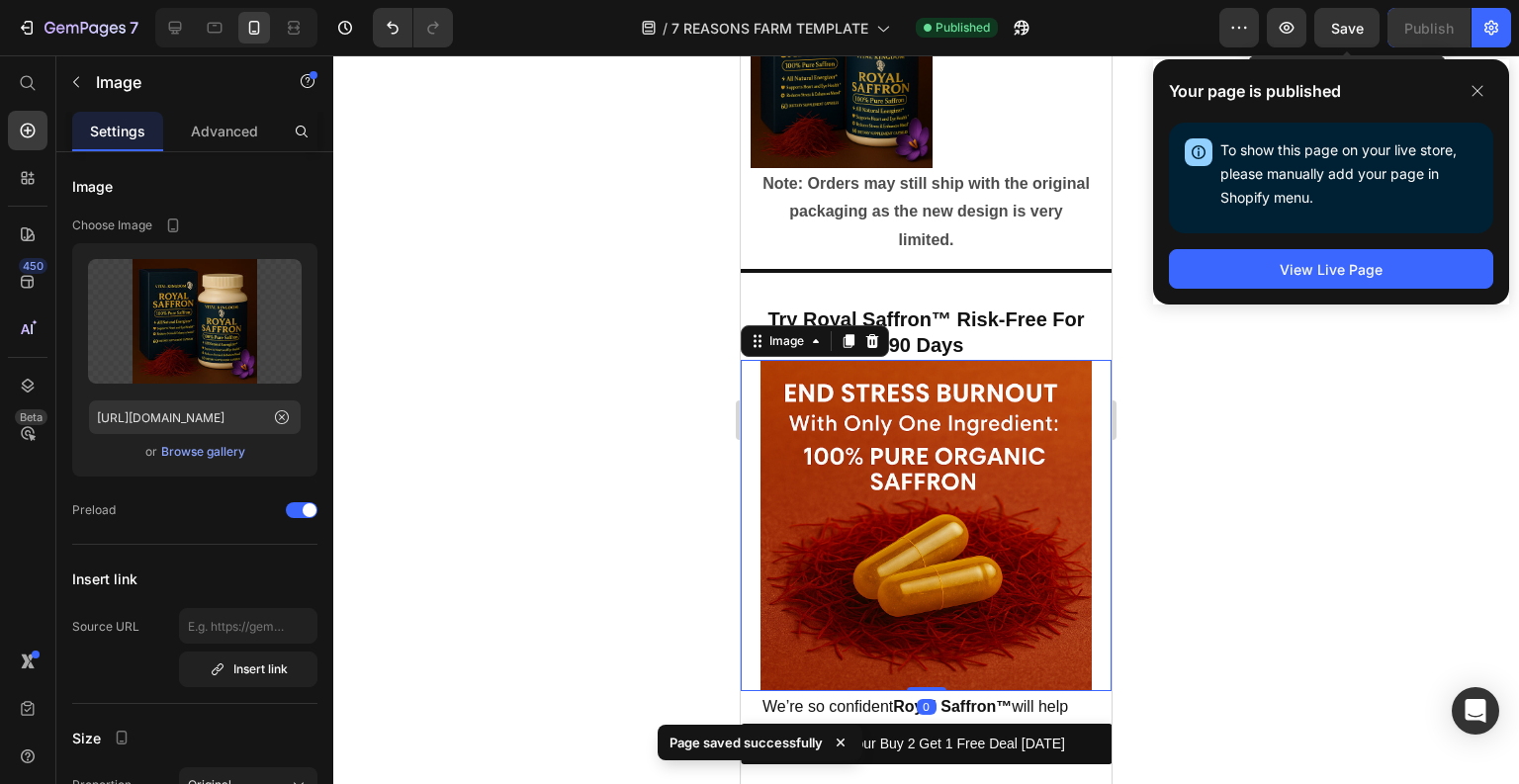 click at bounding box center [926, 525] 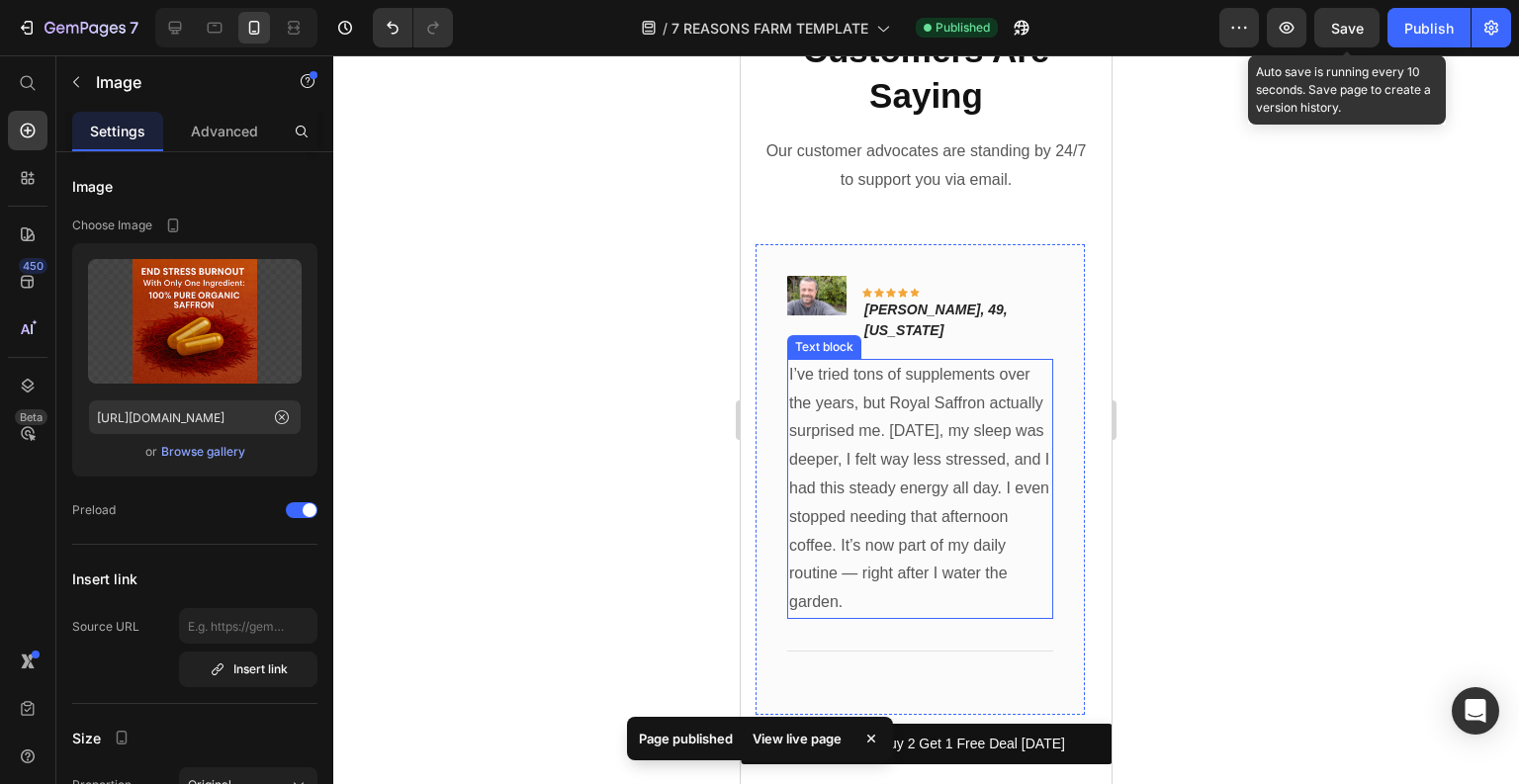 scroll, scrollTop: 11522, scrollLeft: 0, axis: vertical 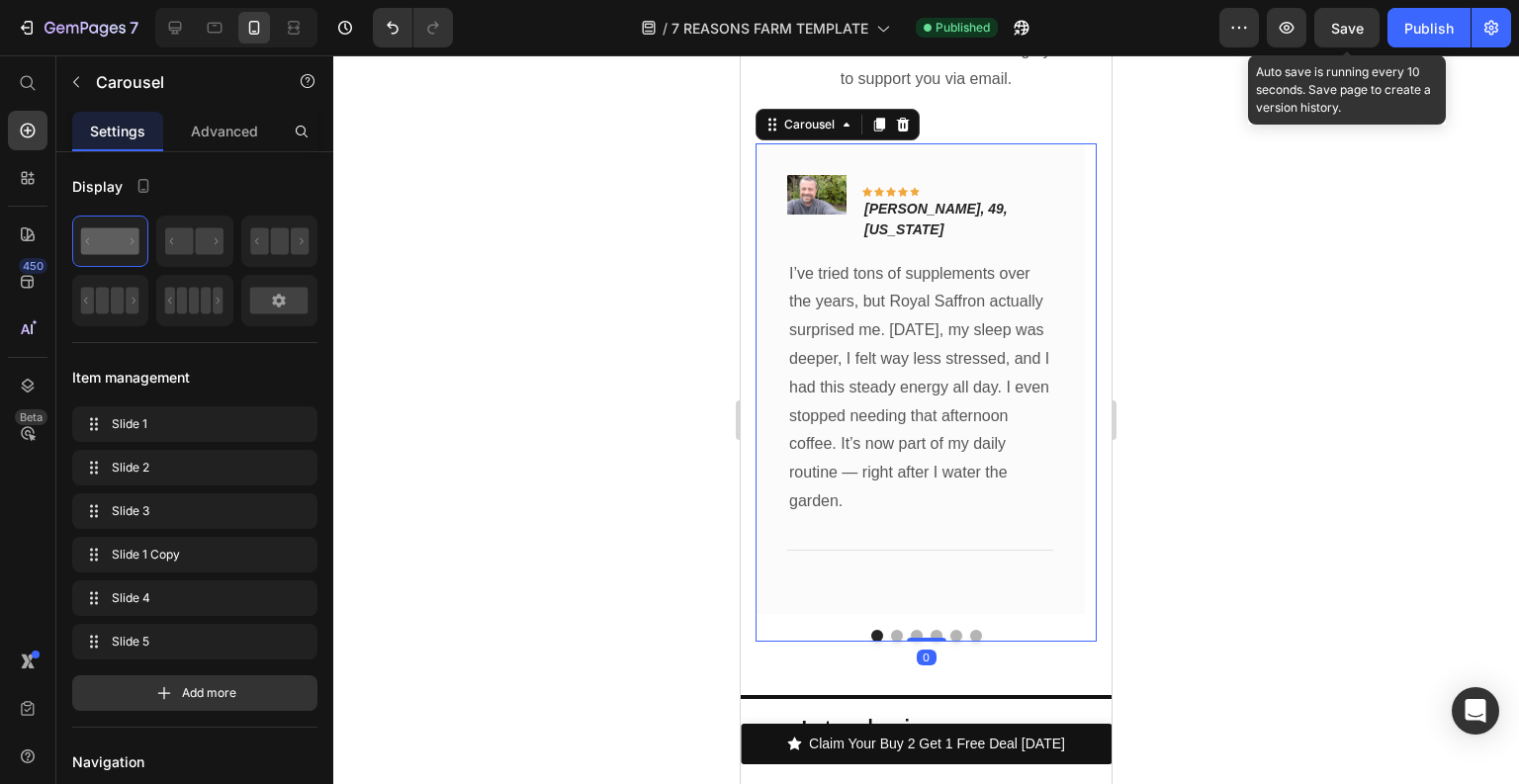 click at bounding box center (897, 636) 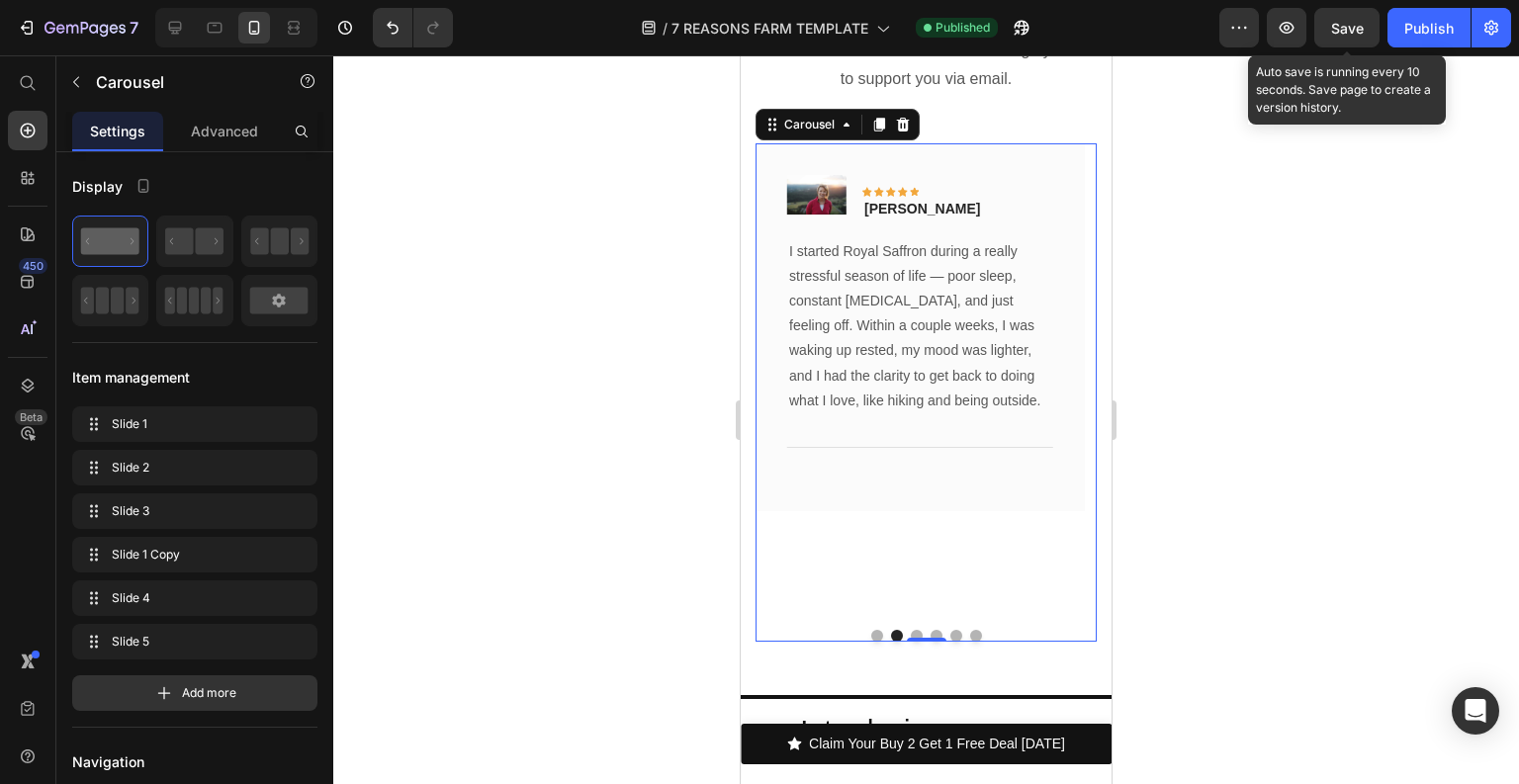 click at bounding box center [917, 636] 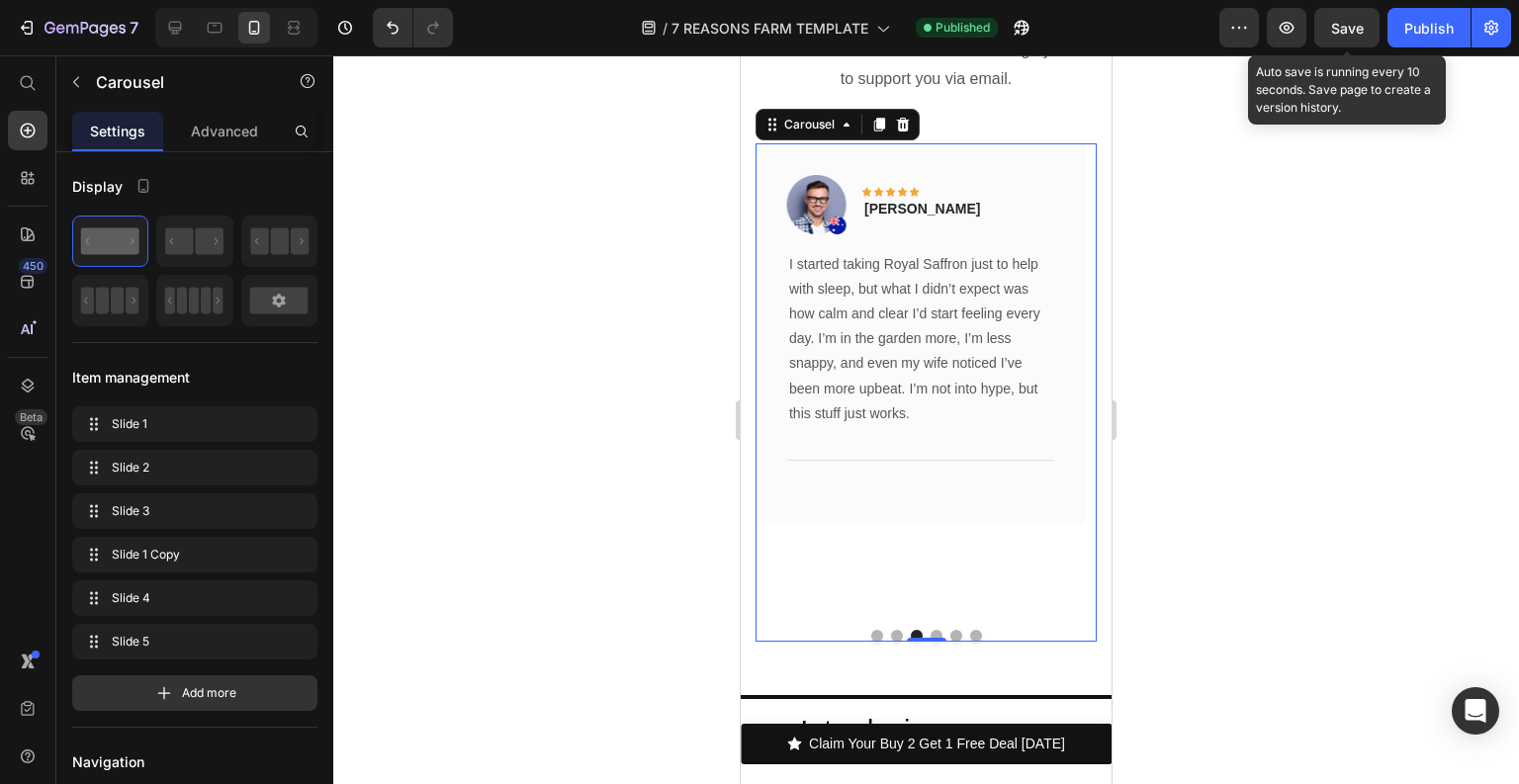 click at bounding box center [877, 636] 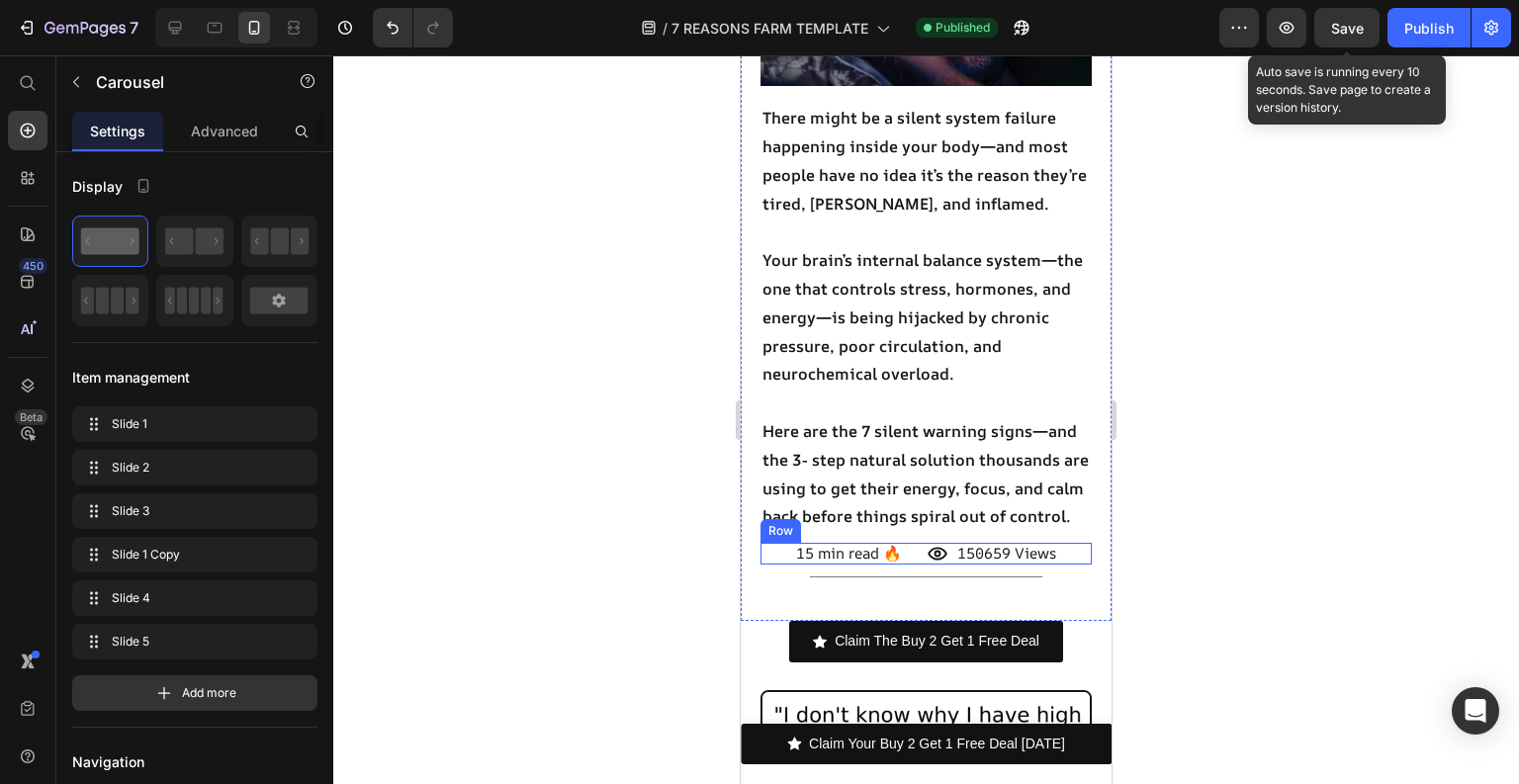 scroll, scrollTop: 420, scrollLeft: 0, axis: vertical 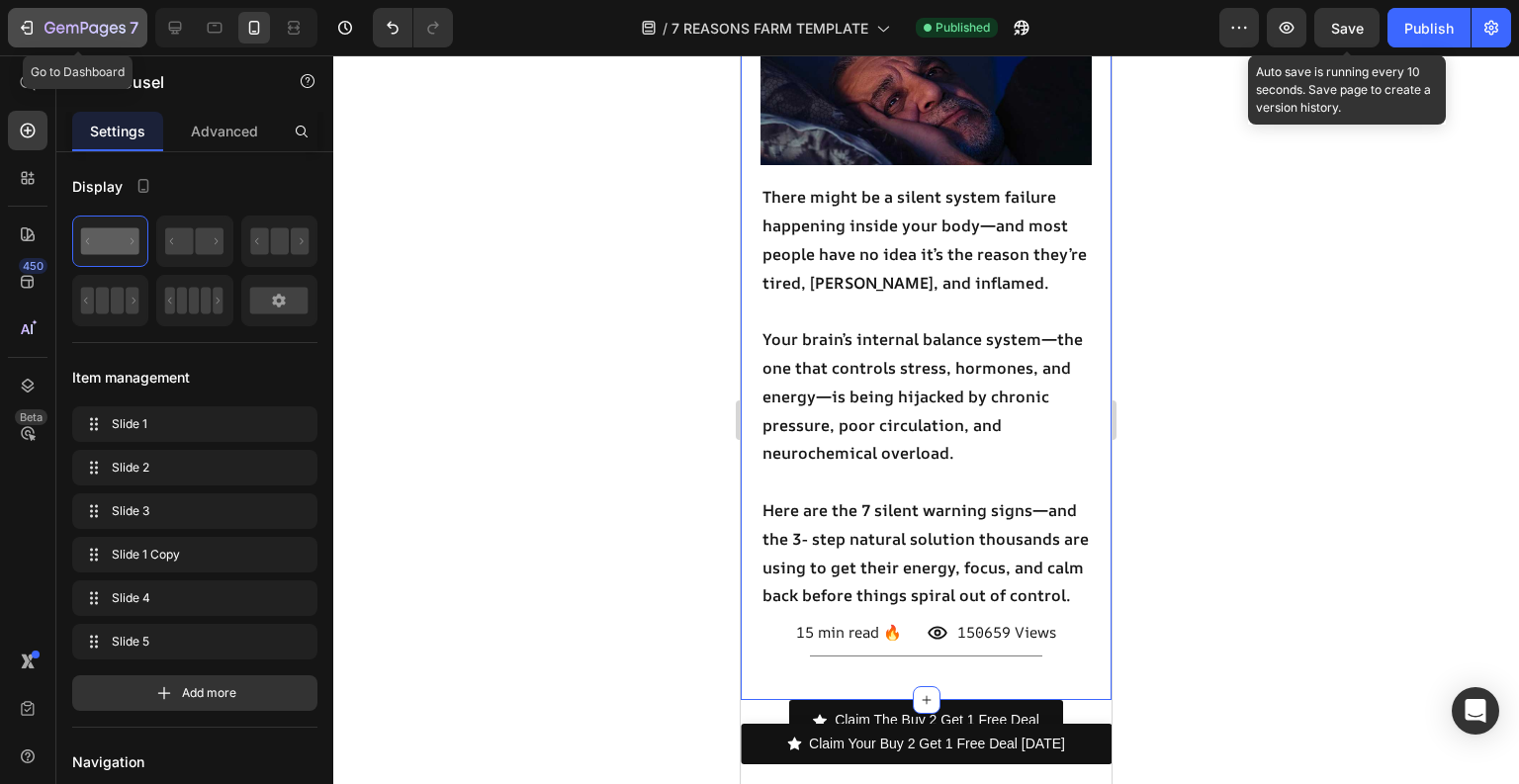 click 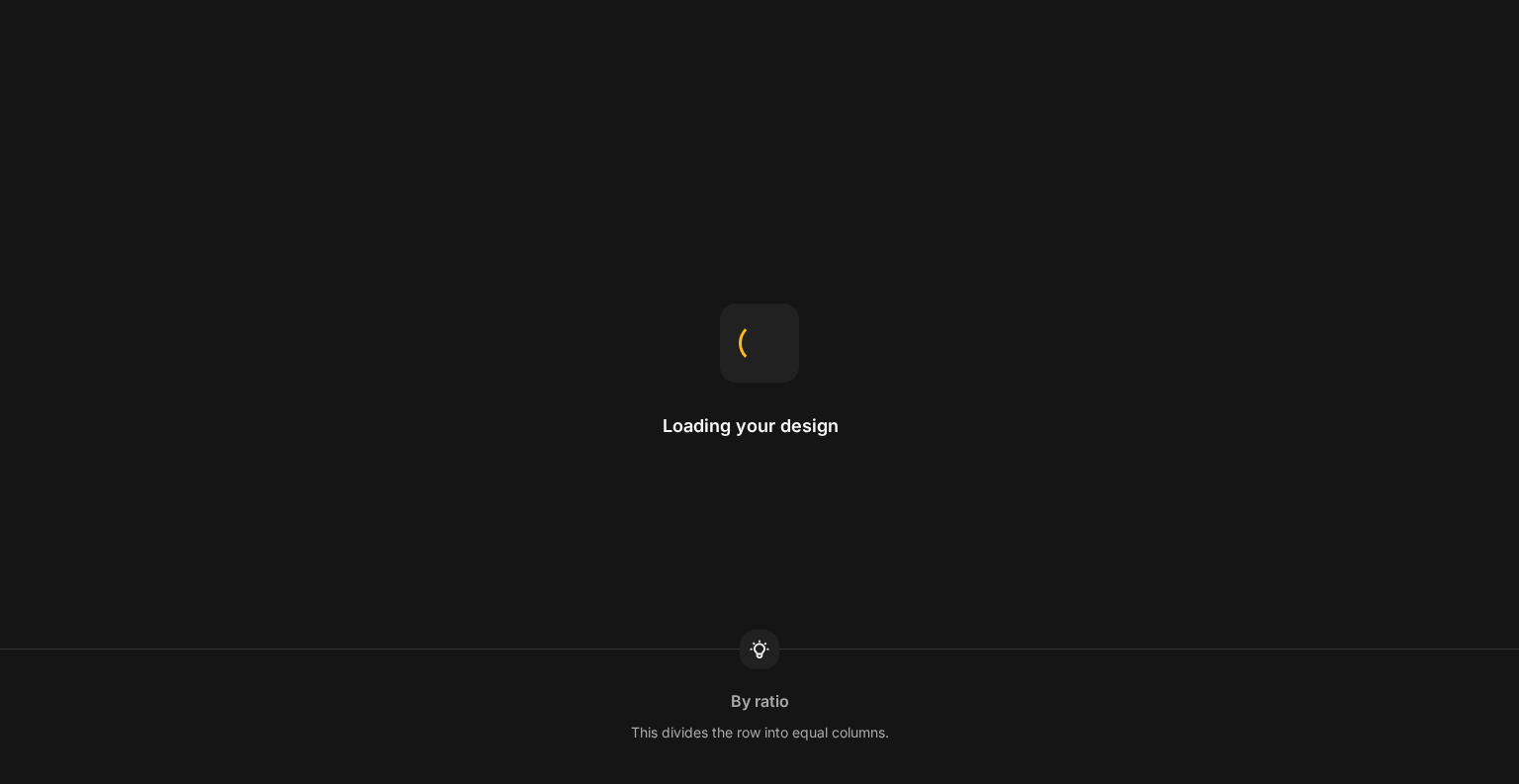 scroll, scrollTop: 0, scrollLeft: 0, axis: both 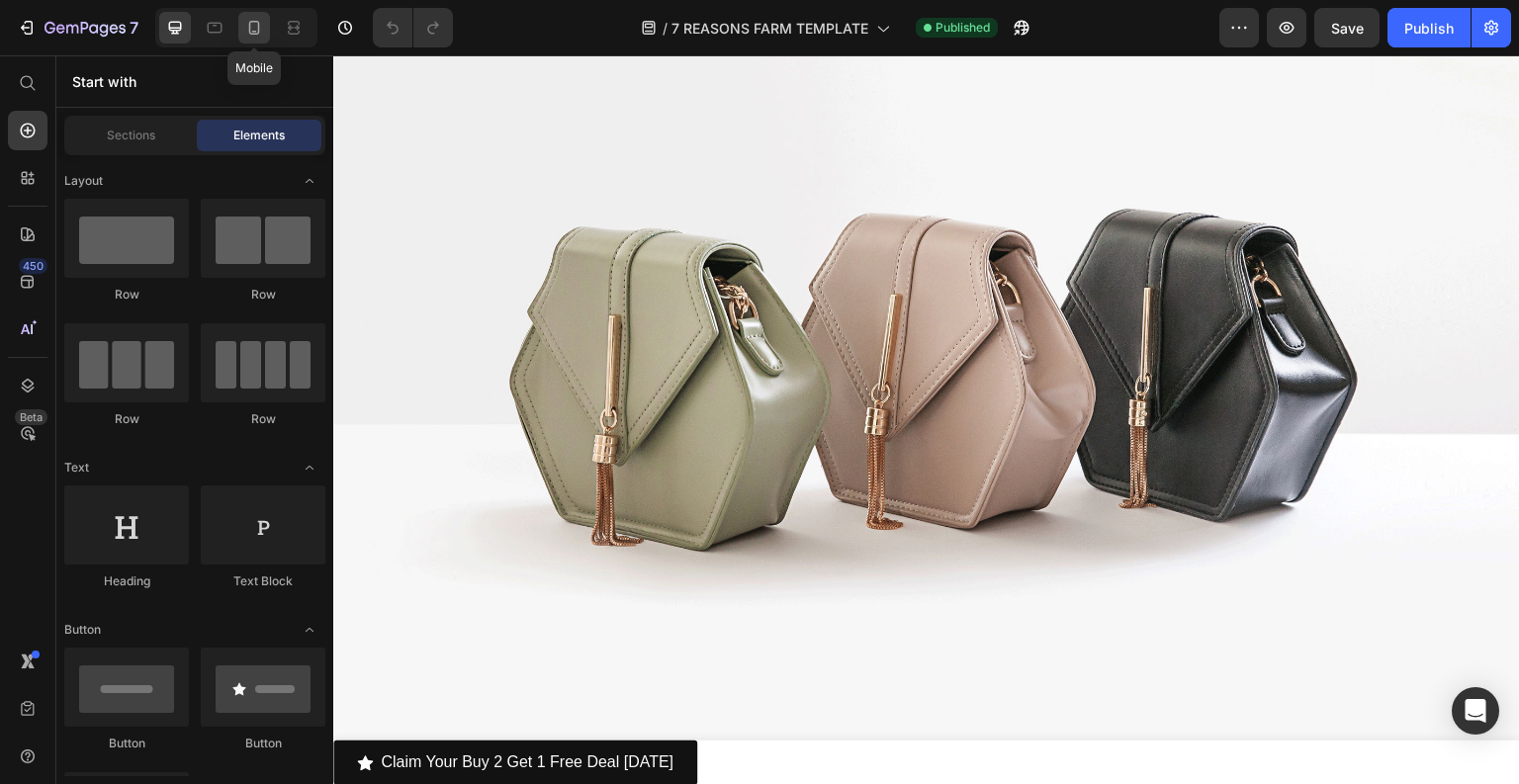 click 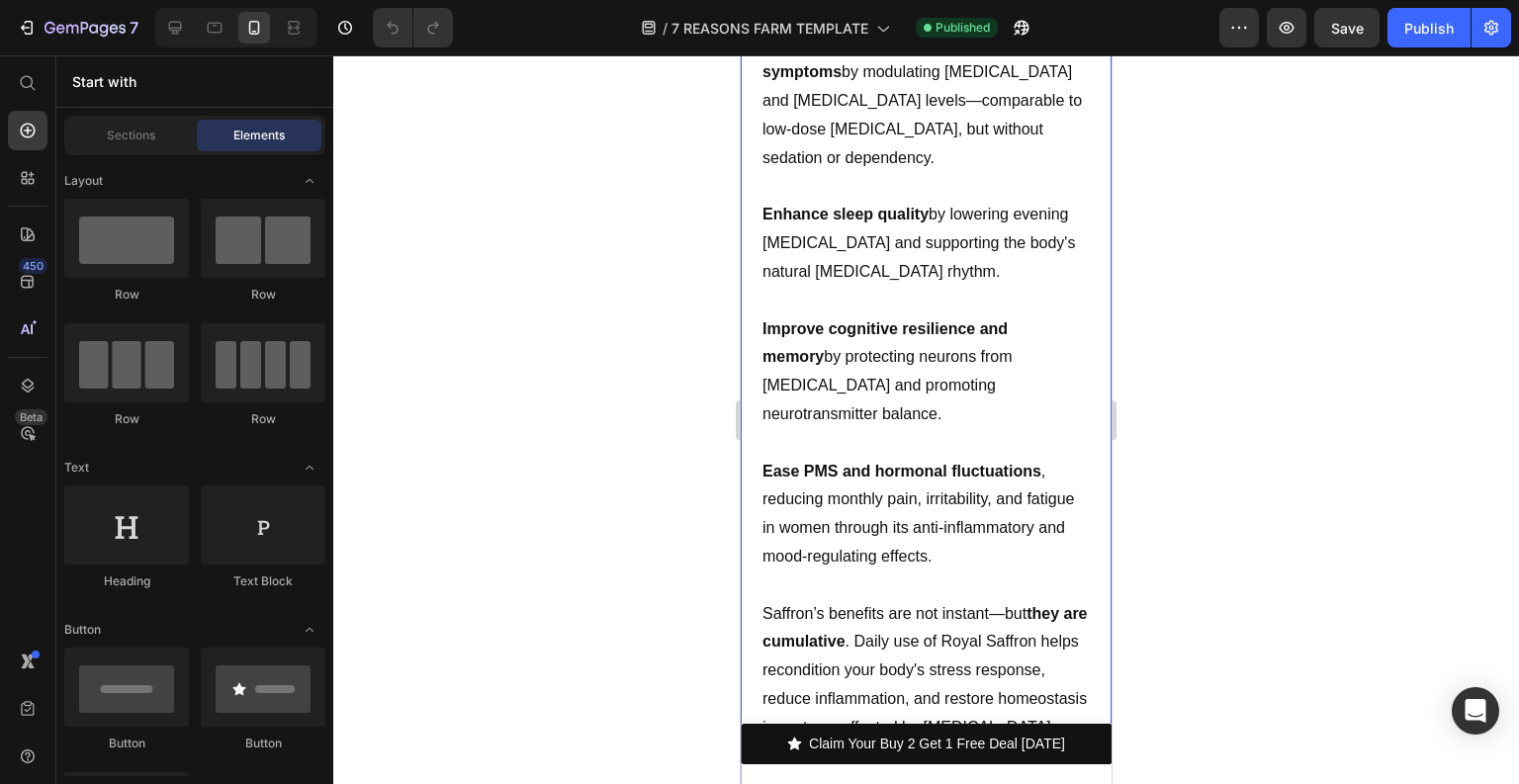scroll, scrollTop: 6836, scrollLeft: 0, axis: vertical 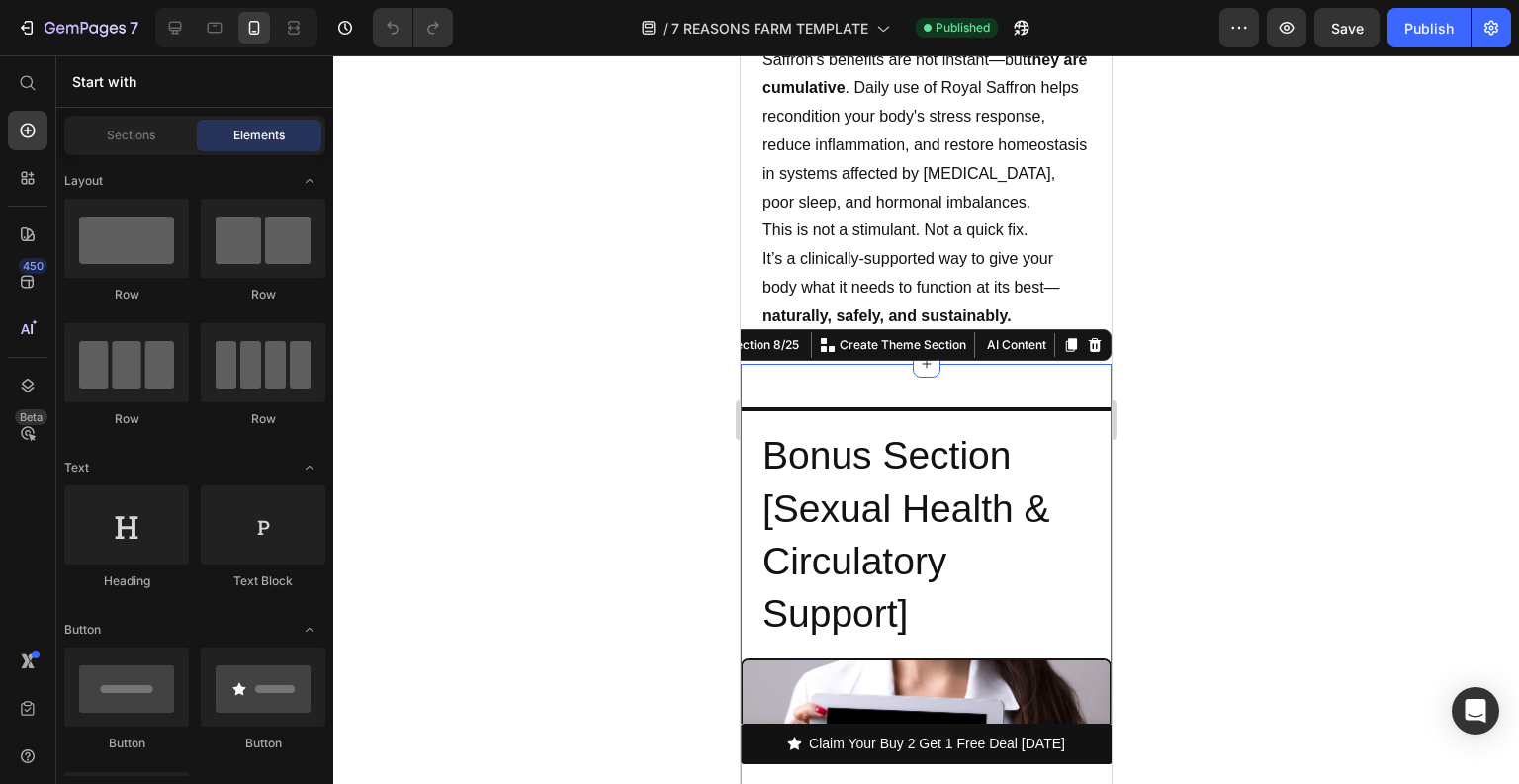 click on "Title Line Bonus Section [Sexual Health & Circulatory Support] Heading Image Low Libido / Difficulty Getting Aroused / short duration Heading Section 8/25   You can create reusable sections Create Theme Section AI Content Write with GemAI What would you like to describe here? Tone and Voice Persuasive Product Getting products... Show more Generate" at bounding box center (926, 696) 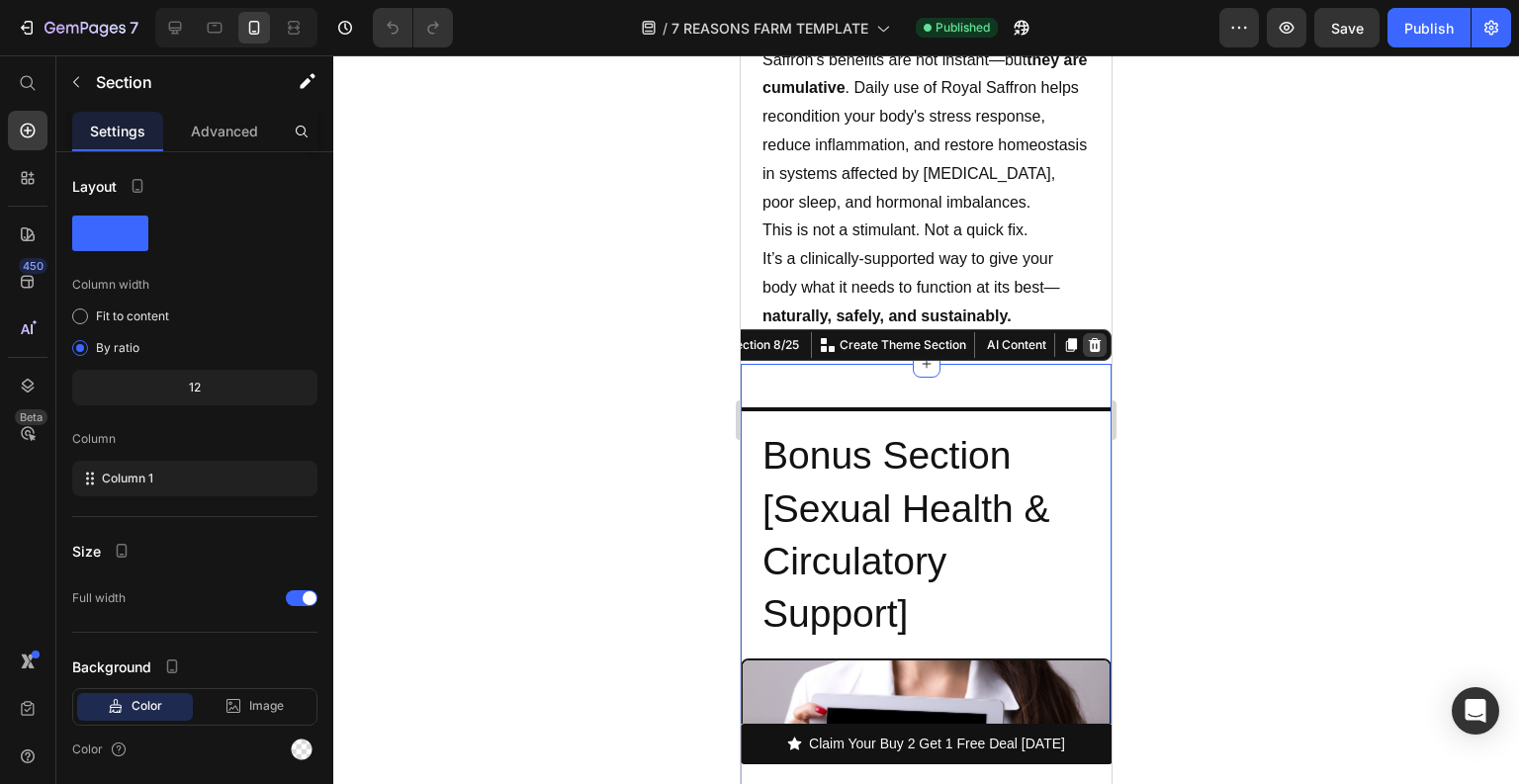 click 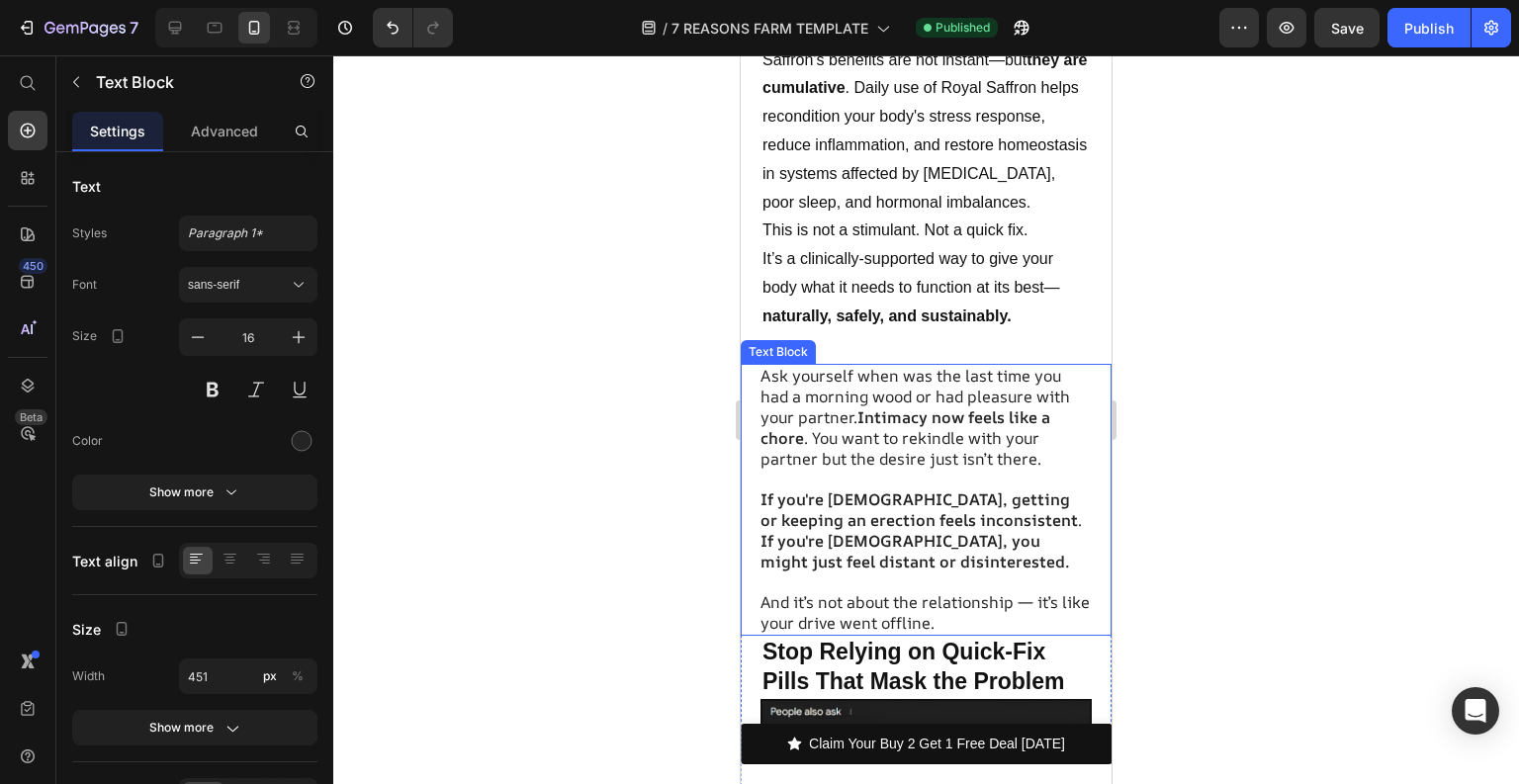 click on "Ask yourself when was the last time you had a morning wood or had pleasure with your partner.  Intimacy now feels like a chore . You want to rekindle with your partner but the desire just isn’t there." at bounding box center (925, 417) 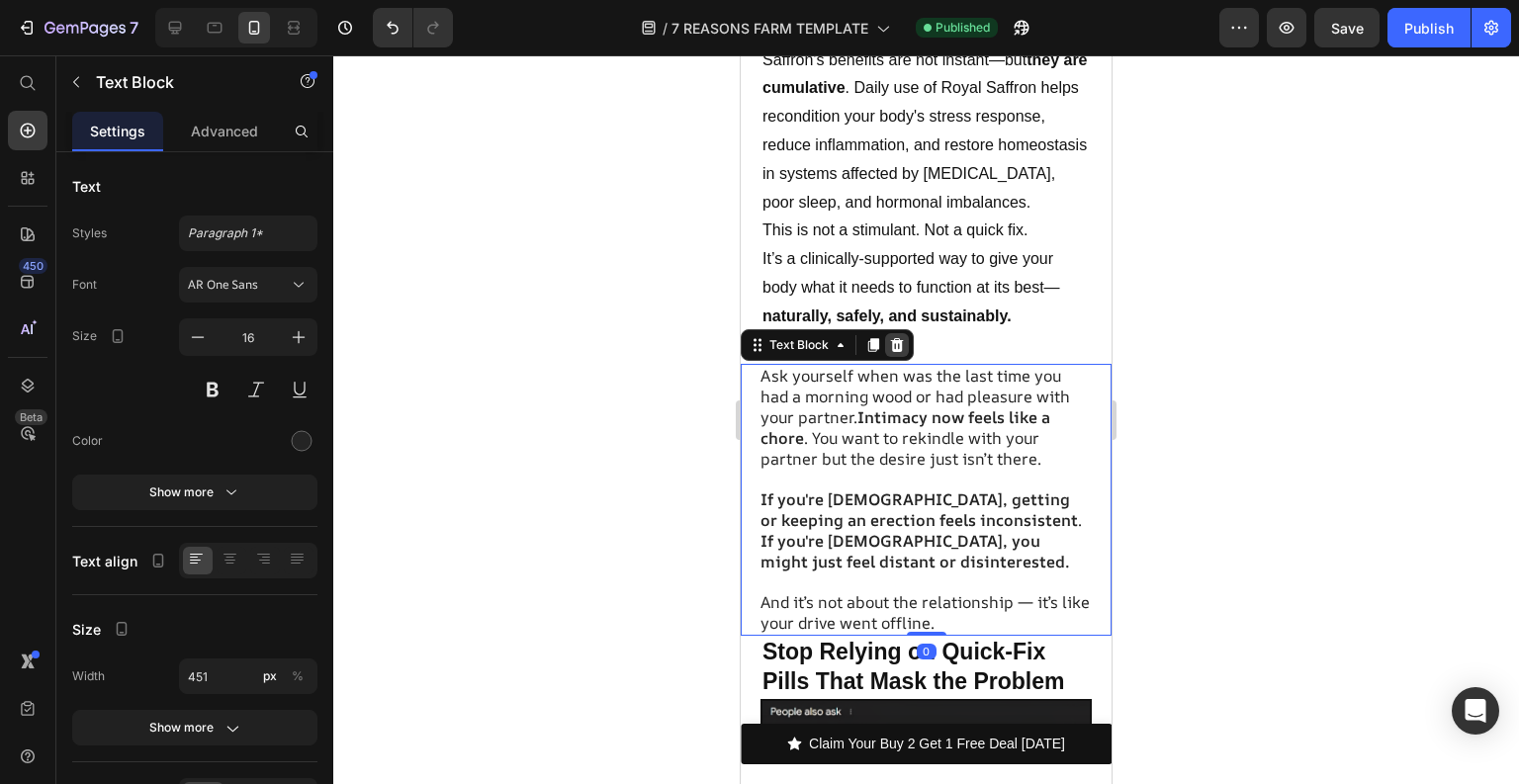 click 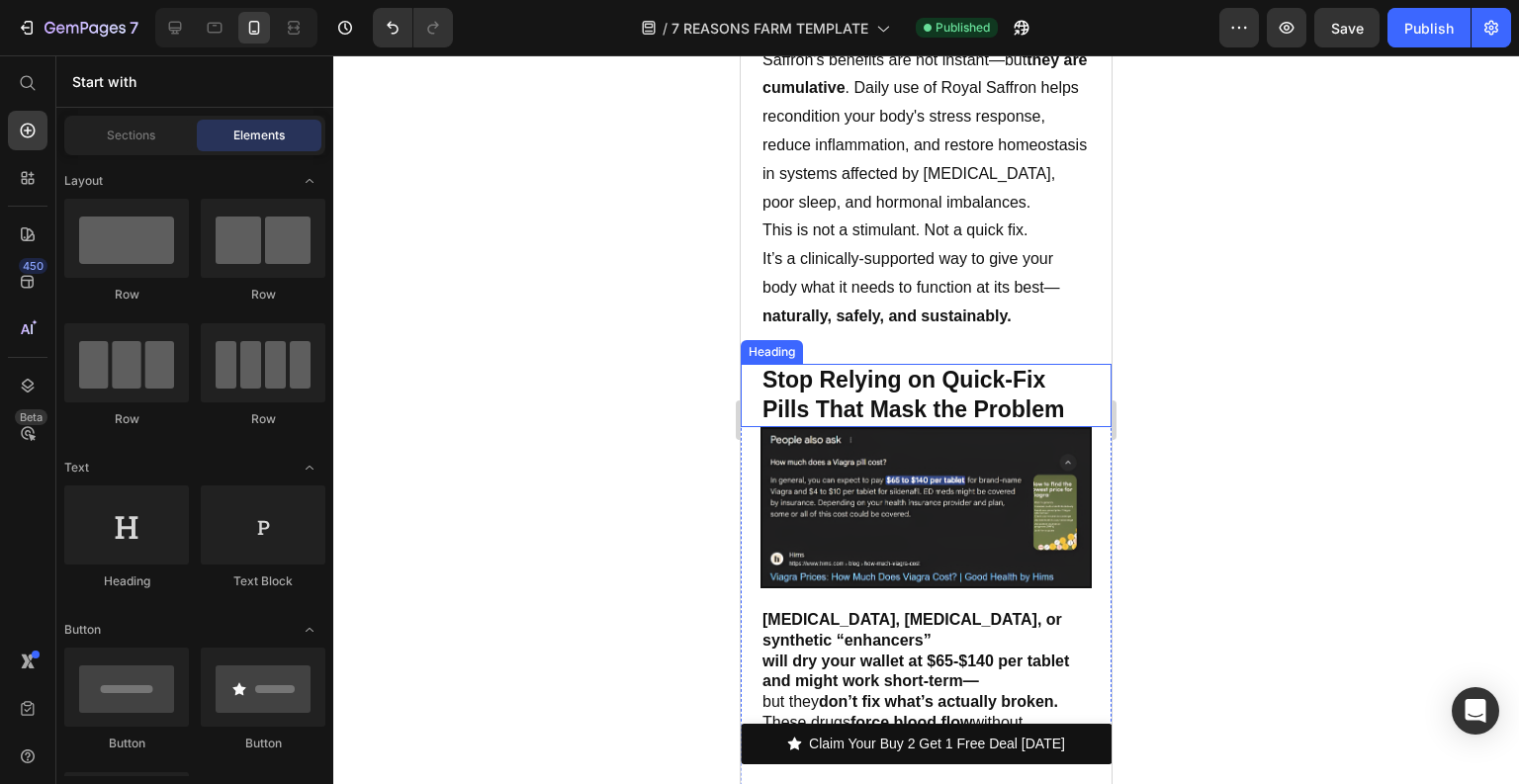 click on "Stop Relying on Quick-Fix Pills That Mask the Problem" at bounding box center (926, 395) 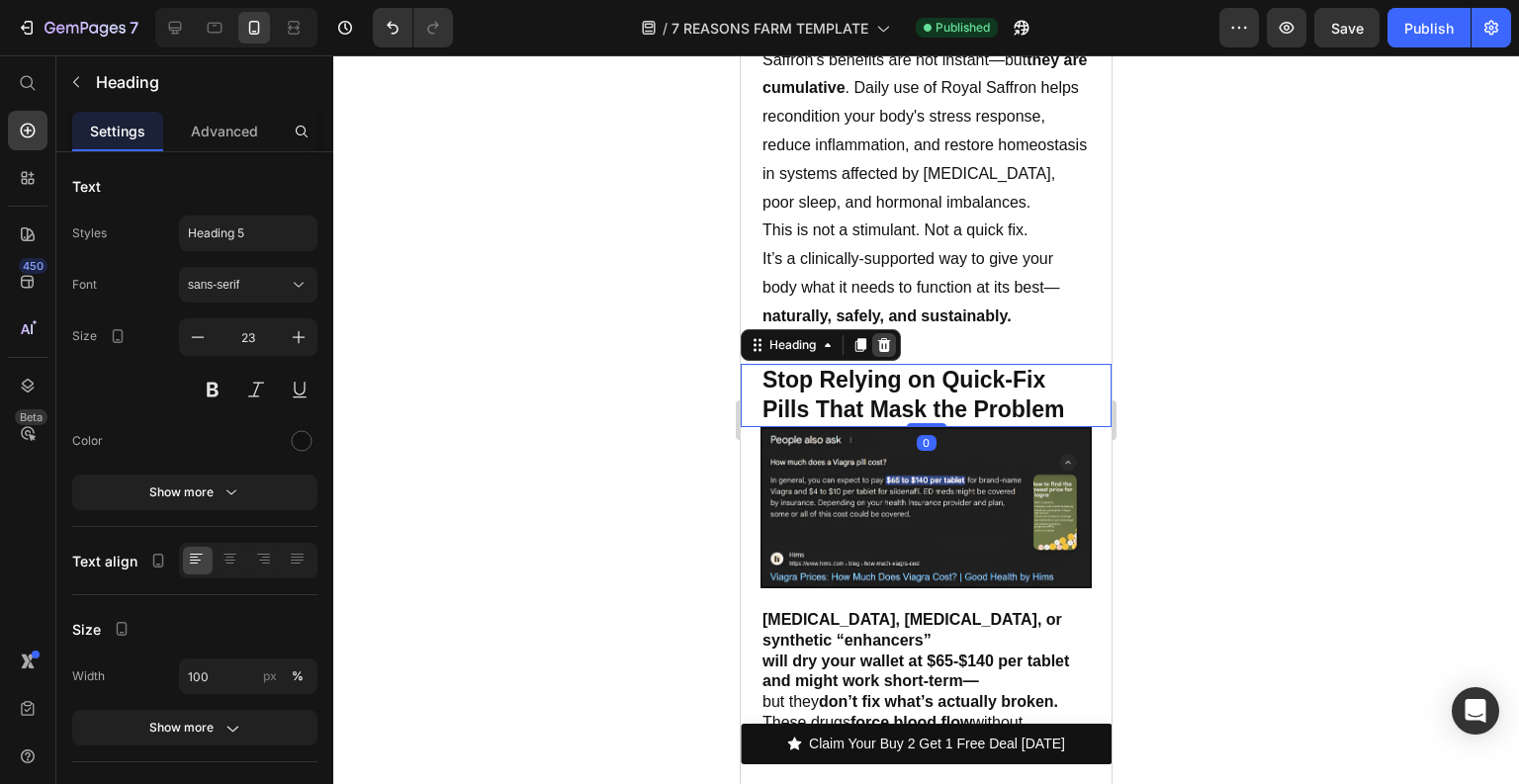click 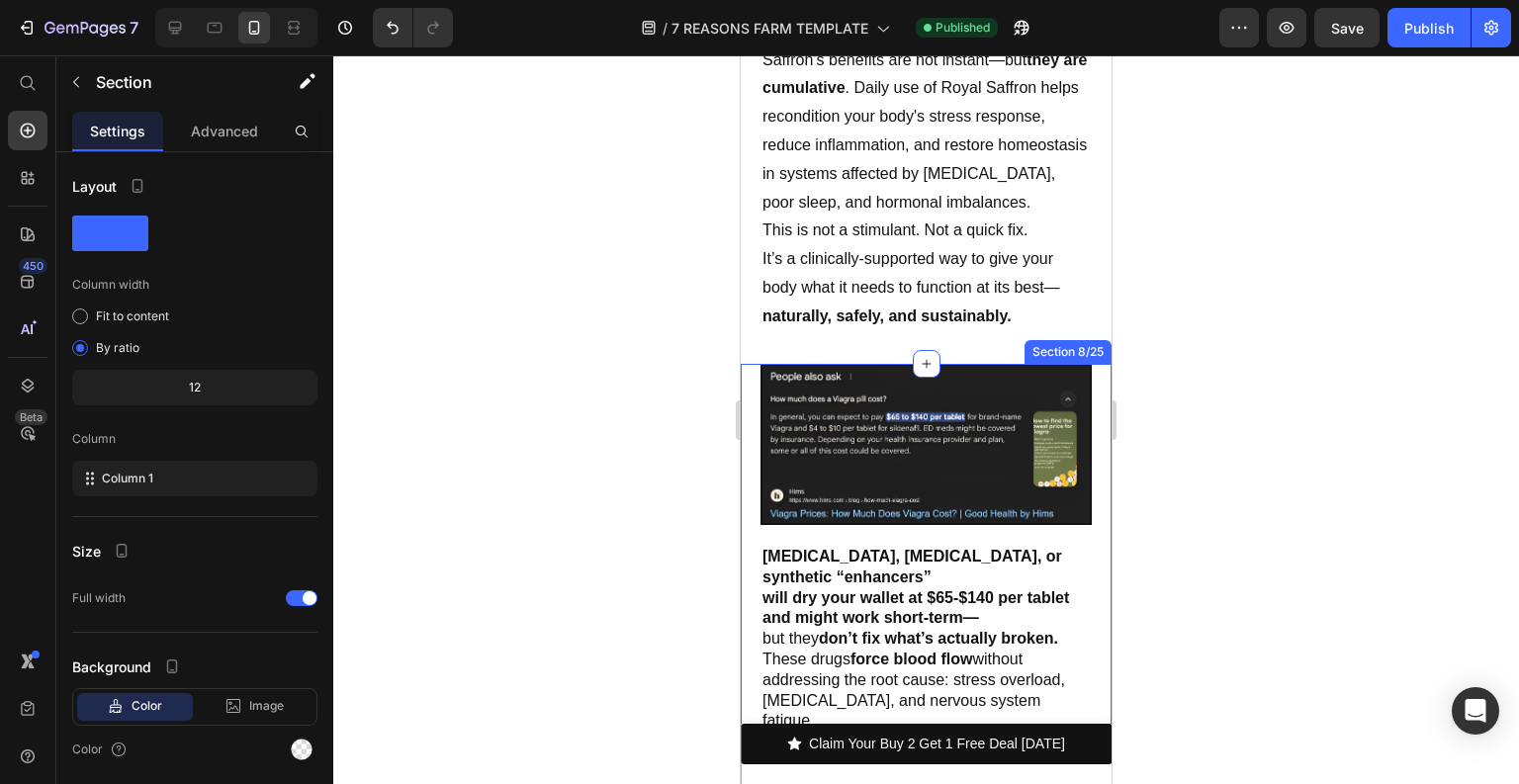 click on "Image Image [MEDICAL_DATA], [MEDICAL_DATA], or synthetic “enhancers” will dry your wallet at $65-$140 per tablet and might work short-term—  but they  don’t fix what’s actually broken. These drugs  force blood flow  without addressing the root cause: stress overload, [MEDICAL_DATA], and nervous system fatigue. And over time, that pressure can lead to even  worse problems  like tolerance, dependency, and [MEDICAL_DATA] when the pills stop working. Worse—many users report  heart strain, vision issues , and a  blunted natural sex drive  the longer they rely on them. Heading" at bounding box center (926, 631) 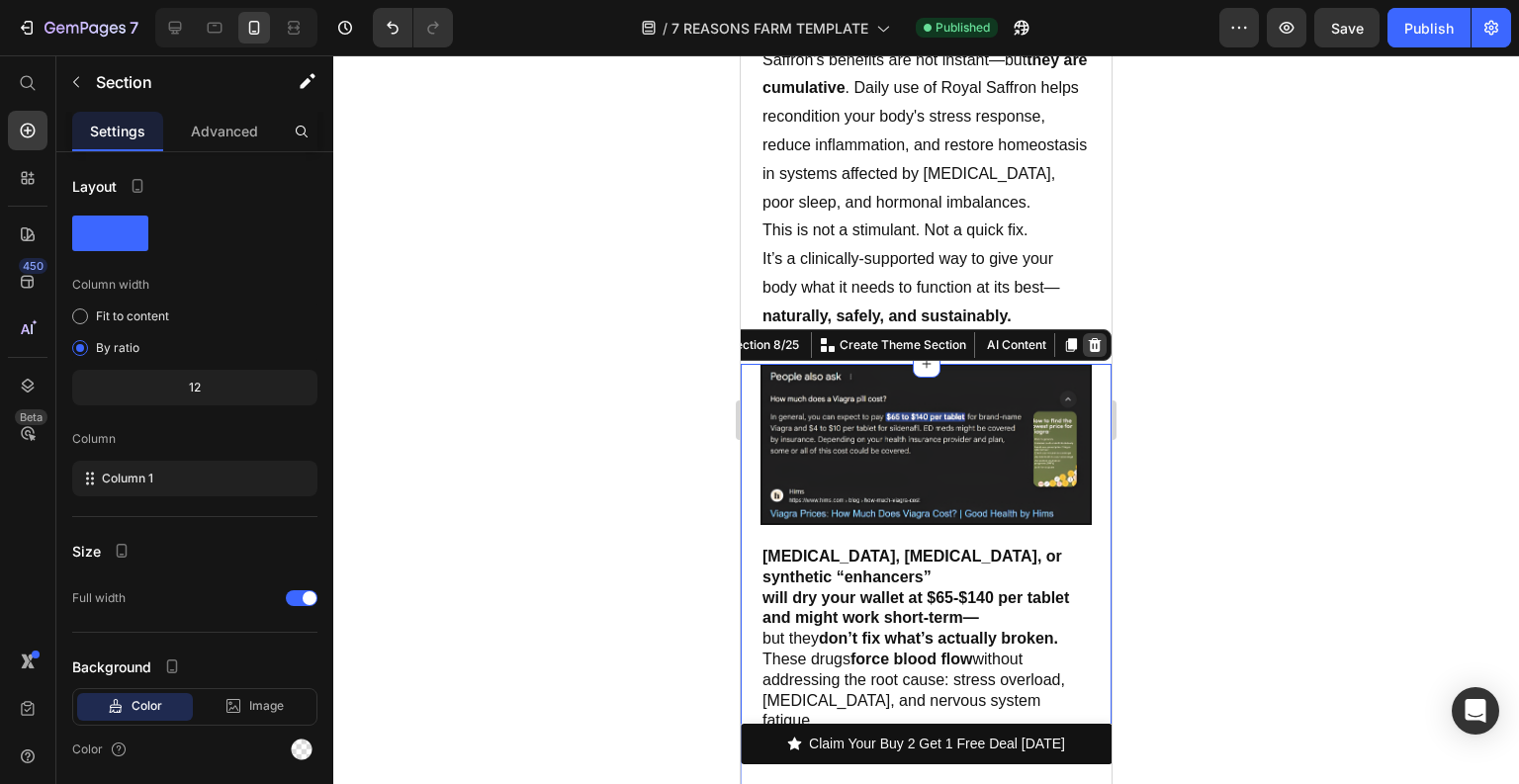 click 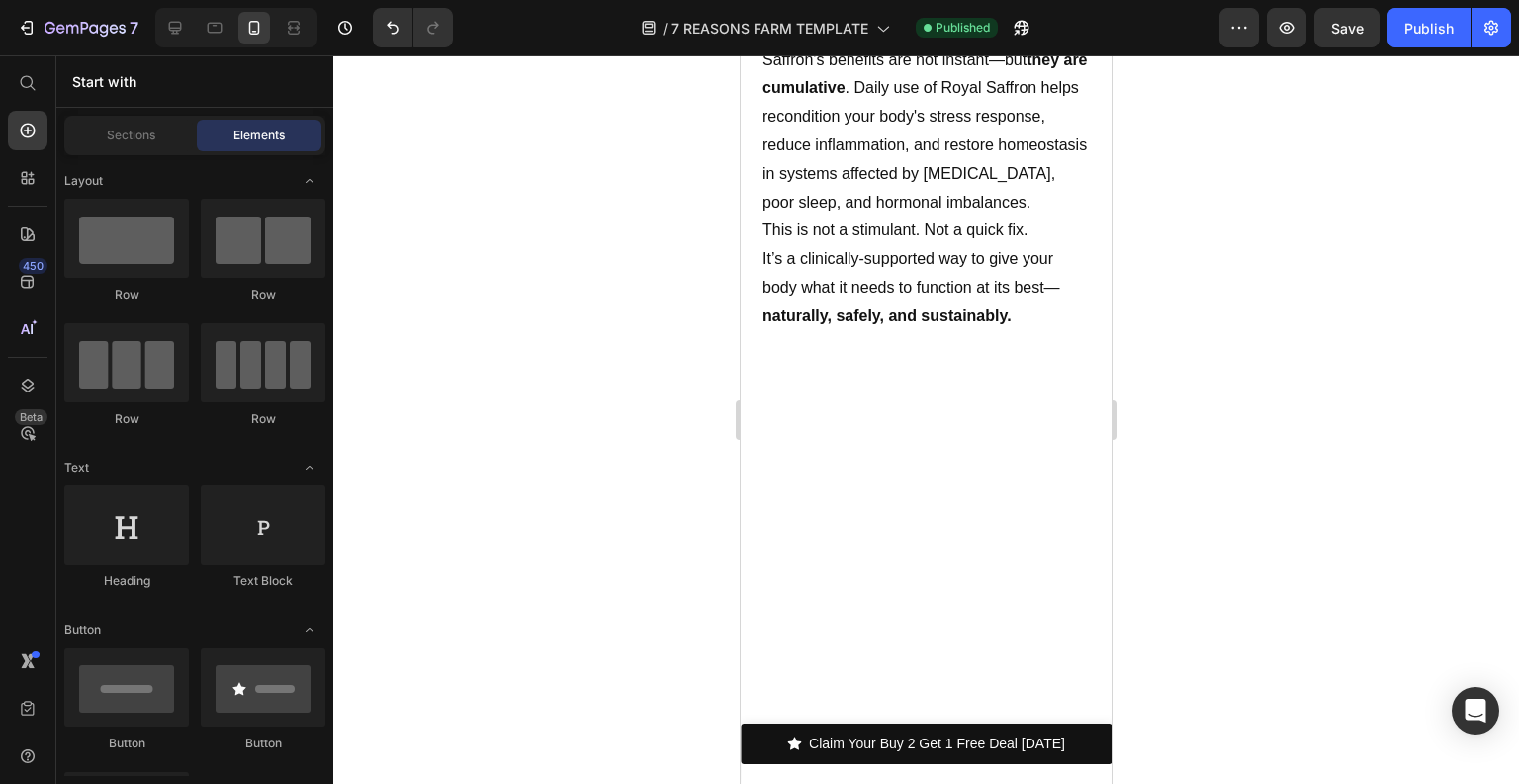scroll, scrollTop: 6915, scrollLeft: 0, axis: vertical 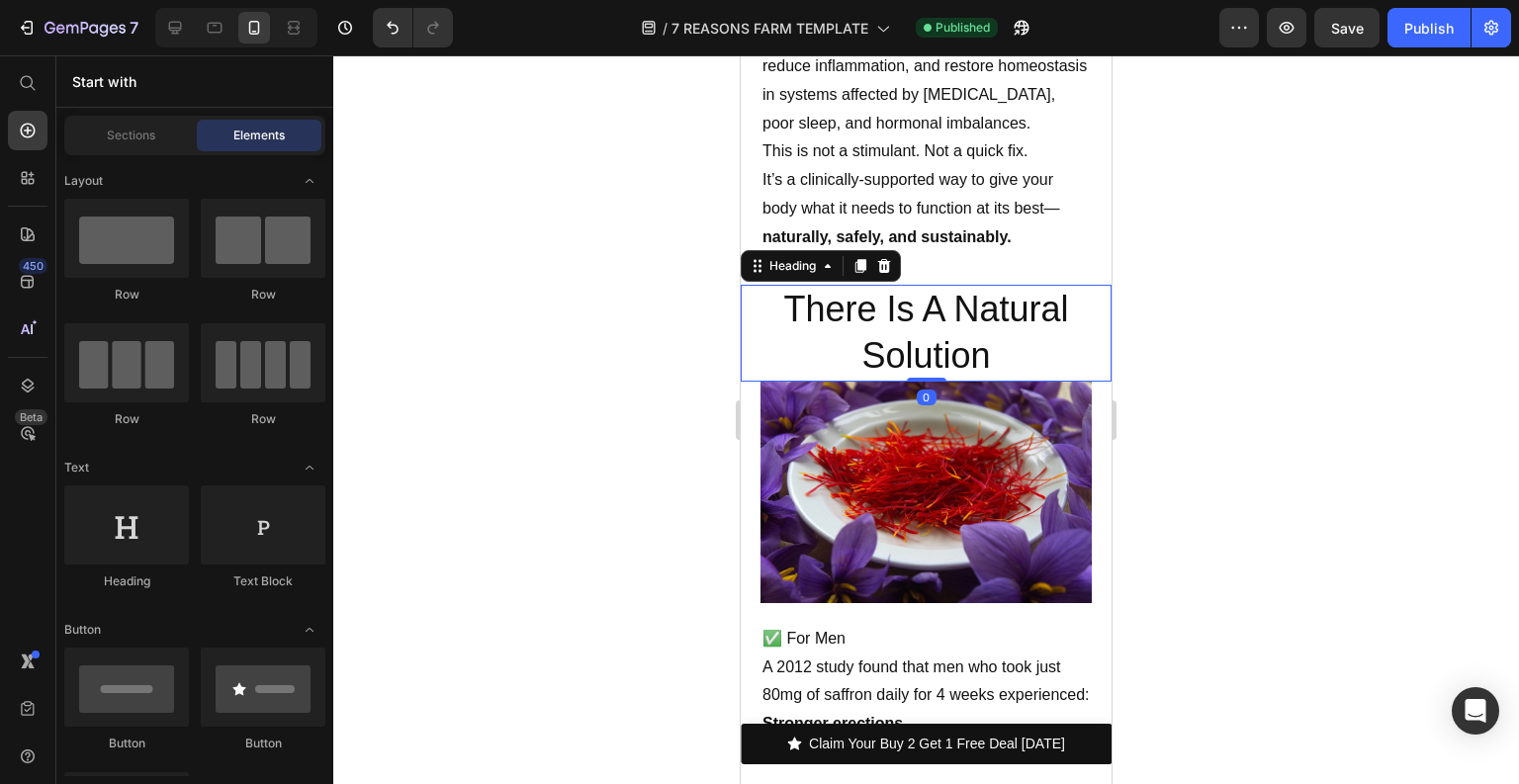 click on "There Is A Natural Solution" at bounding box center [926, 333] 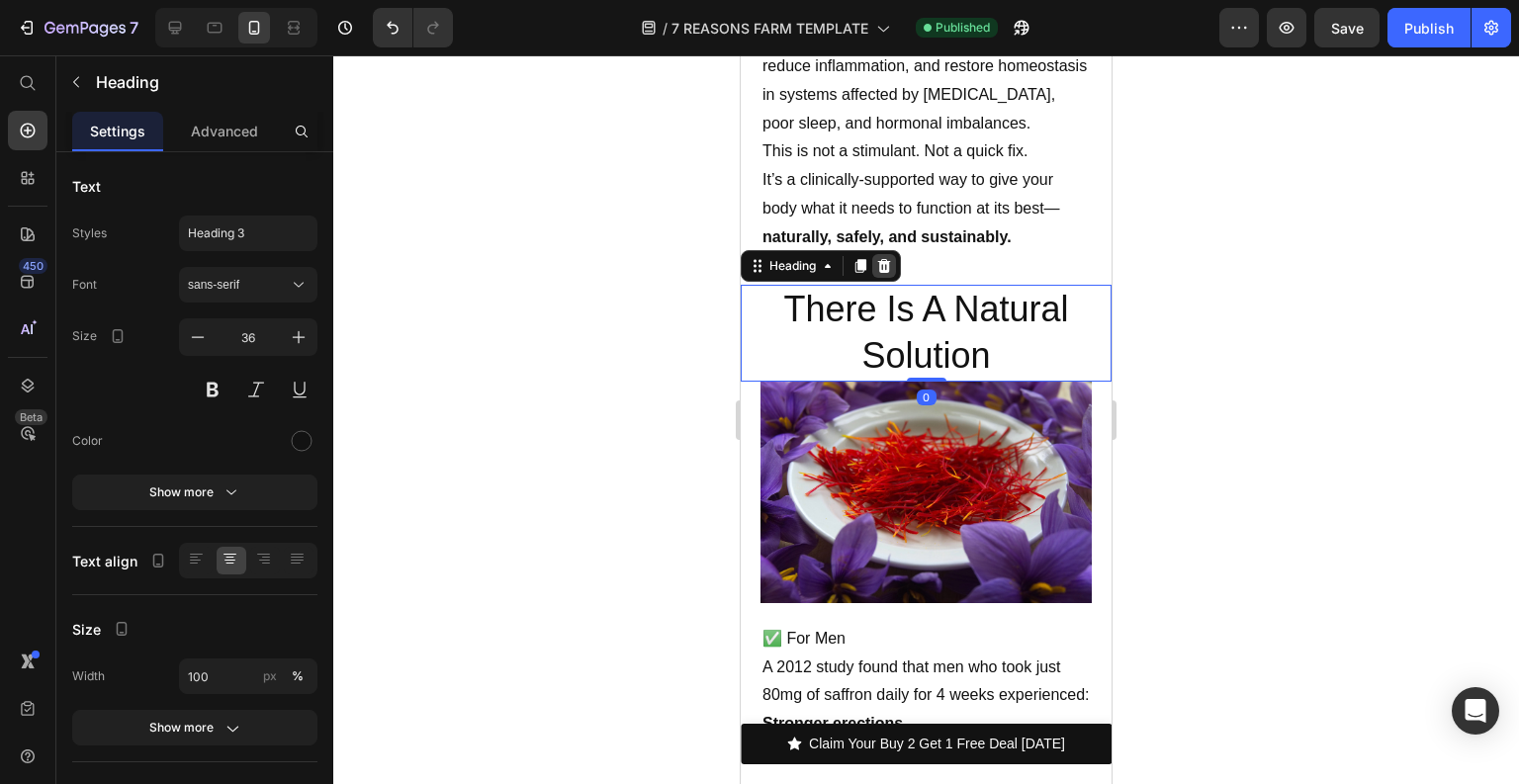 click 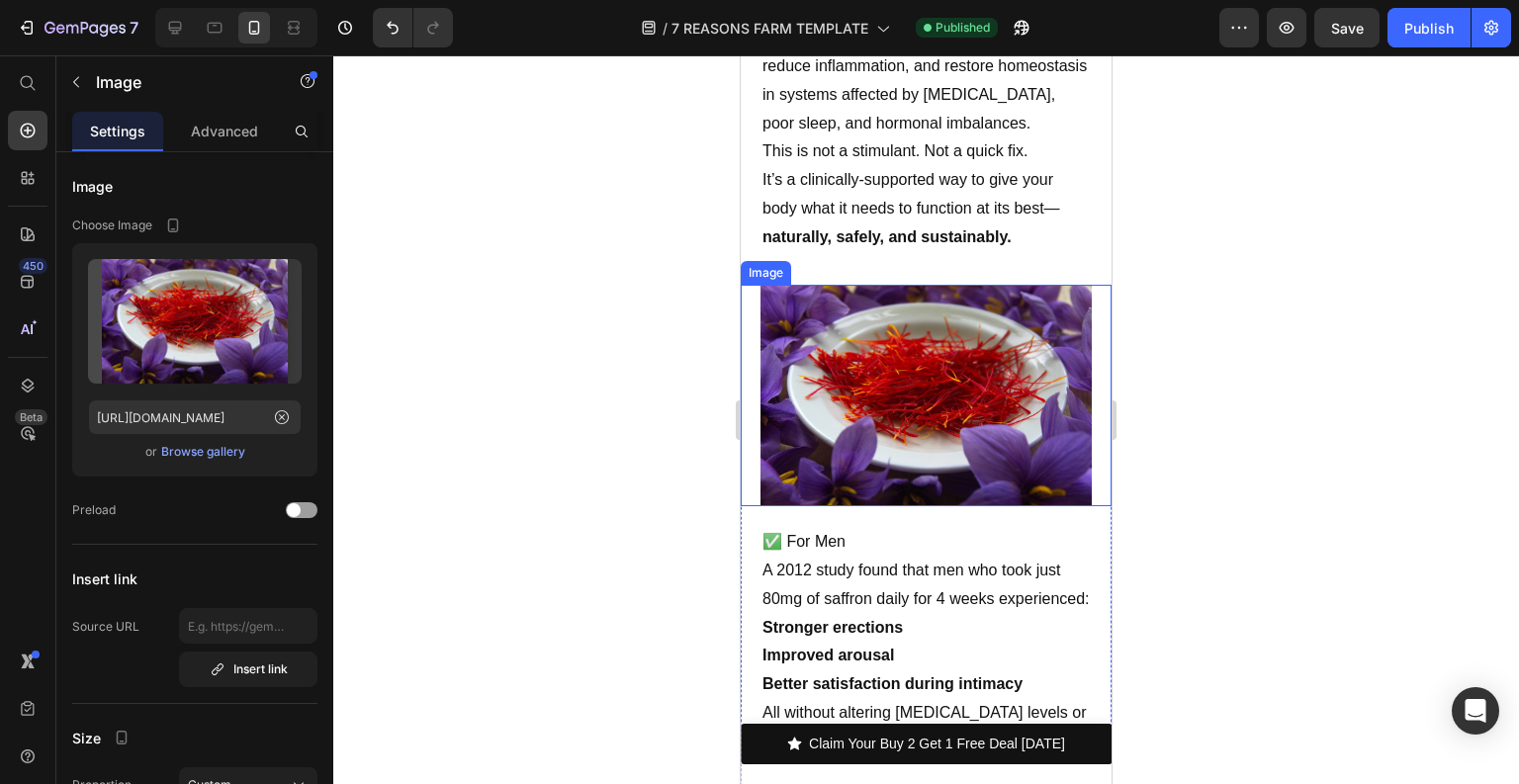 click at bounding box center (926, 395) 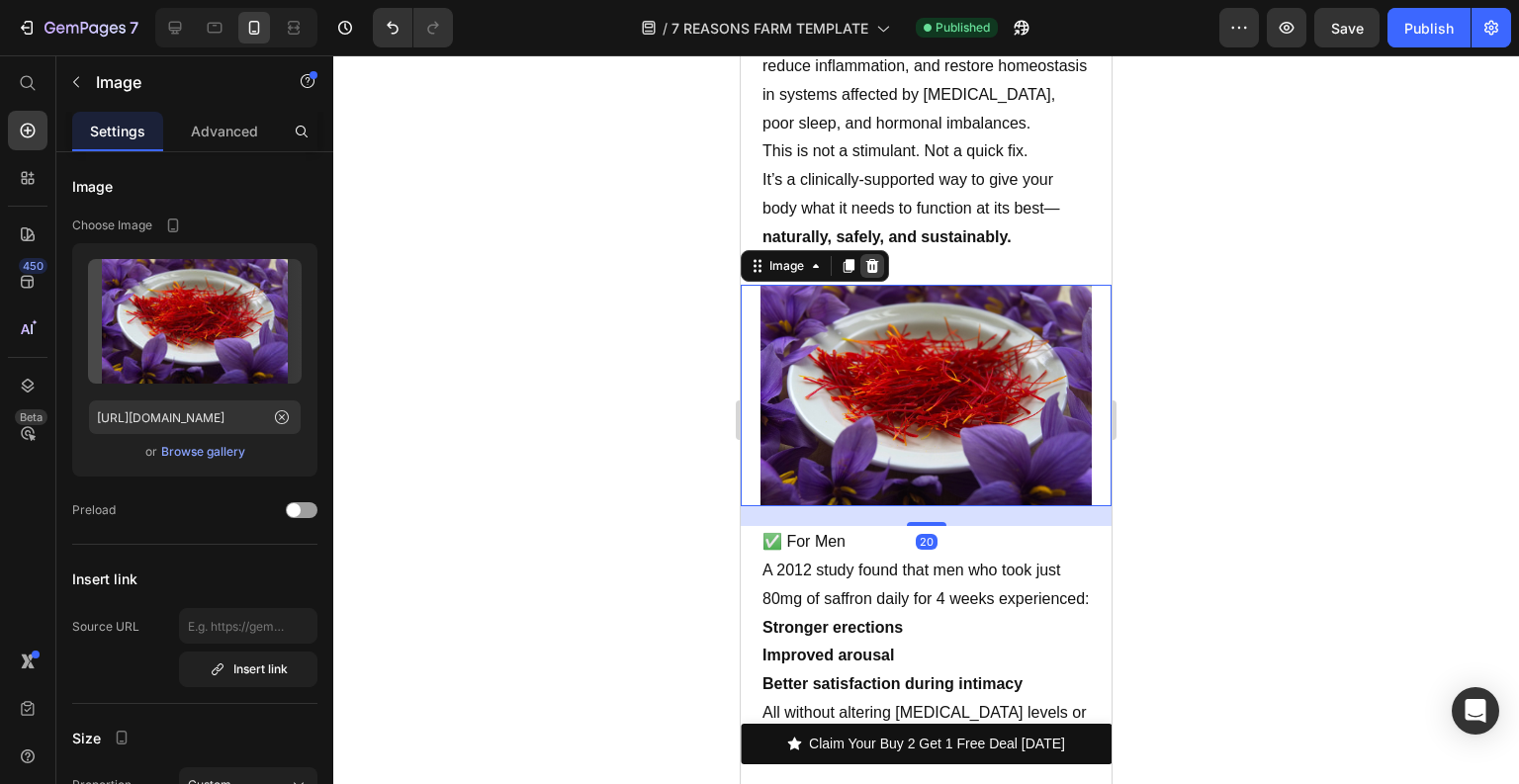 click 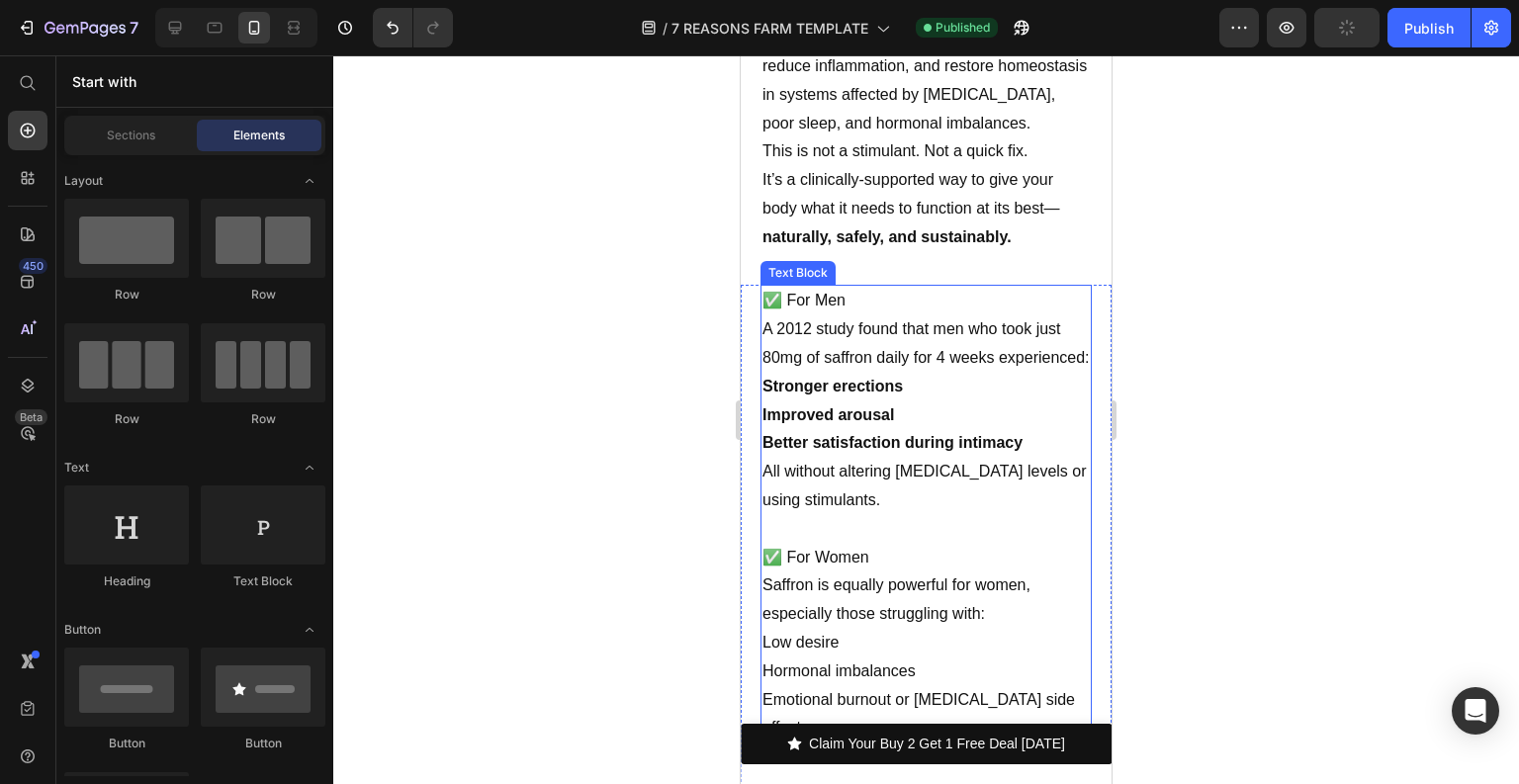 click on "A 2012 study found that men who took just 80mg of saffron daily for 4 weeks experienced:" at bounding box center (926, 344) 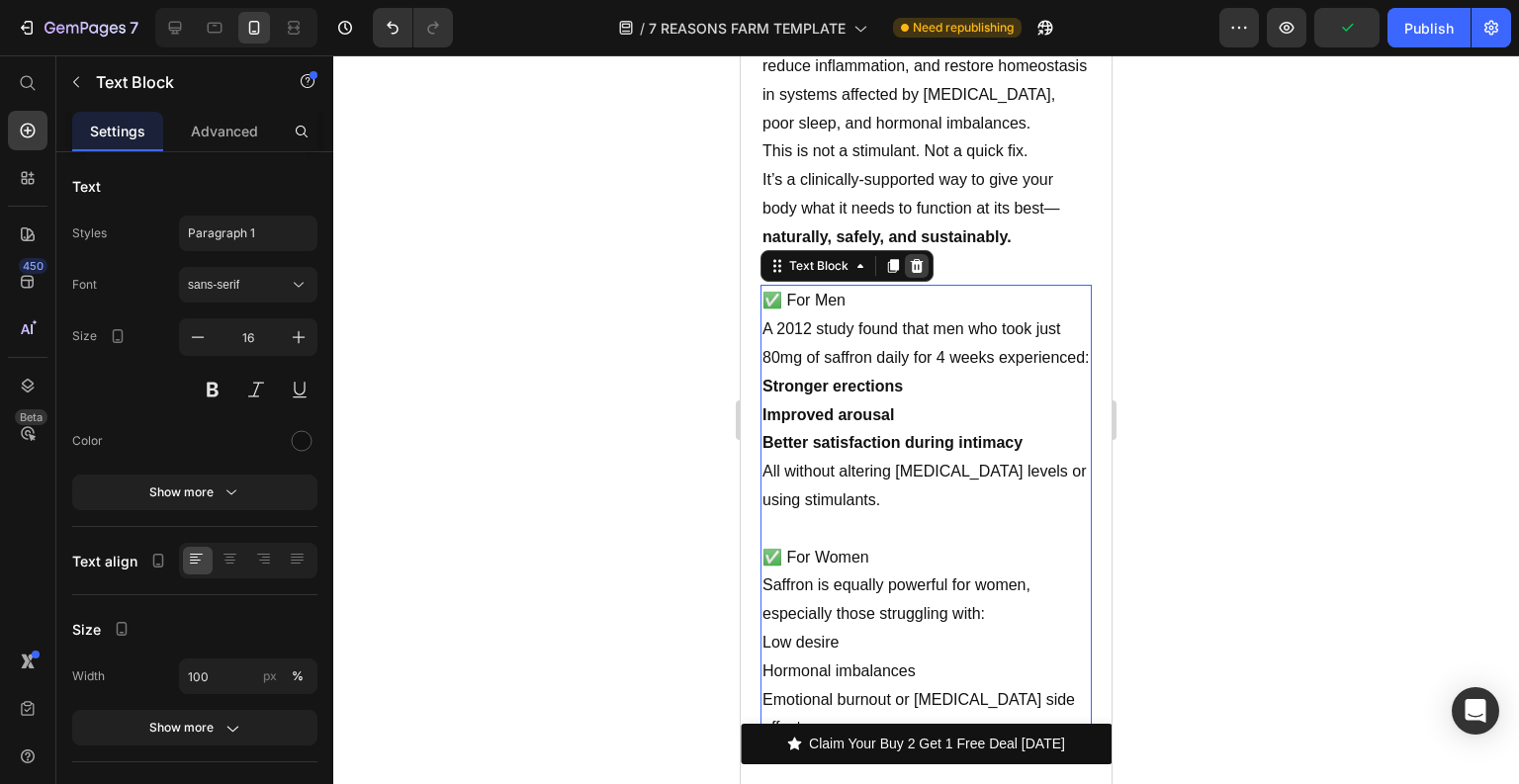 click 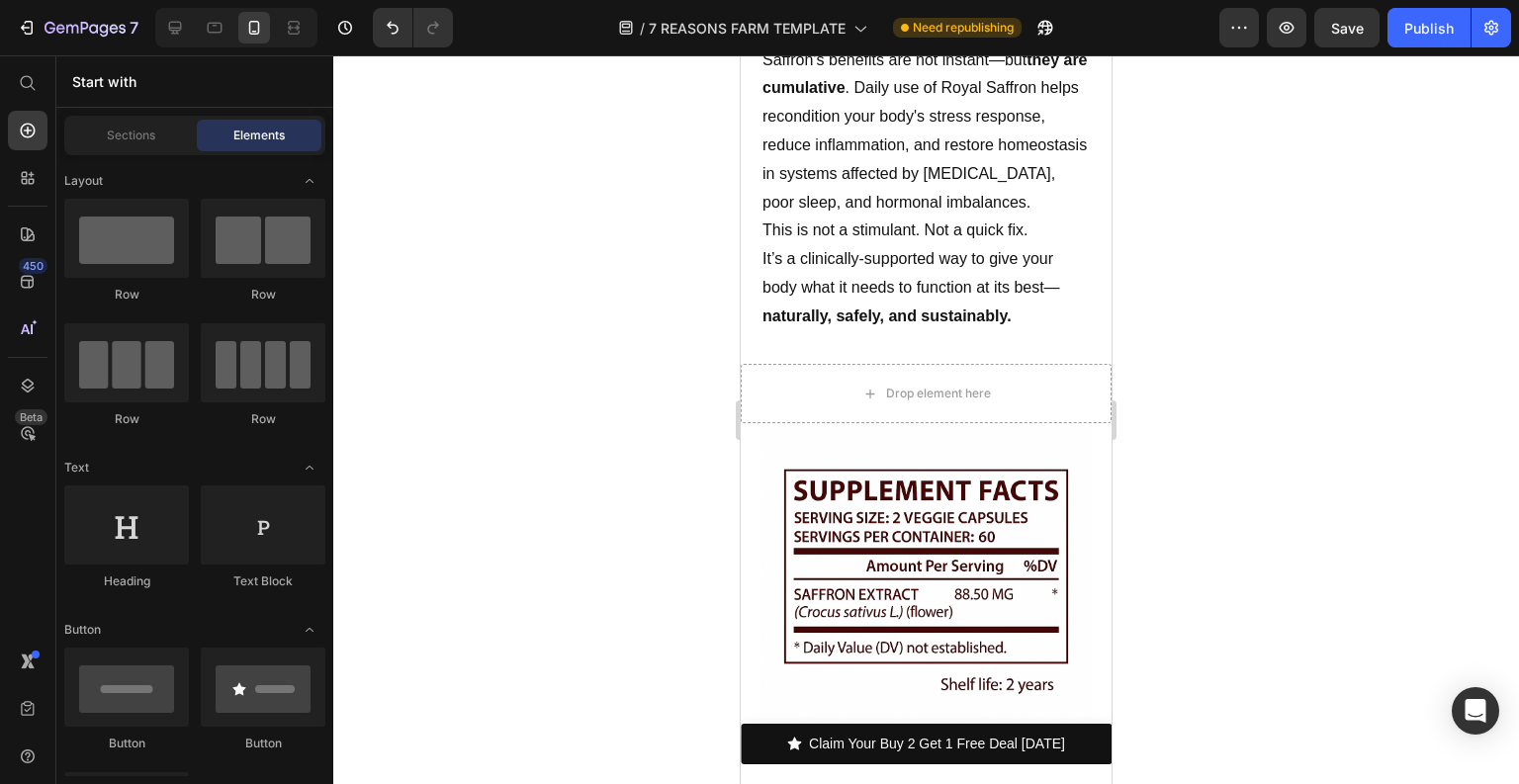 scroll, scrollTop: 6756, scrollLeft: 0, axis: vertical 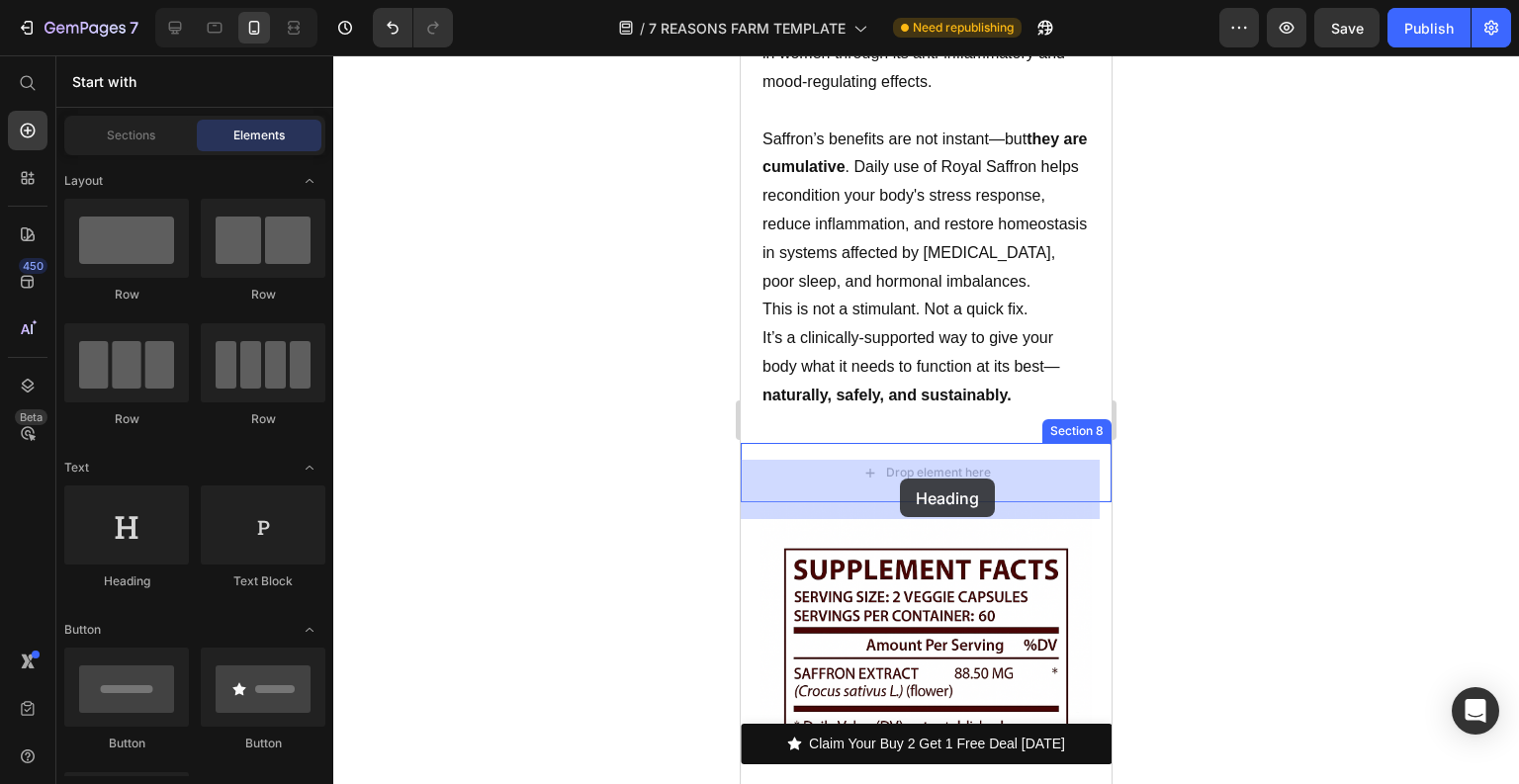 drag, startPoint x: 861, startPoint y: 570, endPoint x: 900, endPoint y: 478, distance: 99.92497 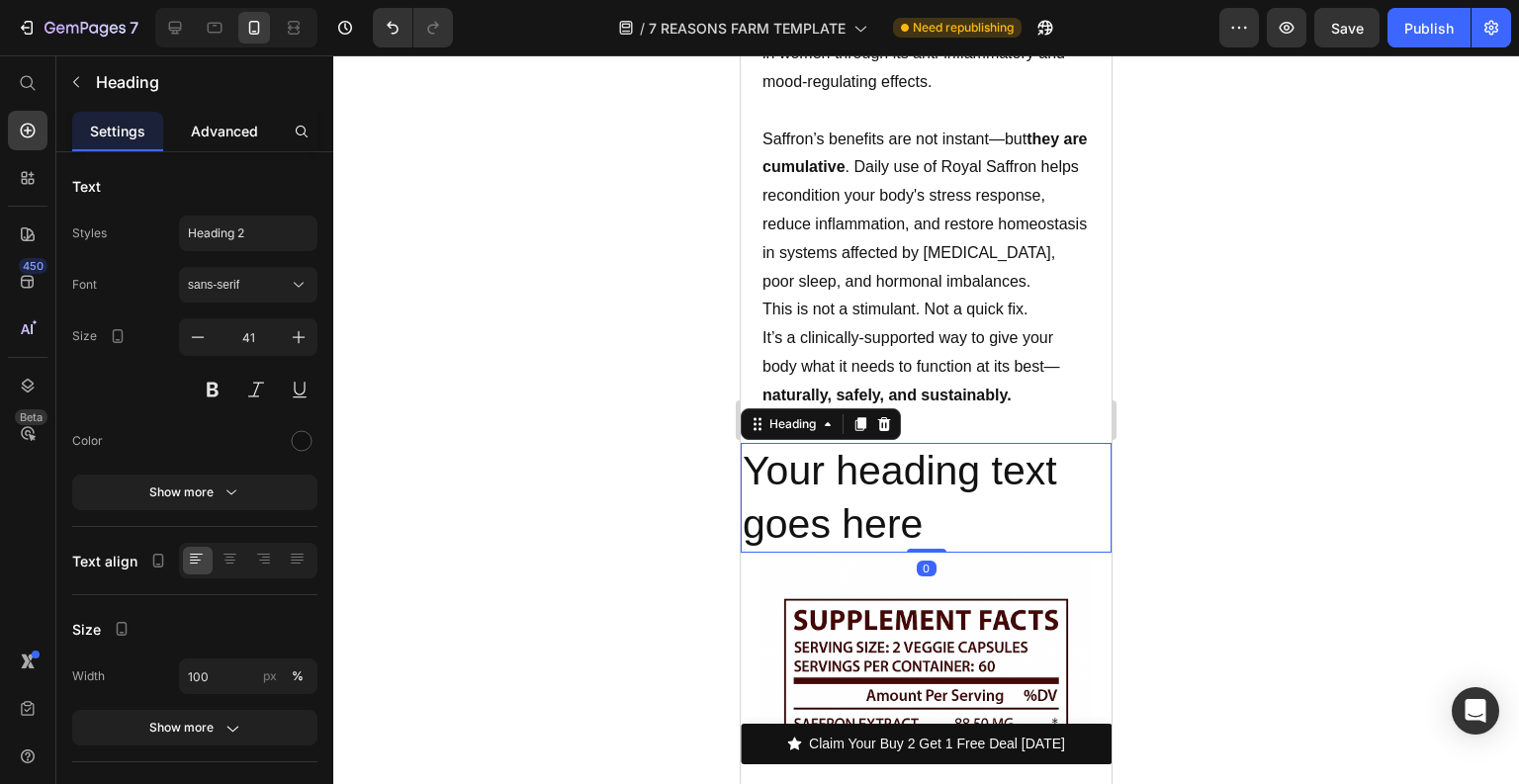 click on "Advanced" 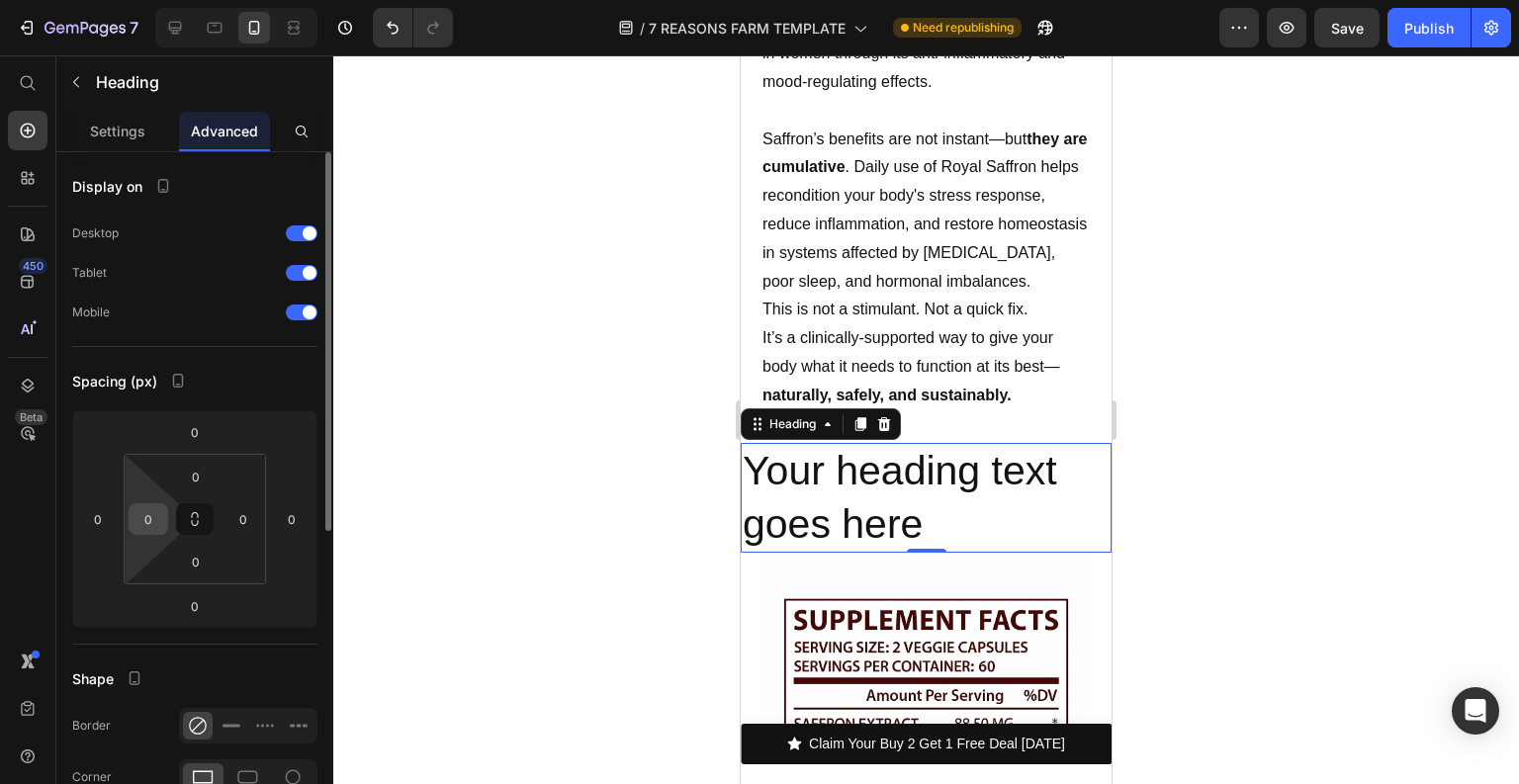 click on "0" at bounding box center (148, 519) 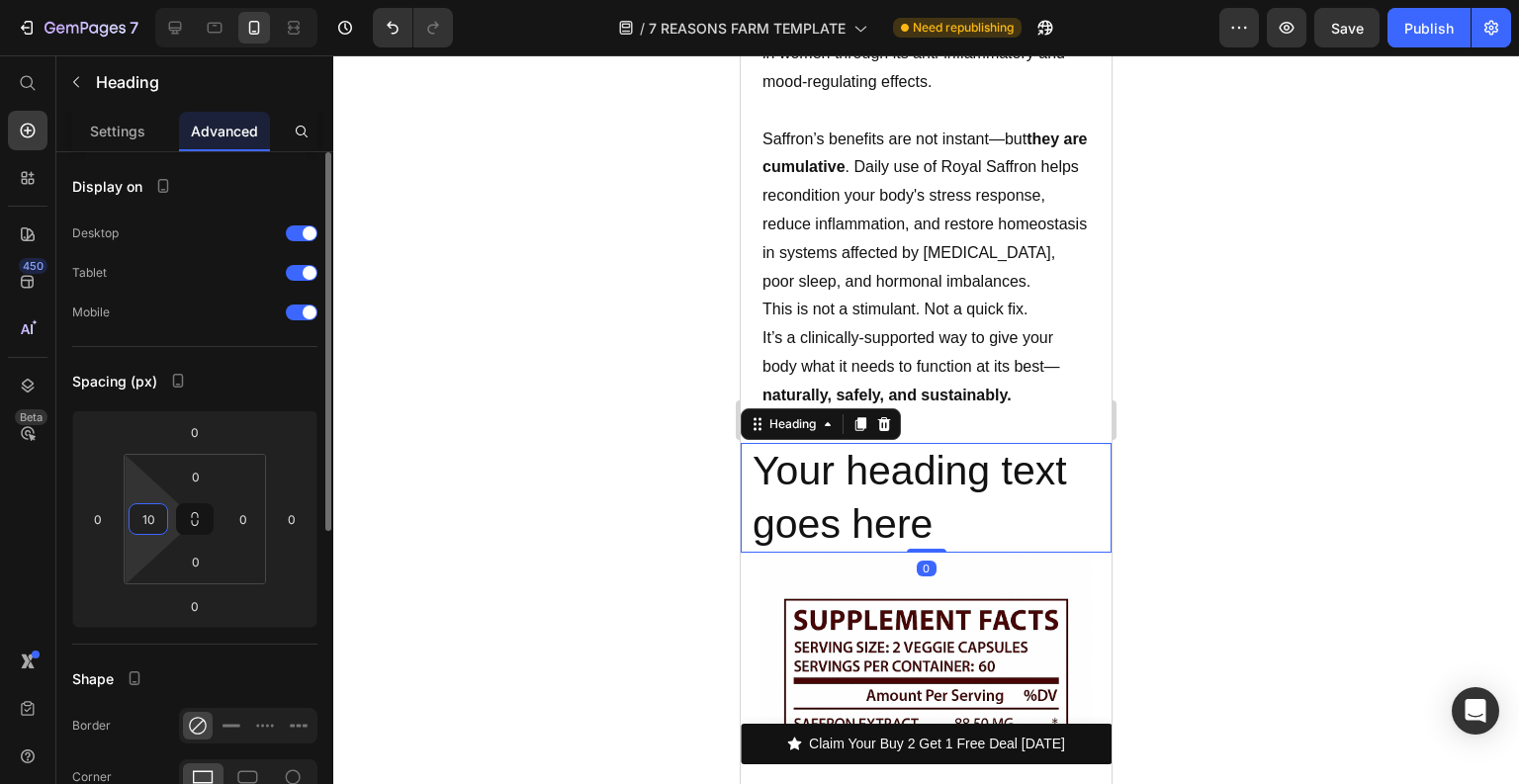 drag, startPoint x: 153, startPoint y: 516, endPoint x: 128, endPoint y: 518, distance: 25.079872 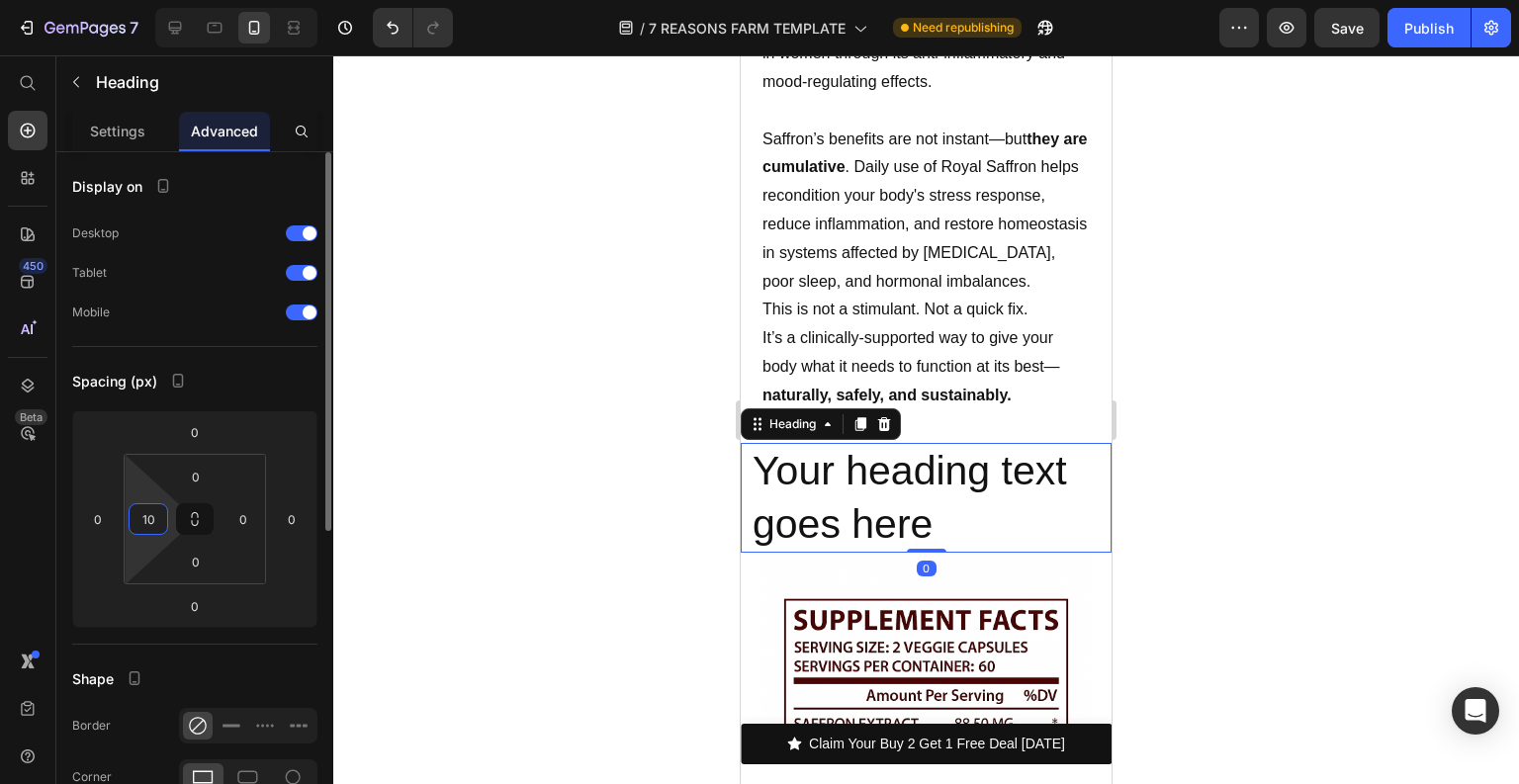 click on "10" at bounding box center (148, 519) 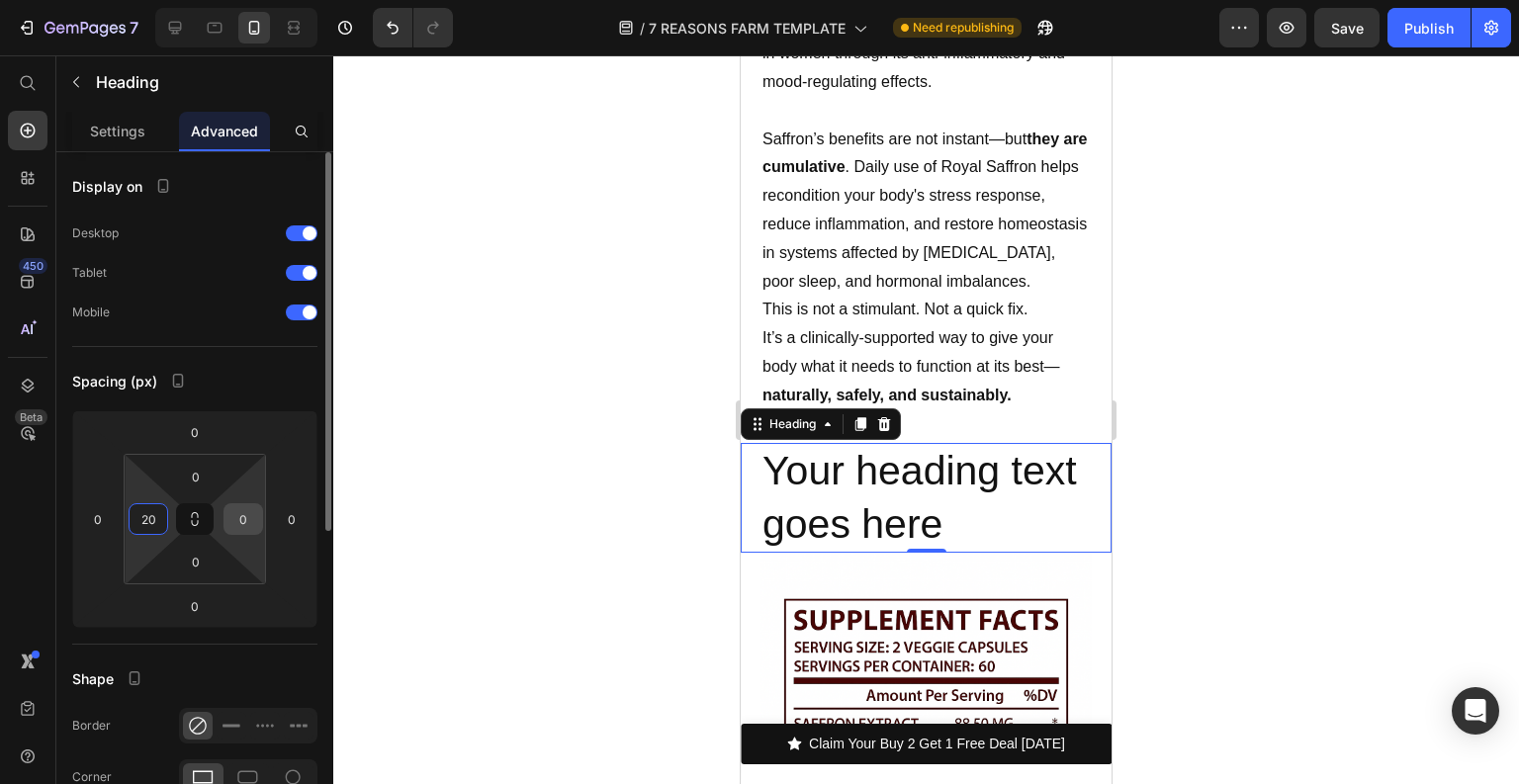 type on "20" 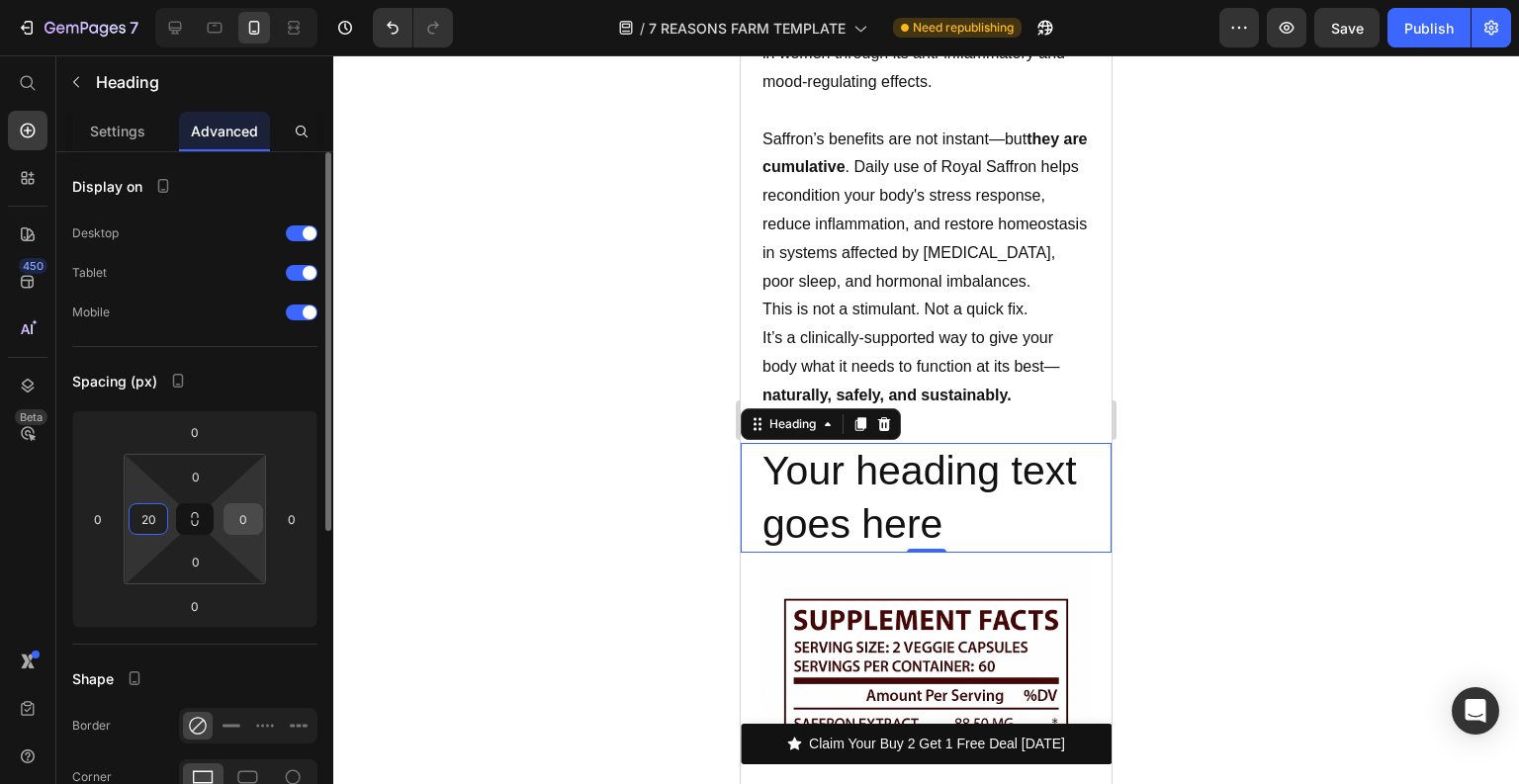 click on "0" at bounding box center (243, 519) 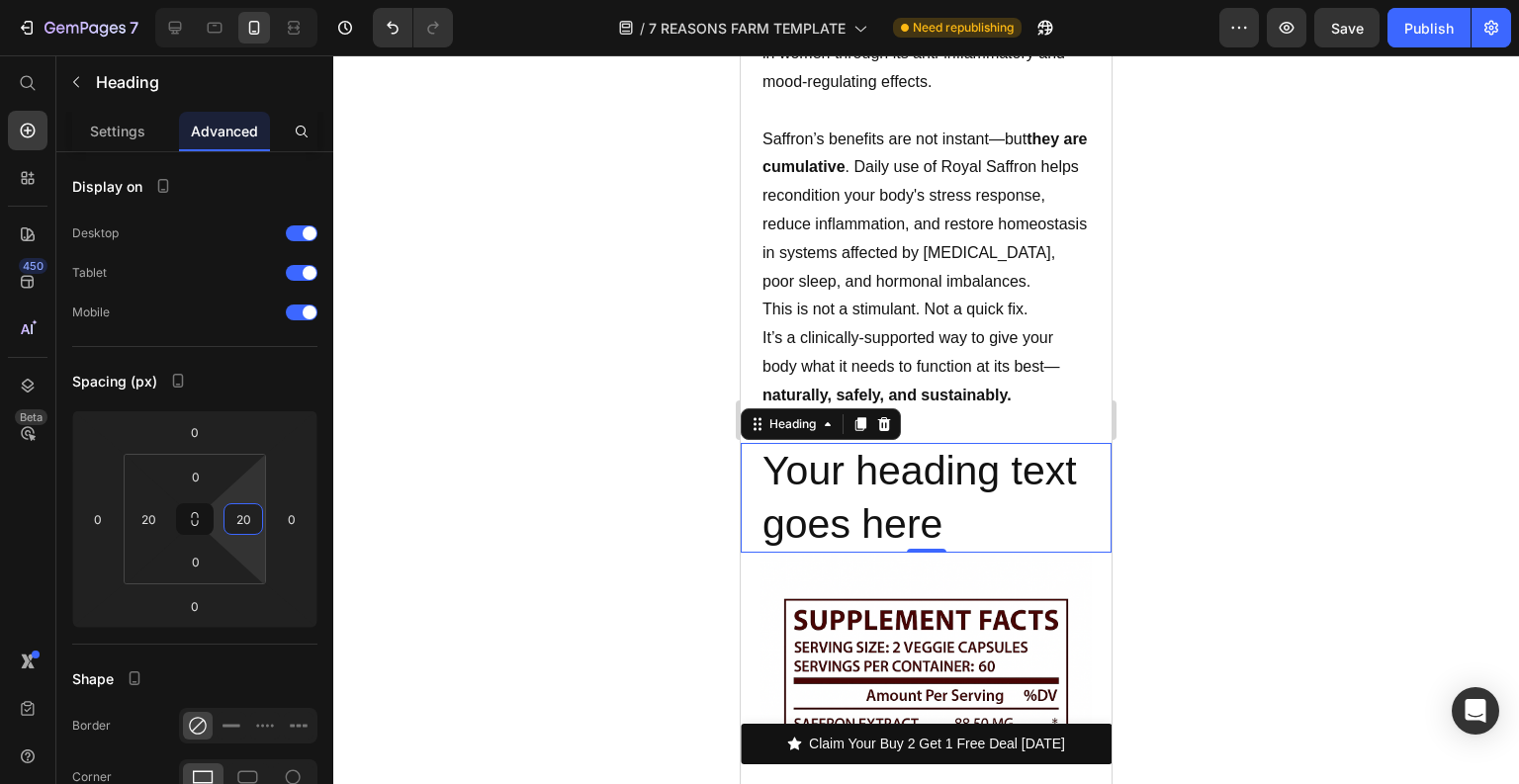 type on "20" 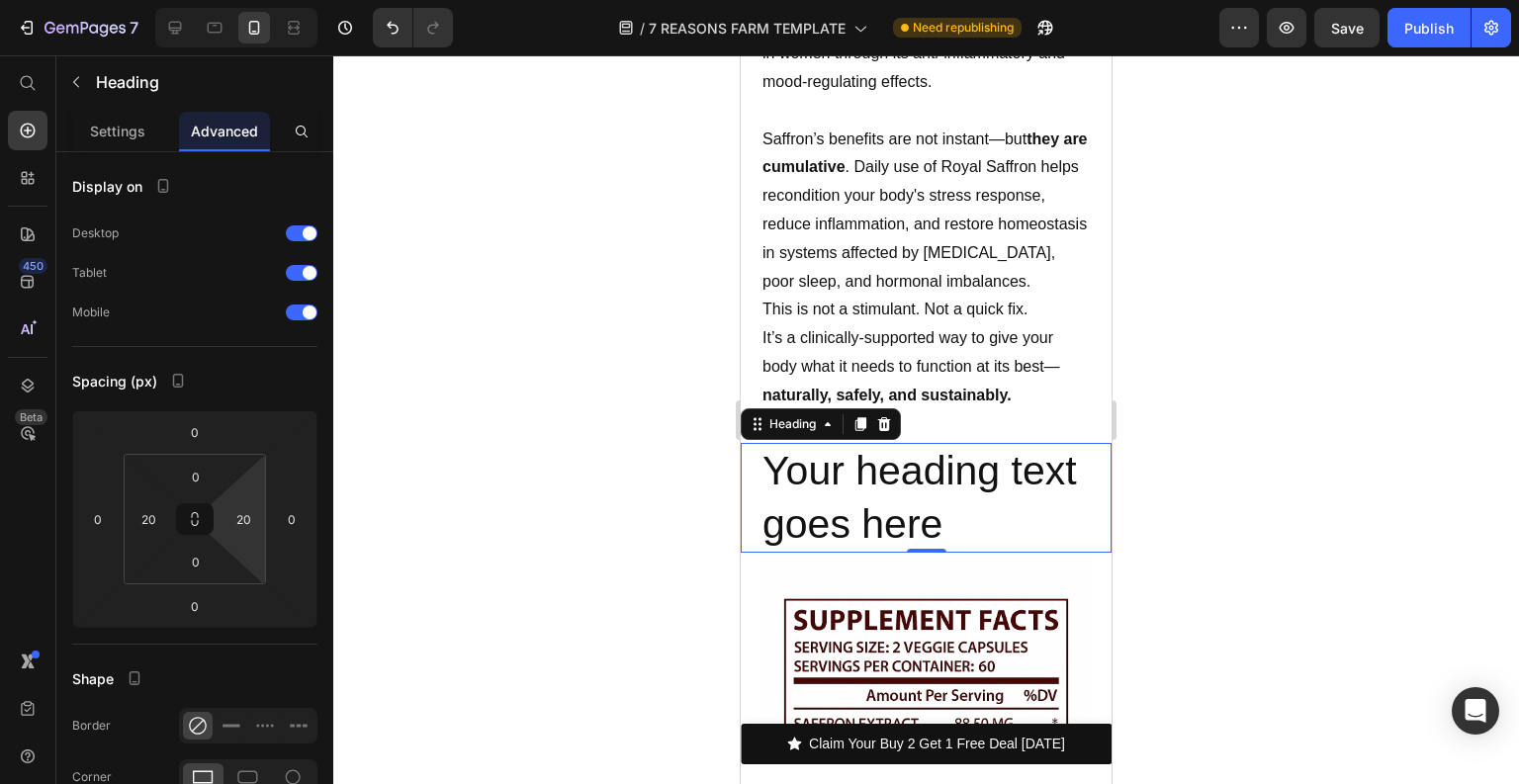 click on "Your heading text goes here" at bounding box center [926, 497] 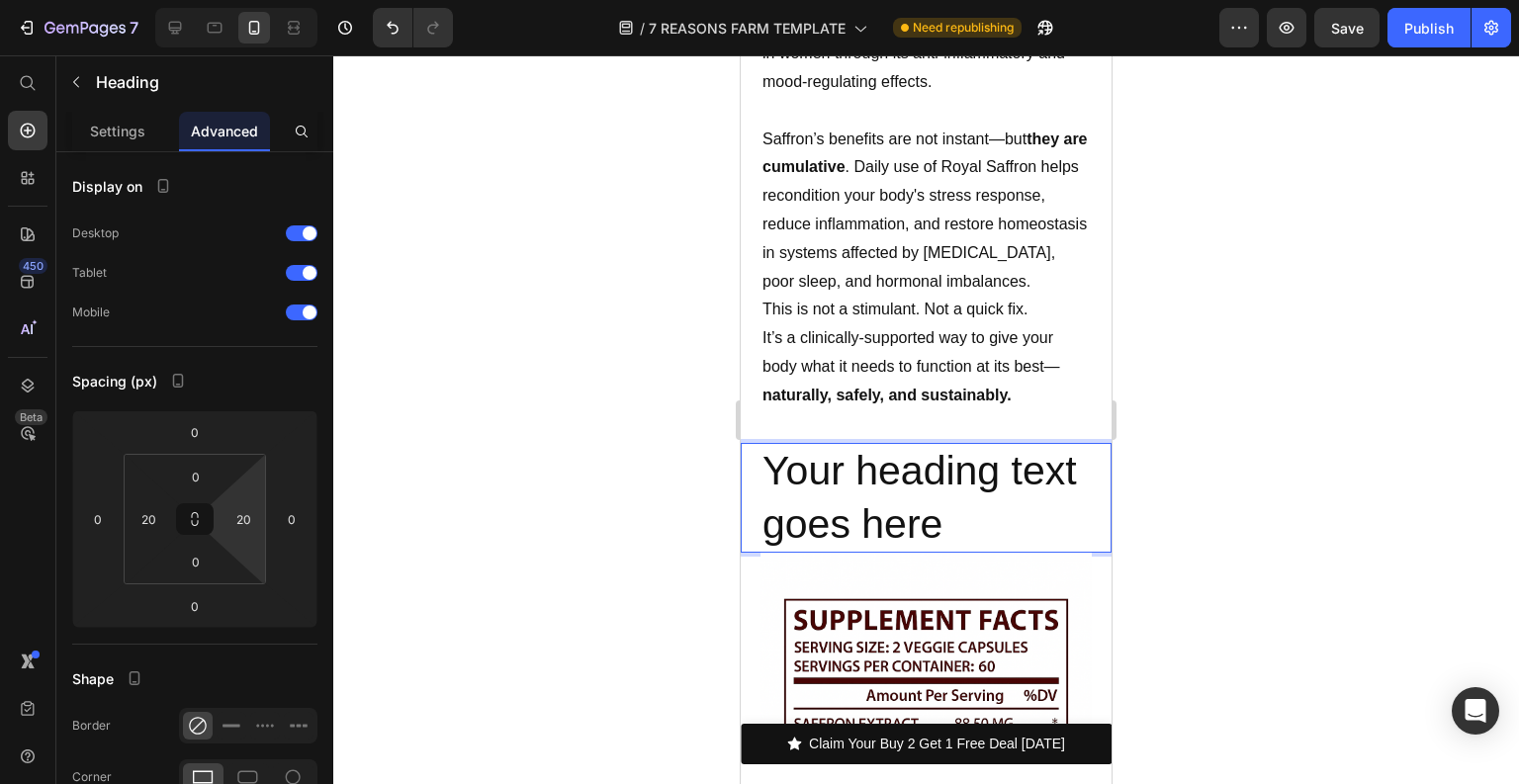 click on "Your heading text goes here" at bounding box center (926, 497) 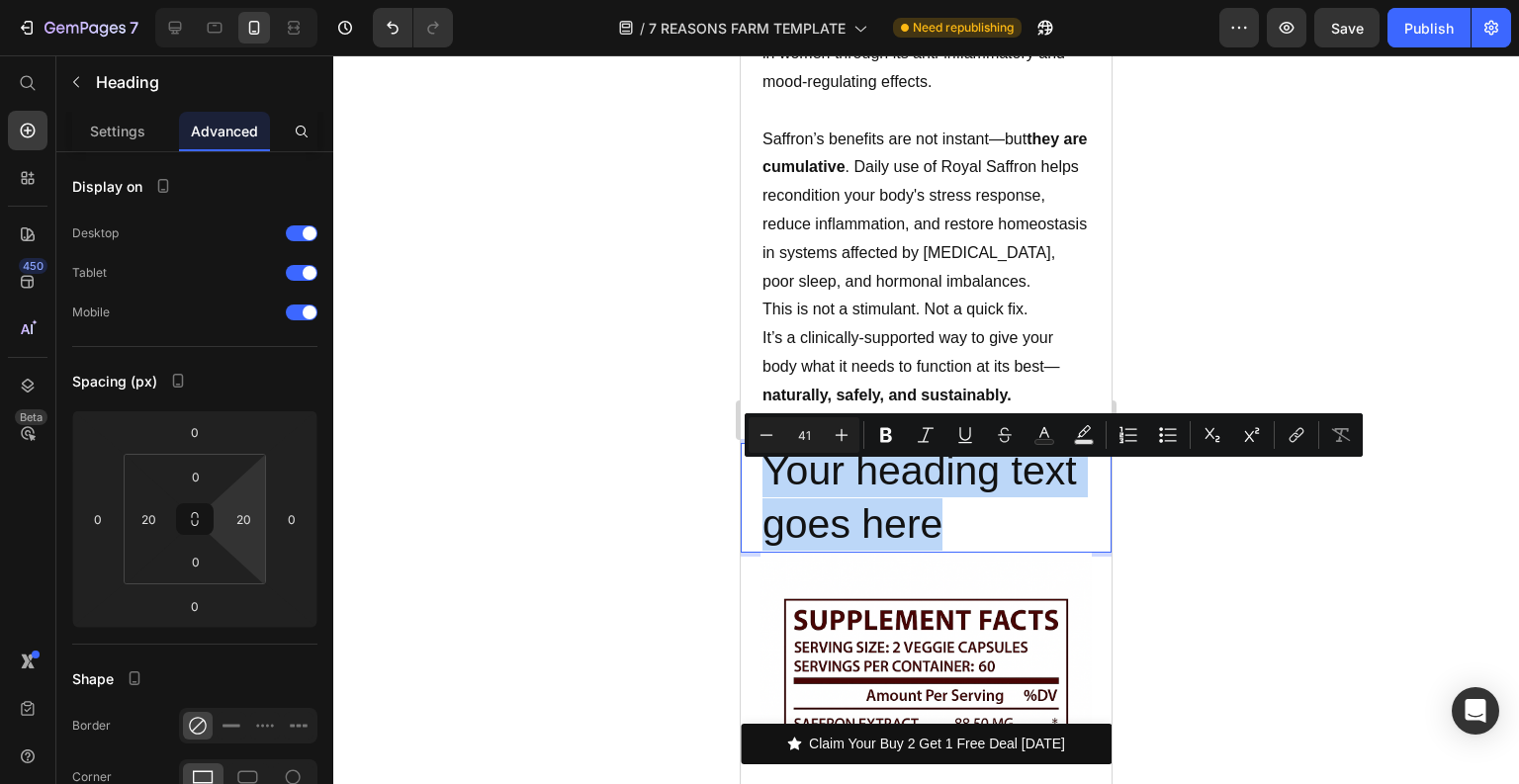 drag, startPoint x: 944, startPoint y: 535, endPoint x: 763, endPoint y: 490, distance: 186.51005 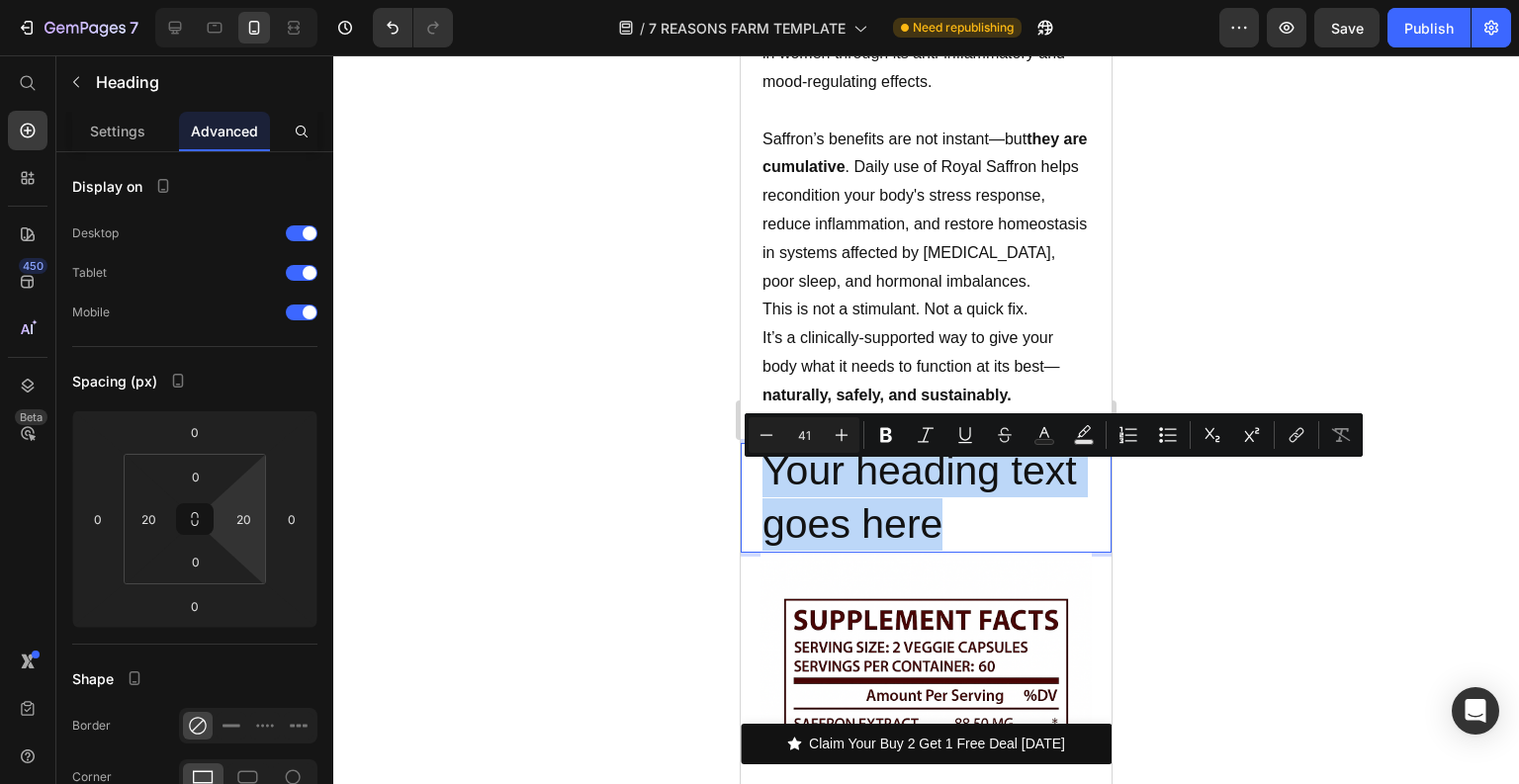 click on "Your heading text goes here" at bounding box center [926, 497] 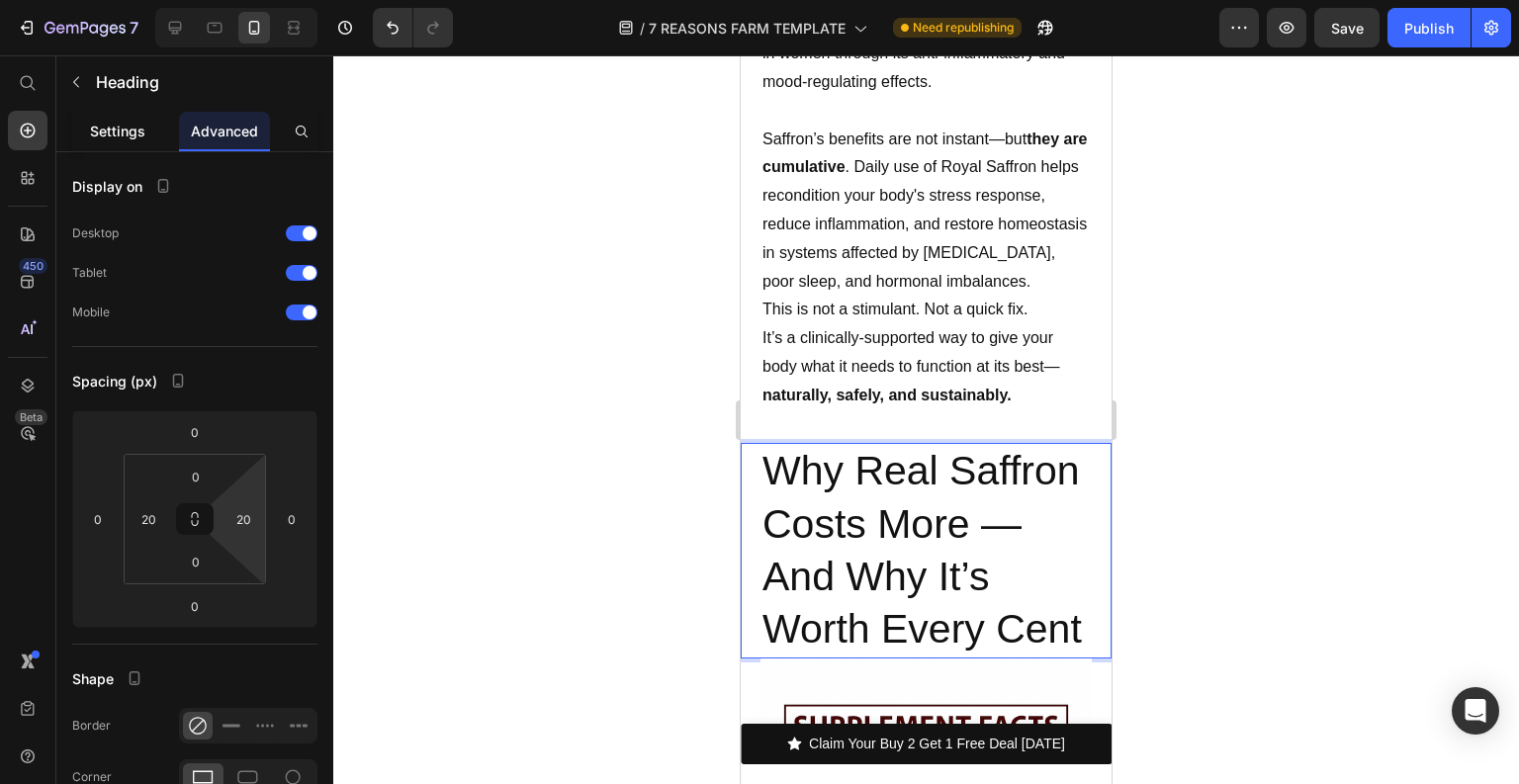 click on "Settings" 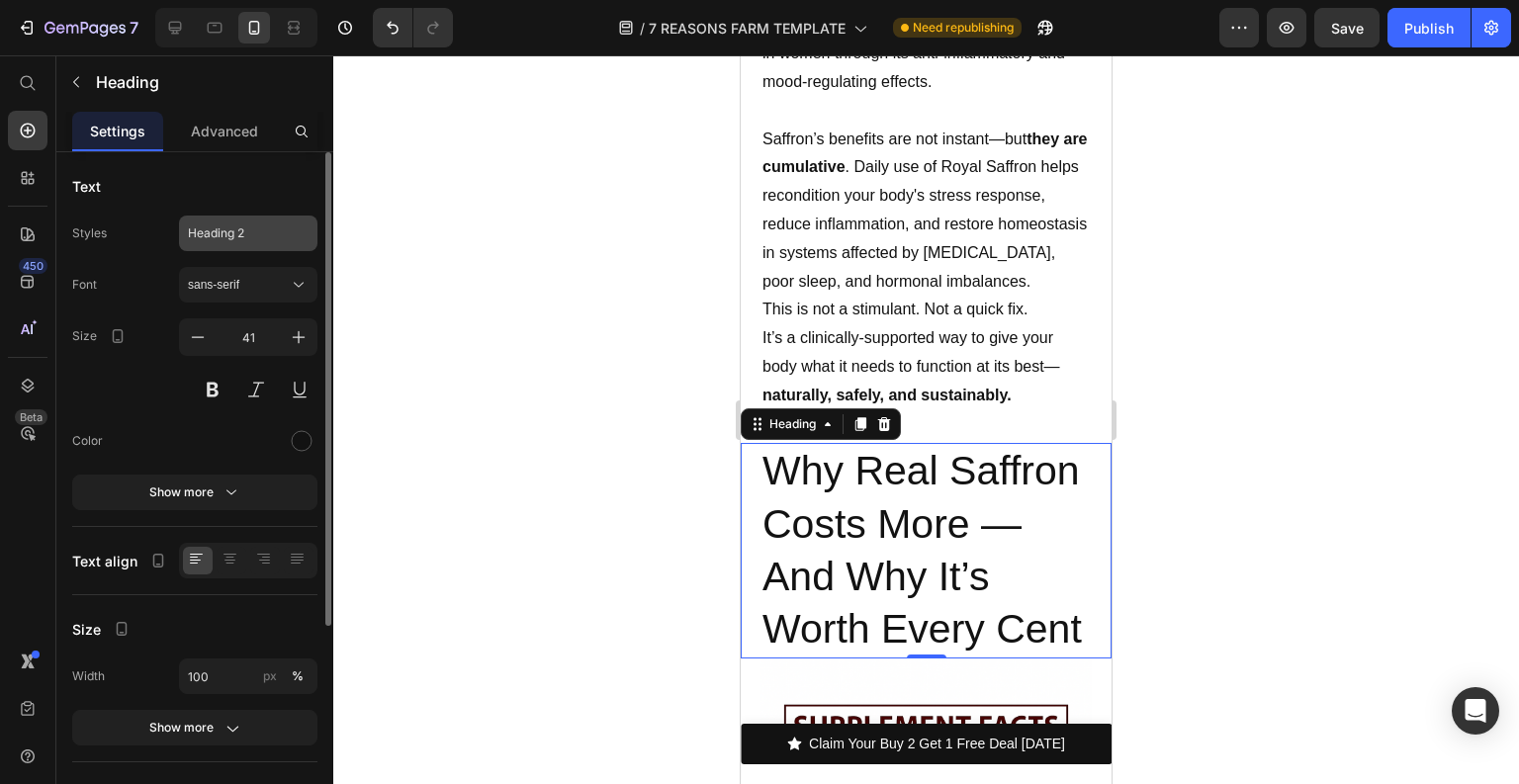 click on "Heading 2" at bounding box center [236, 233] 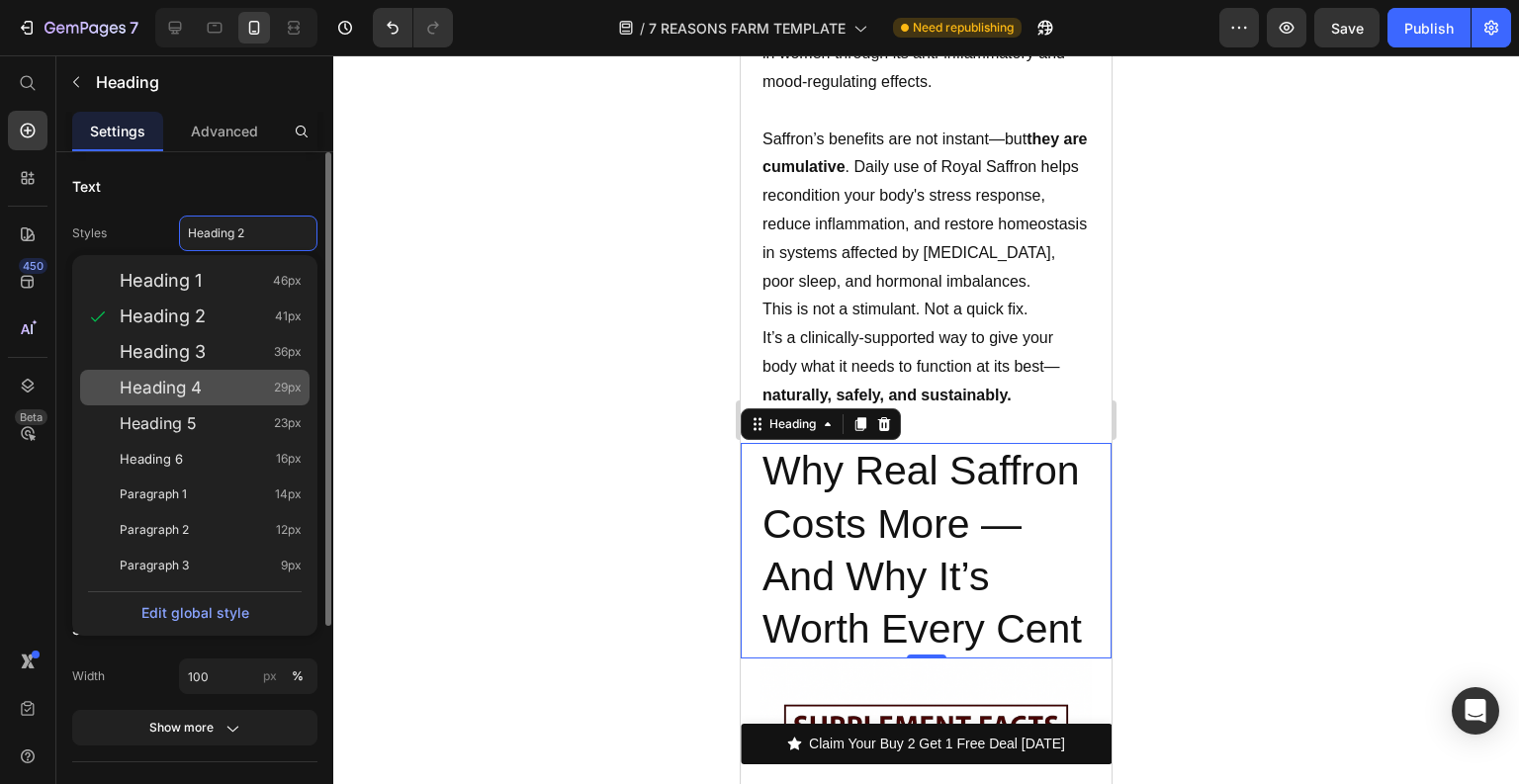 click on "Heading 4 29px" at bounding box center [211, 388] 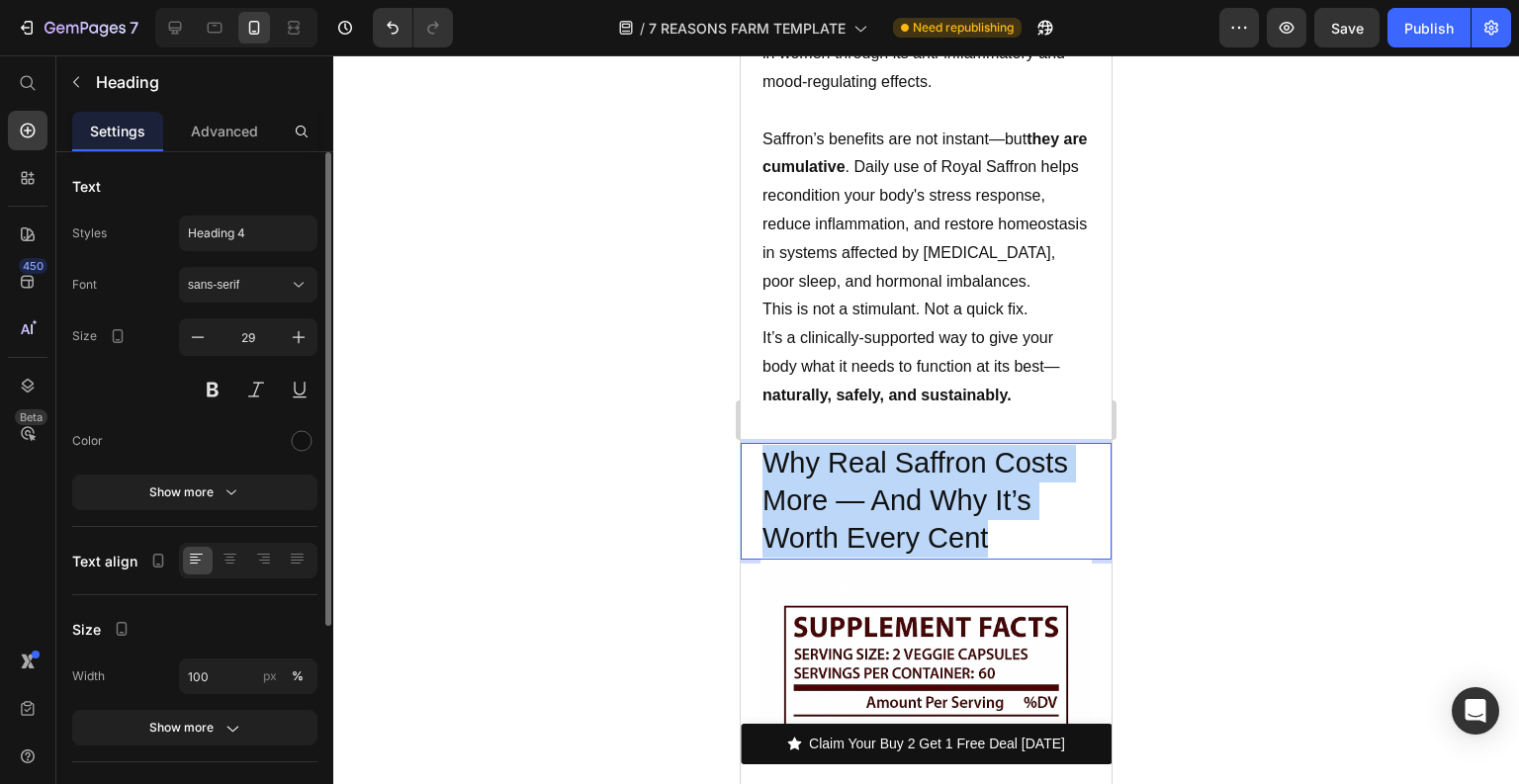 drag, startPoint x: 988, startPoint y: 558, endPoint x: 761, endPoint y: 493, distance: 236.12285 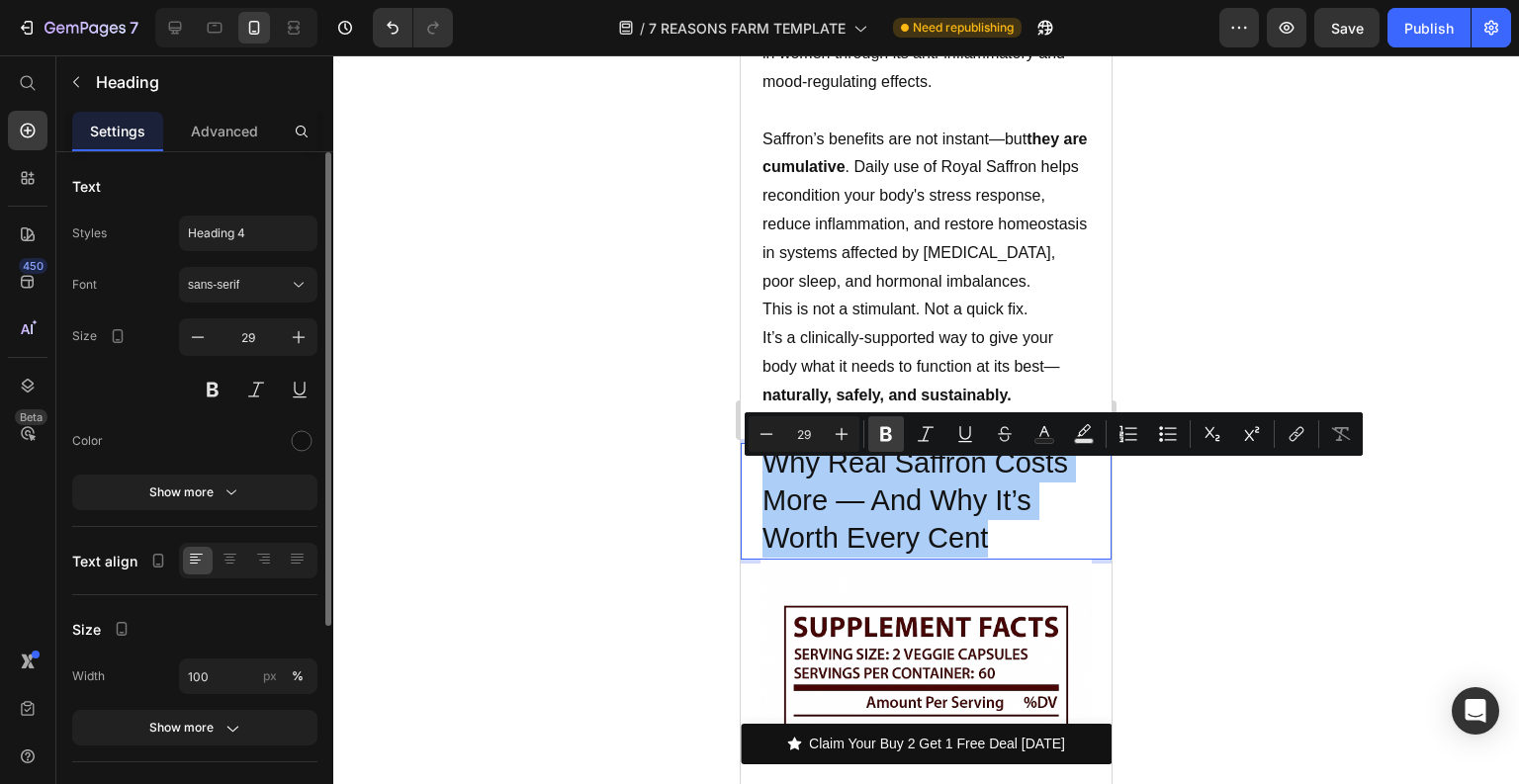 click 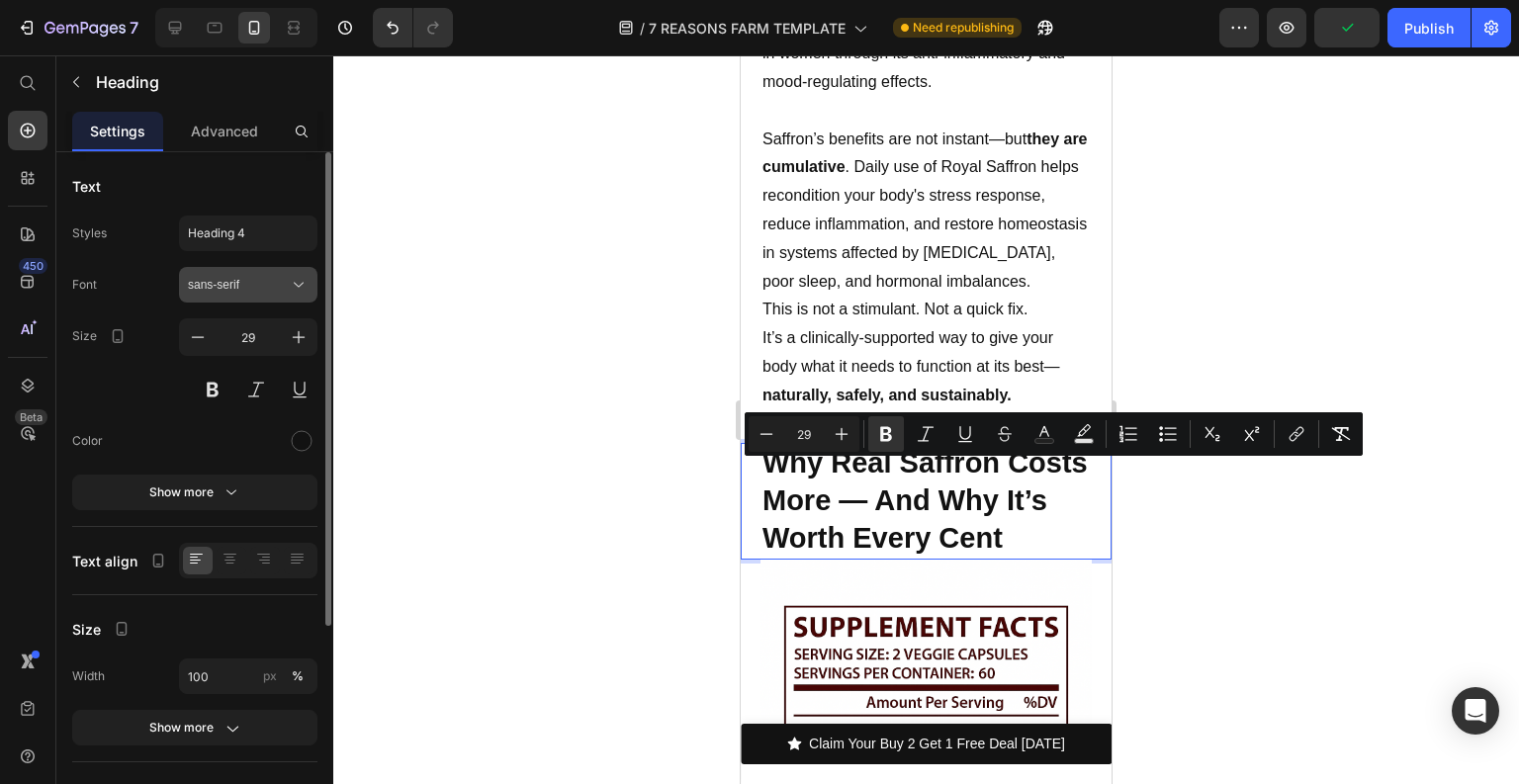 click on "sans-serif" at bounding box center (238, 285) 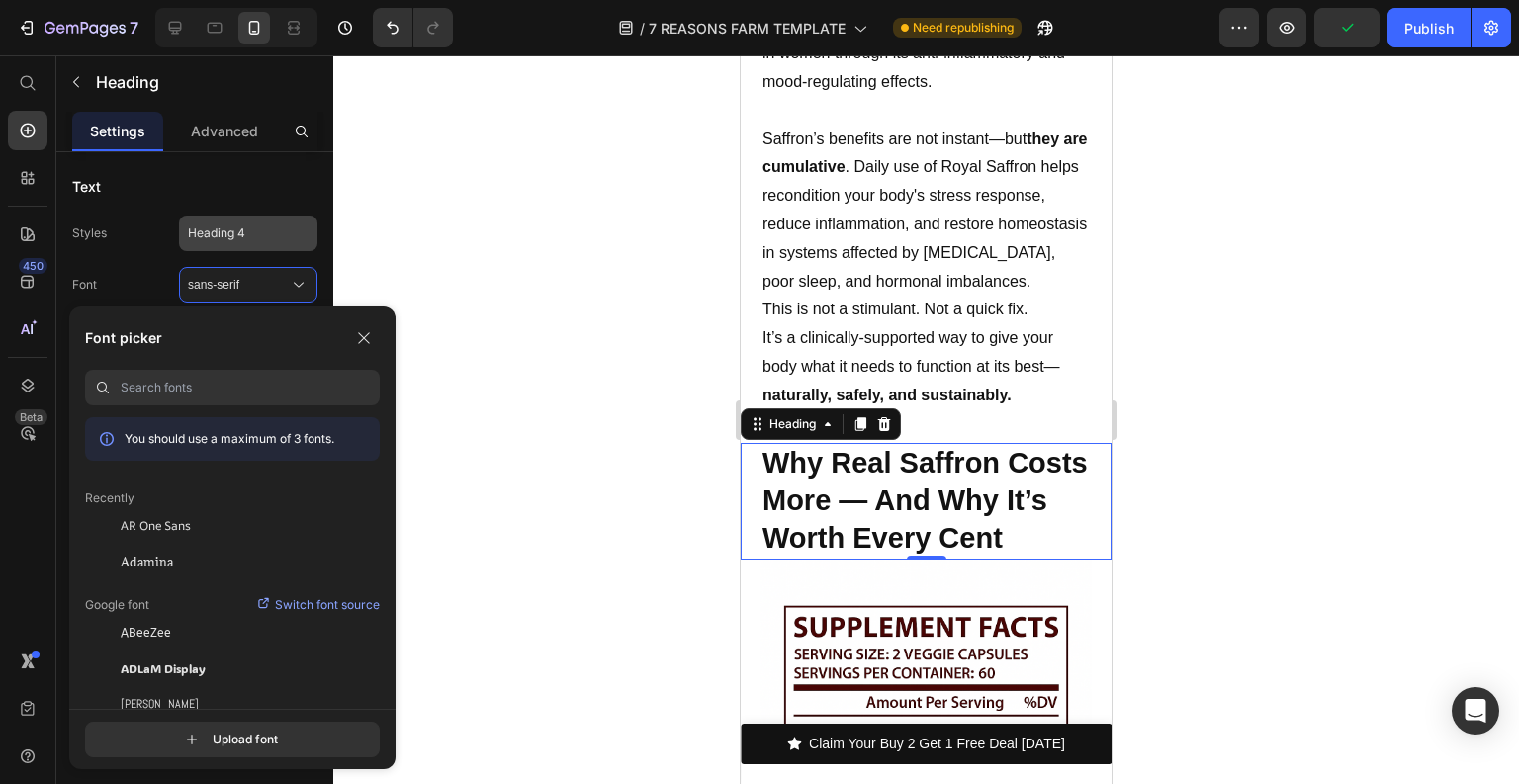 click on "Heading 4" at bounding box center [236, 233] 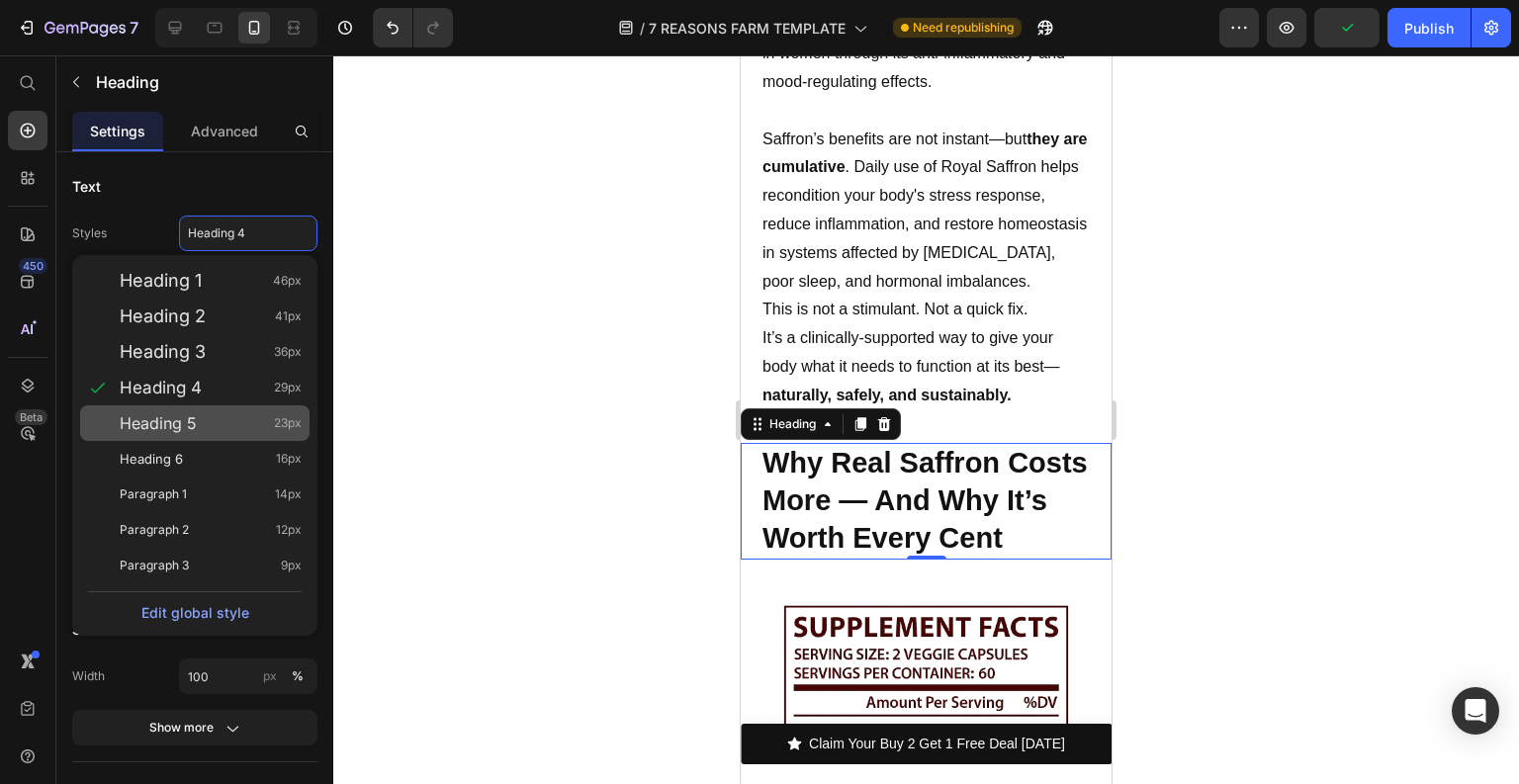 click on "Heading 5 23px" at bounding box center (211, 423) 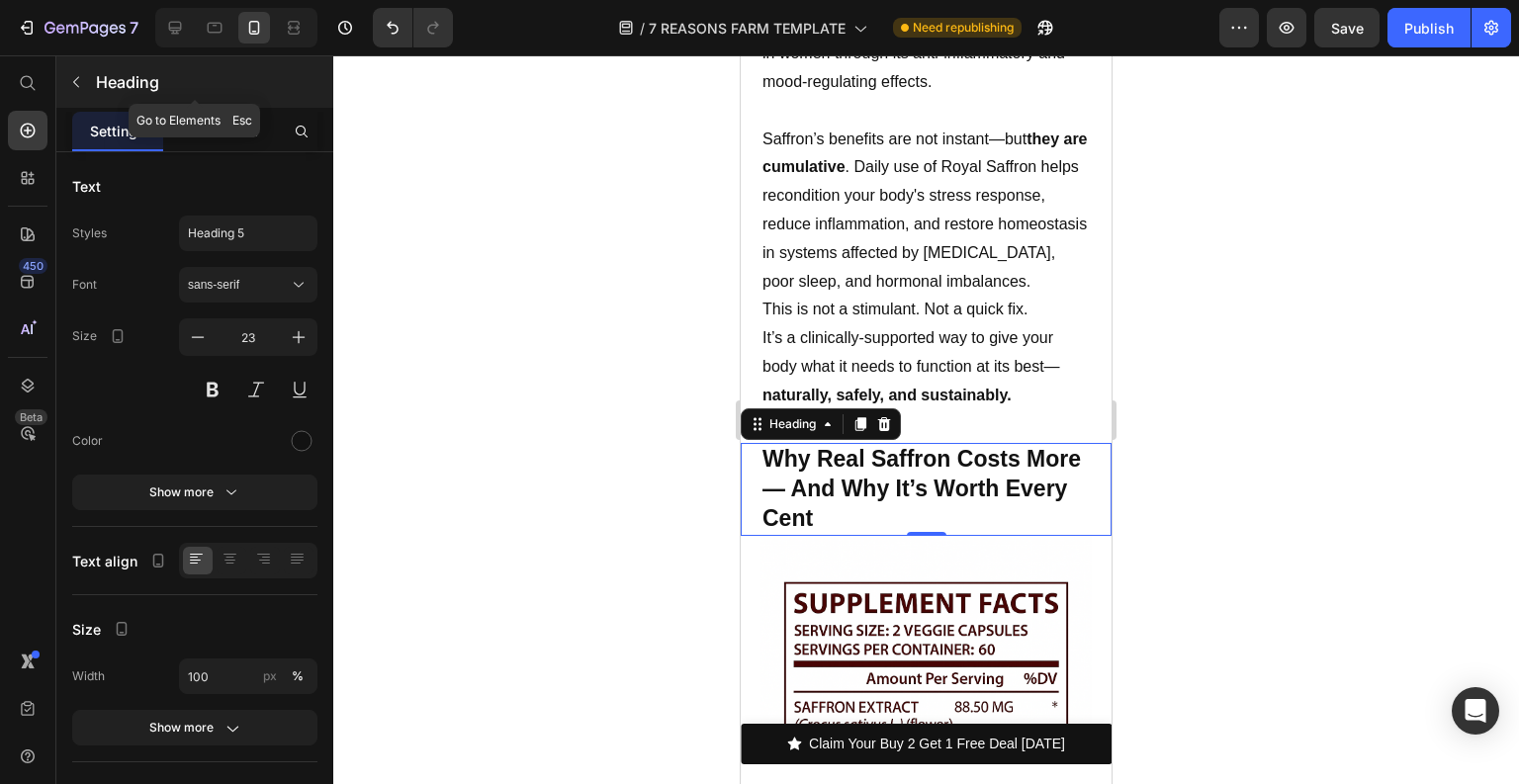 click 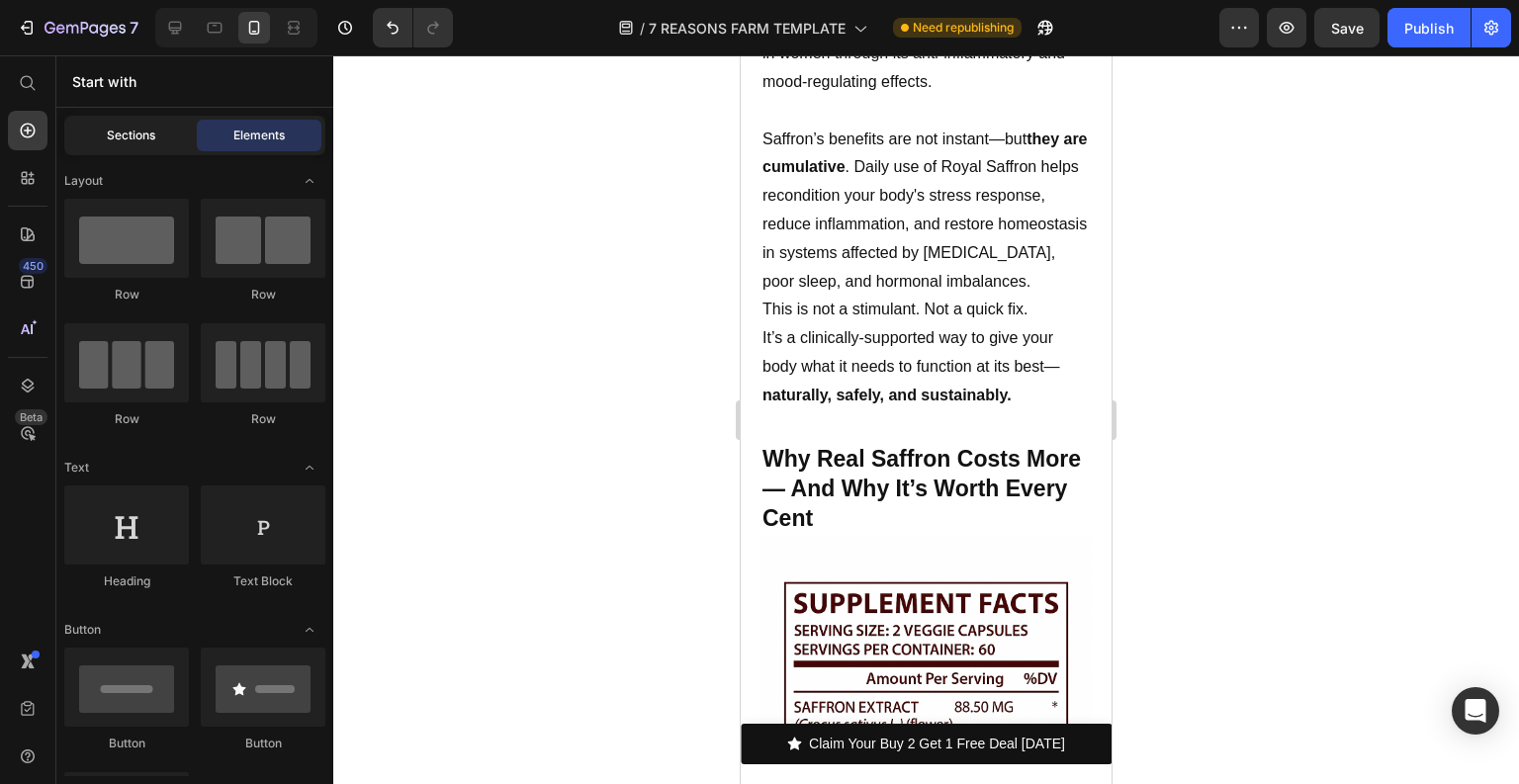click on "Sections" 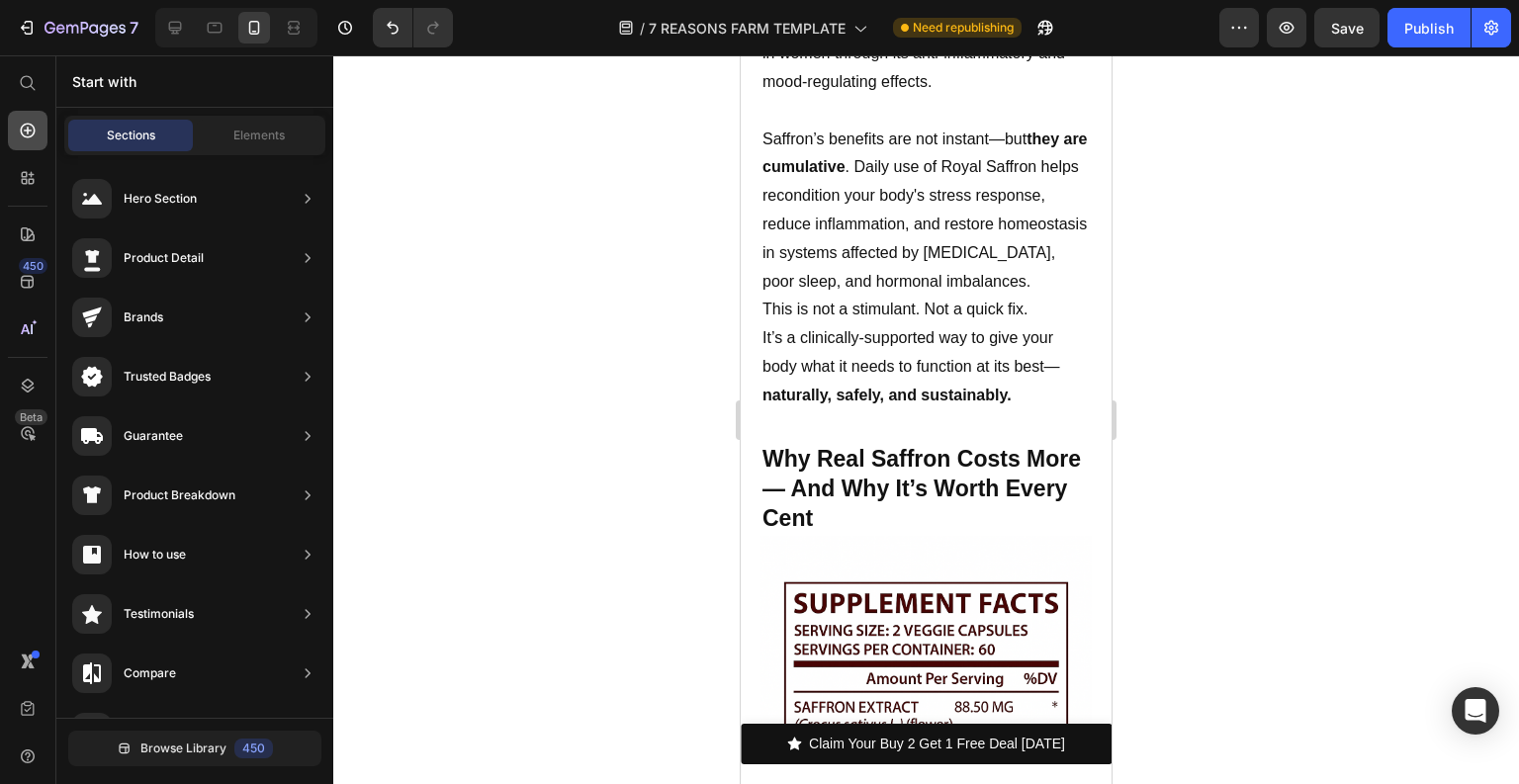 click 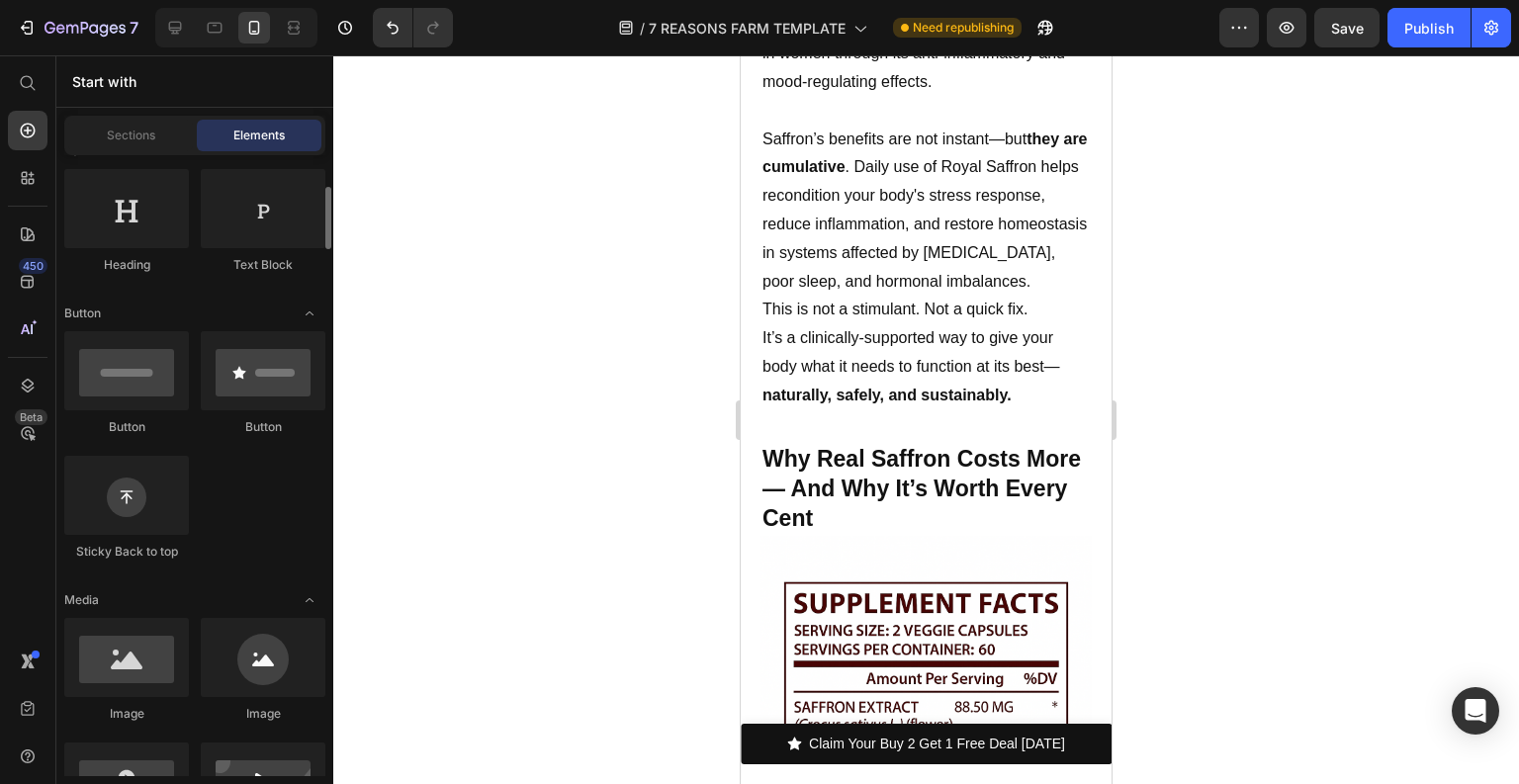 scroll, scrollTop: 395, scrollLeft: 0, axis: vertical 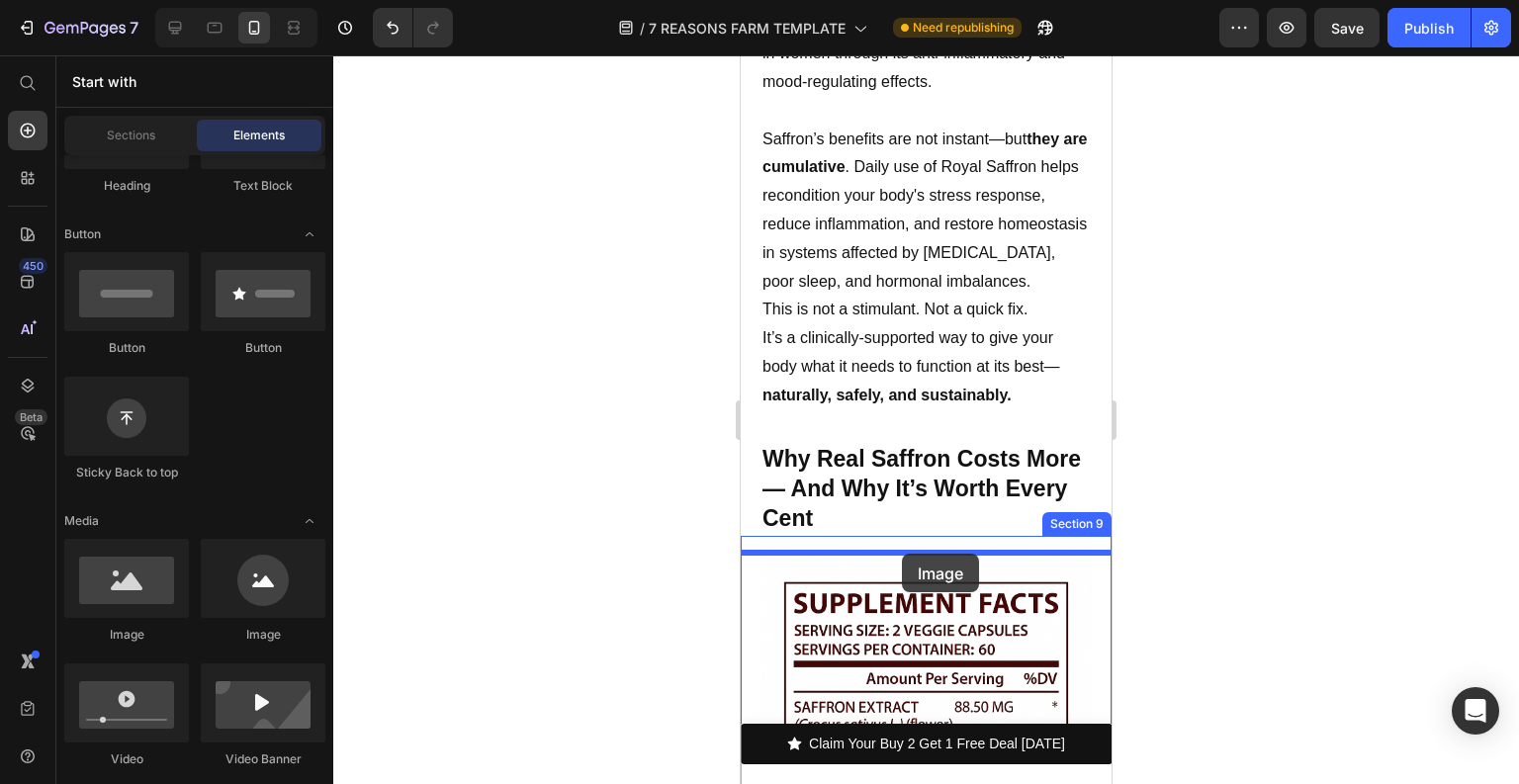 drag, startPoint x: 1197, startPoint y: 585, endPoint x: 900, endPoint y: 556, distance: 298.41247 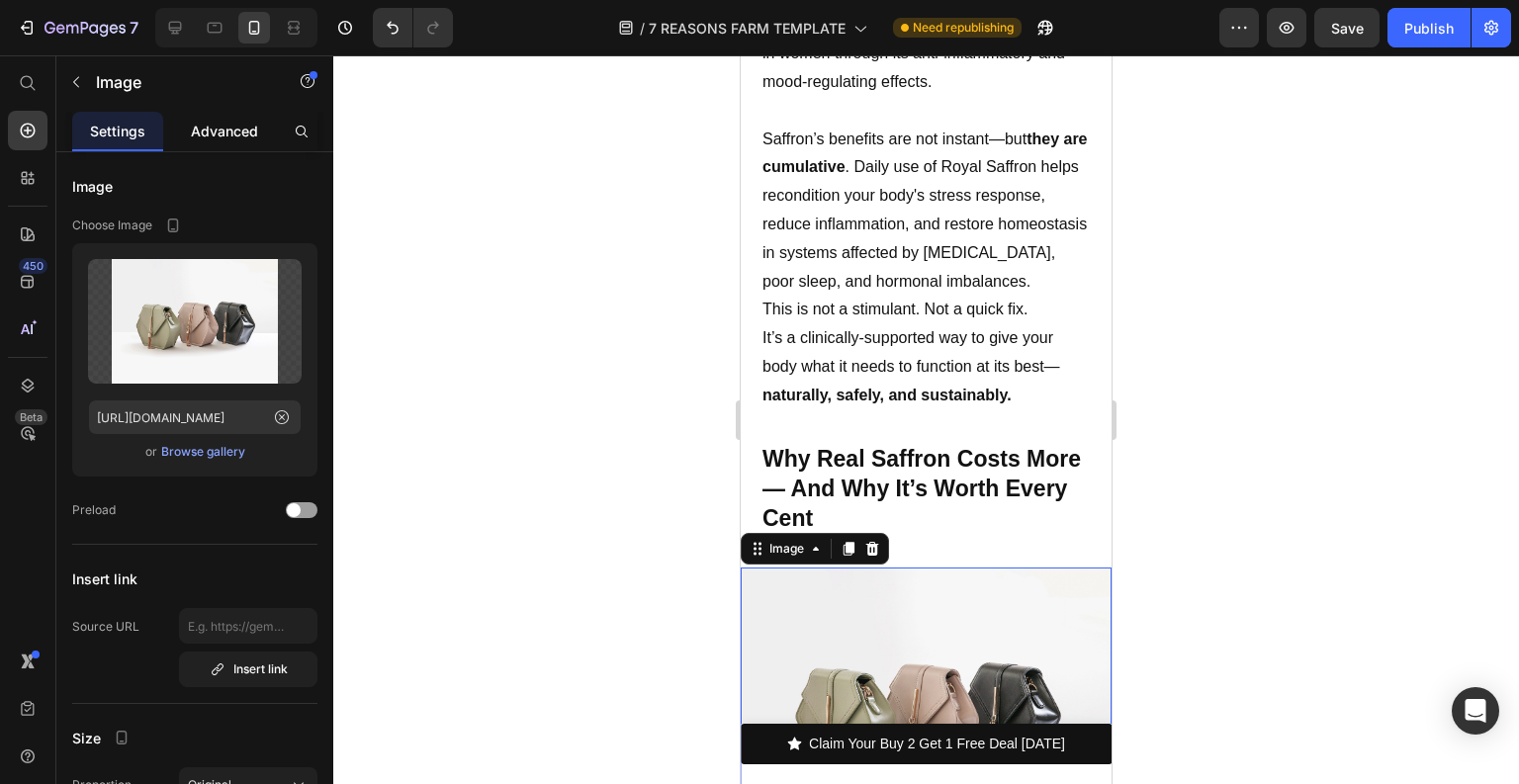 click on "Advanced" at bounding box center [224, 131] 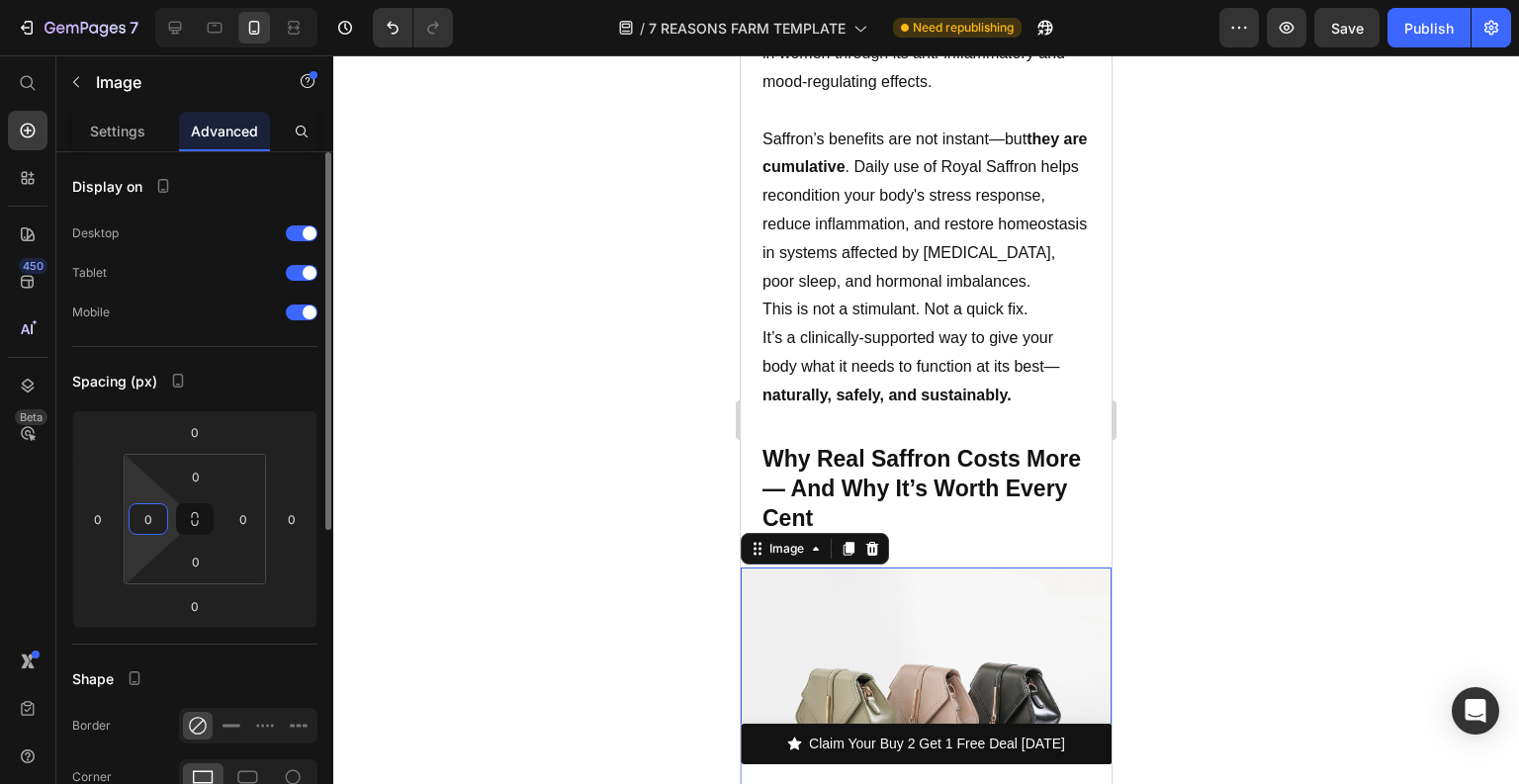 click on "0" at bounding box center (148, 519) 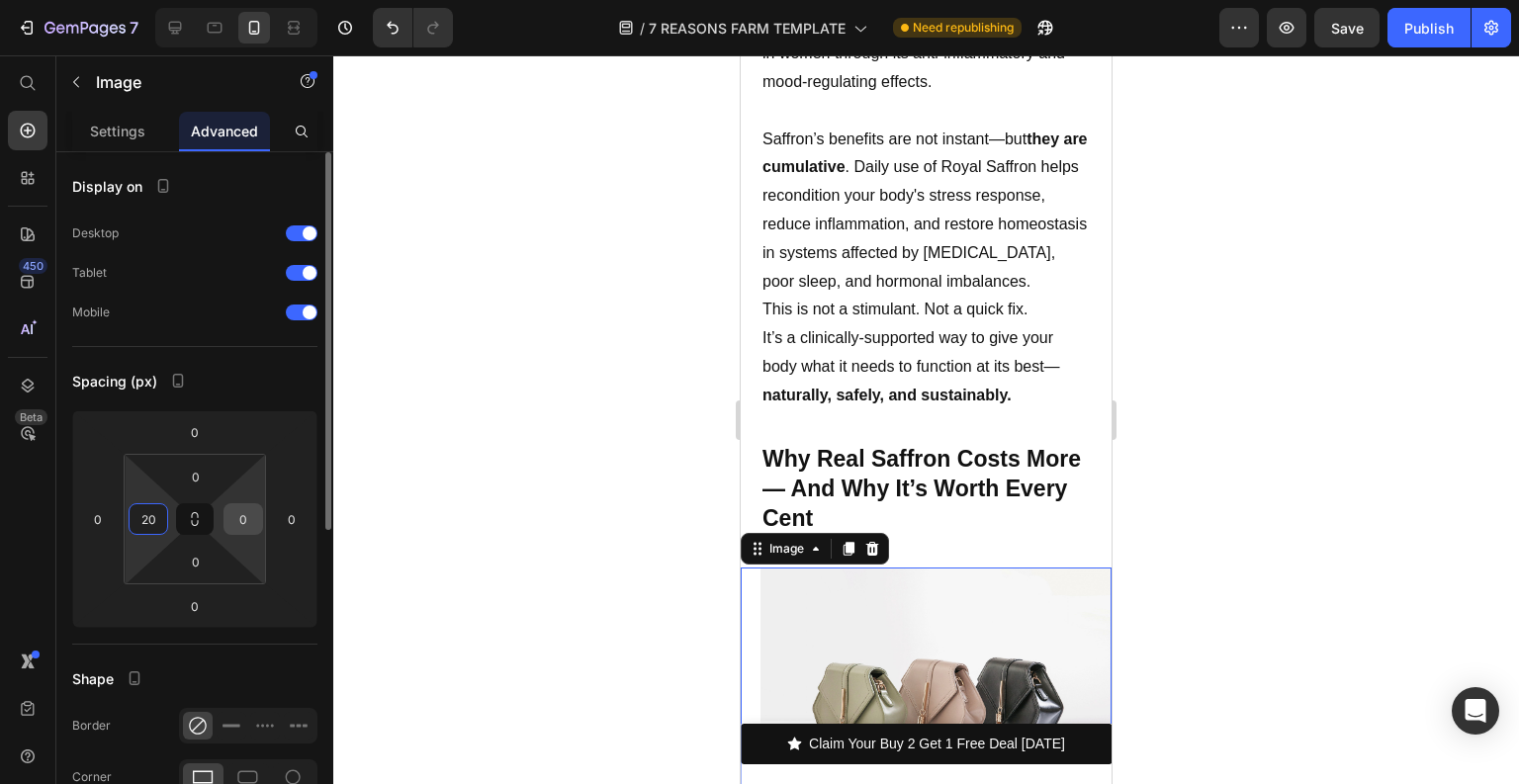 type on "20" 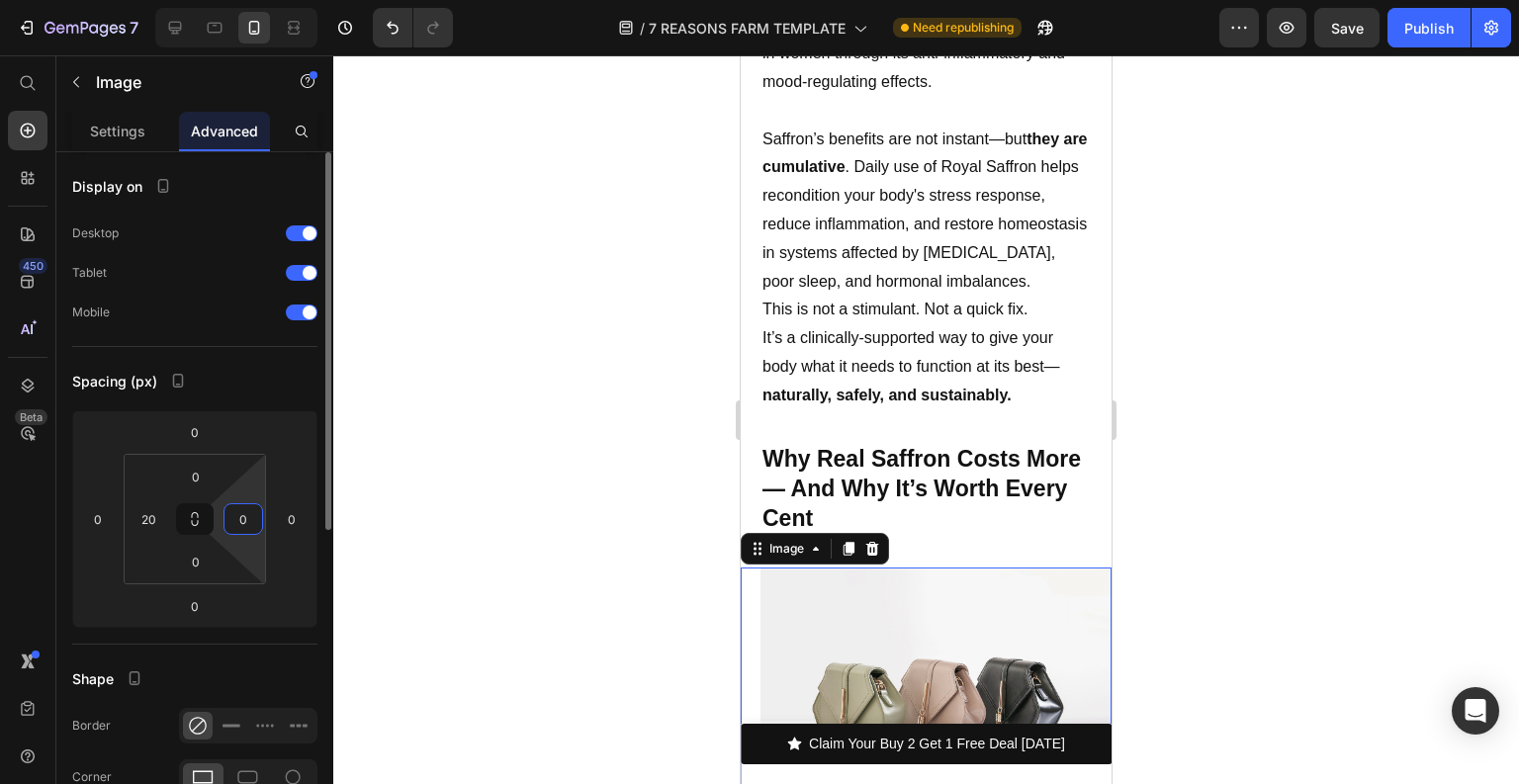 click on "0" at bounding box center [243, 519] 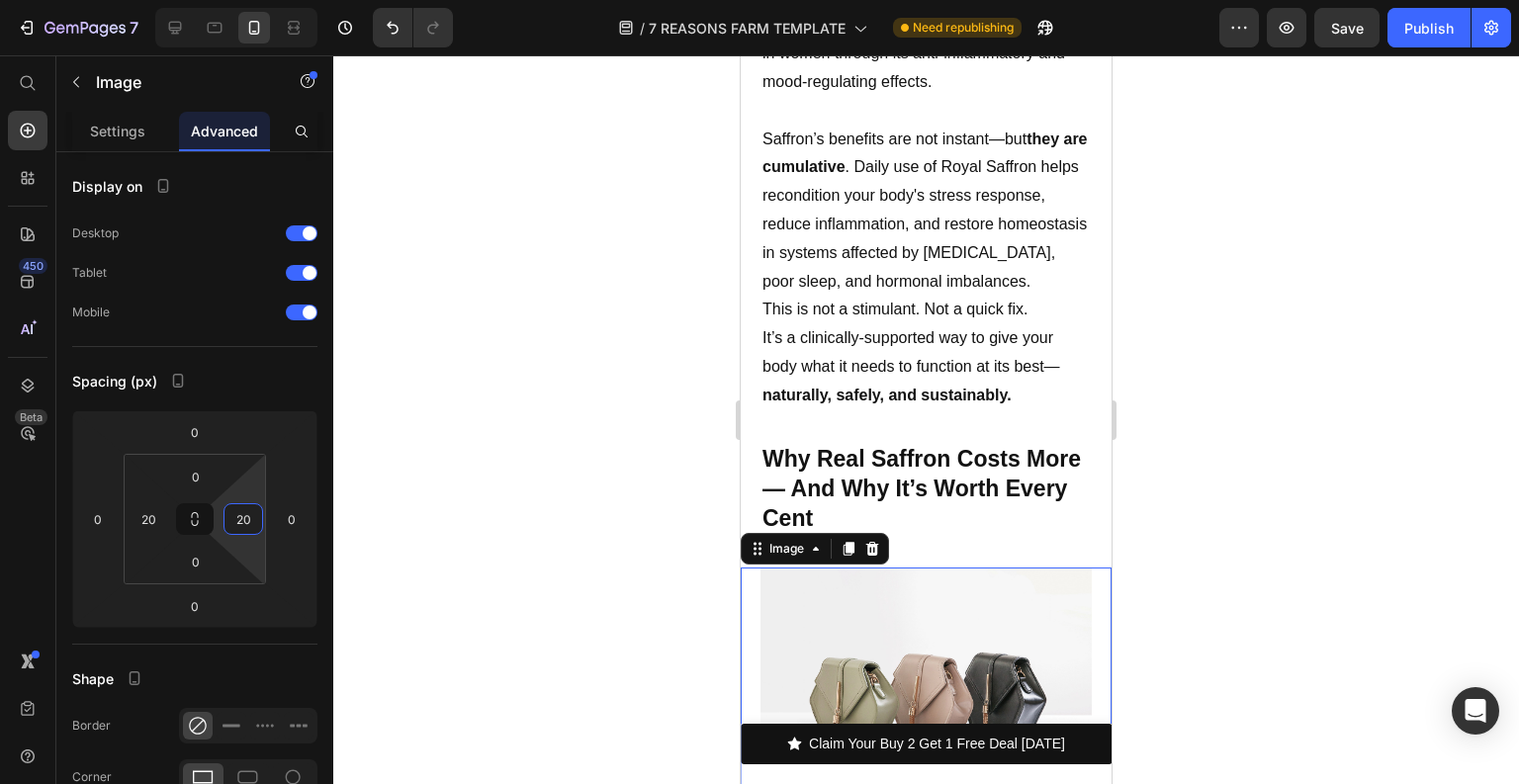 type on "20" 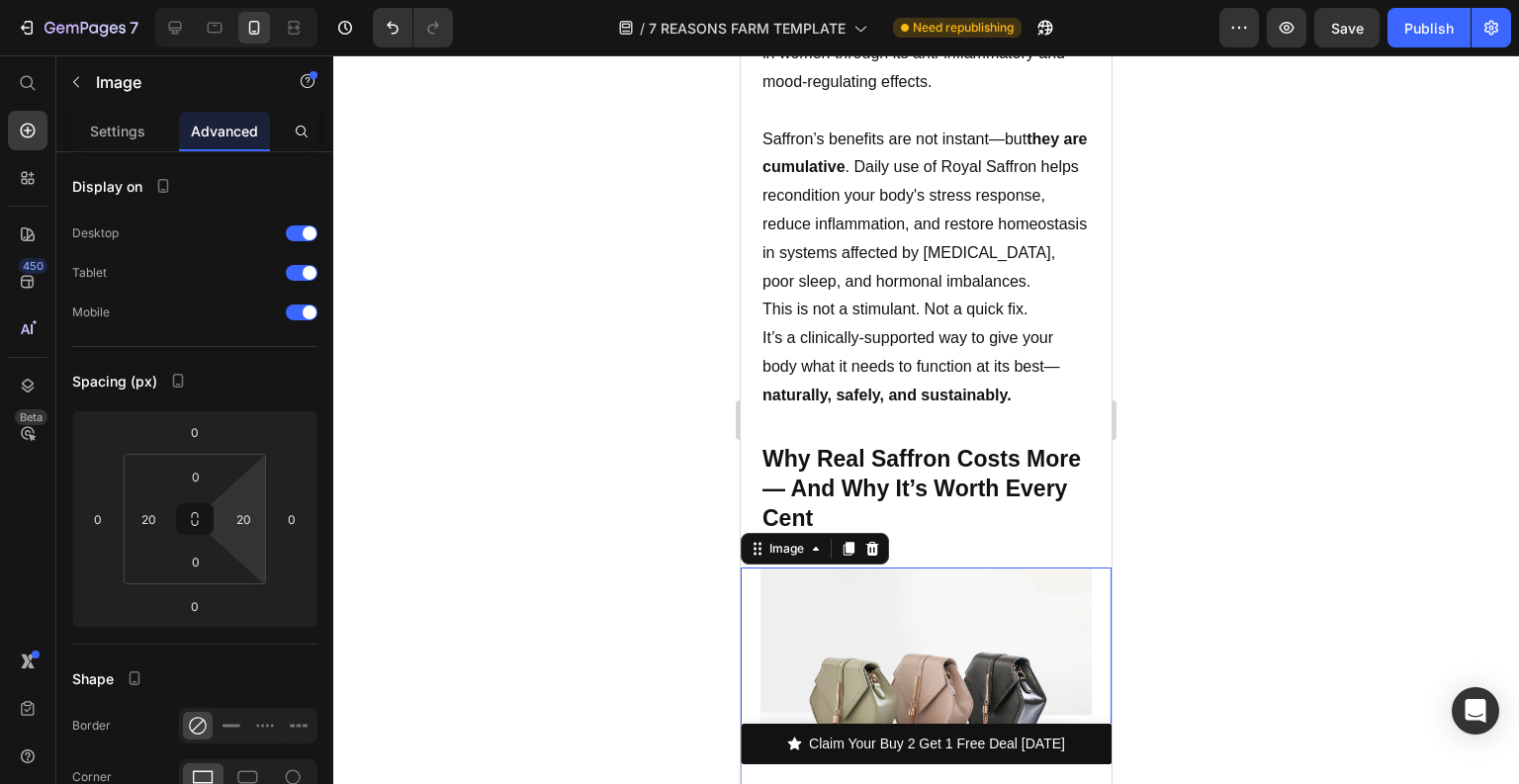 drag, startPoint x: 888, startPoint y: 628, endPoint x: 877, endPoint y: 605, distance: 25.495098 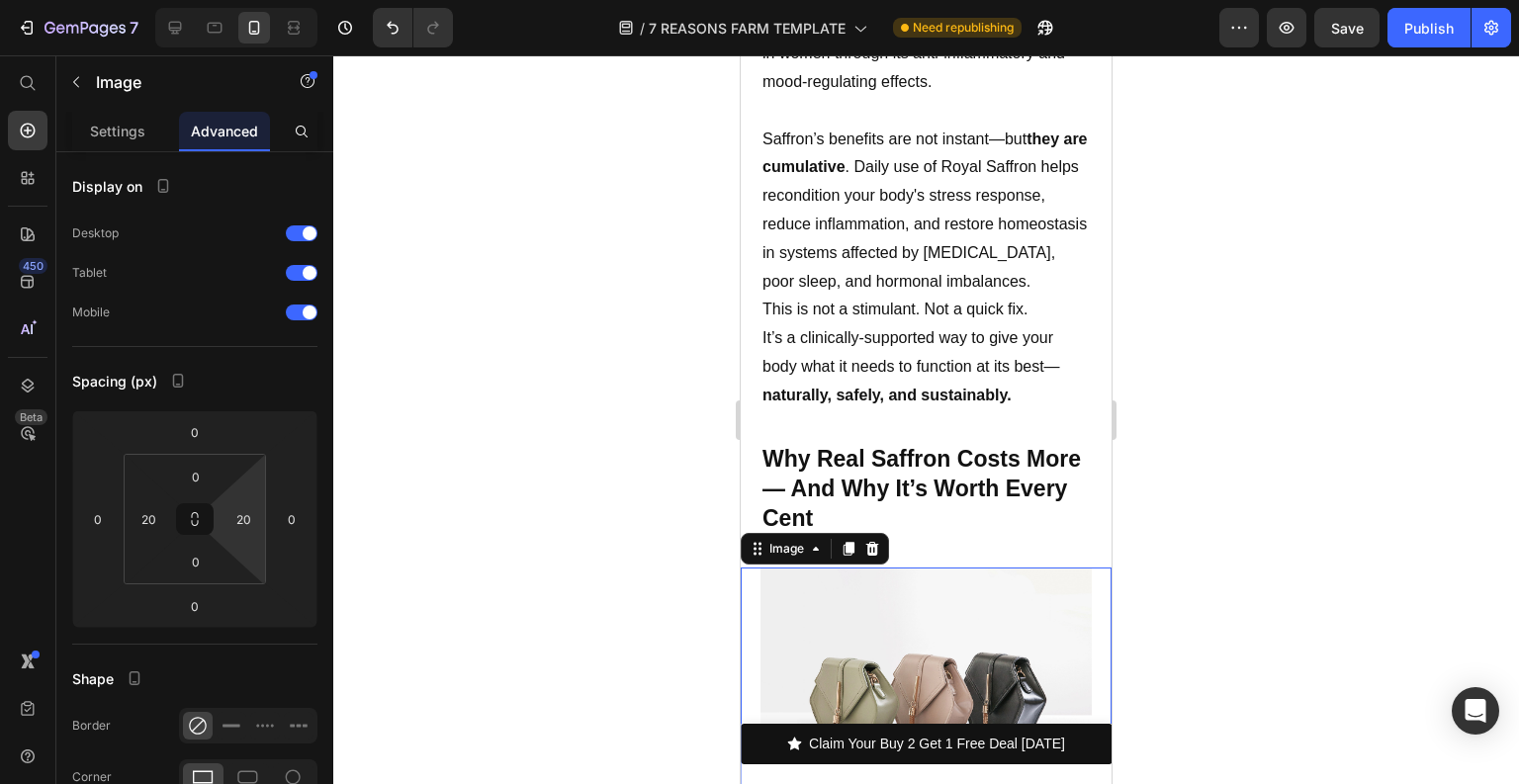 click at bounding box center [926, 691] 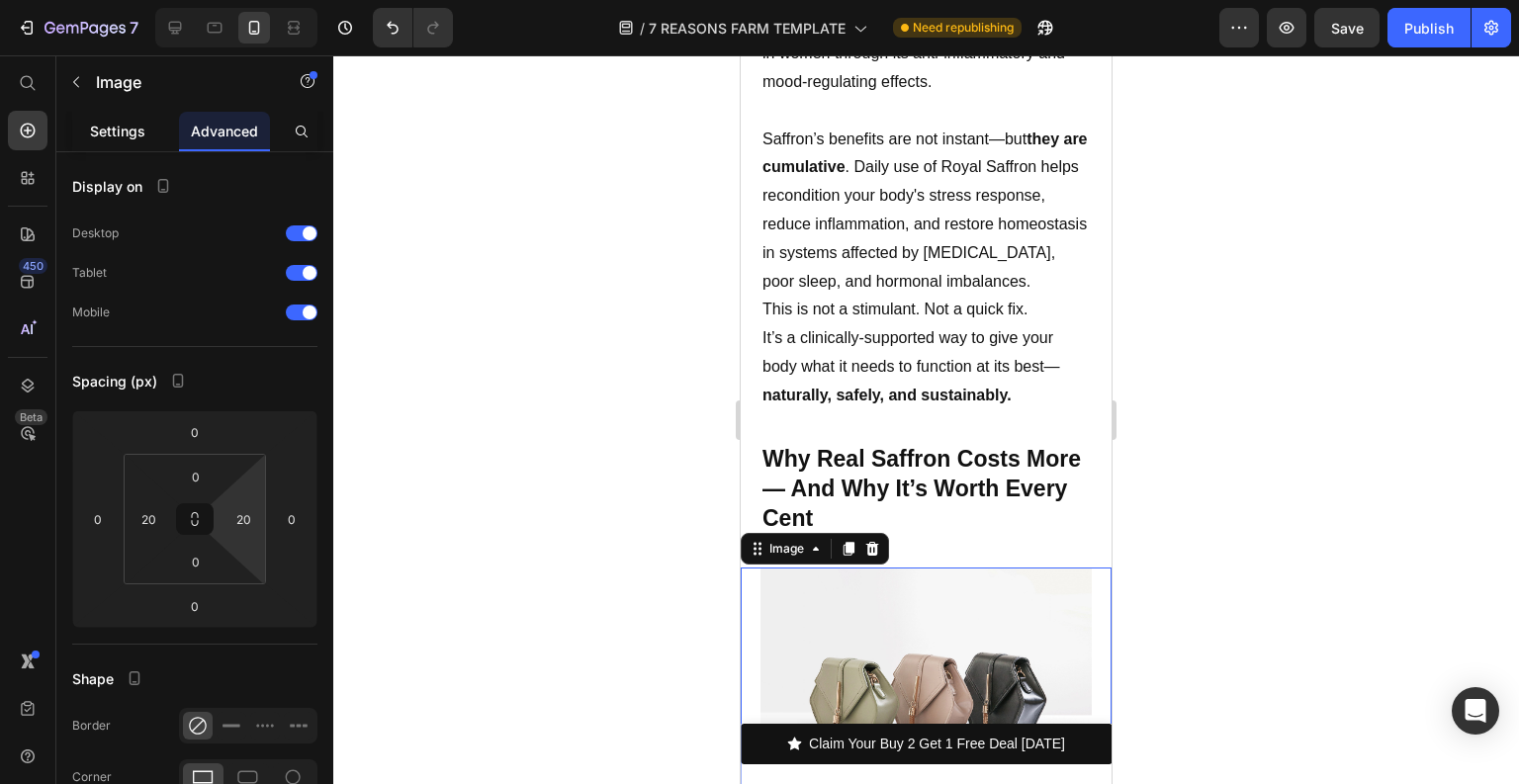 click on "Settings" 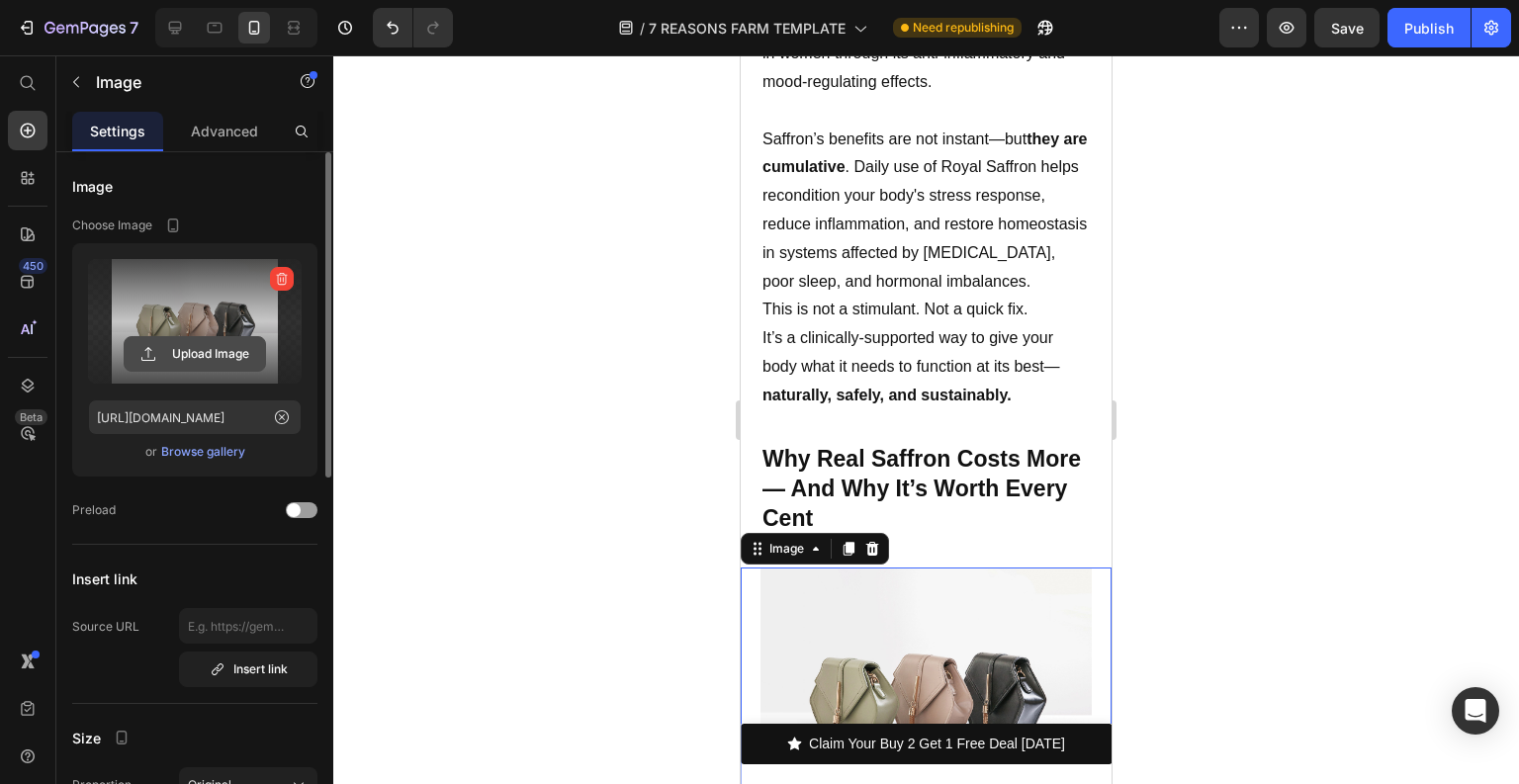 click 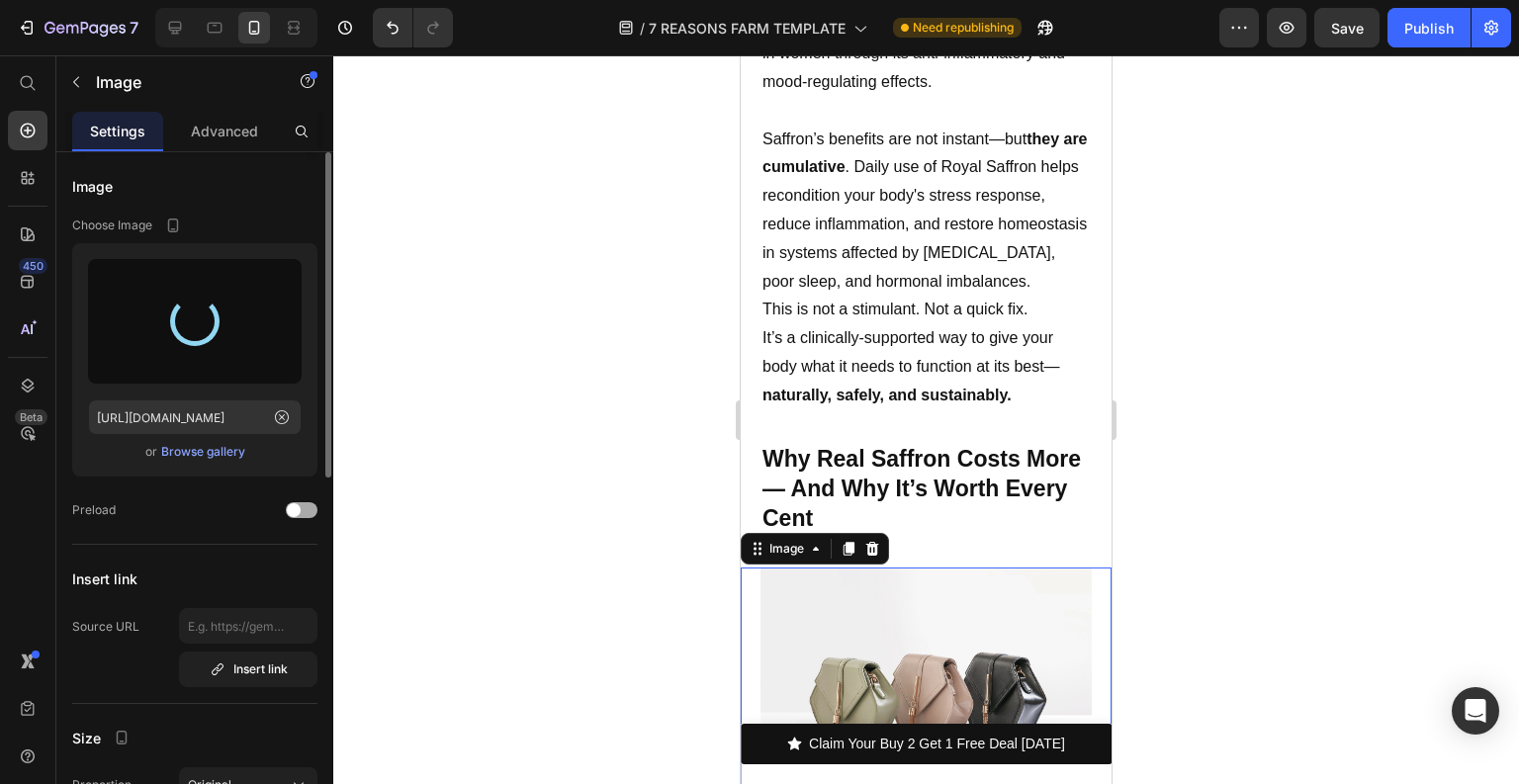 click at bounding box center [294, 510] 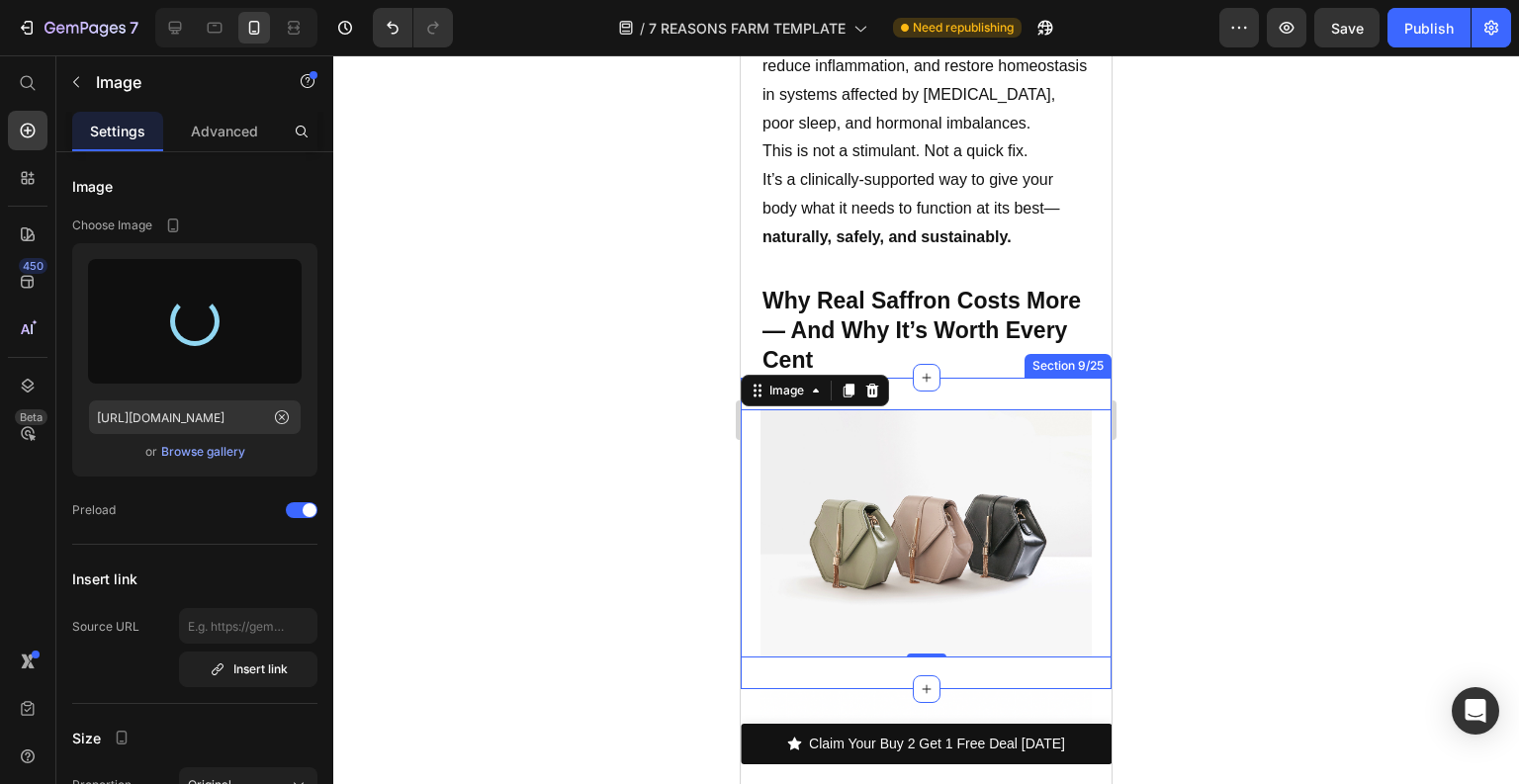 scroll, scrollTop: 6994, scrollLeft: 0, axis: vertical 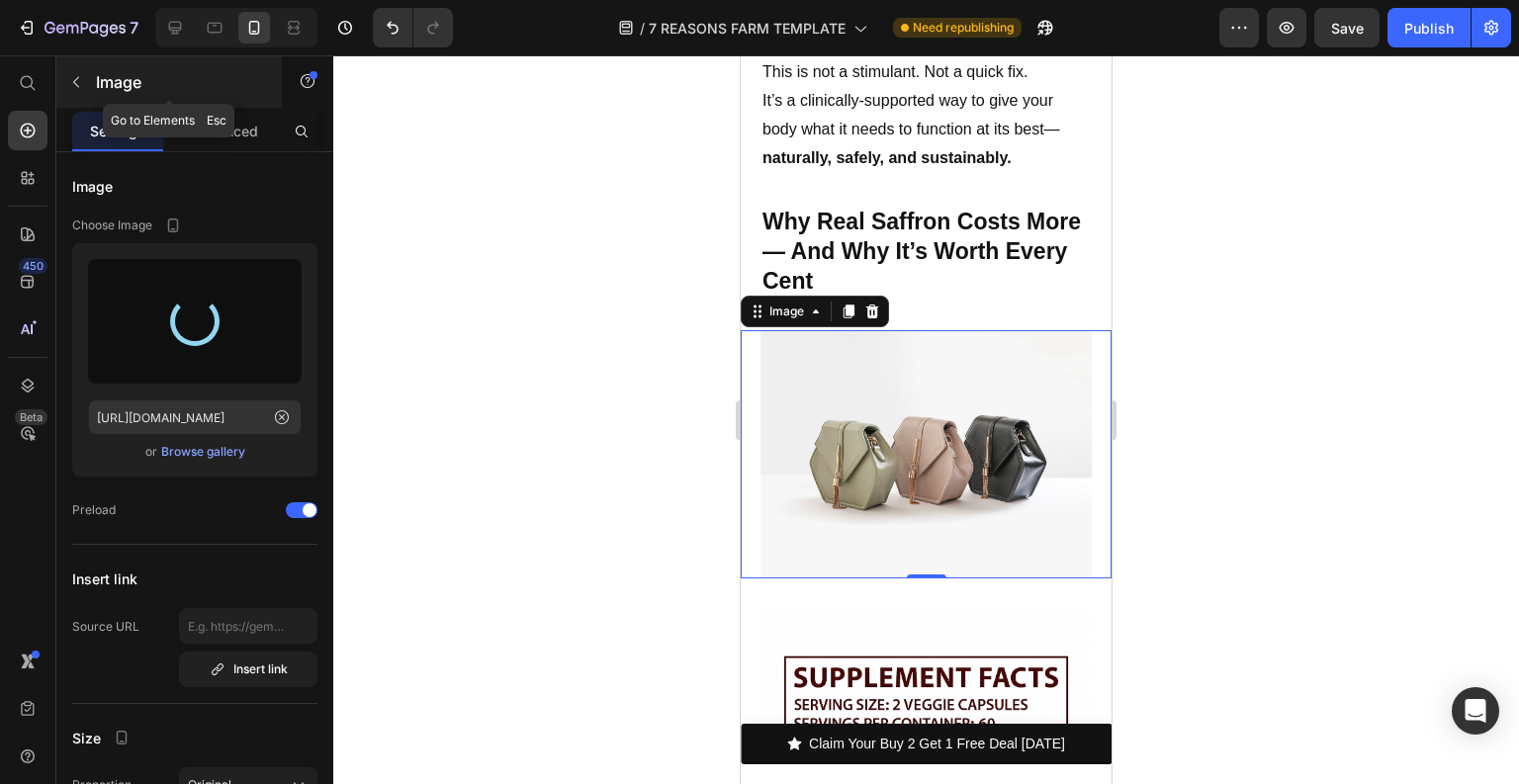 click 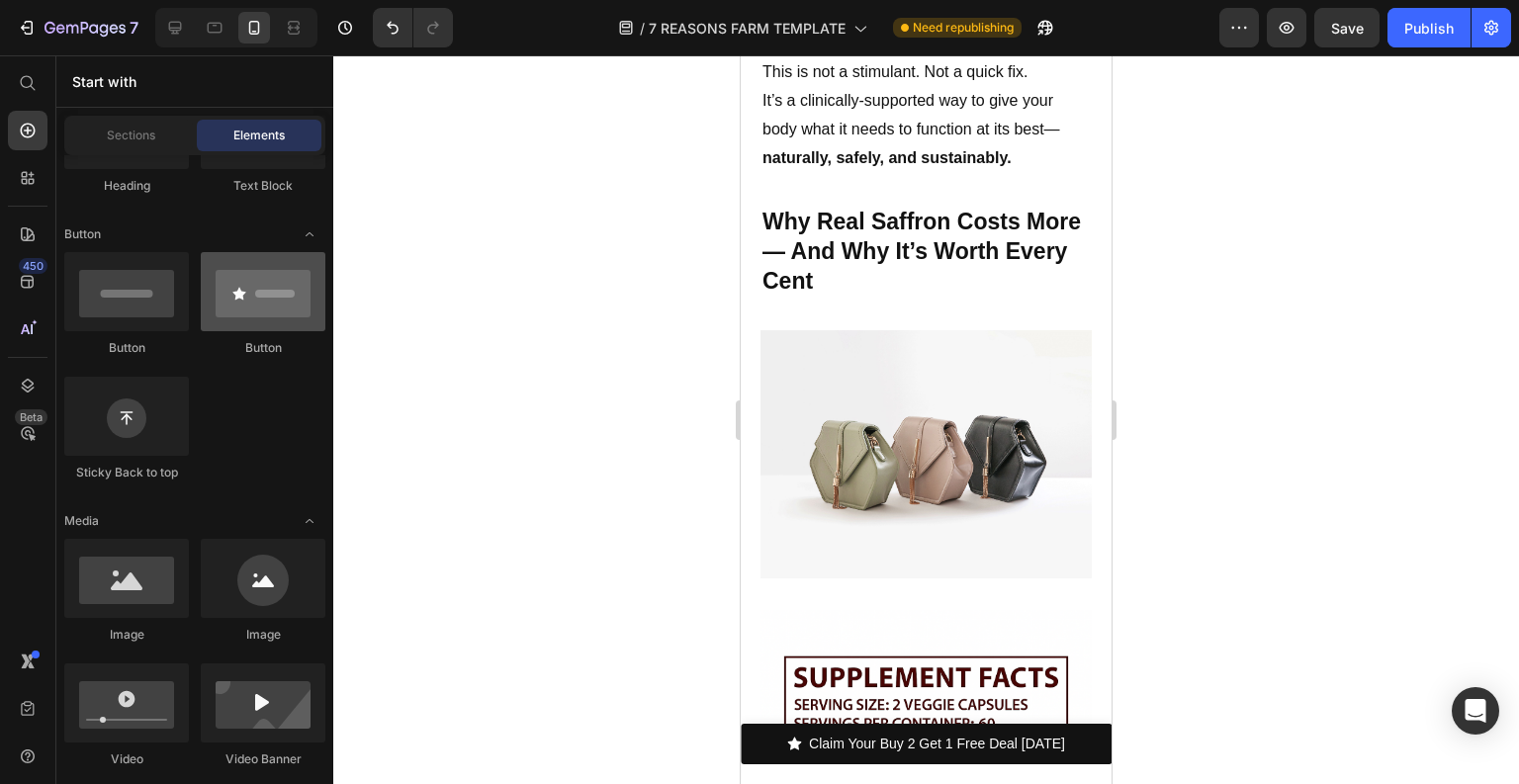 scroll, scrollTop: 237, scrollLeft: 0, axis: vertical 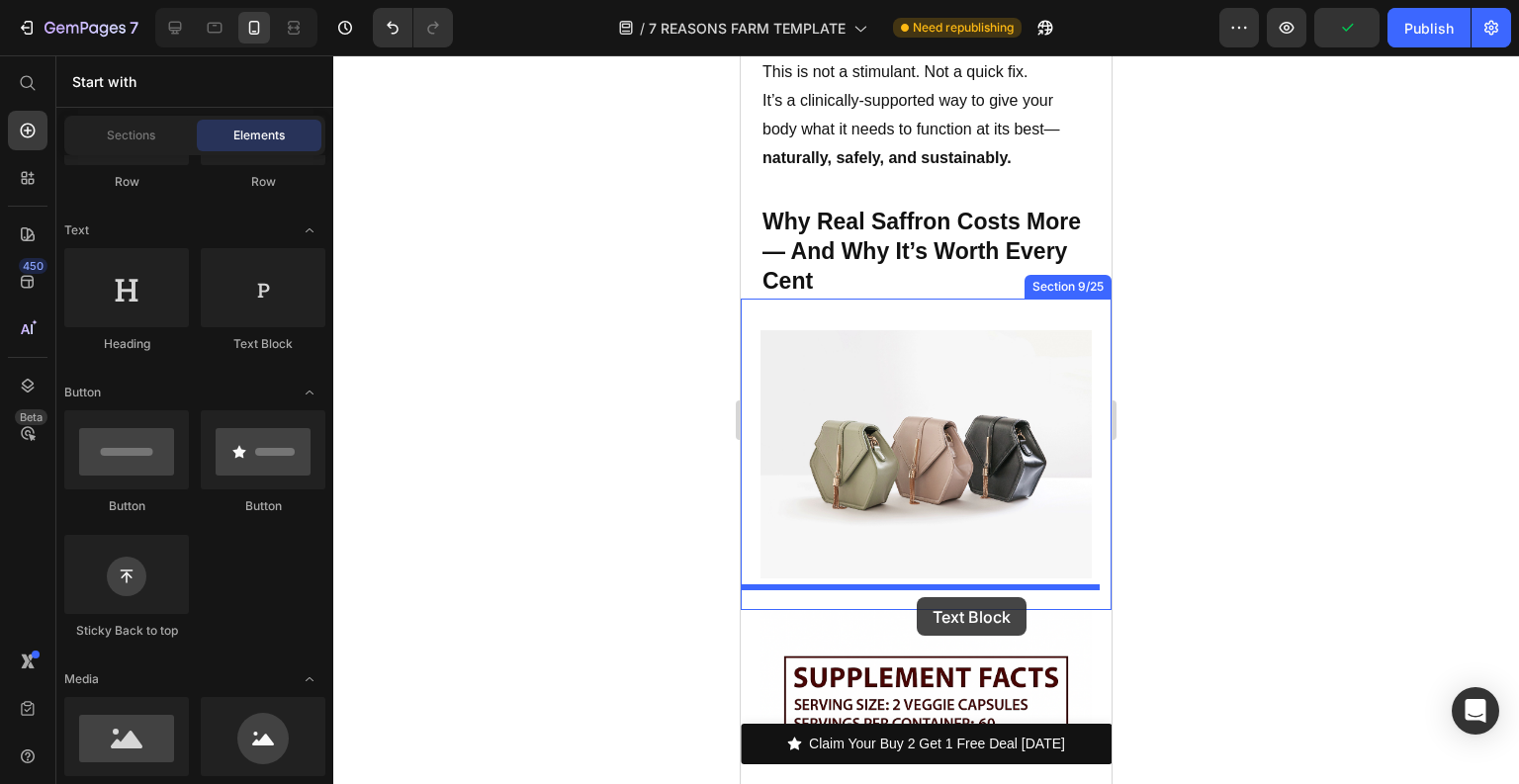 drag, startPoint x: 1068, startPoint y: 390, endPoint x: 917, endPoint y: 597, distance: 256.22256 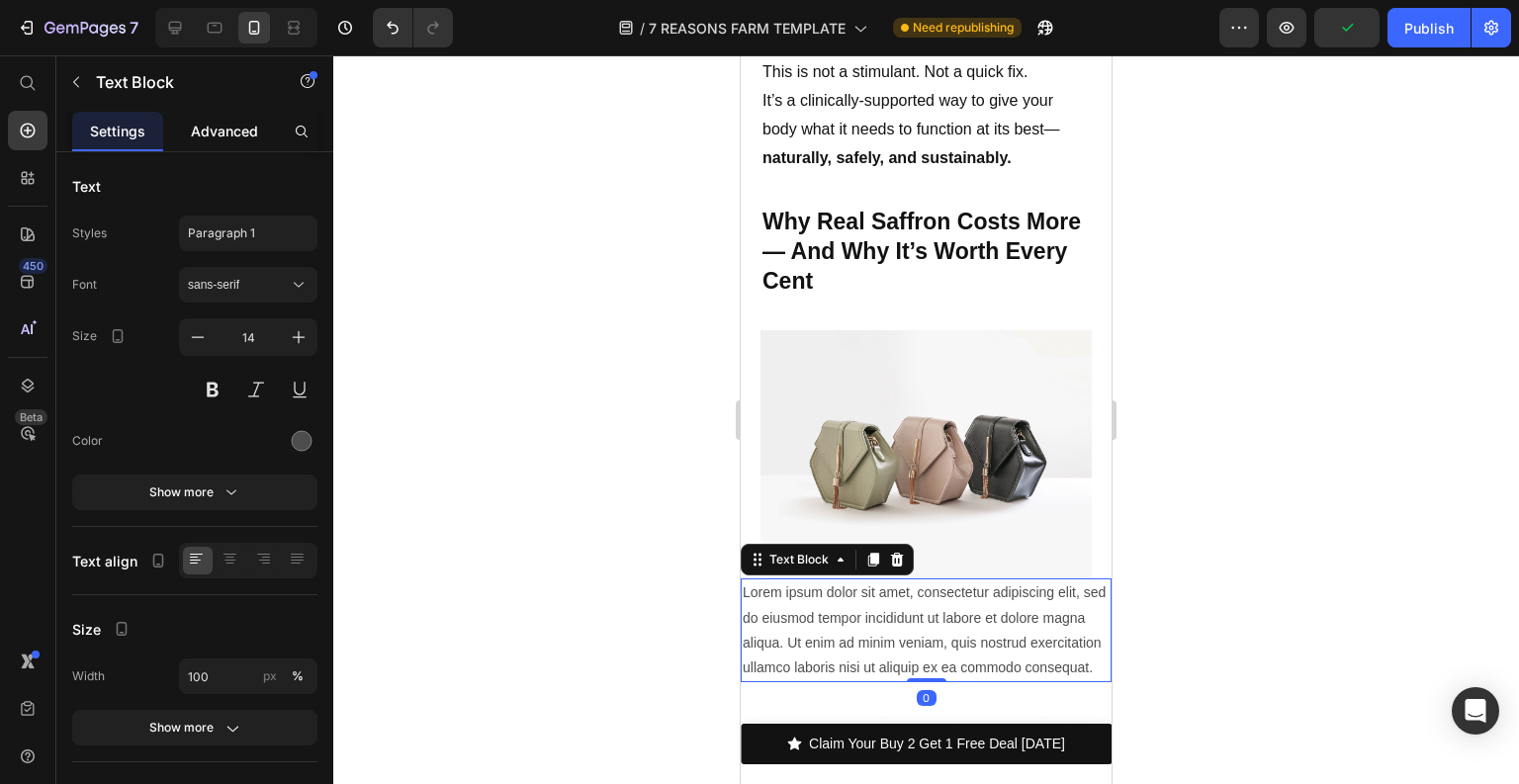 click on "Advanced" at bounding box center [224, 131] 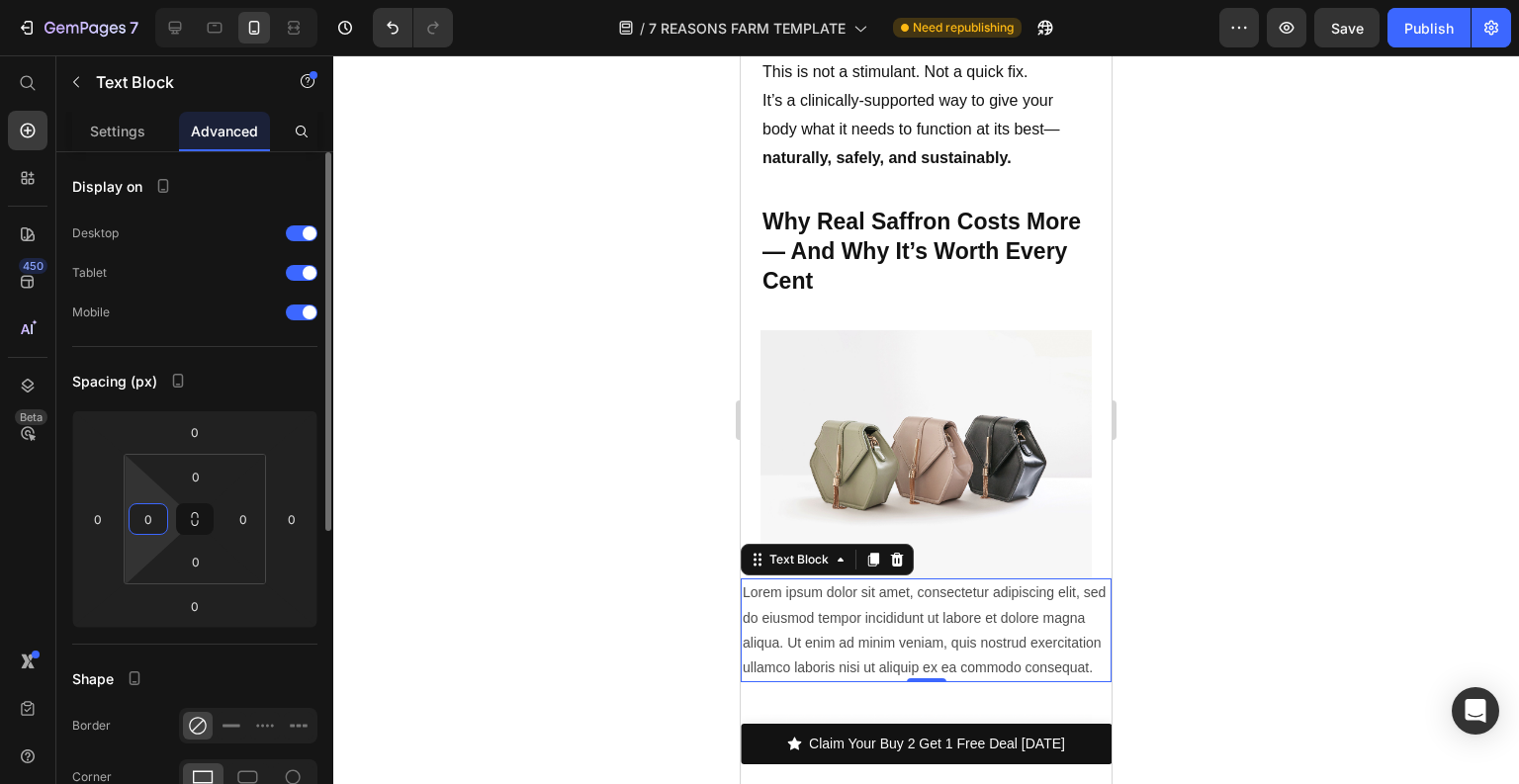 click on "0" at bounding box center (148, 519) 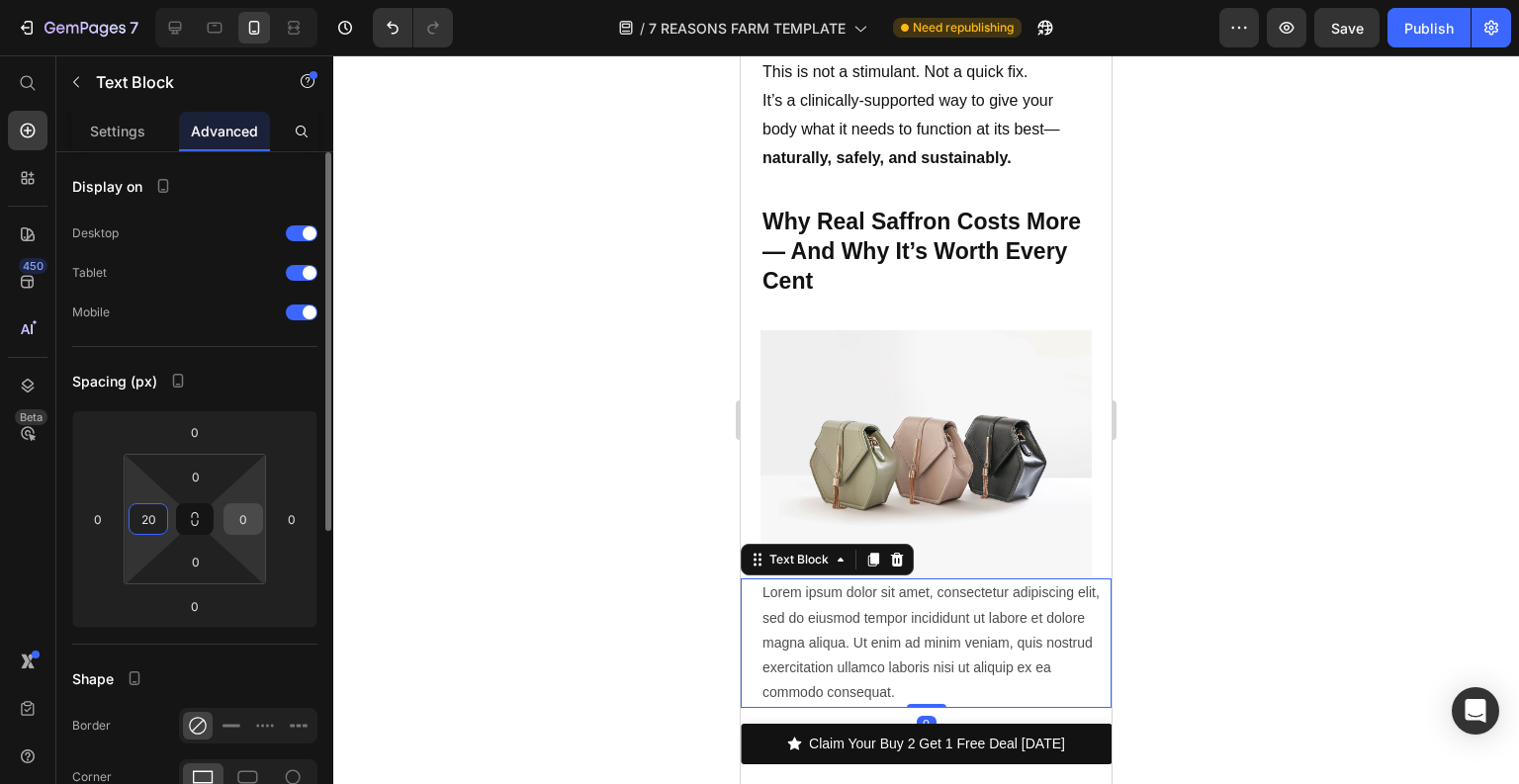 type on "20" 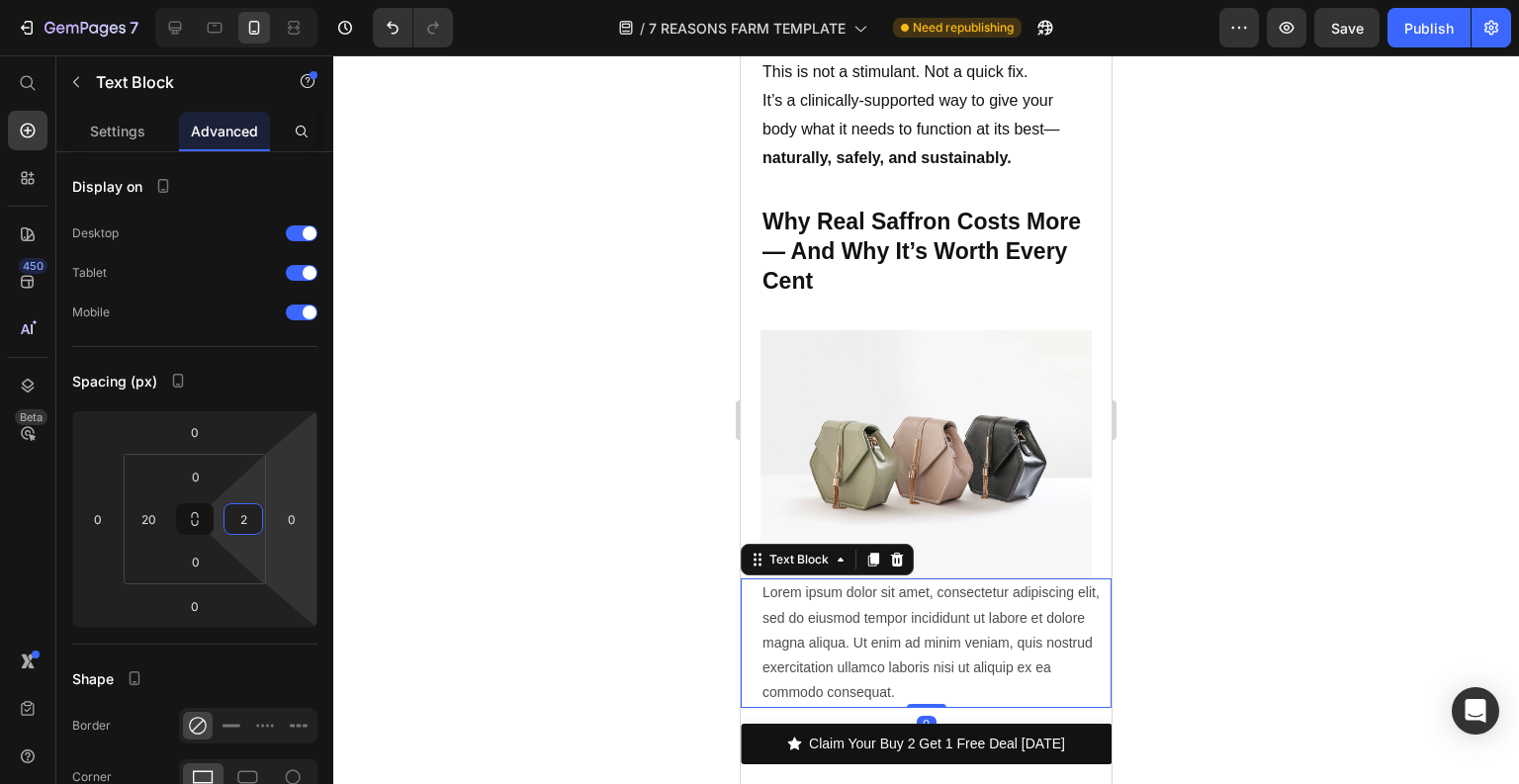 type on "20" 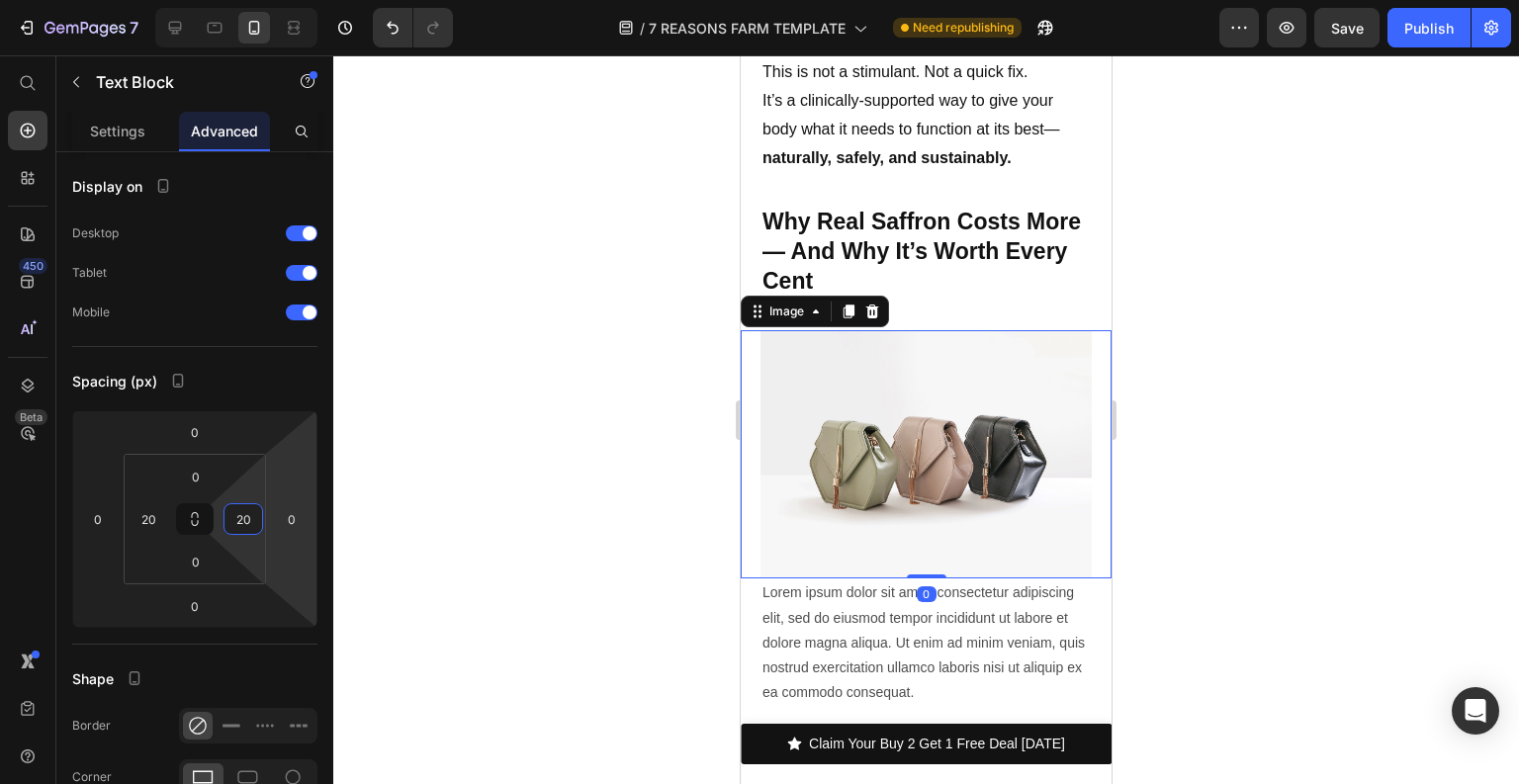 click at bounding box center [926, 454] 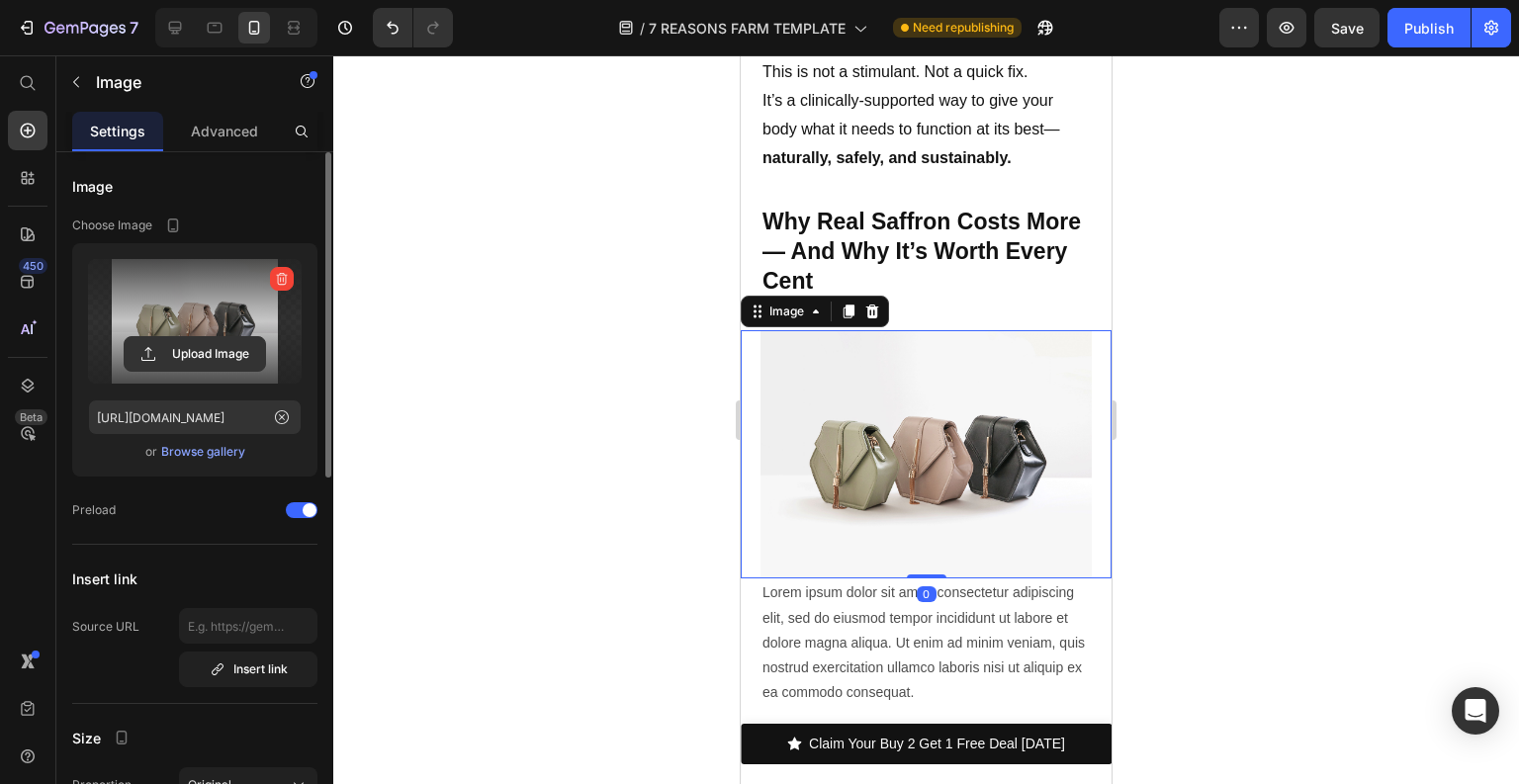 click at bounding box center [195, 321] 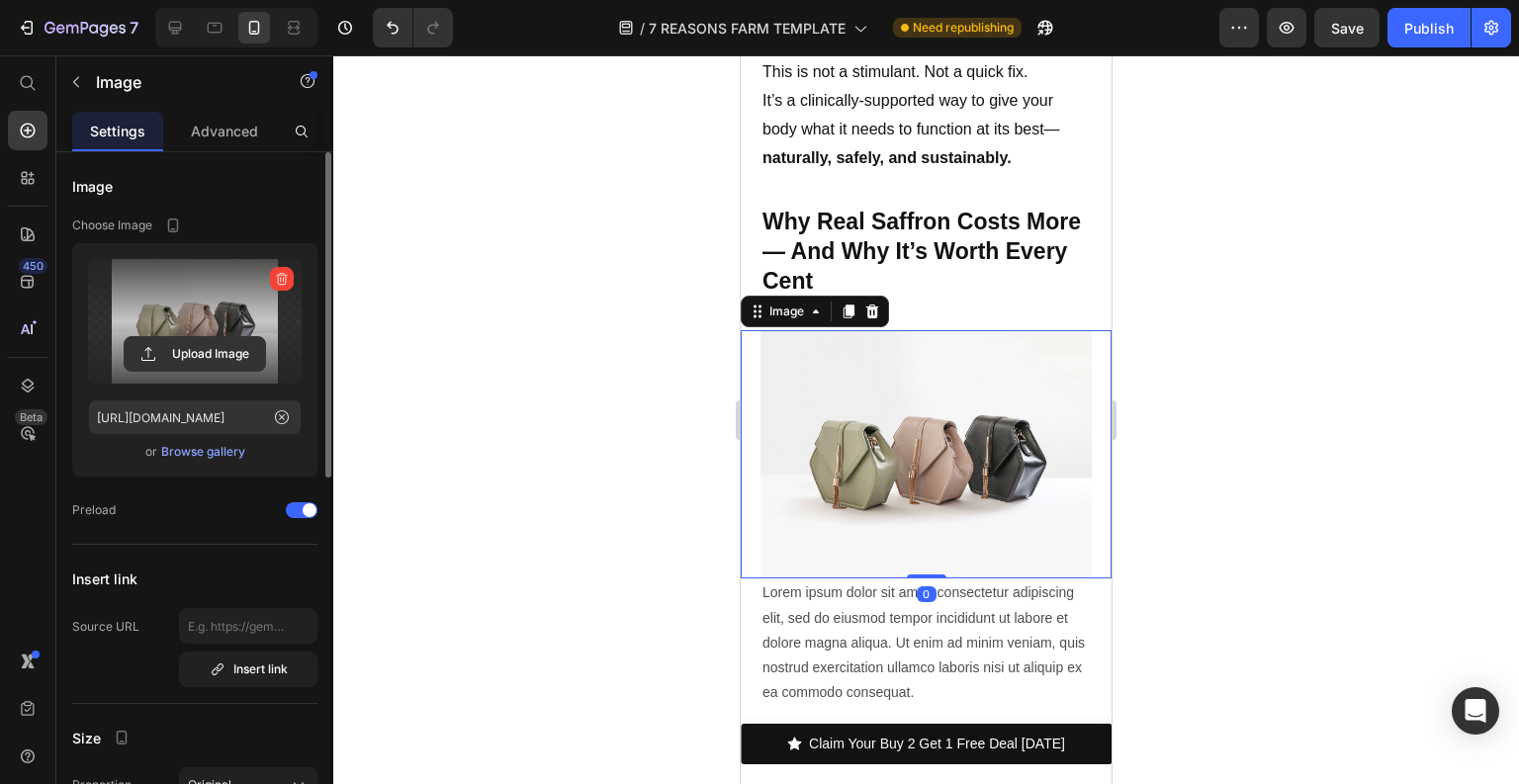 click 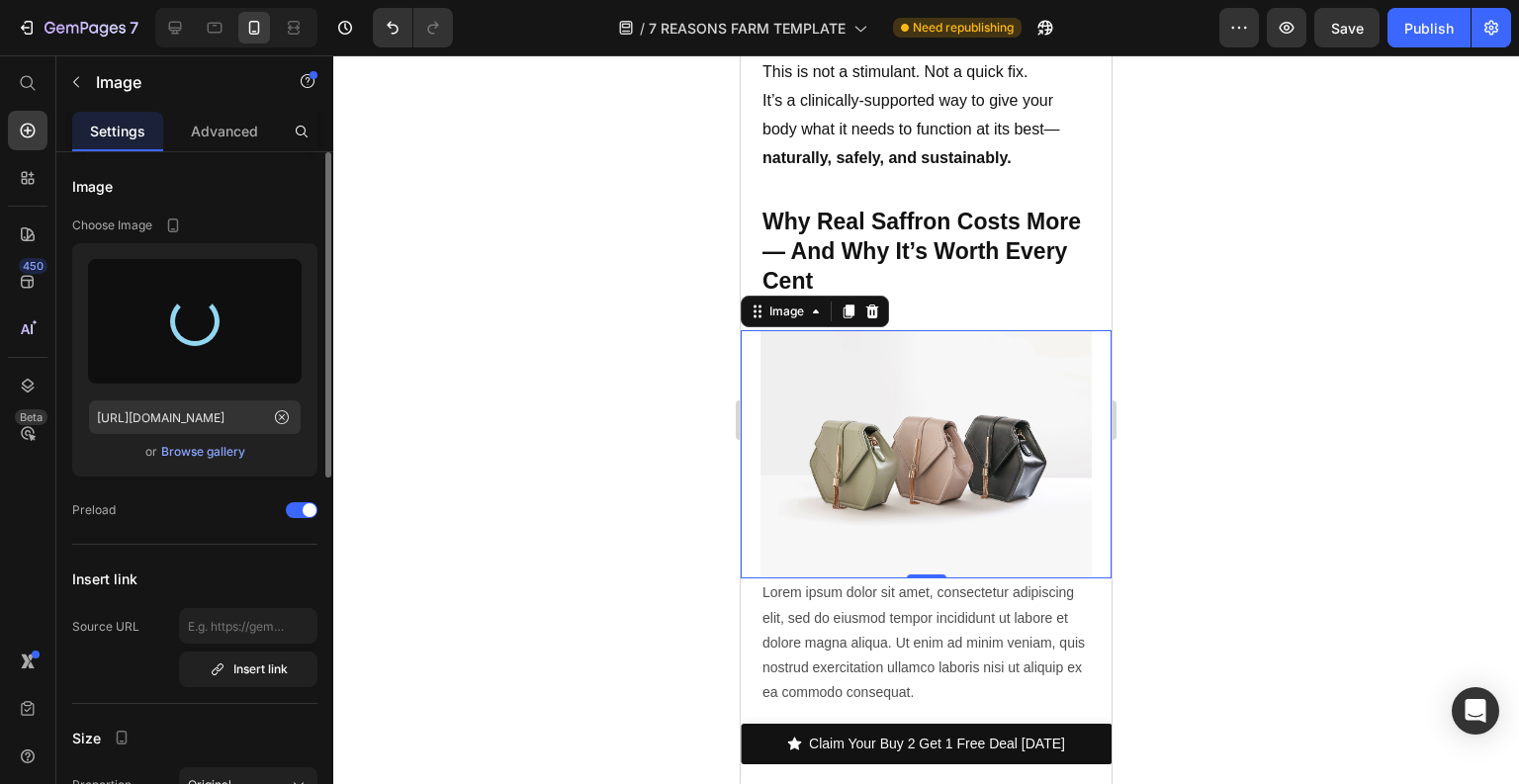 type on "https://cdn.shopify.com/s/files/1/0659/6539/1987/files/gempages_573850301312795717-fed8676d-c1c8-4fd5-884b-495944a47c98.jpg" 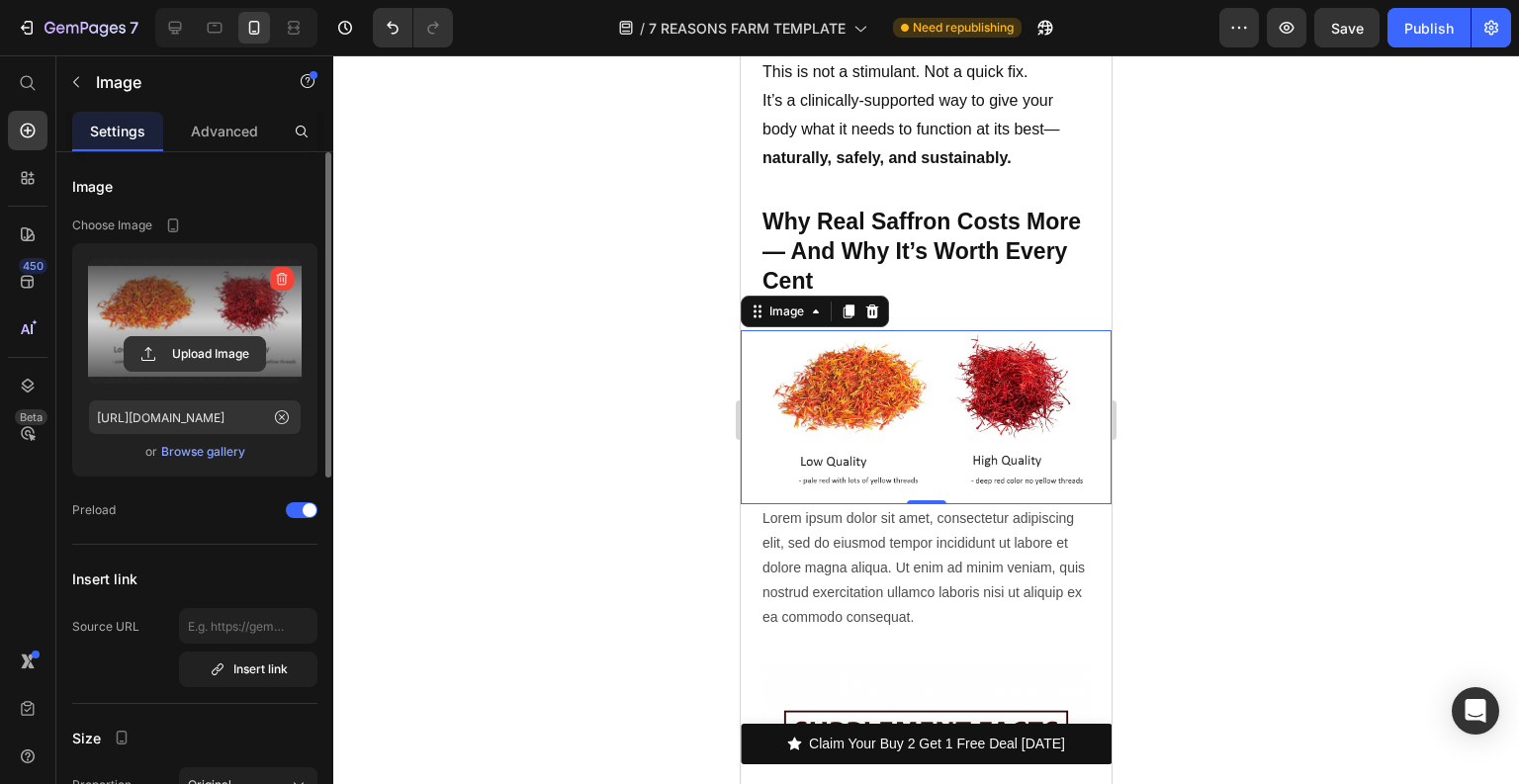 click 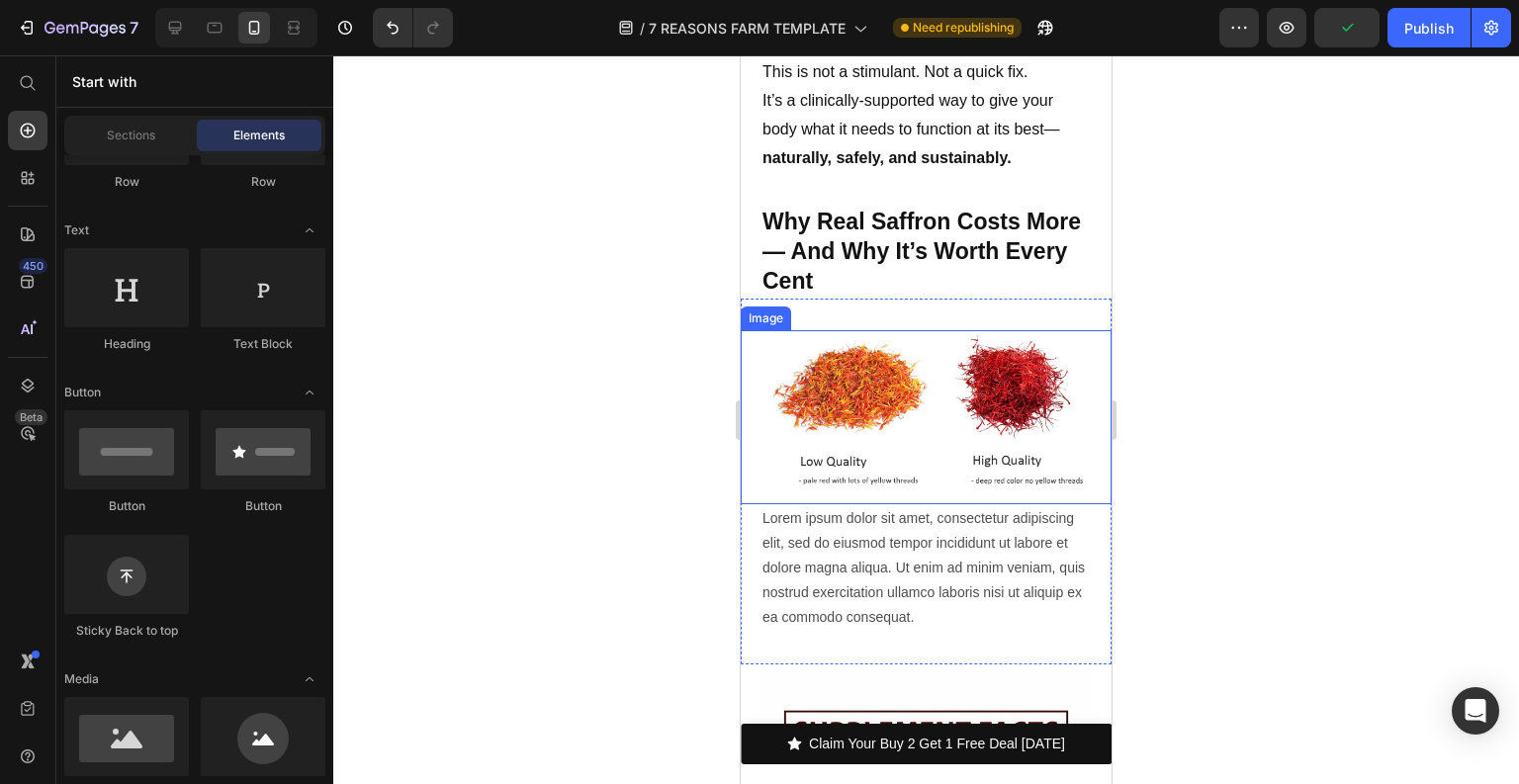 scroll, scrollTop: 7073, scrollLeft: 0, axis: vertical 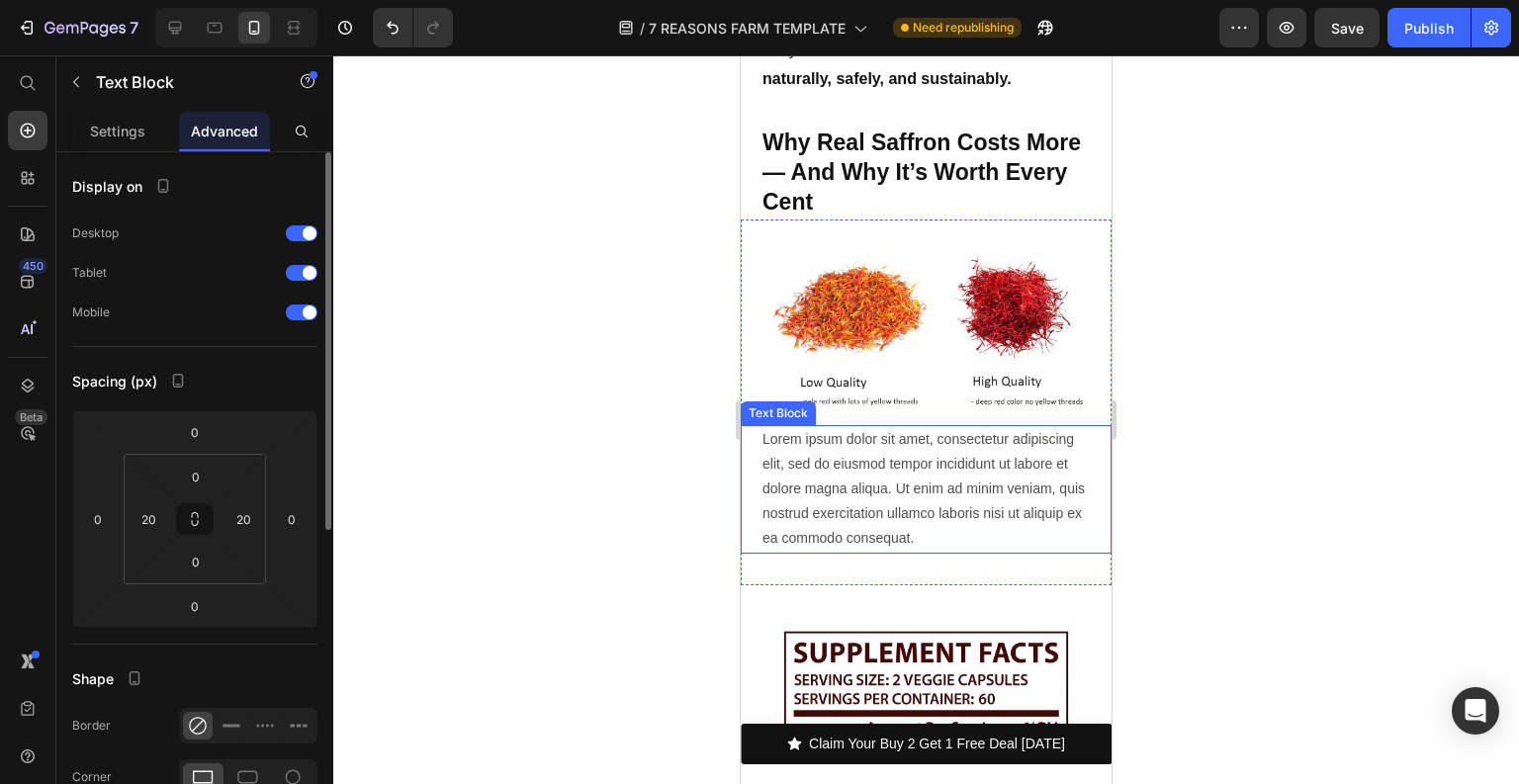 click on "Lorem ipsum dolor sit amet, consectetur adipiscing elit, sed do eiusmod tempor incididunt ut labore et dolore magna aliqua. Ut enim ad minim veniam, quis nostrud exercitation ullamco laboris nisi ut aliquip ex ea commodo consequat." at bounding box center (926, 489) 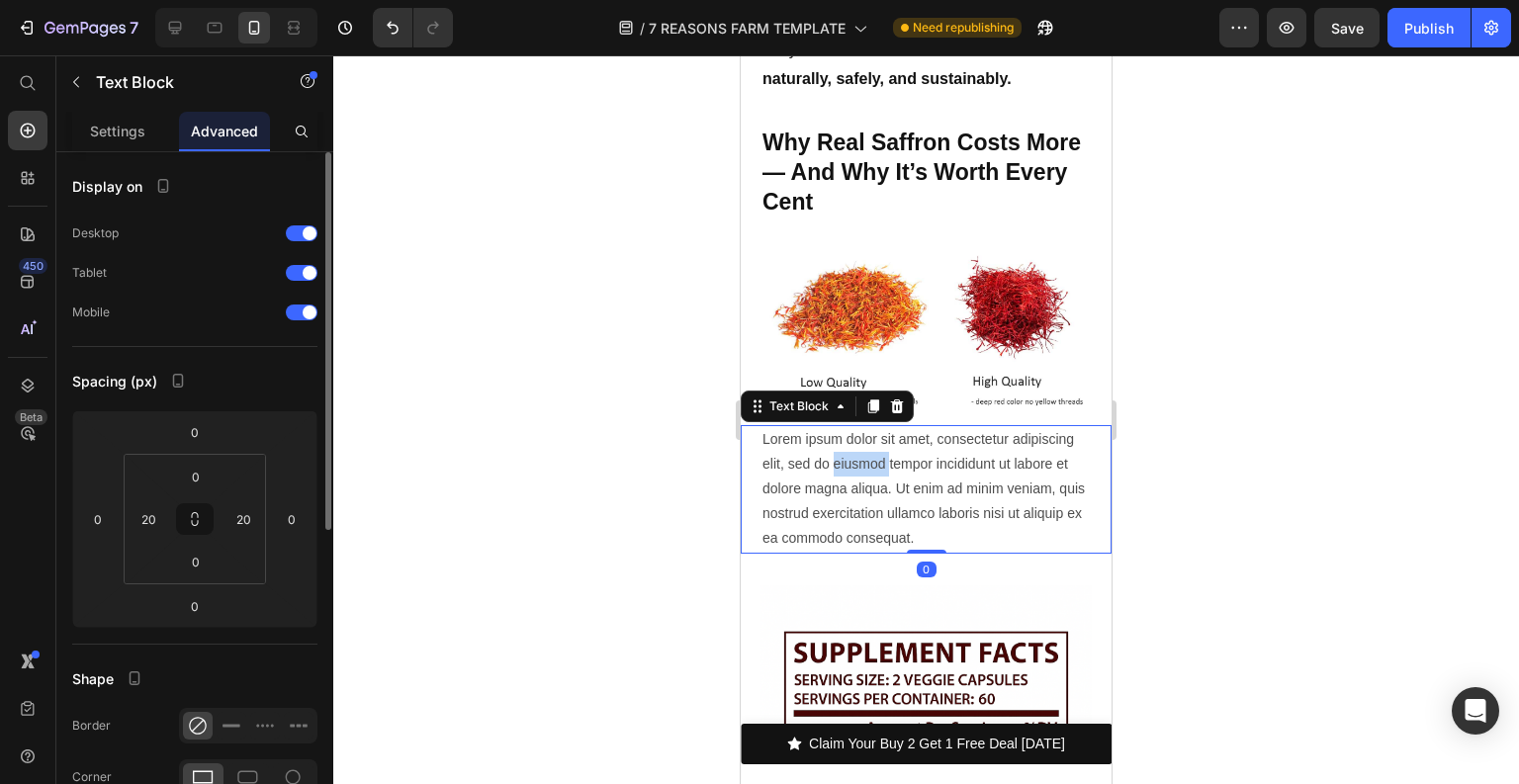 click on "Lorem ipsum dolor sit amet, consectetur adipiscing elit, sed do eiusmod tempor incididunt ut labore et dolore magna aliqua. Ut enim ad minim veniam, quis nostrud exercitation ullamco laboris nisi ut aliquip ex ea commodo consequat." at bounding box center (926, 489) 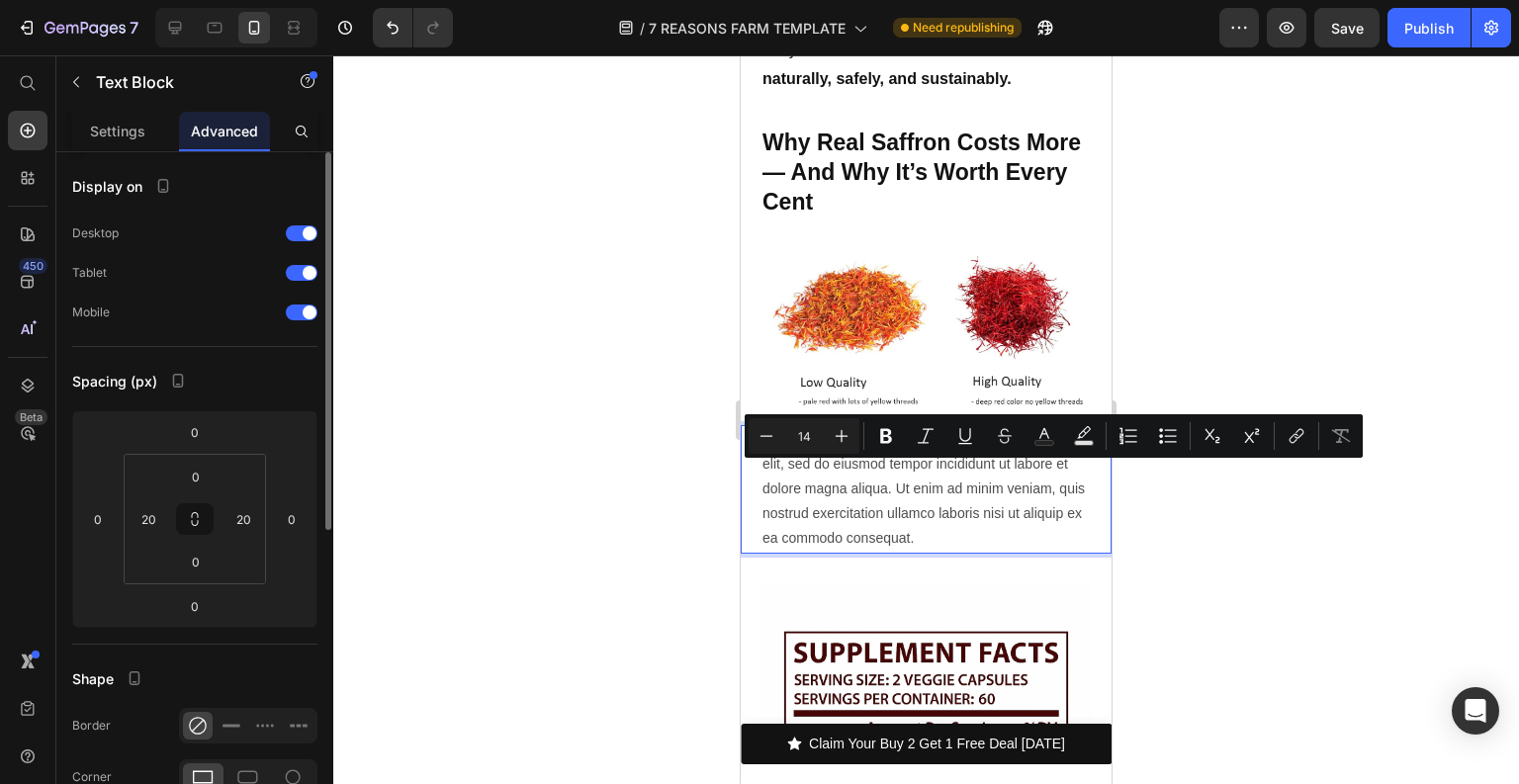 click on "Lorem ipsum dolor sit amet, consectetur adipiscing elit, sed do eiusmod tempor incididunt ut labore et dolore magna aliqua. Ut enim ad minim veniam, quis nostrud exercitation ullamco laboris nisi ut aliquip ex ea commodo consequat." at bounding box center (926, 489) 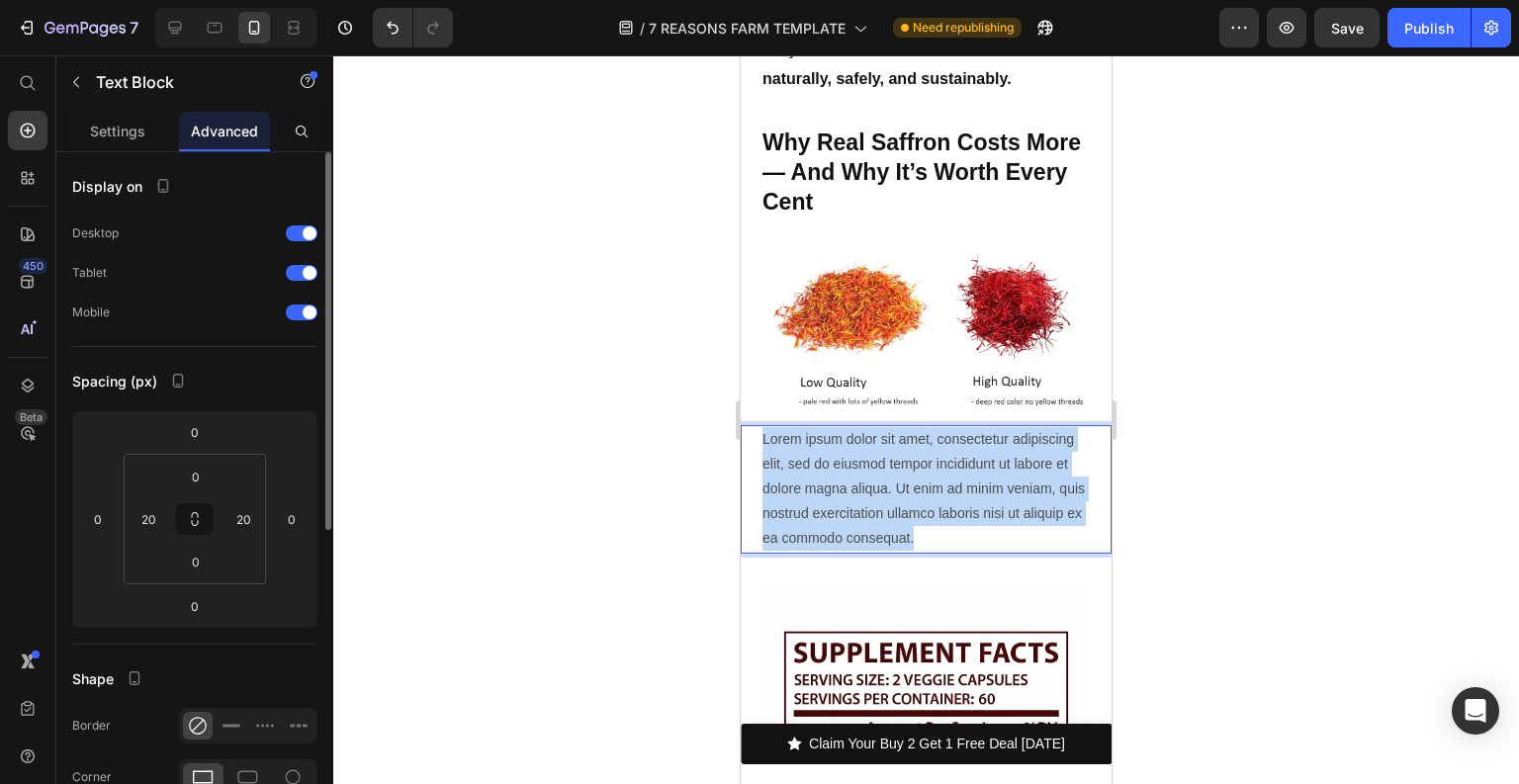 drag, startPoint x: 975, startPoint y: 550, endPoint x: 764, endPoint y: 455, distance: 231.40009 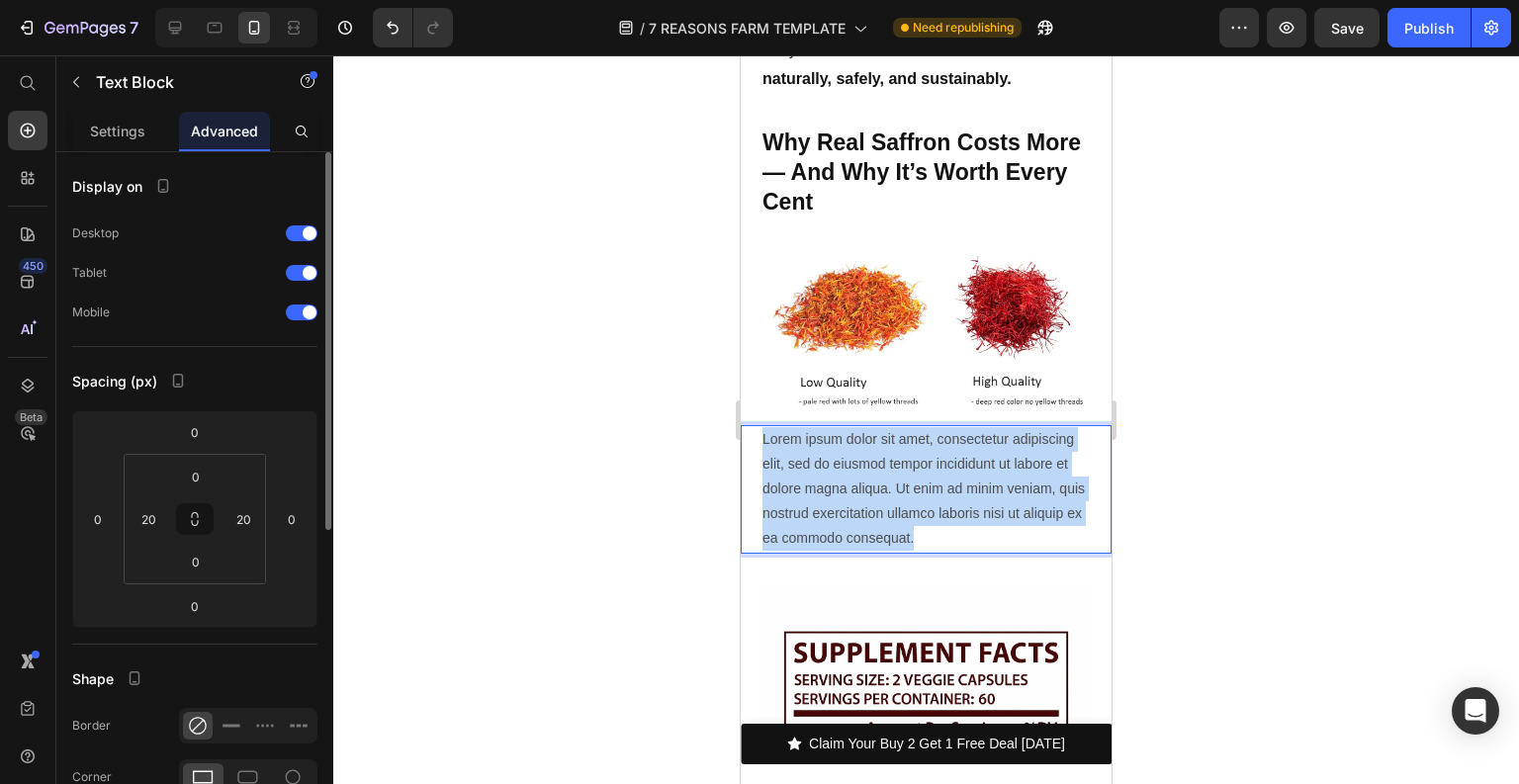 click on "Lorem ipsum dolor sit amet, consectetur adipiscing elit, sed do eiusmod tempor incididunt ut labore et dolore magna aliqua. Ut enim ad minim veniam, quis nostrud exercitation ullamco laboris nisi ut aliquip ex ea commodo consequat." at bounding box center (926, 489) 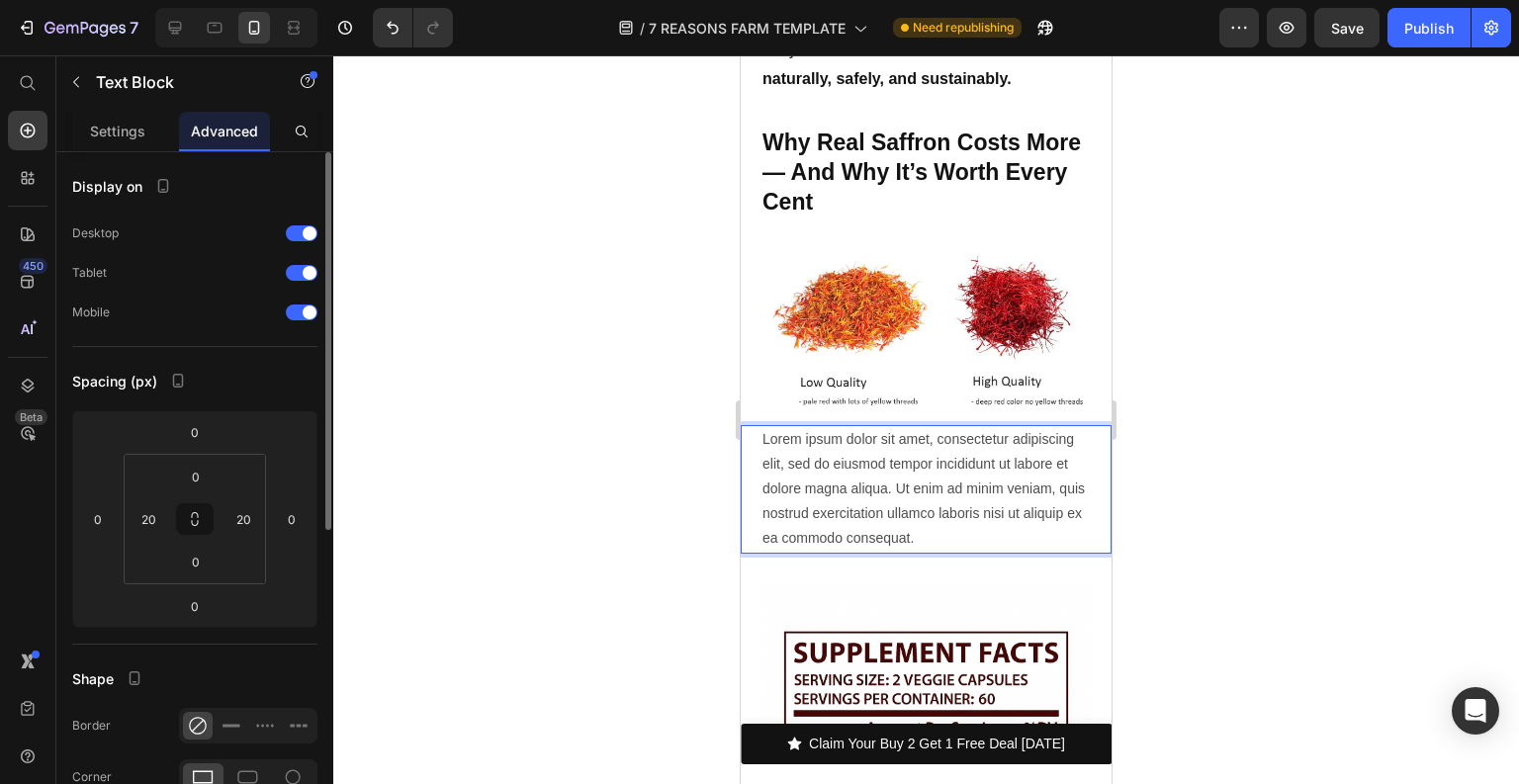 scroll, scrollTop: 7213, scrollLeft: 0, axis: vertical 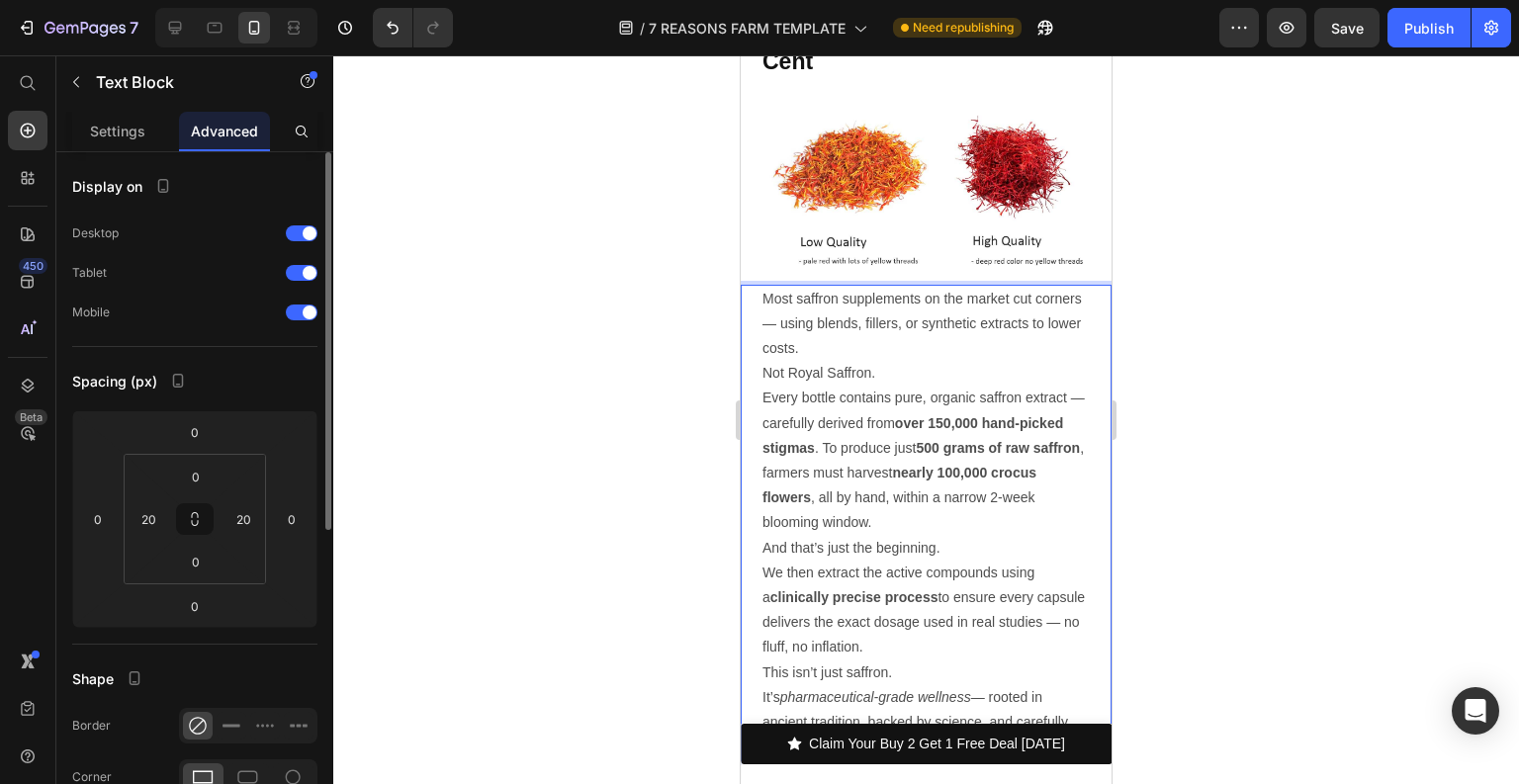click on "Not Royal Saffron." at bounding box center [926, 373] 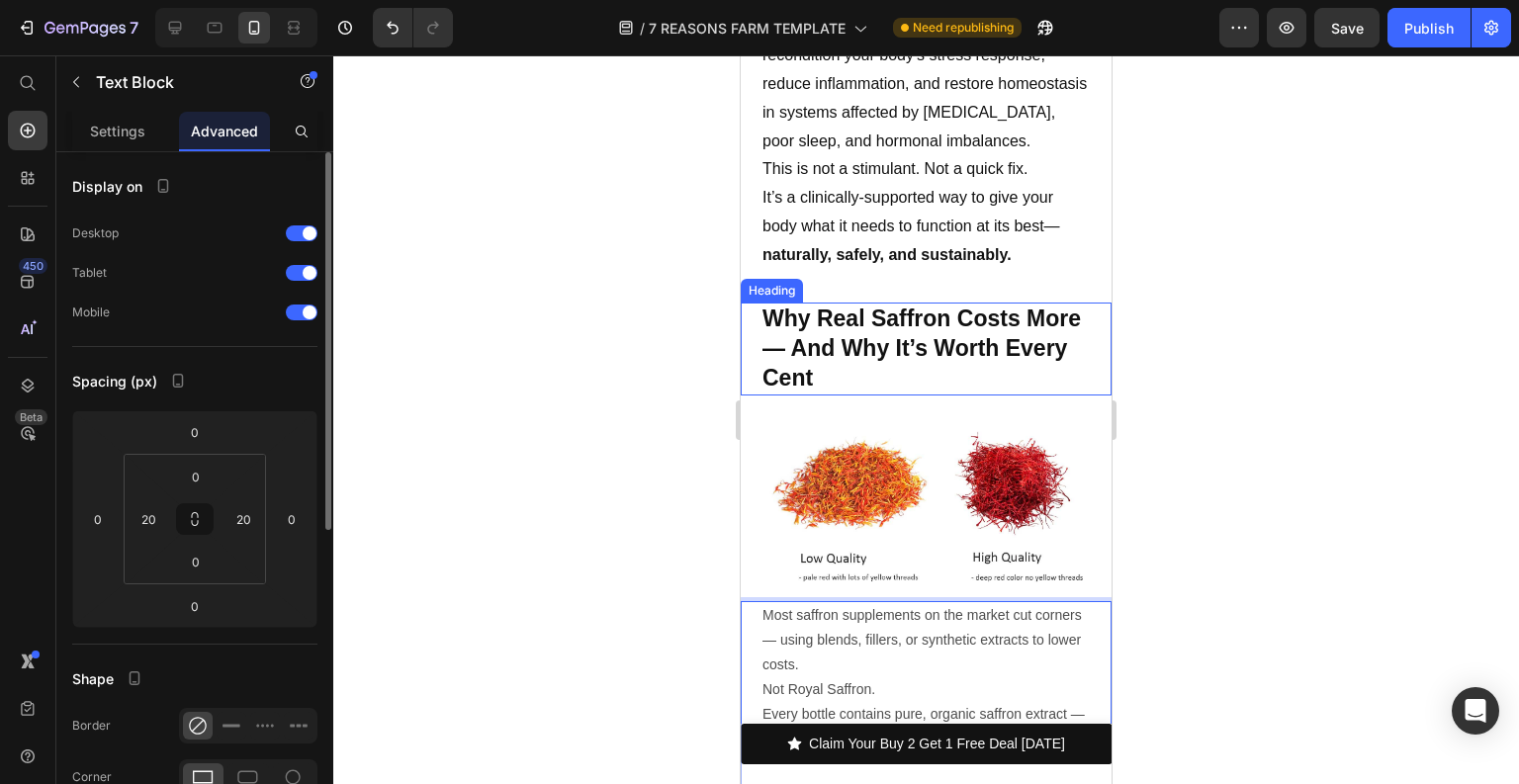 scroll, scrollTop: 6739, scrollLeft: 0, axis: vertical 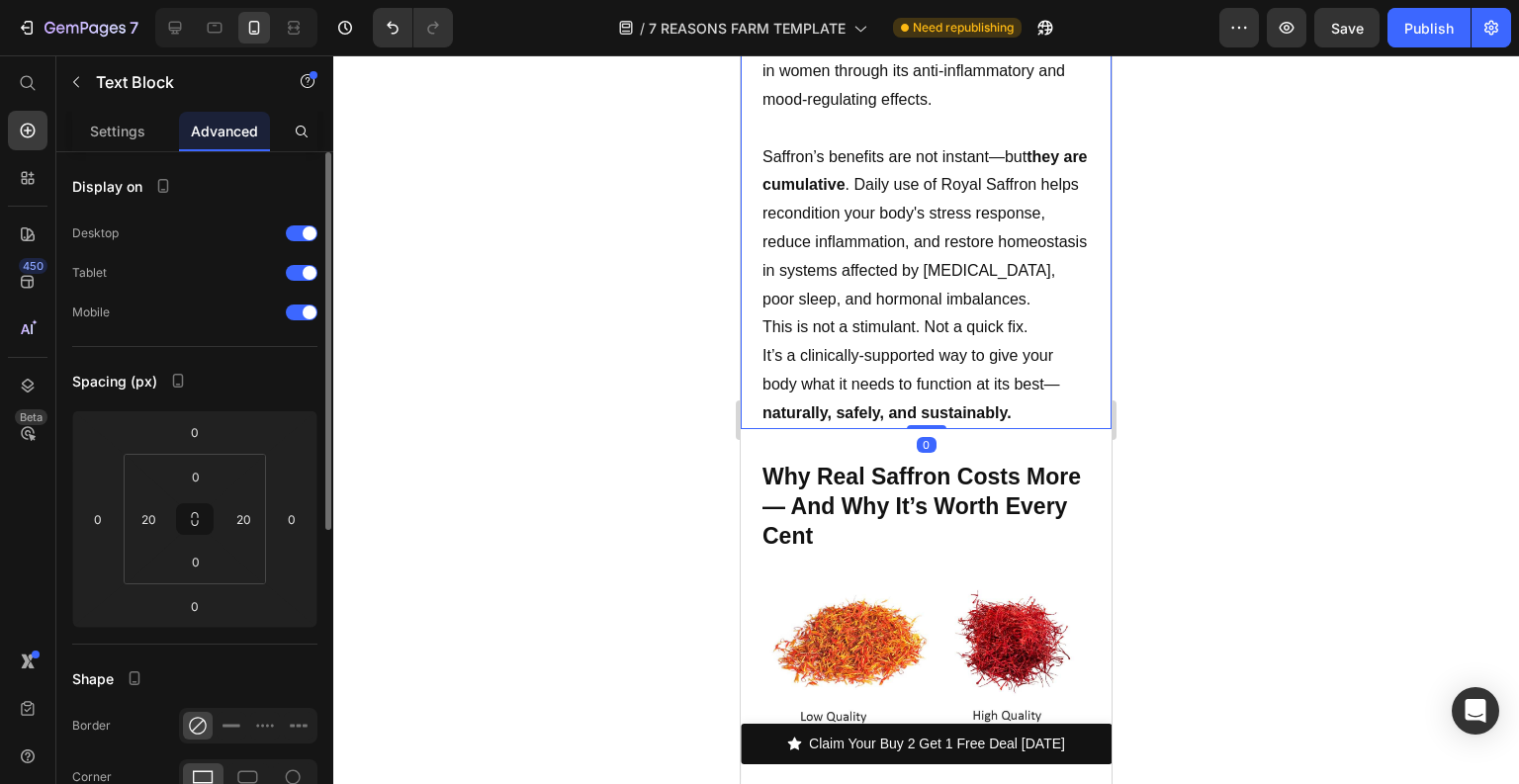 click on "Saffron’s benefits are not instant—but  they are cumulative . Daily use of Royal Saffron helps recondition your body's stress response, reduce inflammation, and restore homeostasis in systems affected by chronic stress, poor sleep, and hormonal imbalances." at bounding box center [926, 228] 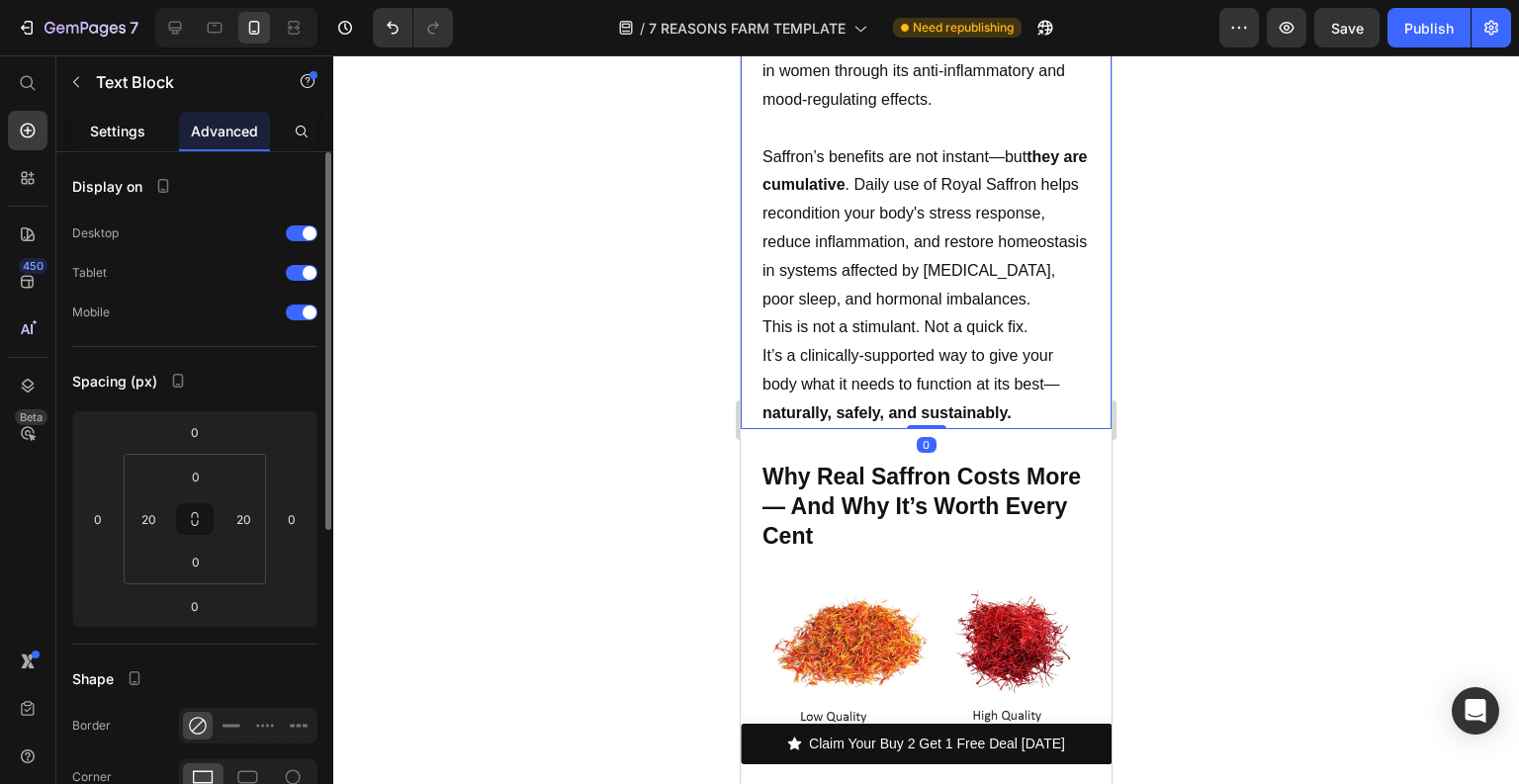 click on "Settings" 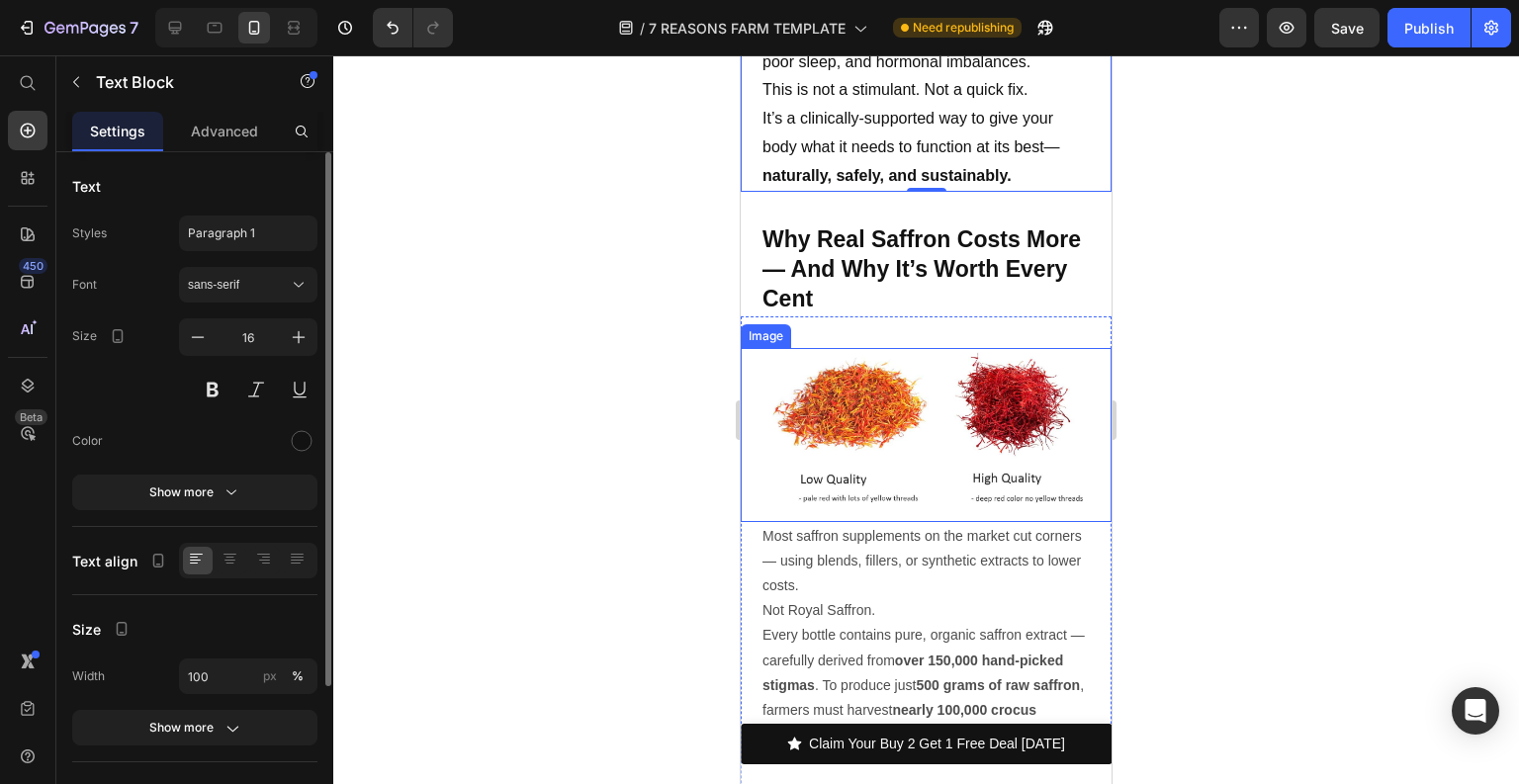 scroll, scrollTop: 7055, scrollLeft: 0, axis: vertical 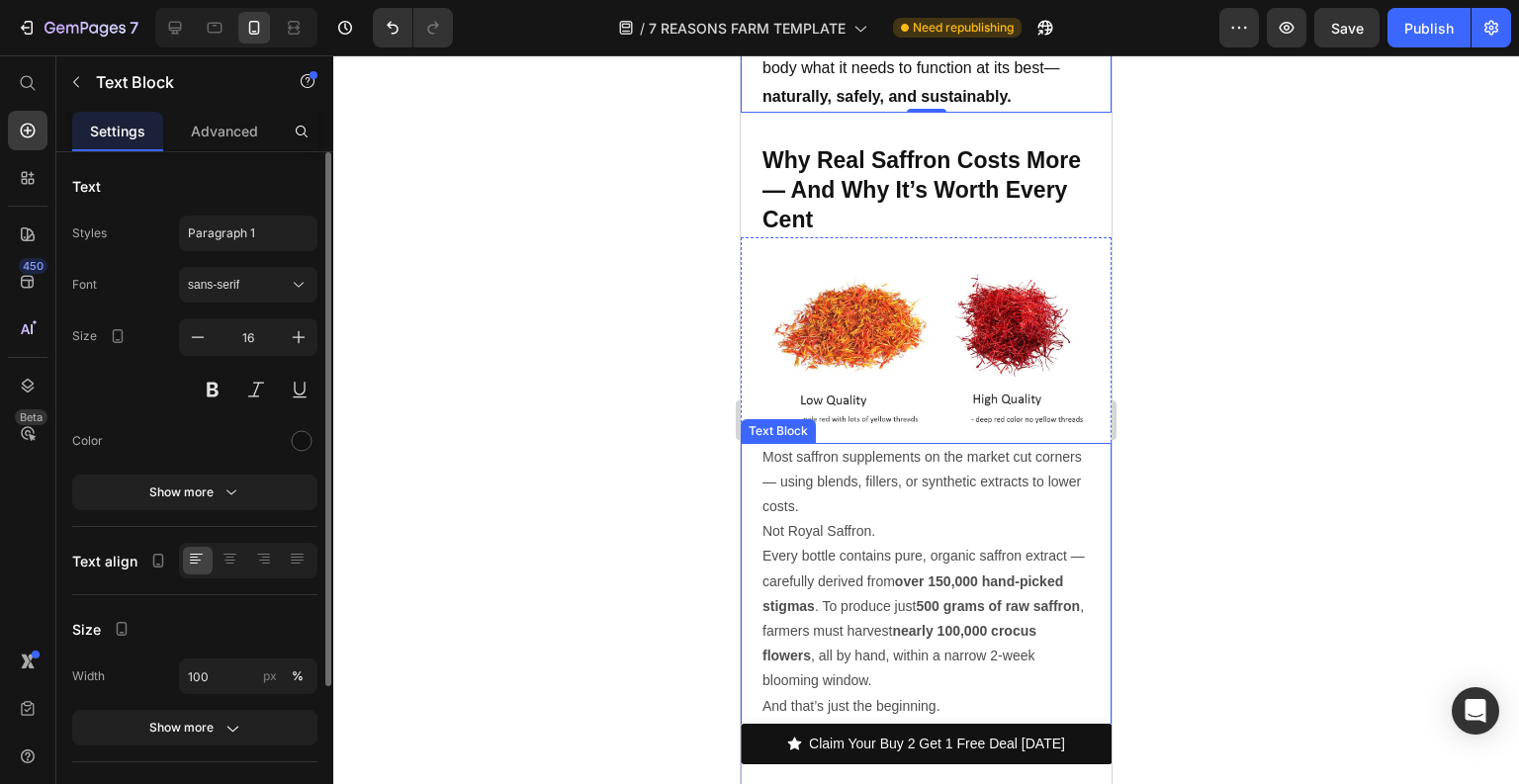 click on "Not Royal Saffron." at bounding box center [926, 531] 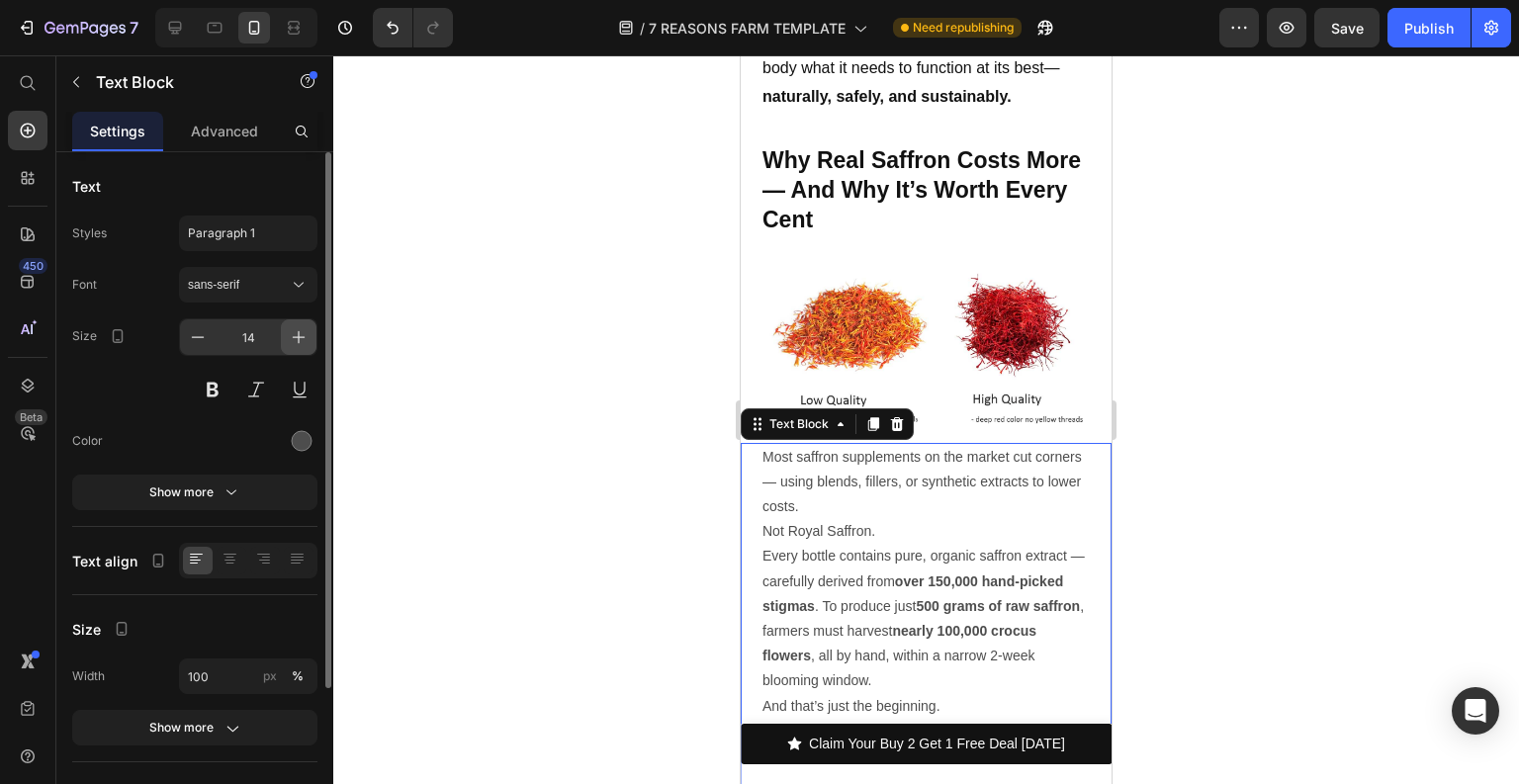 click at bounding box center [299, 337] 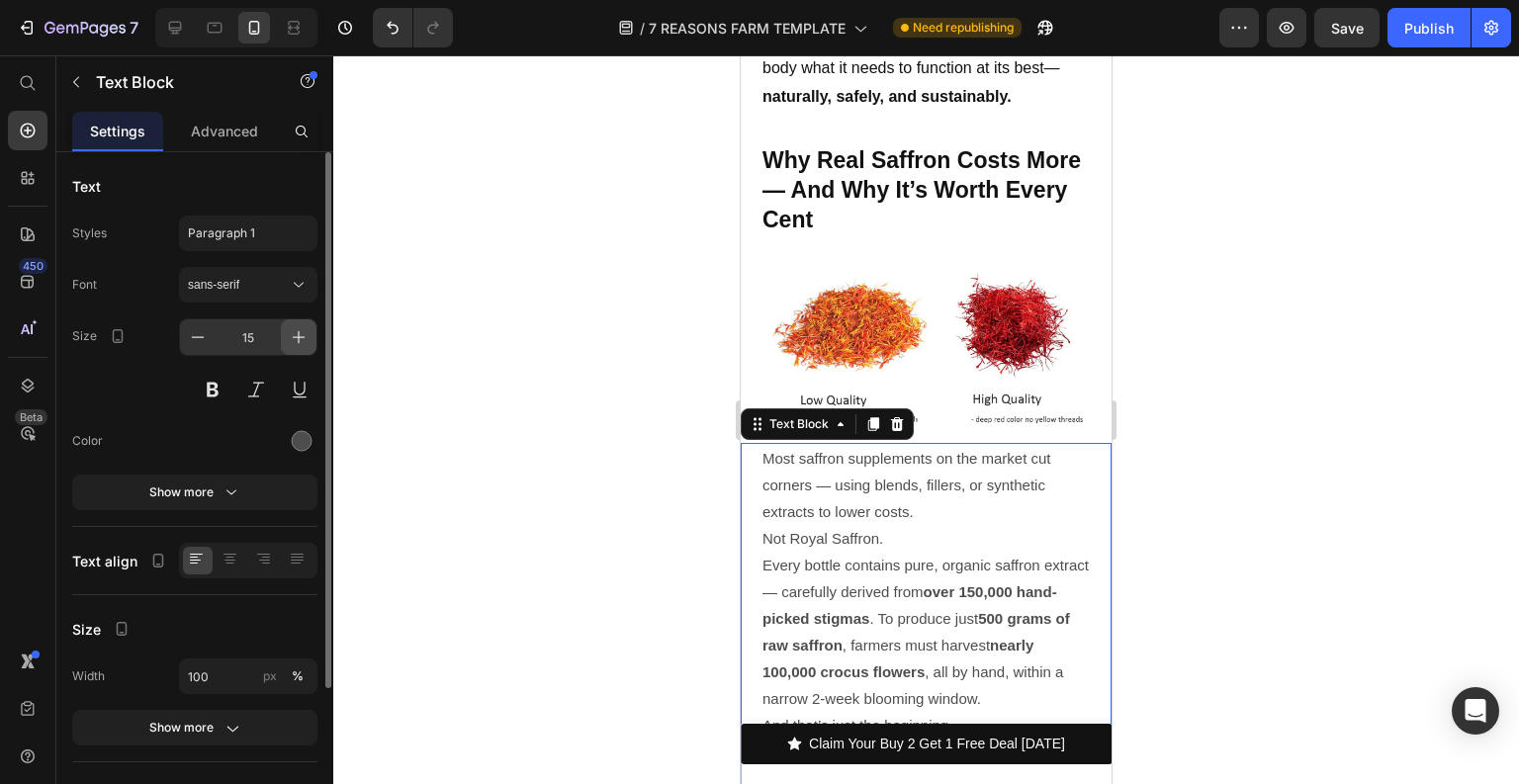click at bounding box center [299, 337] 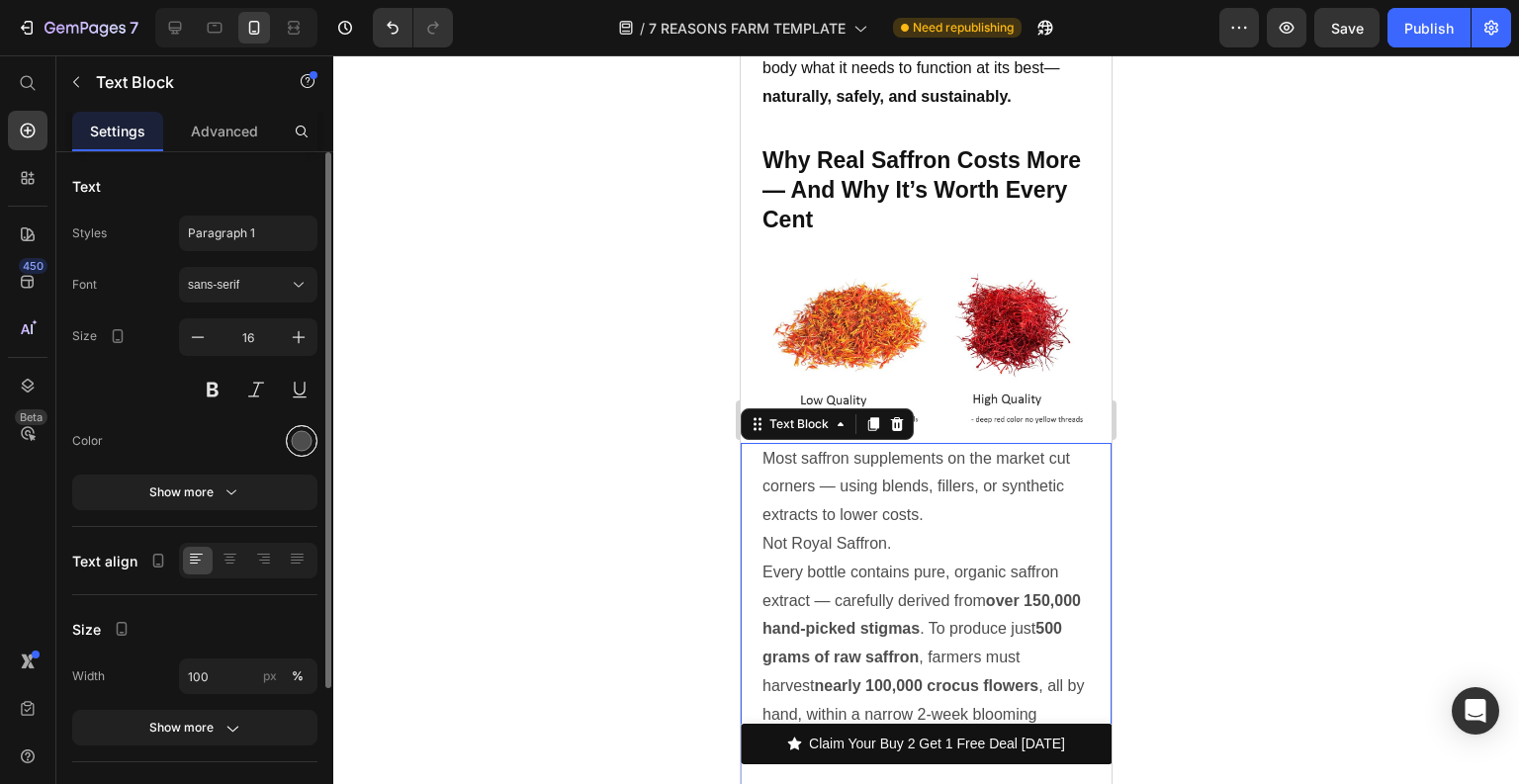 click at bounding box center (302, 441) 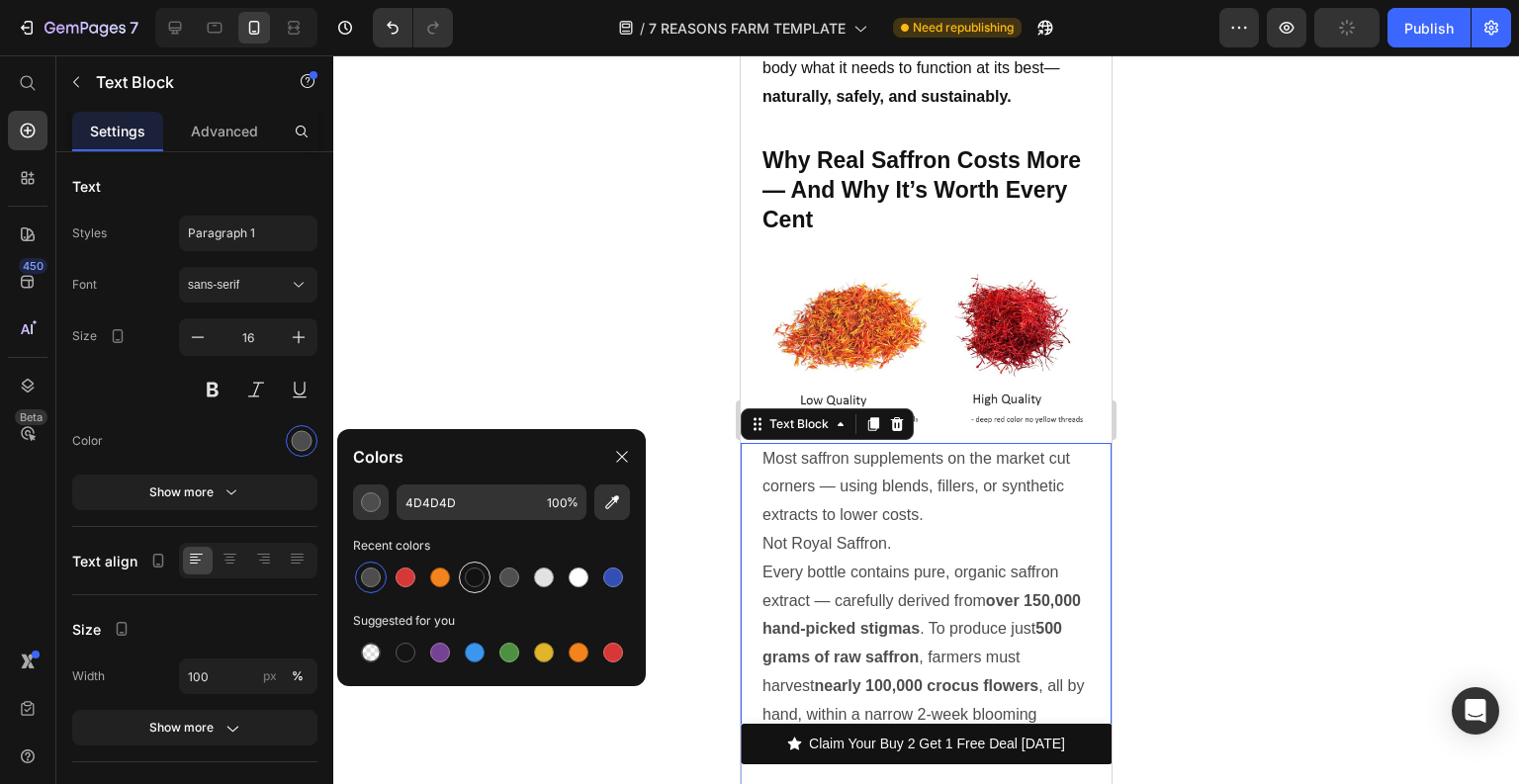 click at bounding box center (475, 577) 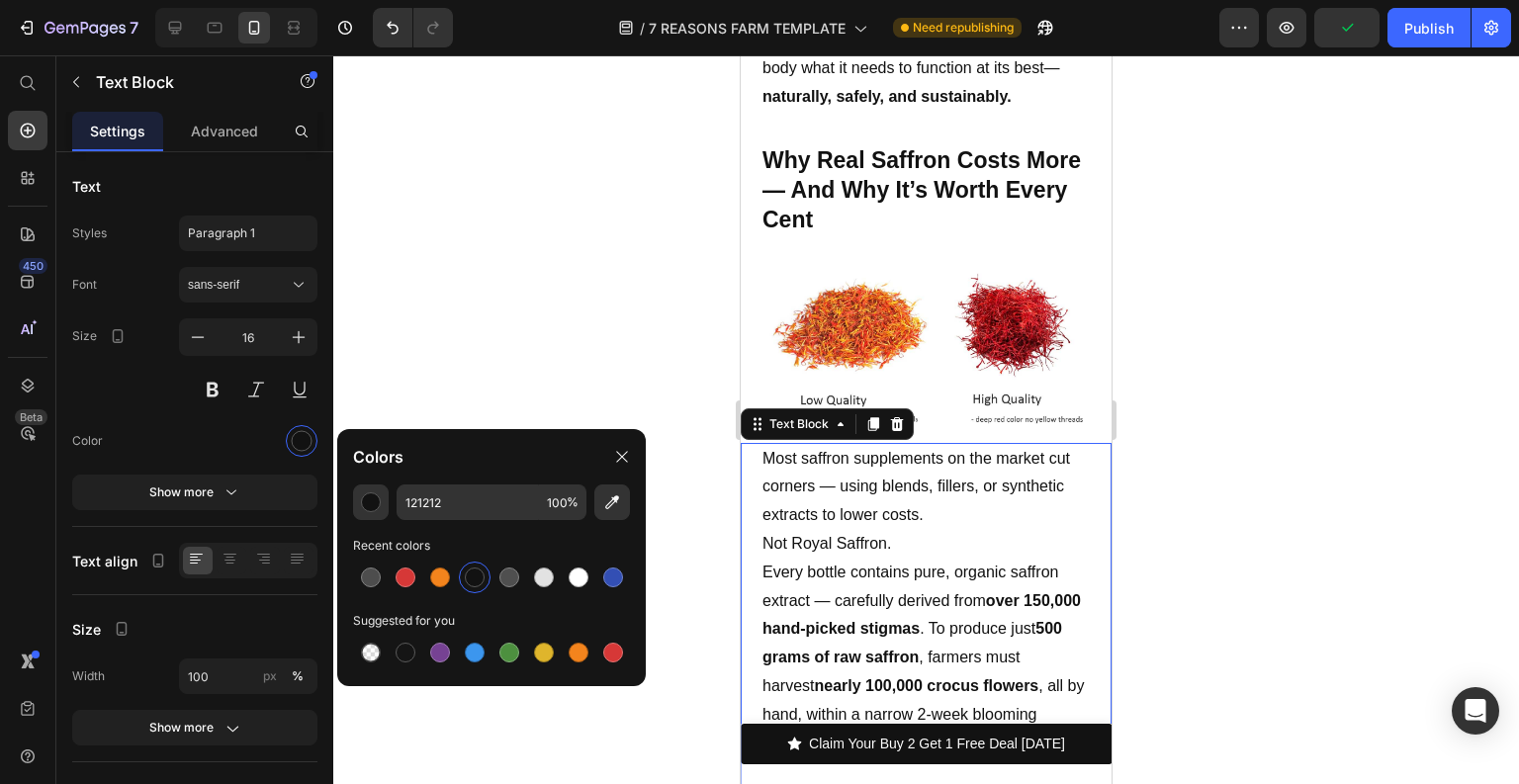 click 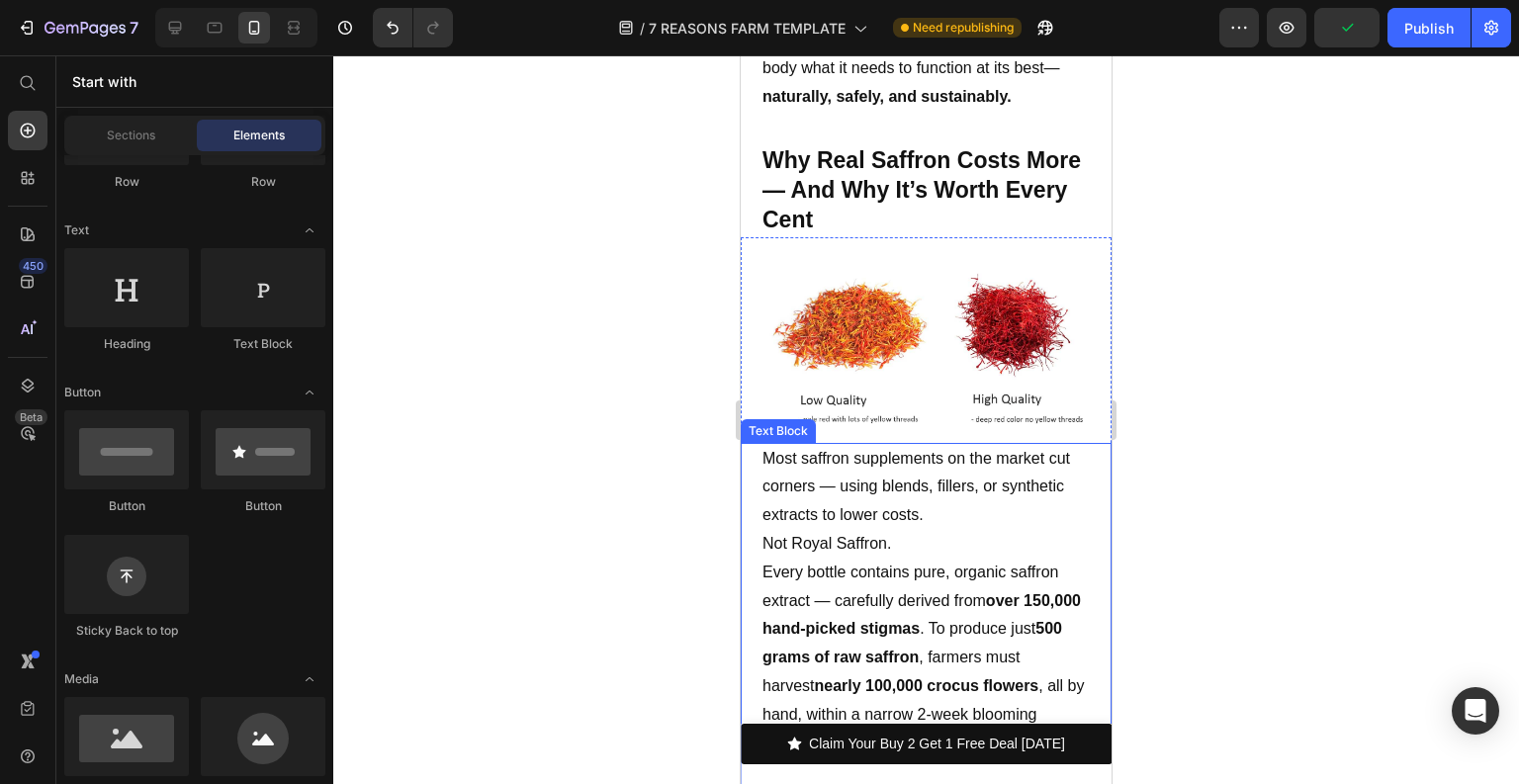 click on "Not Royal Saffron." at bounding box center [926, 544] 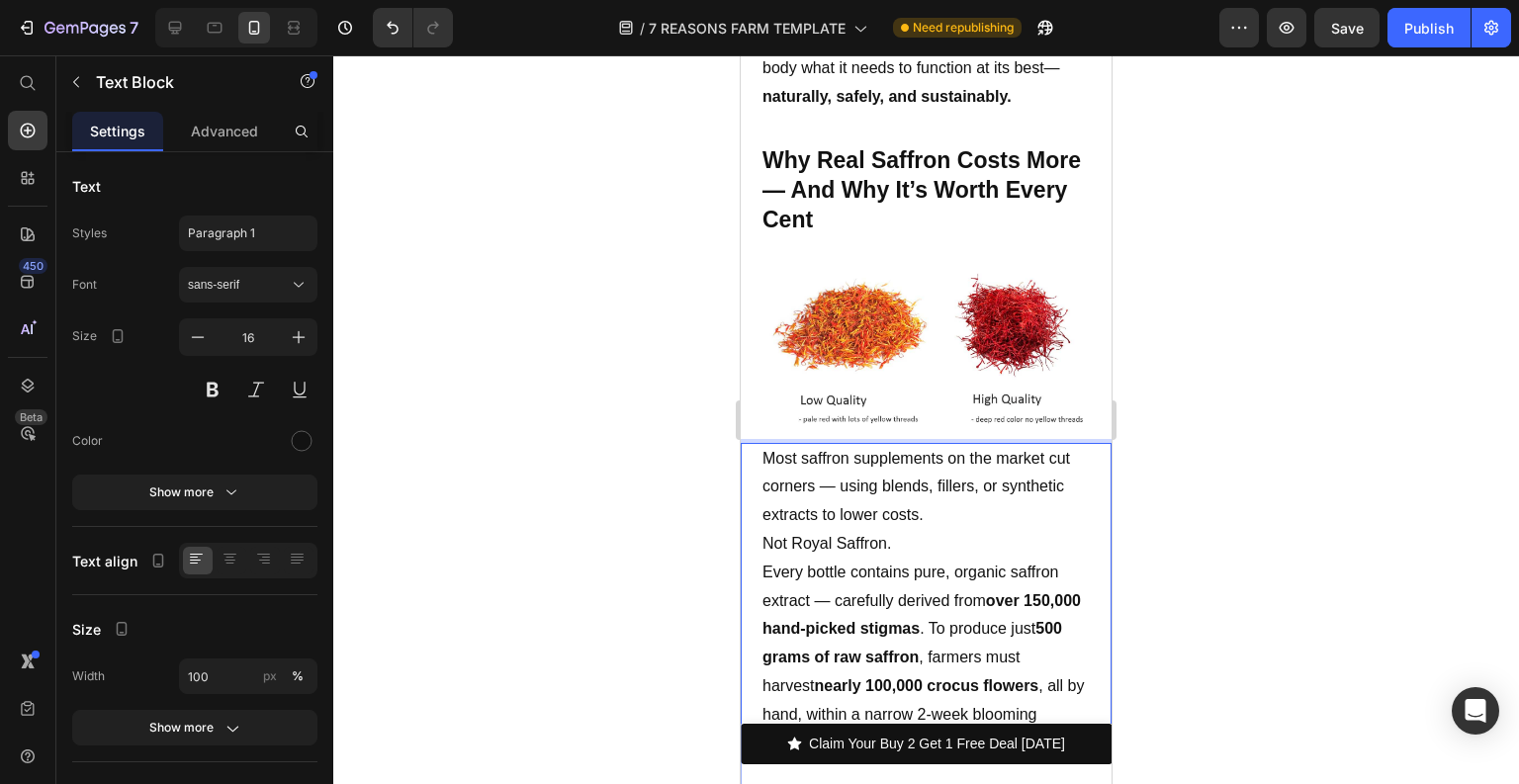click on "Most saffron supplements on the market cut corners — using blends, fillers, or synthetic extracts to lower costs." at bounding box center (926, 487) 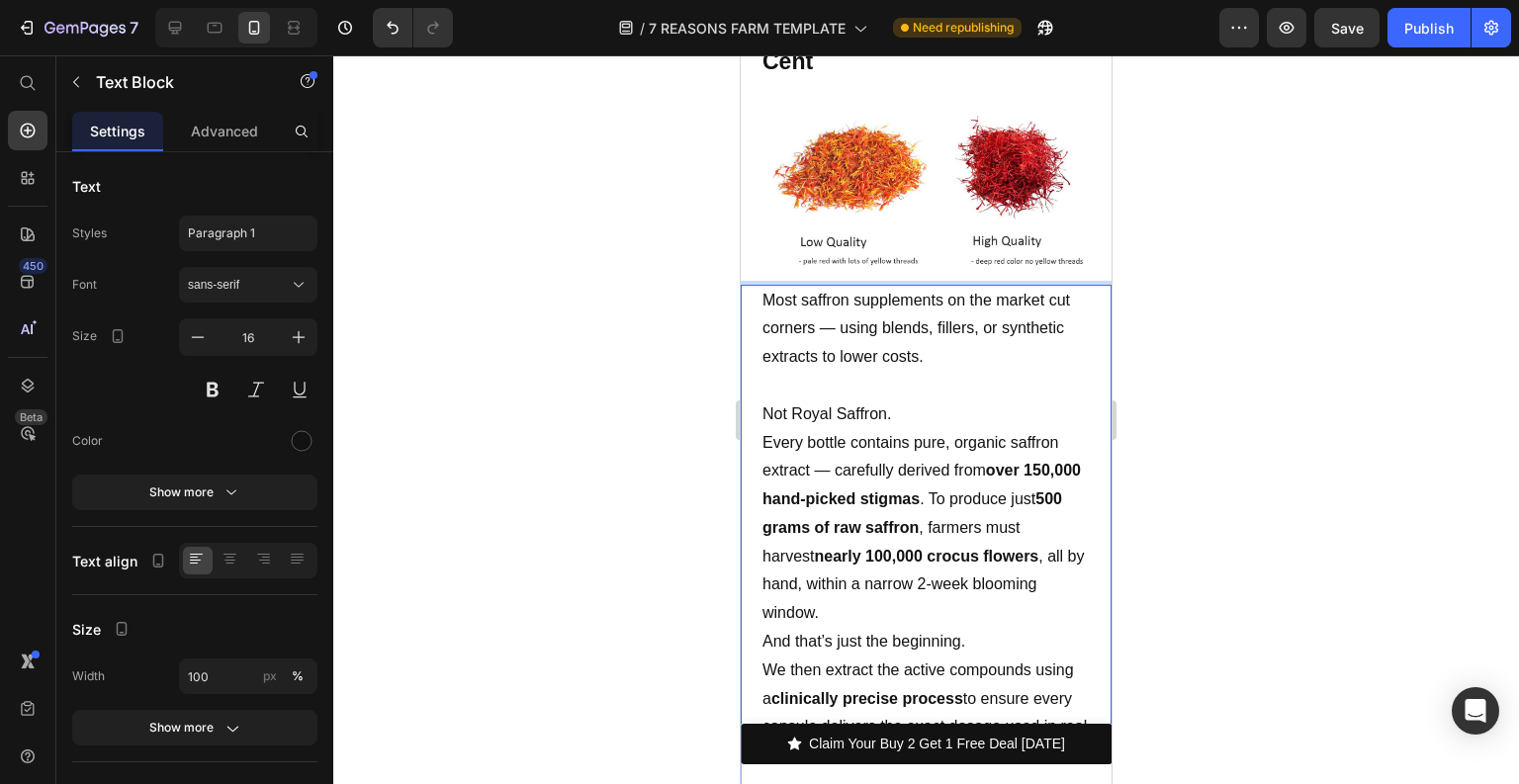 scroll, scrollTop: 7292, scrollLeft: 0, axis: vertical 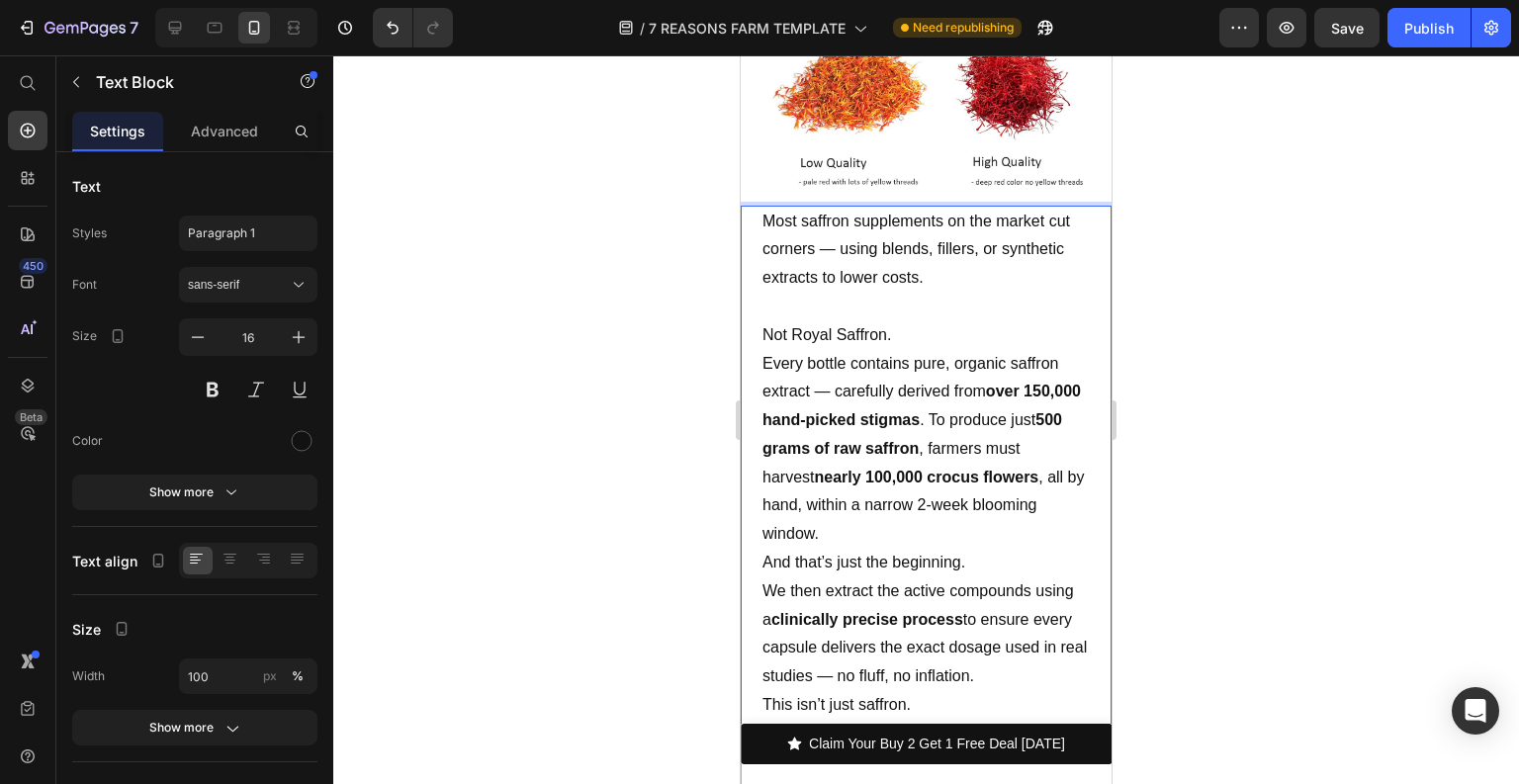 click on "Every bottle contains pure, organic saffron extract — carefully derived from  over 150,000 hand-picked stigmas . To produce just  500 grams of raw saffron , farmers must harvest  nearly 100,000 crocus flowers , all by hand, within a narrow 2-week blooming window." at bounding box center (926, 450) 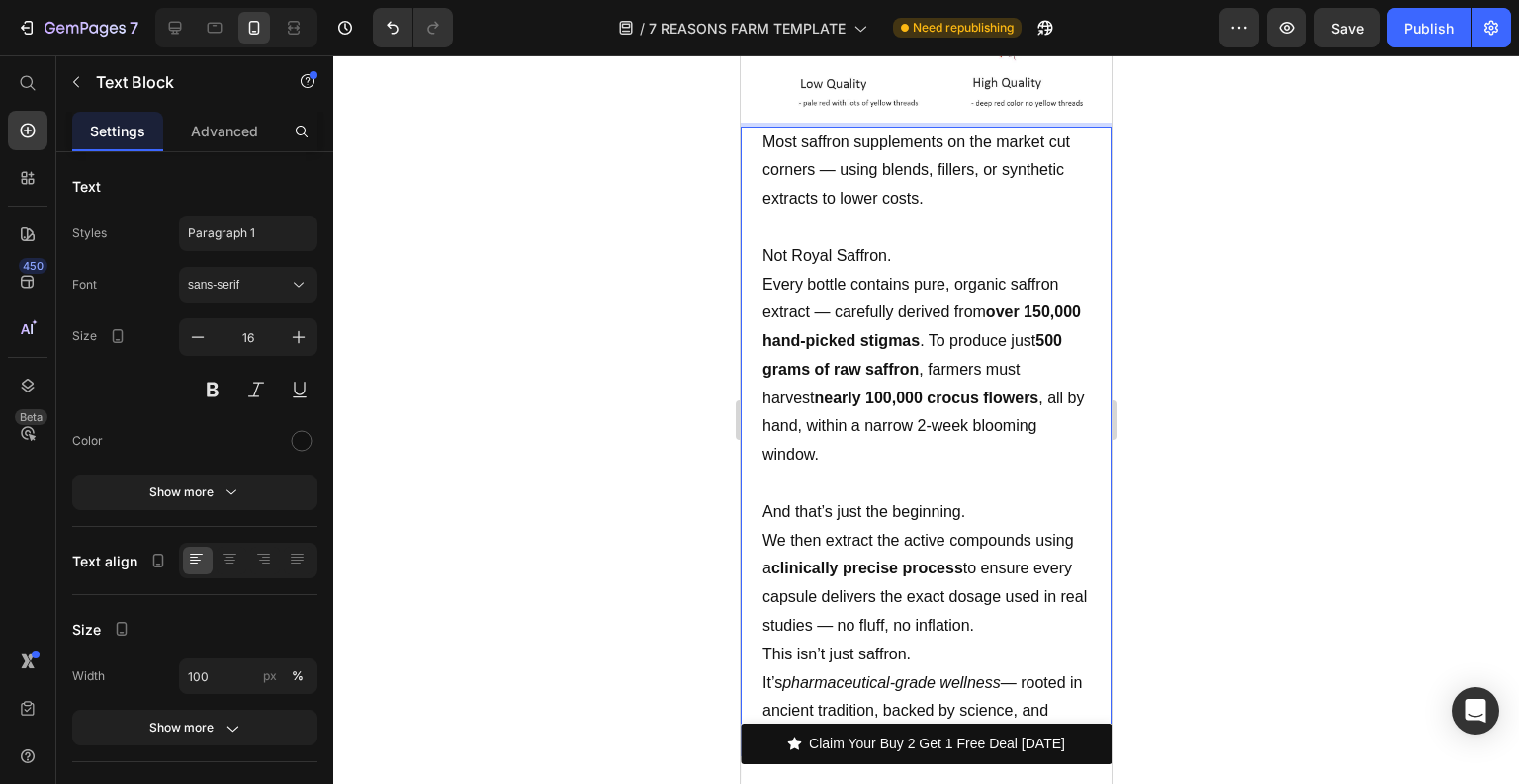 scroll, scrollTop: 7450, scrollLeft: 0, axis: vertical 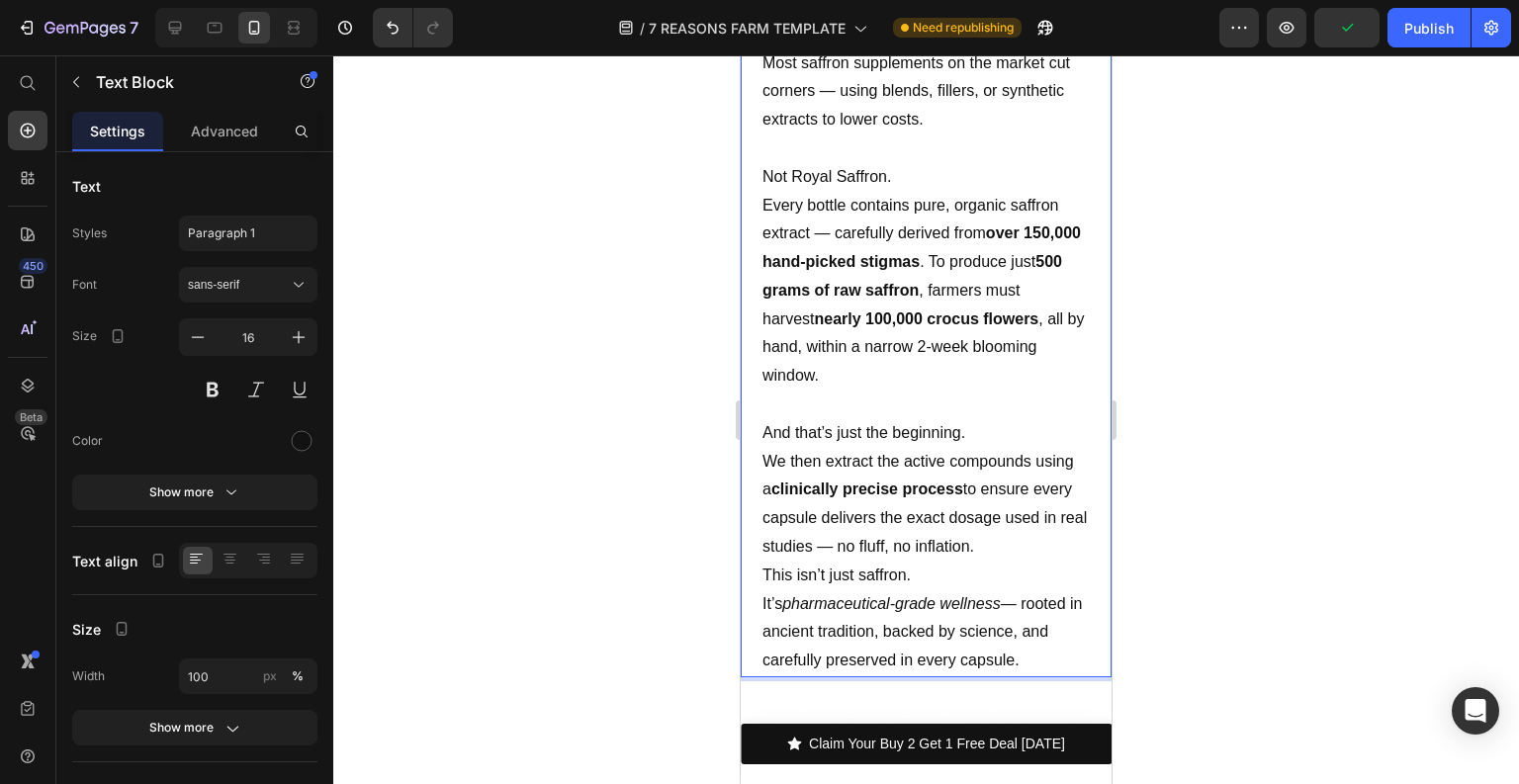 click on "This isn’t just saffron. It’s  pharmaceutical-grade wellness  — rooted in ancient tradition, backed by science, and carefully preserved in every capsule." at bounding box center (926, 618) 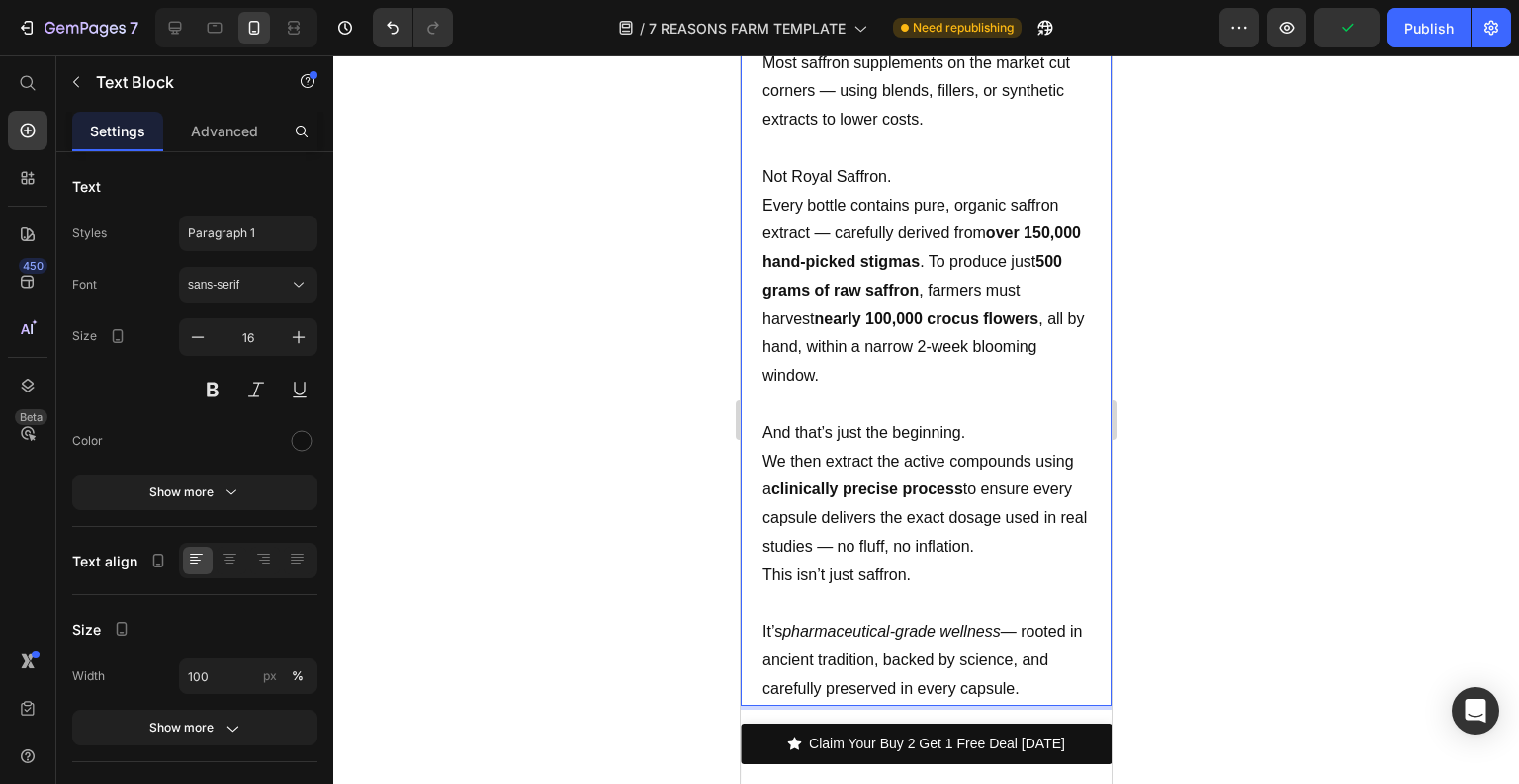 scroll, scrollTop: 7530, scrollLeft: 0, axis: vertical 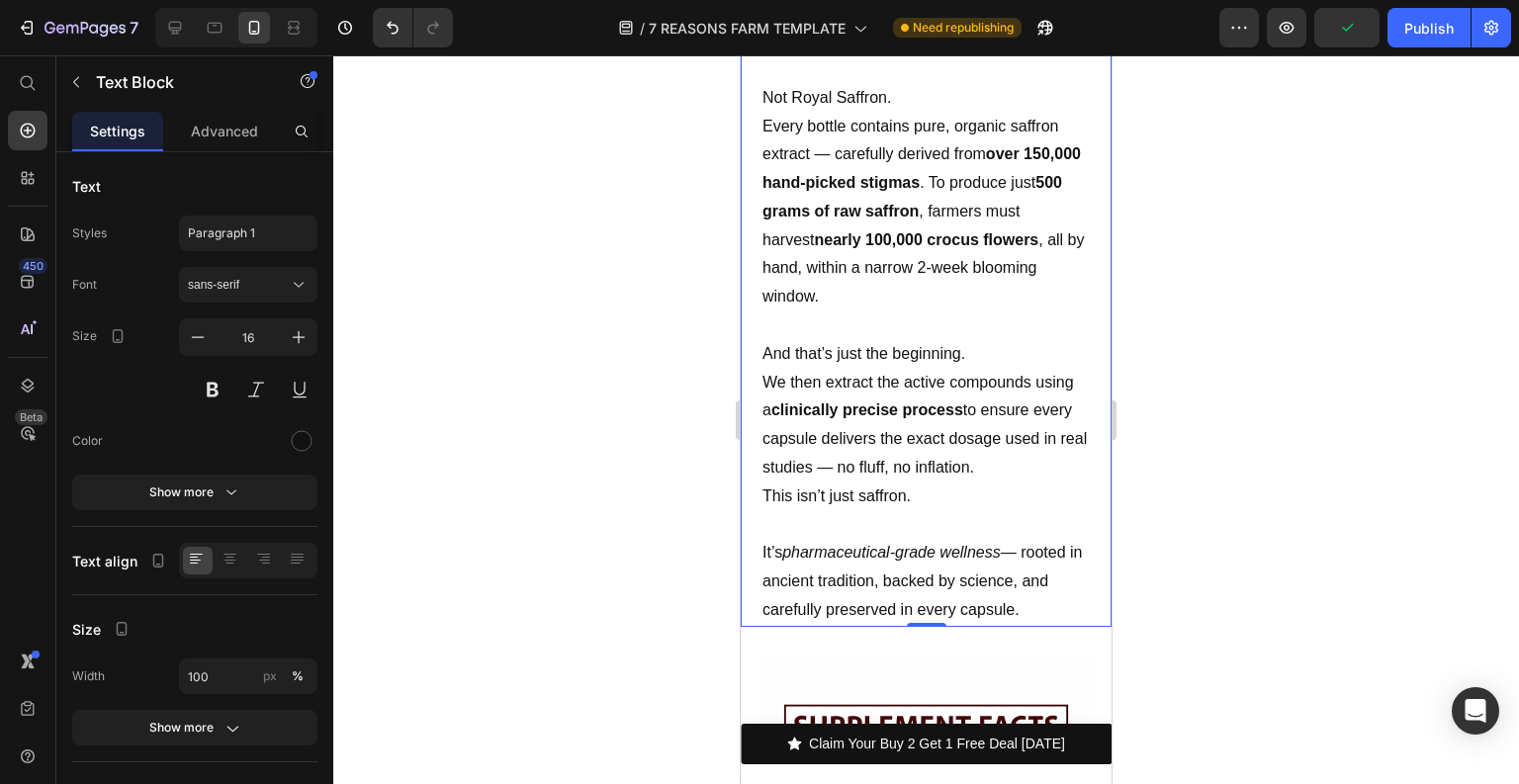 click 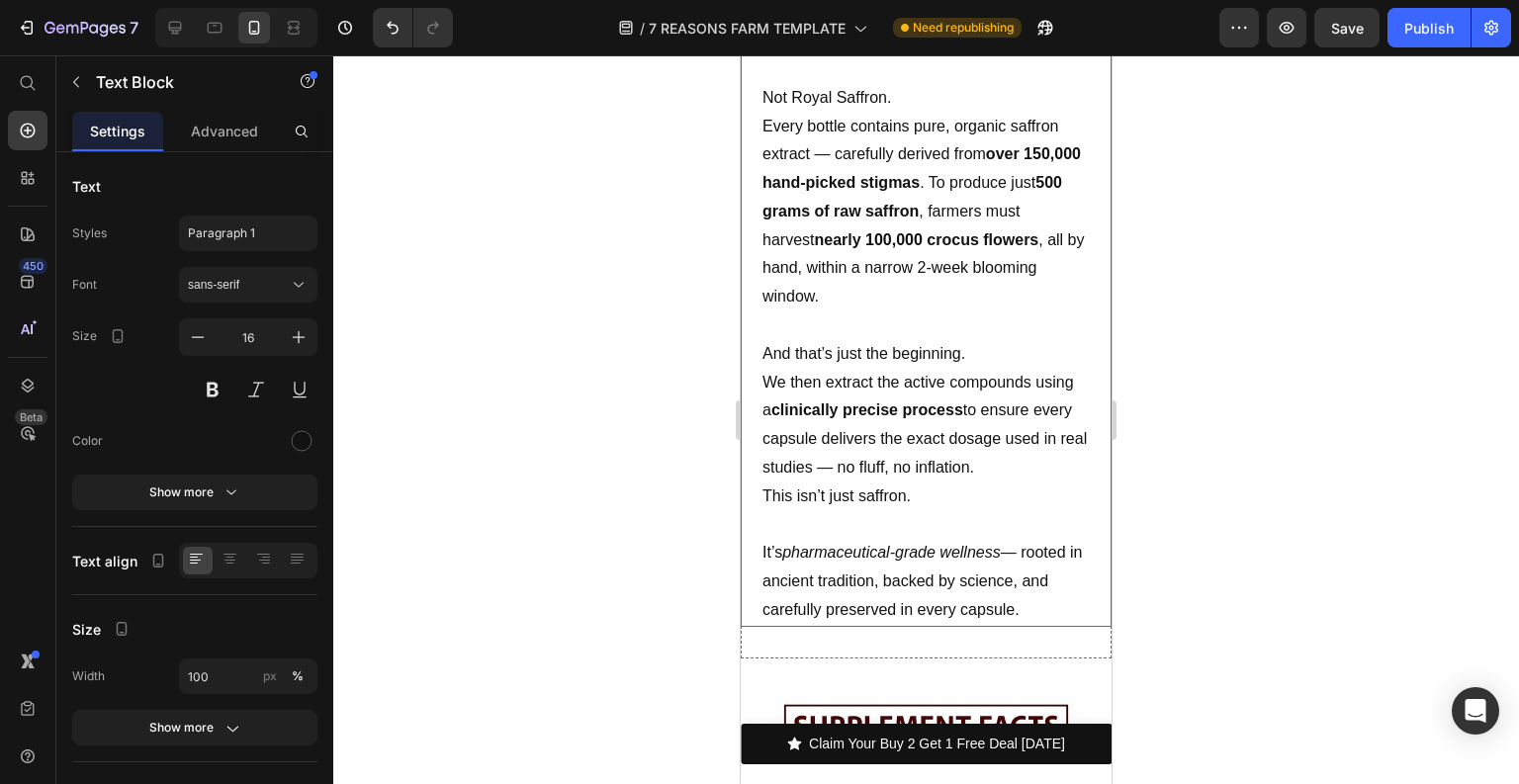 click on "⁠⁠⁠⁠⁠⁠⁠ It’s  pharmaceutical-grade wellness  — rooted in ancient tradition, backed by science, and carefully preserved in every capsule." at bounding box center (926, 567) 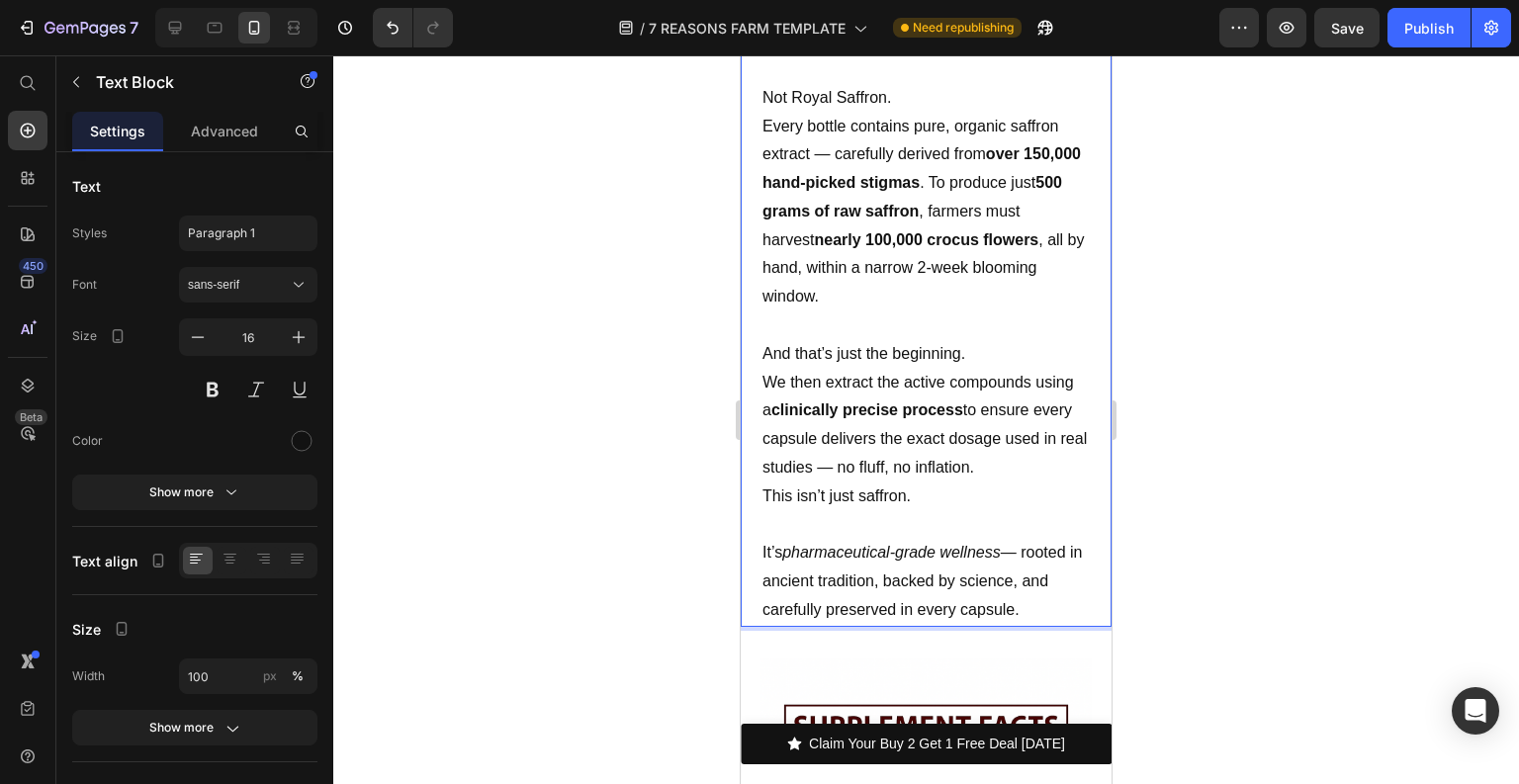 click on "It’s  pharmaceutical-grade wellness  — rooted in ancient tradition, backed by science, and carefully preserved in every capsule." at bounding box center [926, 567] 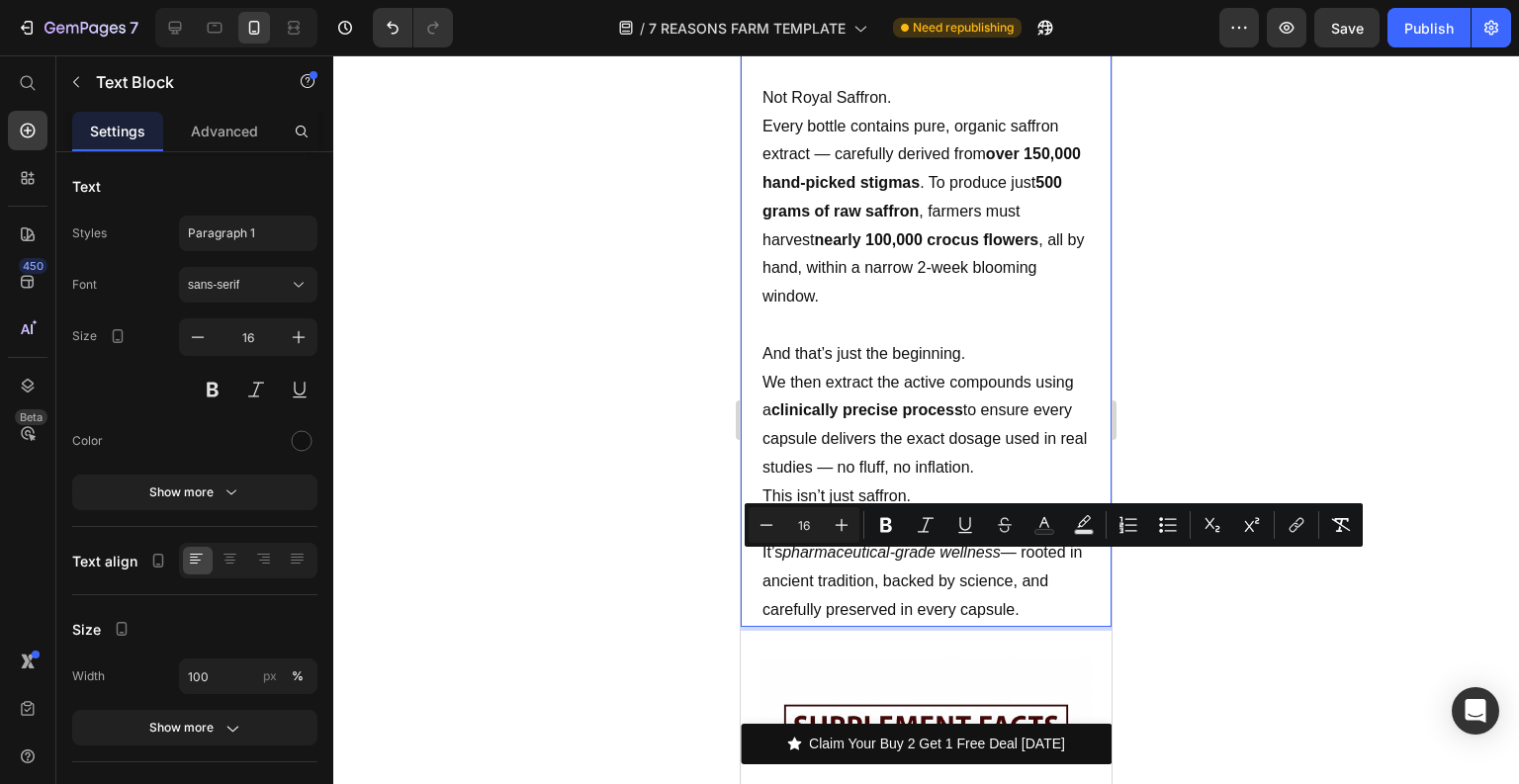 click on "It’s  pharmaceutical-grade wellness  — rooted in ancient tradition, backed by science, and carefully preserved in every capsule." at bounding box center [926, 567] 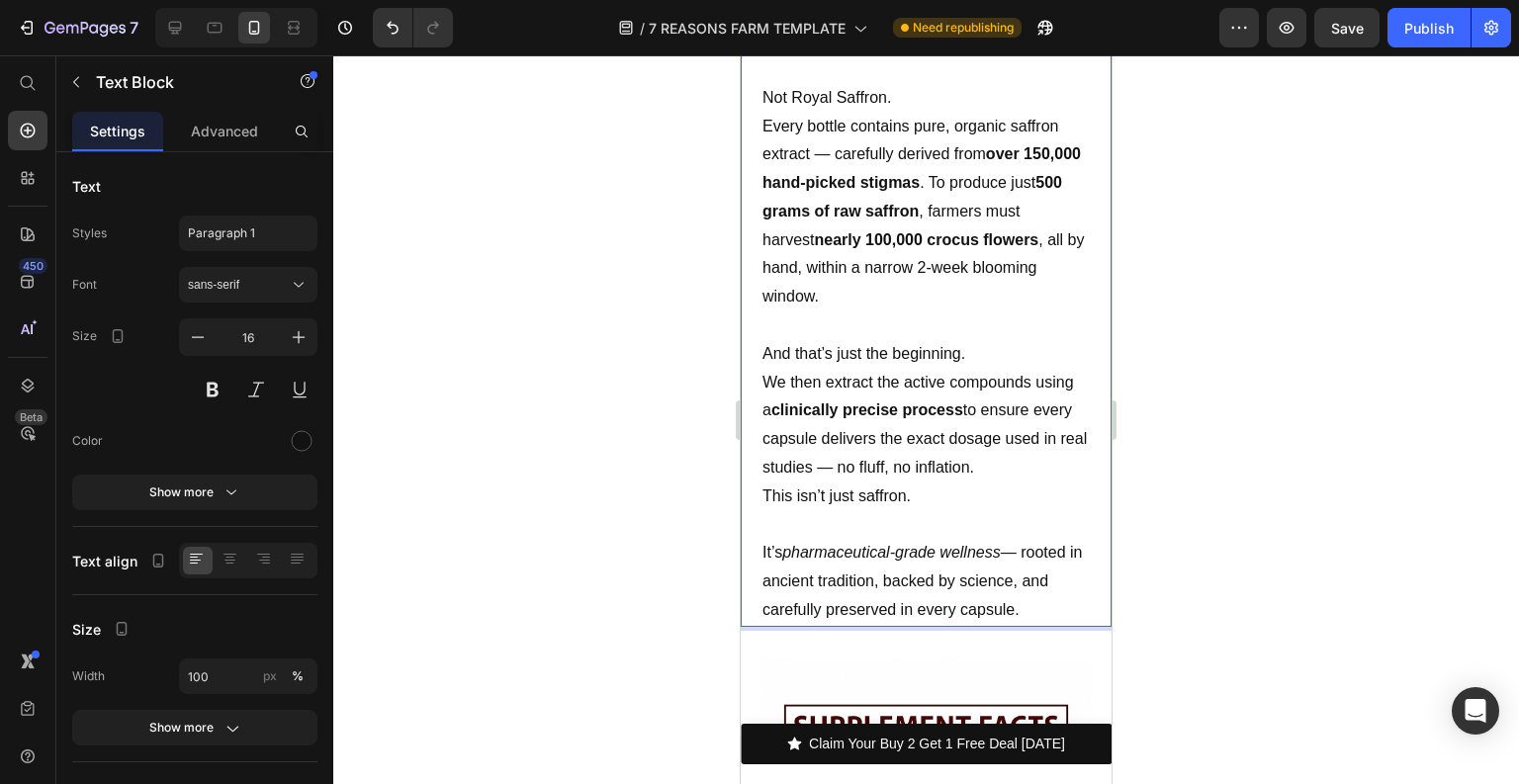 click on "It’s  pharmaceutical-grade wellness  — rooted in ancient tradition, backed by science, and carefully preserved in every capsule." at bounding box center (926, 567) 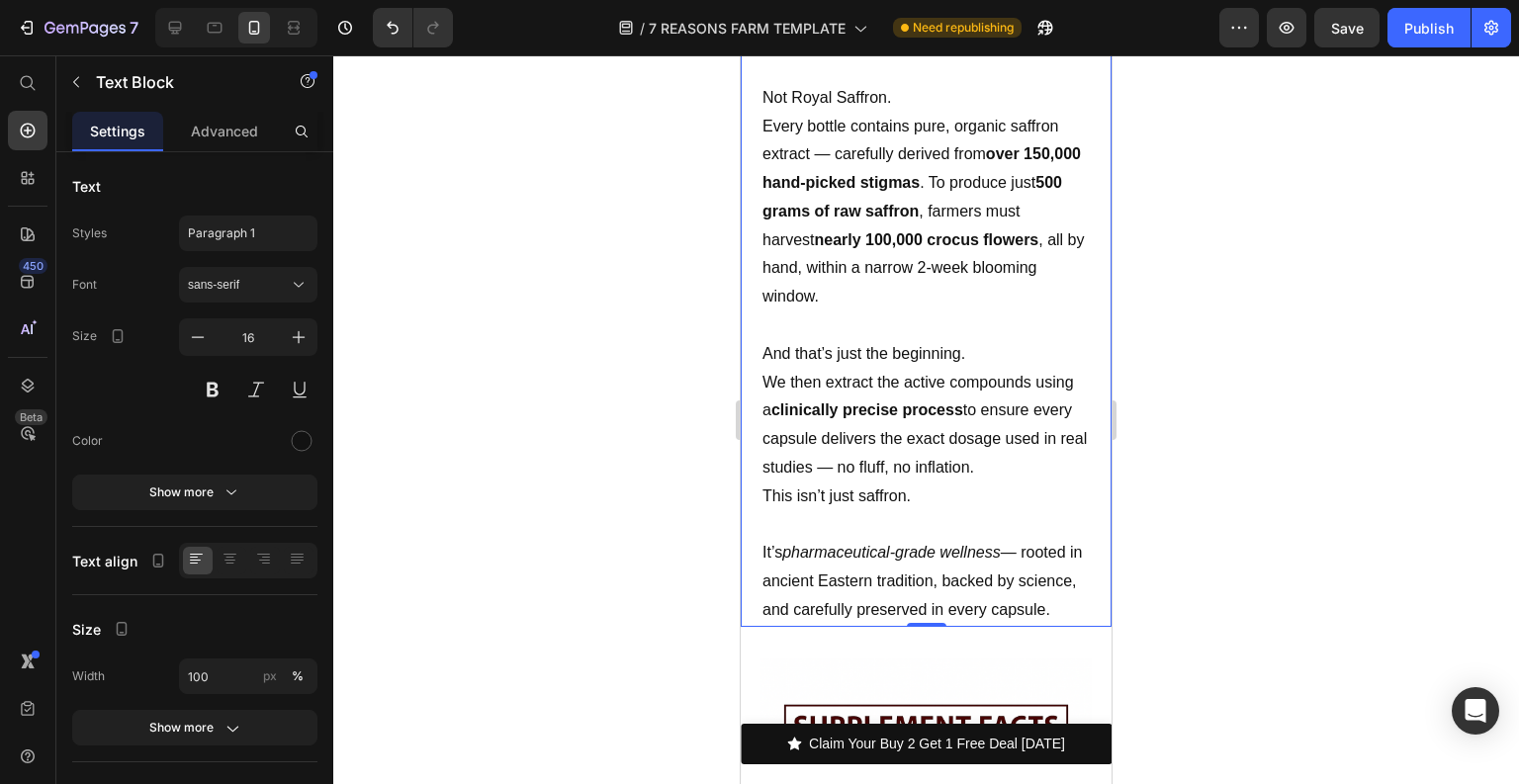 click 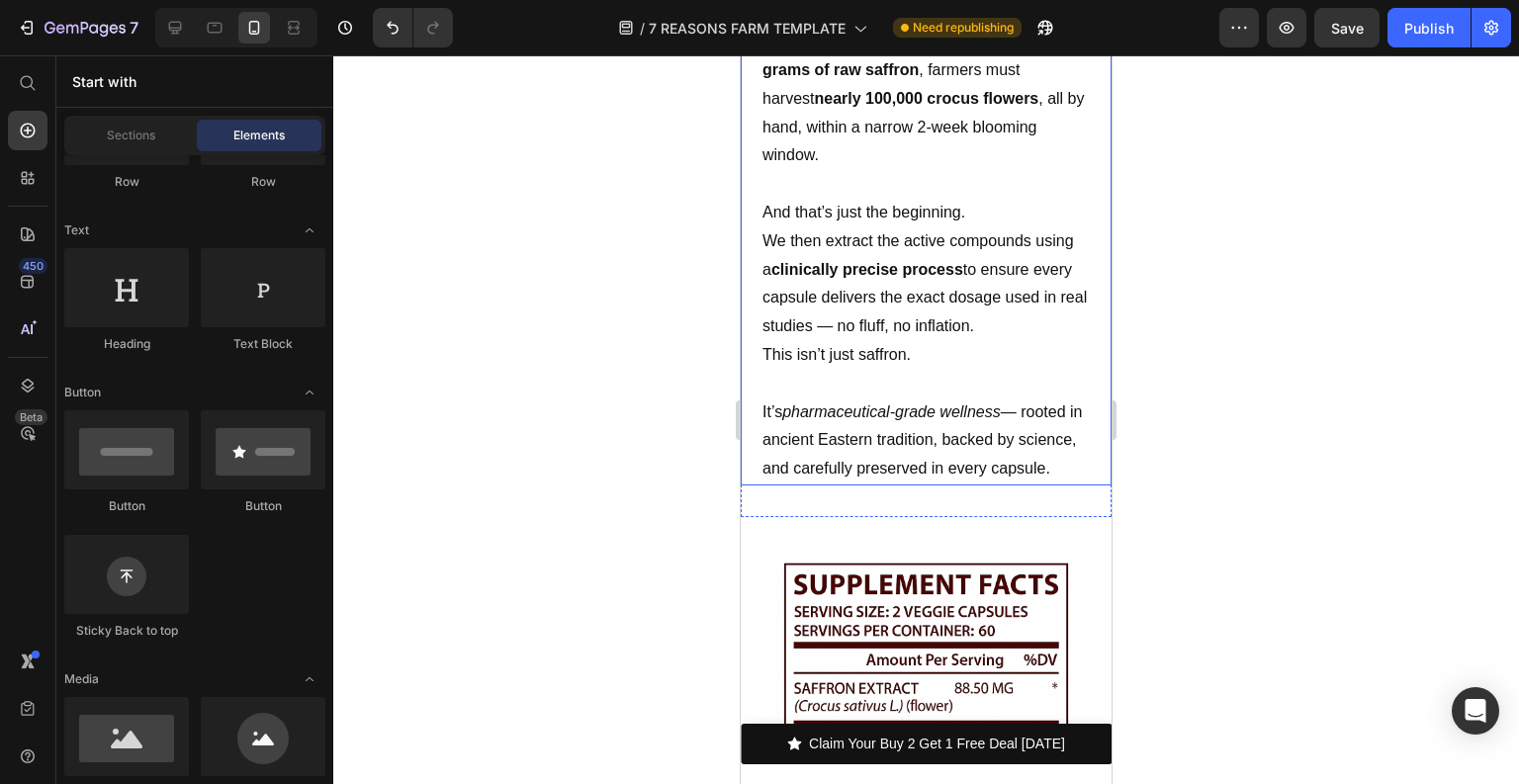 scroll, scrollTop: 7767, scrollLeft: 0, axis: vertical 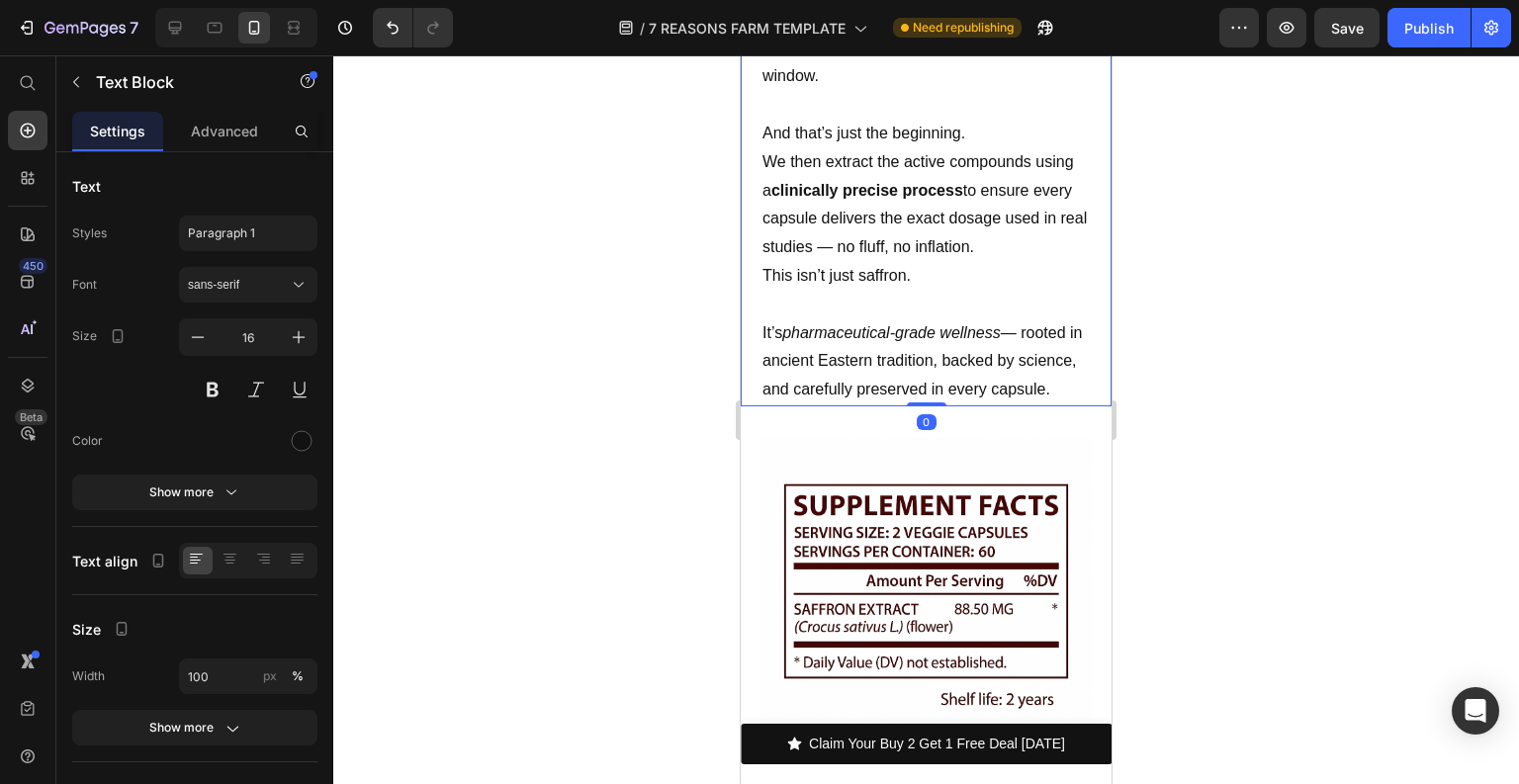 click on "It’s  pharmaceutical-grade wellness  — rooted in ancient Eastern tradition, backed by science, and carefully preserved in every capsule." at bounding box center [926, 347] 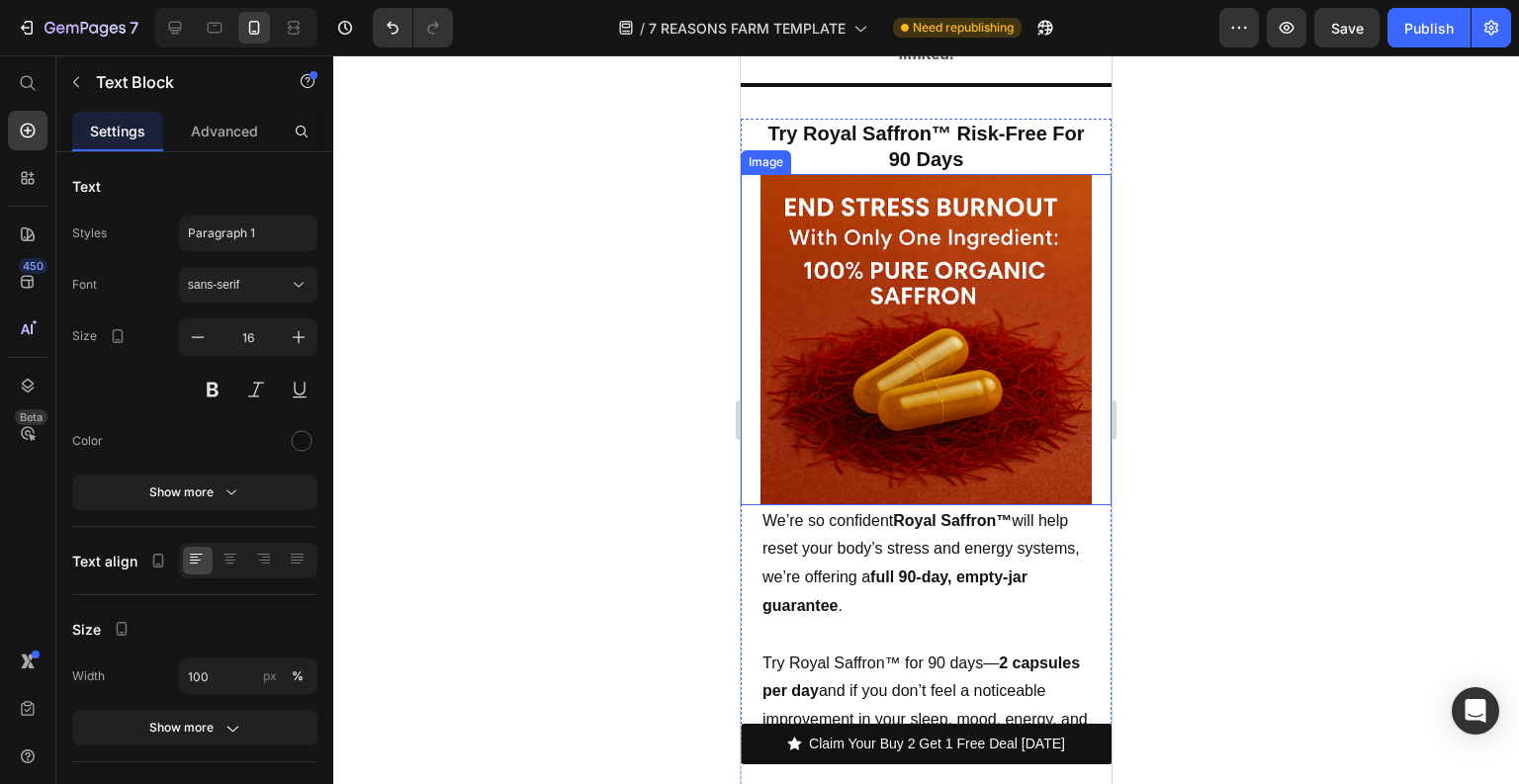 scroll, scrollTop: 9823, scrollLeft: 0, axis: vertical 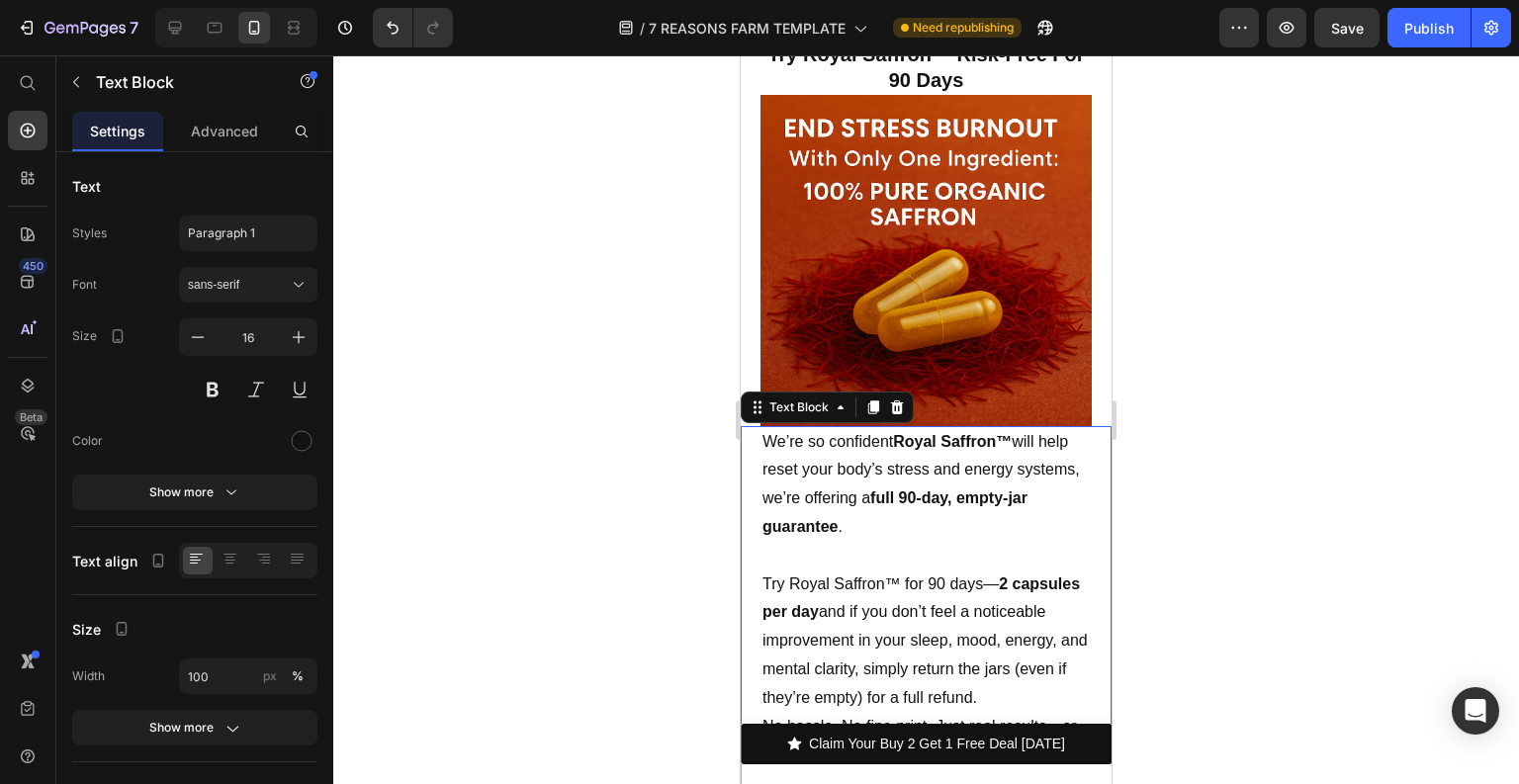 click on "We’re so confident  Royal Saffron™  will help reset your body’s stress and energy systems, we’re offering a  full 90-day, empty-jar guarantee ." at bounding box center (926, 484) 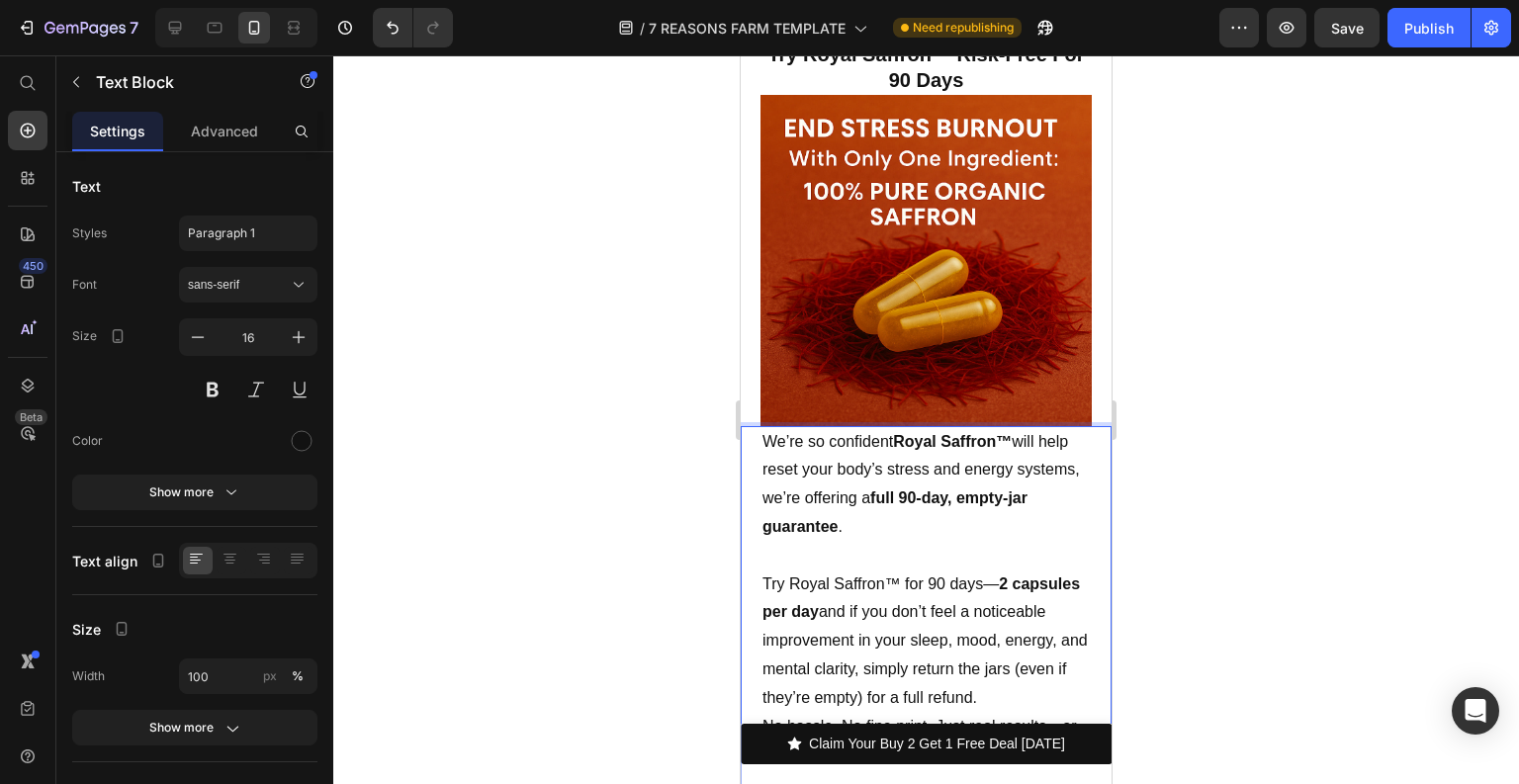 click on "We’re so confident  Royal Saffron™  will help reset your body’s stress and energy systems, we’re offering a  full 90-day, empty-jar guarantee ." at bounding box center (926, 484) 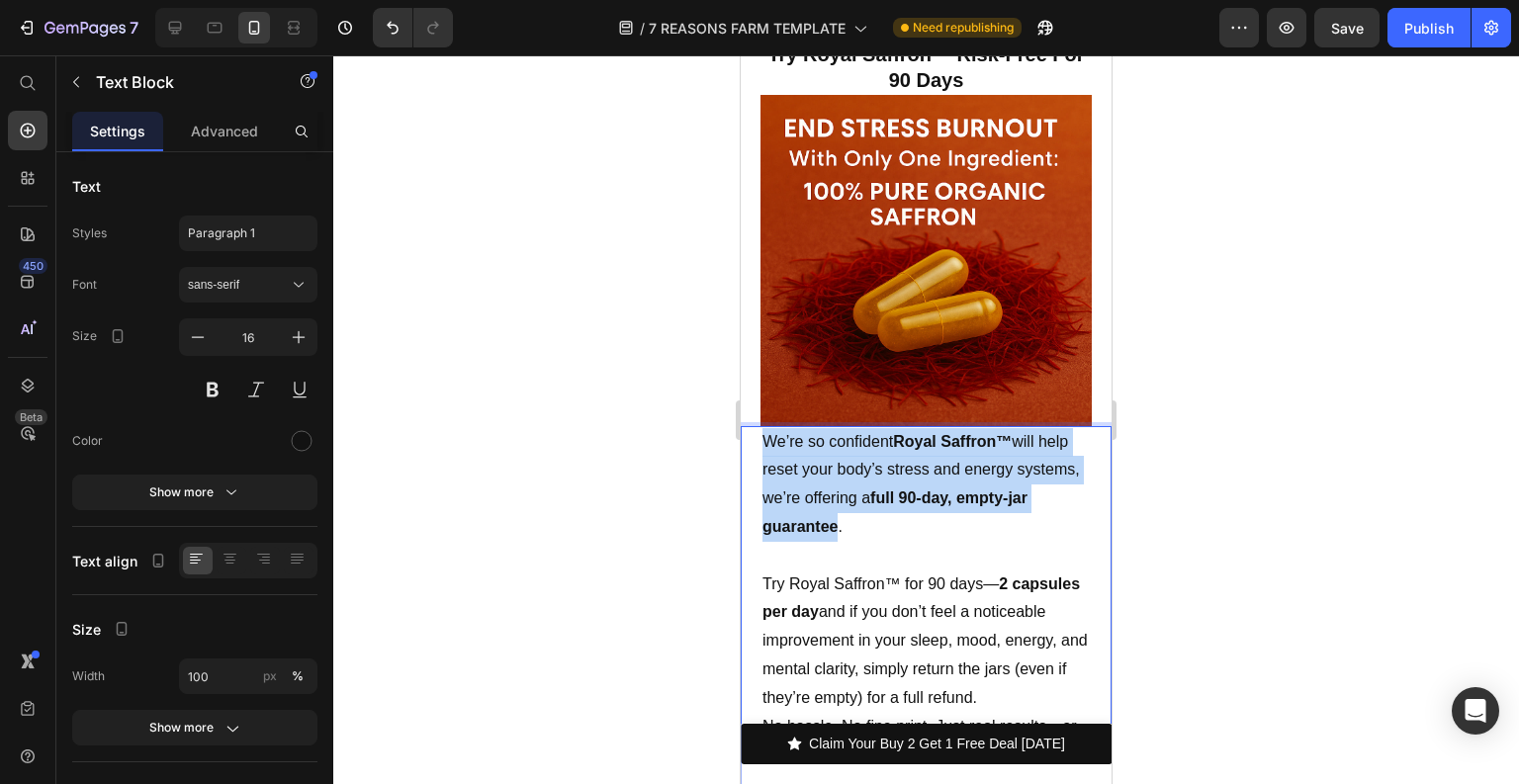 drag, startPoint x: 912, startPoint y: 483, endPoint x: 766, endPoint y: 403, distance: 166.4812 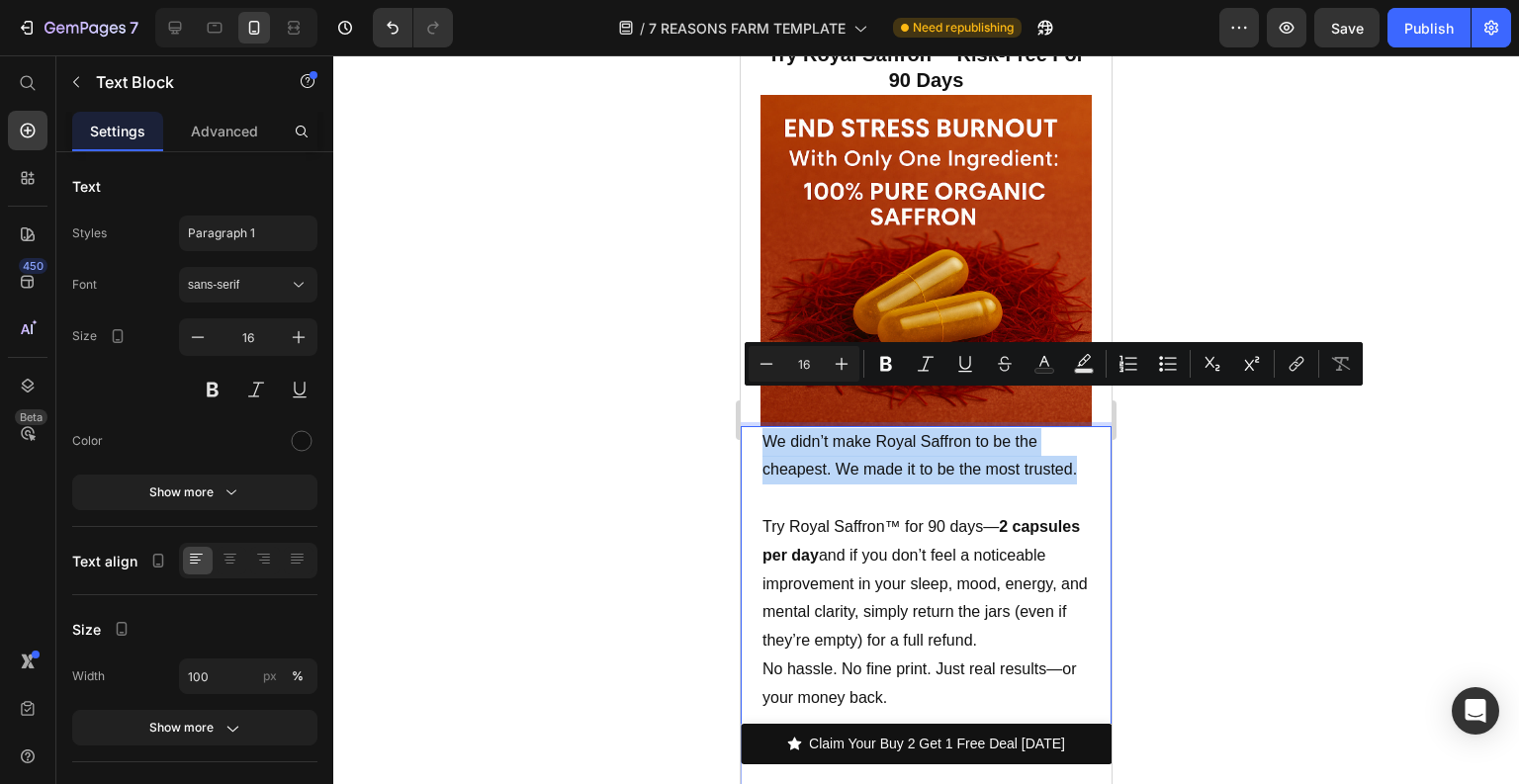 drag, startPoint x: 1080, startPoint y: 431, endPoint x: 750, endPoint y: 405, distance: 331.02266 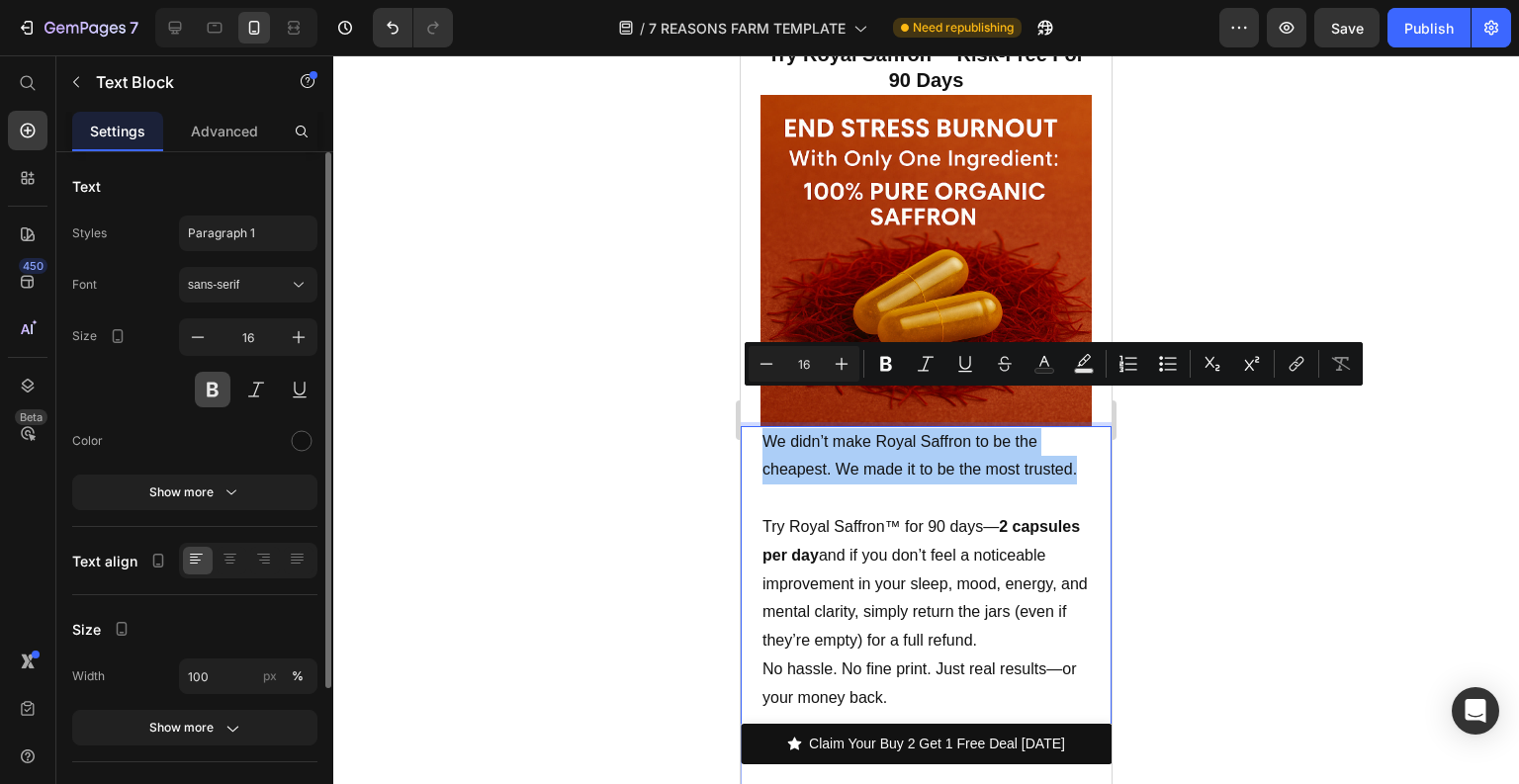 click at bounding box center [213, 390] 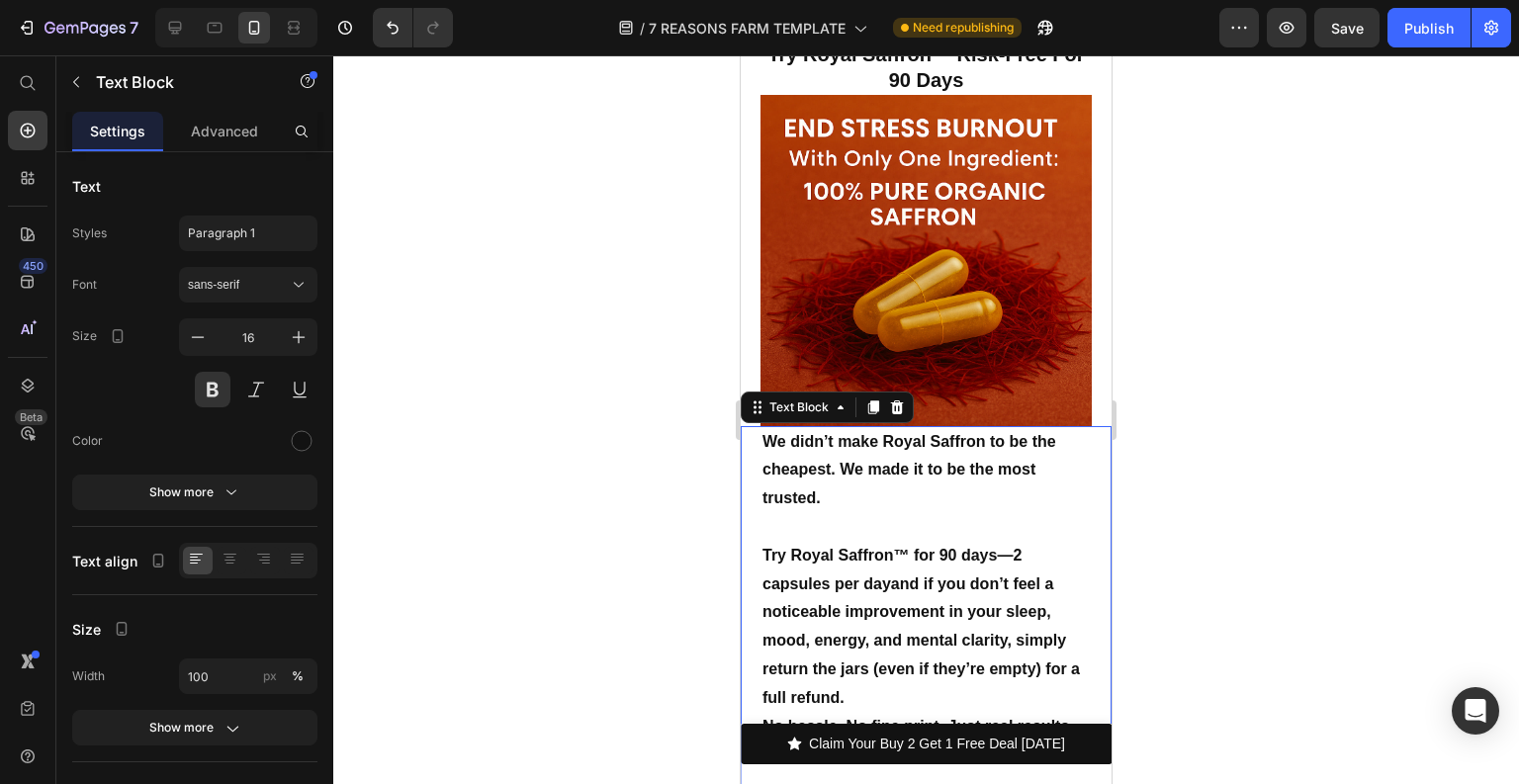 click 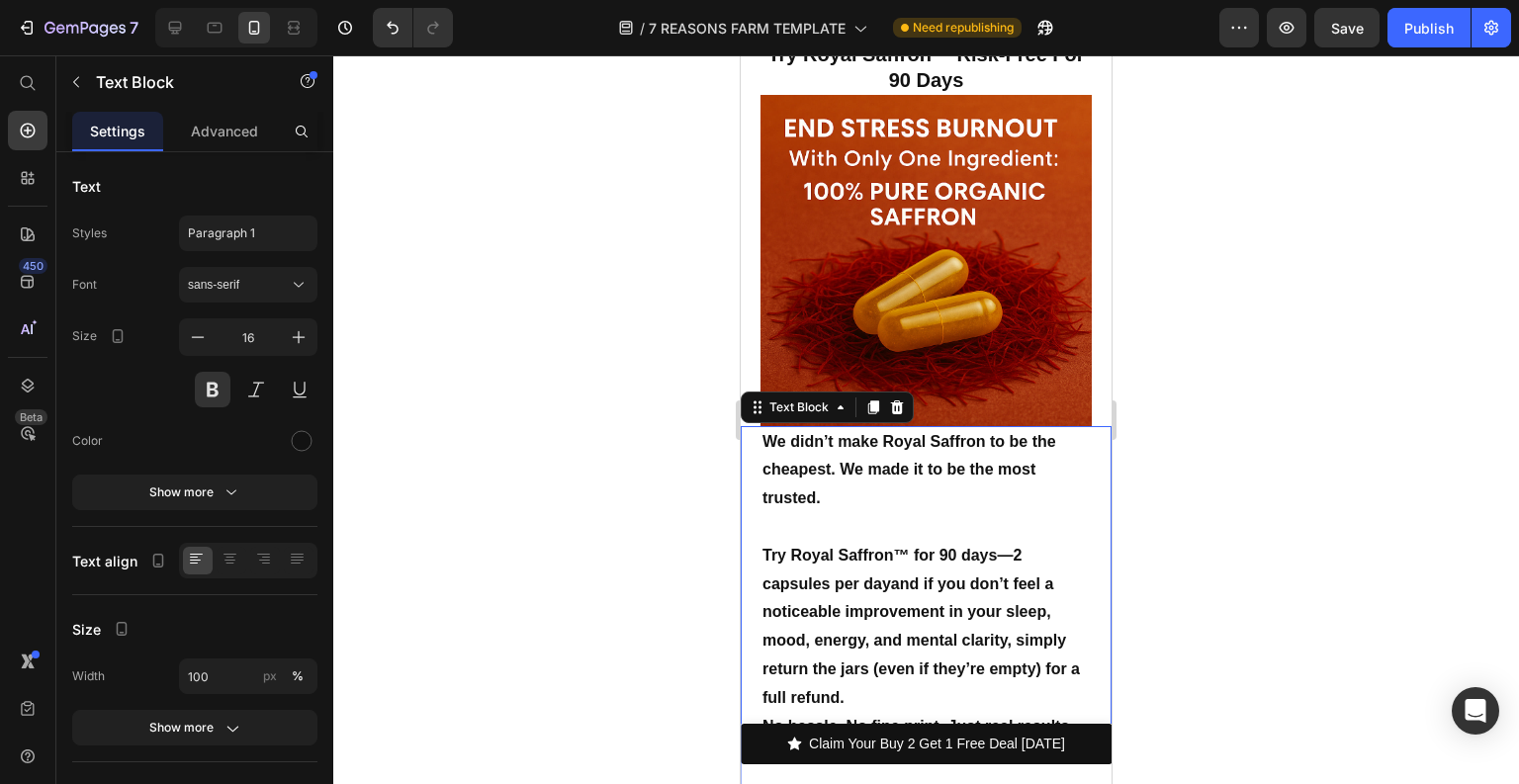 click at bounding box center (926, 527) 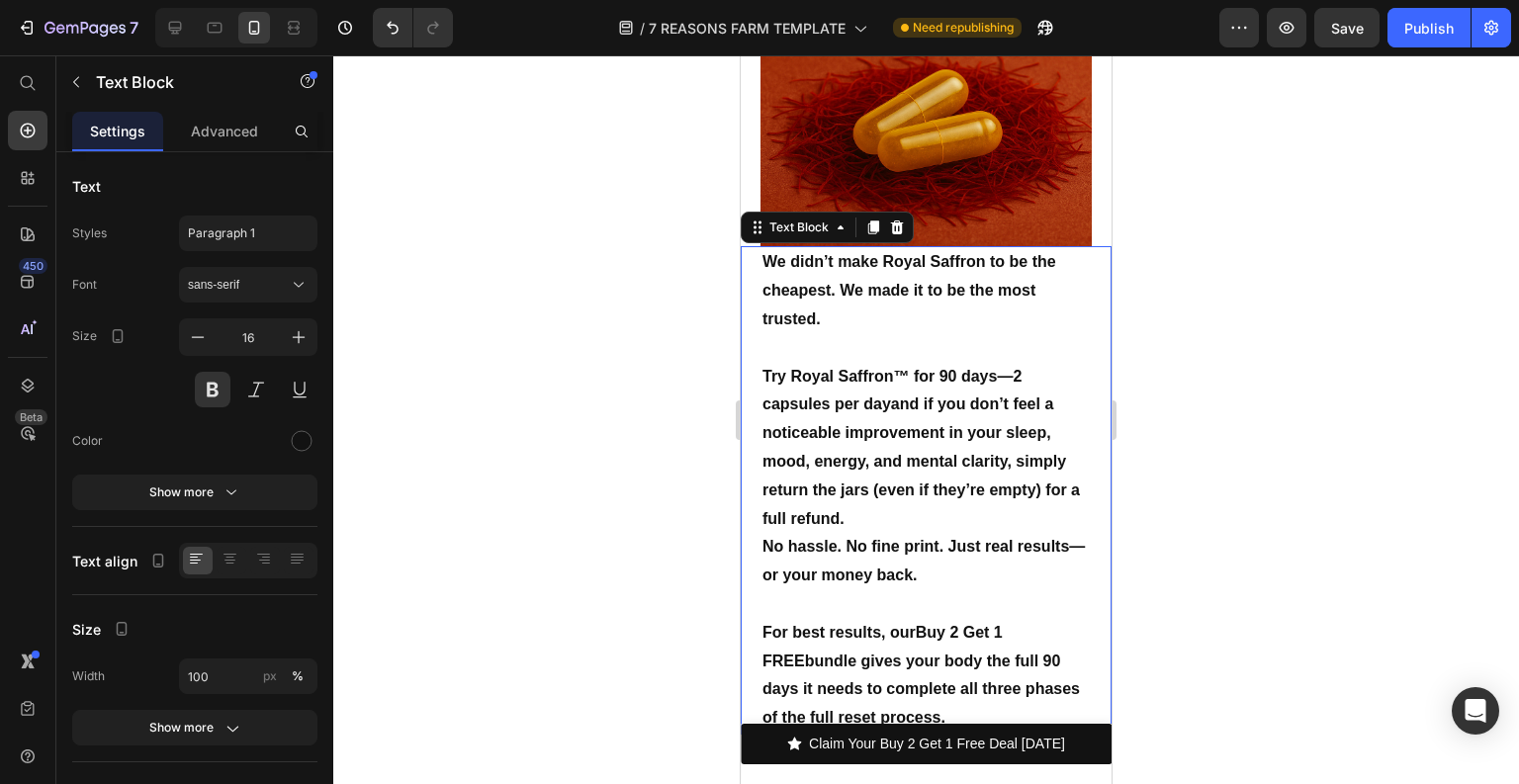 scroll, scrollTop: 10061, scrollLeft: 0, axis: vertical 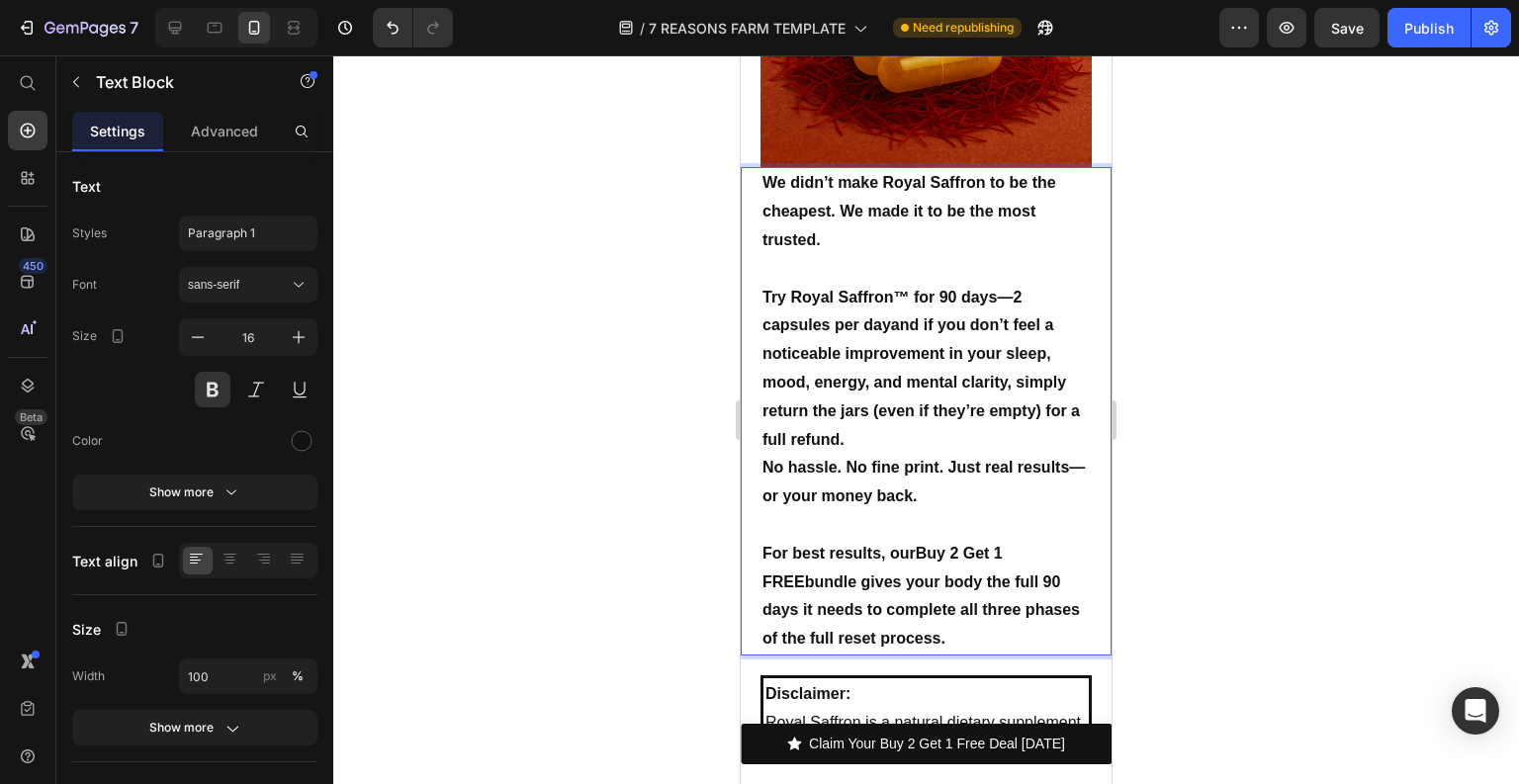 click on "For best results, our  Buy 2 Get 1 FREE  bundle gives your body the full 90 days it needs to complete all three phases of the full reset process." at bounding box center (926, 596) 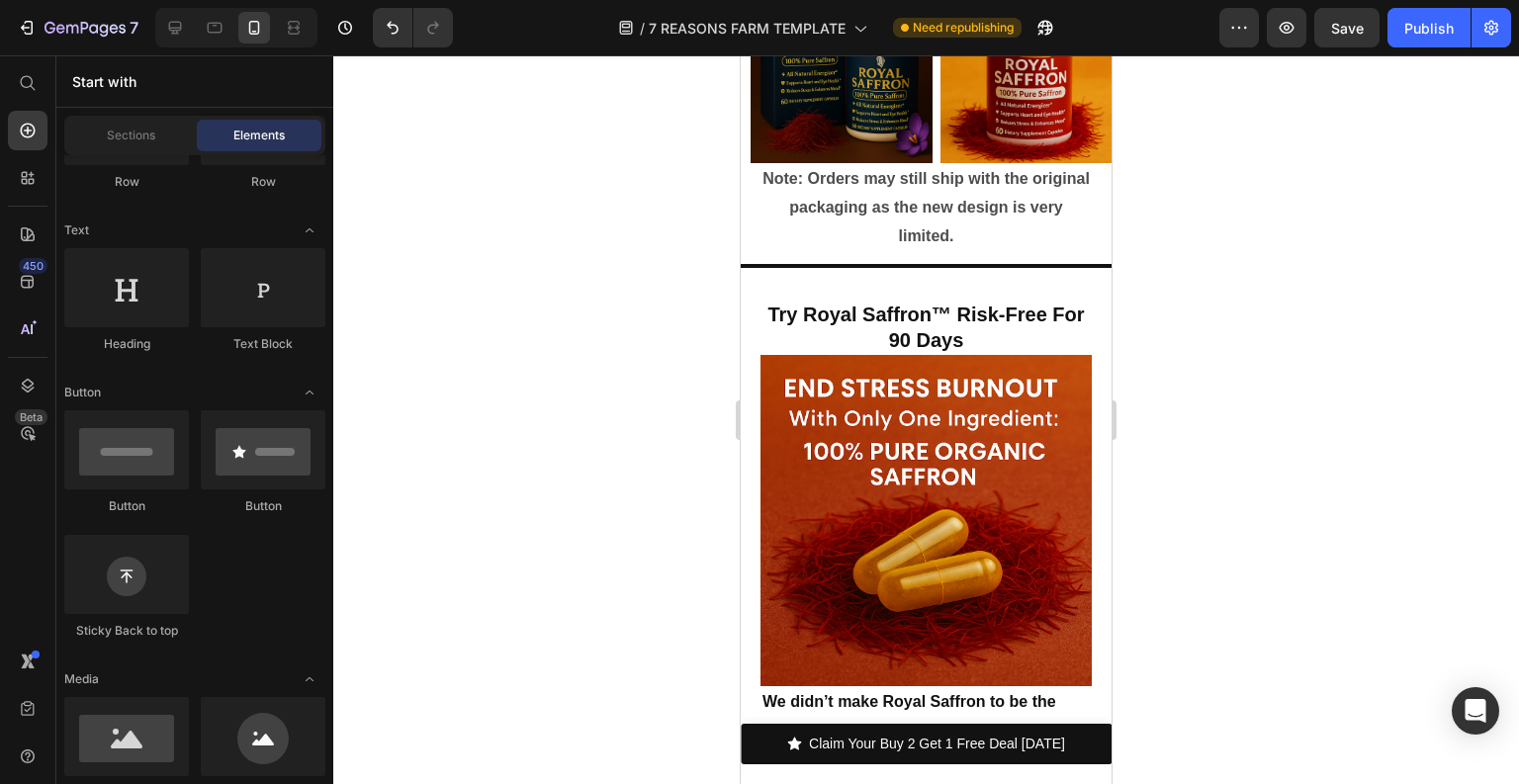 scroll, scrollTop: 9974, scrollLeft: 0, axis: vertical 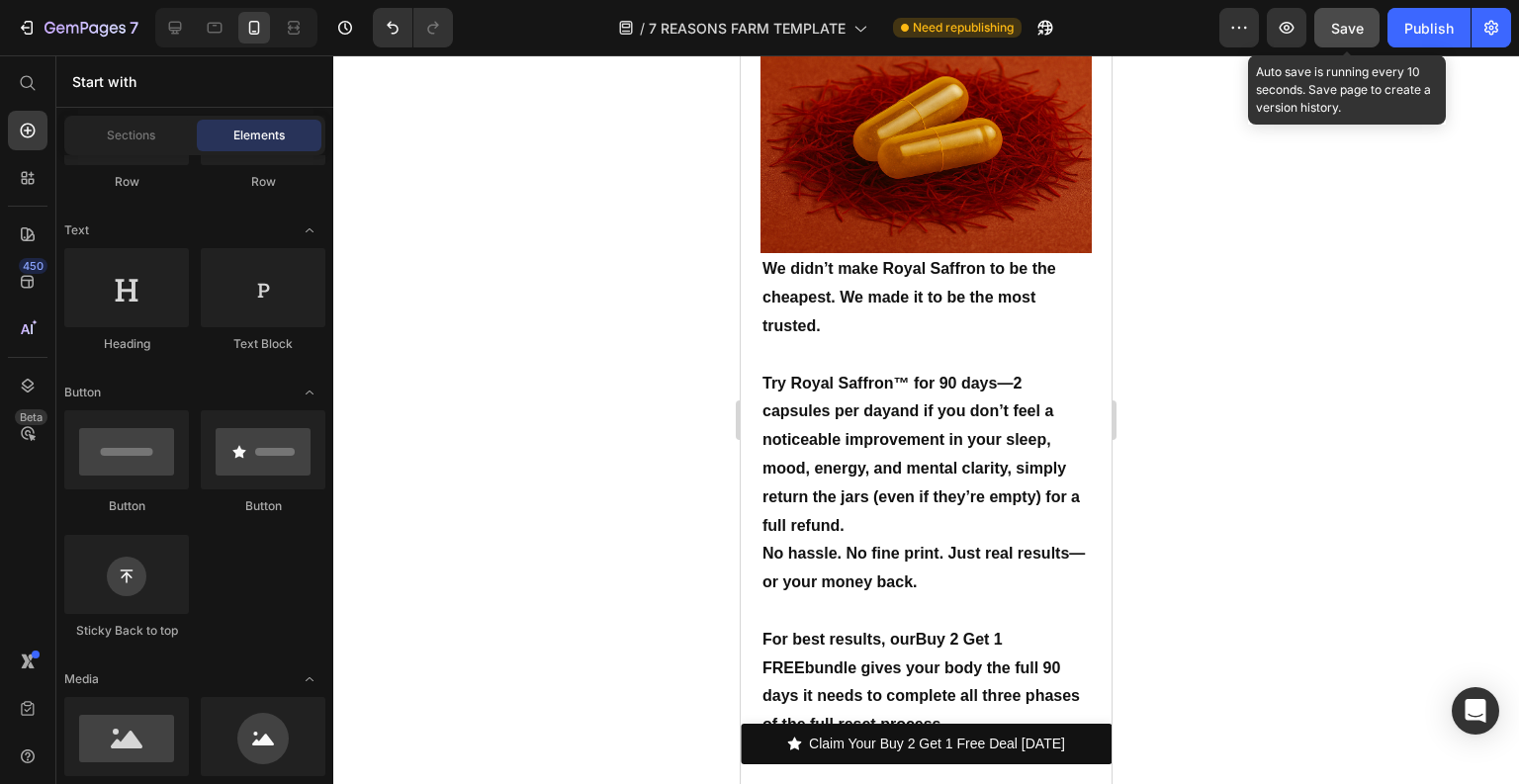 click on "Save" 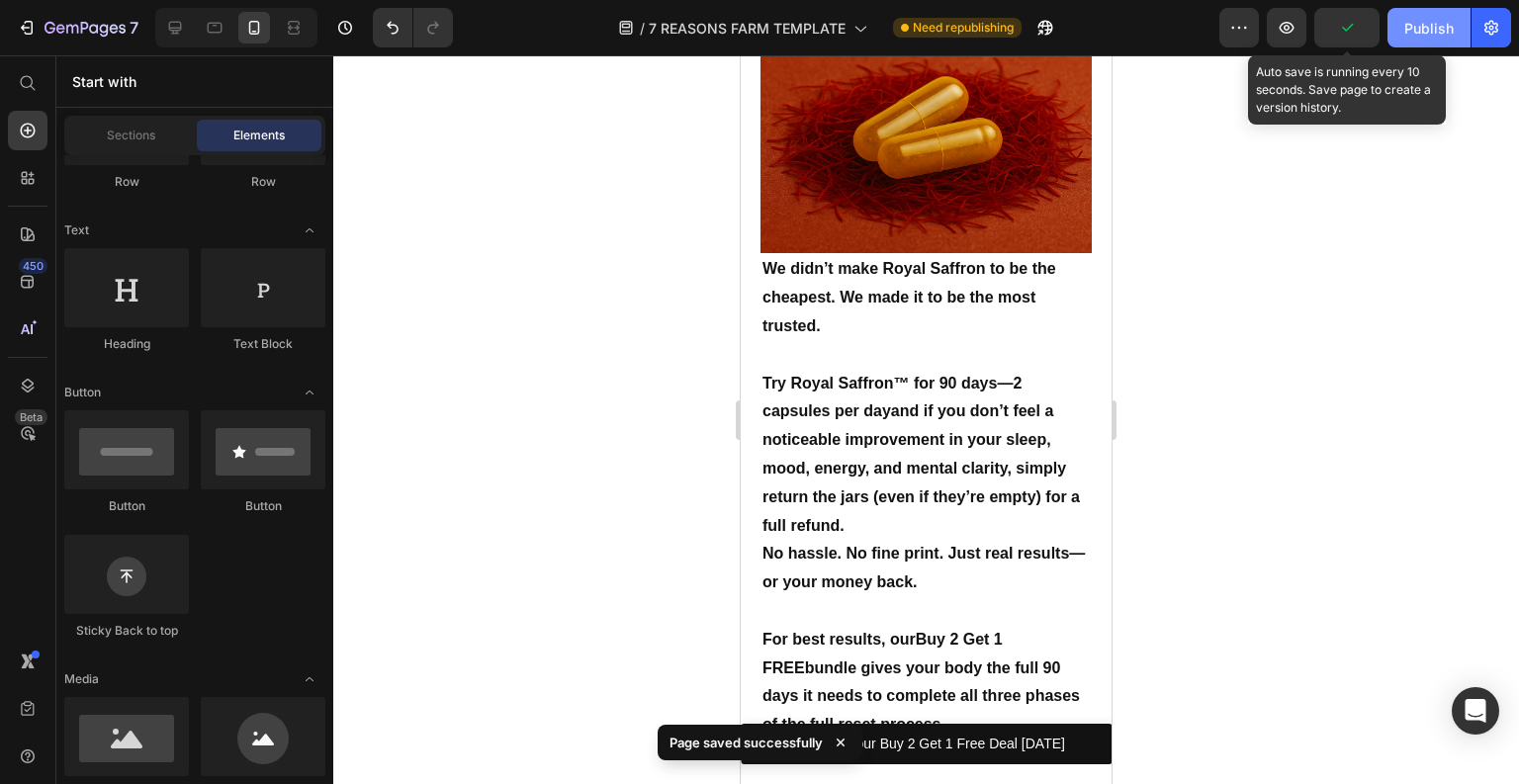click on "Publish" at bounding box center (1429, 28) 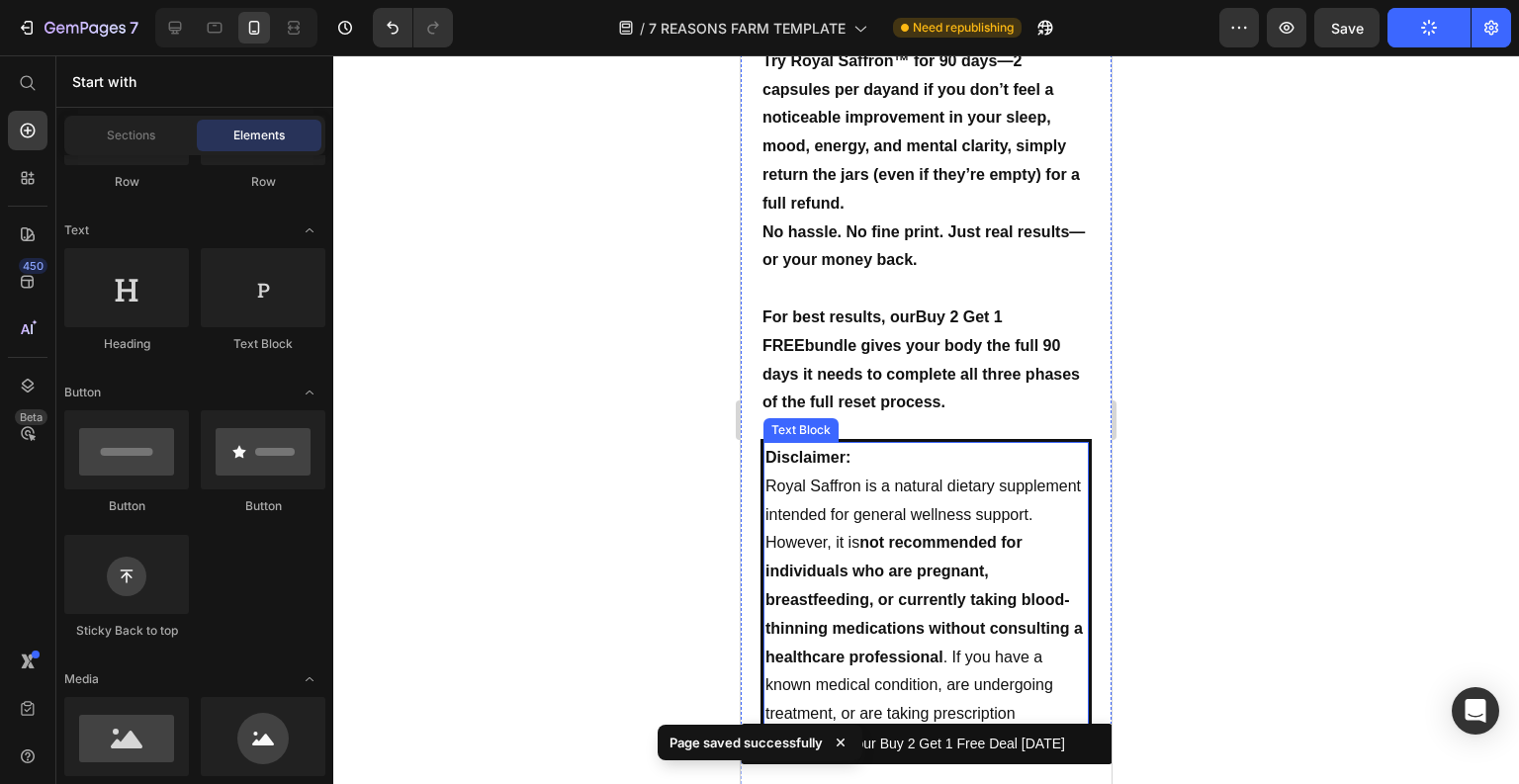 scroll, scrollTop: 10528, scrollLeft: 0, axis: vertical 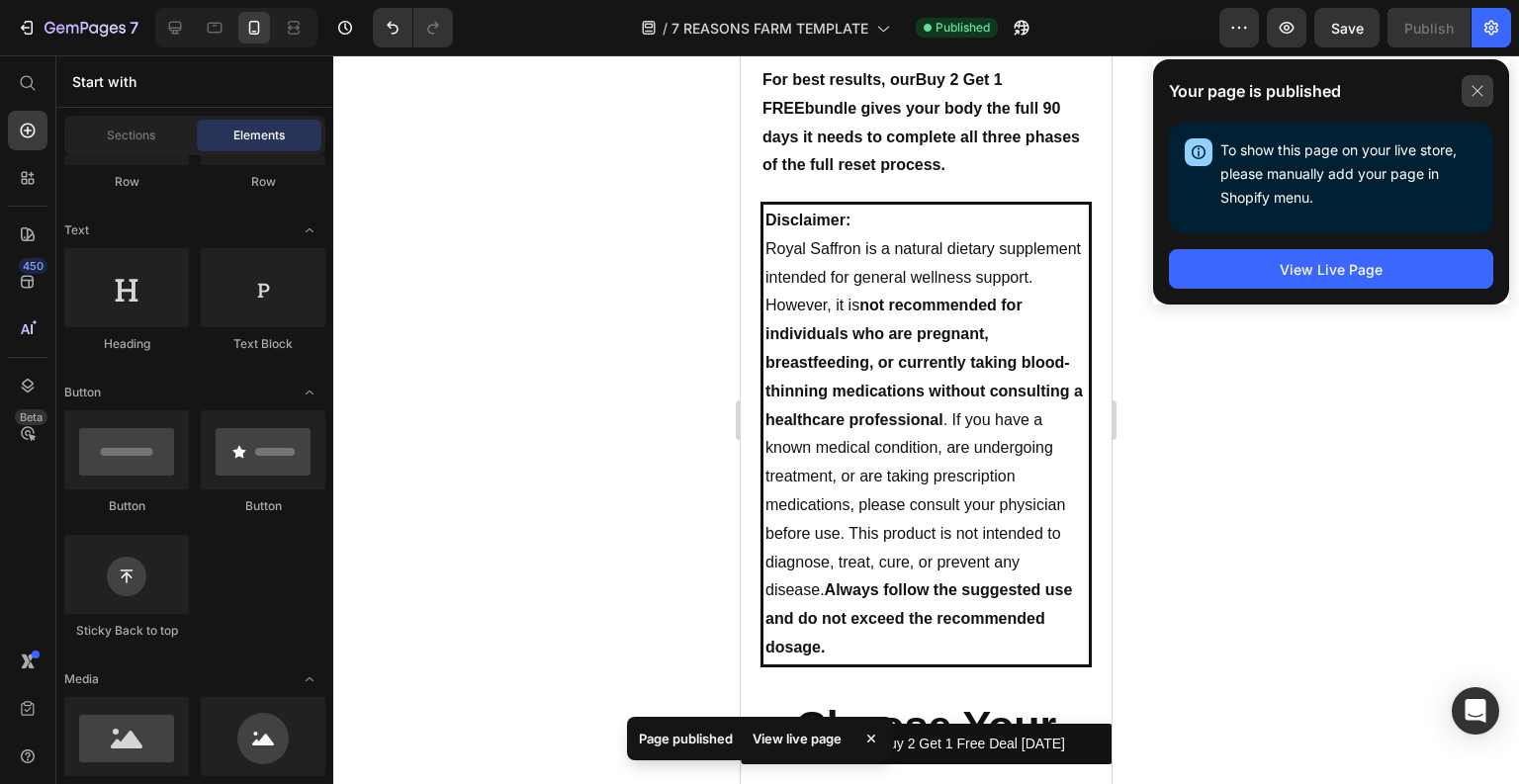 click 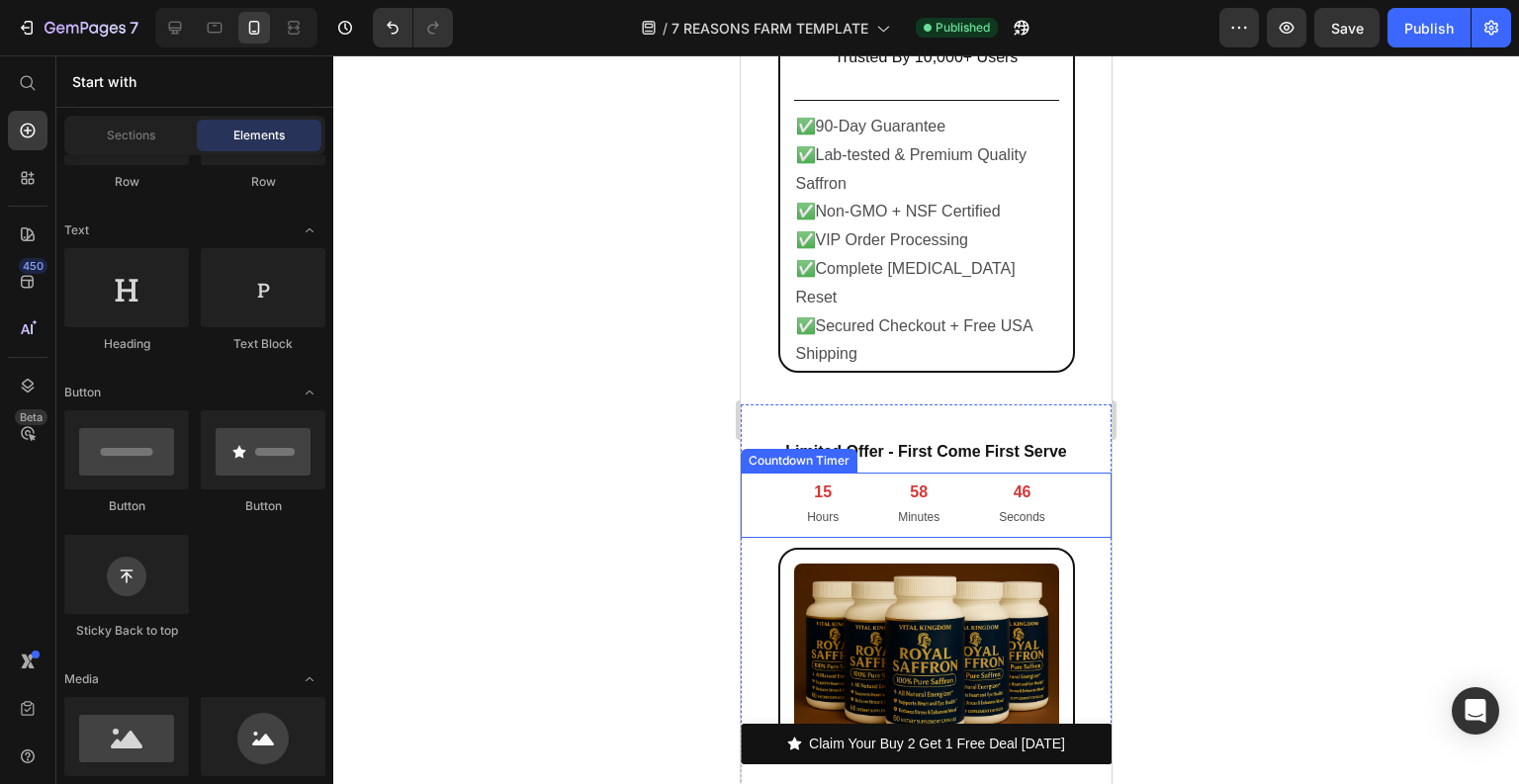 scroll, scrollTop: 13296, scrollLeft: 0, axis: vertical 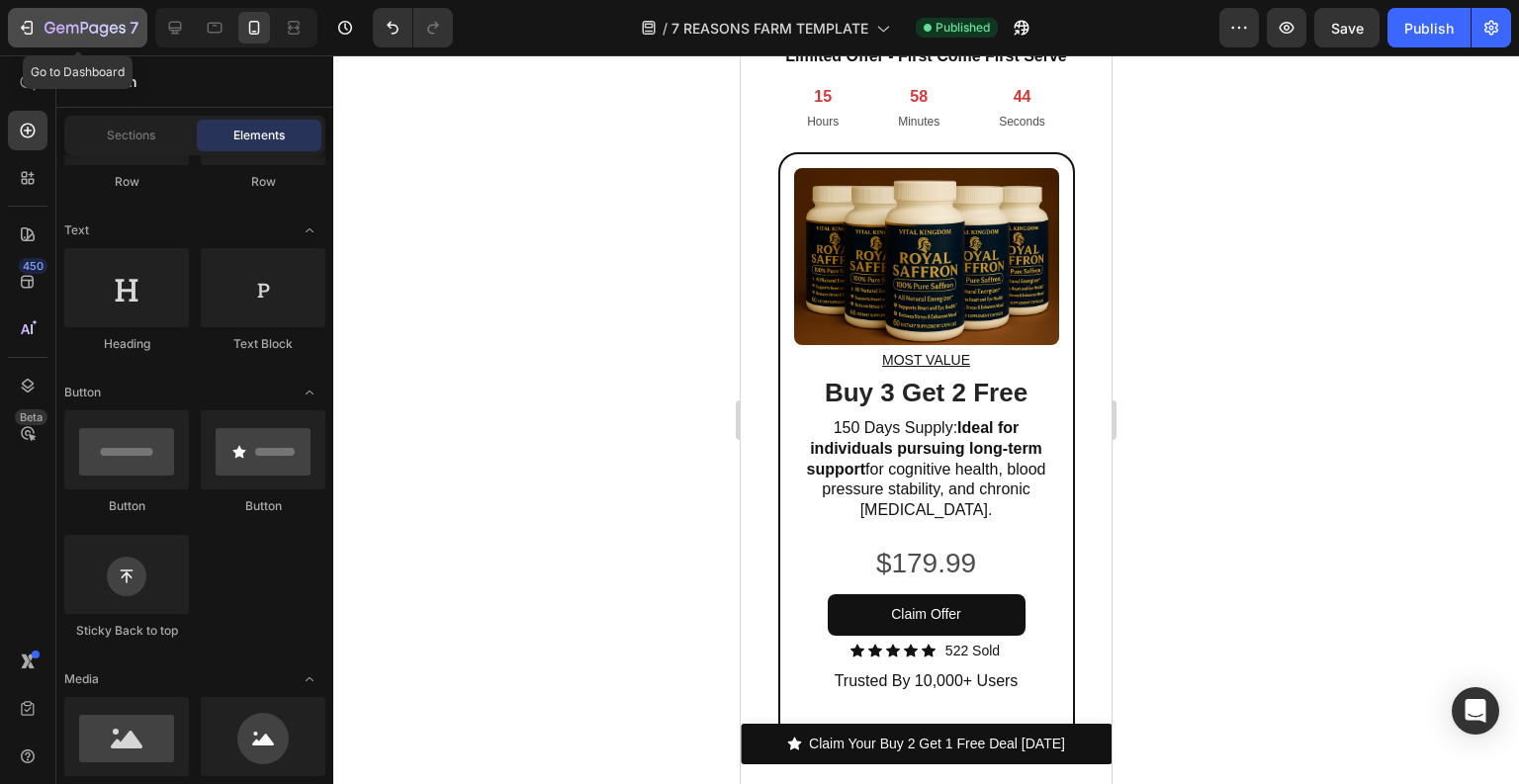click 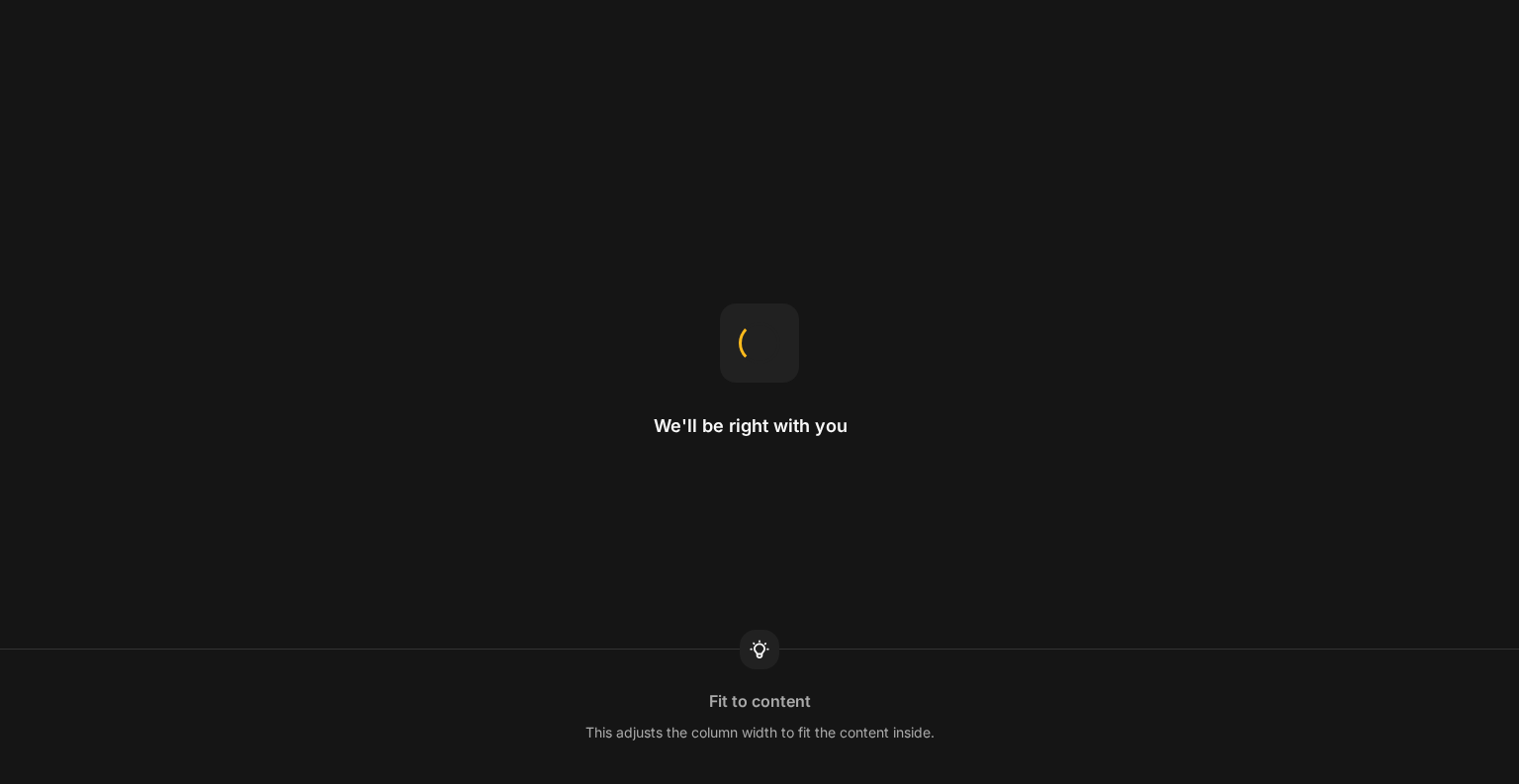 scroll, scrollTop: 0, scrollLeft: 0, axis: both 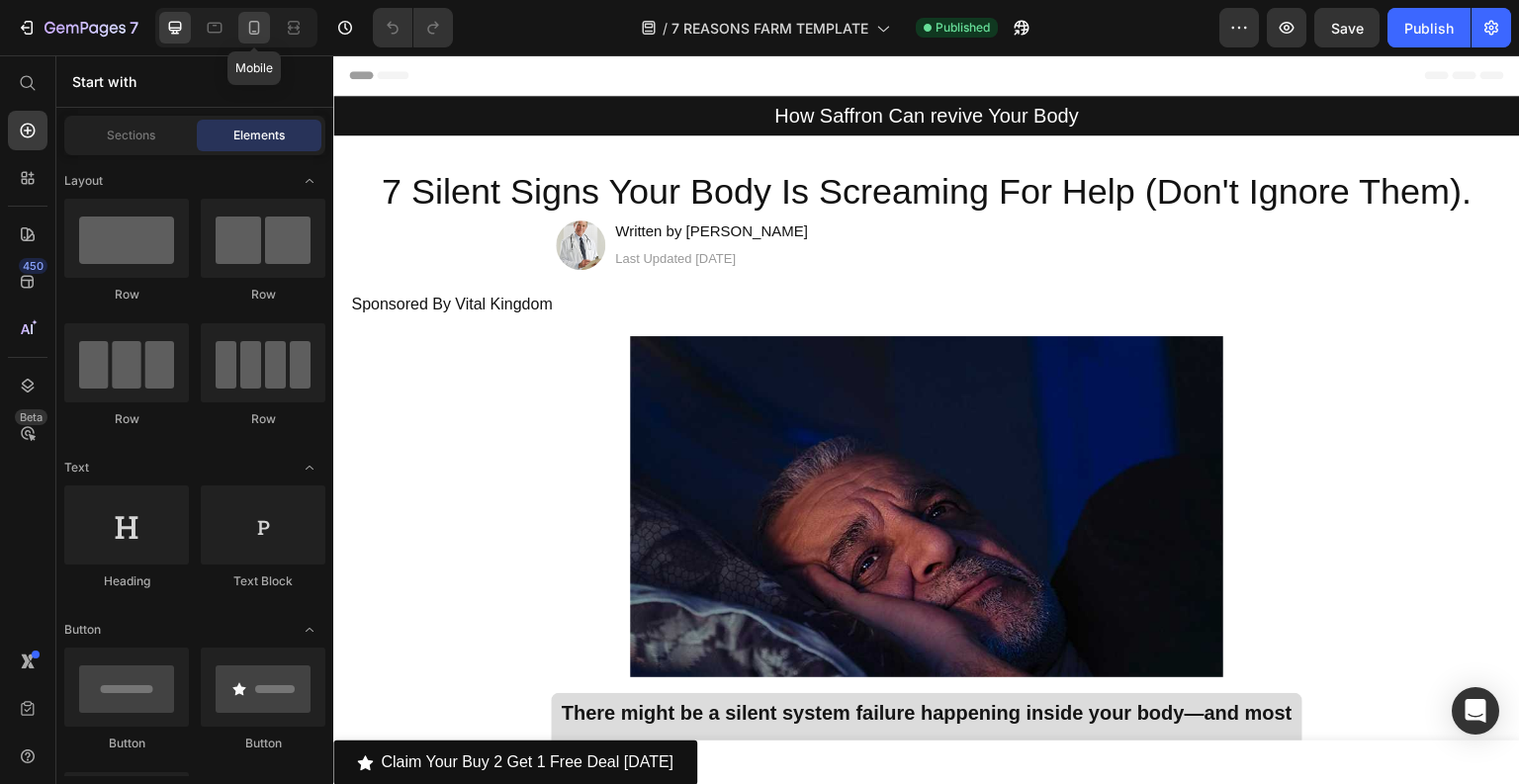 click 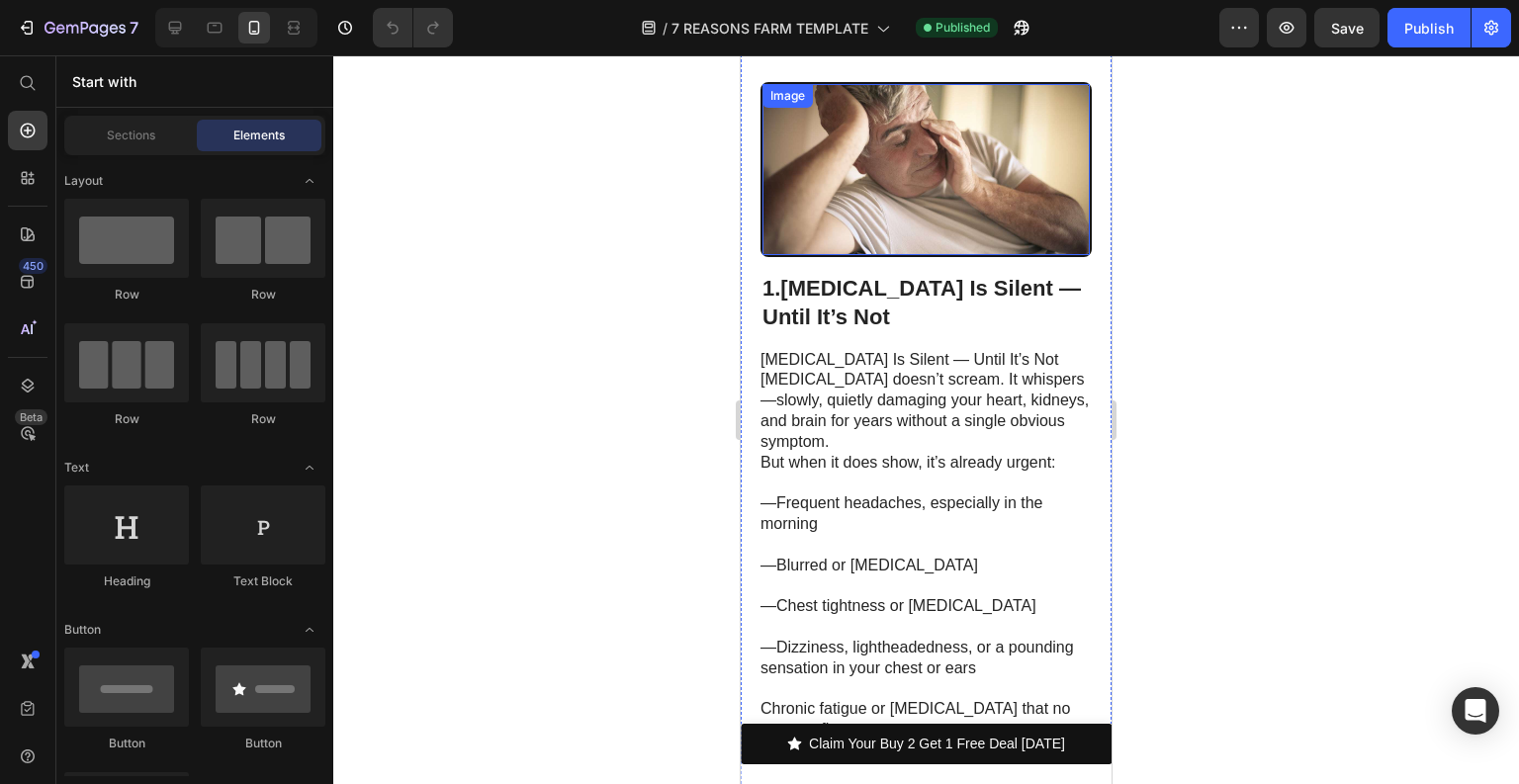 scroll, scrollTop: 870, scrollLeft: 0, axis: vertical 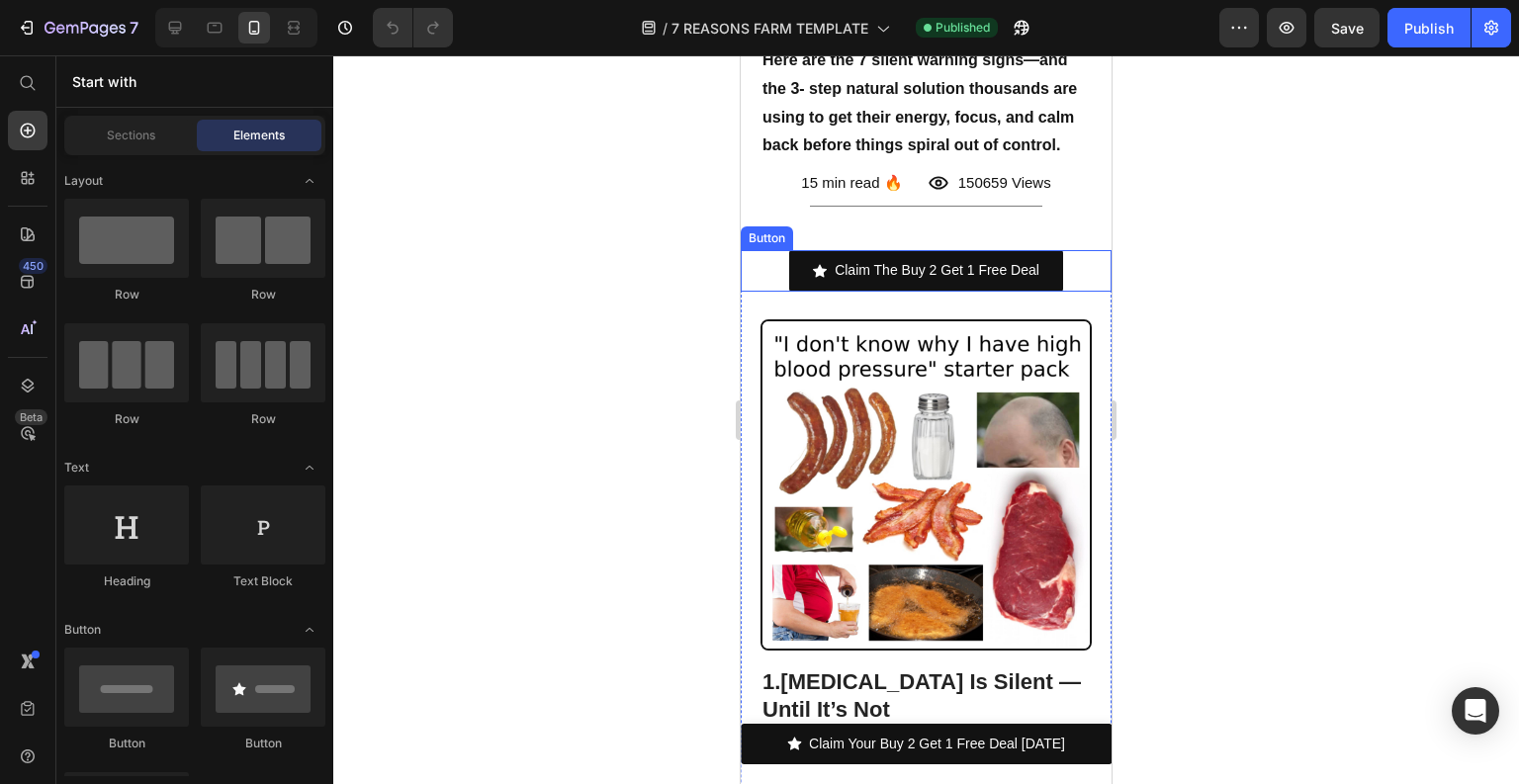 click on "Claim The Buy 2 Get 1 Free Deal    Button" at bounding box center [926, 270] 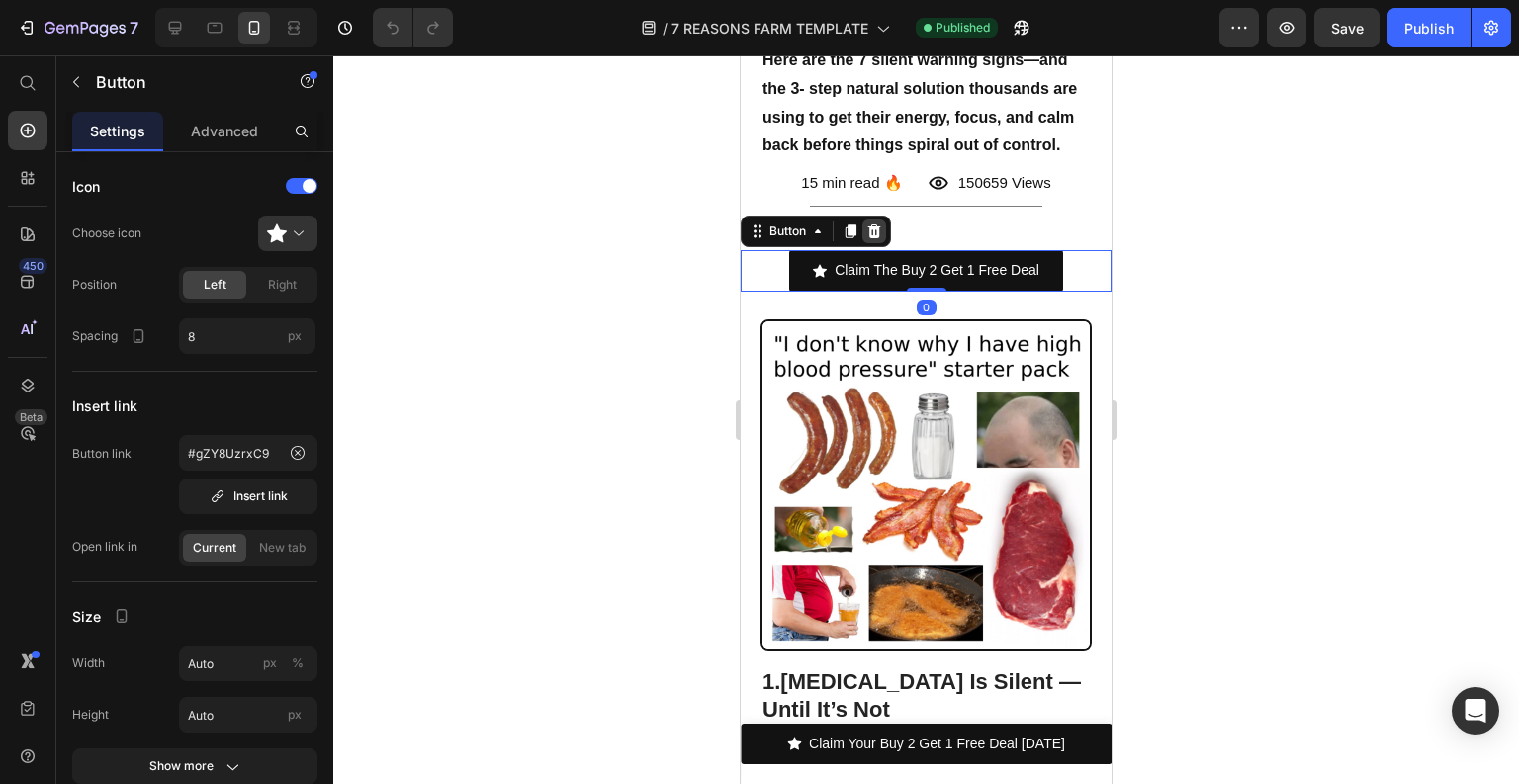 click at bounding box center [874, 231] 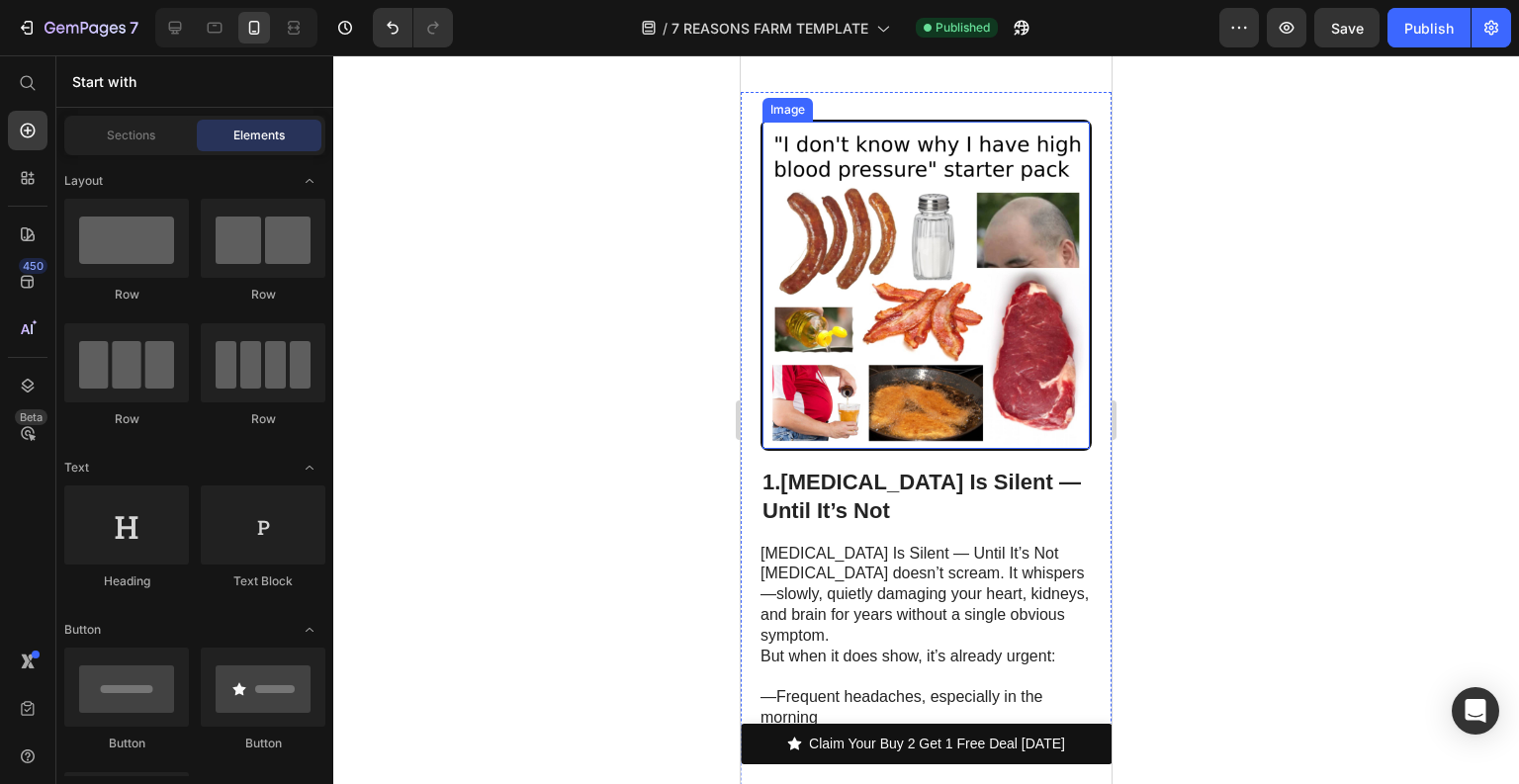 scroll, scrollTop: 1107, scrollLeft: 0, axis: vertical 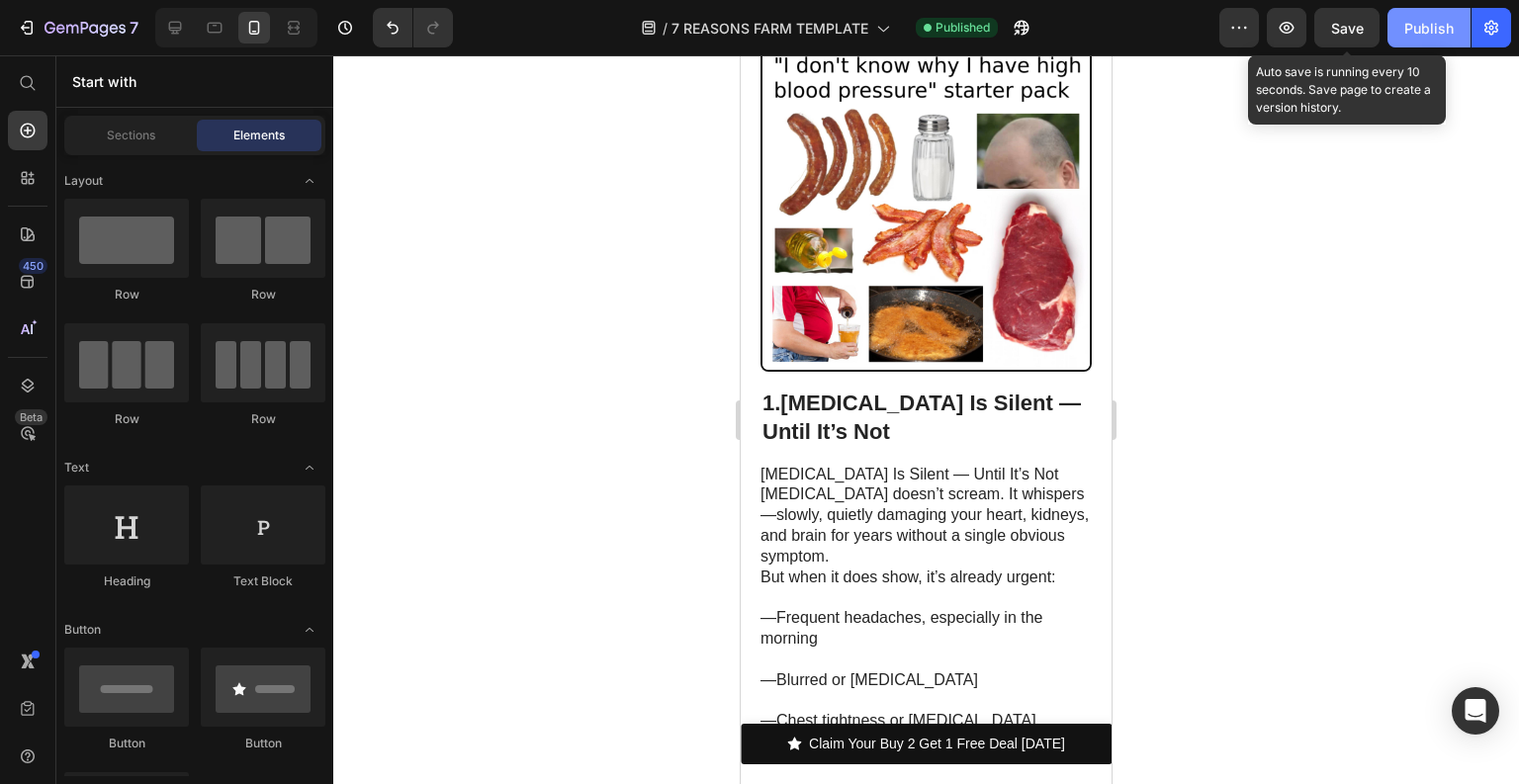 drag, startPoint x: 1339, startPoint y: 33, endPoint x: 1397, endPoint y: 20, distance: 59.43904 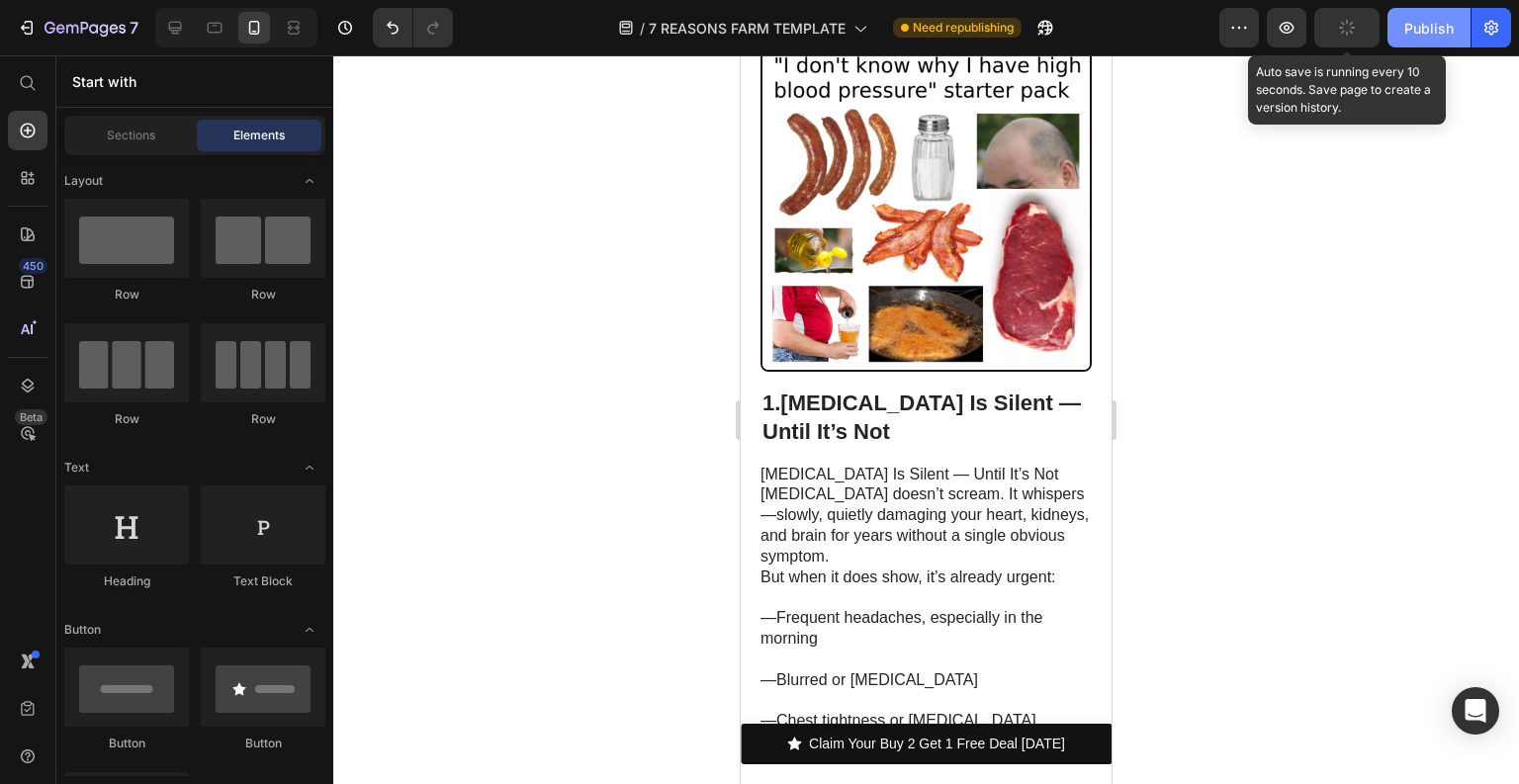 click on "Publish" 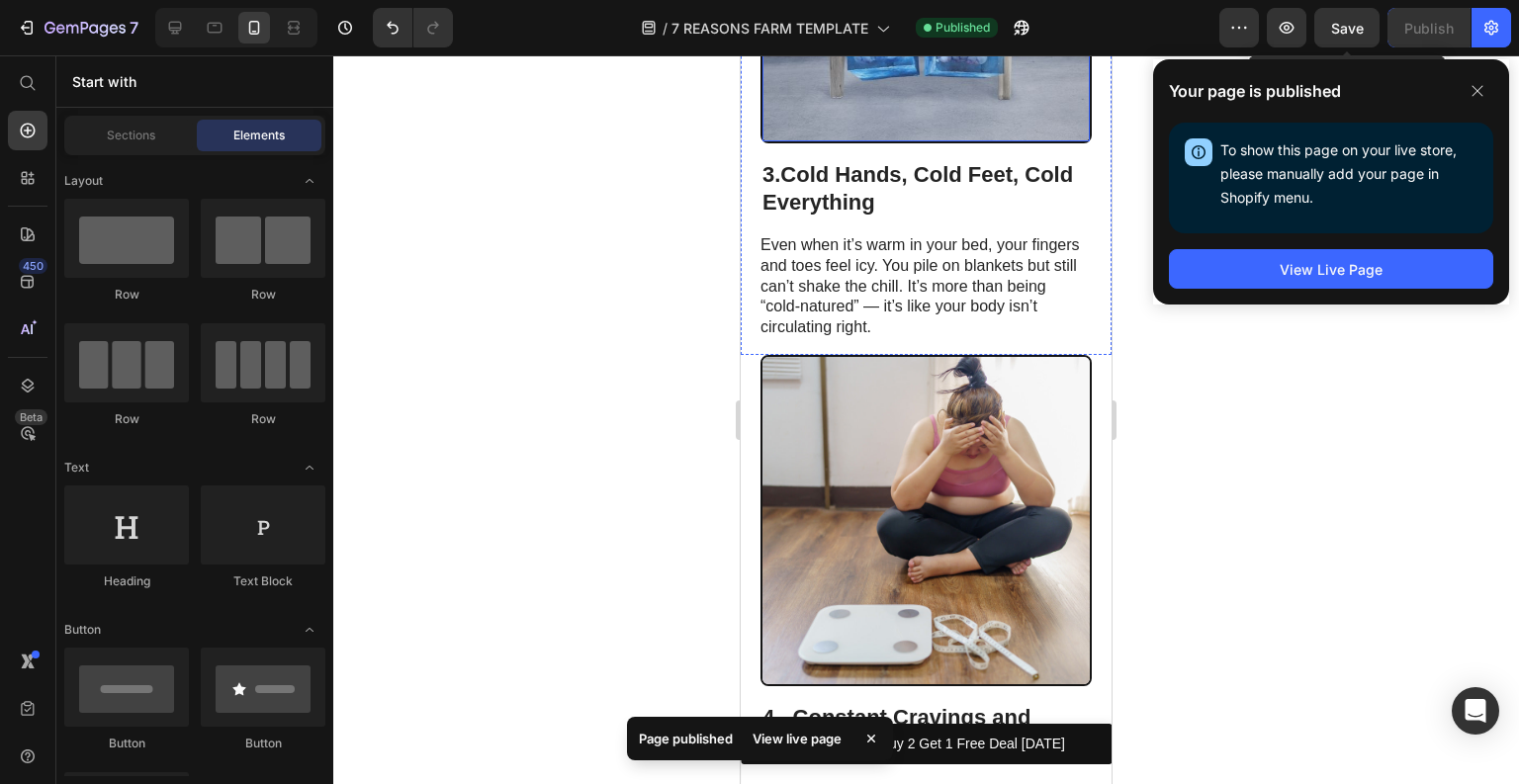 scroll, scrollTop: 2847, scrollLeft: 0, axis: vertical 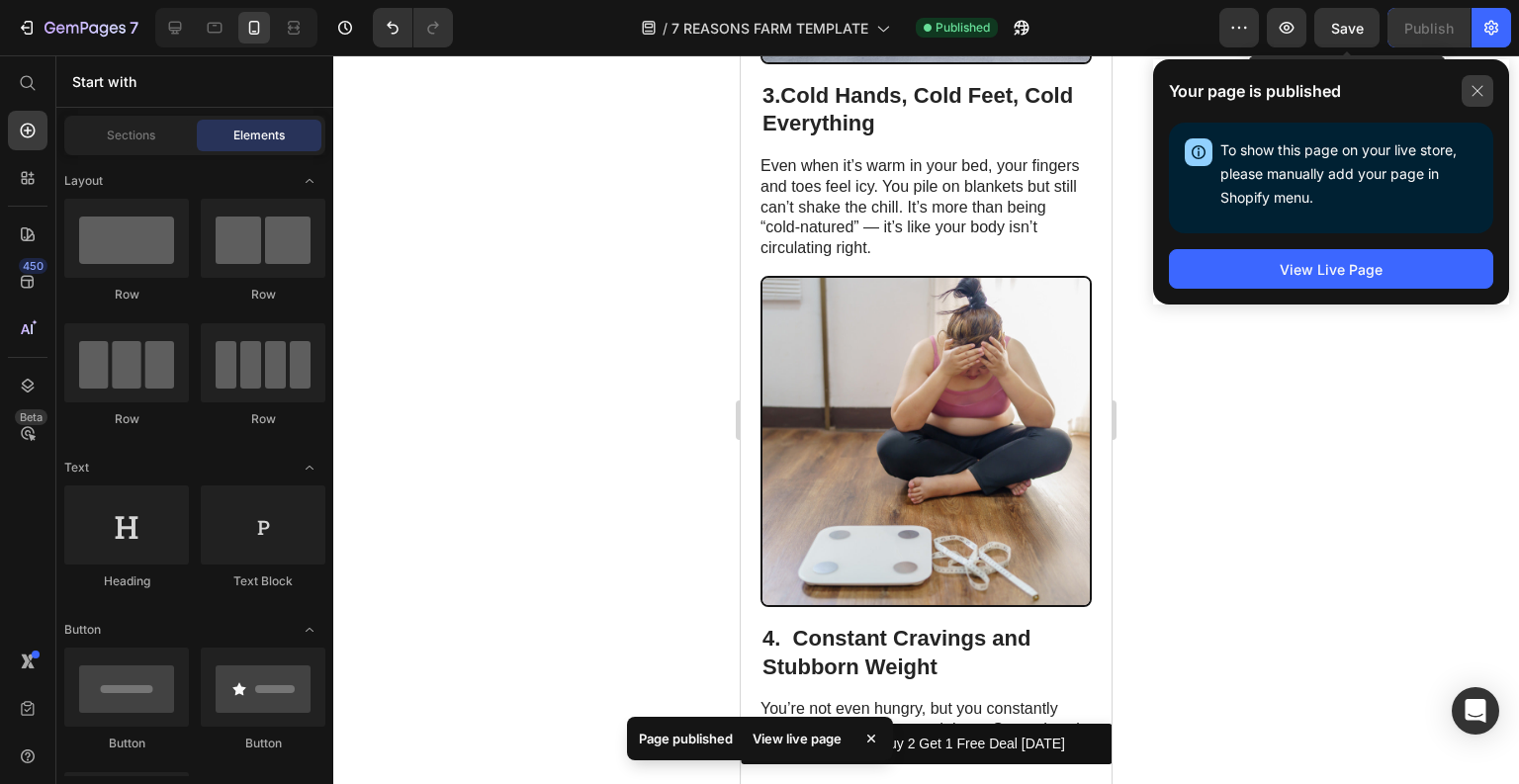 click 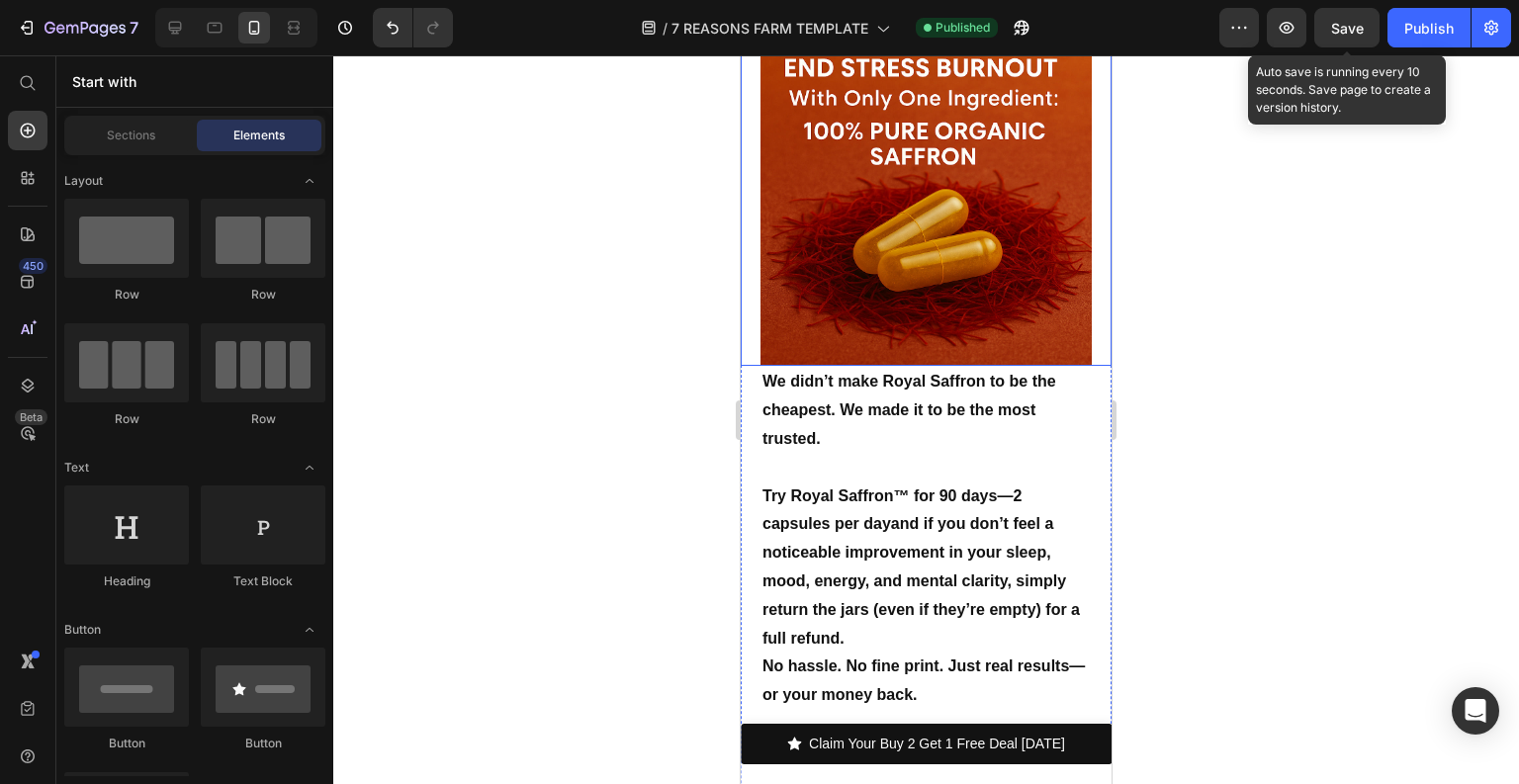 scroll, scrollTop: 10598, scrollLeft: 0, axis: vertical 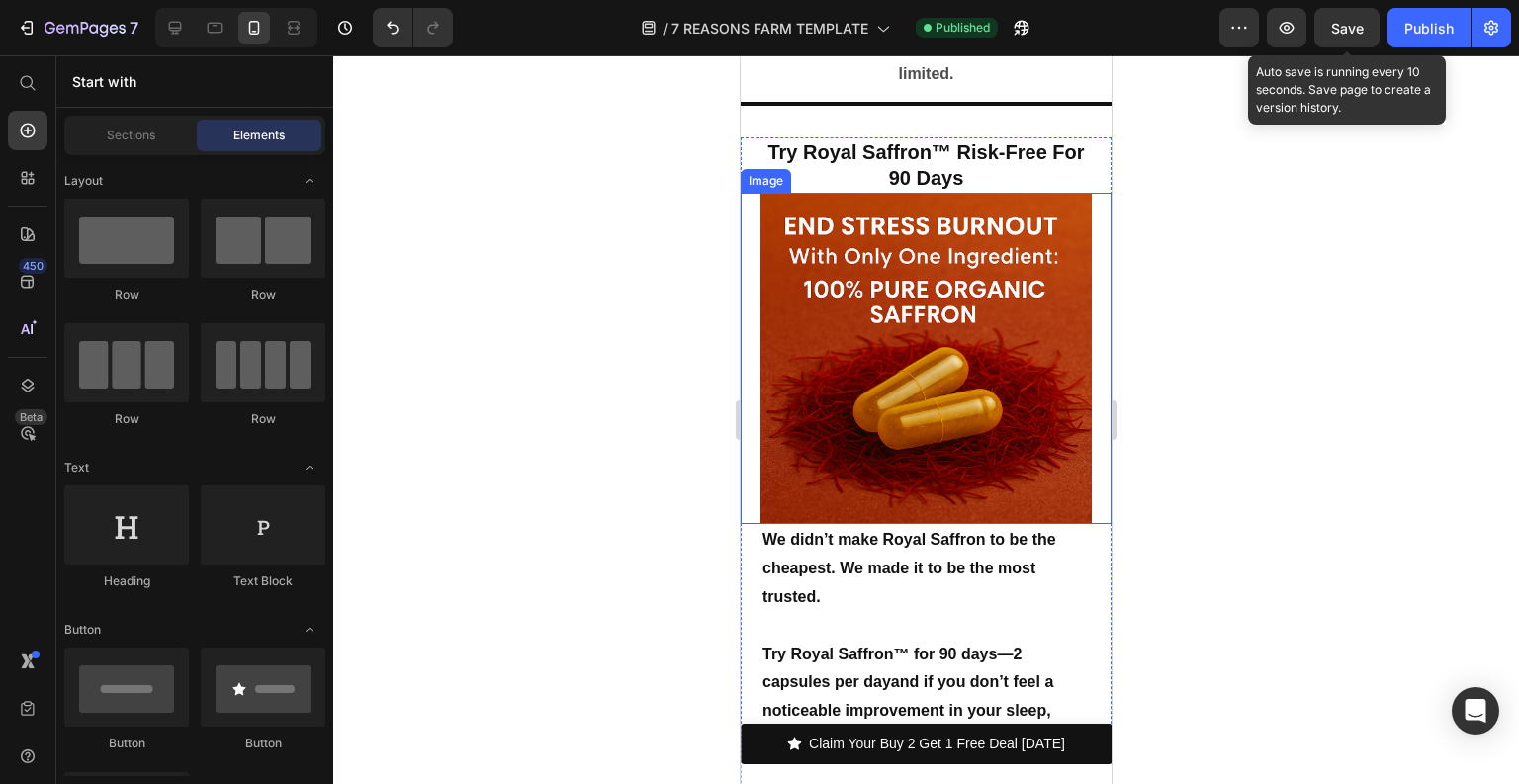 click at bounding box center (926, 358) 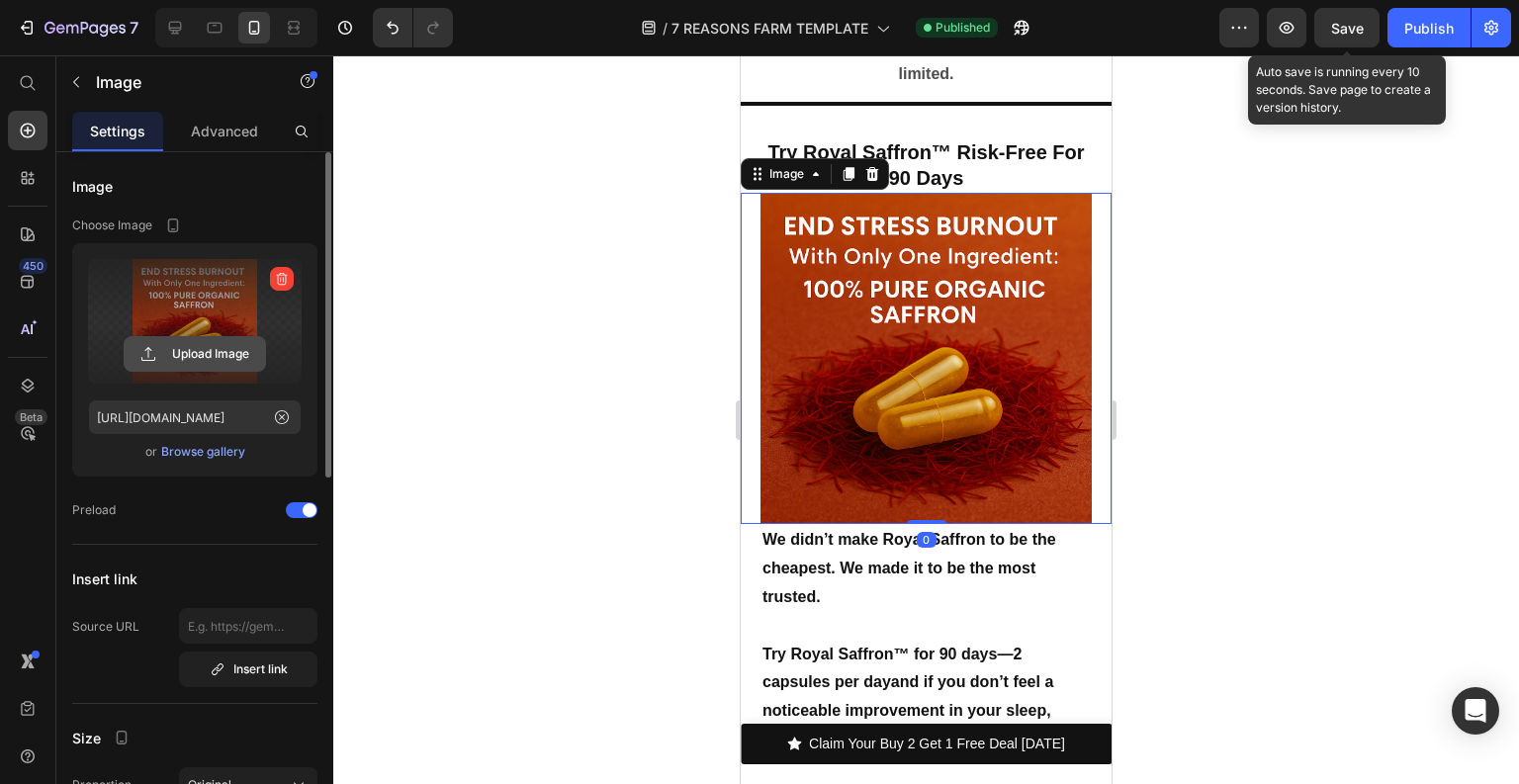 click 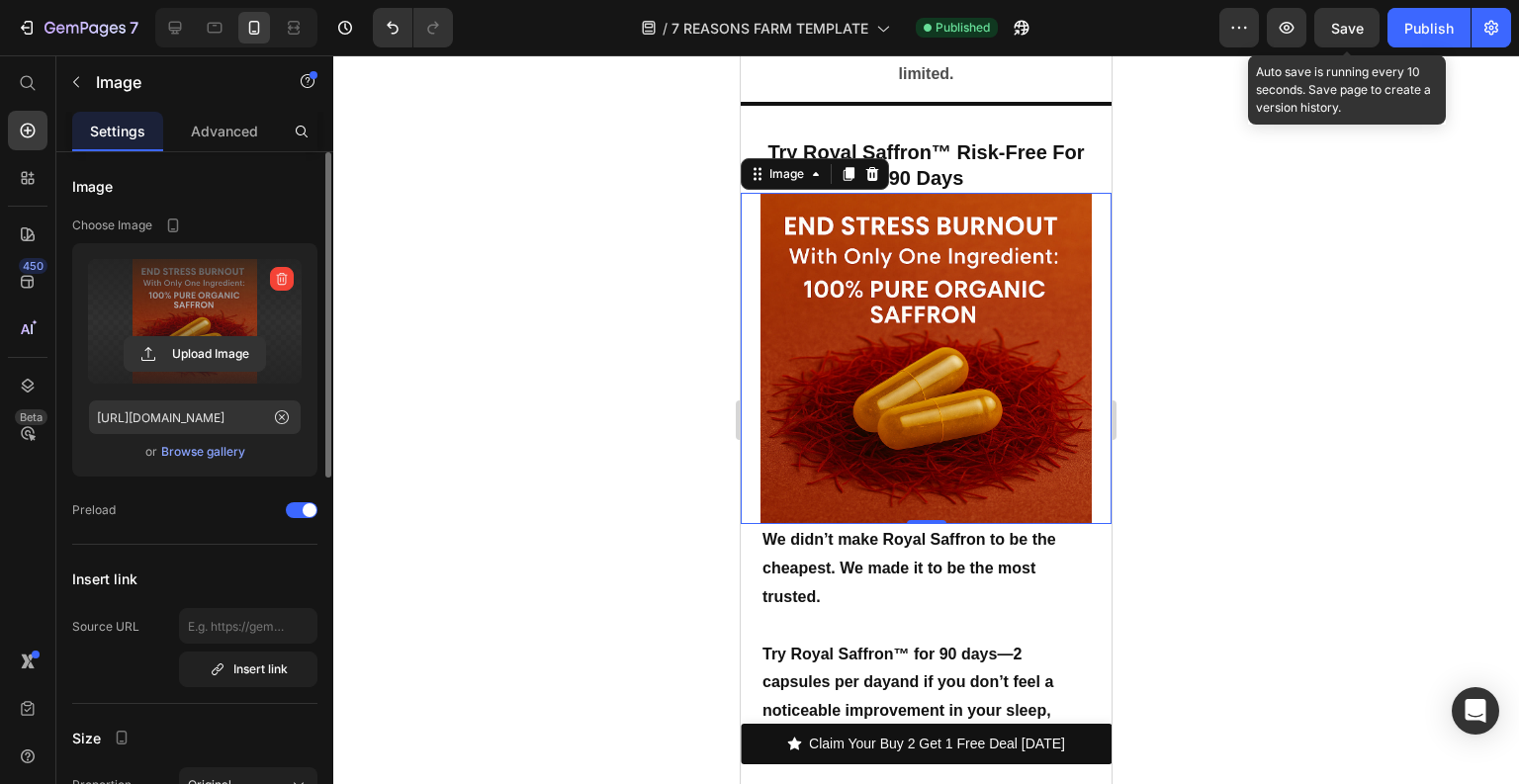 click at bounding box center (195, 321) 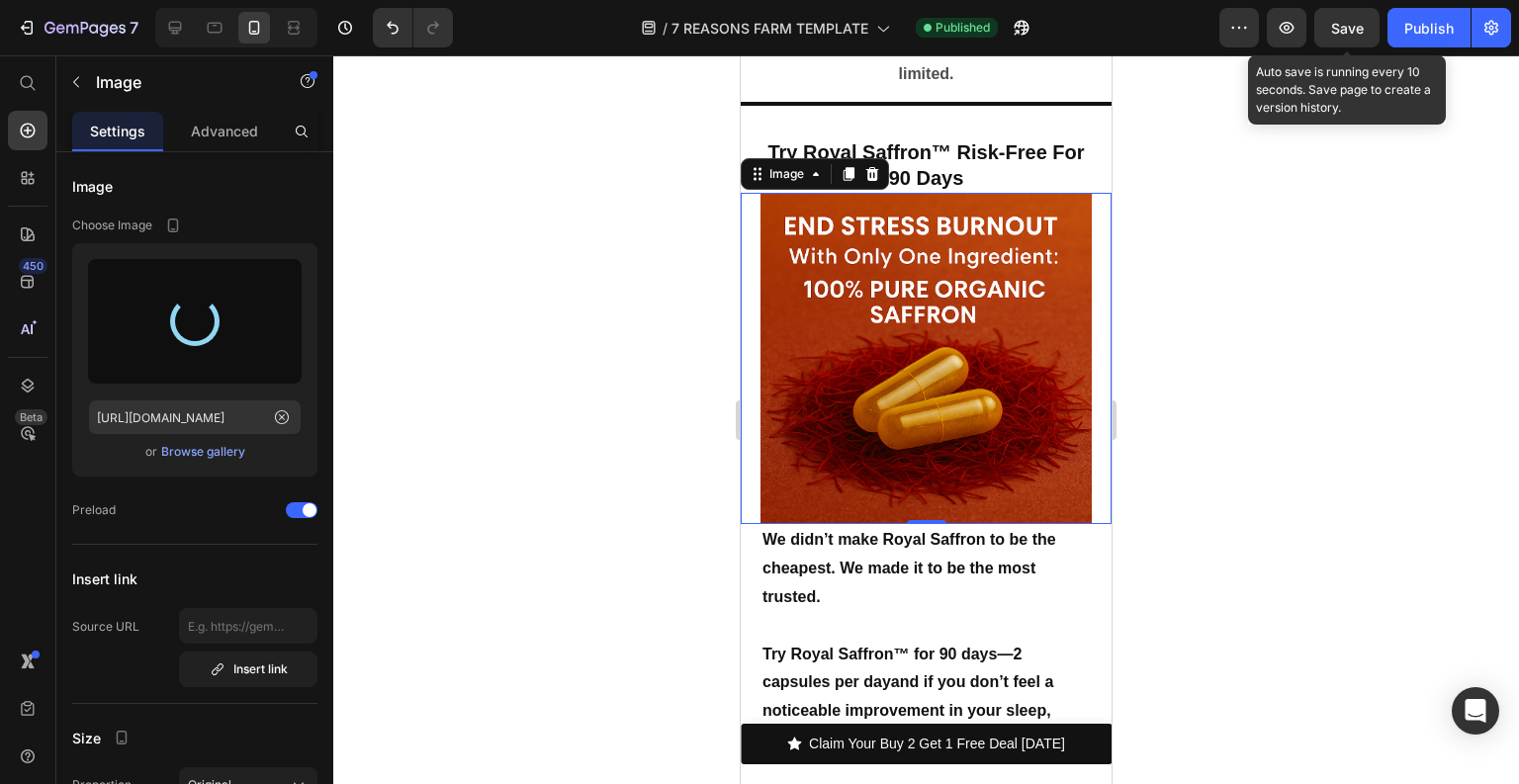 type on "[URL][DOMAIN_NAME]" 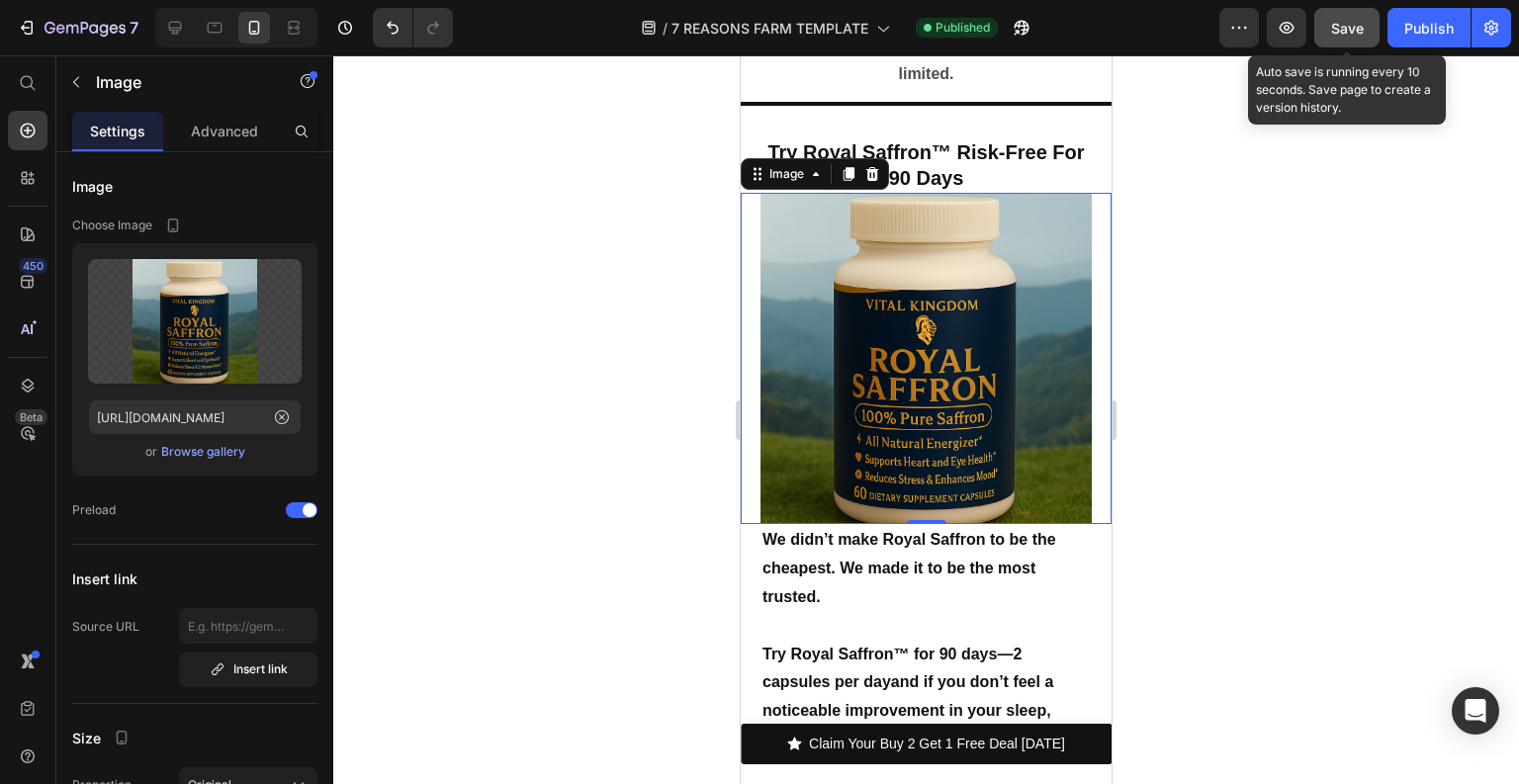 click on "Save" 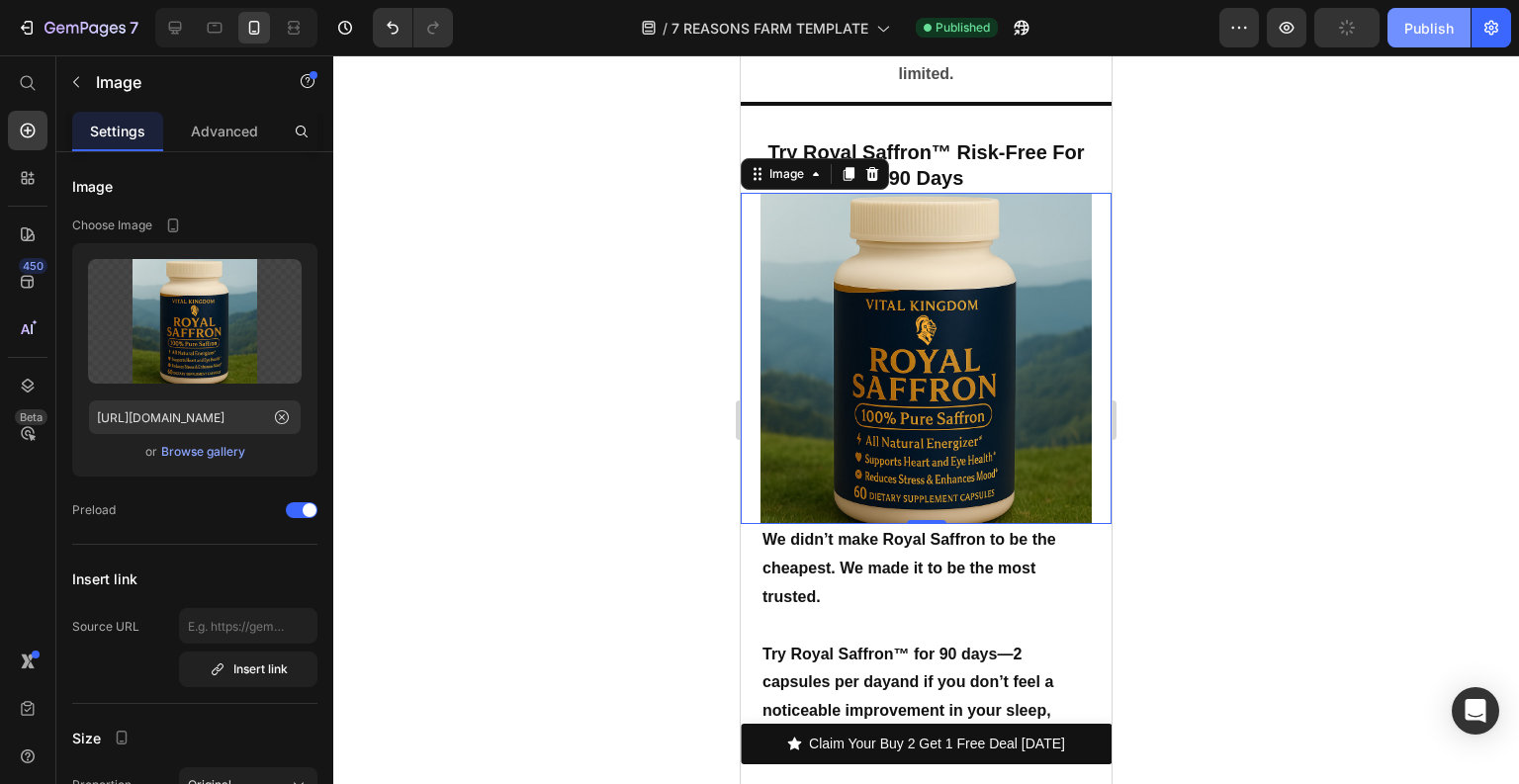 click on "Publish" at bounding box center (1429, 28) 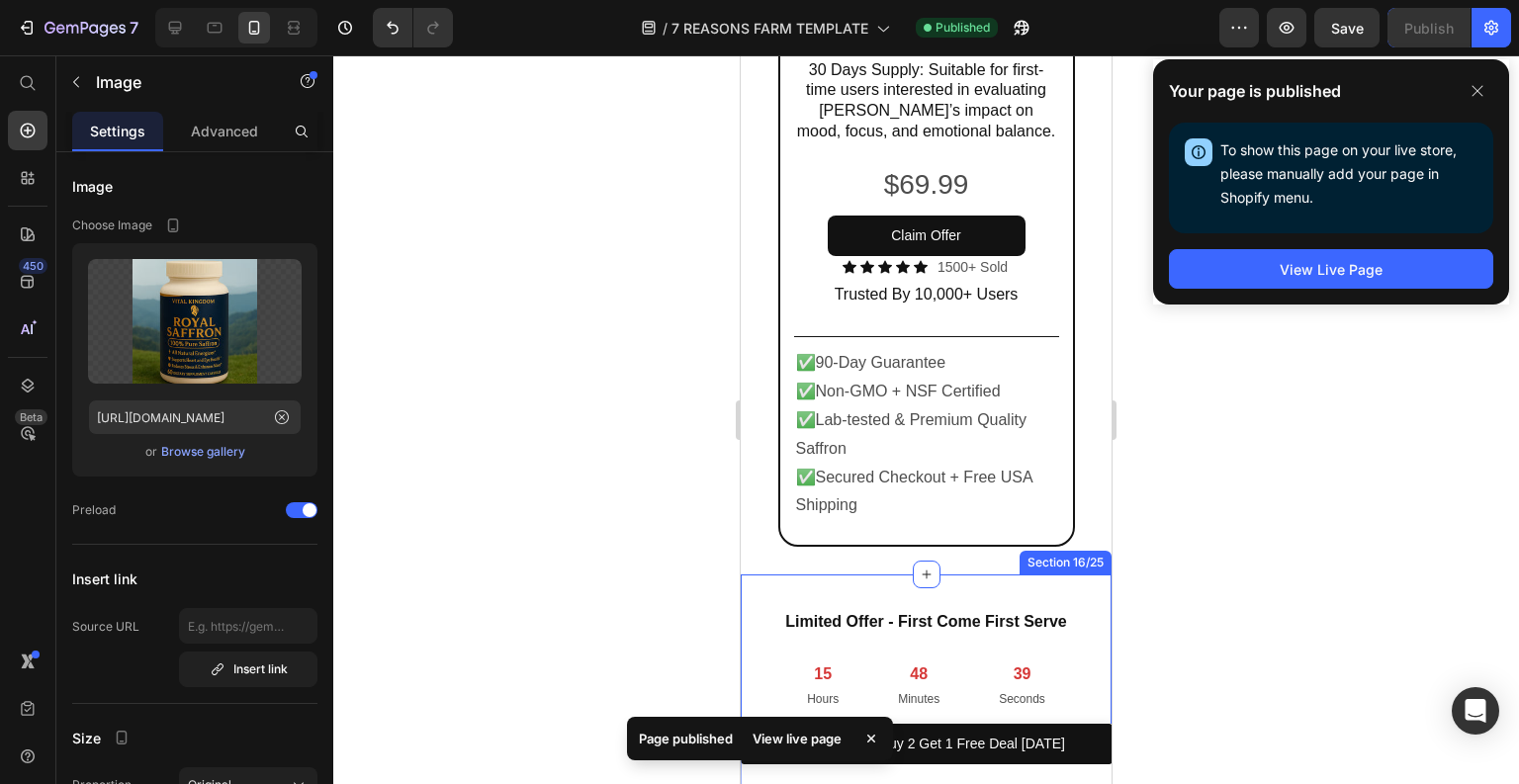scroll, scrollTop: 13050, scrollLeft: 0, axis: vertical 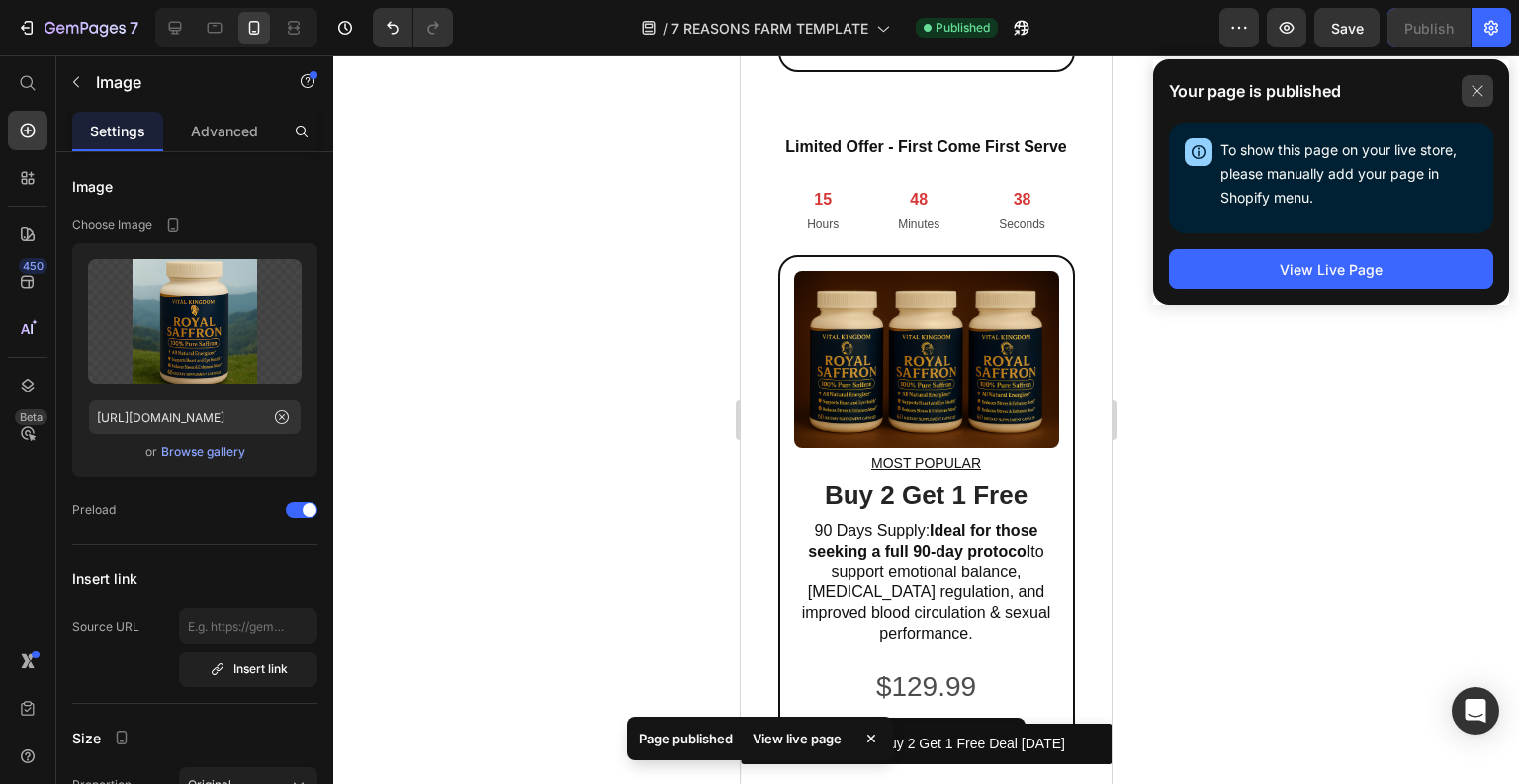 click 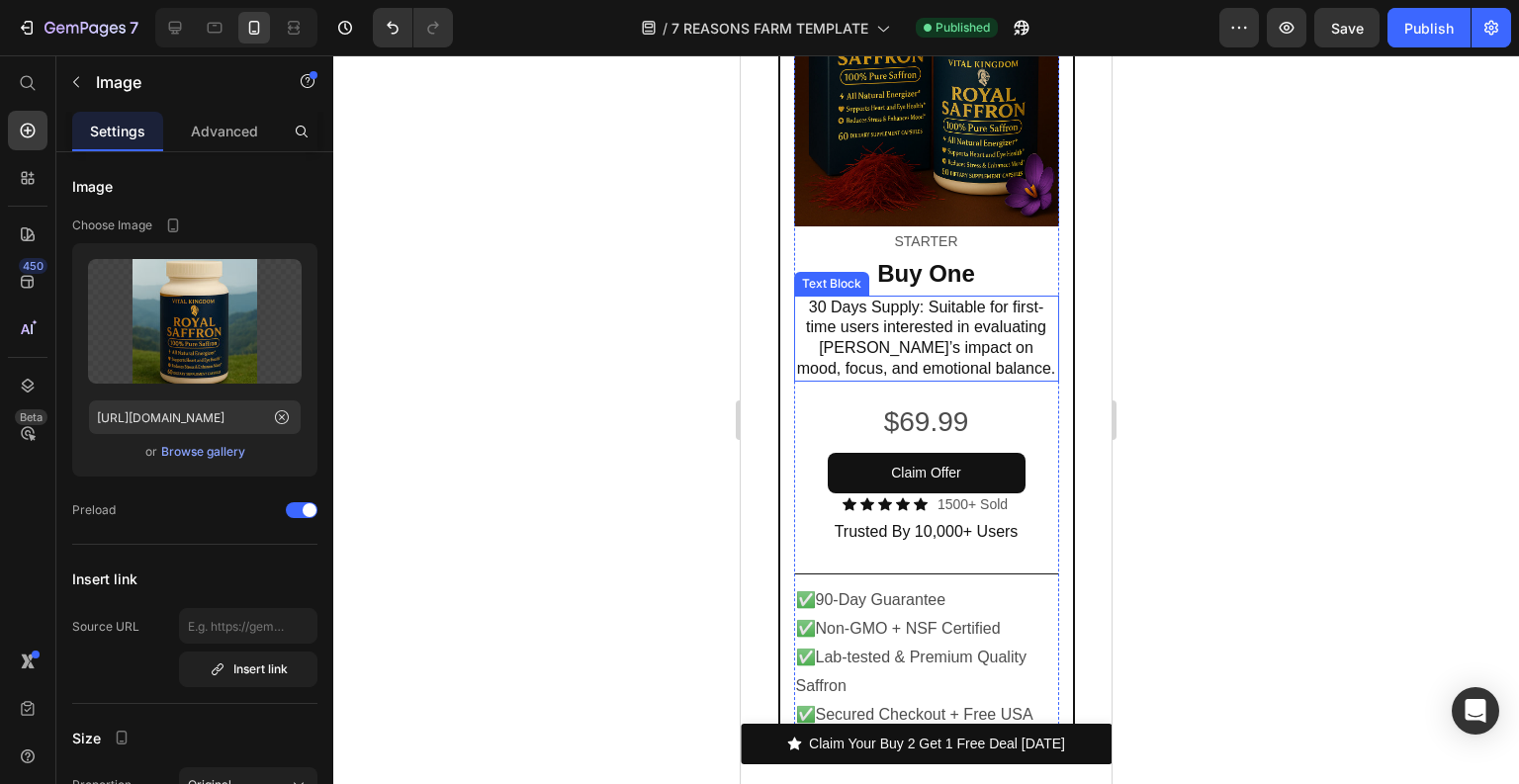 scroll, scrollTop: 11864, scrollLeft: 0, axis: vertical 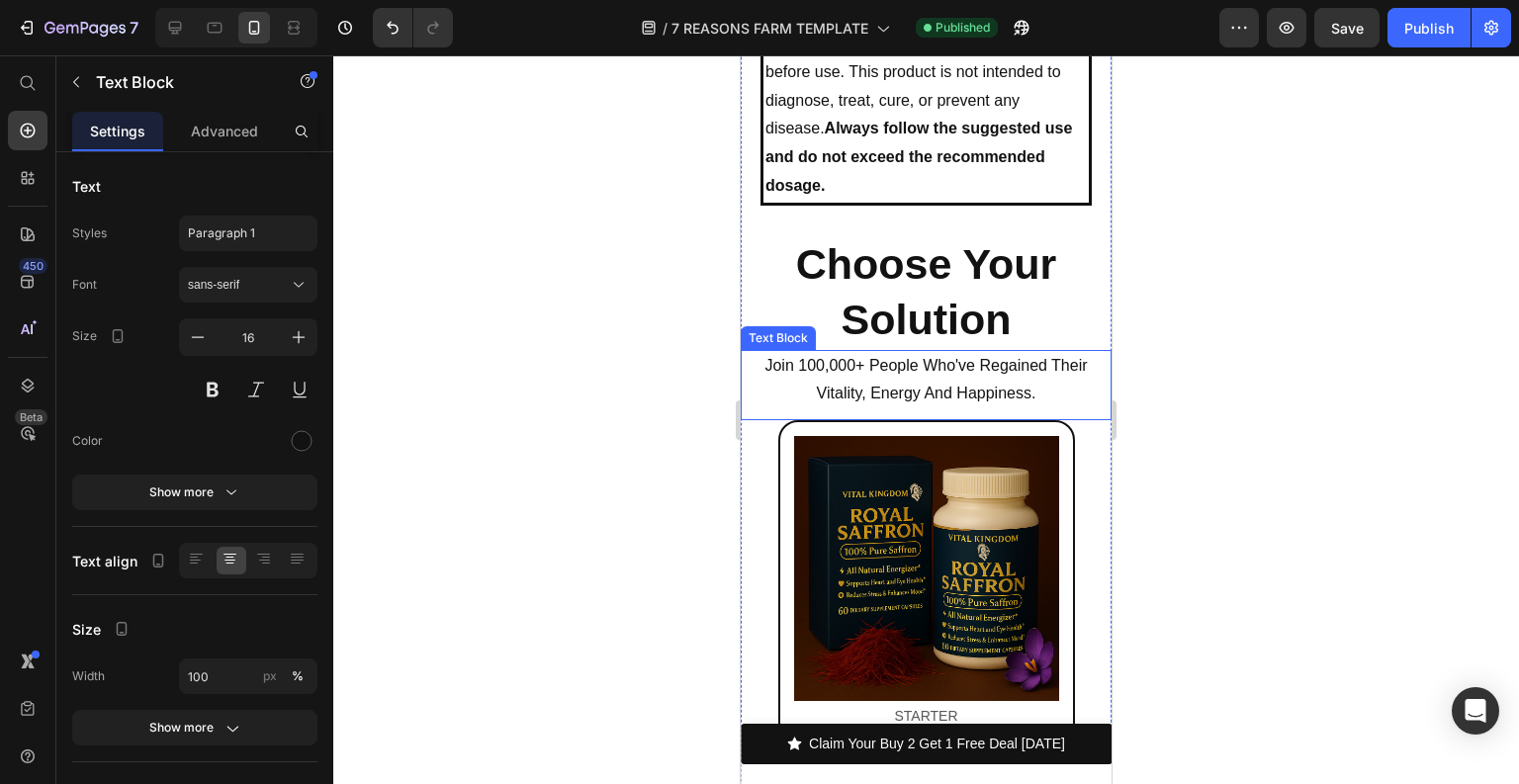 click on "Join 100,000+ People Who've Regained Their Vitality, Energy And Happiness." at bounding box center (926, 381) 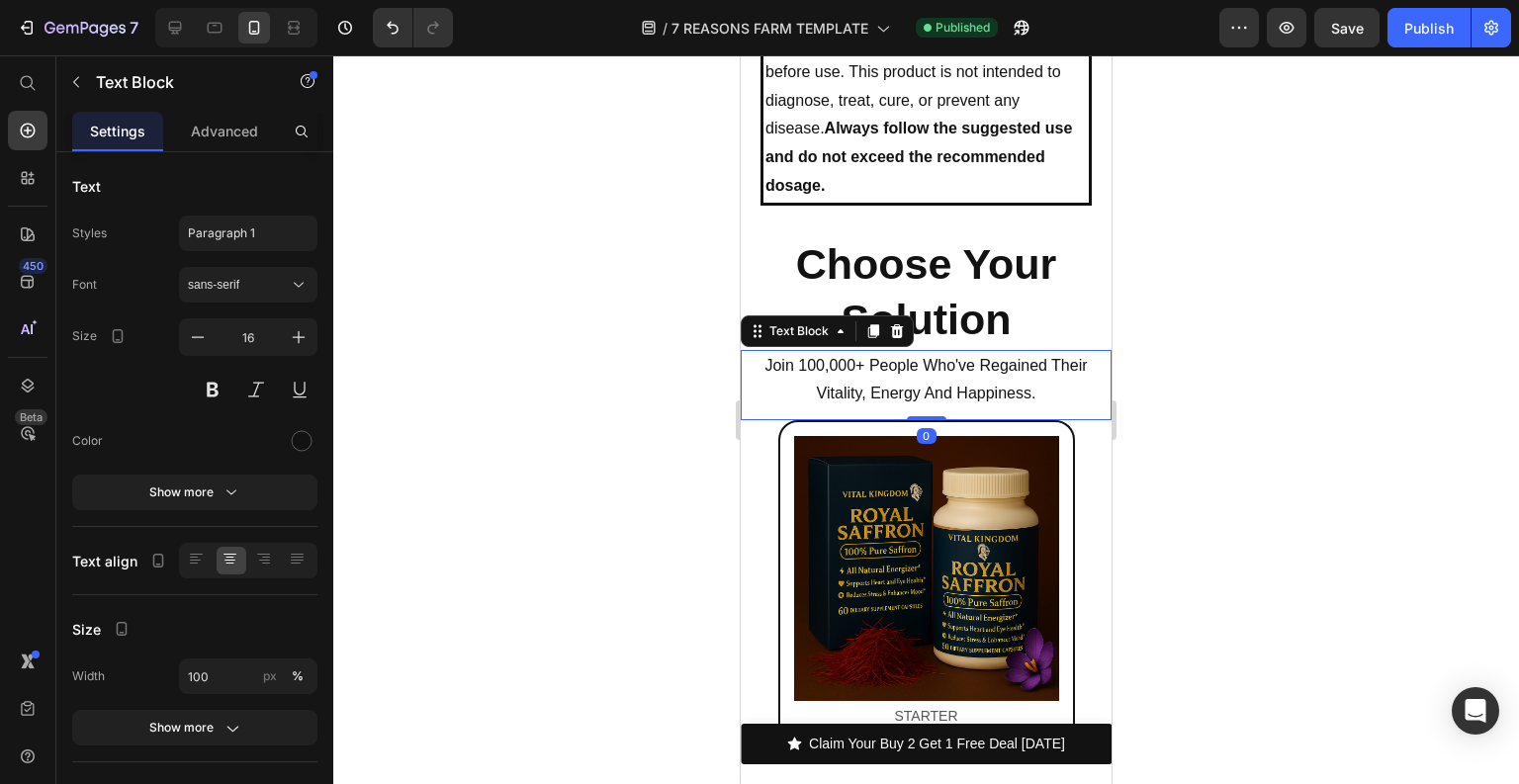 click on "Join 100,000+ People Who've Regained Their Vitality, Energy And Happiness." at bounding box center (926, 381) 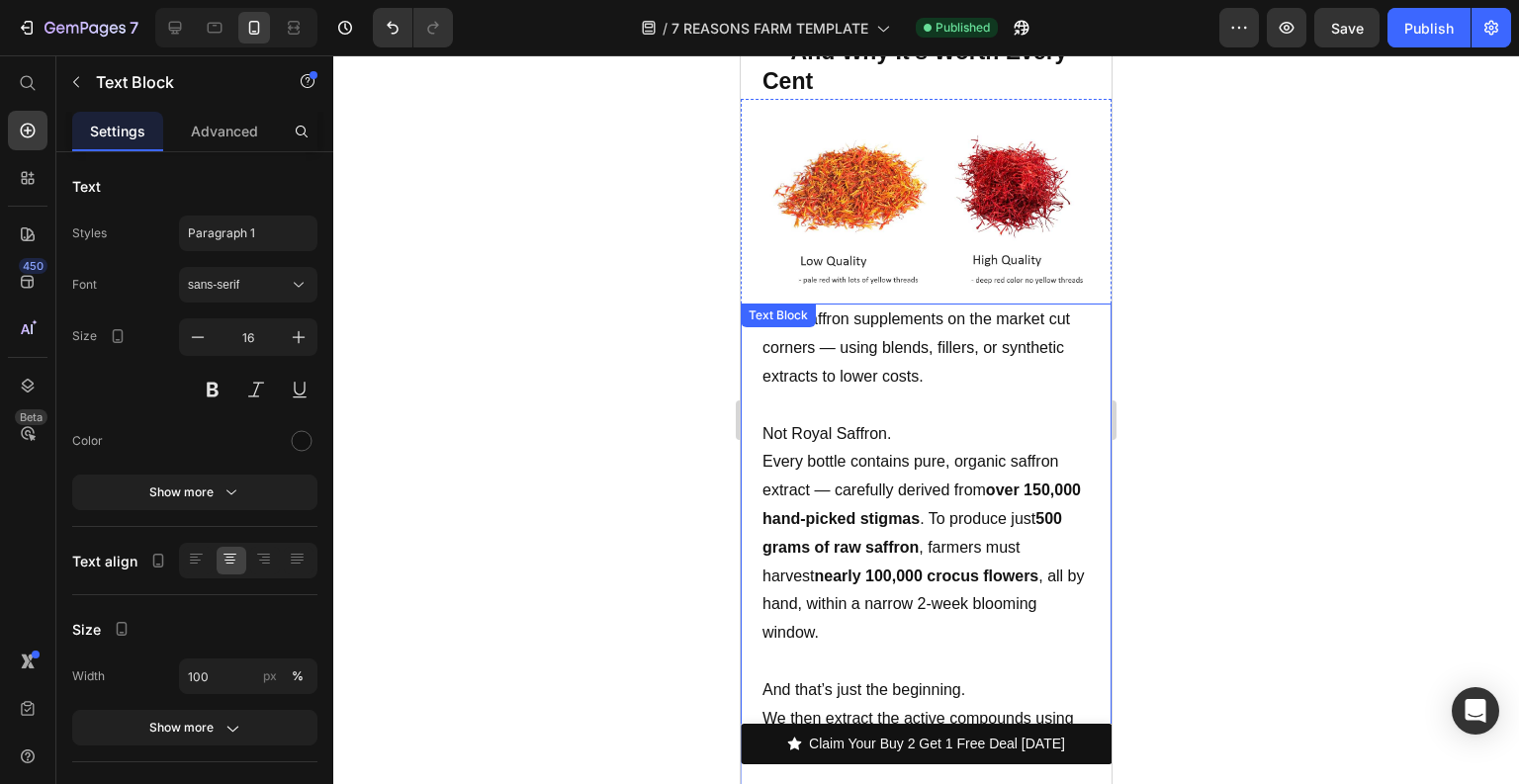 scroll, scrollTop: 7988, scrollLeft: 0, axis: vertical 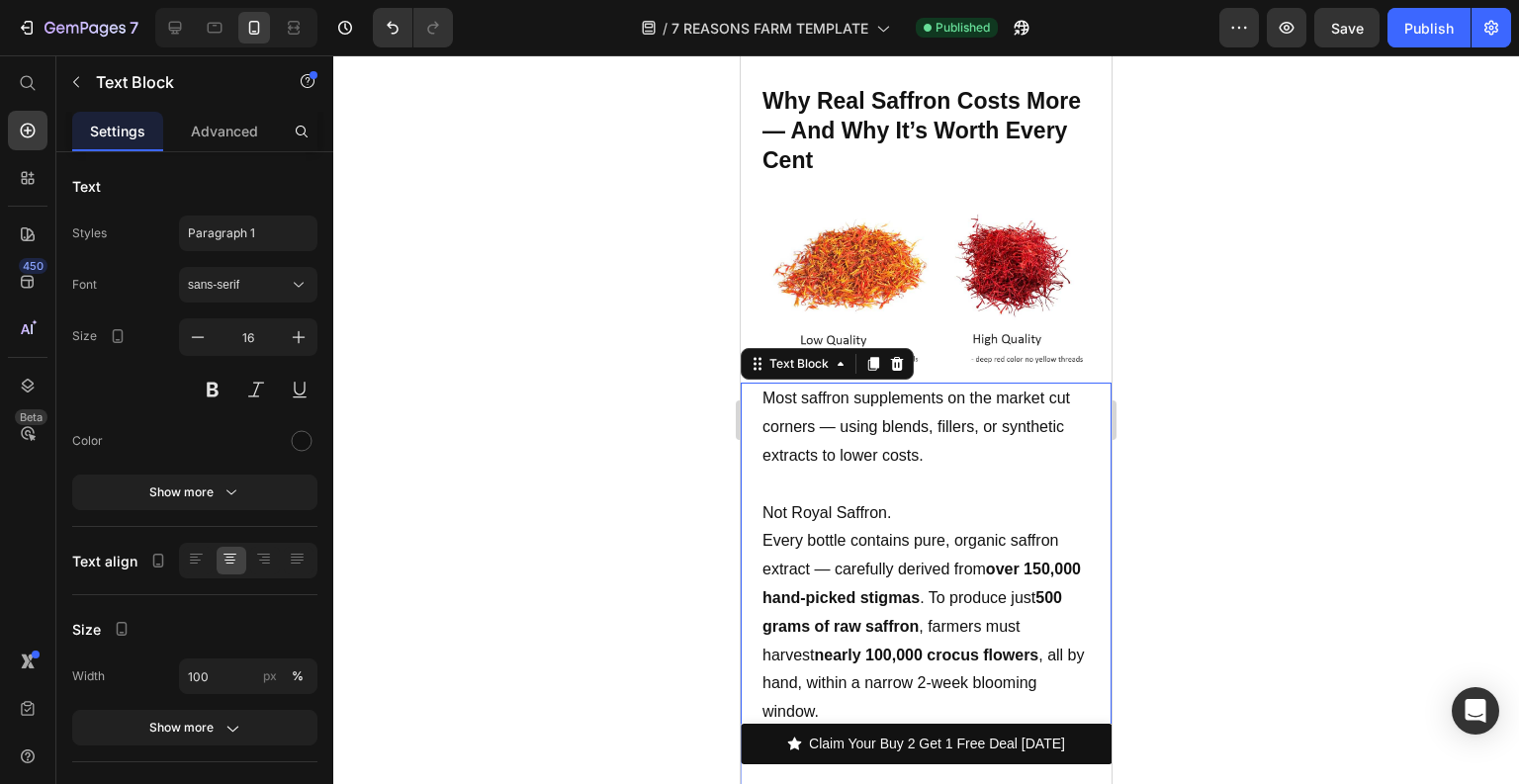 click on "Most saffron supplements on the market cut corners — using blends, fillers, or synthetic extracts to lower costs." at bounding box center (926, 427) 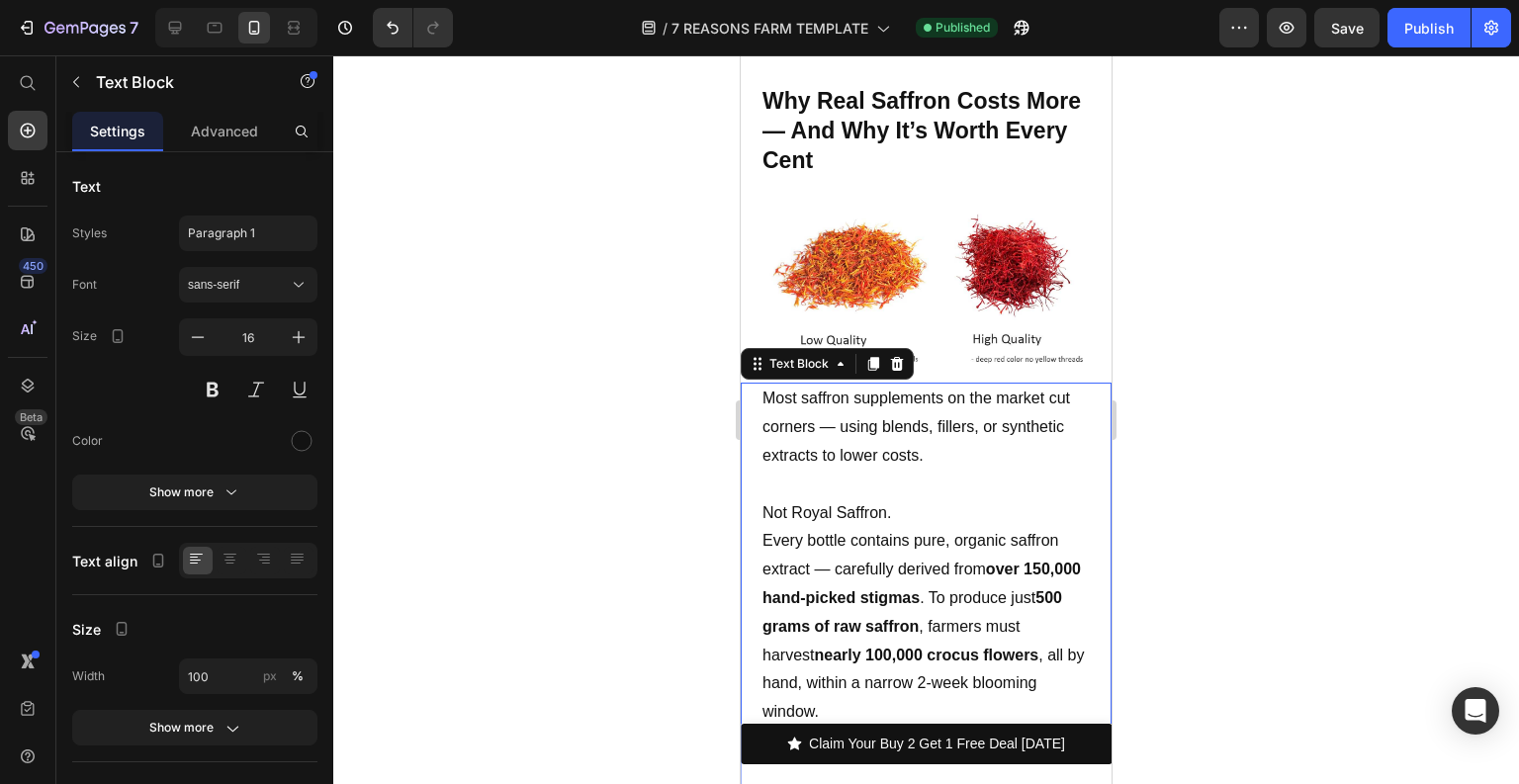 click on "Most saffron supplements on the market cut corners — using blends, fillers, or synthetic extracts to lower costs." at bounding box center [926, 427] 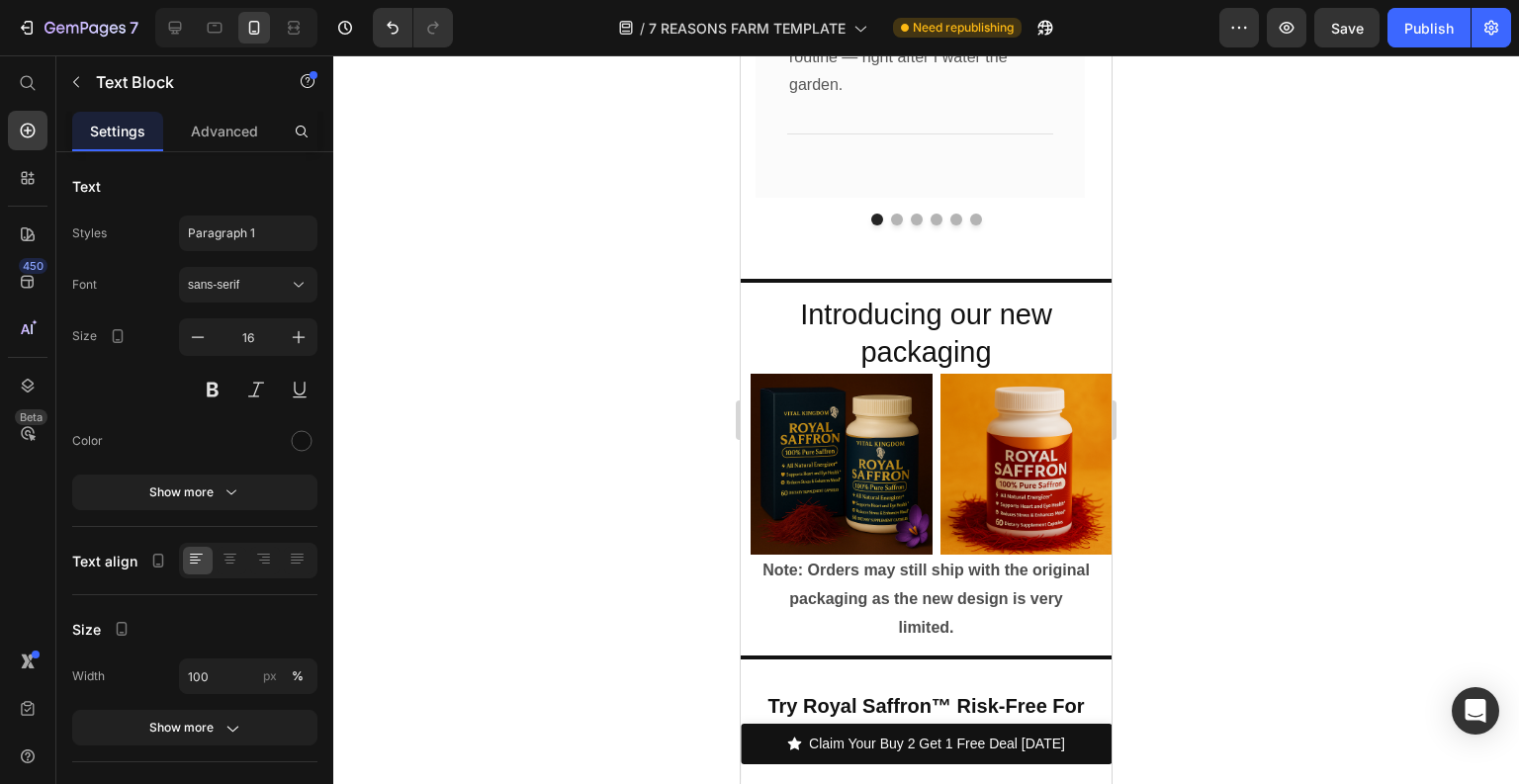 scroll, scrollTop: 10440, scrollLeft: 0, axis: vertical 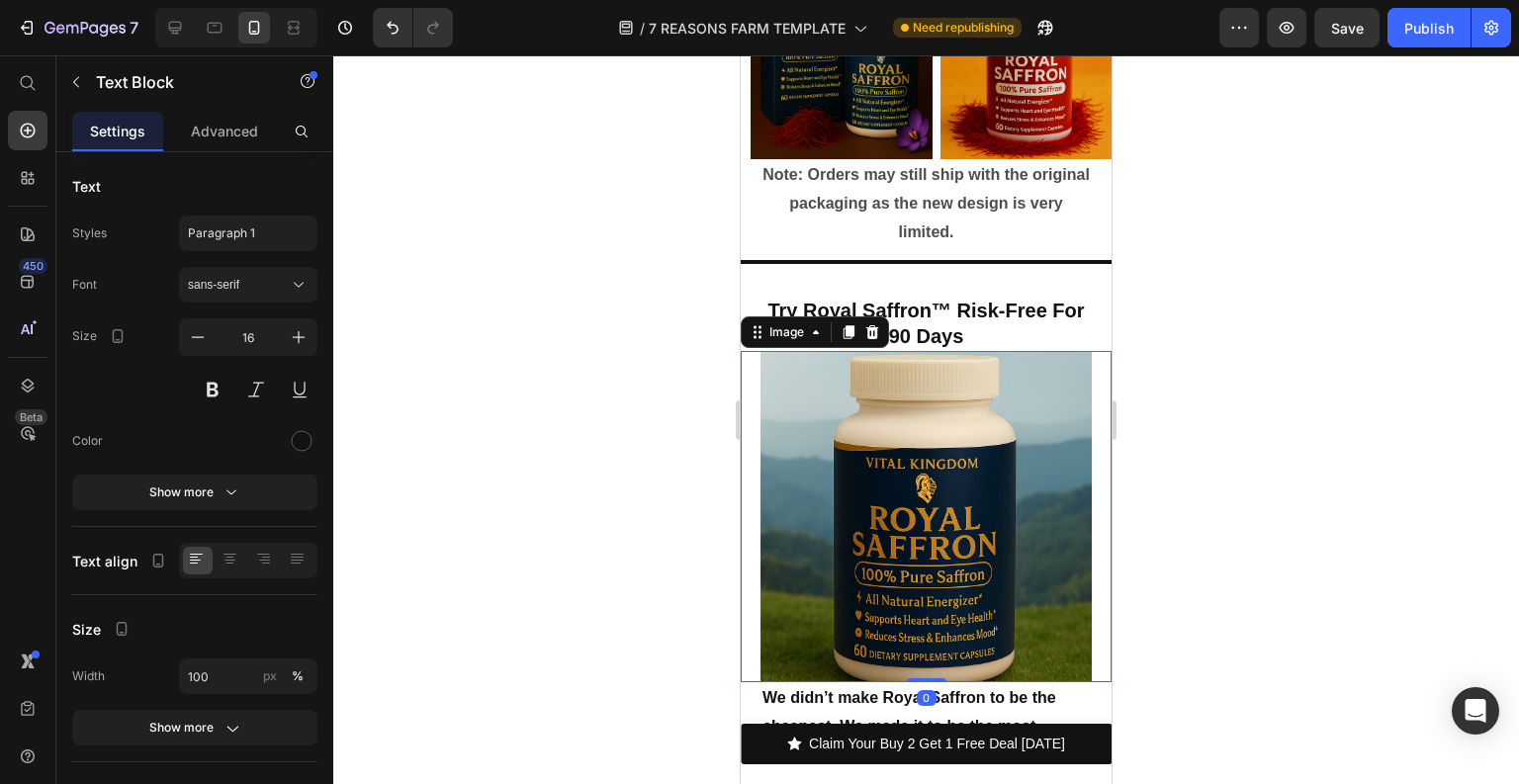 click at bounding box center [926, 516] 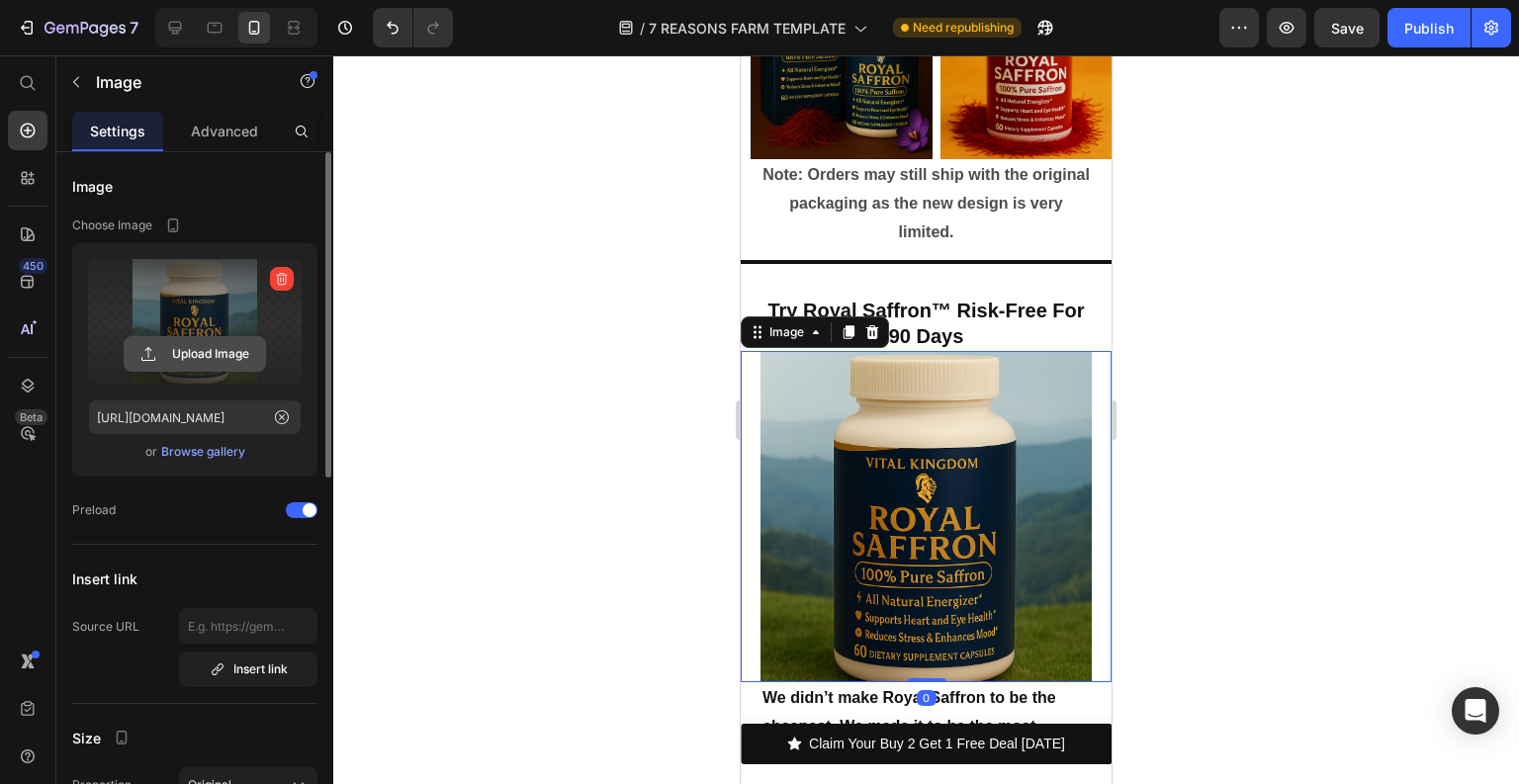 click 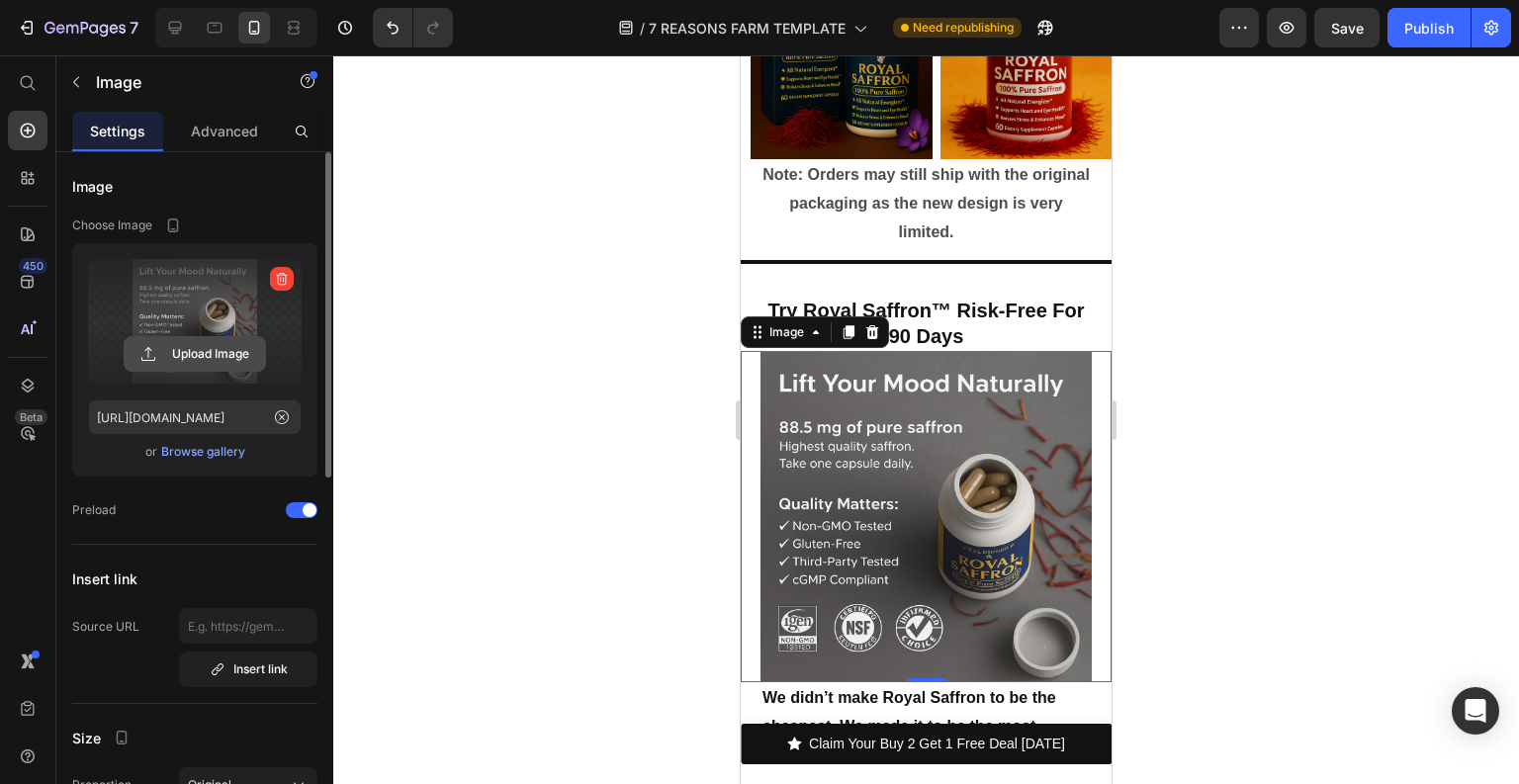 click 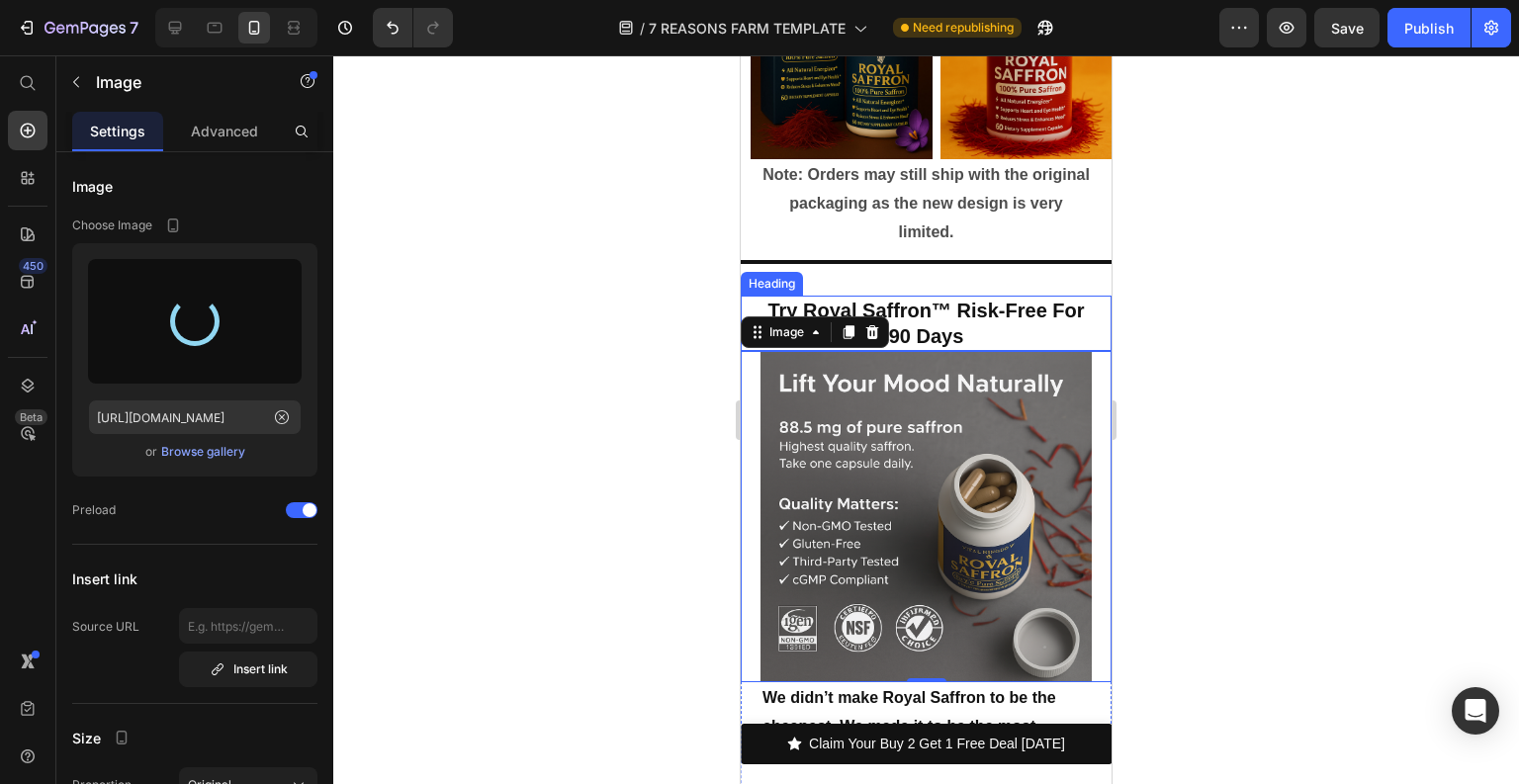 type on "[URL][DOMAIN_NAME]" 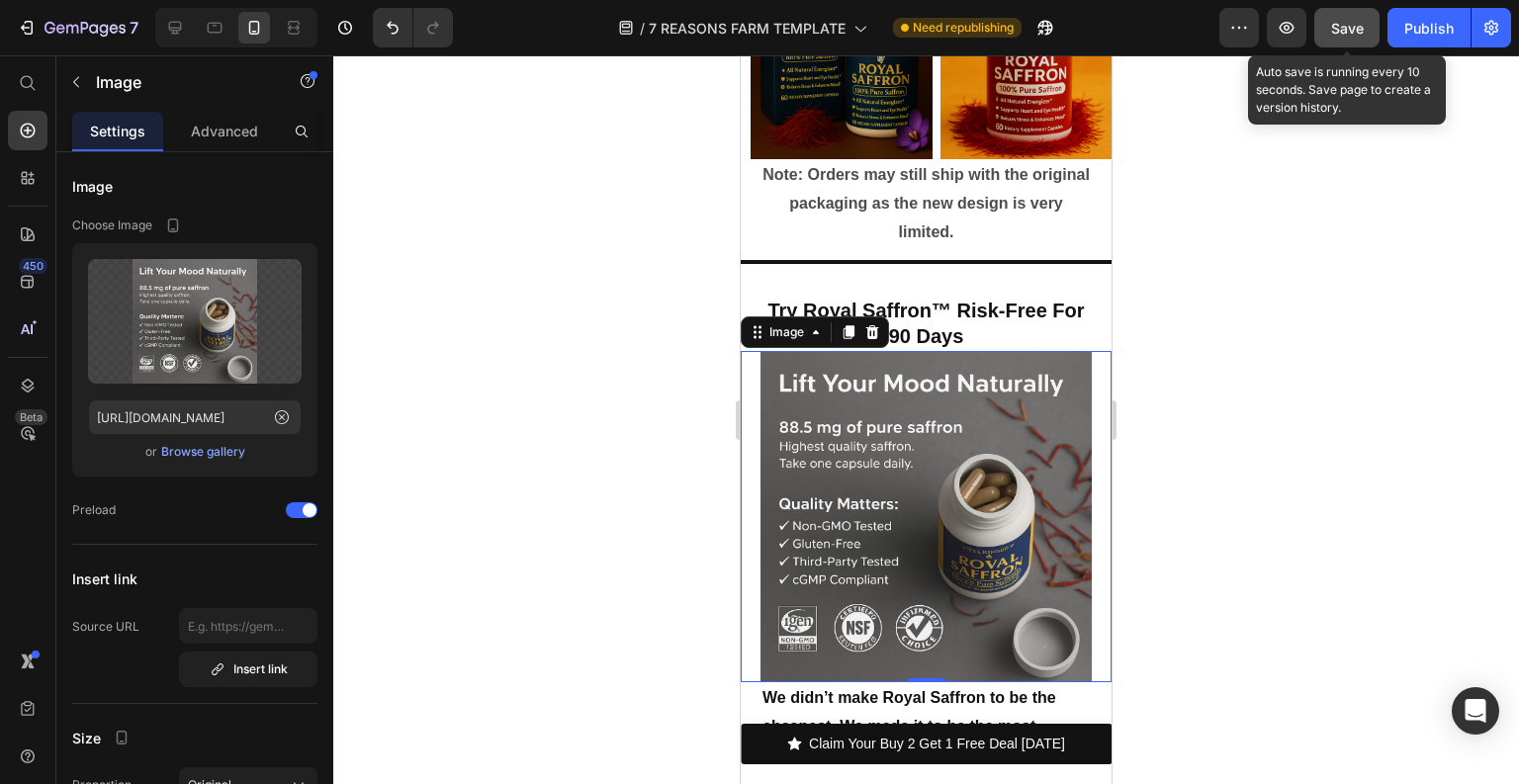 click on "Save" 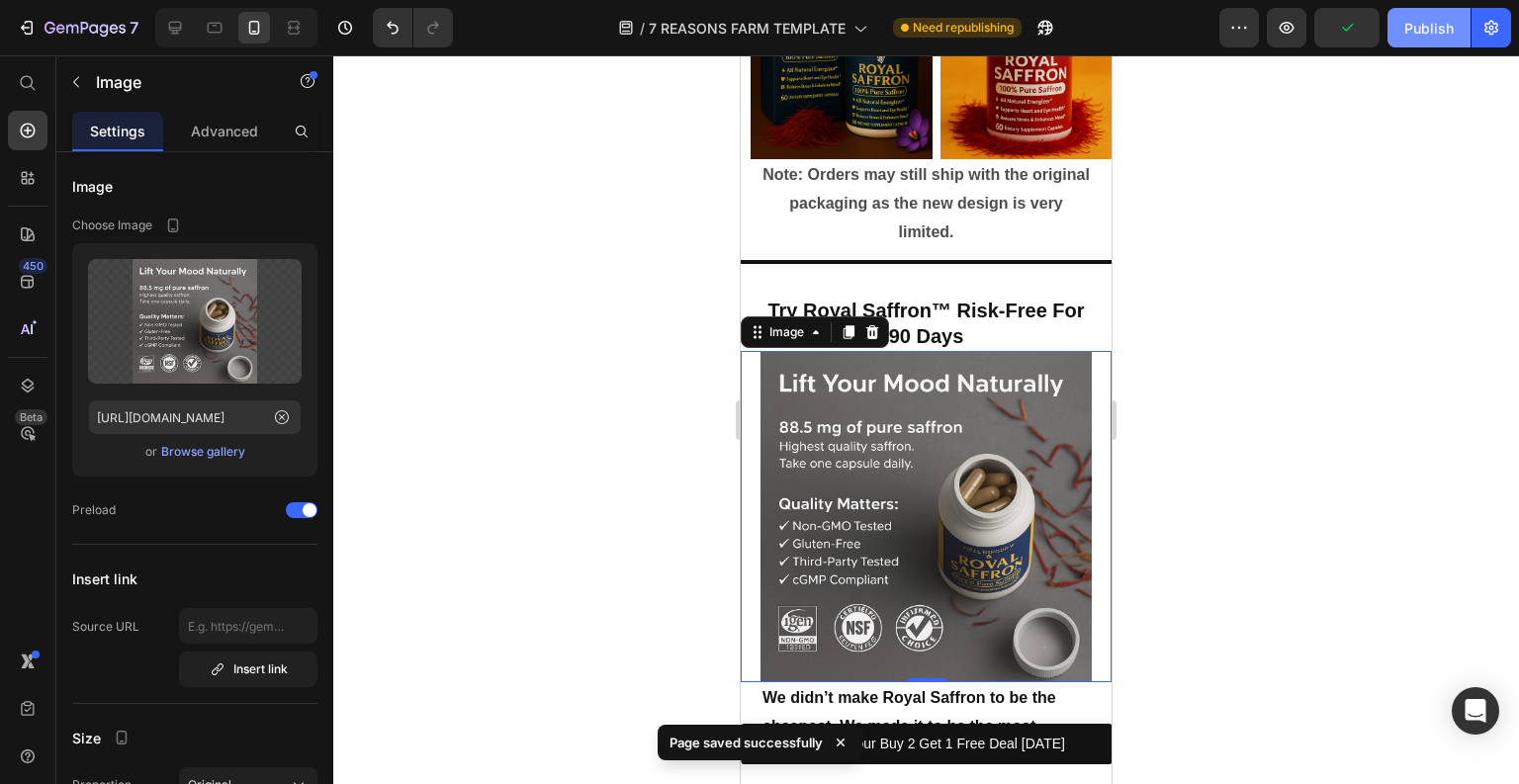 click on "Publish" at bounding box center (1429, 28) 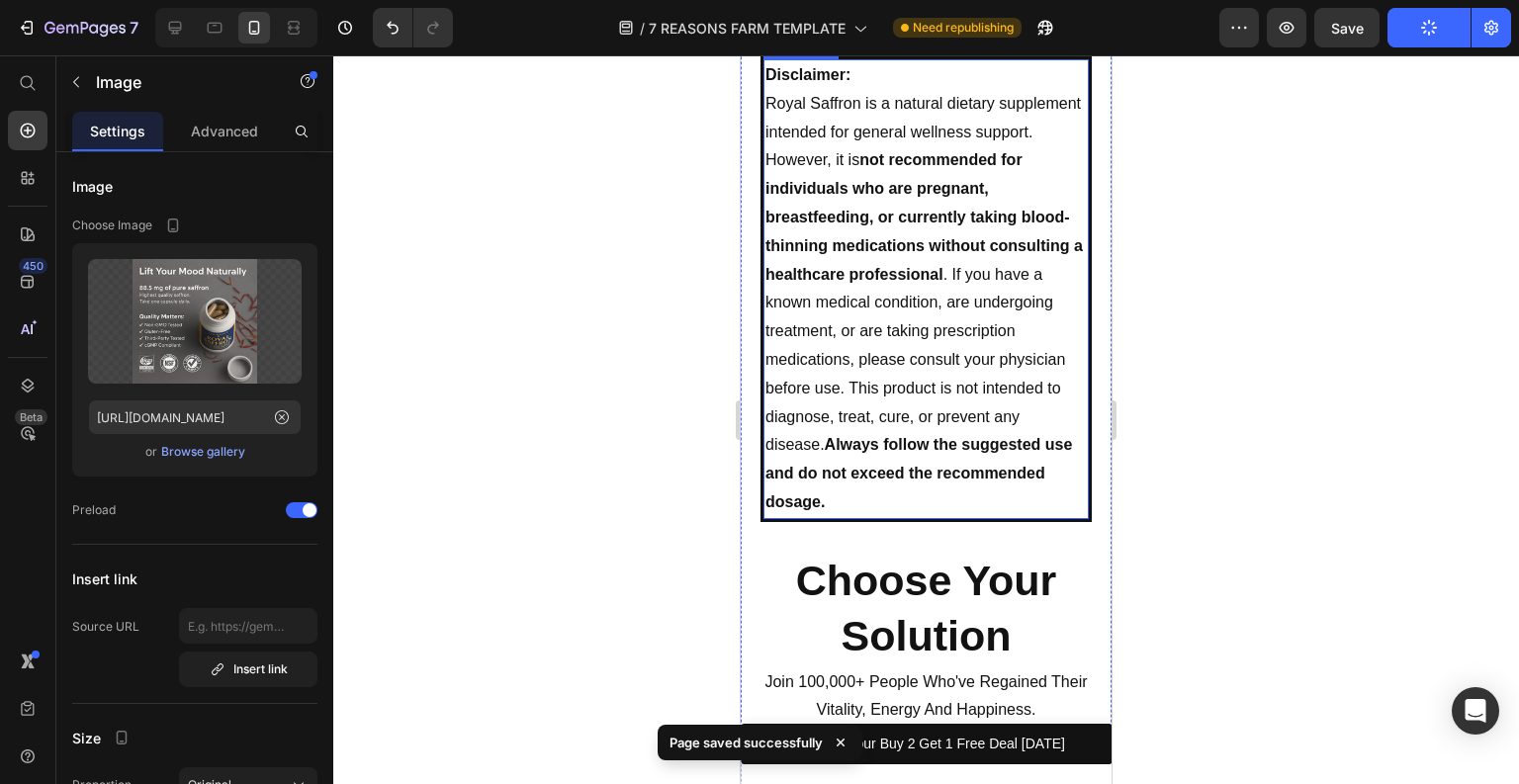 scroll, scrollTop: 12022, scrollLeft: 0, axis: vertical 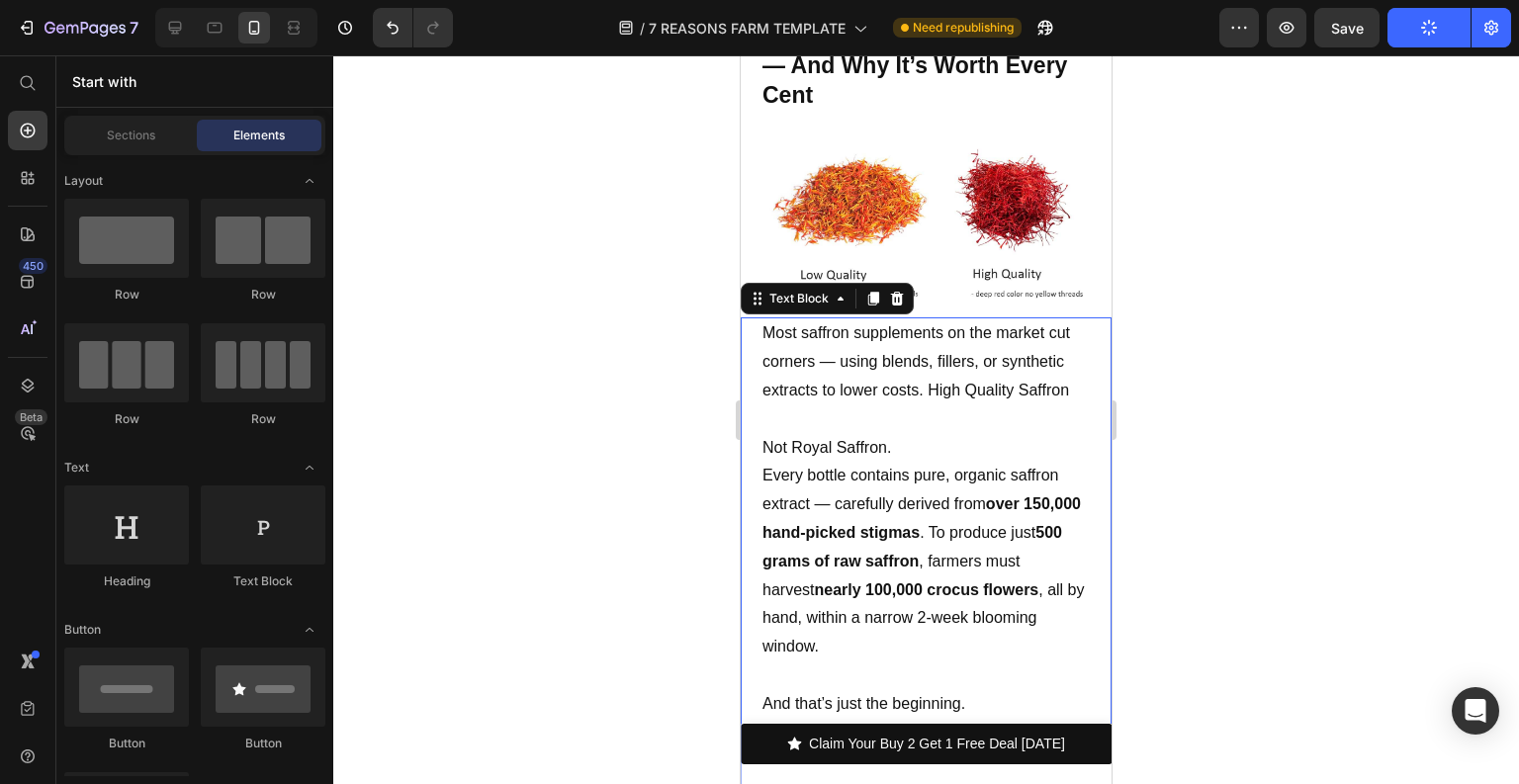 click on "Most saffron supplements on the market cut corners — using blends, fillers, or synthetic extracts to lower costs. High Quality Saffron" at bounding box center [926, 362] 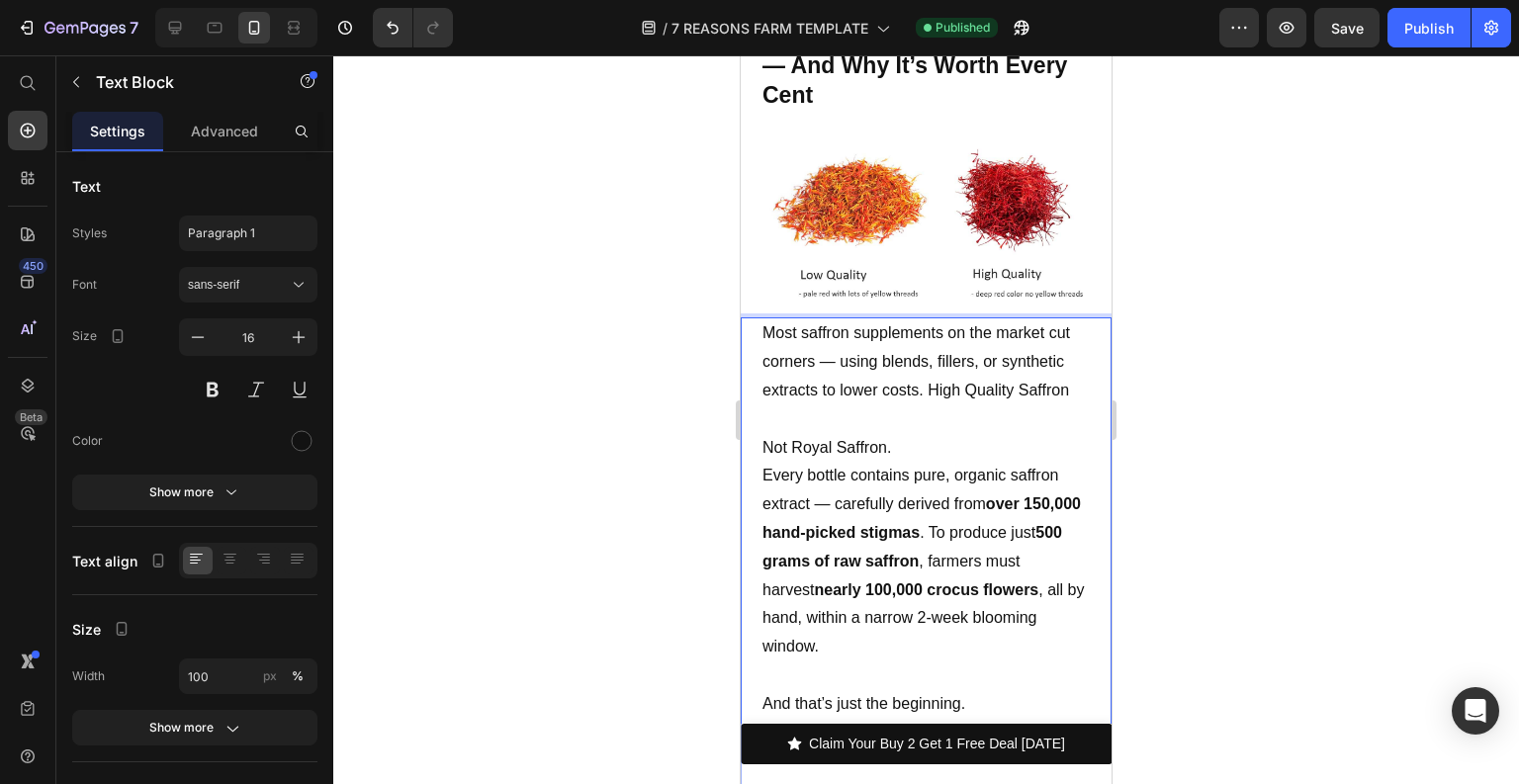 click on "Most saffron supplements on the market cut corners — using blends, fillers, or synthetic extracts to lower costs. High Quality Saffron" at bounding box center (926, 362) 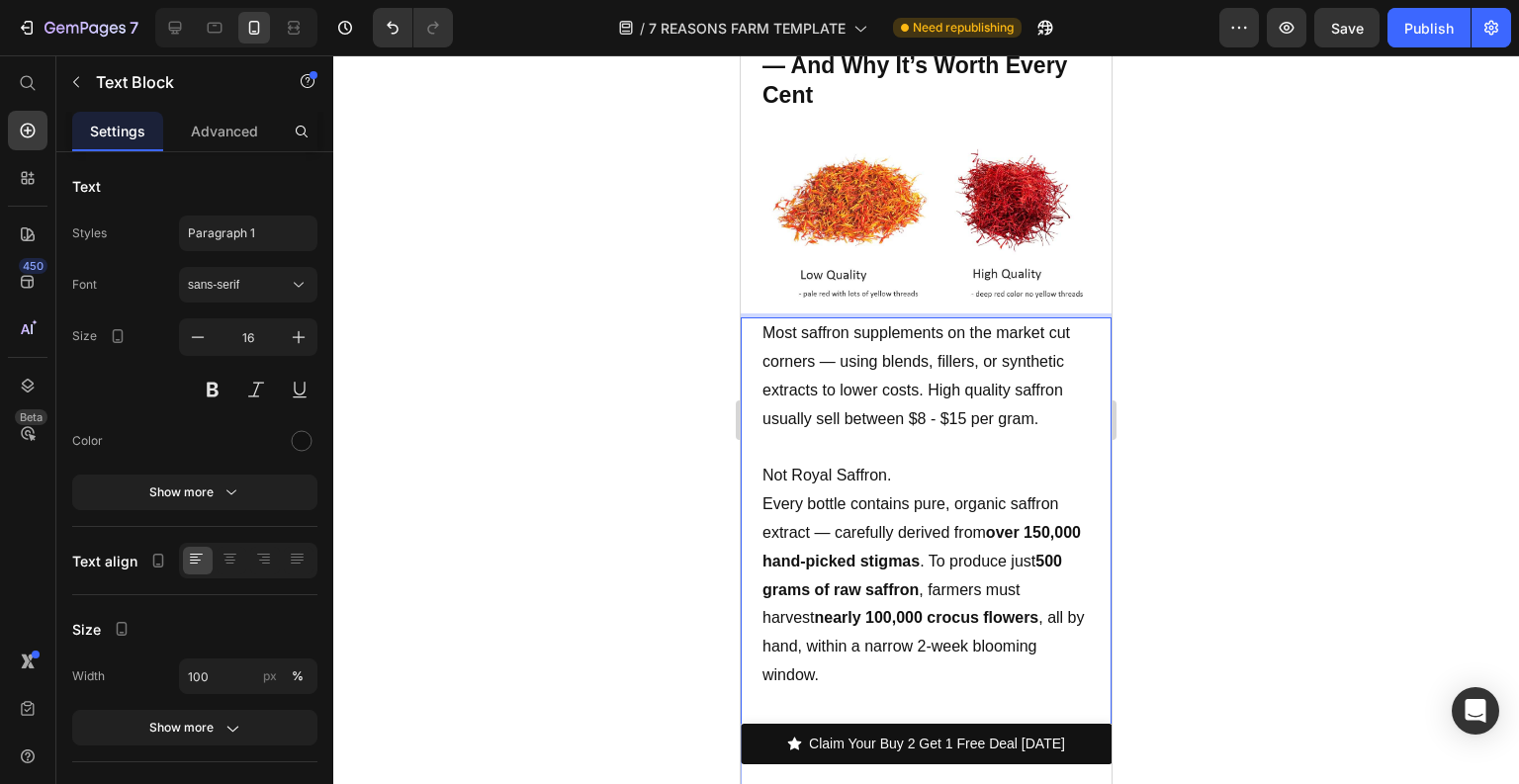 drag, startPoint x: 932, startPoint y: 396, endPoint x: 1040, endPoint y: 427, distance: 112.36103 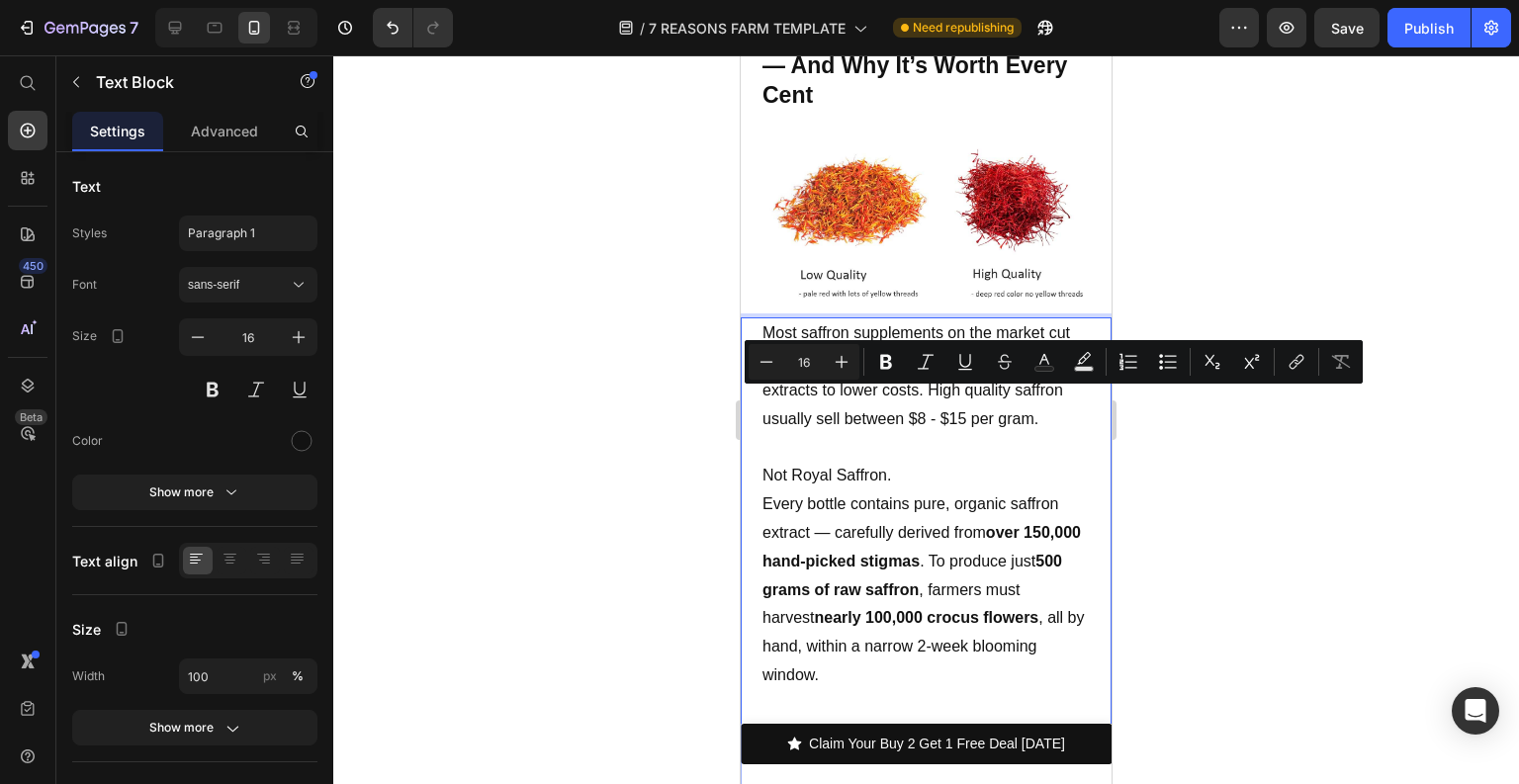 copy on "High quality saffron usually sell between $8 - $15 per gram." 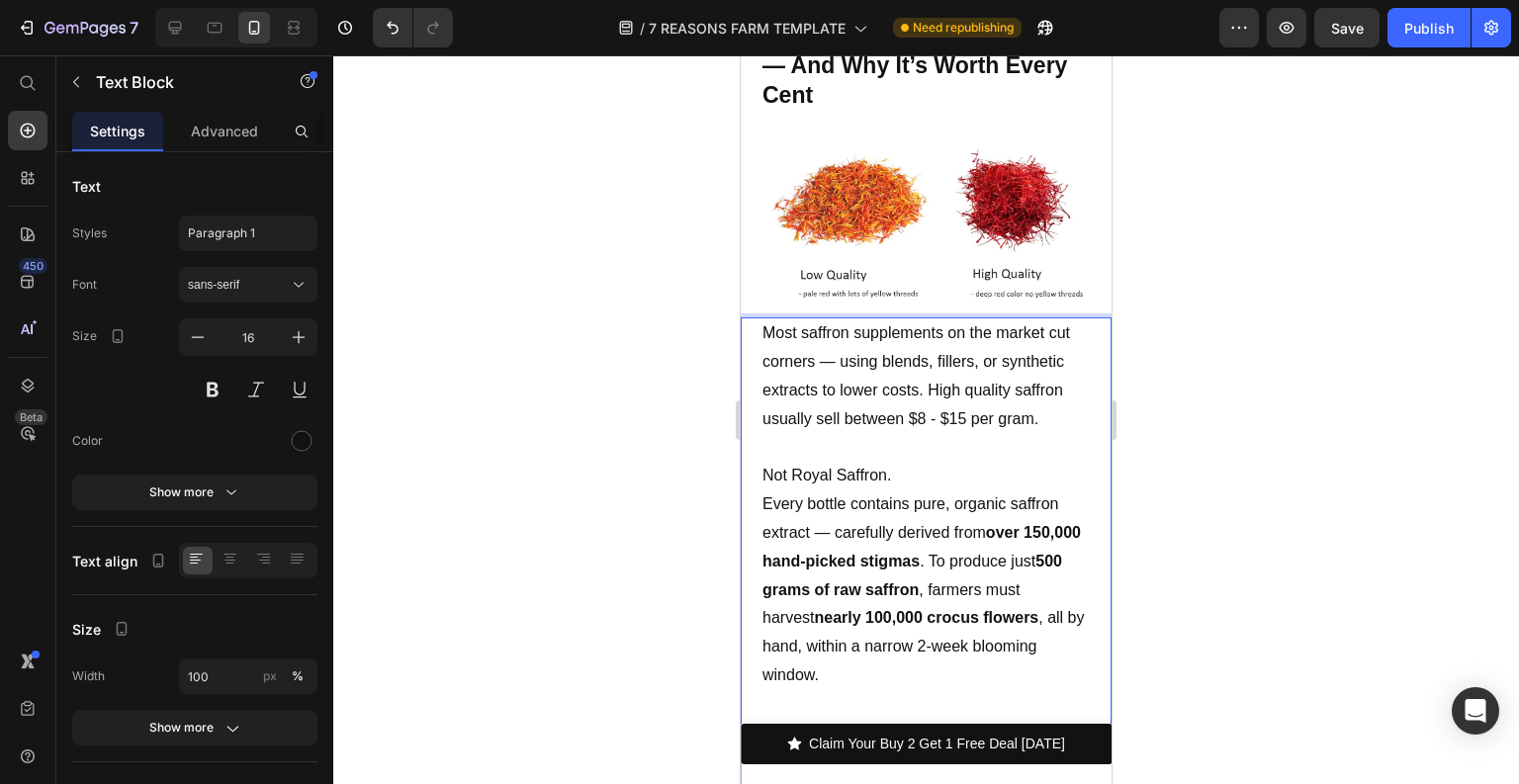 click on "Most saffron supplements on the market cut corners — using blends, fillers, or synthetic extracts to lower costs. High quality saffron usually sell between $8 - $15 per gram." at bounding box center (926, 376) 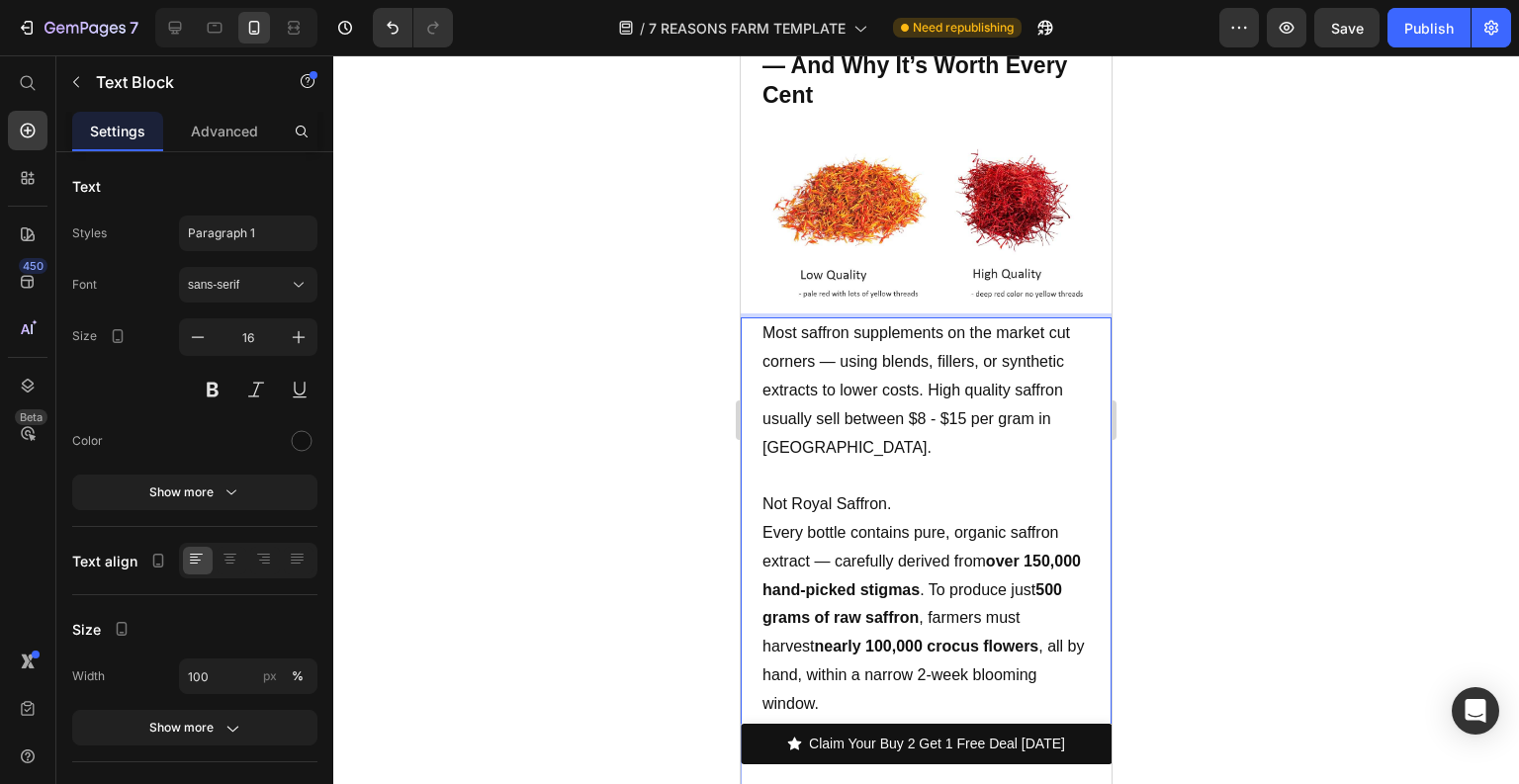 click on "Most saffron supplements on the market cut corners — using blends, fillers, or synthetic extracts to lower costs. High quality saffron usually sell between $8 - $15 per gram in [GEOGRAPHIC_DATA]." at bounding box center [926, 391] 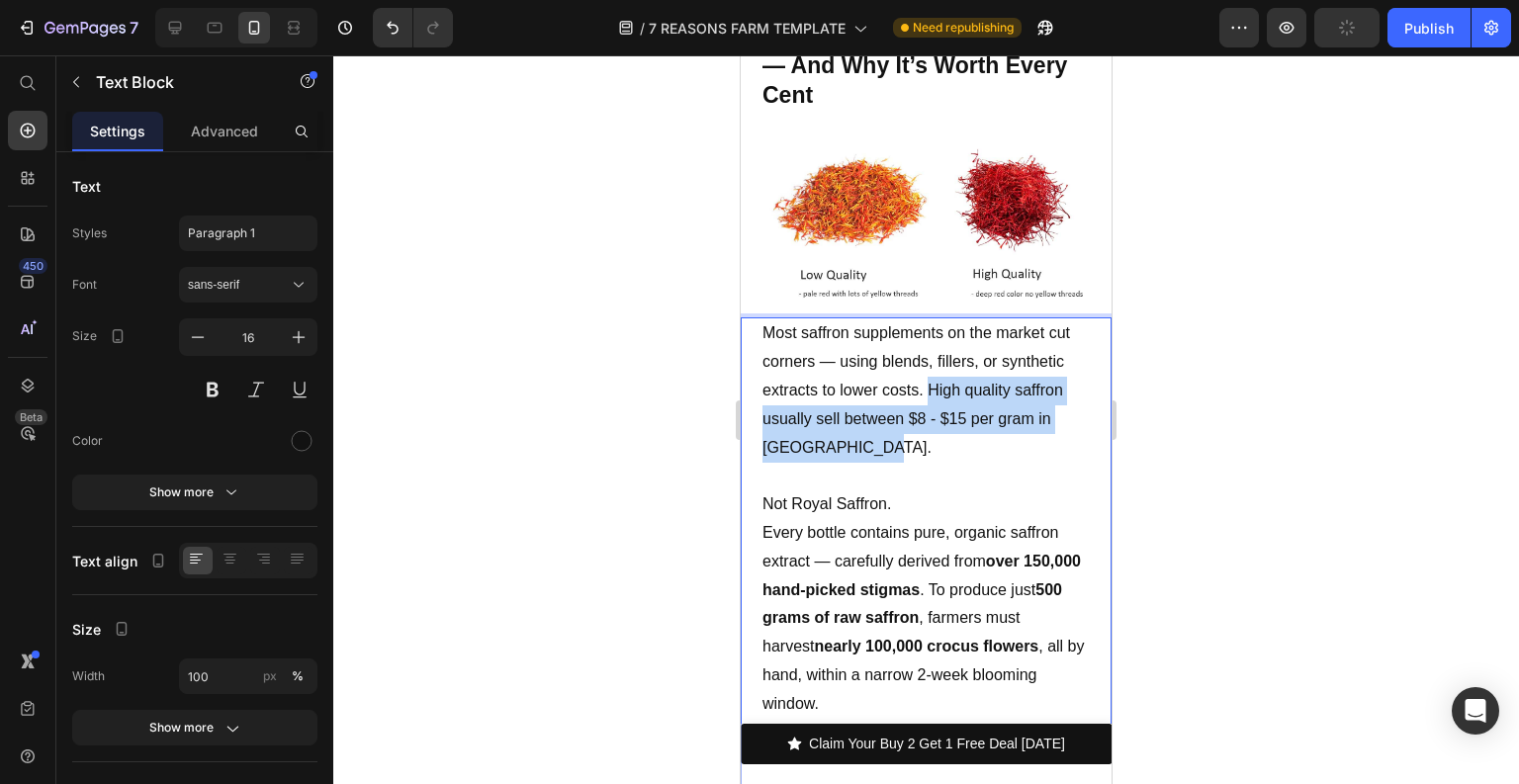 drag, startPoint x: 929, startPoint y: 399, endPoint x: 937, endPoint y: 450, distance: 51.62364 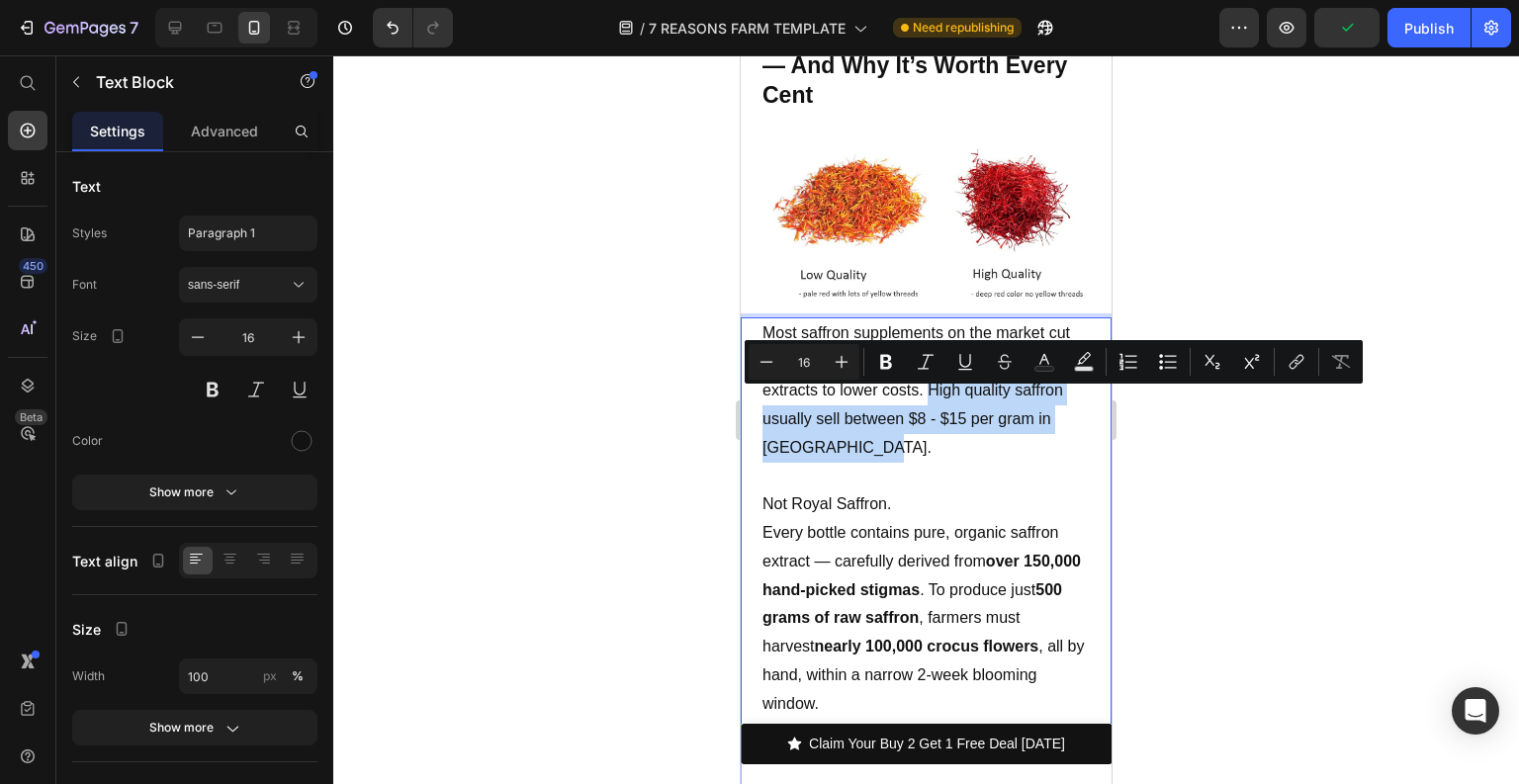 copy on "High quality saffron usually sell between $8 - $15 per gram in [GEOGRAPHIC_DATA]." 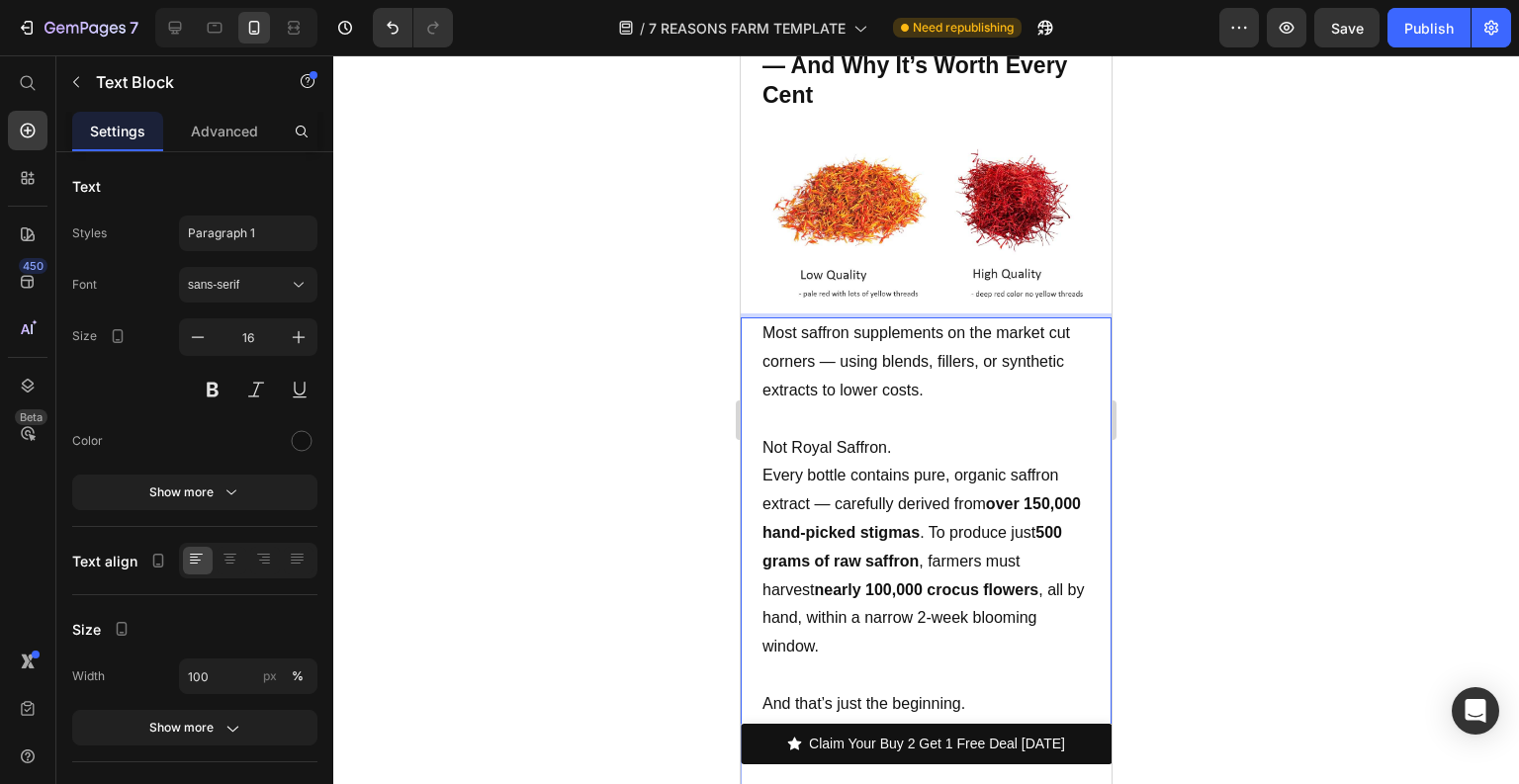 click on "Not Royal Saffron." at bounding box center (926, 448) 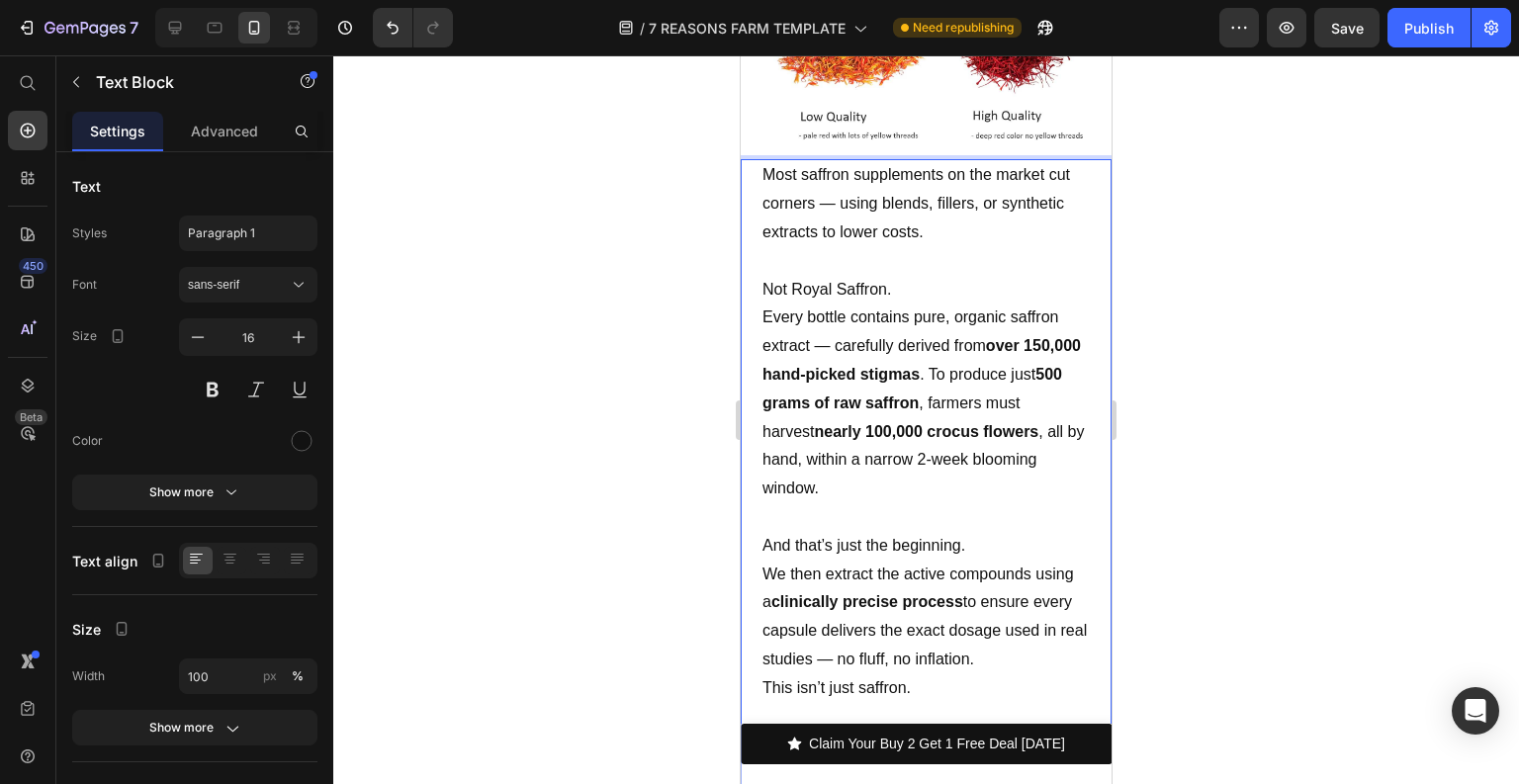 click on "Every bottle contains pure, organic saffron extract — carefully derived from  over 150,000 hand-picked stigmas . To produce just  500 grams of raw saffron , farmers must harvest  nearly 100,000 crocus flowers , all by hand, within a narrow 2-week blooming window." at bounding box center [926, 403] 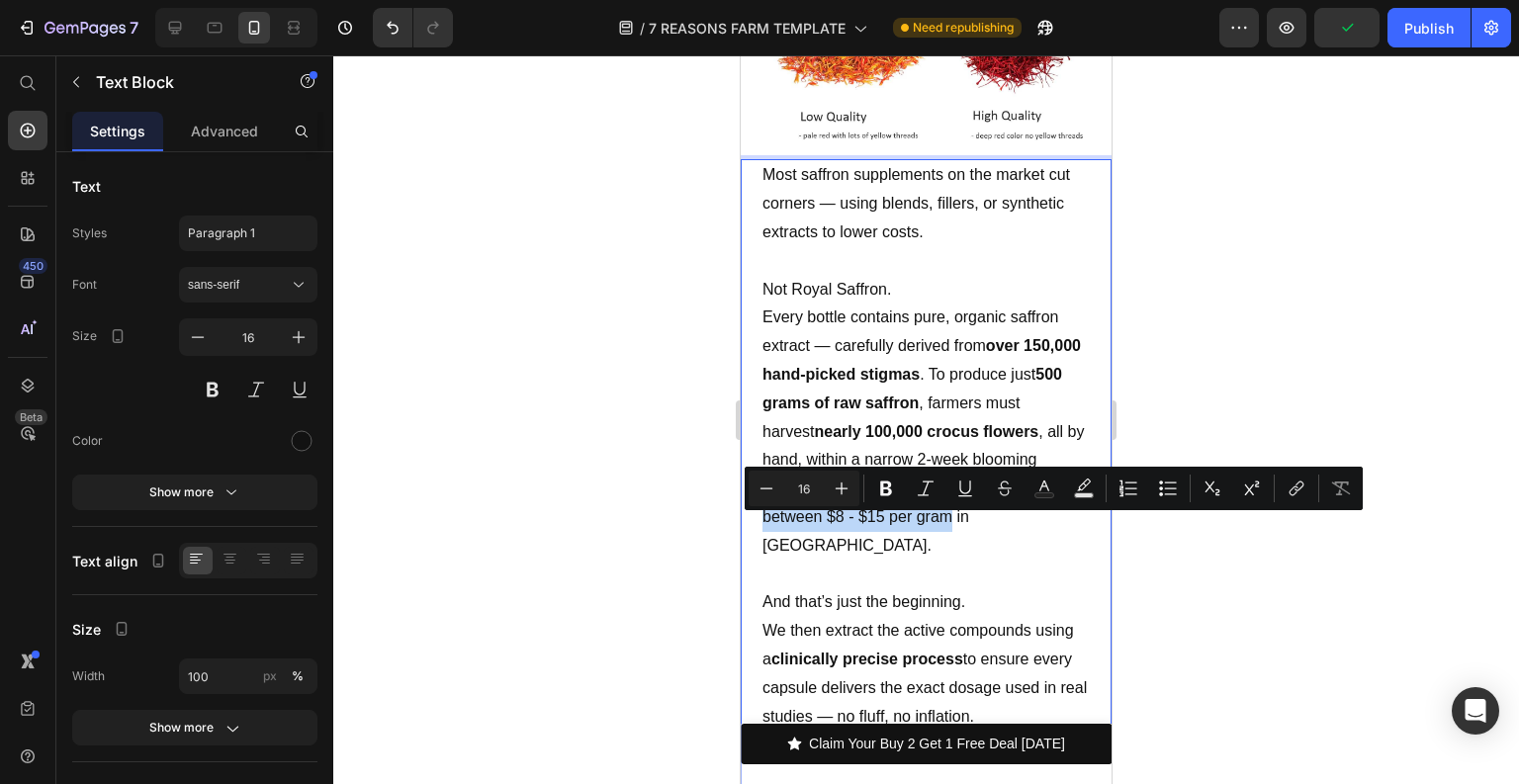 drag, startPoint x: 764, startPoint y: 526, endPoint x: 1033, endPoint y: 531, distance: 269.04646 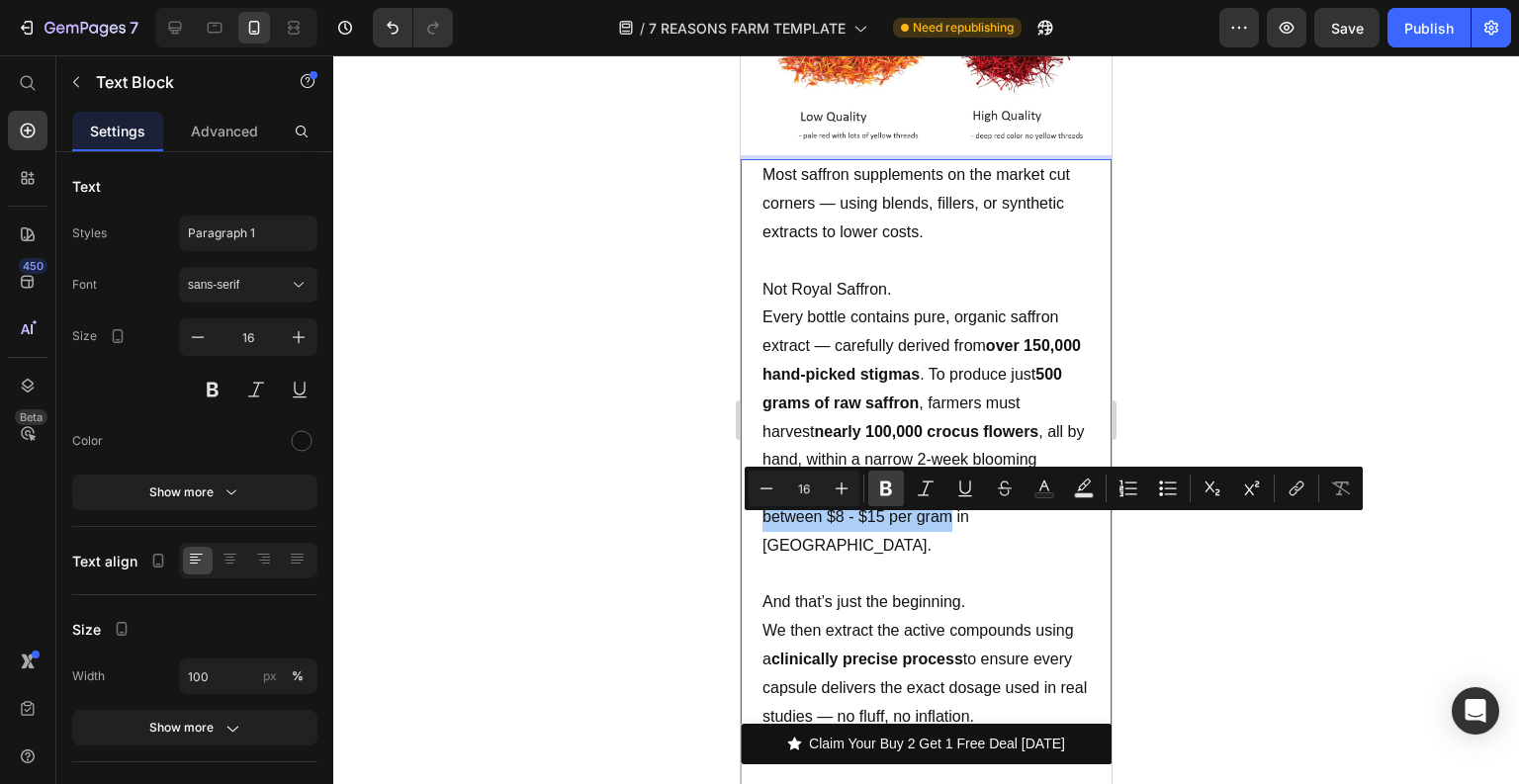 click on "Bold" at bounding box center (886, 488) 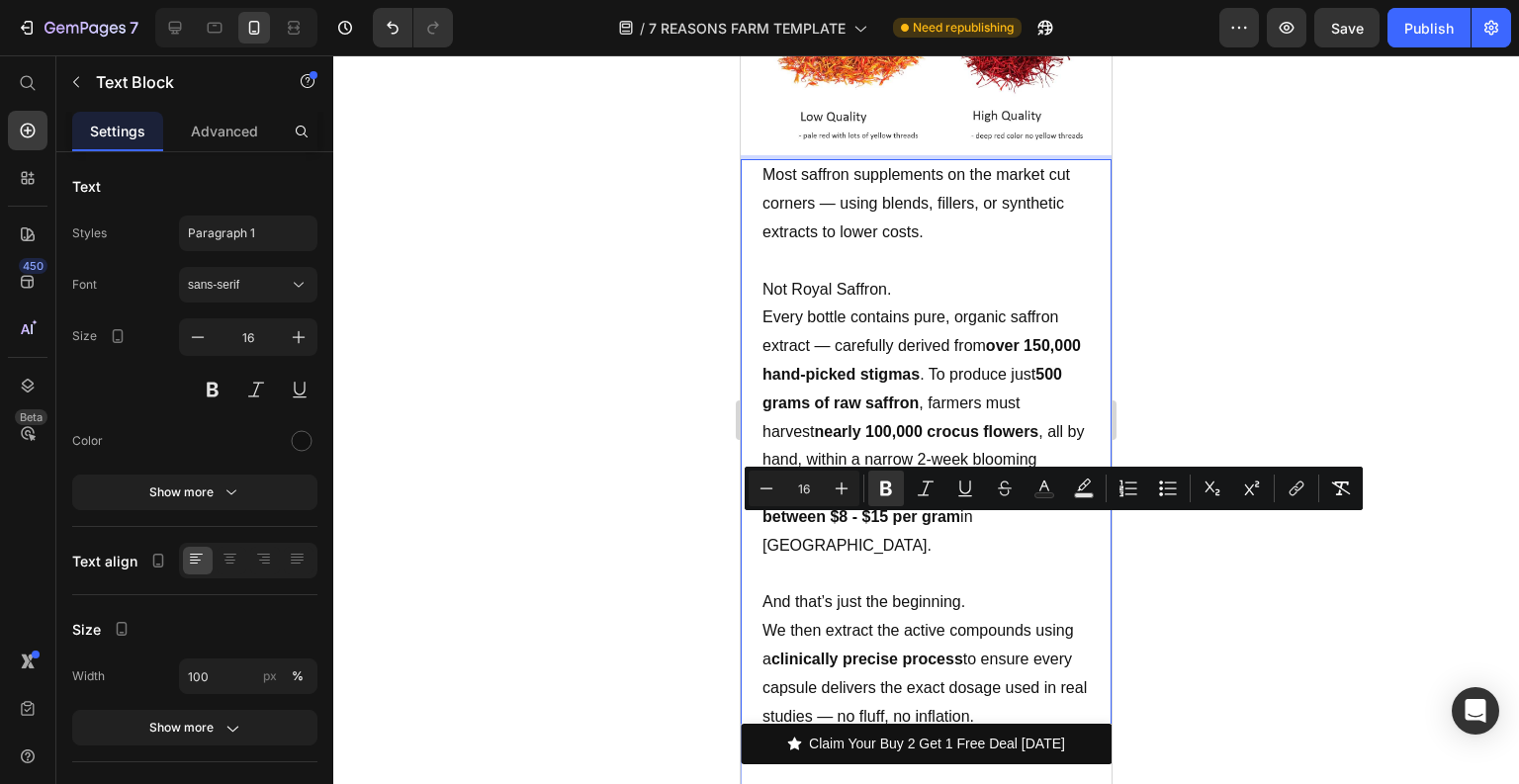 click 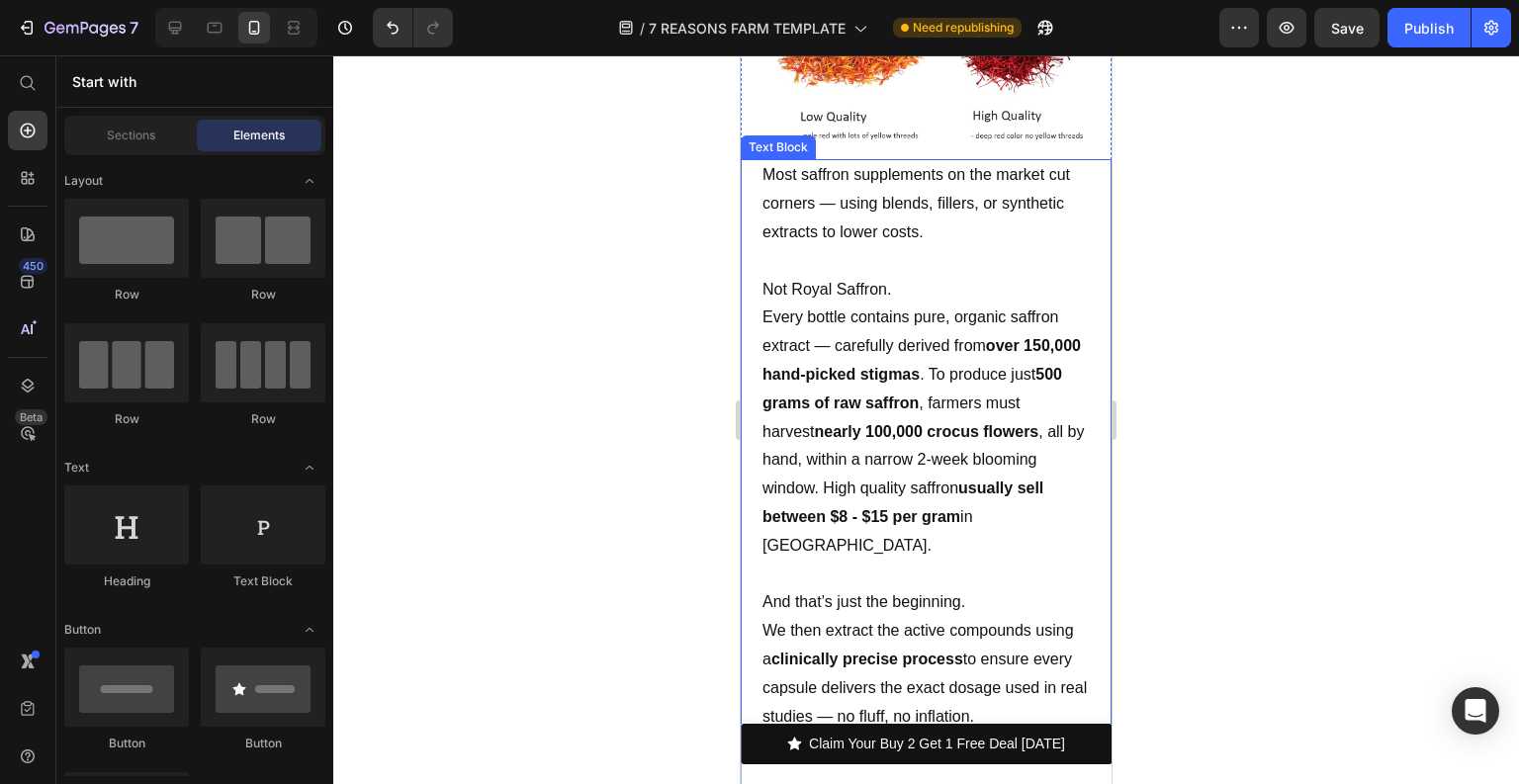 click on "usually sell between $8 - $15 per gram" at bounding box center [903, 502] 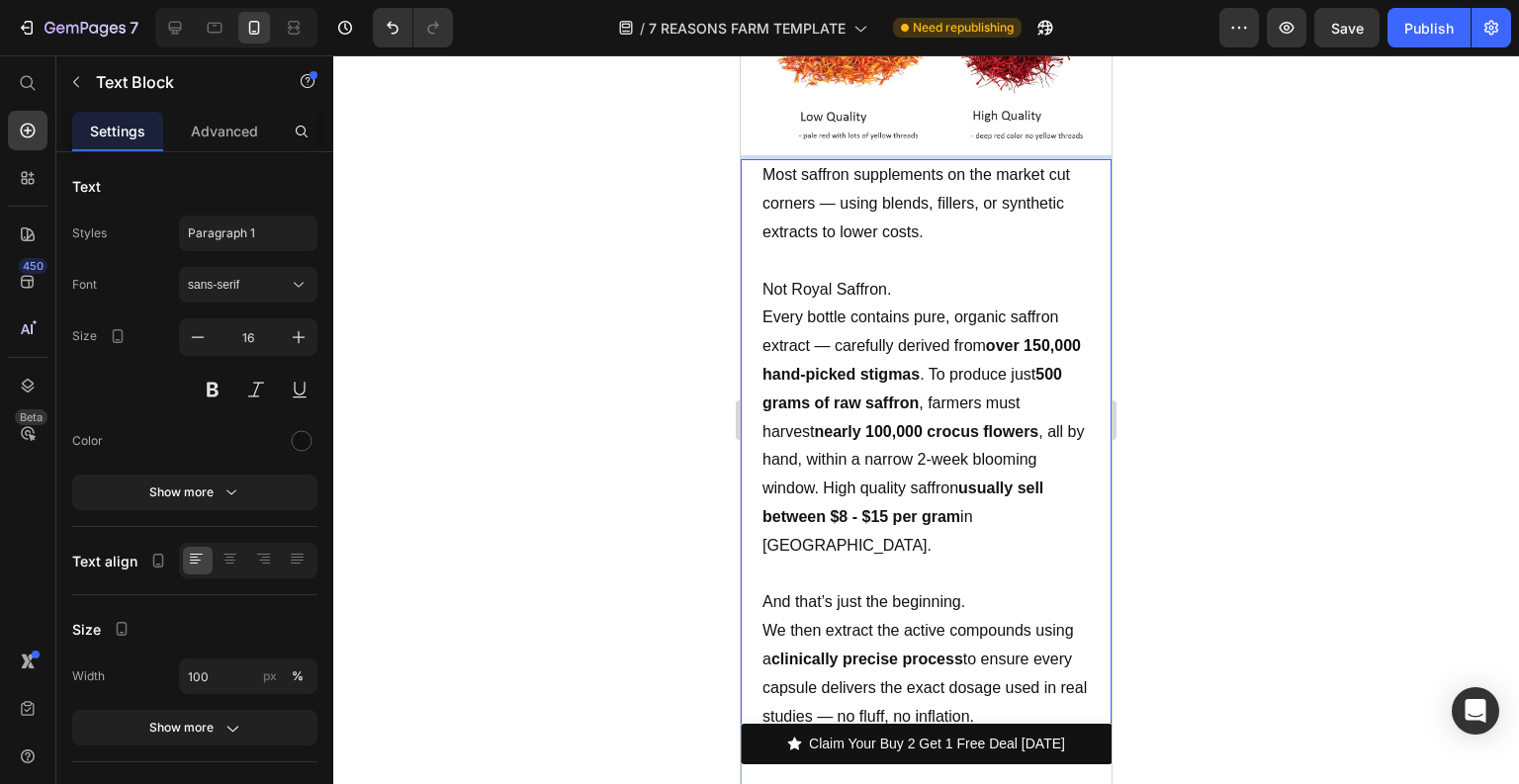 click on "usually sell between $8 - $15 per gram" at bounding box center (903, 502) 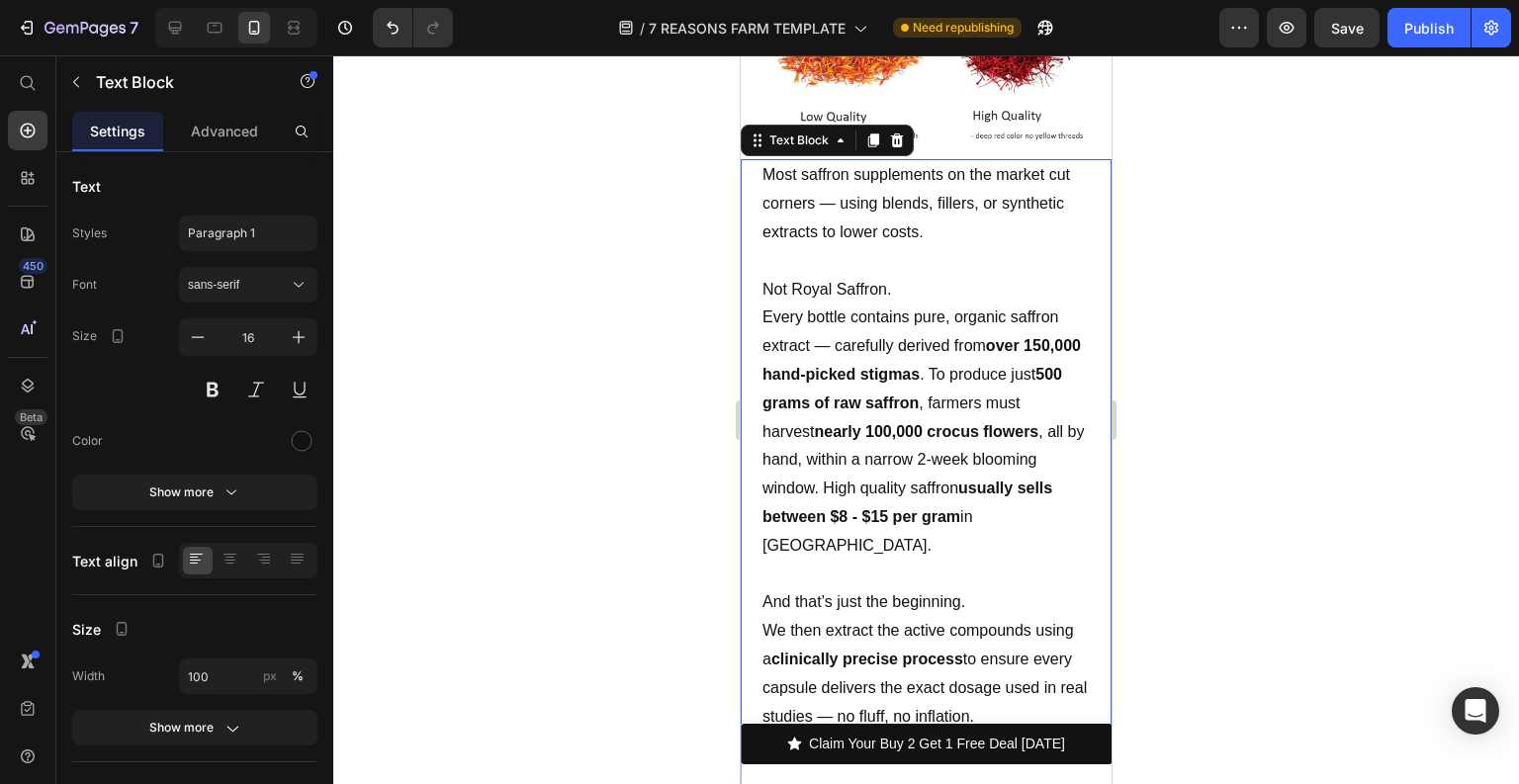 click 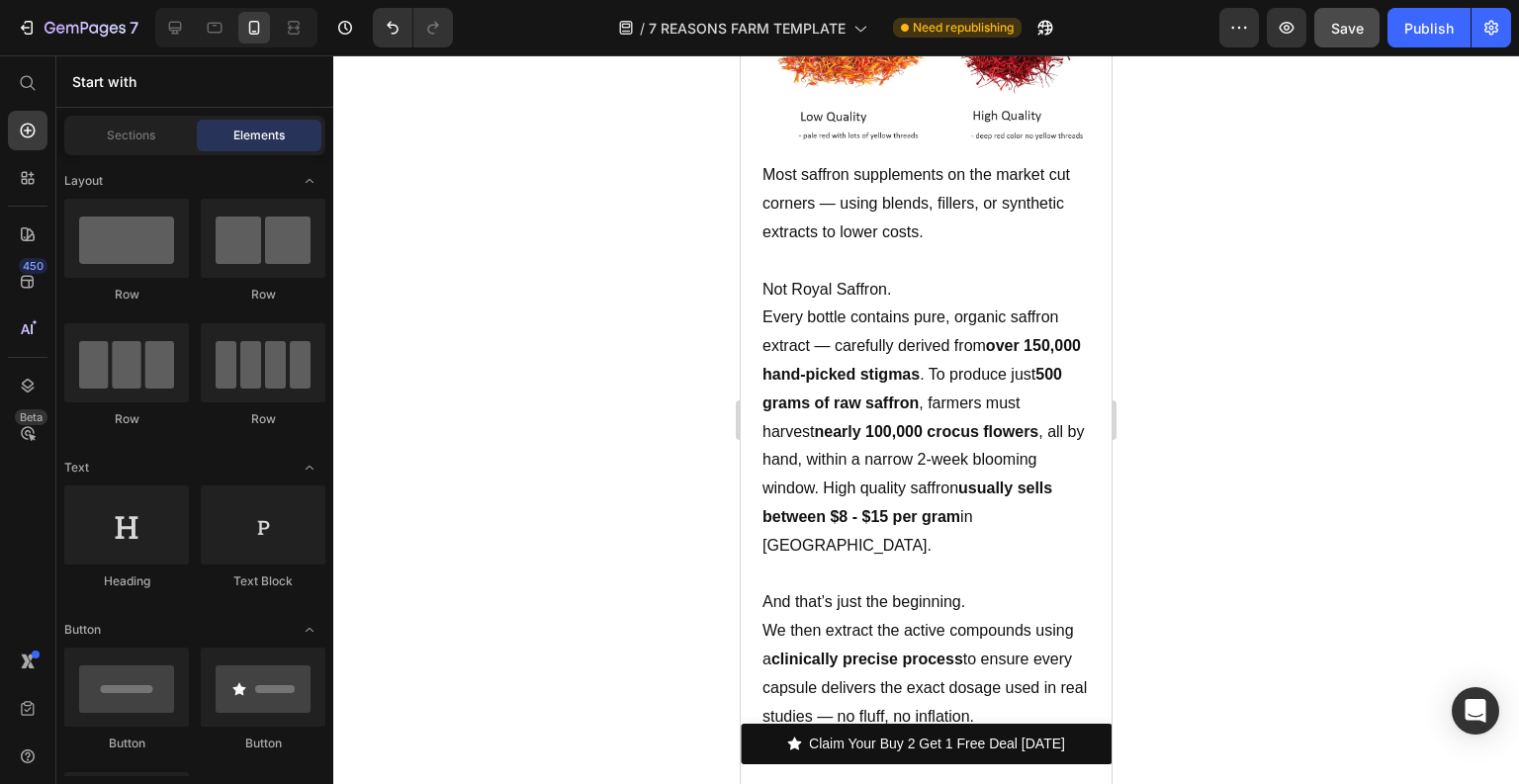 click on "Save" at bounding box center [1347, 28] 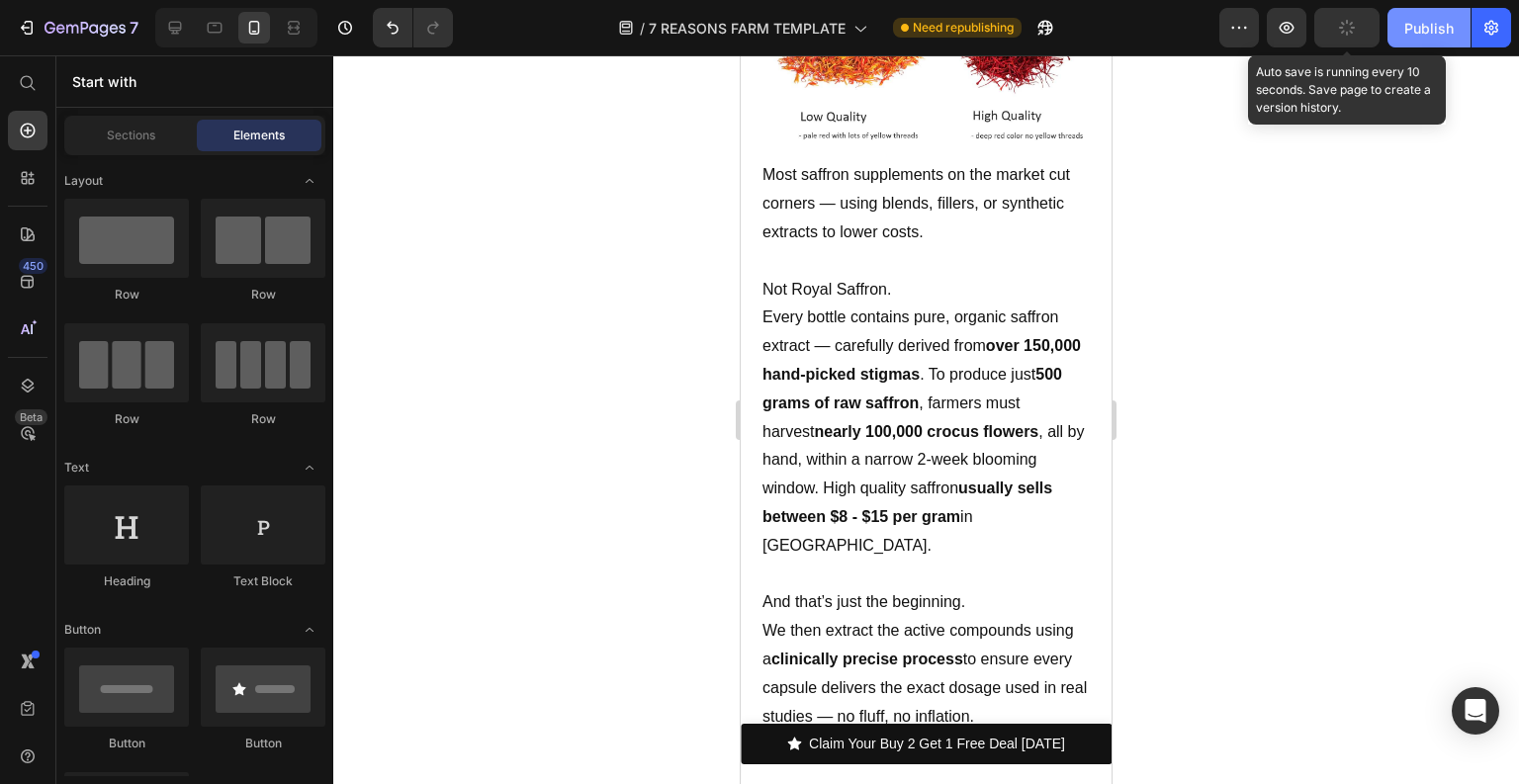 click on "Publish" at bounding box center (1429, 28) 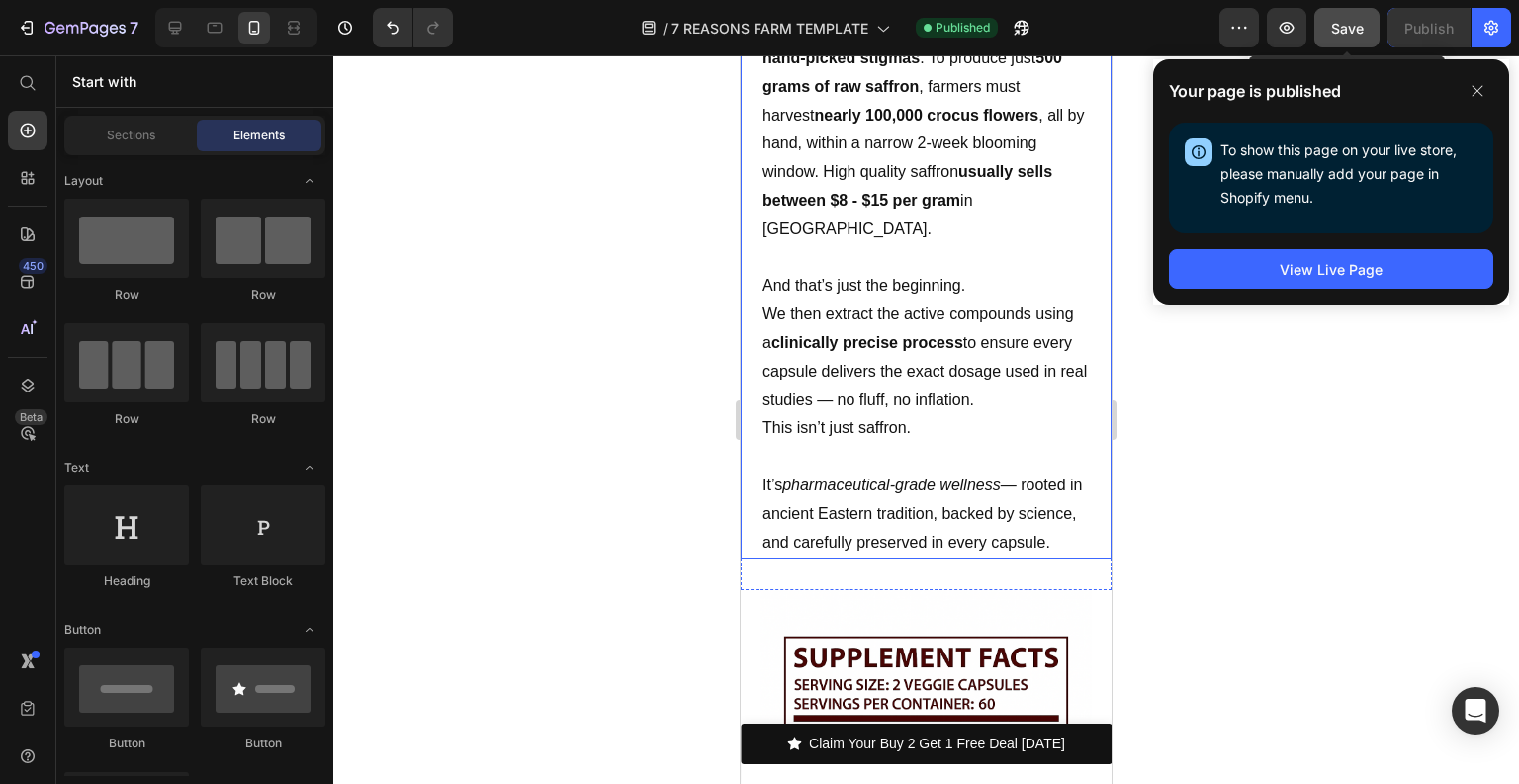 scroll, scrollTop: 8449, scrollLeft: 0, axis: vertical 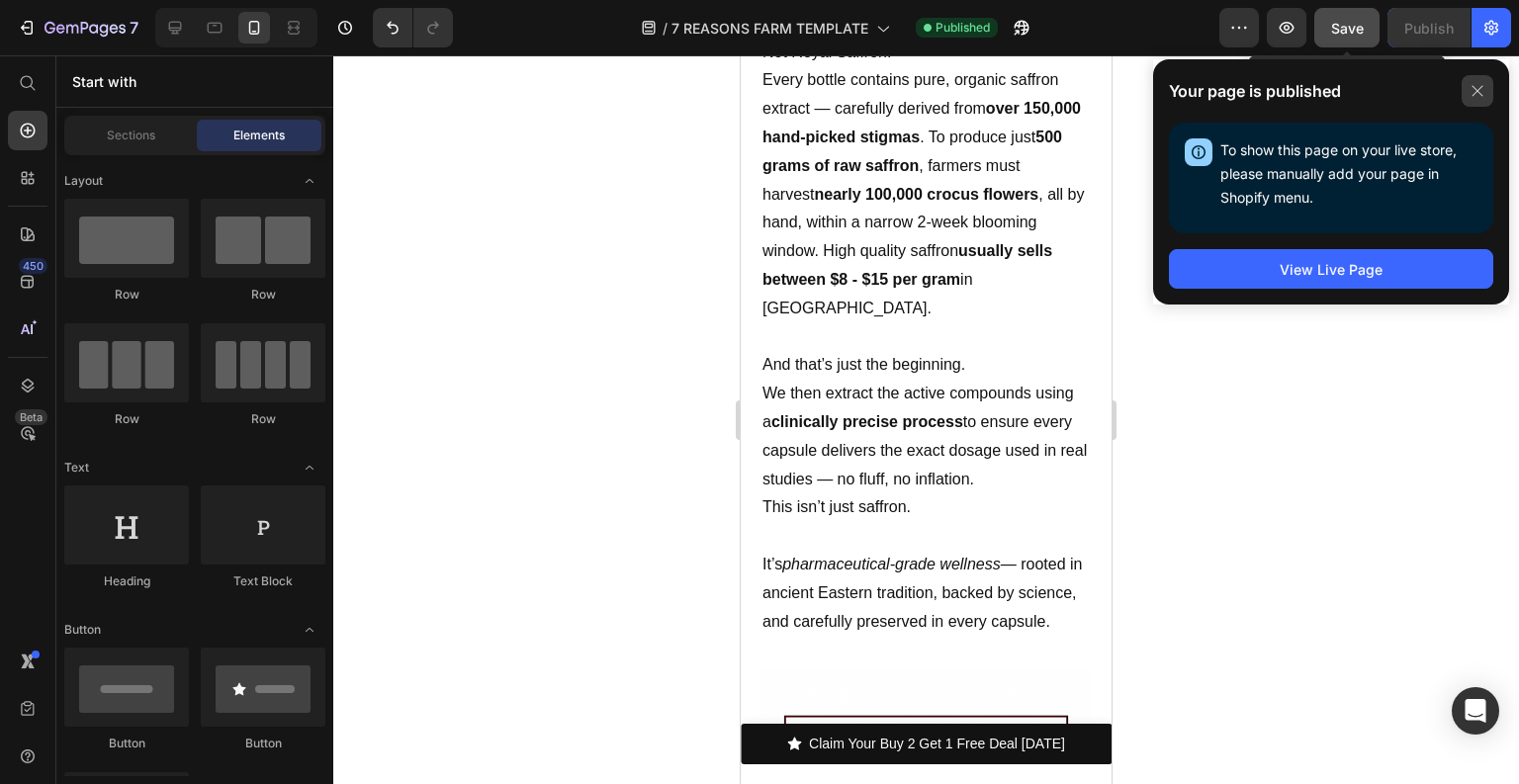 click 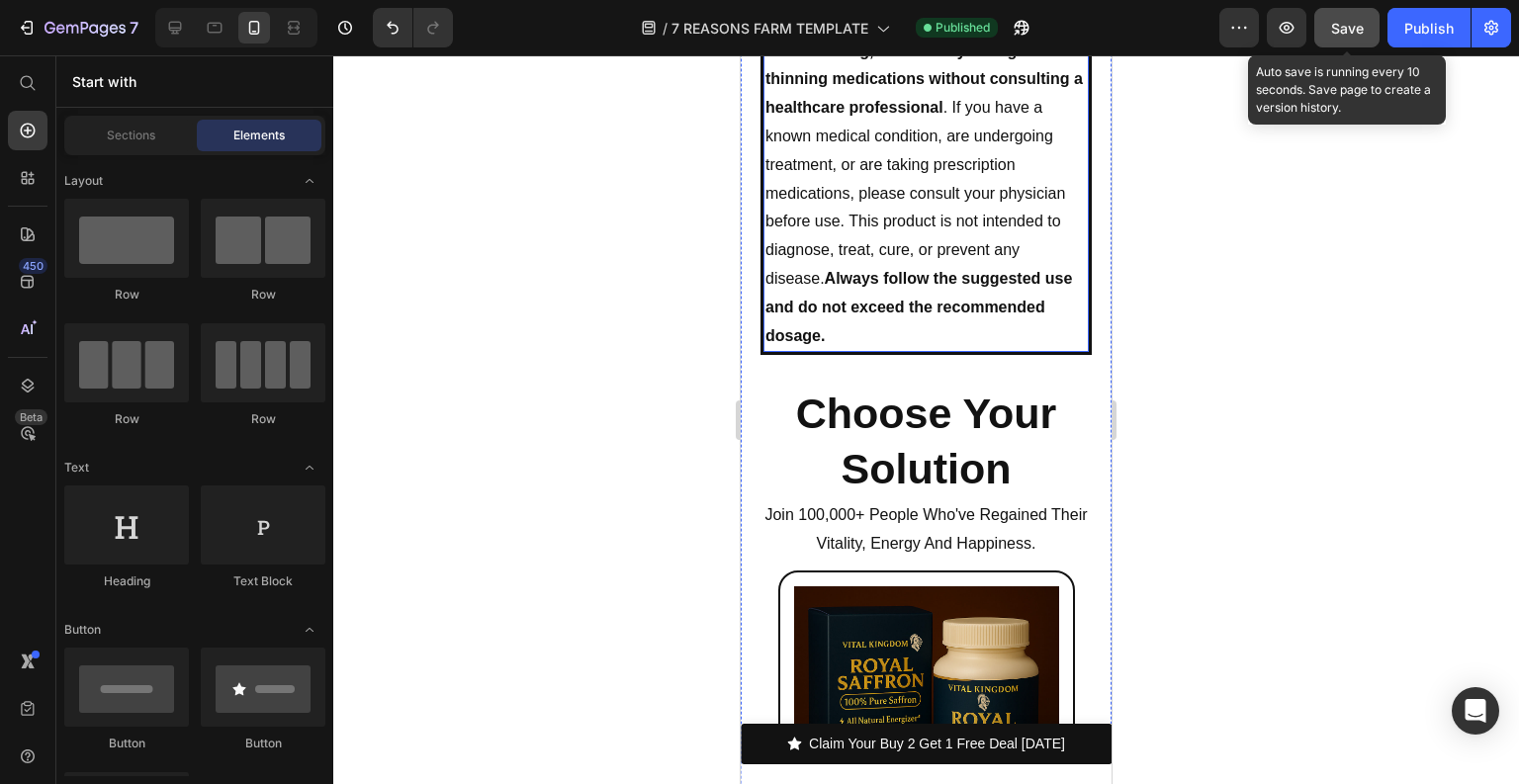 scroll, scrollTop: 11850, scrollLeft: 0, axis: vertical 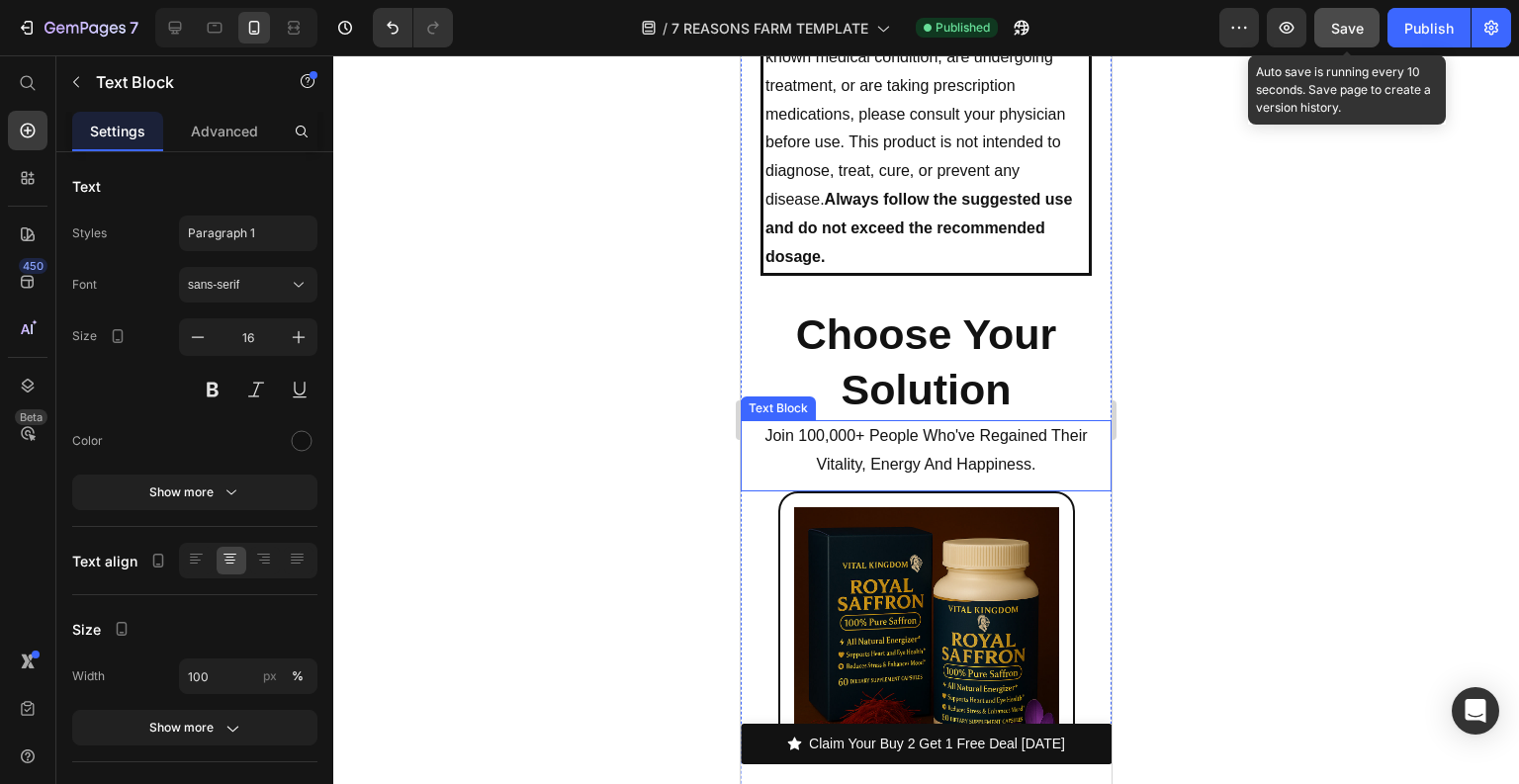 click on "Join 100,000+ People Who've Regained Their Vitality, Energy And Happiness." at bounding box center (926, 451) 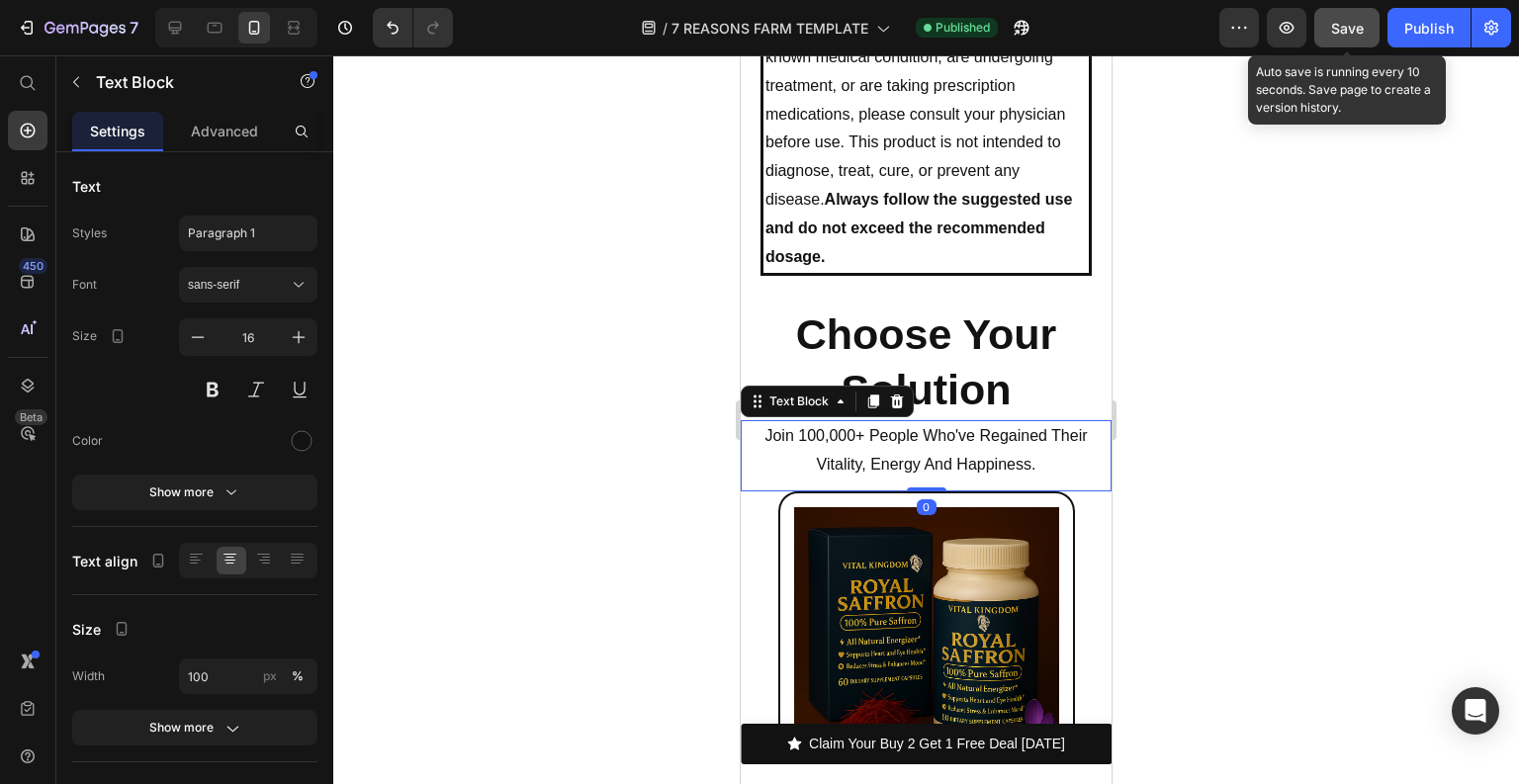 click on "Join 100,000+ People Who've Regained Their Vitality, Energy And Happiness." at bounding box center (926, 451) 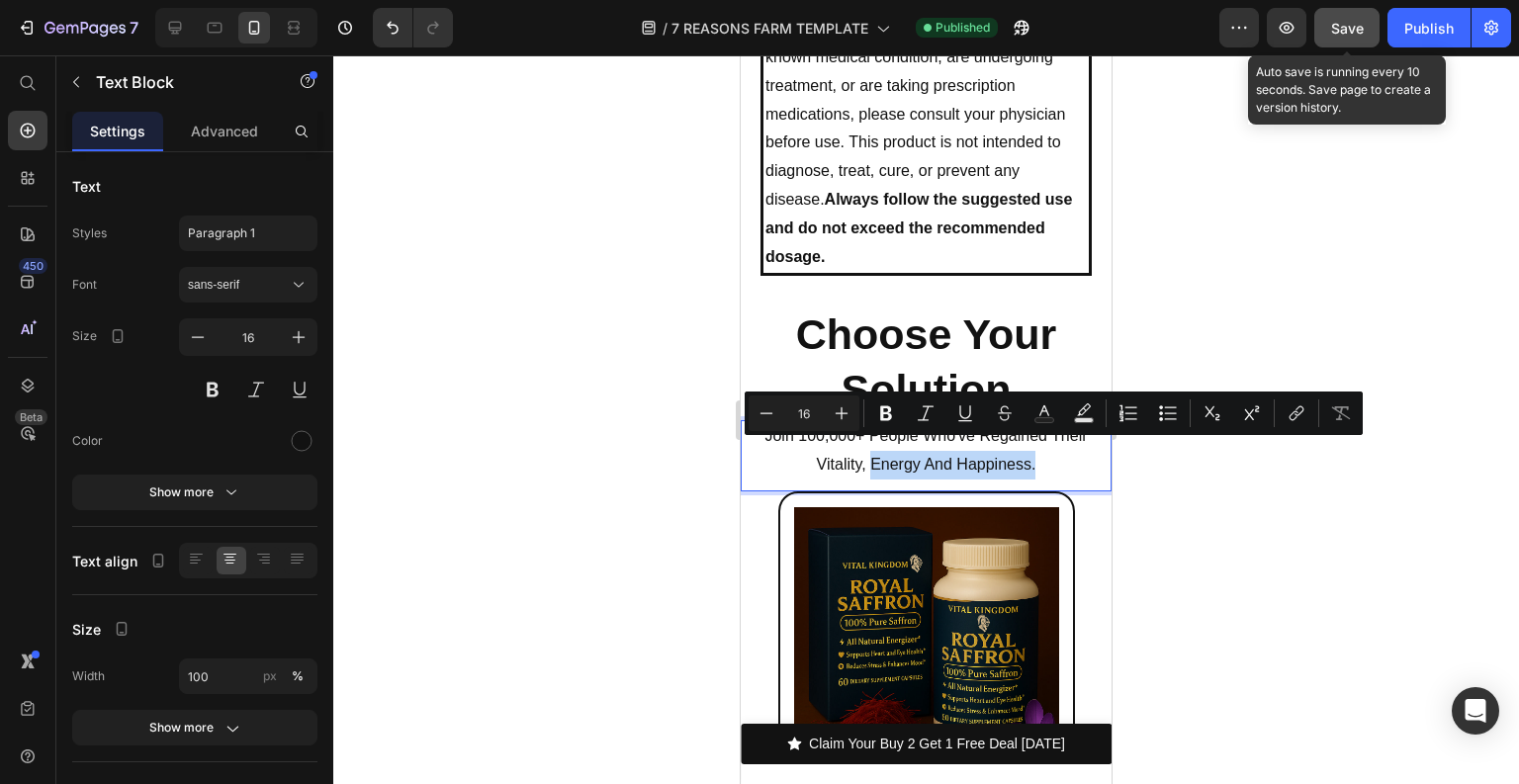 drag, startPoint x: 883, startPoint y: 451, endPoint x: 1053, endPoint y: 448, distance: 170.02647 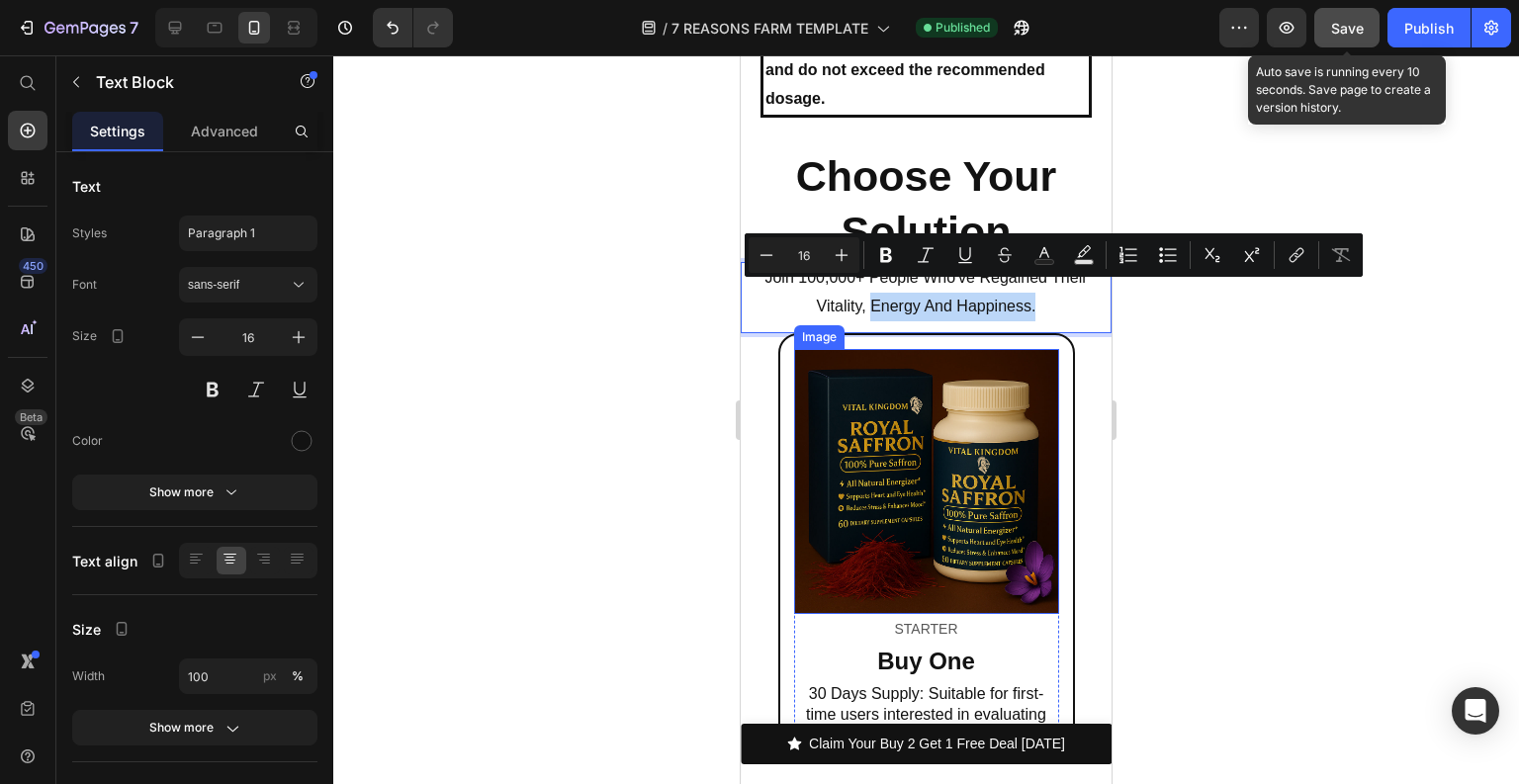 scroll, scrollTop: 11929, scrollLeft: 0, axis: vertical 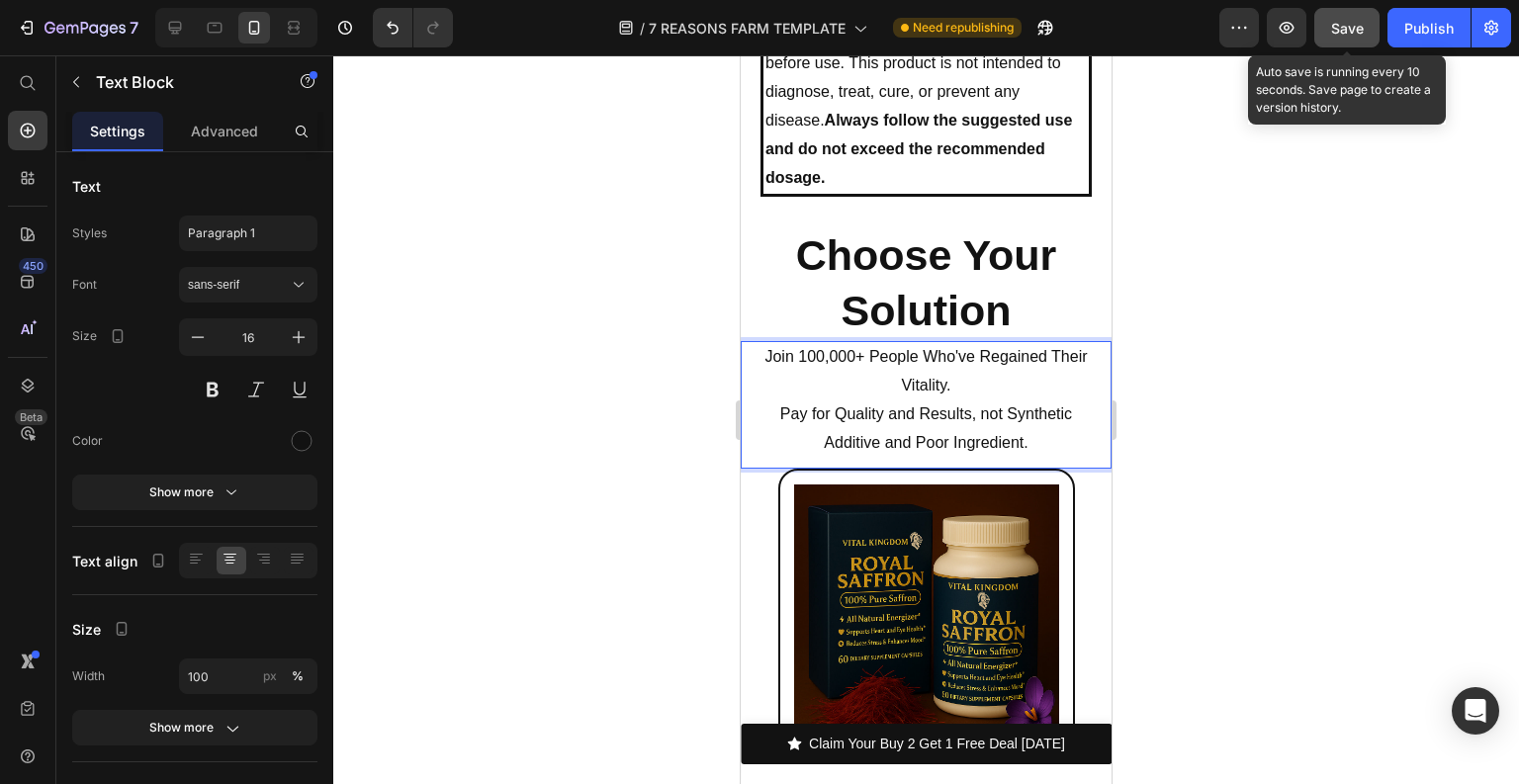 click 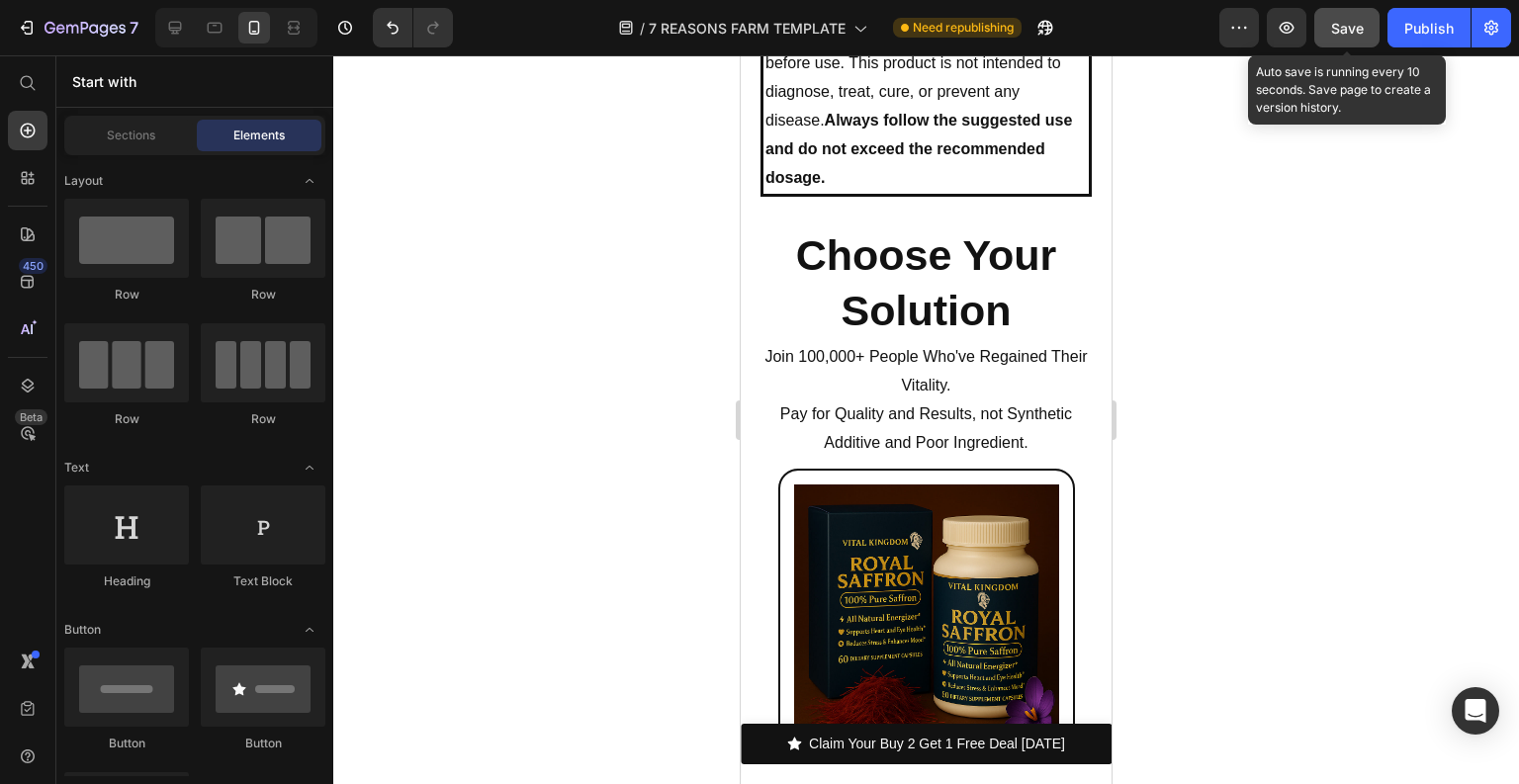 click on "Save" at bounding box center [1347, 28] 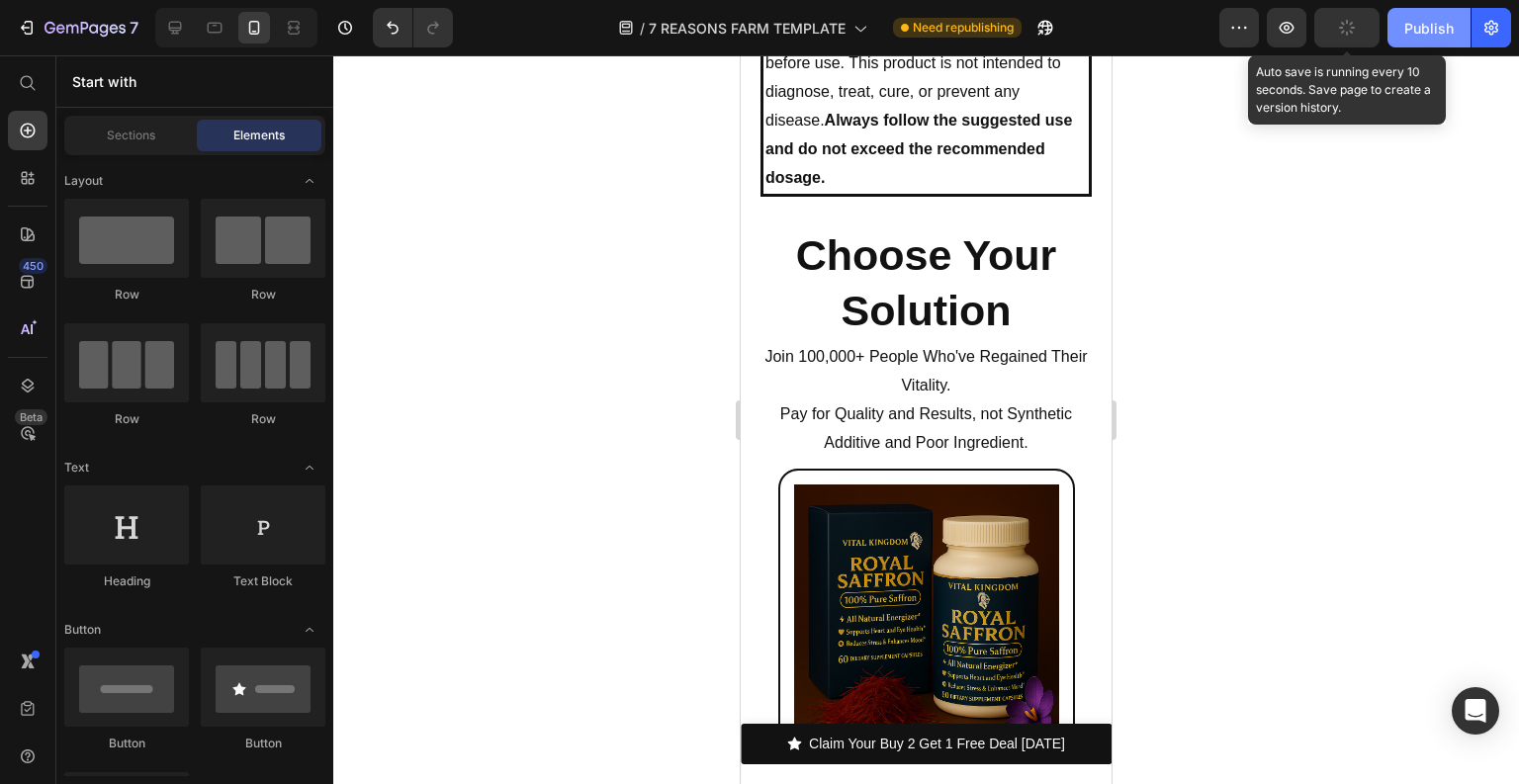 click on "Publish" at bounding box center [1429, 28] 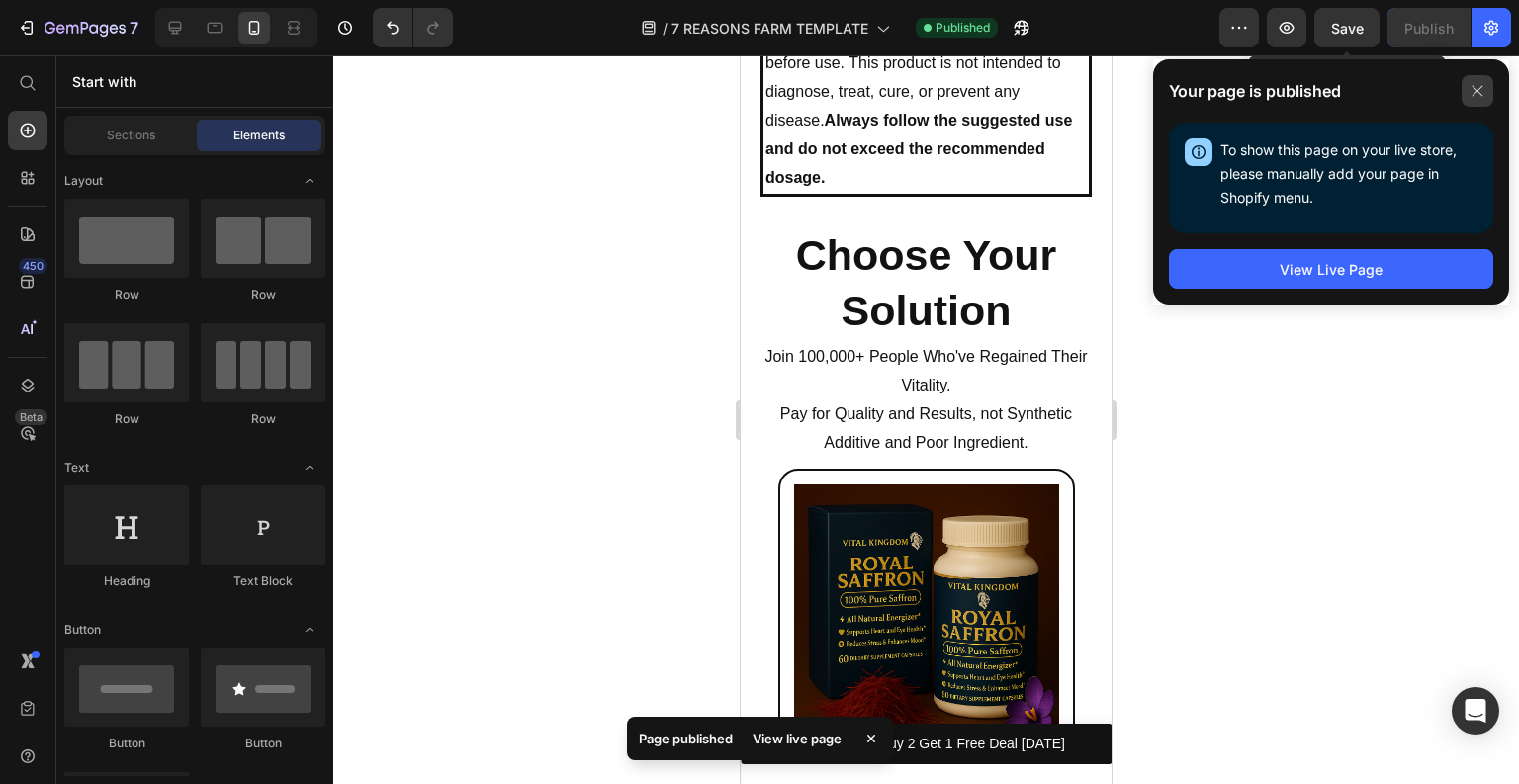 click 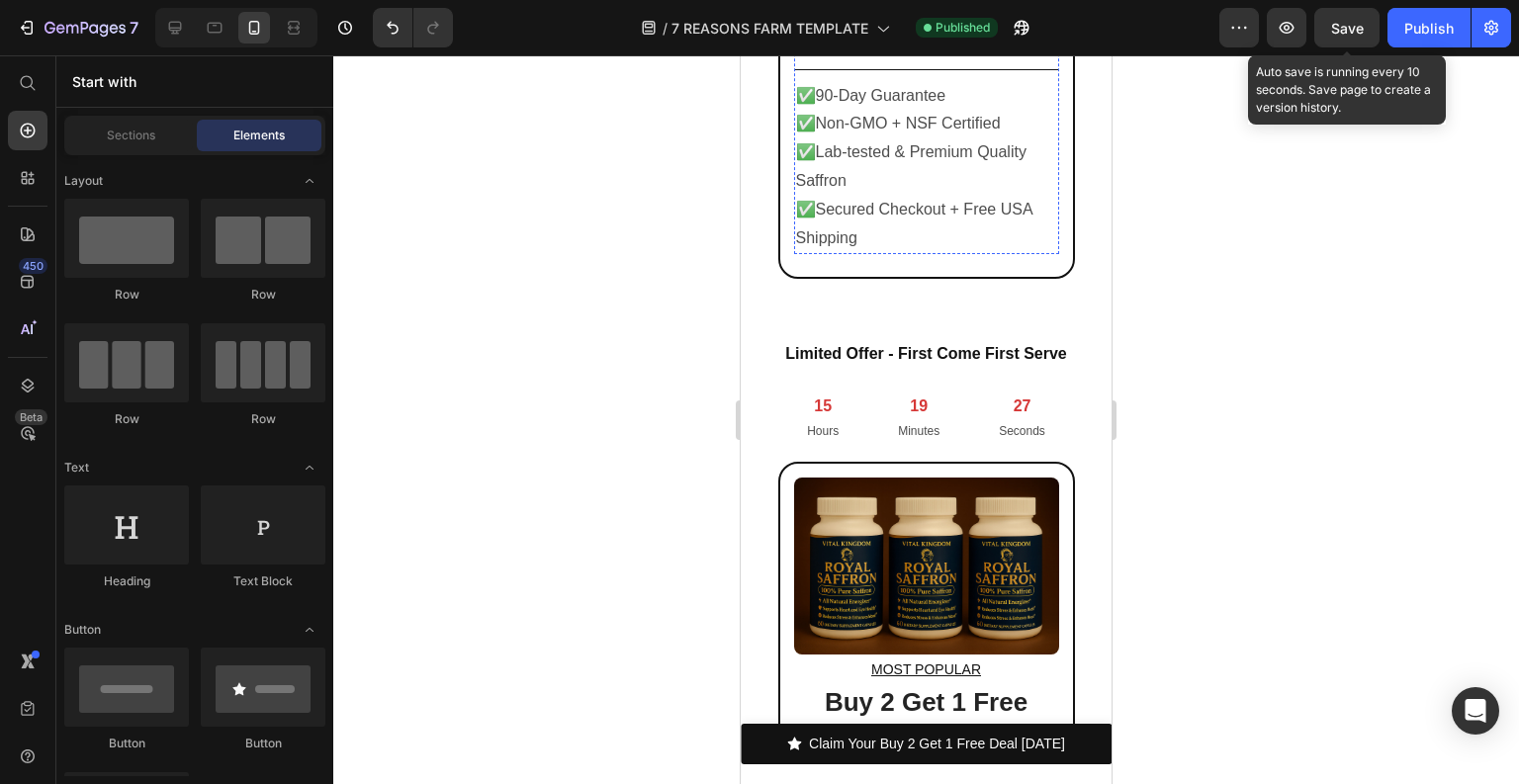 scroll, scrollTop: 13353, scrollLeft: 0, axis: vertical 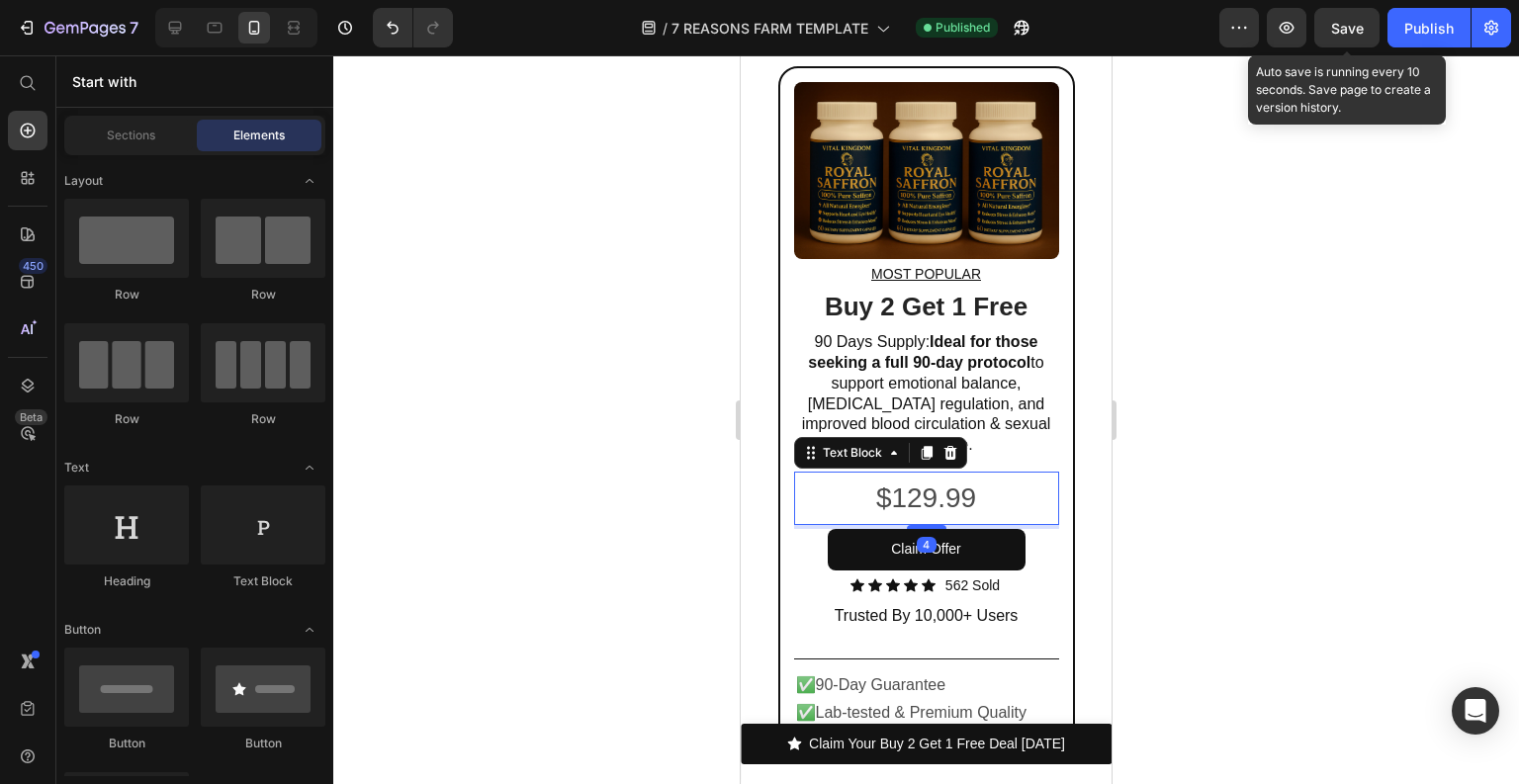 click on "$129.99" at bounding box center [927, 498] 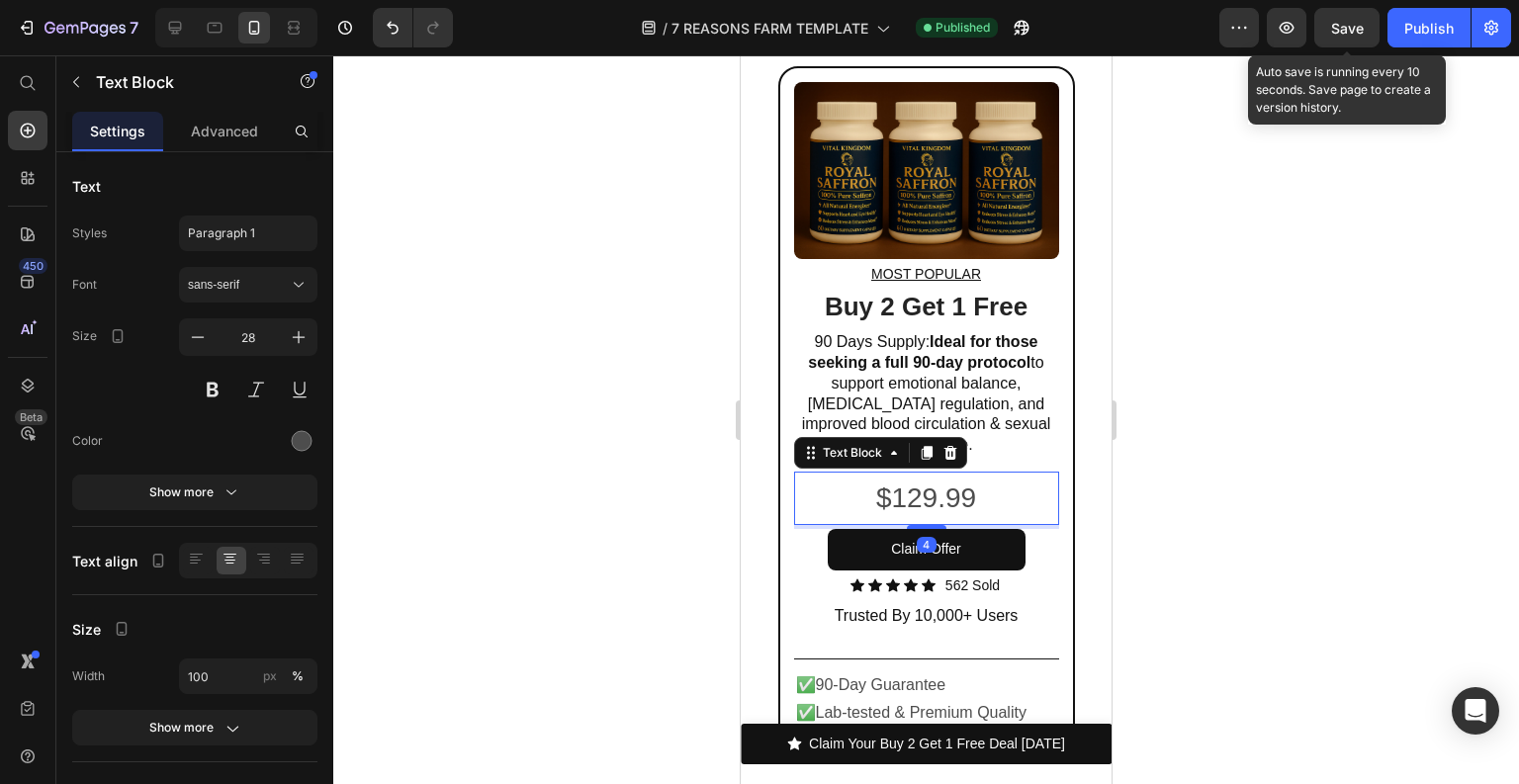 click on "$129.99" at bounding box center (927, 498) 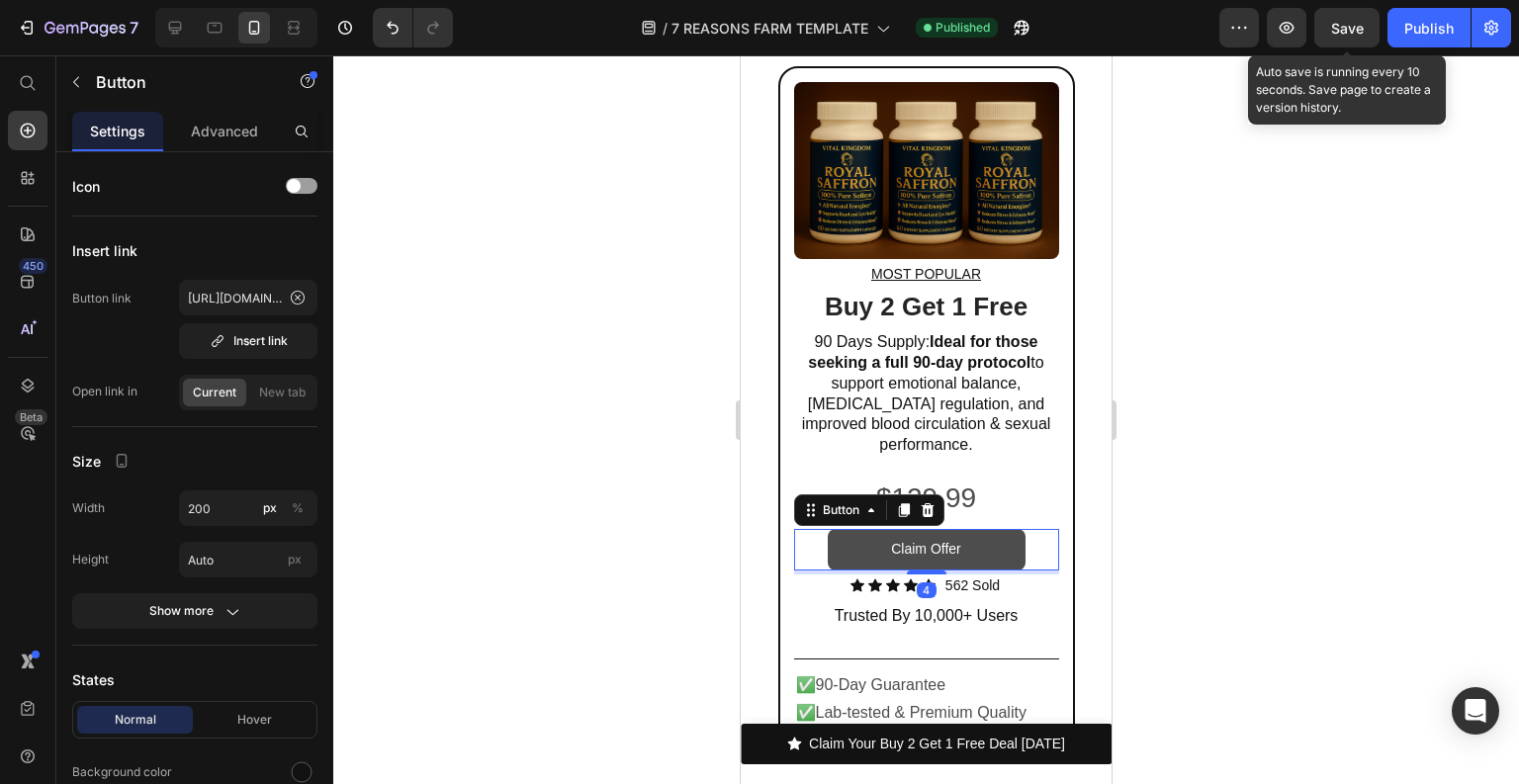 click on "Claim Offer" at bounding box center [927, 549] 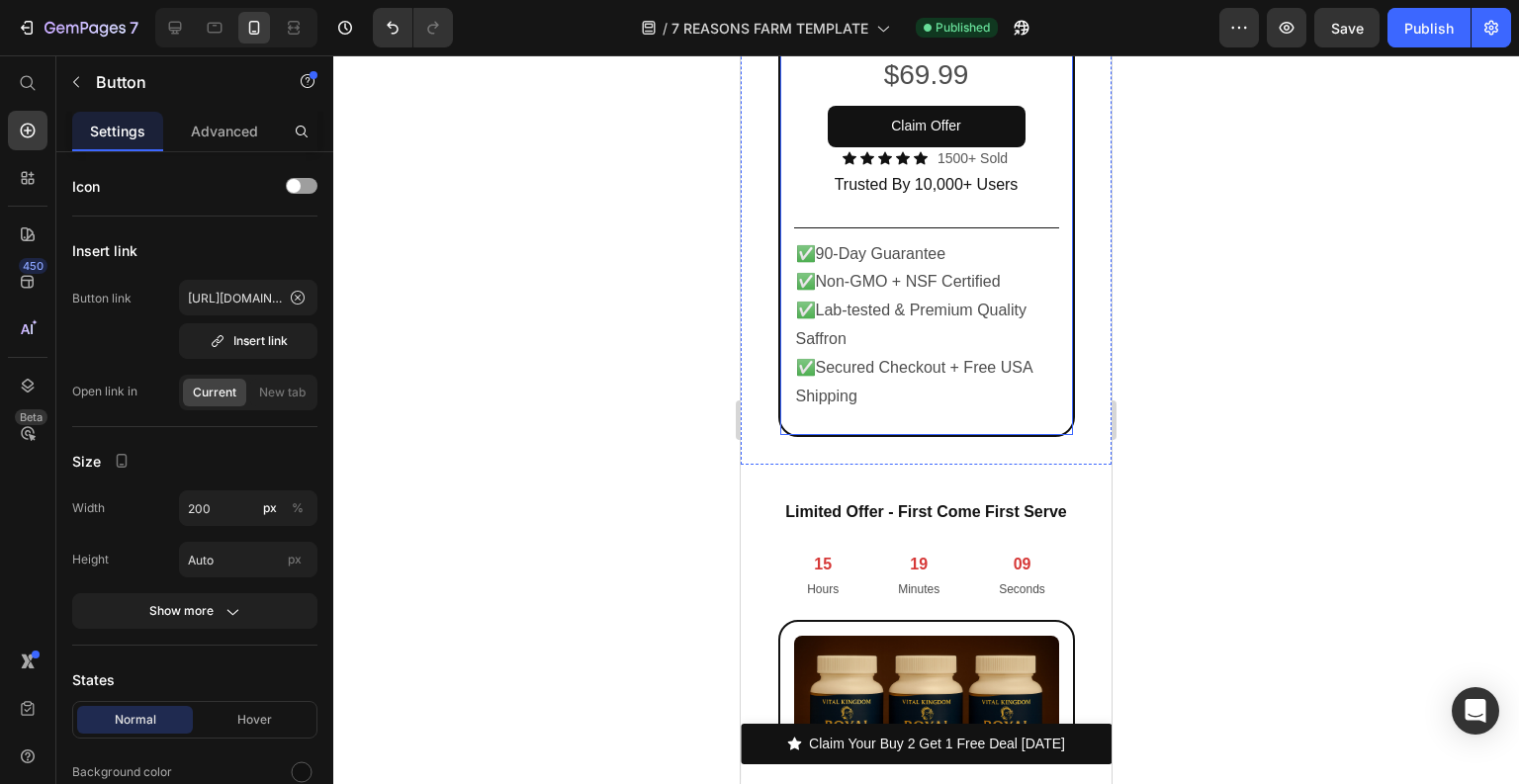 scroll, scrollTop: 12483, scrollLeft: 0, axis: vertical 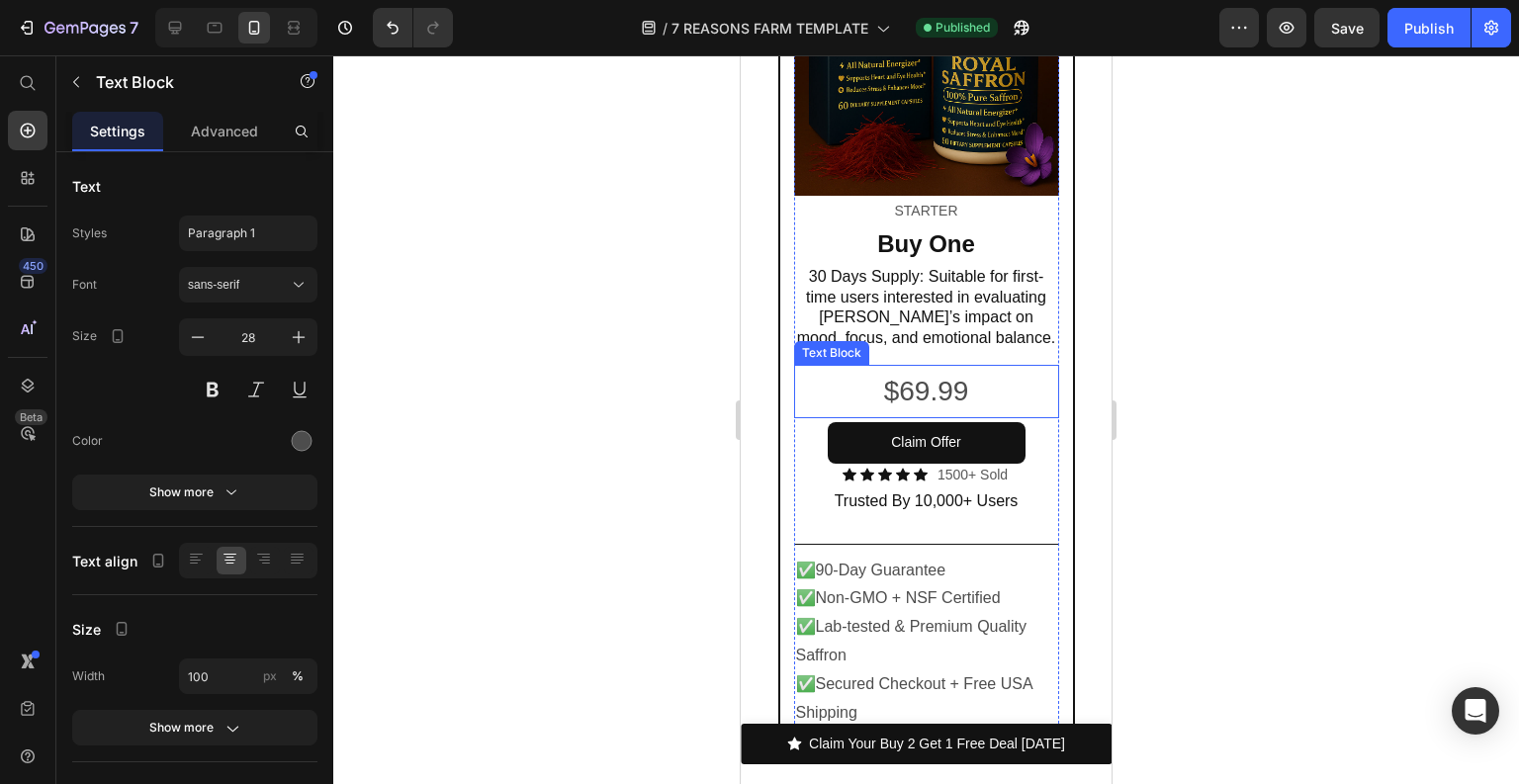 click on "$69.99" at bounding box center (927, 392) 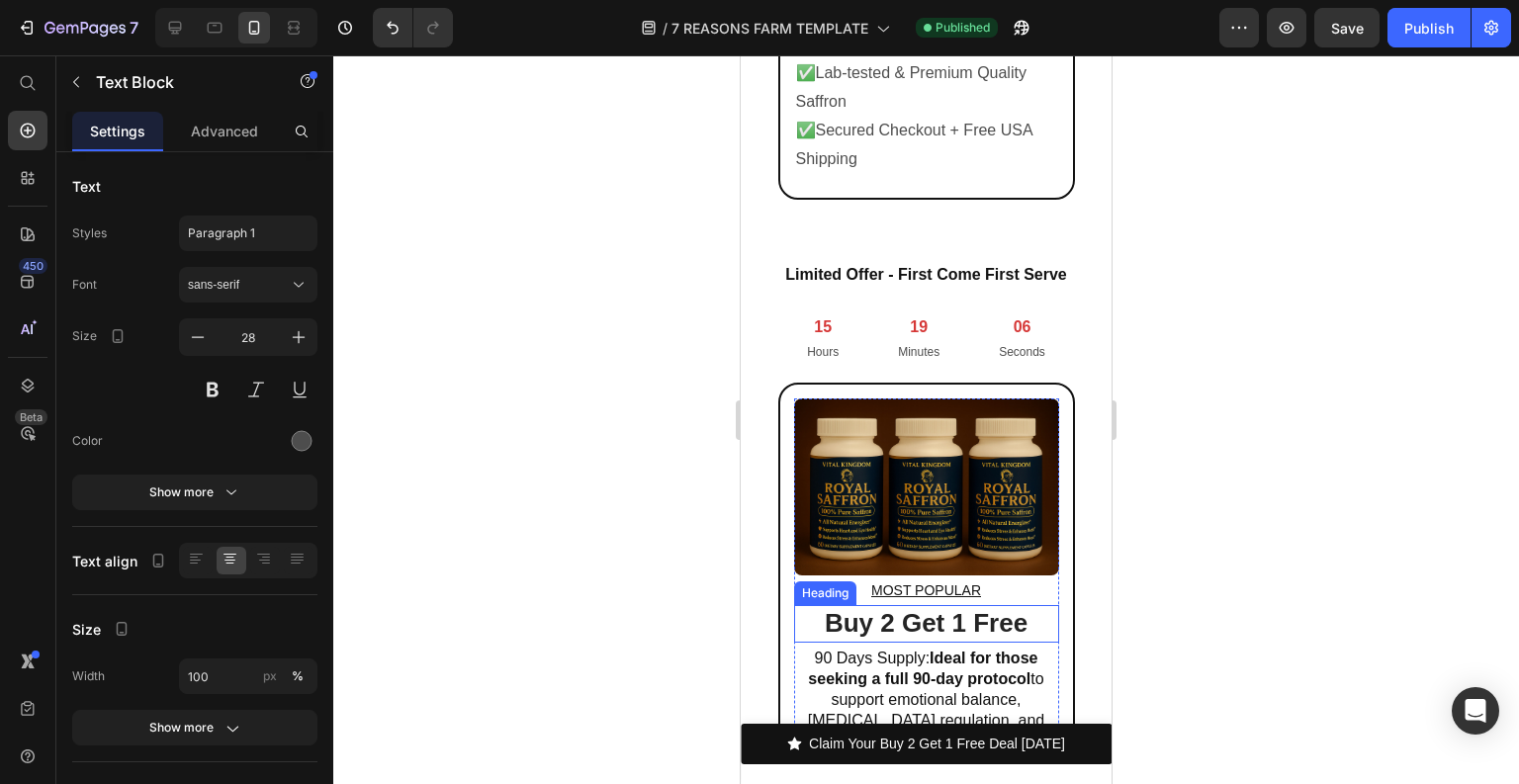 scroll, scrollTop: 13432, scrollLeft: 0, axis: vertical 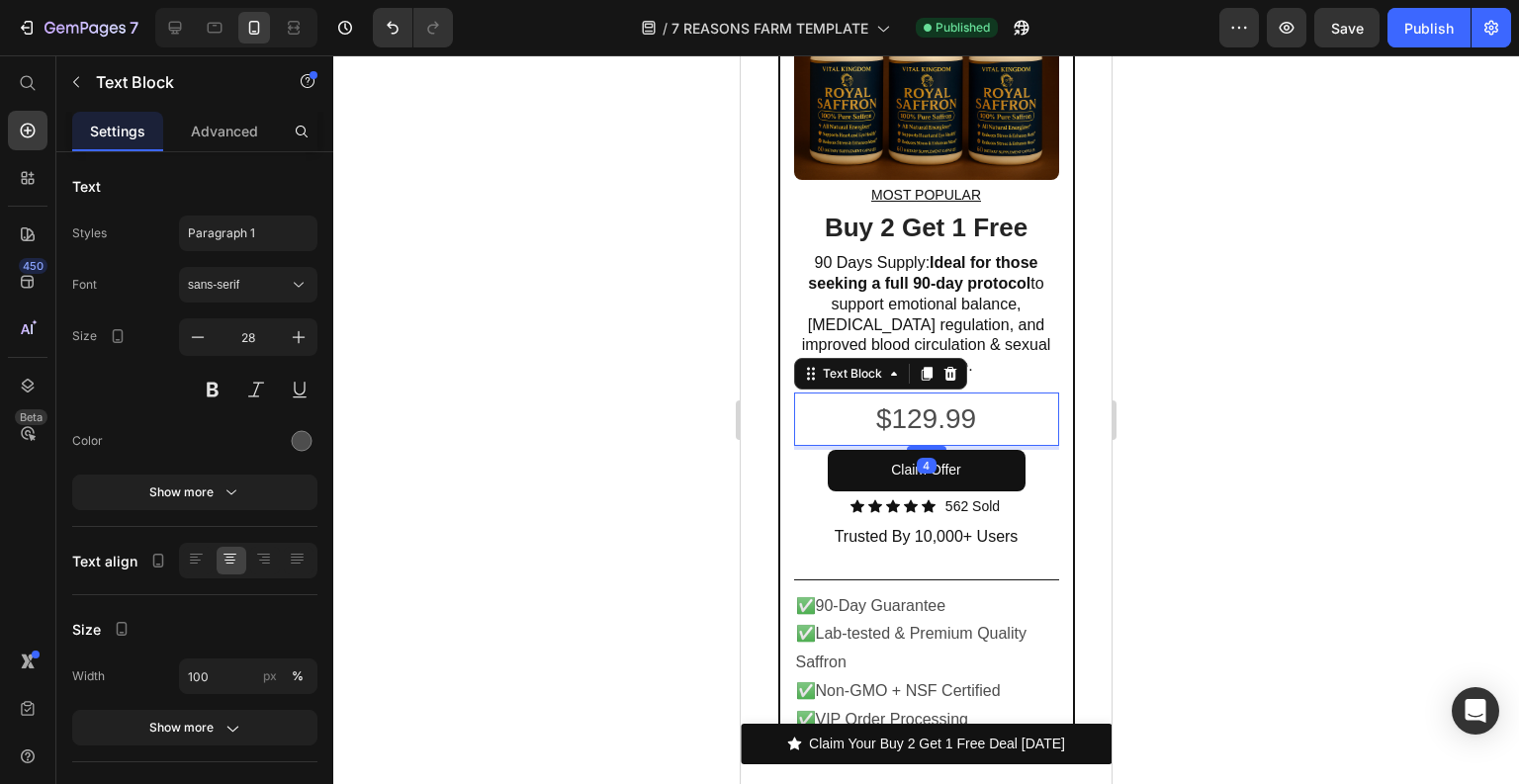 click on "$129.99" at bounding box center (927, 419) 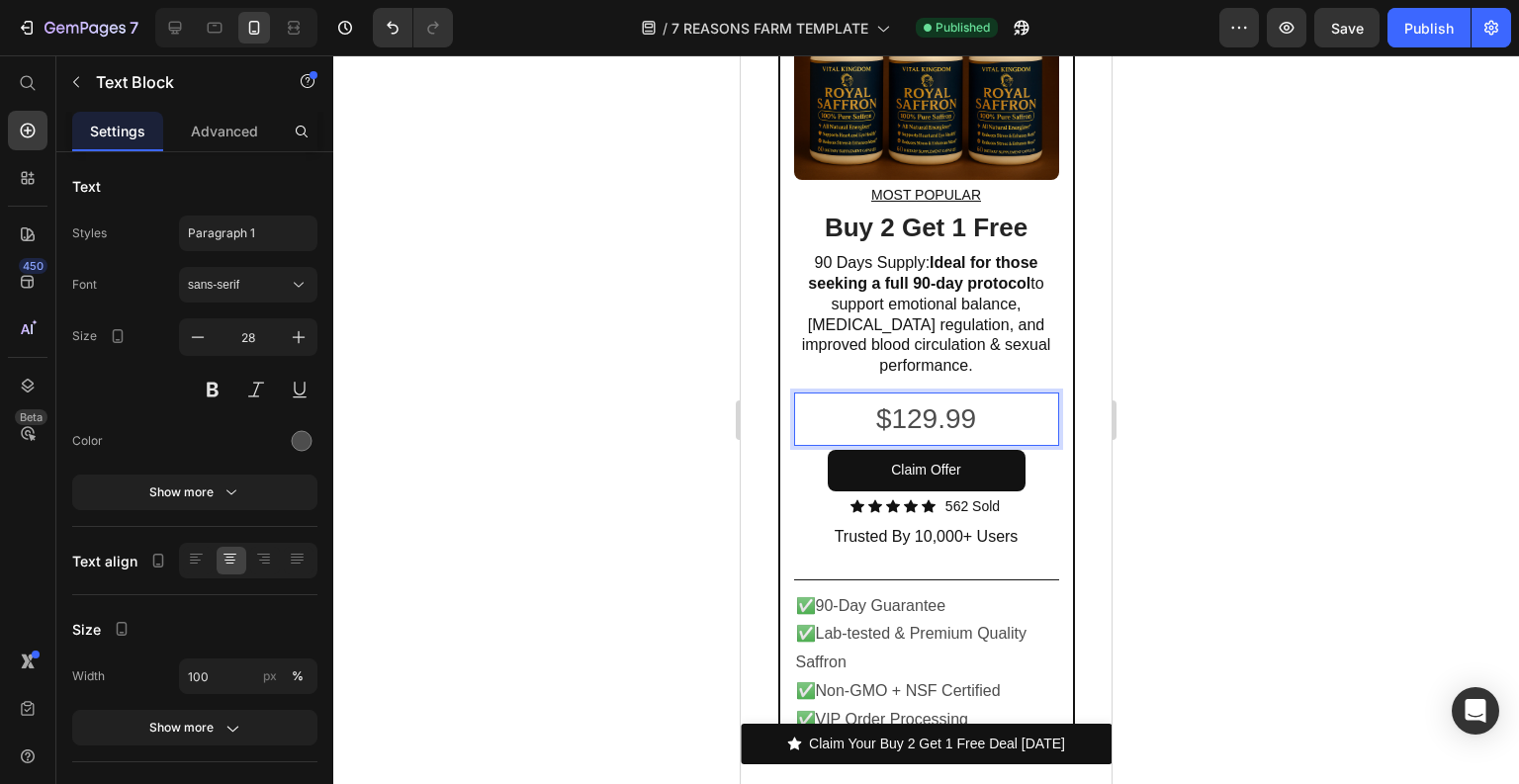 click on "$129.99" at bounding box center (927, 419) 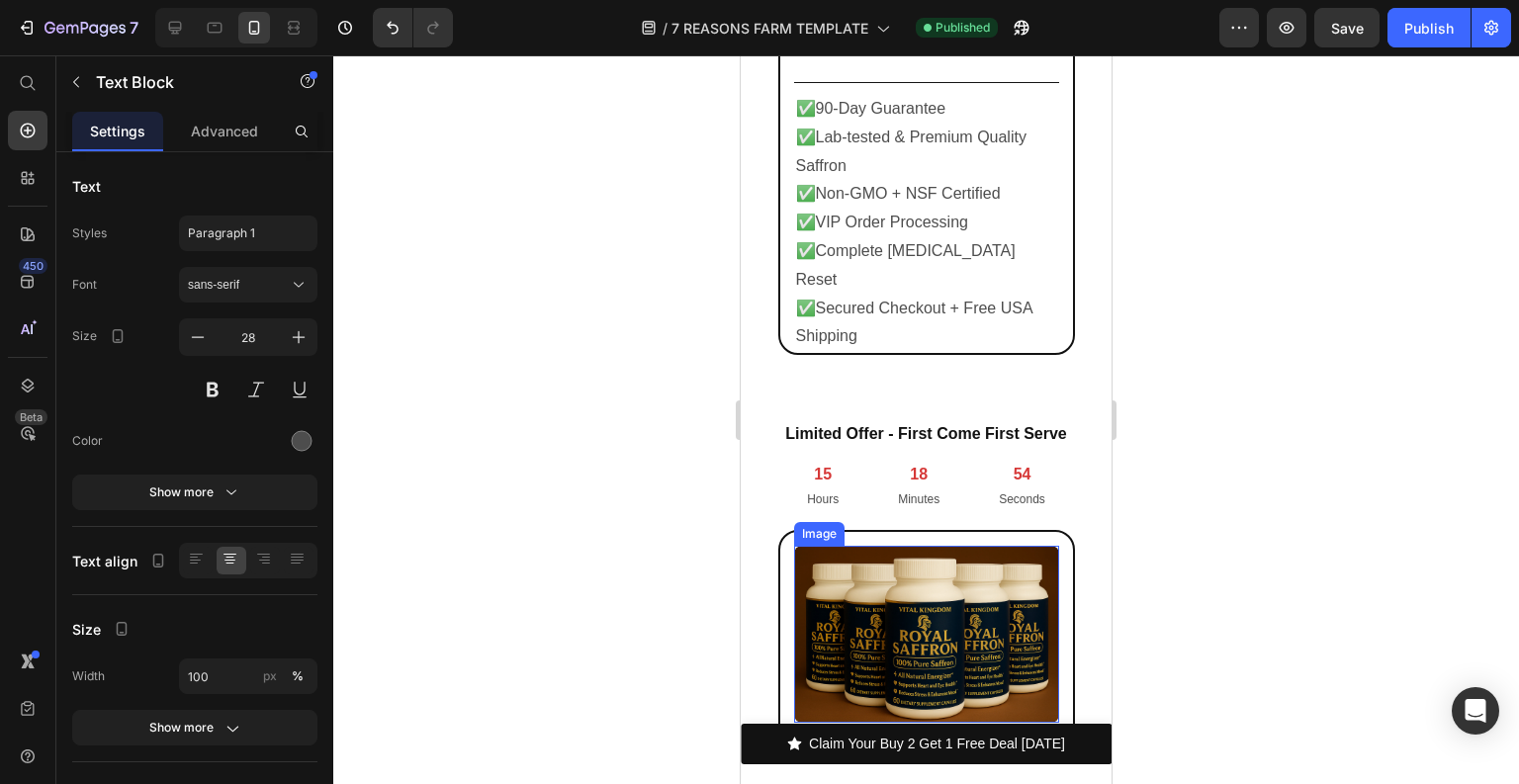 scroll, scrollTop: 14302, scrollLeft: 0, axis: vertical 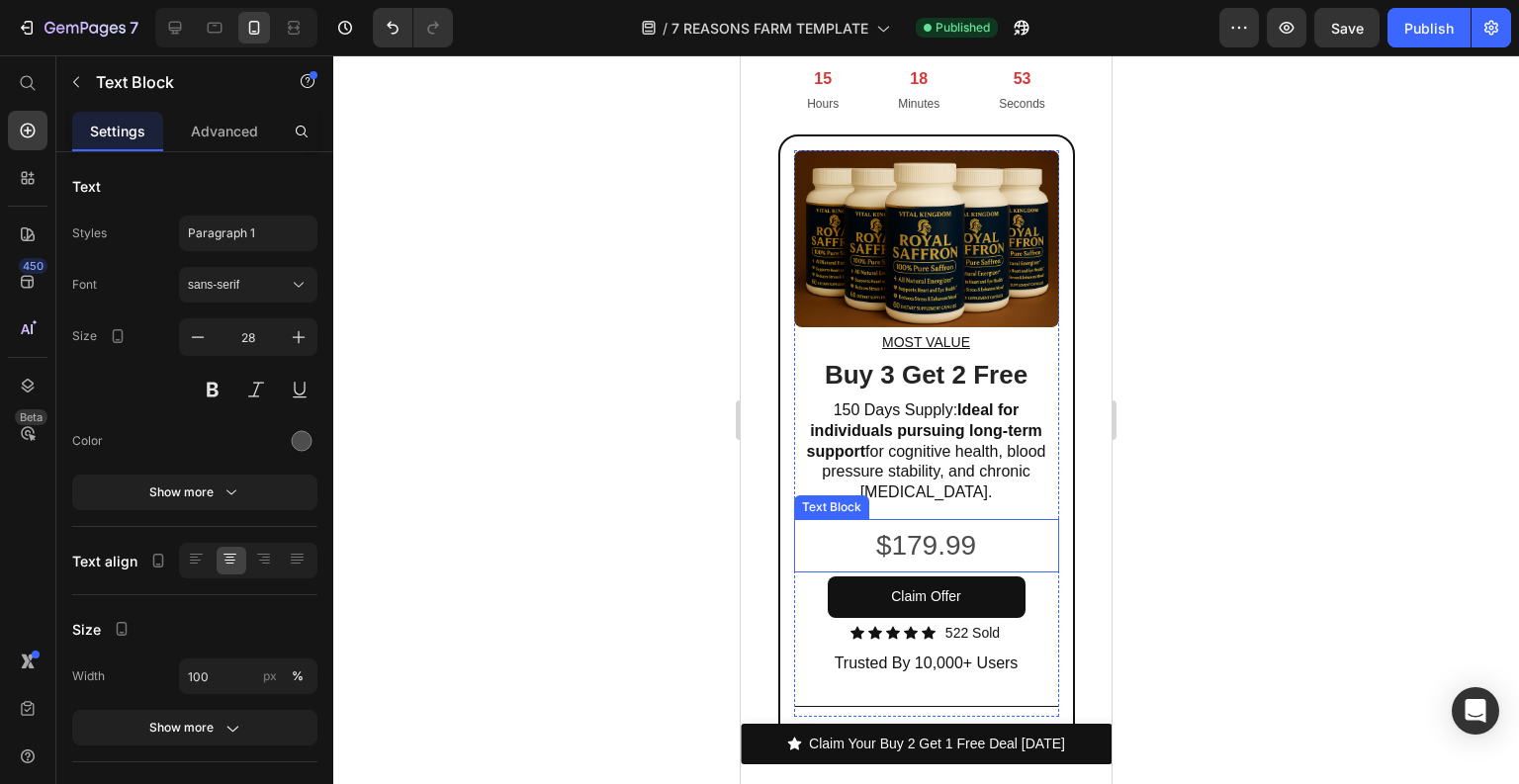 click on "$179.99" at bounding box center (927, 546) 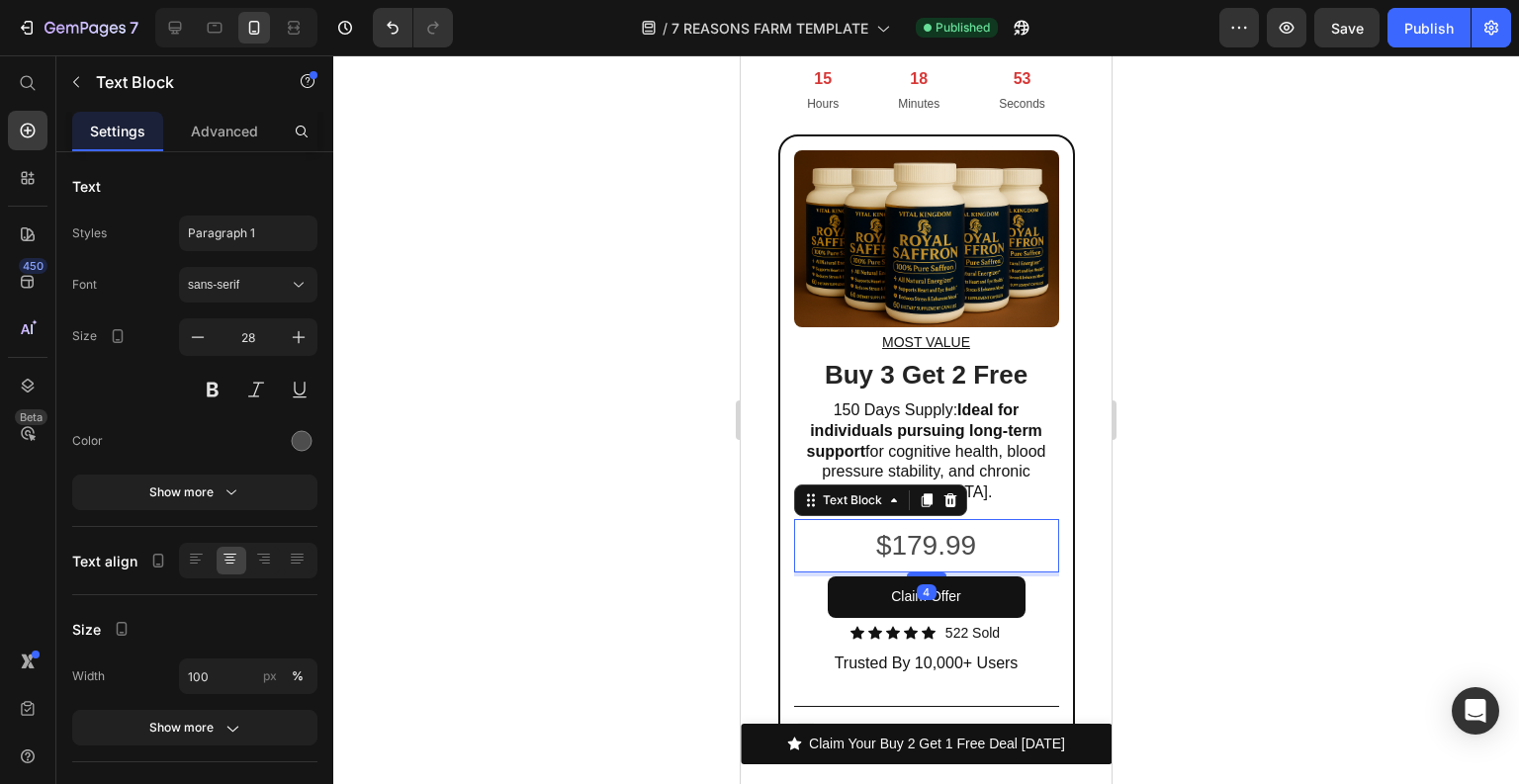 click on "$179.99" at bounding box center (927, 546) 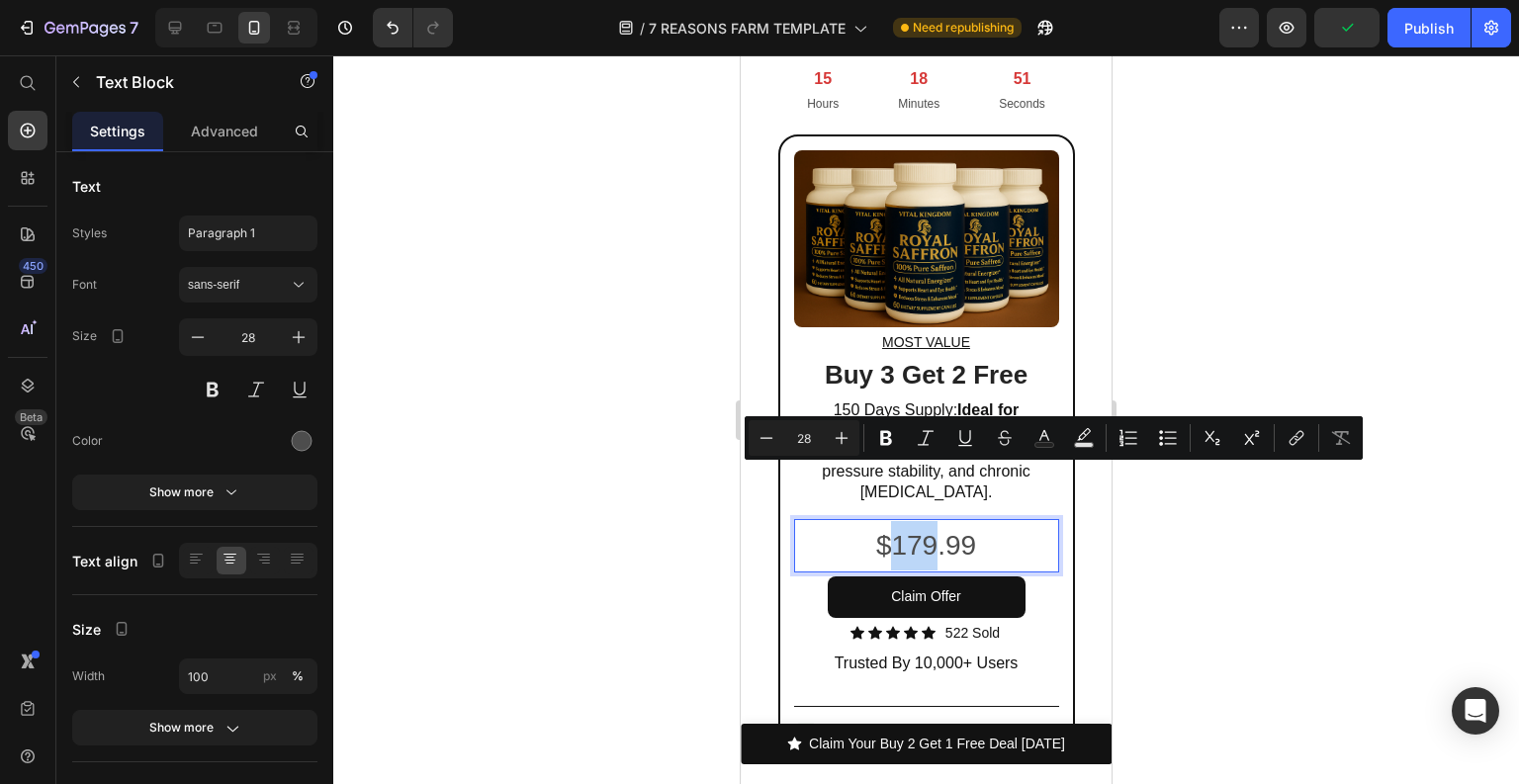 drag, startPoint x: 890, startPoint y: 480, endPoint x: 931, endPoint y: 481, distance: 41.01219 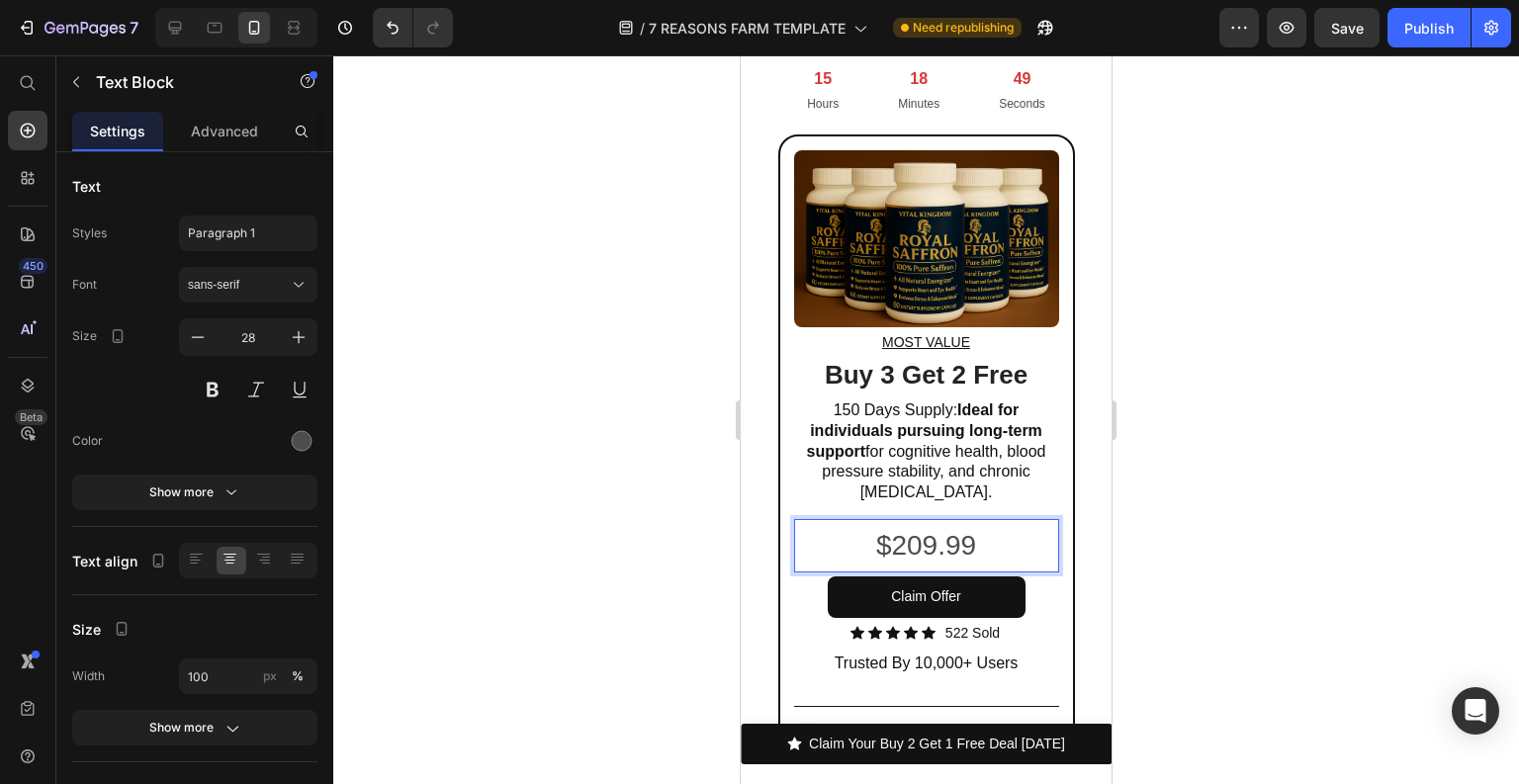 click 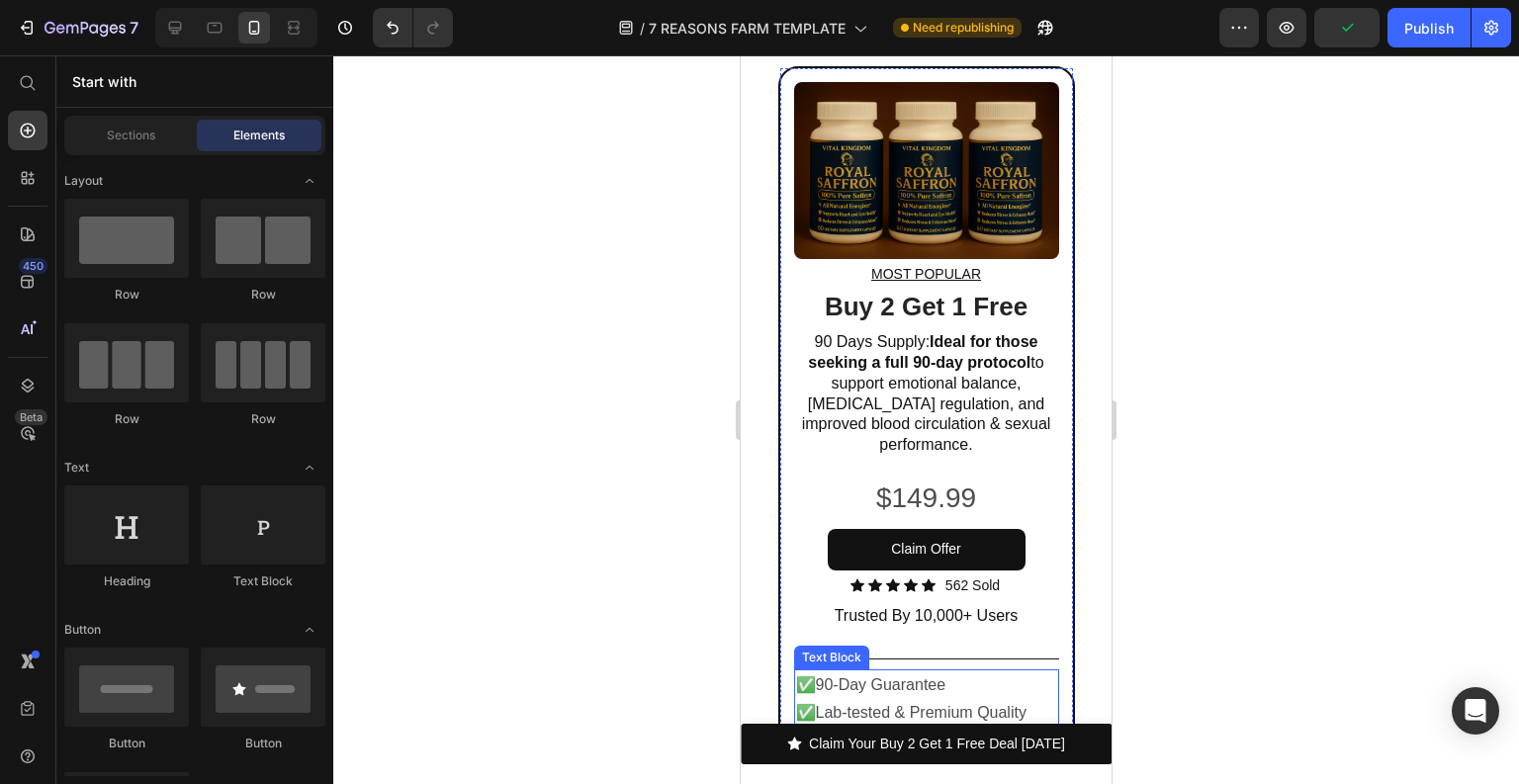 scroll, scrollTop: 13432, scrollLeft: 0, axis: vertical 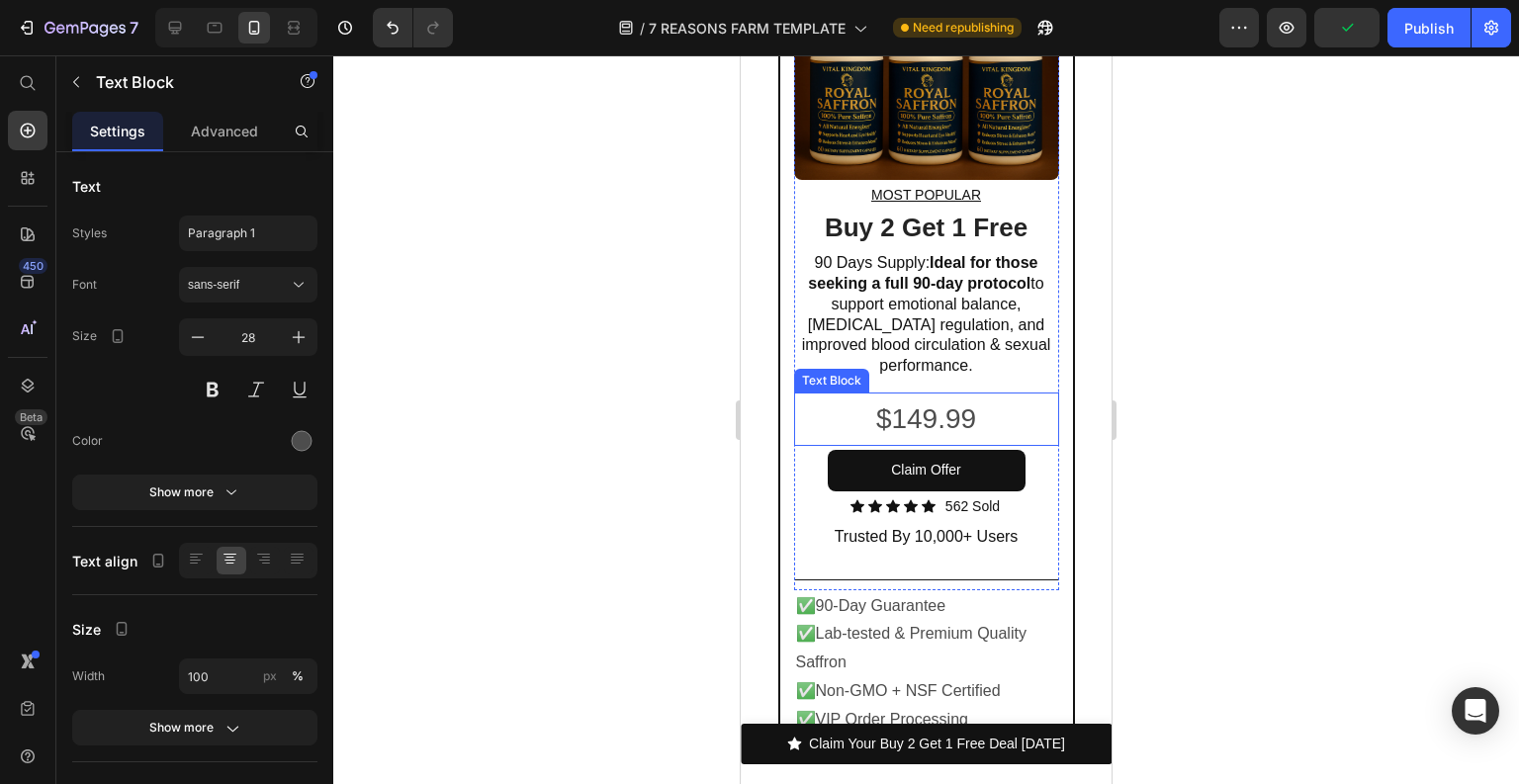 click on "$149.99" at bounding box center [927, 419] 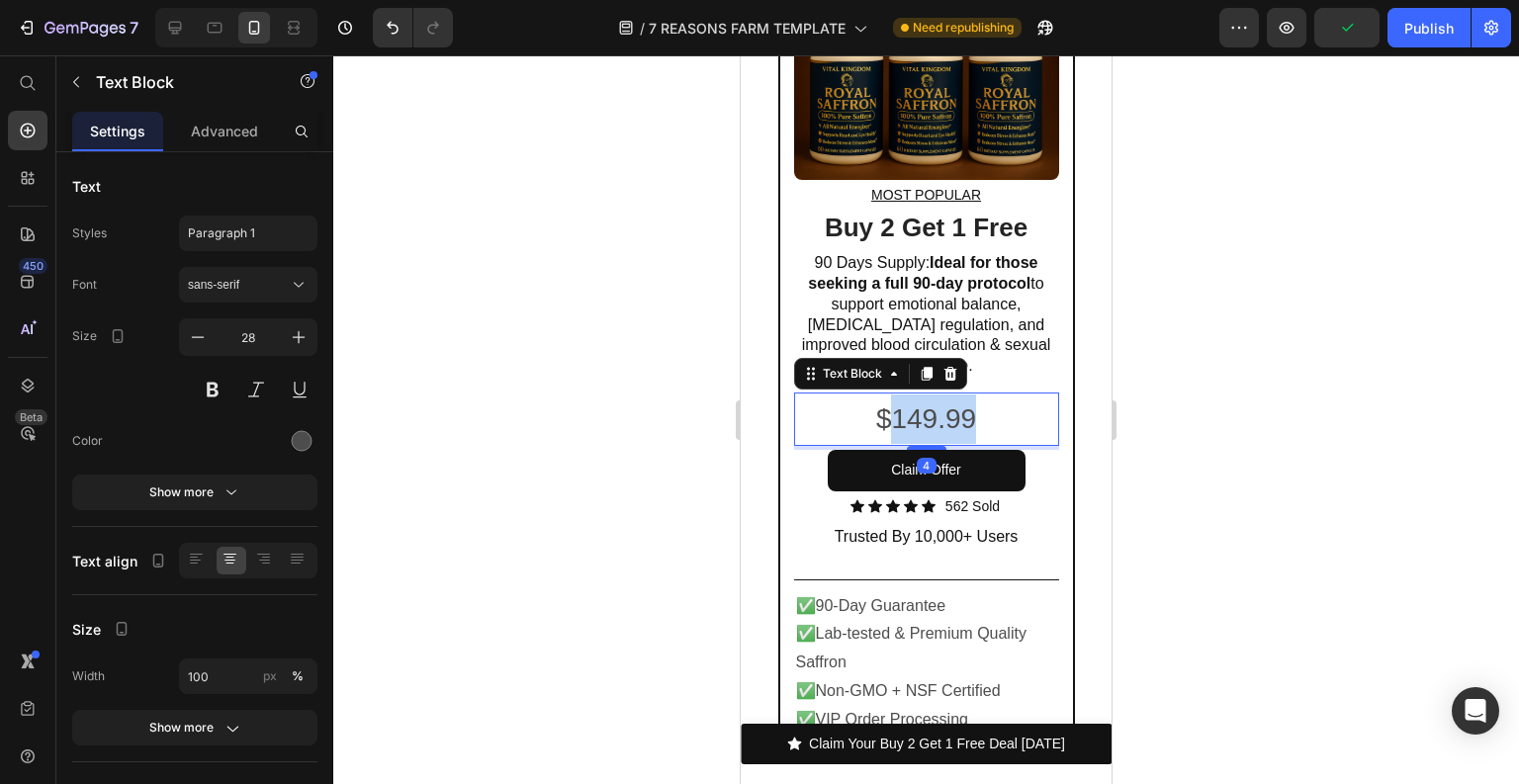 click on "$149.99" at bounding box center (927, 419) 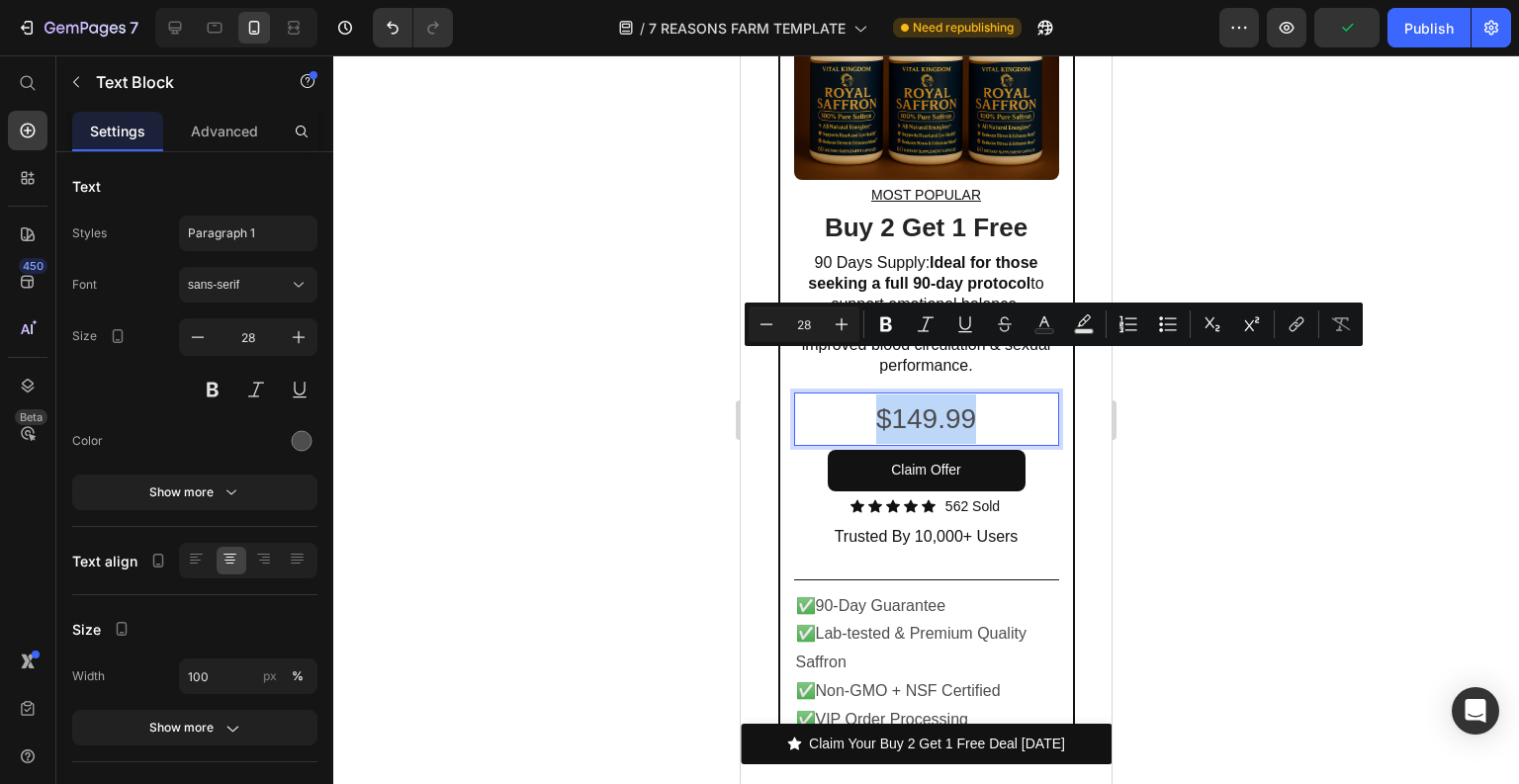 click on "$149.99" at bounding box center [927, 419] 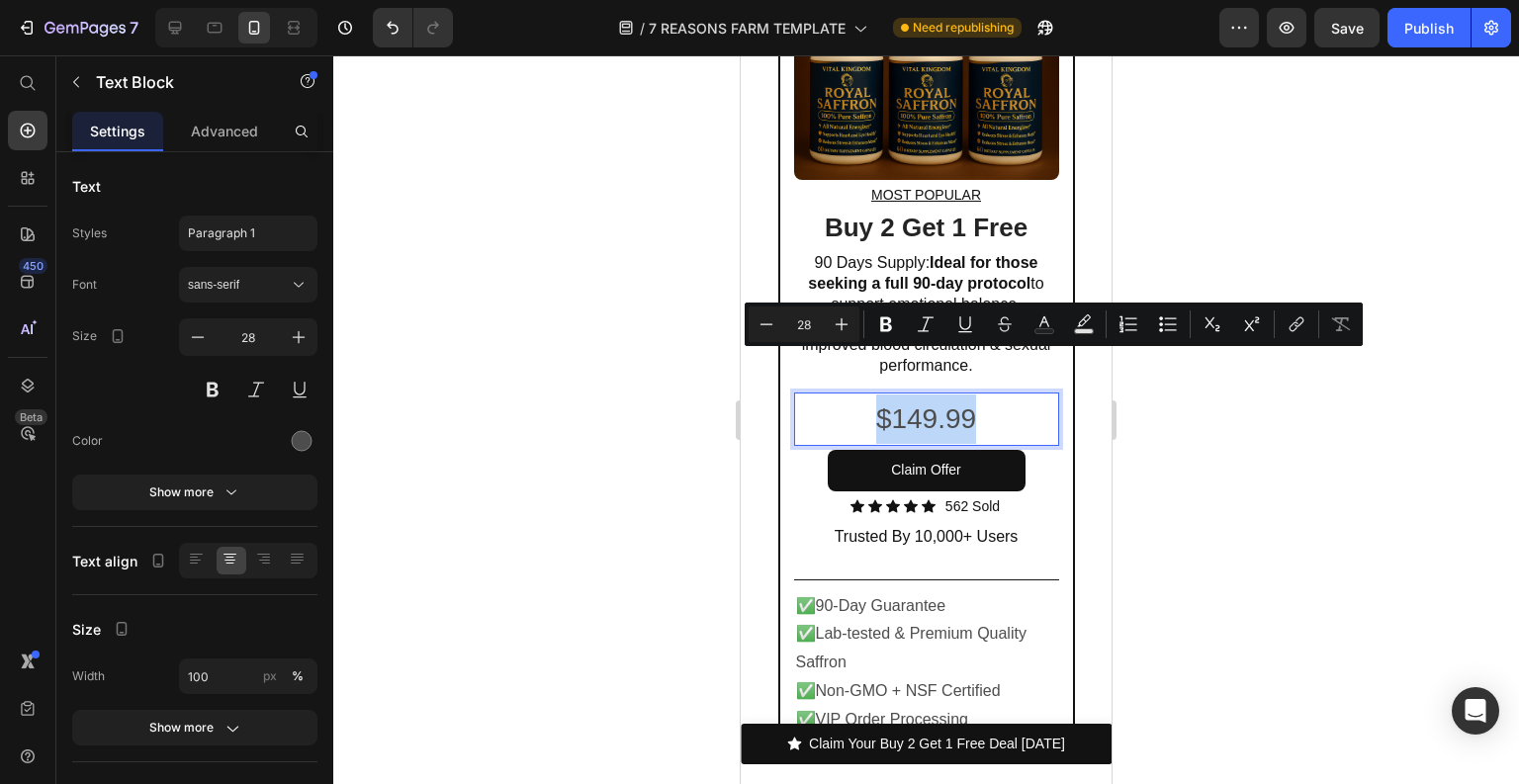 click on "$149.99" at bounding box center [927, 419] 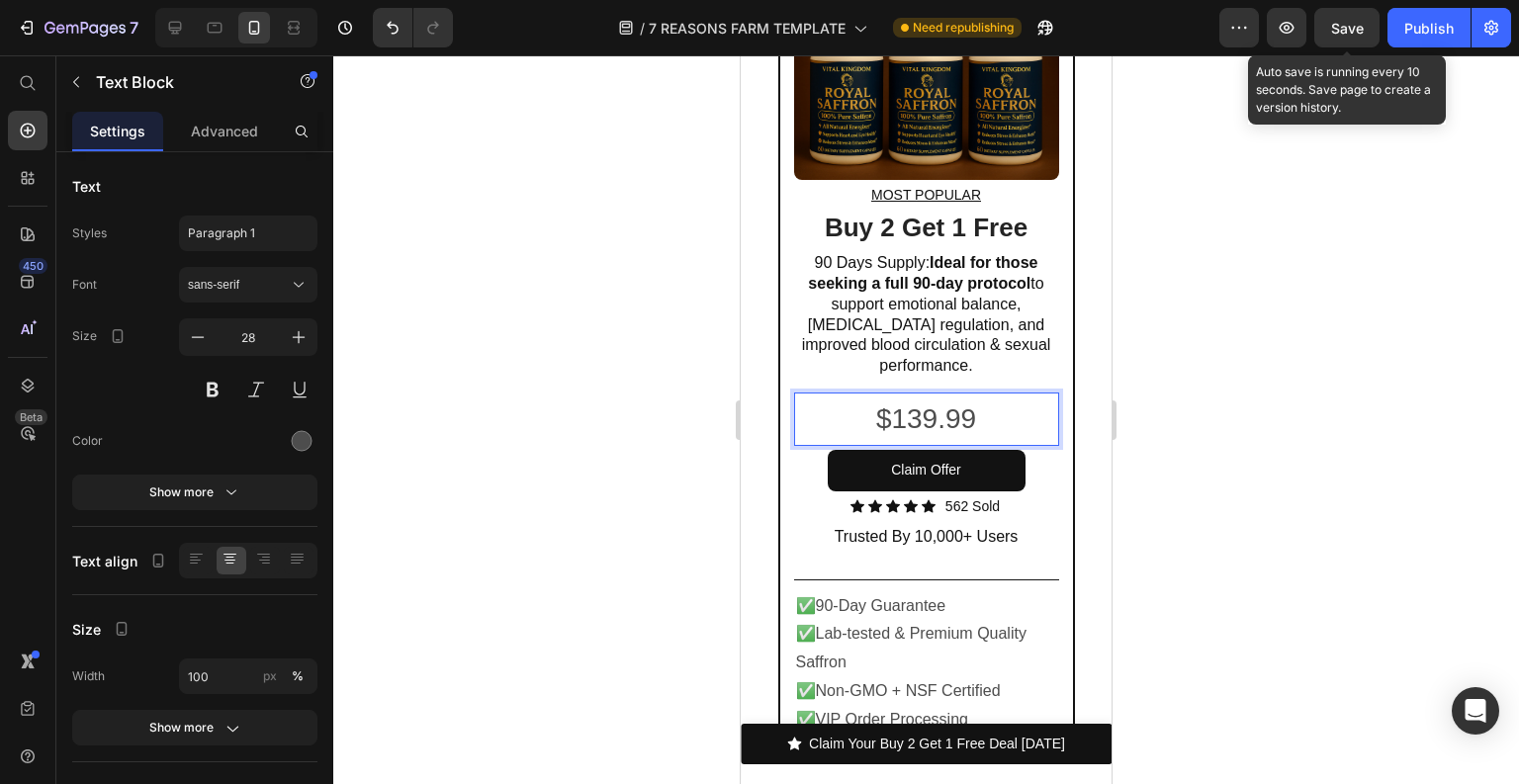 click on "Save" 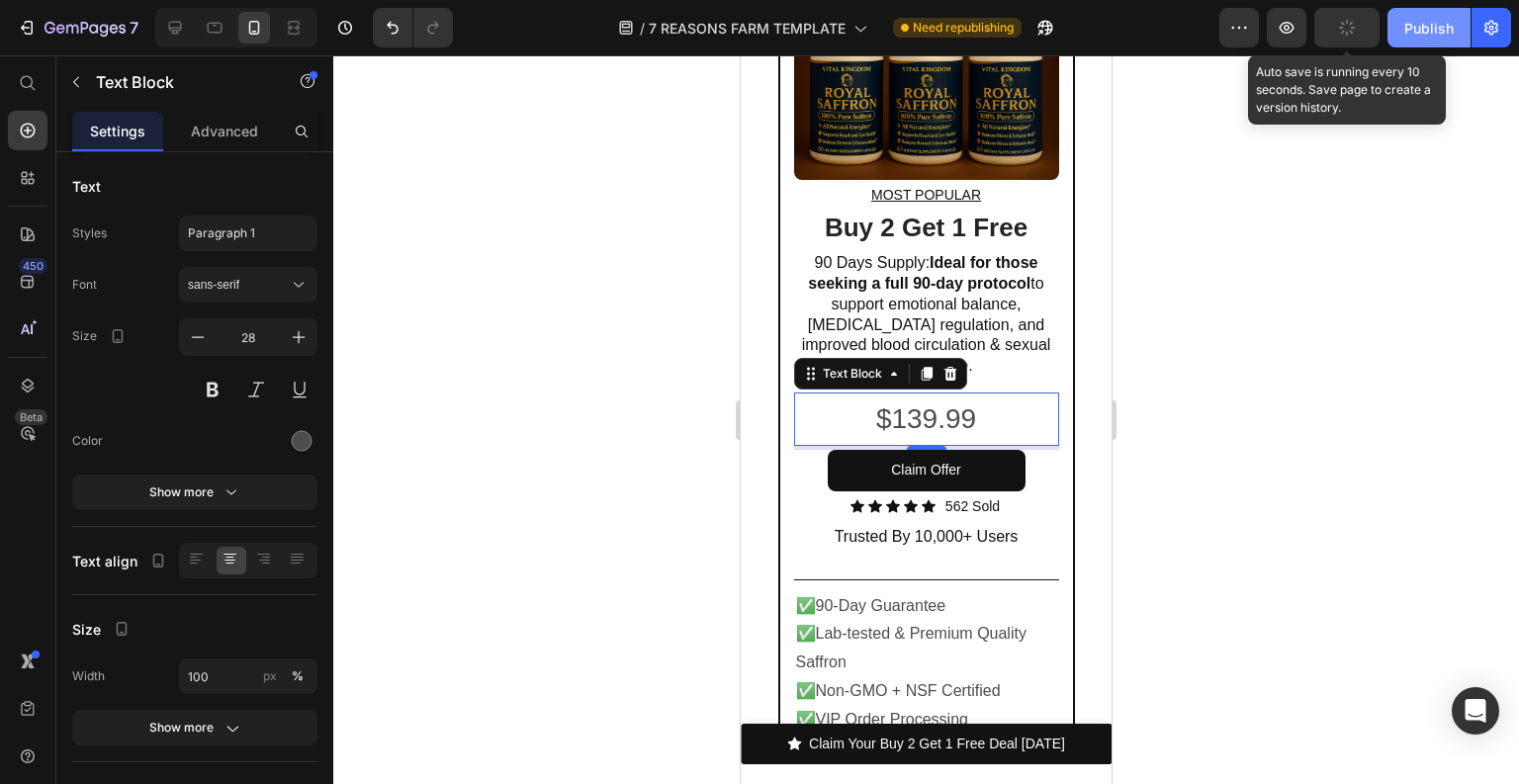 click on "Publish" 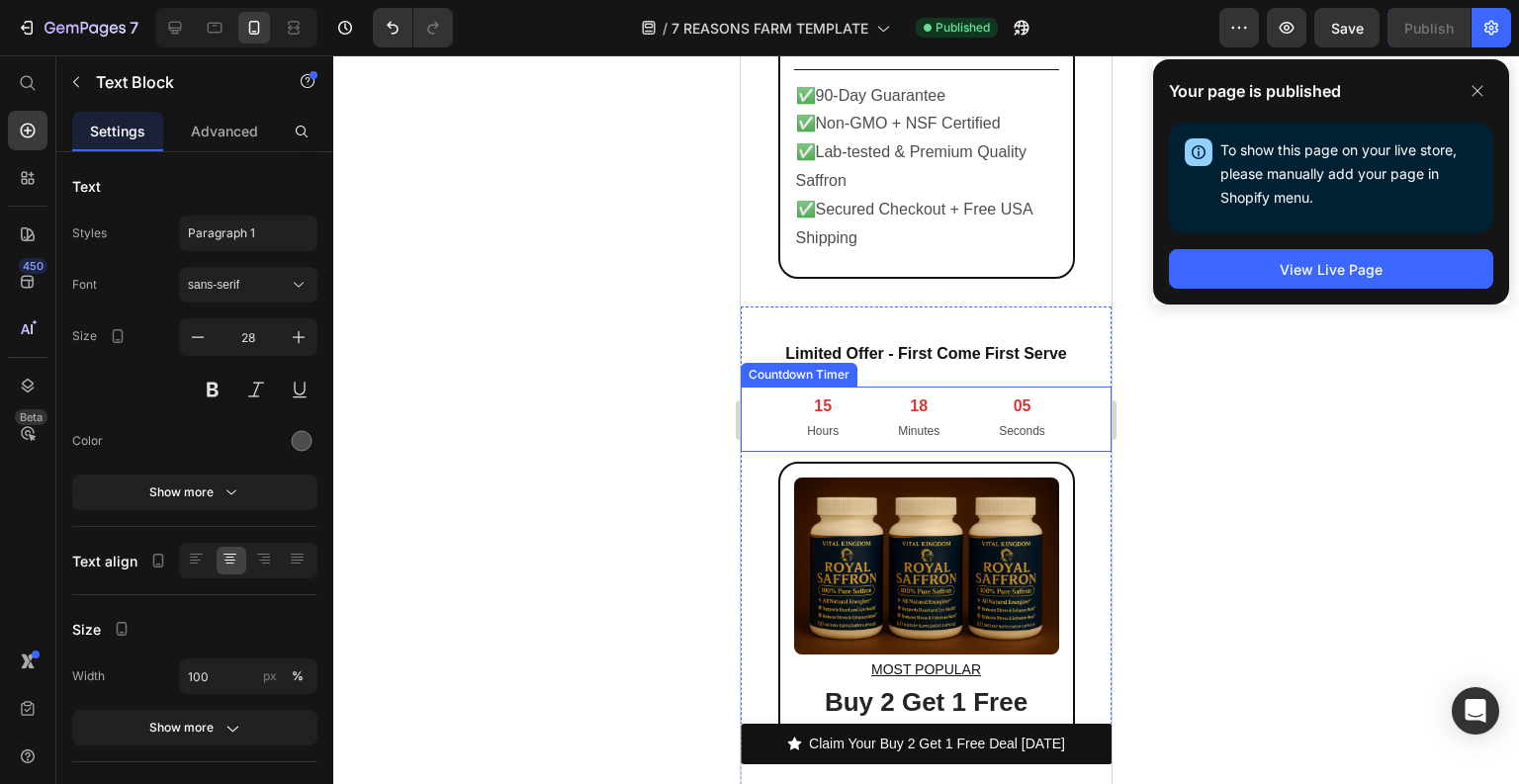 scroll, scrollTop: 12483, scrollLeft: 0, axis: vertical 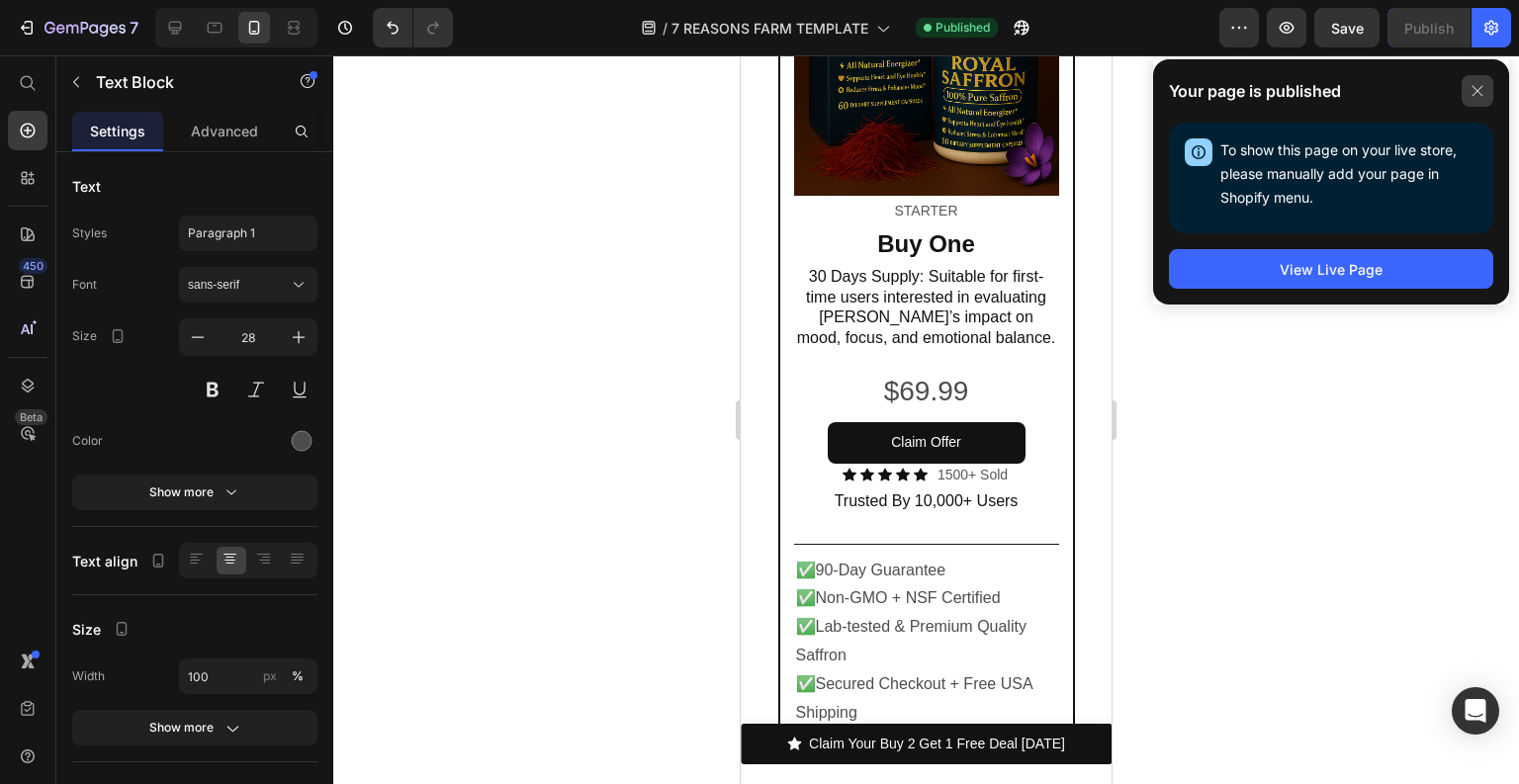 click 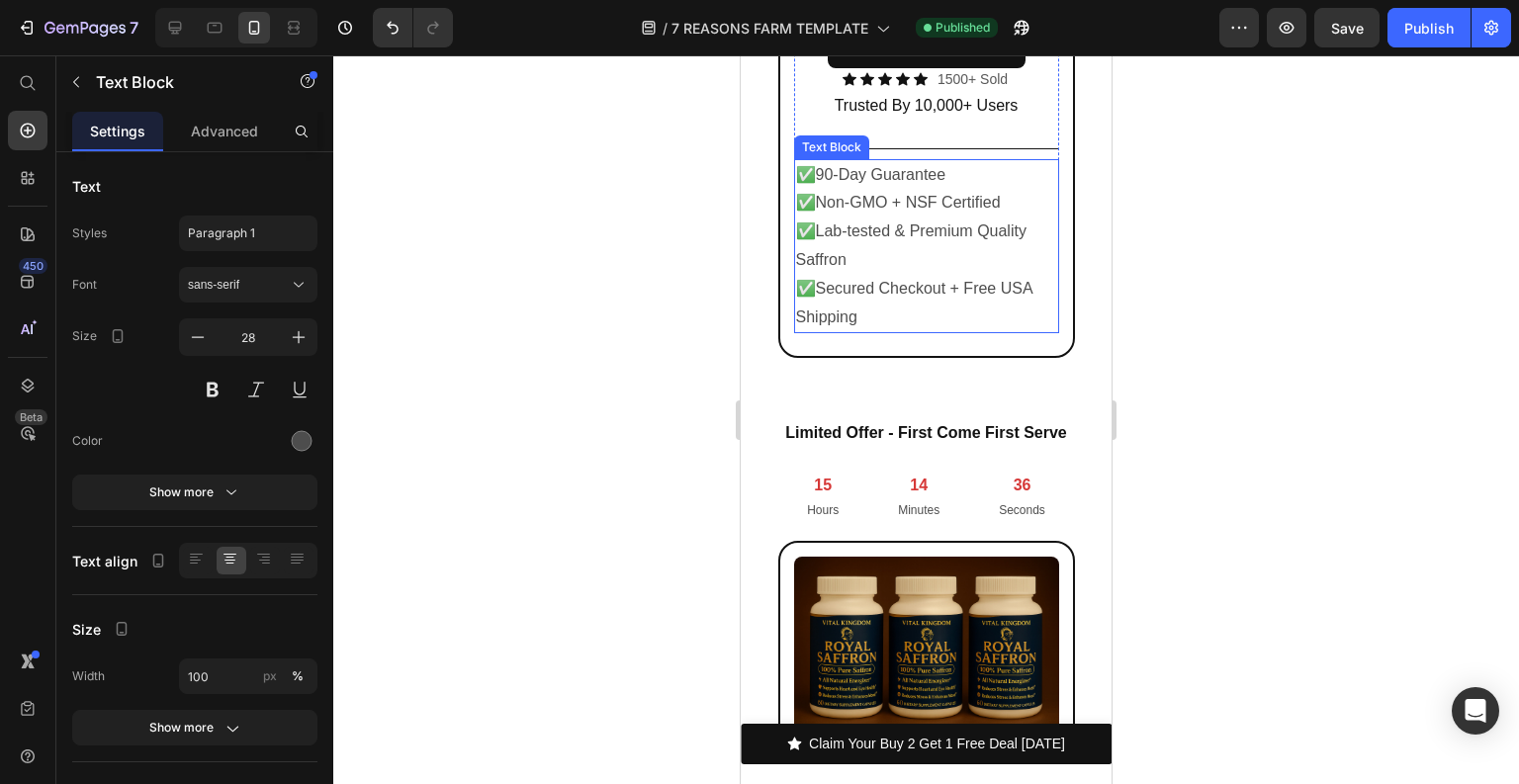 scroll, scrollTop: 12404, scrollLeft: 0, axis: vertical 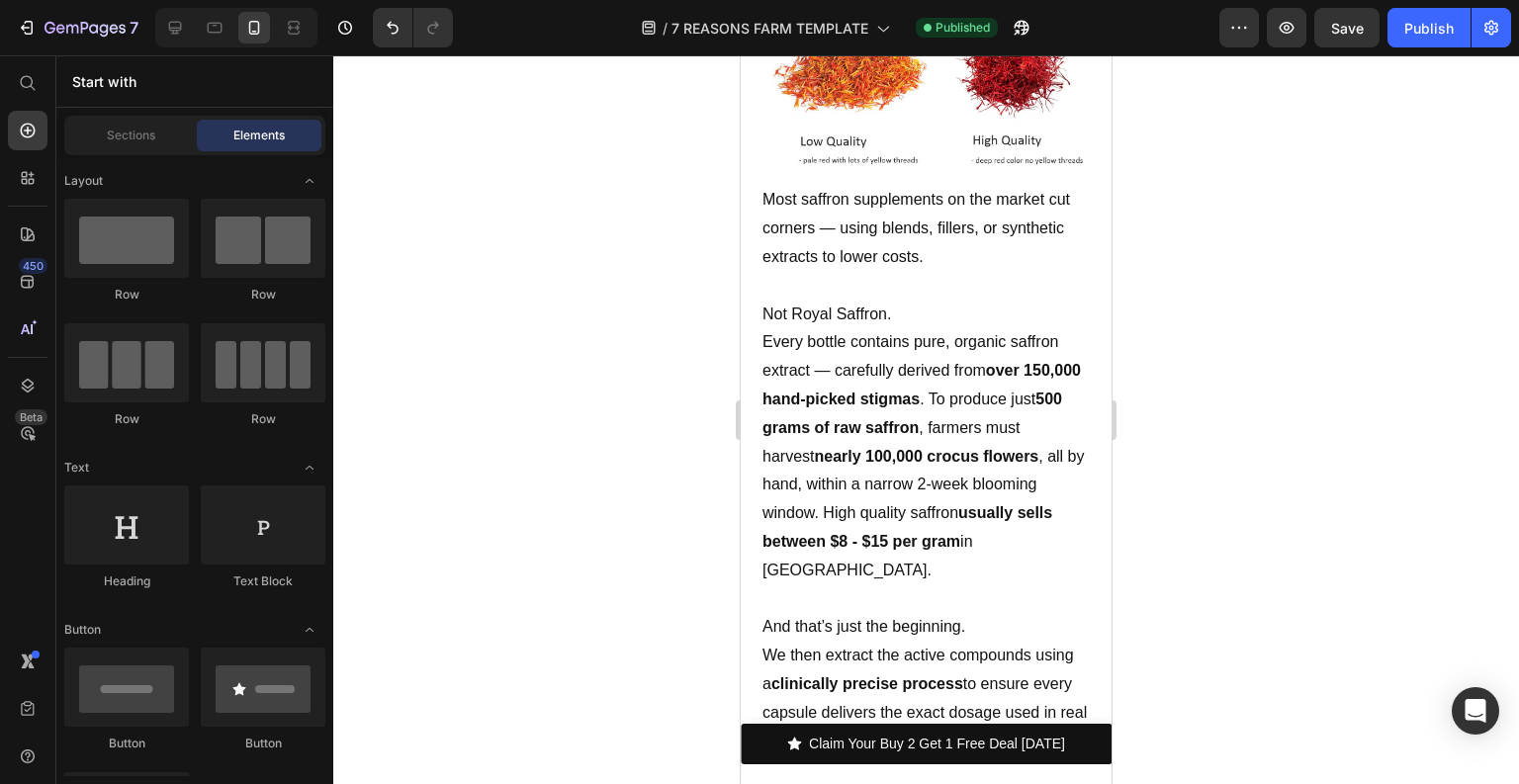 drag, startPoint x: 1107, startPoint y: 564, endPoint x: 1860, endPoint y: 478, distance: 757.89511 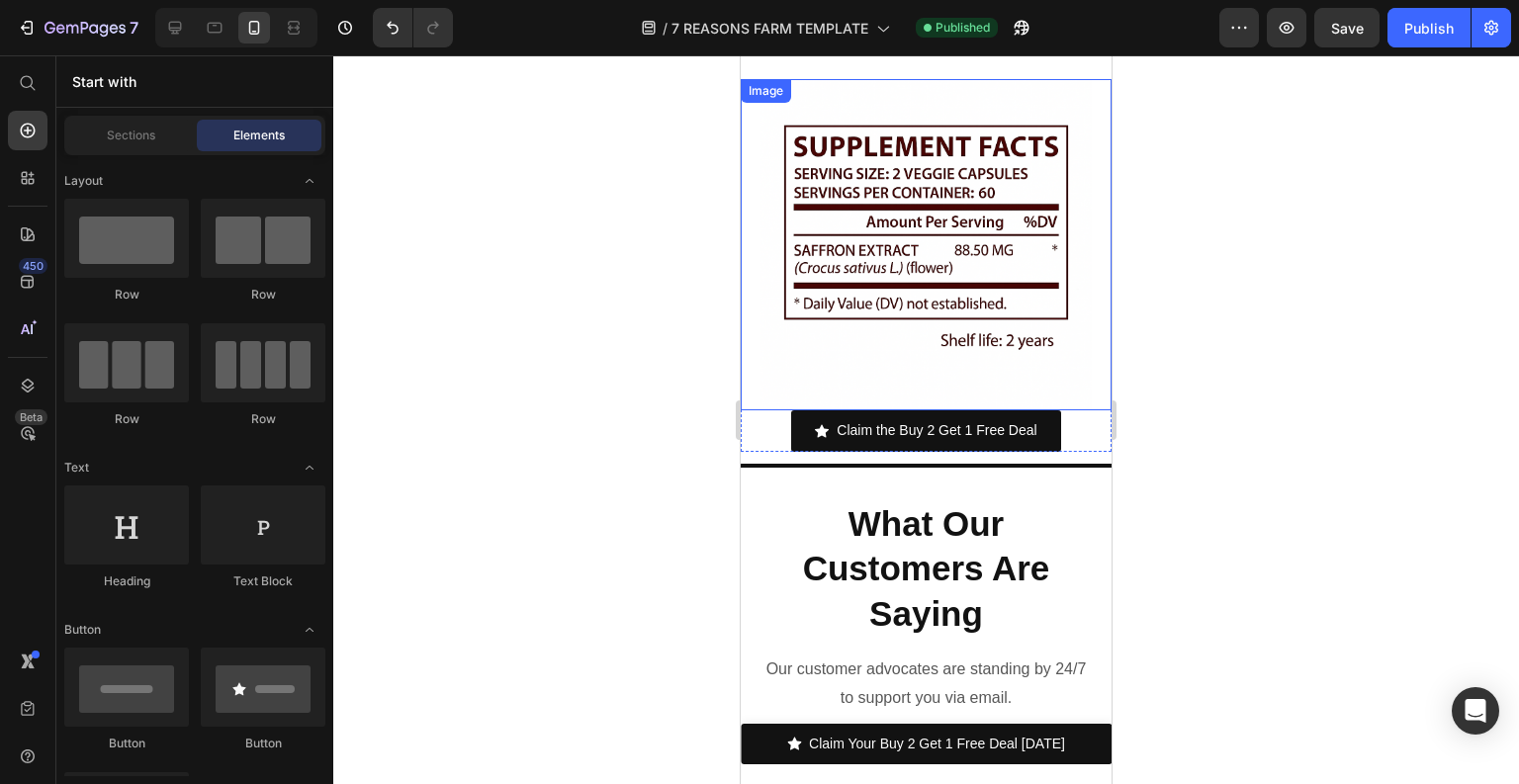 scroll, scrollTop: 8977, scrollLeft: 0, axis: vertical 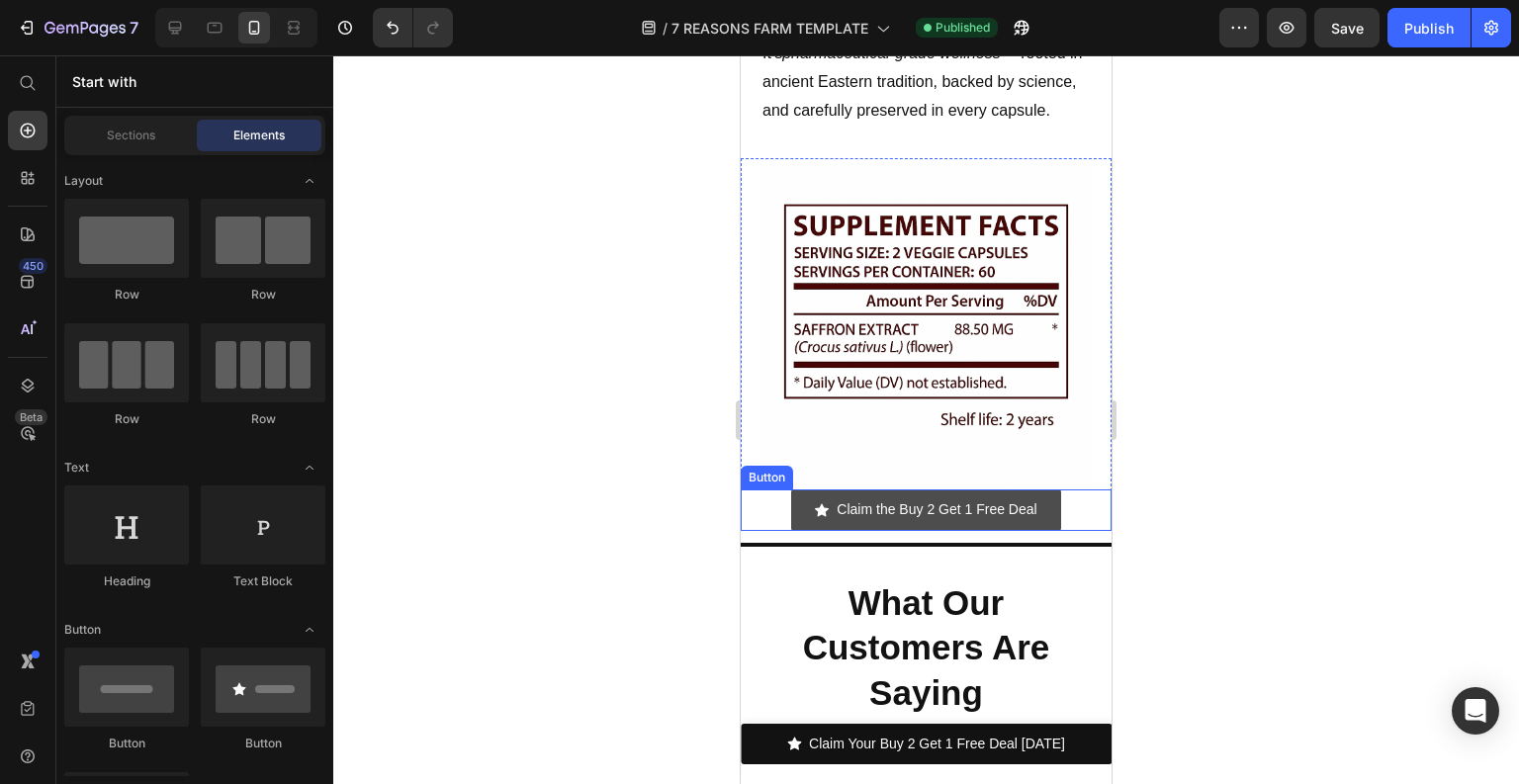 click on "Claim the Buy 2 Get 1 Free Deal" at bounding box center [926, 509] 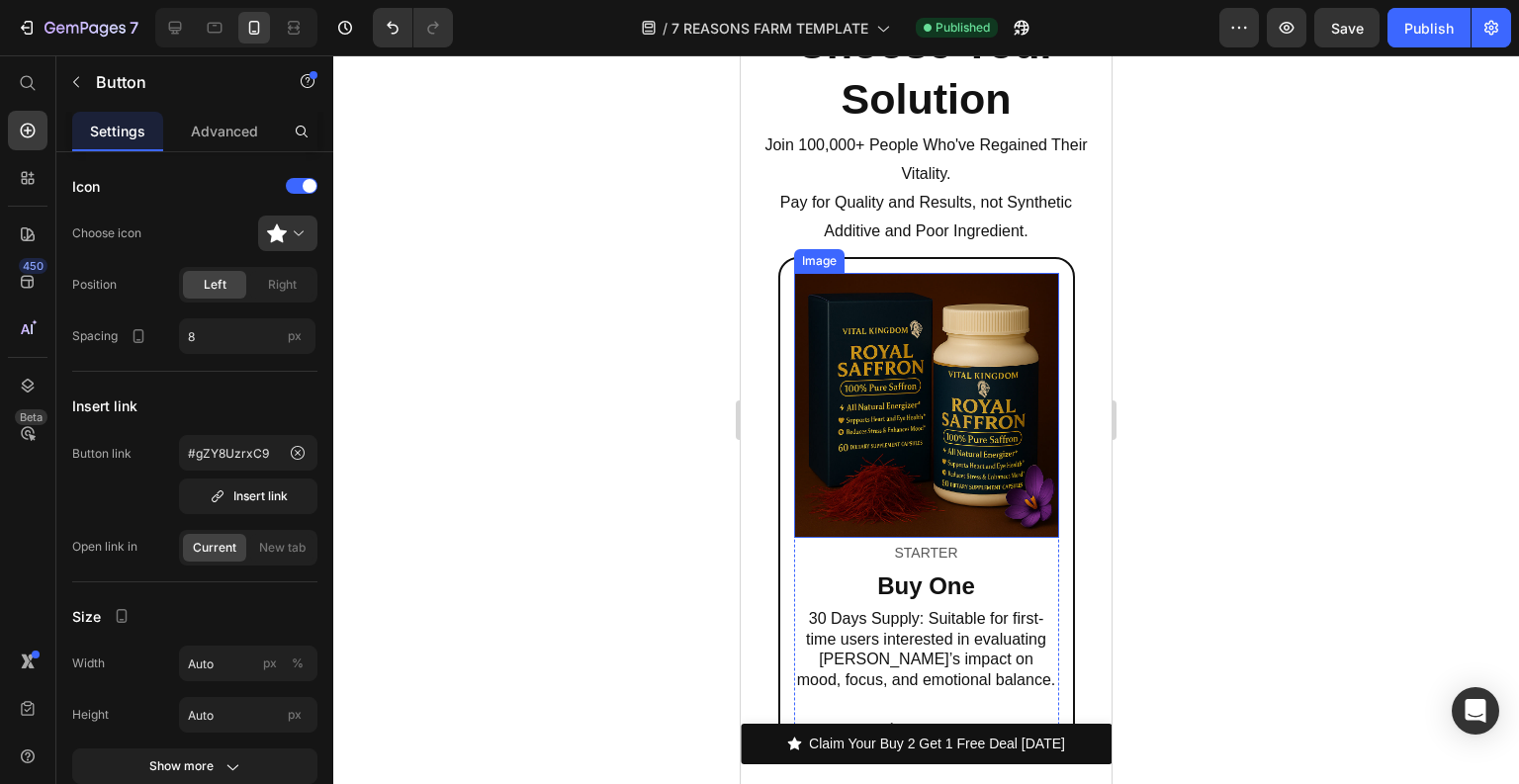 scroll, scrollTop: 12457, scrollLeft: 0, axis: vertical 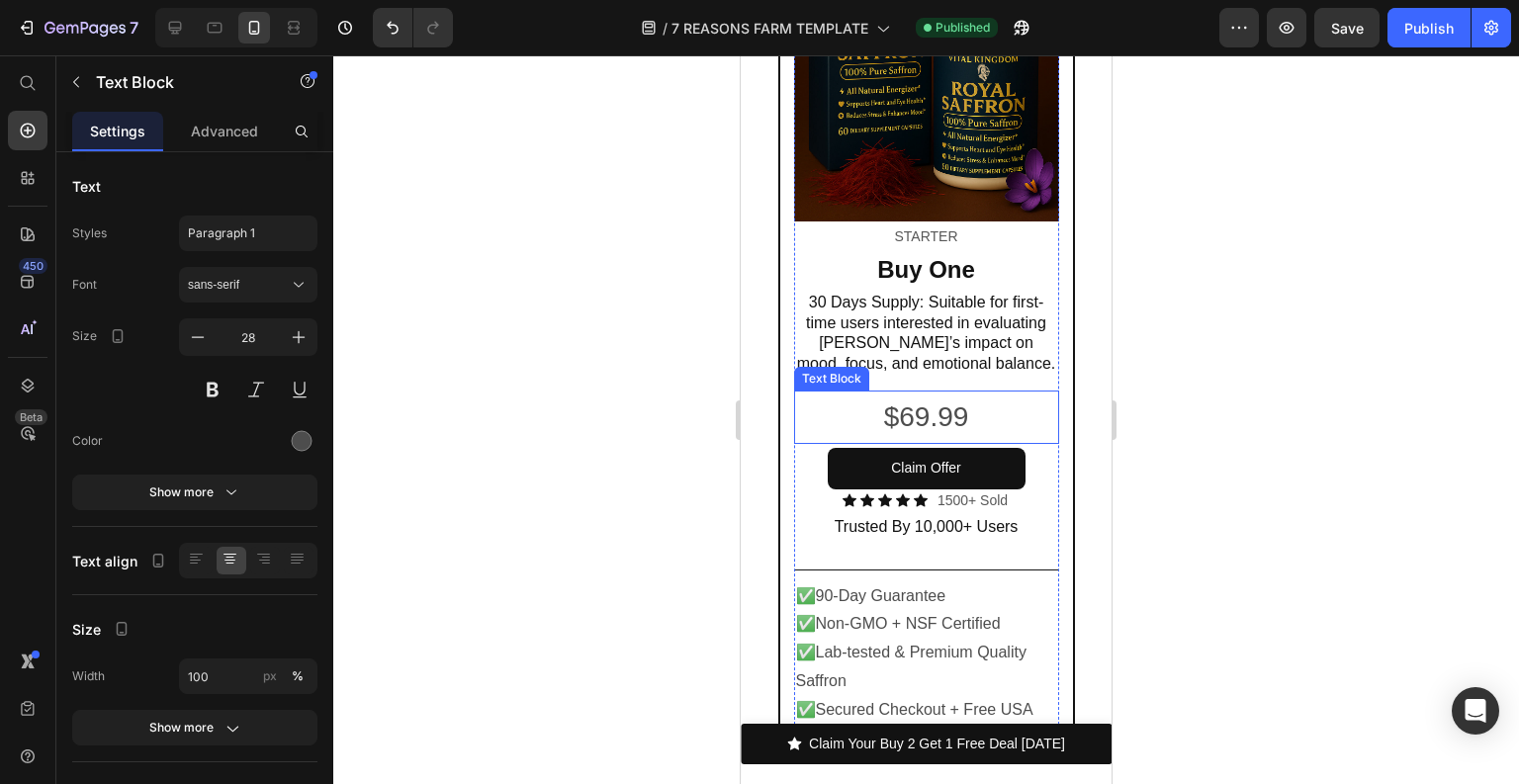 click on "$69.99" at bounding box center [927, 417] 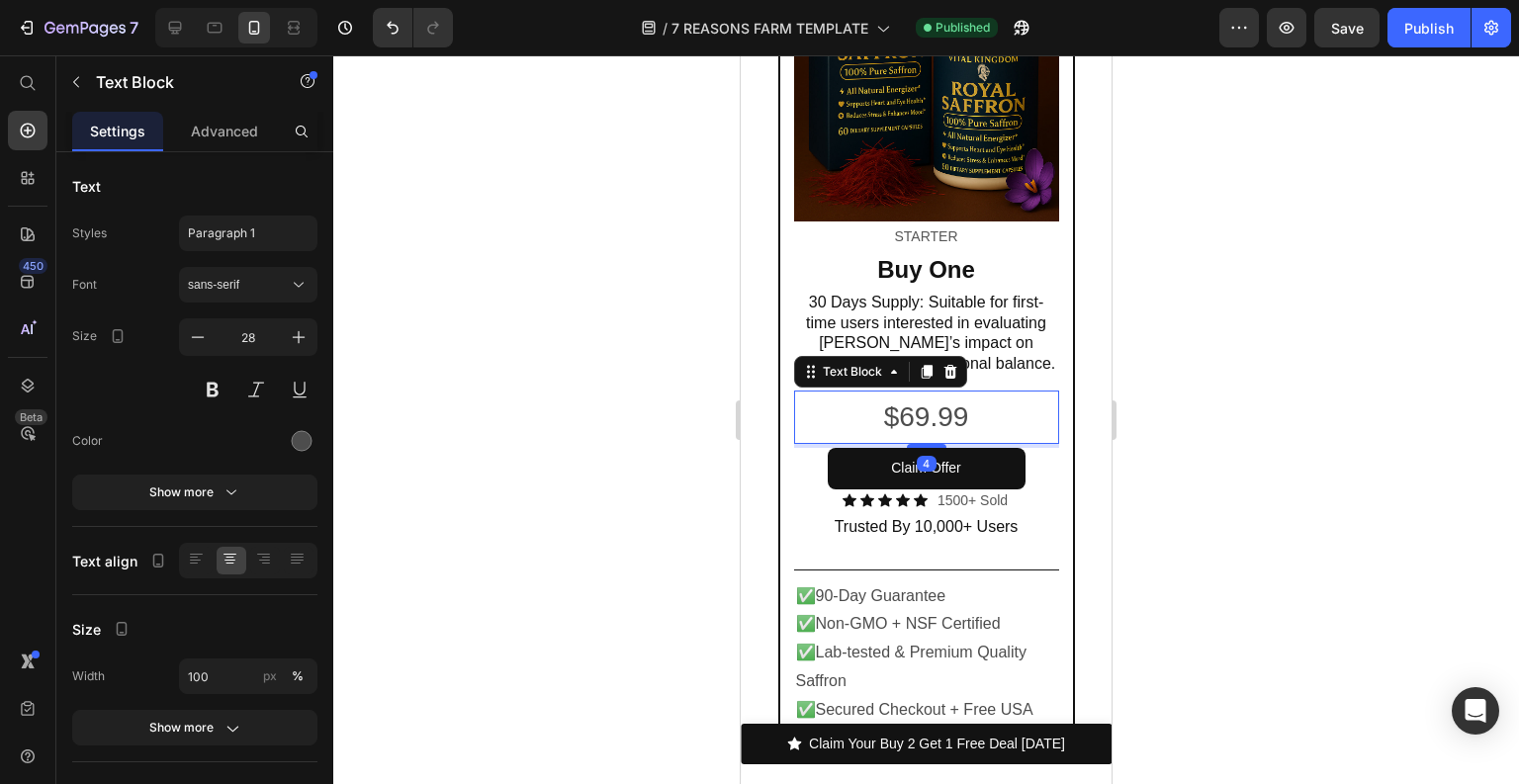 click on "$69.99" at bounding box center (927, 417) 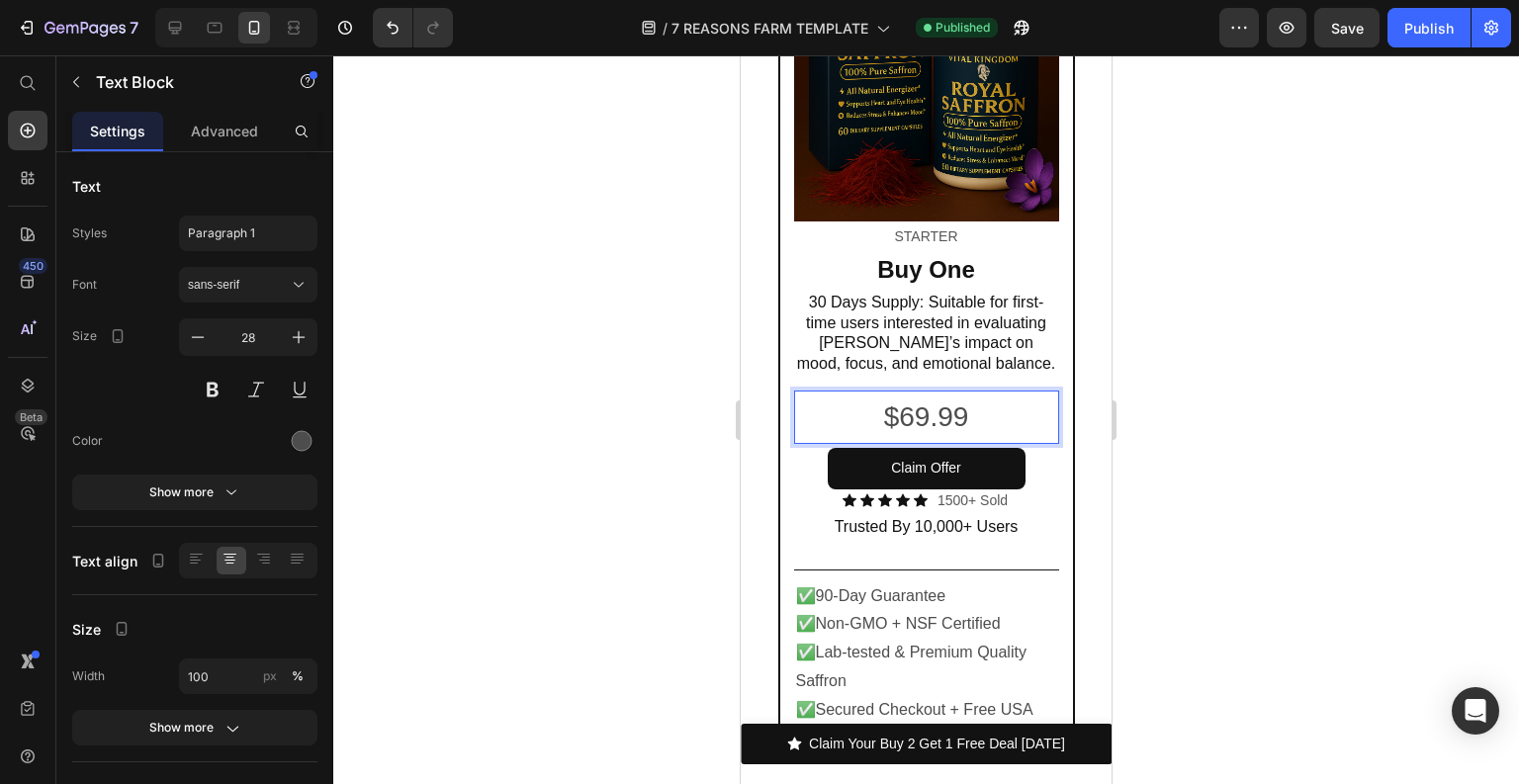 click on "$69.99" at bounding box center (927, 417) 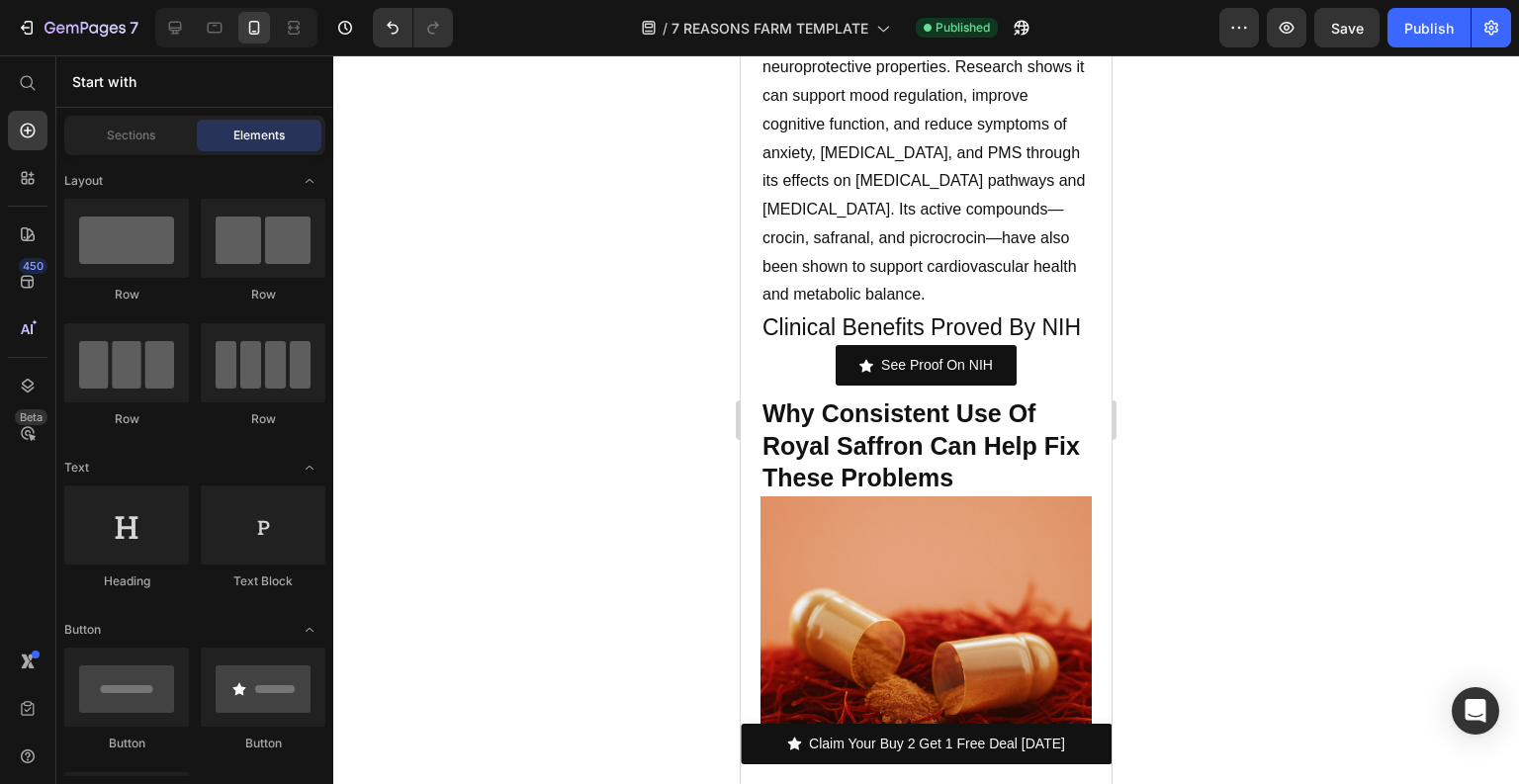 scroll, scrollTop: 5050, scrollLeft: 0, axis: vertical 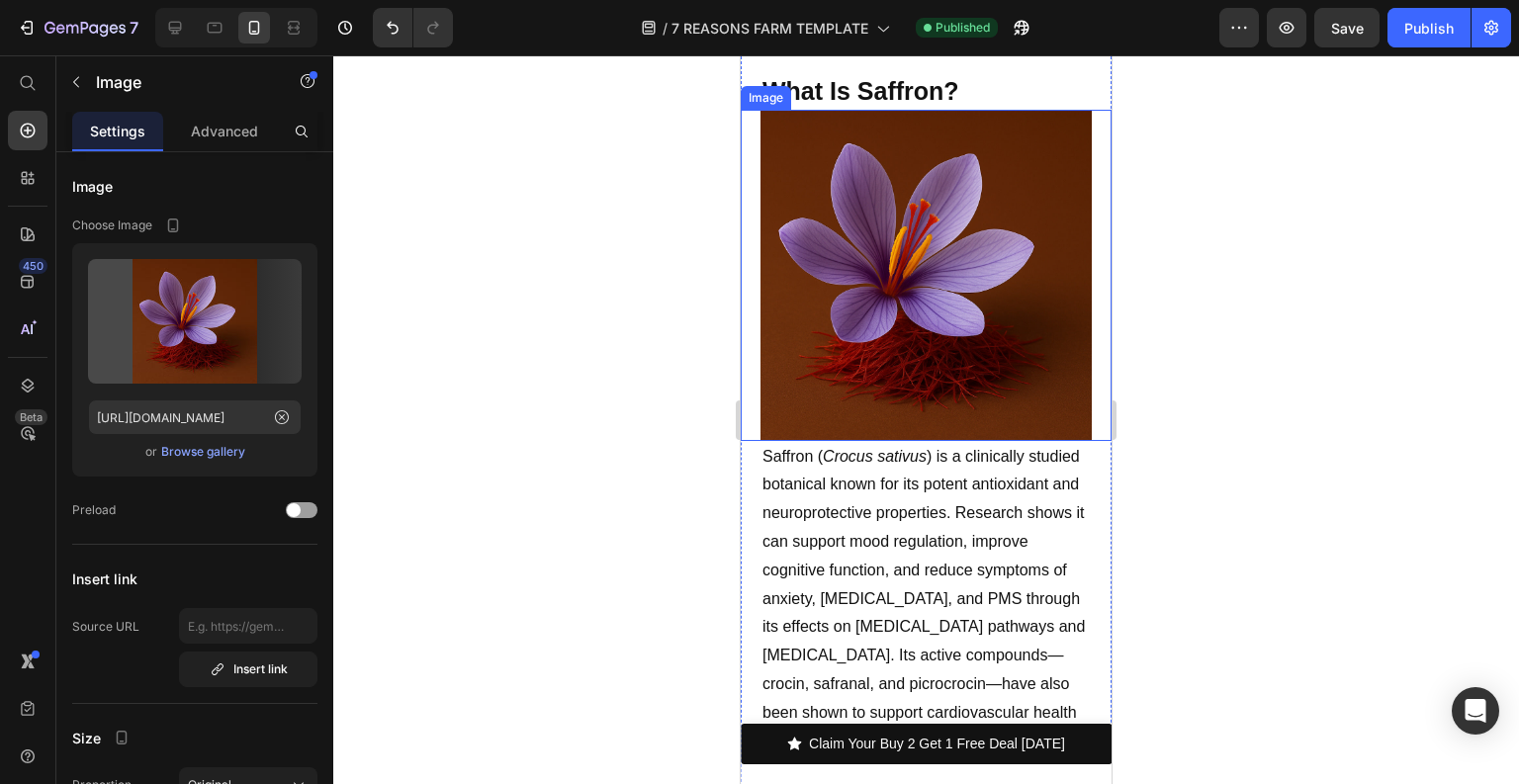 drag, startPoint x: 902, startPoint y: 279, endPoint x: 882, endPoint y: 279, distance: 20 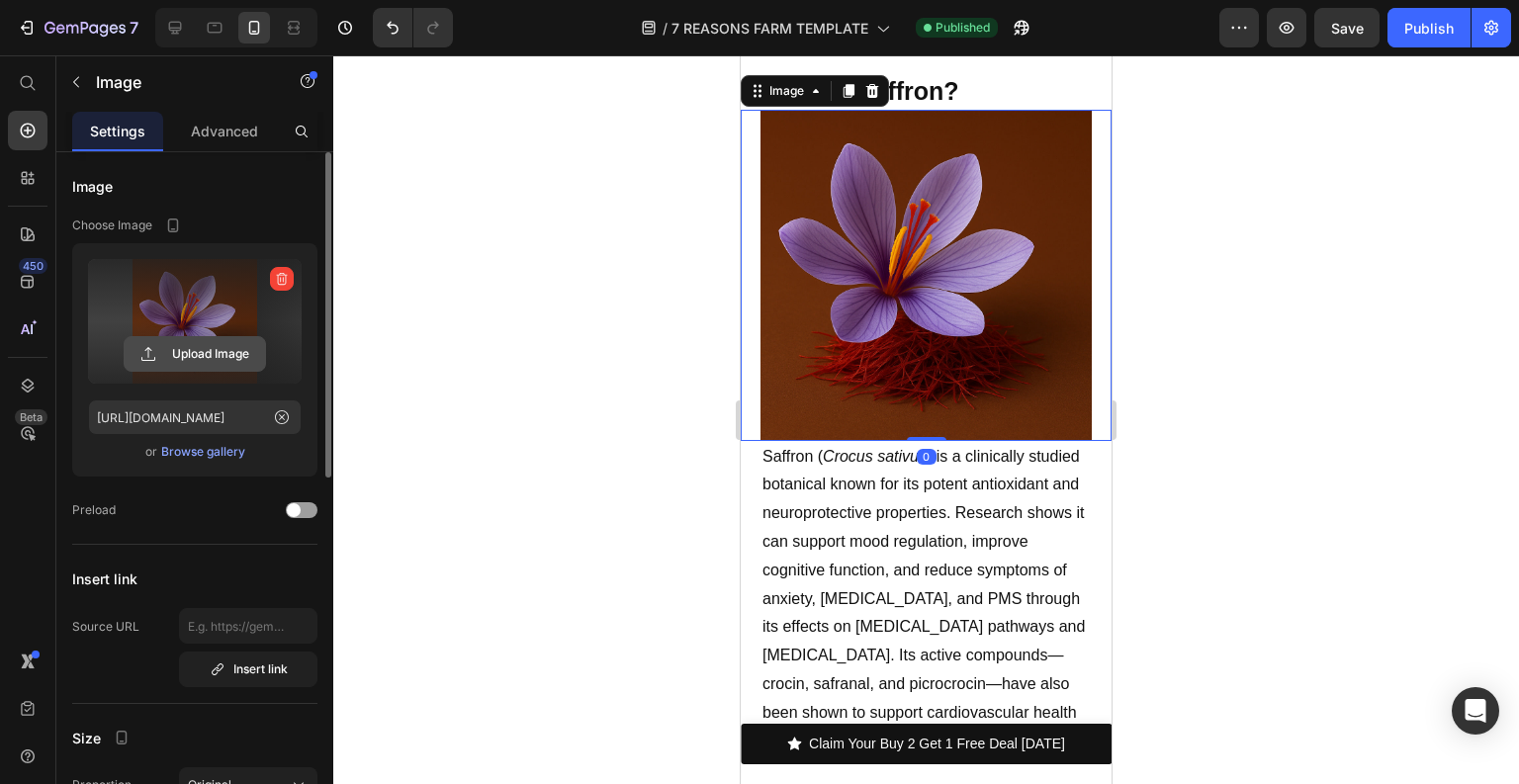 click 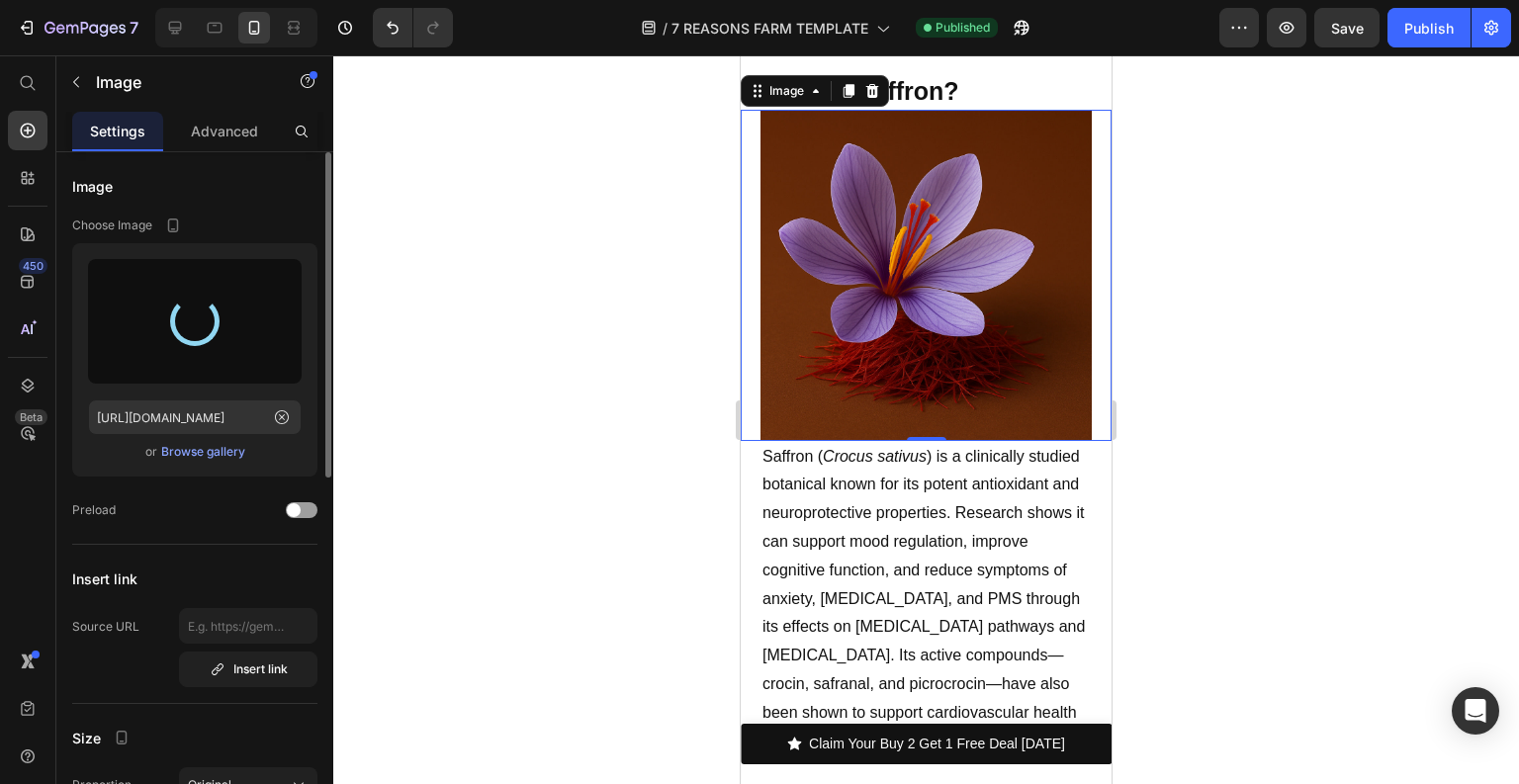 type on "[URL][DOMAIN_NAME]" 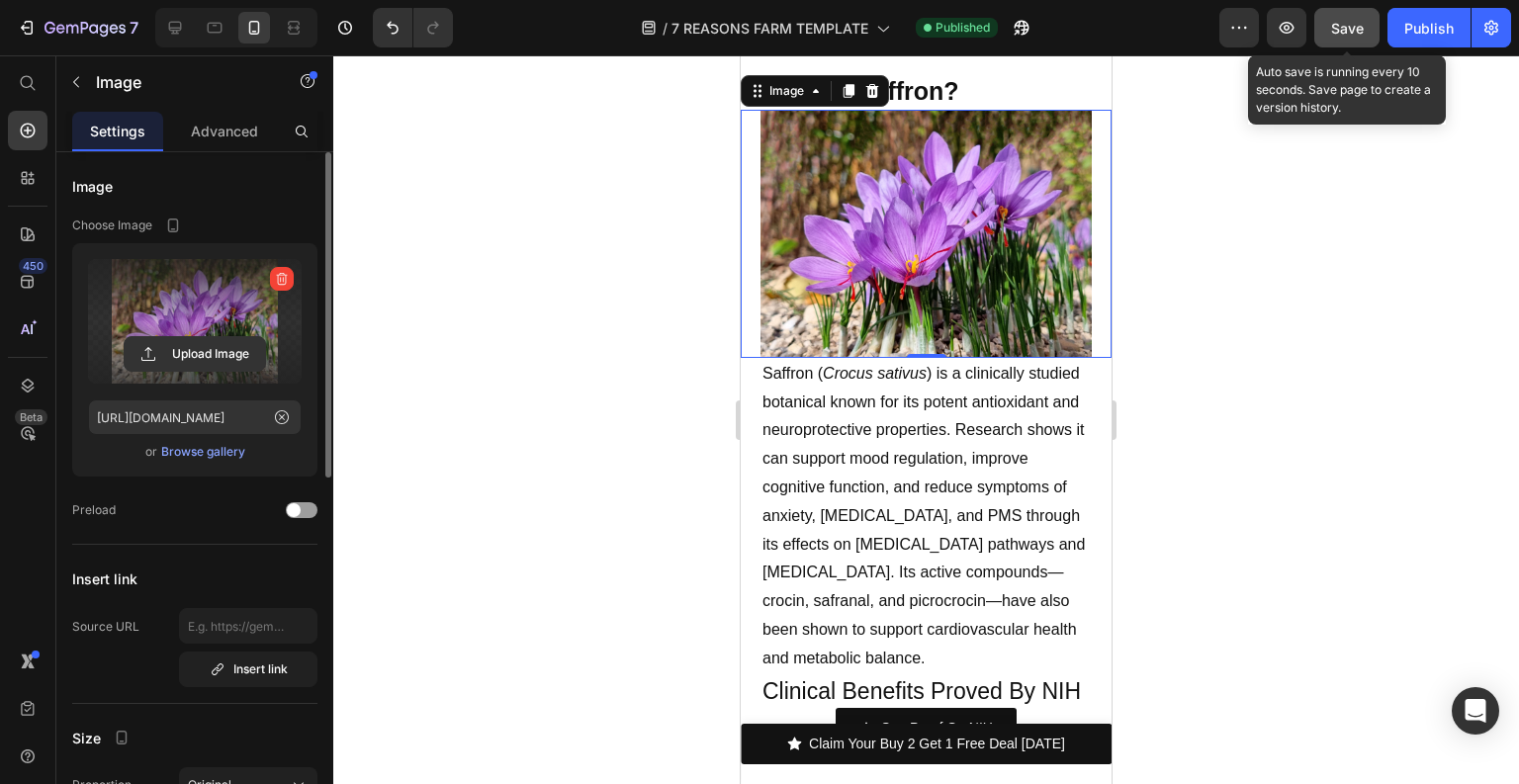 click on "Save" 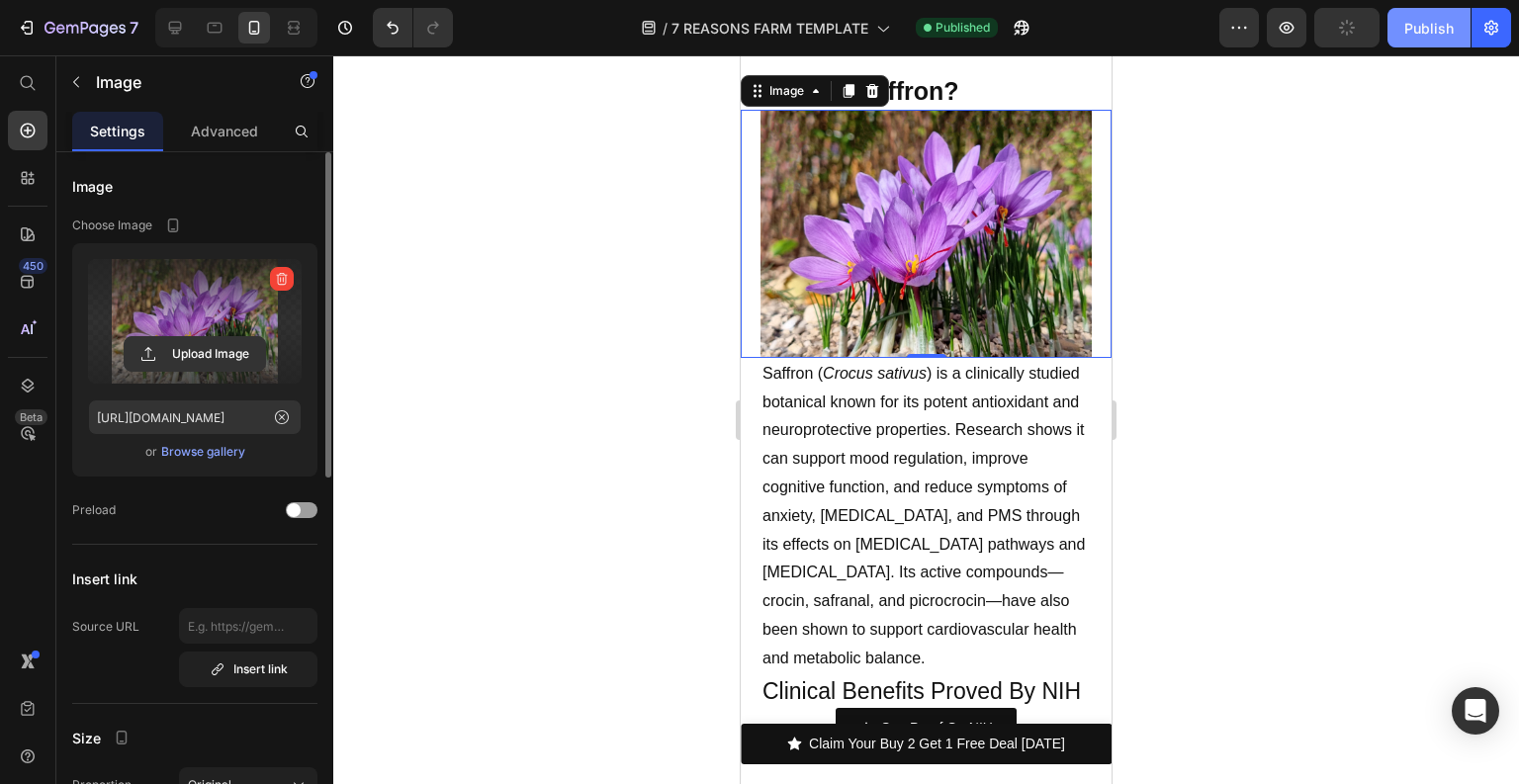 click on "Publish" at bounding box center (1429, 28) 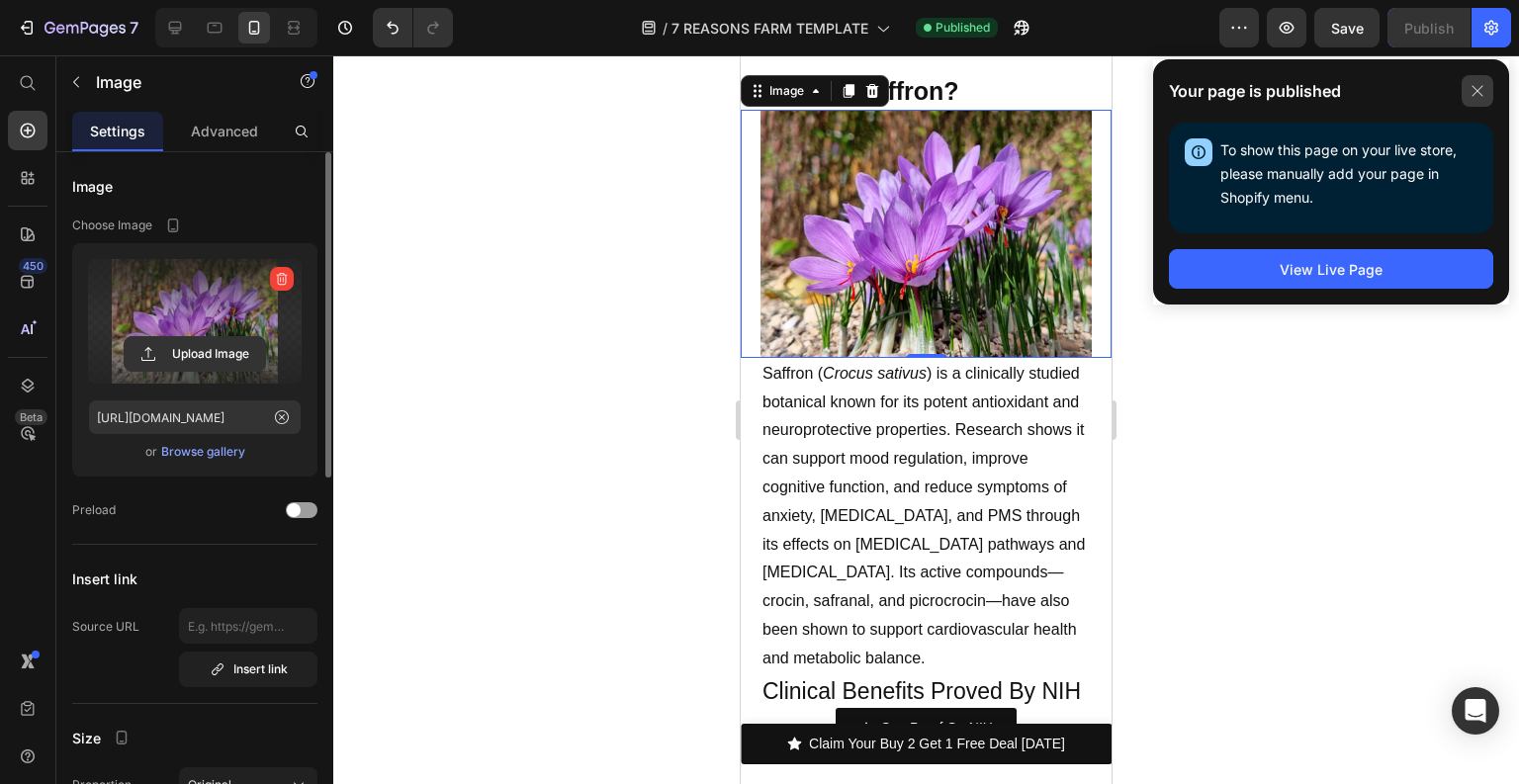 click 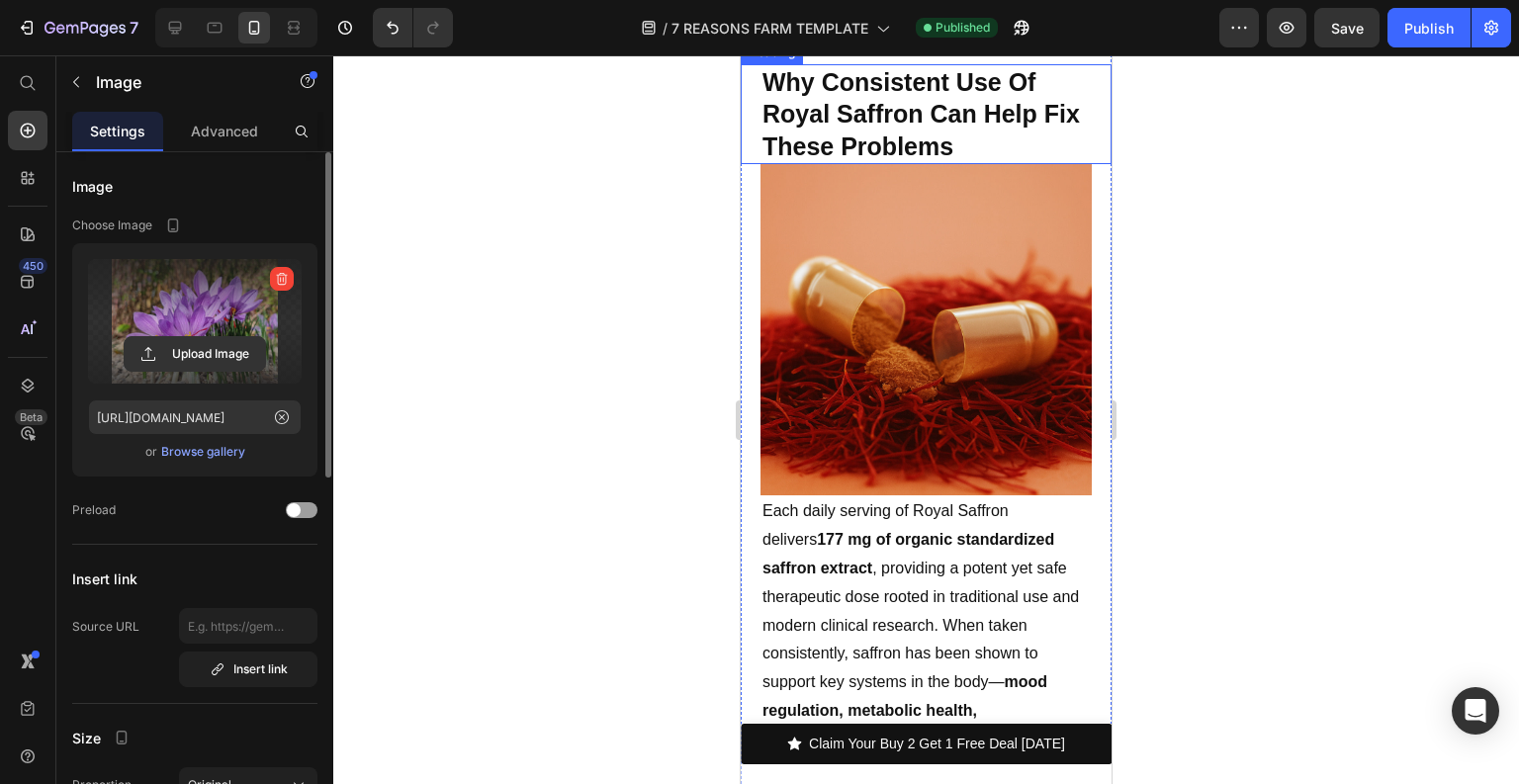 scroll, scrollTop: 5841, scrollLeft: 0, axis: vertical 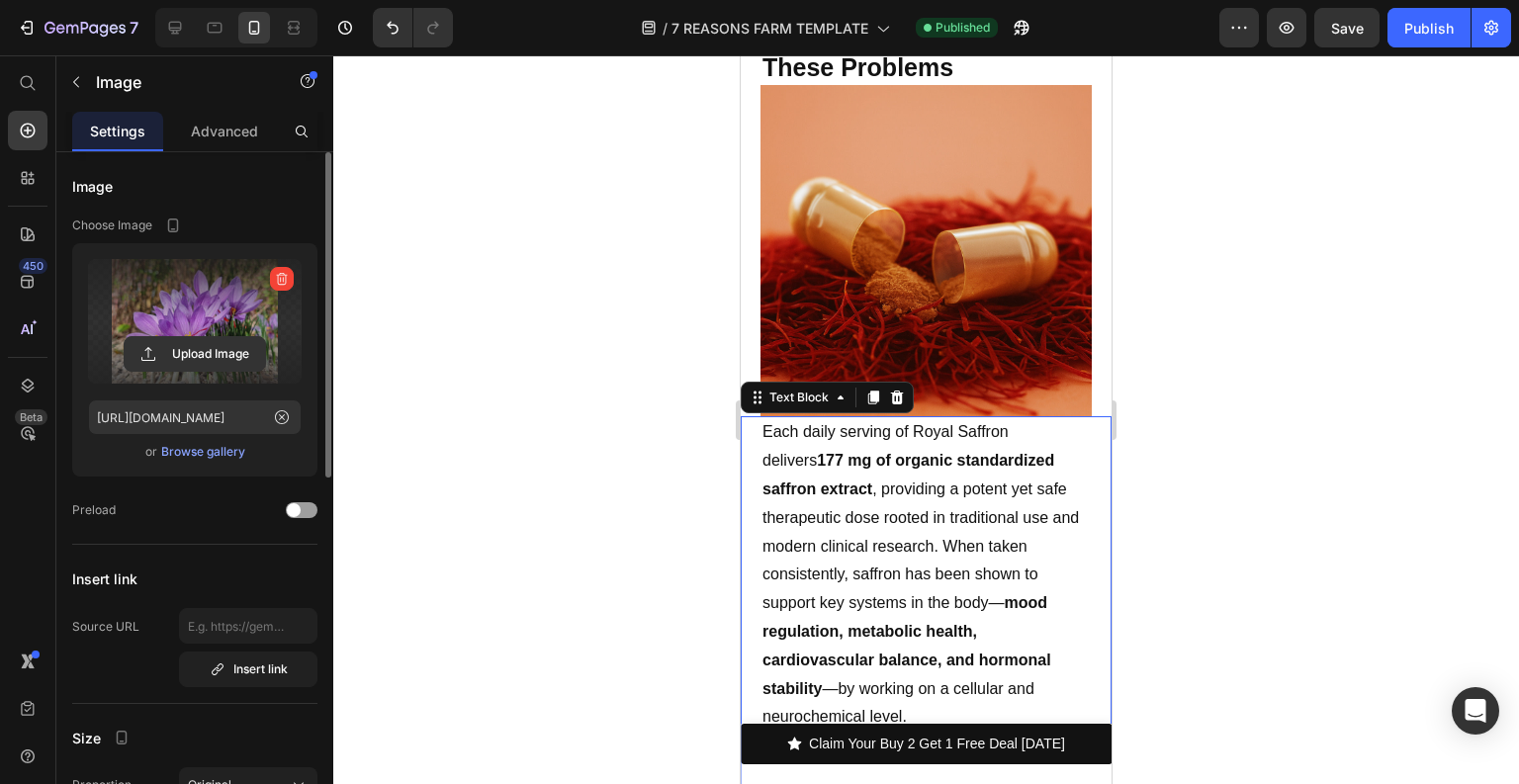 click on "Each daily serving of Royal Saffron delivers  177 mg of organic standardized saffron extract , providing a potent yet safe therapeutic dose rooted in traditional use and modern clinical research. When taken consistently, saffron has been shown to support key systems in the body— mood regulation, metabolic health, cardiovascular balance, and hormonal stability —by working on a cellular and neurochemical level." at bounding box center (926, 574) 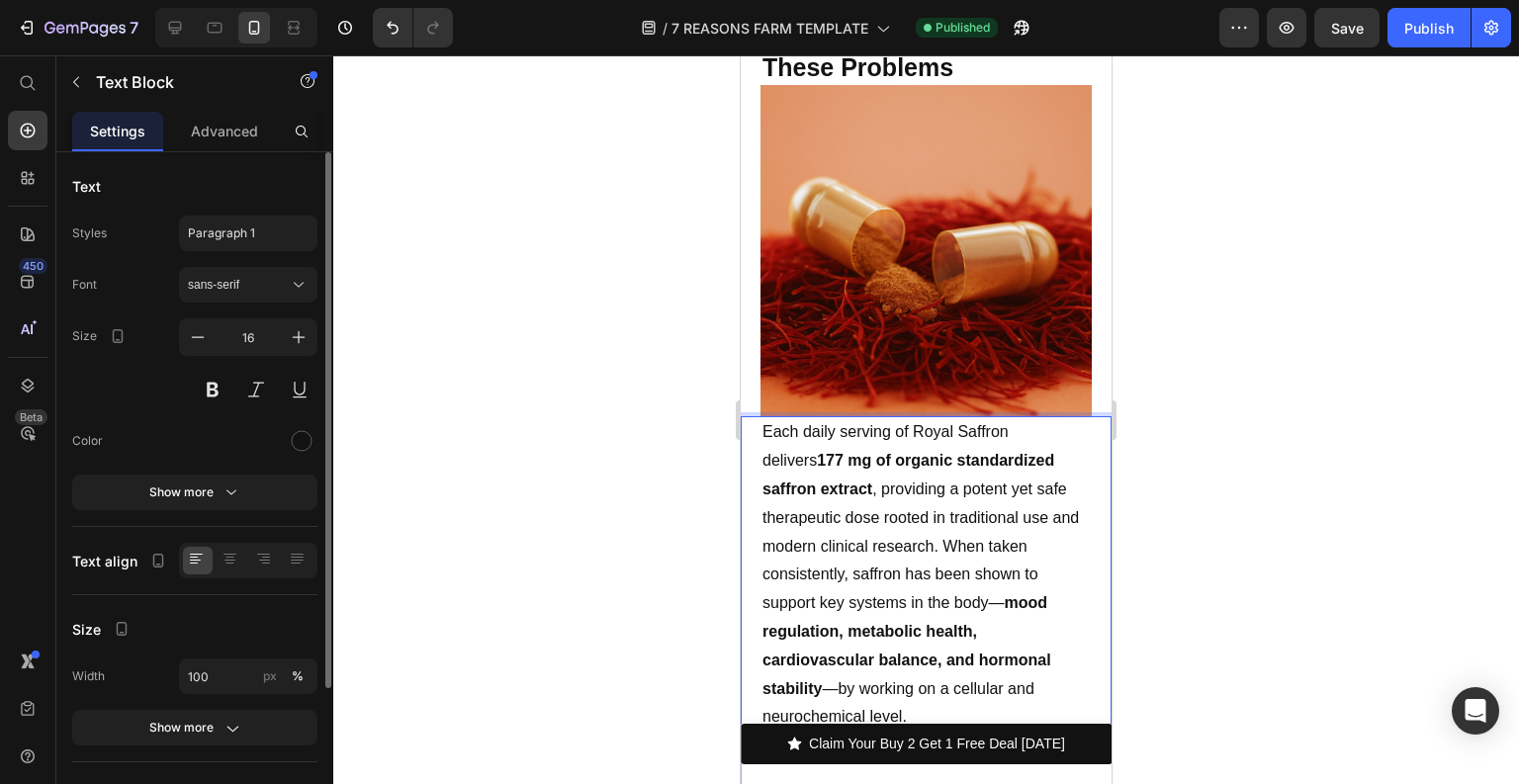 click on "Each daily serving of Royal Saffron delivers  177 mg of organic standardized saffron extract , providing a potent yet safe therapeutic dose rooted in traditional use and modern clinical research. When taken consistently, saffron has been shown to support key systems in the body— mood regulation, metabolic health, cardiovascular balance, and hormonal stability —by working on a cellular and neurochemical level." at bounding box center (926, 574) 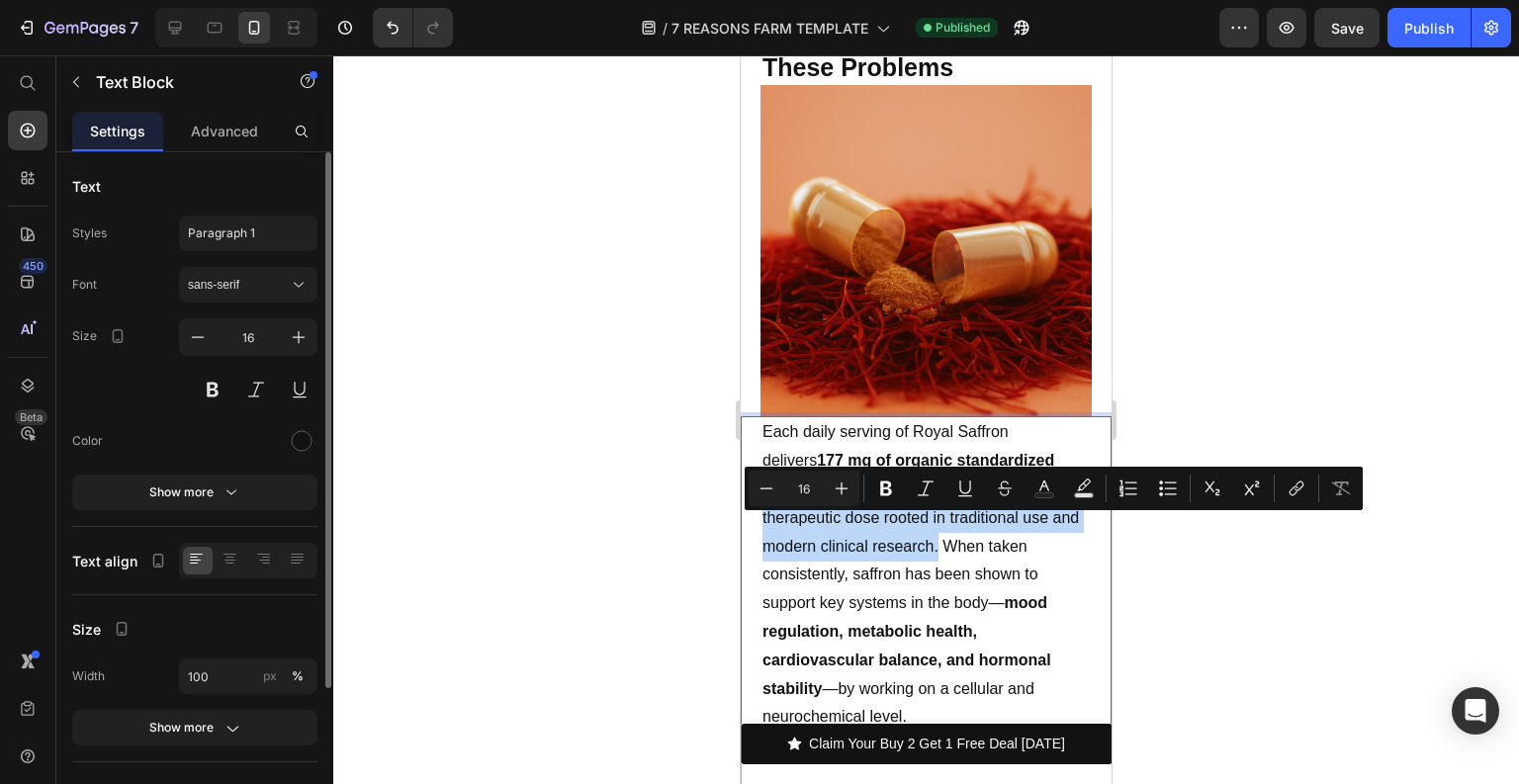 drag, startPoint x: 823, startPoint y: 527, endPoint x: 969, endPoint y: 593, distance: 160.22484 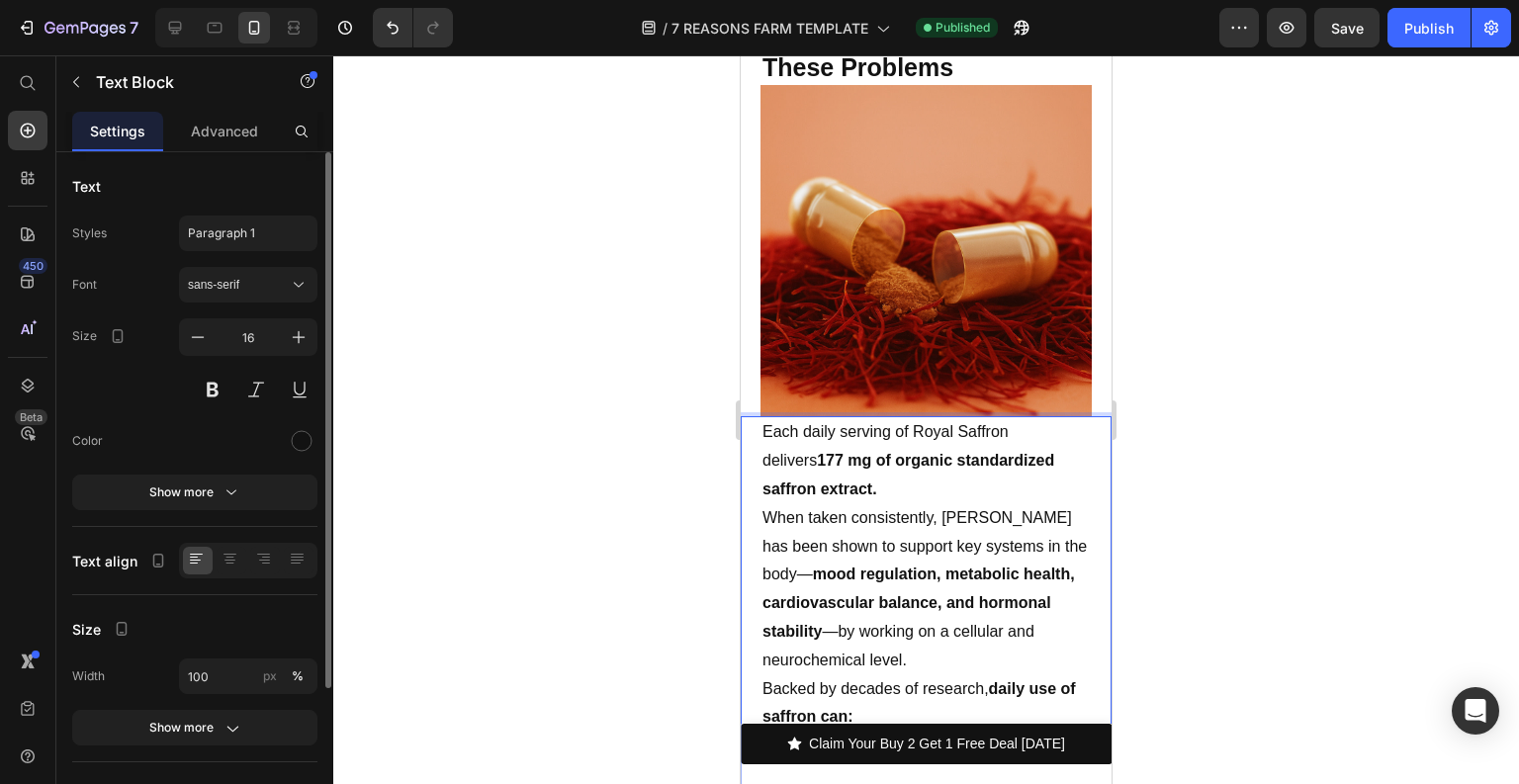 scroll, scrollTop: 5920, scrollLeft: 0, axis: vertical 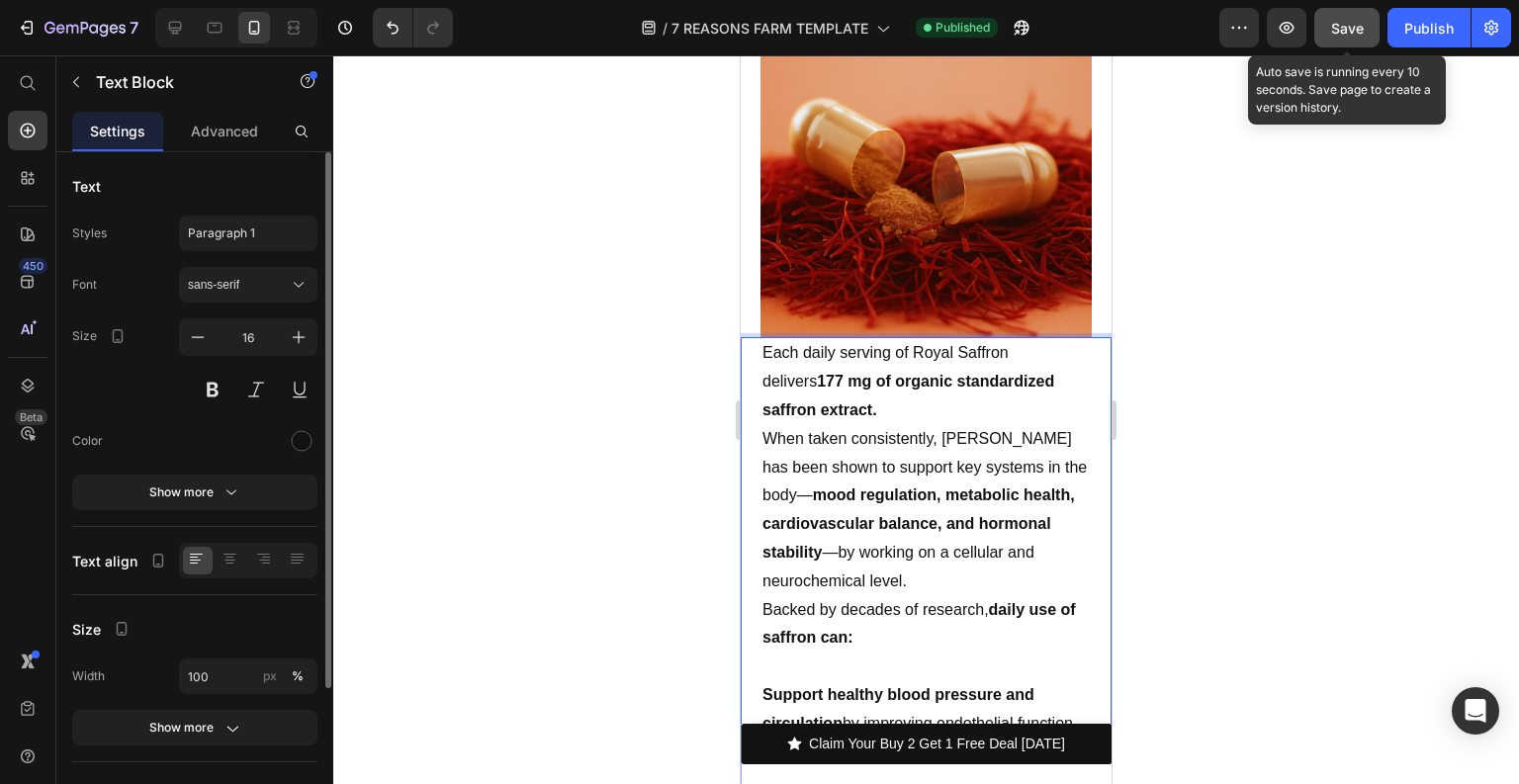 click on "Save" at bounding box center [1347, 28] 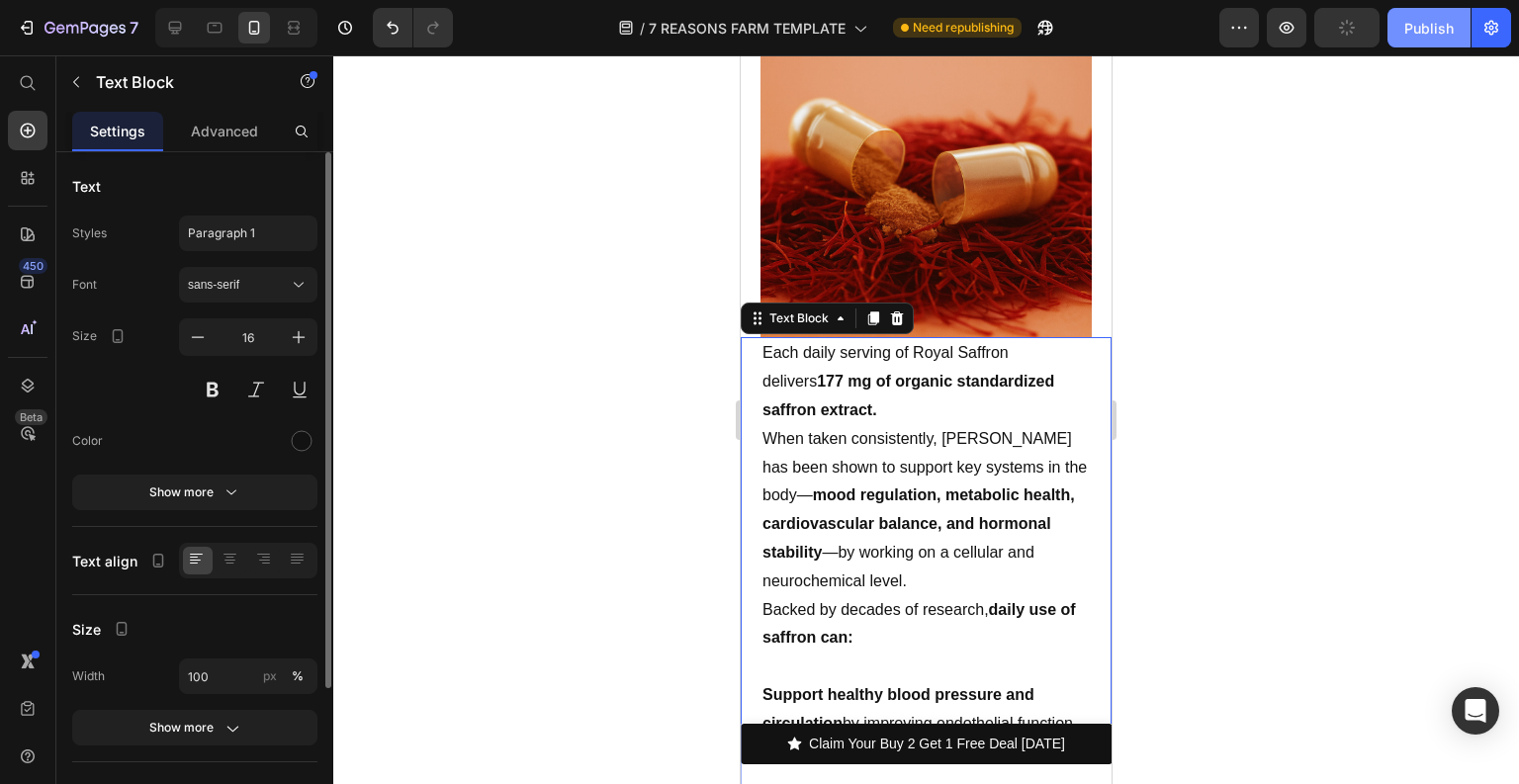 click on "Publish" at bounding box center (1429, 28) 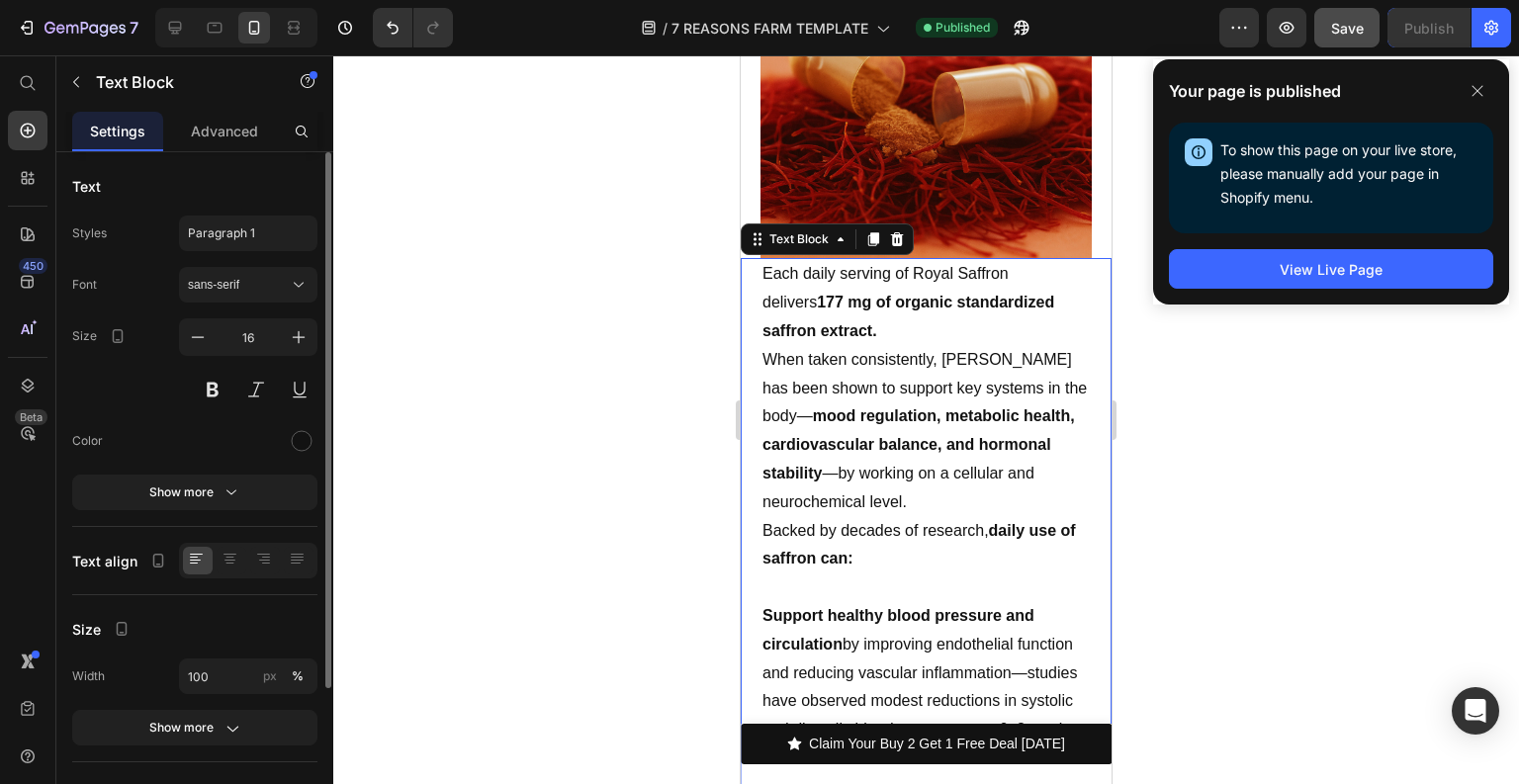 scroll, scrollTop: 6157, scrollLeft: 0, axis: vertical 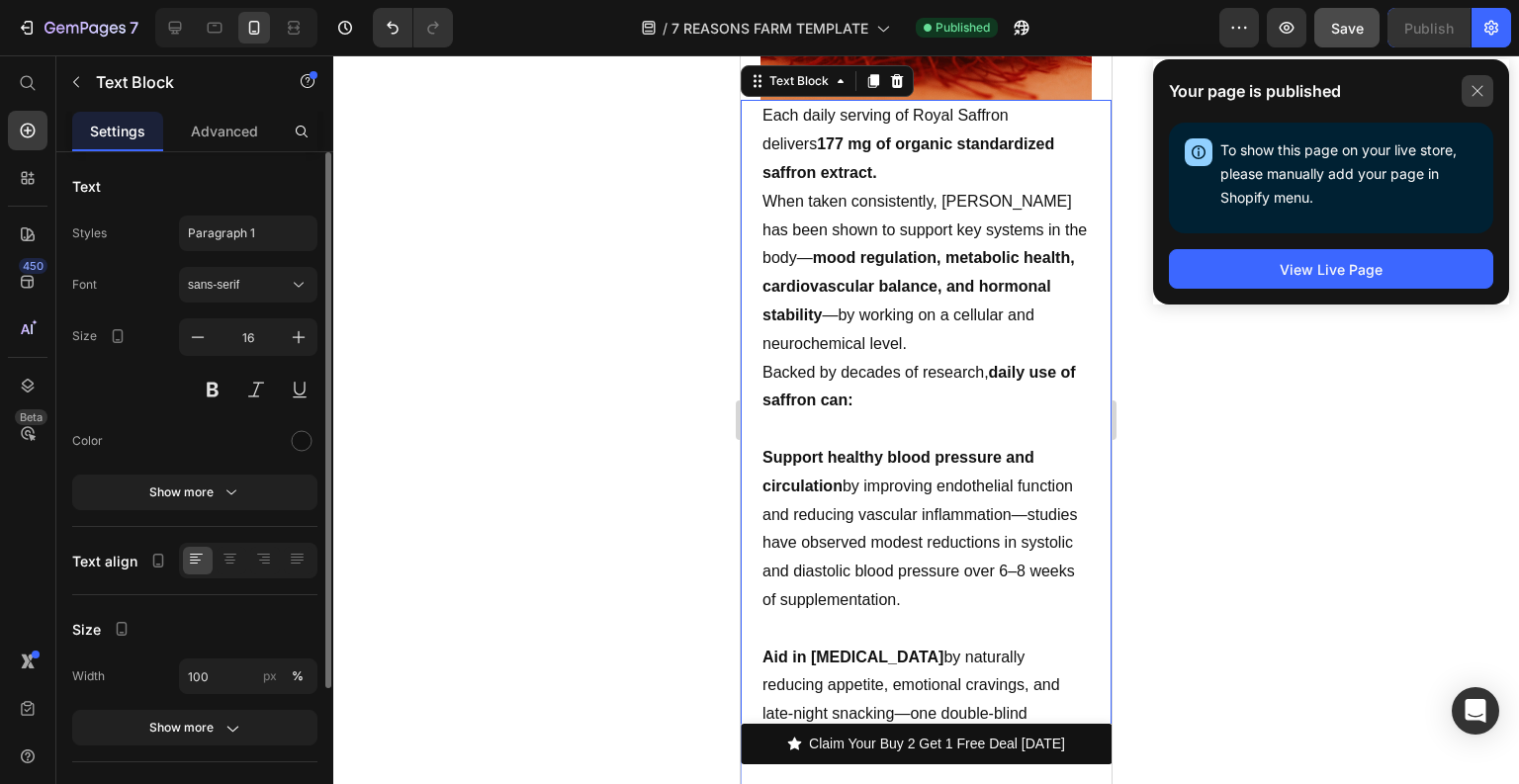 click 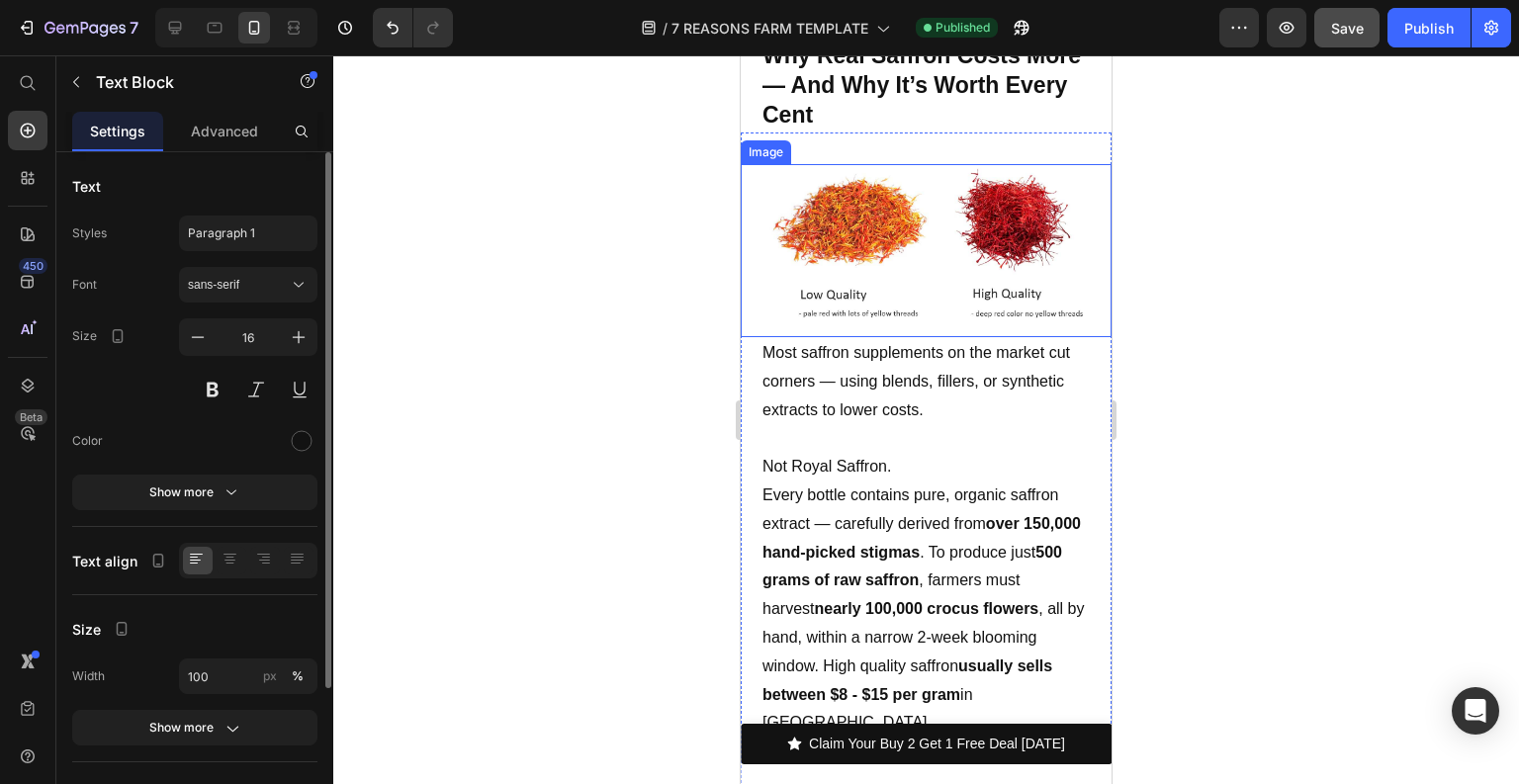 scroll, scrollTop: 7976, scrollLeft: 0, axis: vertical 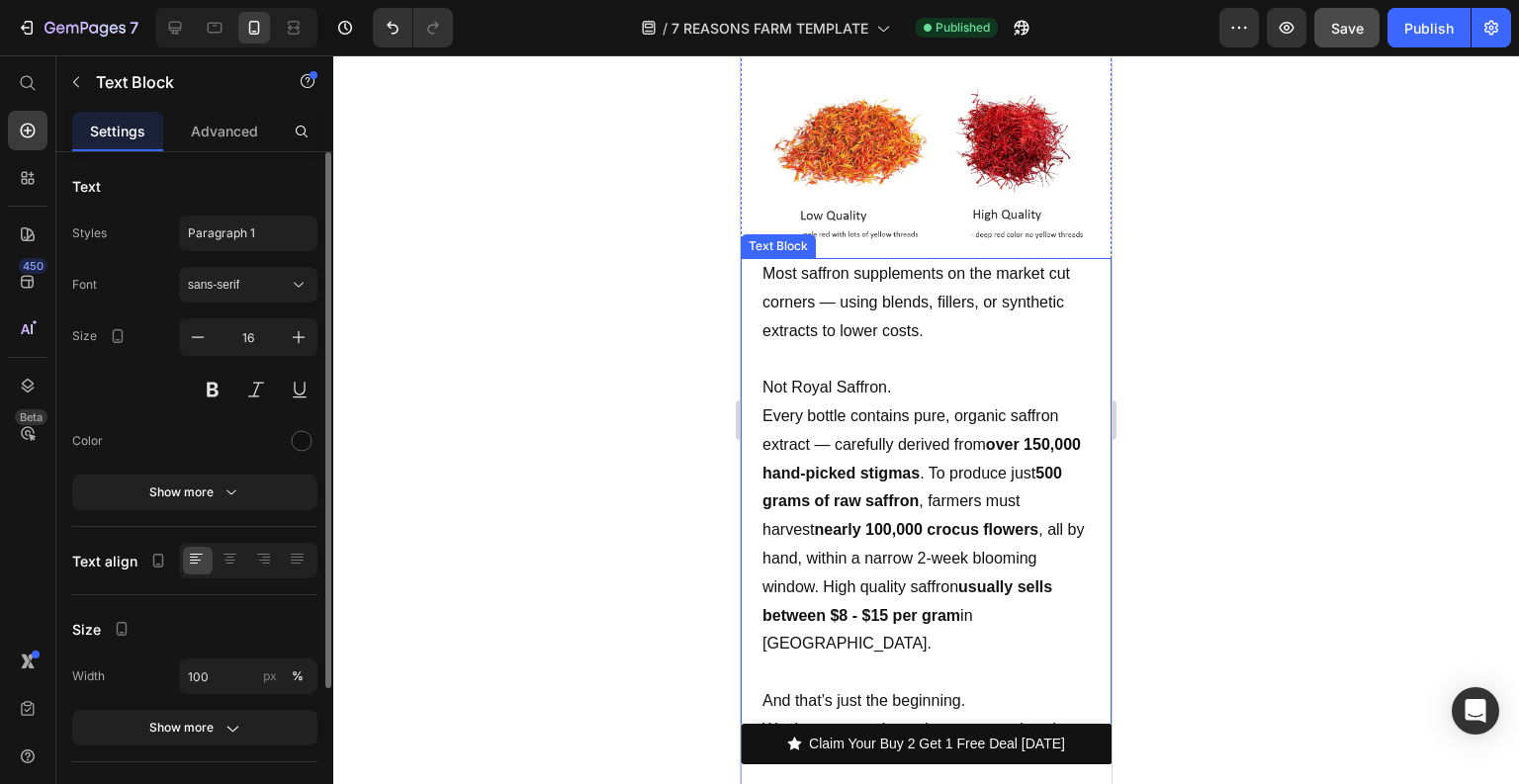 click on "usually sells between $8 - $15 per gram" at bounding box center [907, 601] 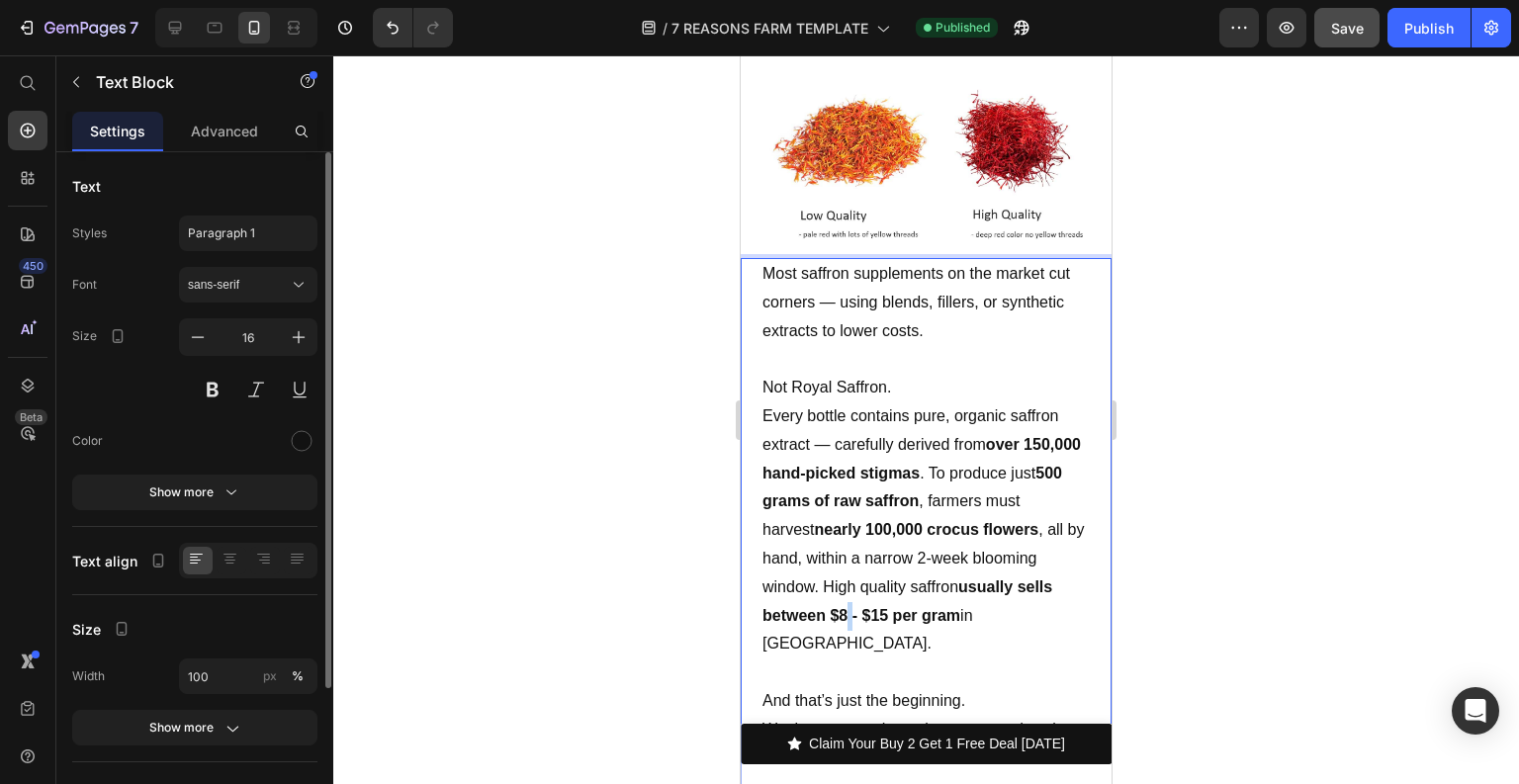 click on "usually sells between $8 - $15 per gram" at bounding box center [907, 601] 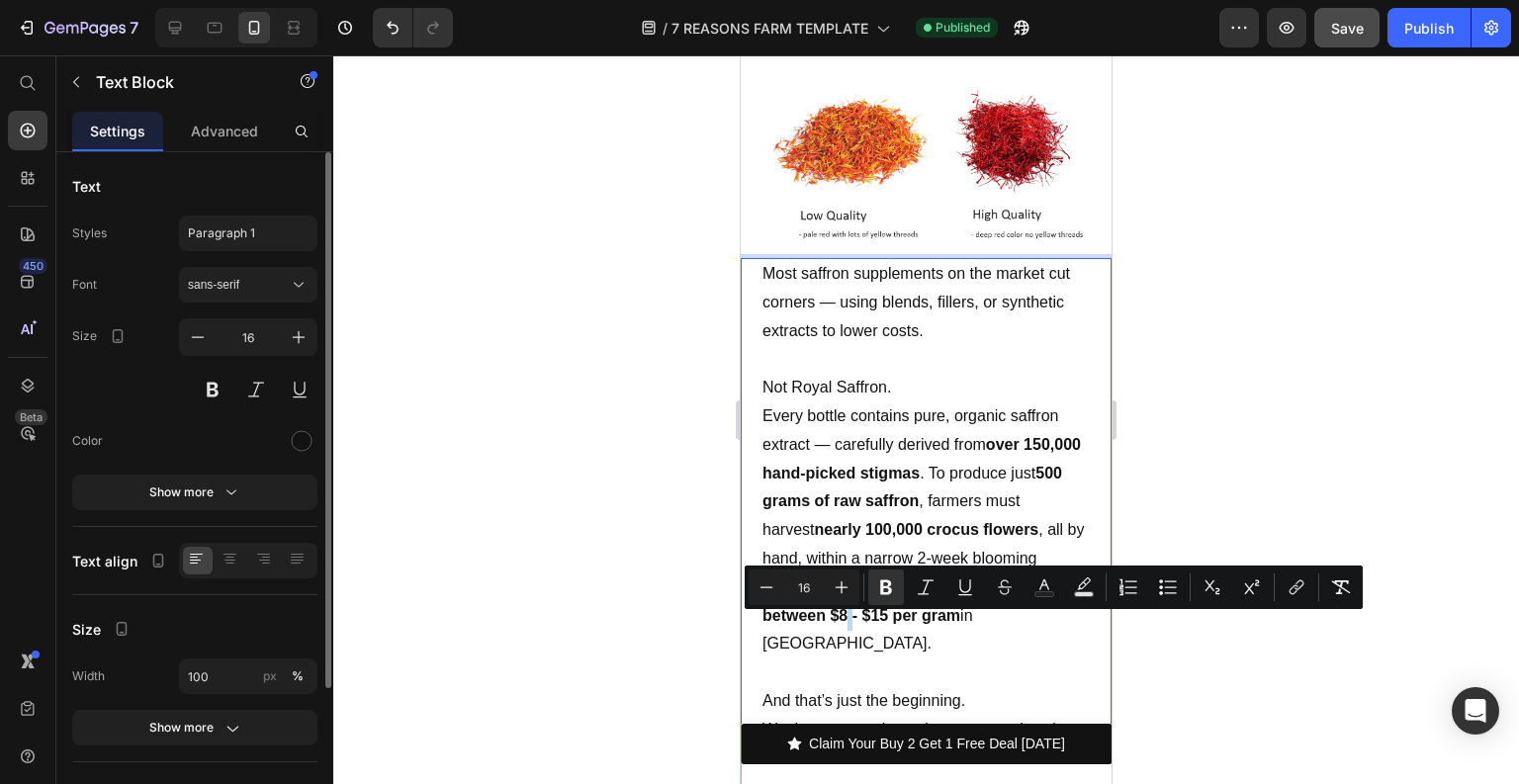 click on "usually sells between $8 - $15 per gram" at bounding box center (907, 601) 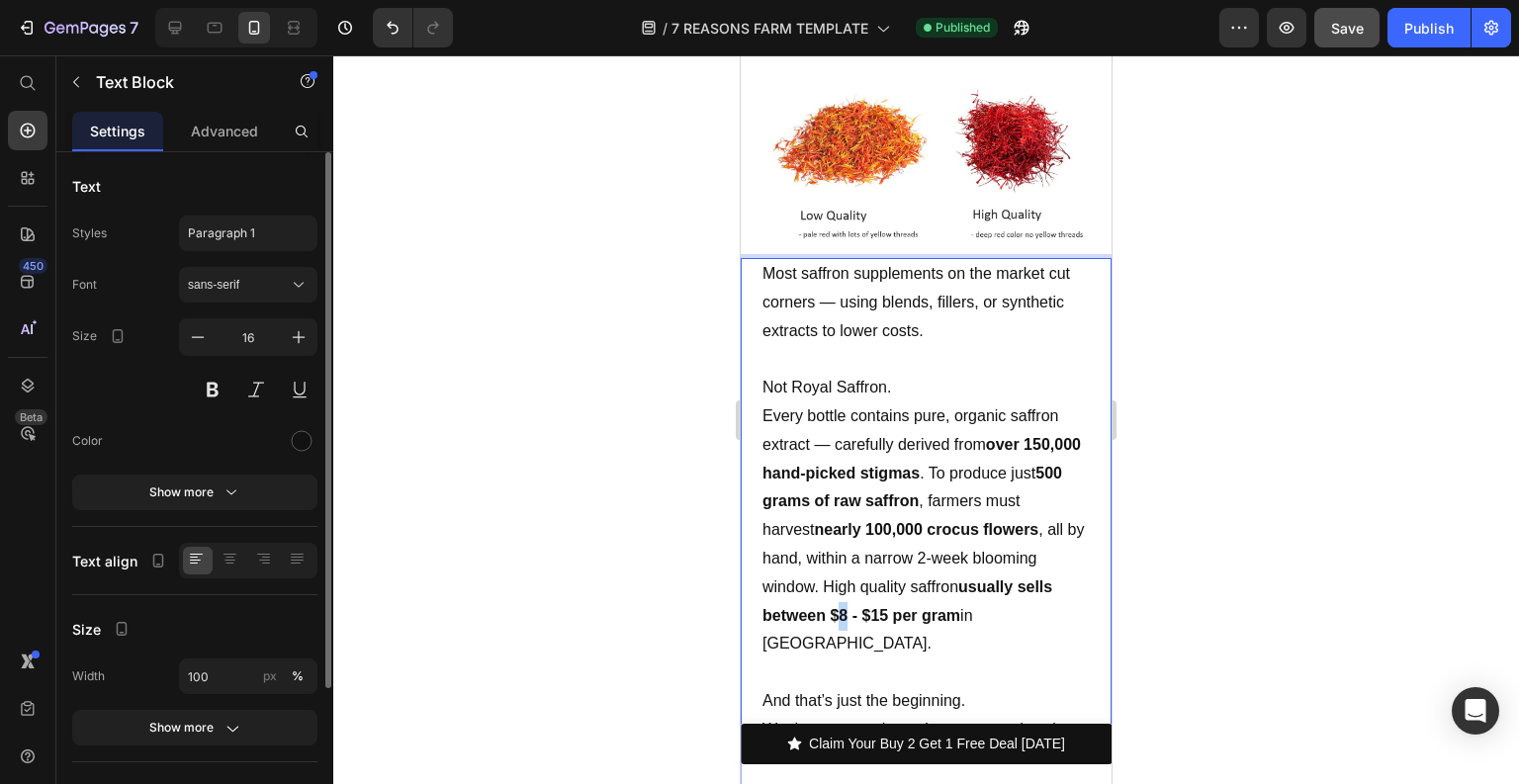click on "usually sells between $8 - $15 per gram" at bounding box center [907, 601] 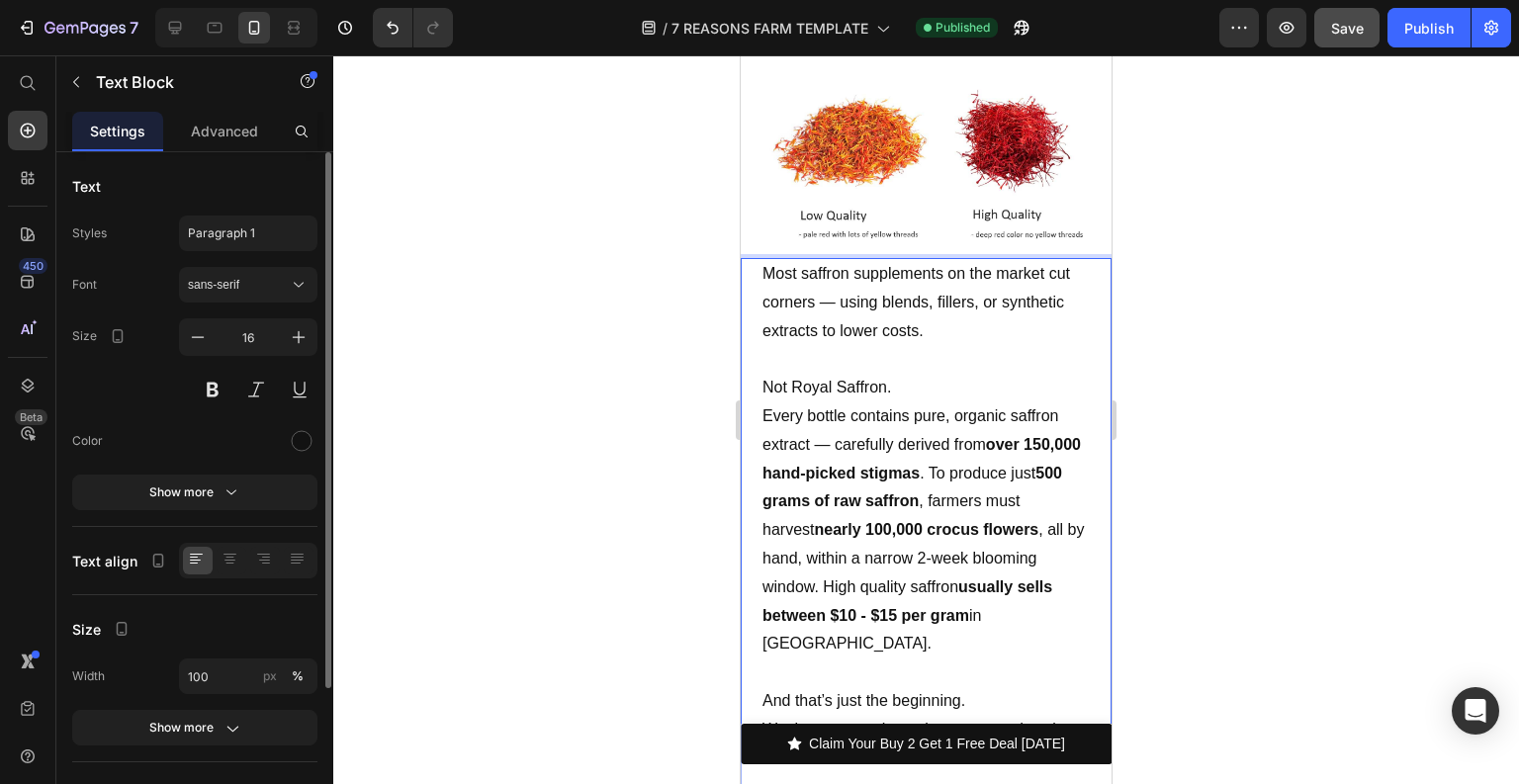 click on "usually sells between $10 - $15 per gram" at bounding box center (907, 601) 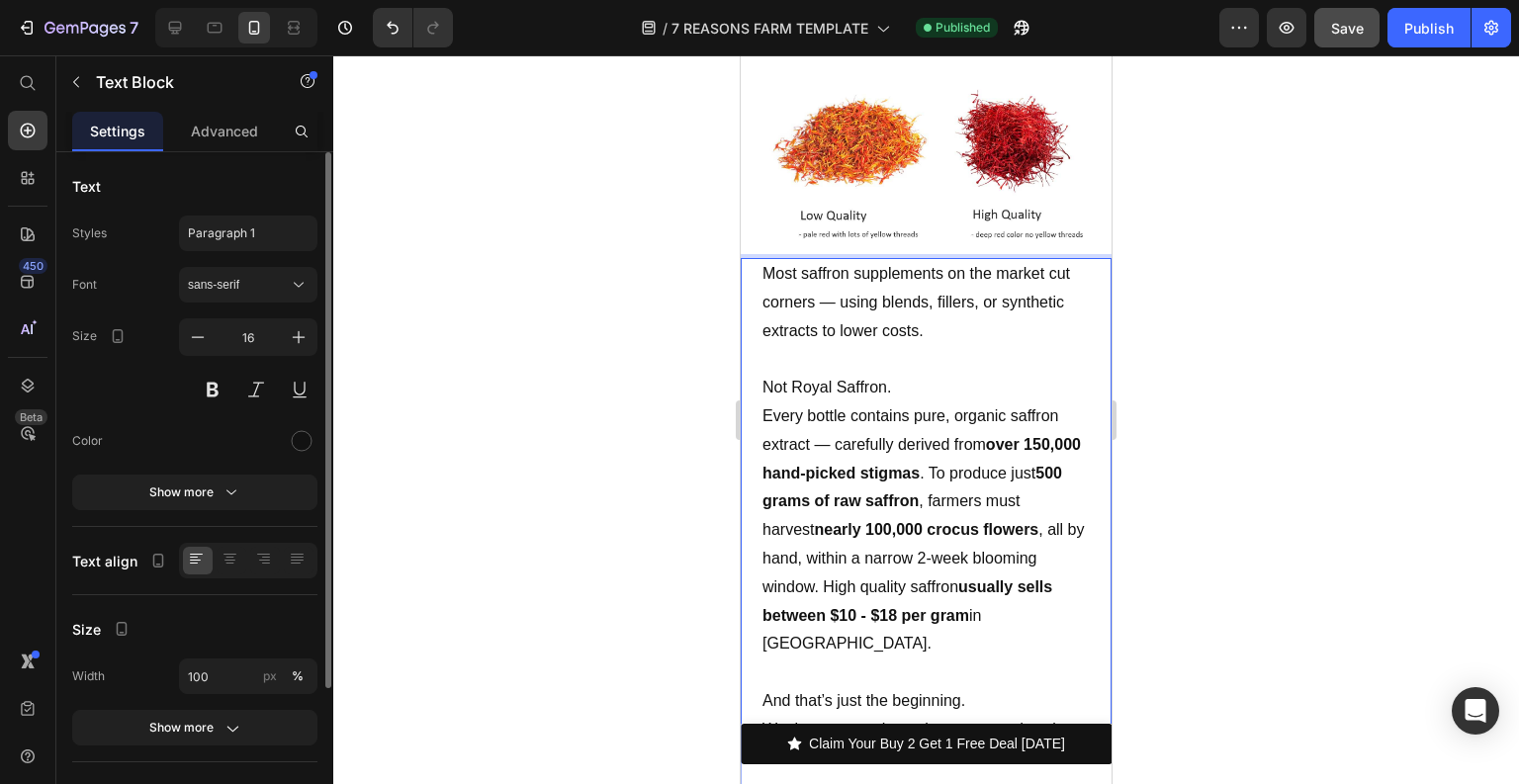 click on "usually sells between $10 - $18 per gram" at bounding box center (907, 601) 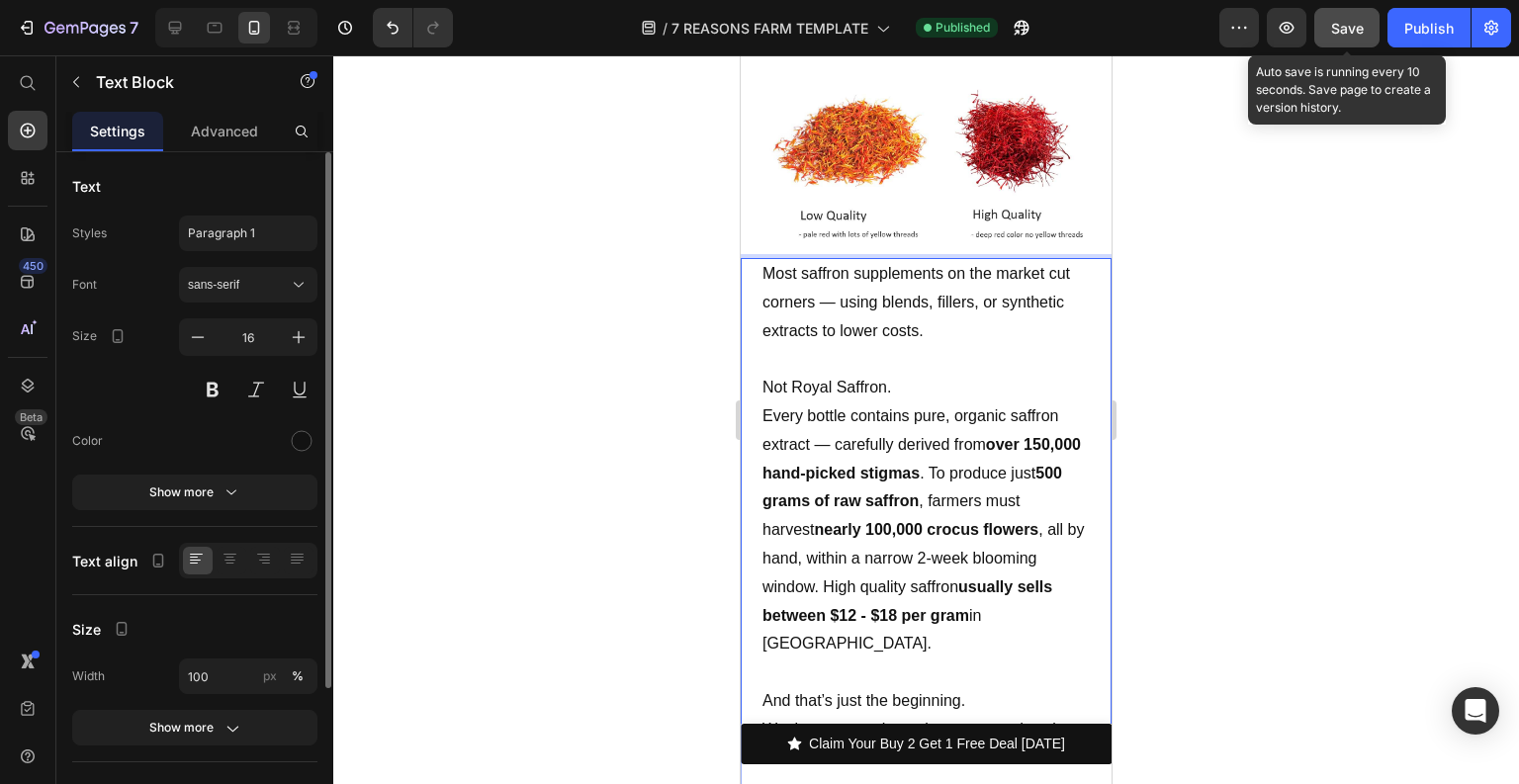 click on "Save" at bounding box center (1347, 28) 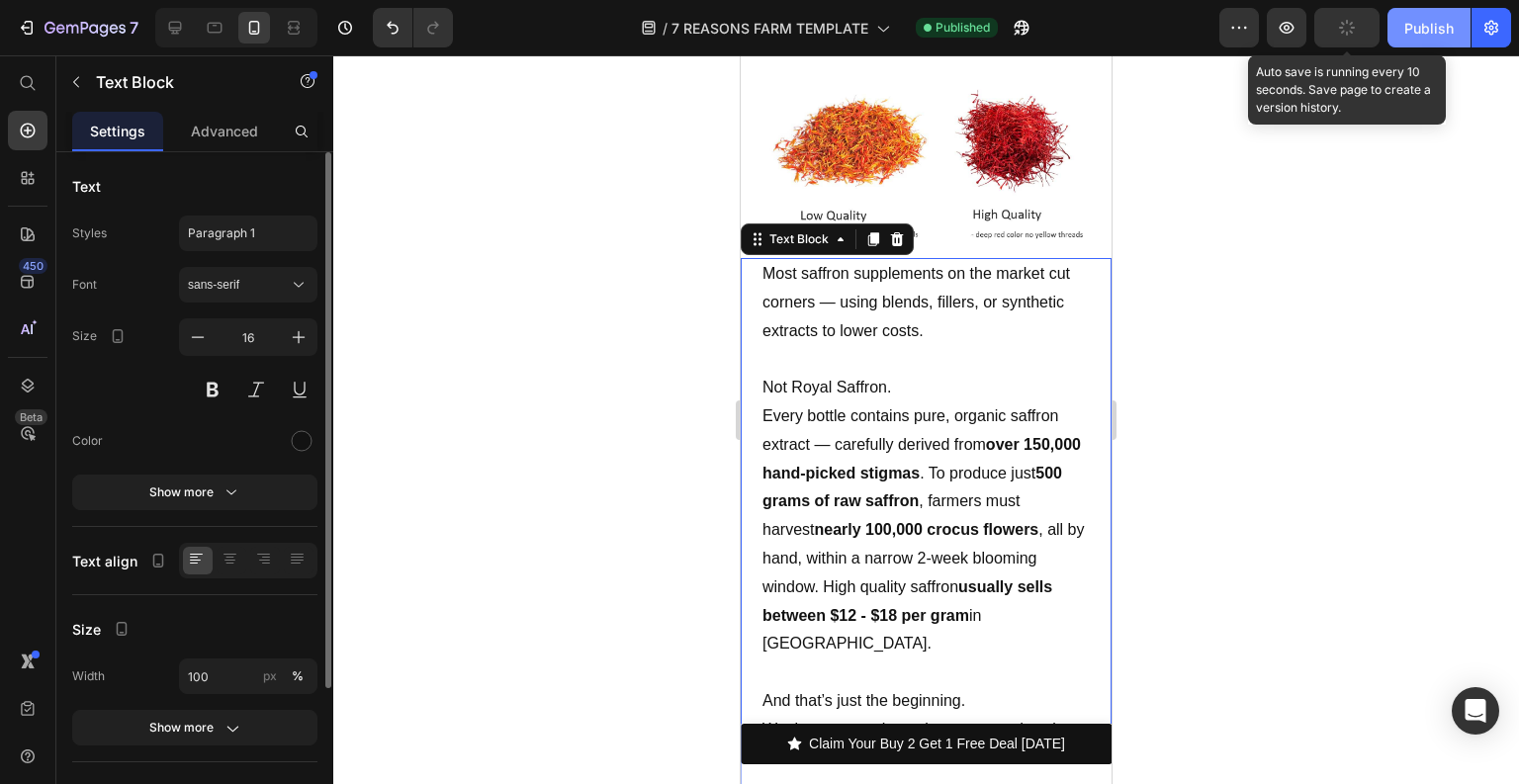 click on "Publish" 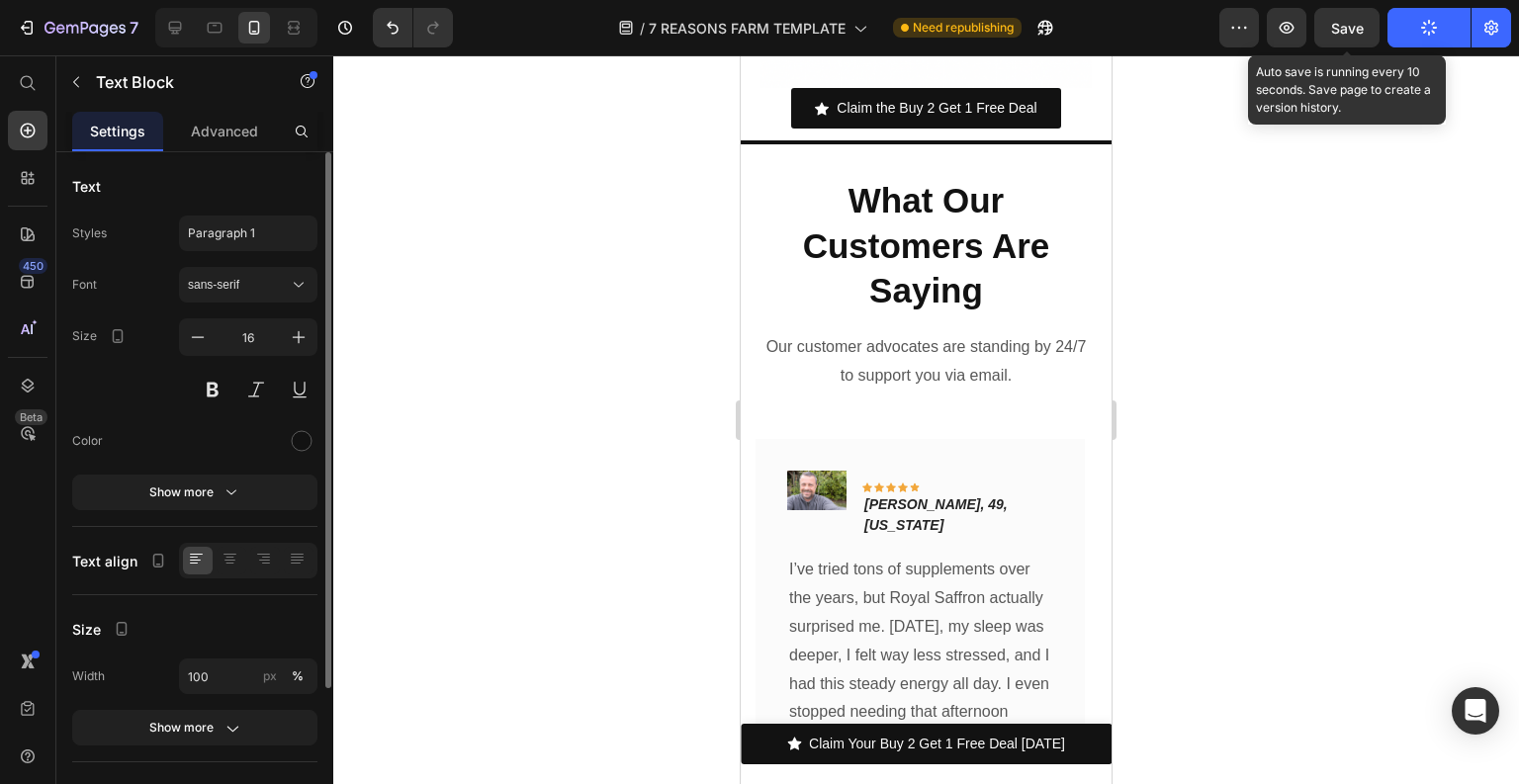 scroll, scrollTop: 9479, scrollLeft: 0, axis: vertical 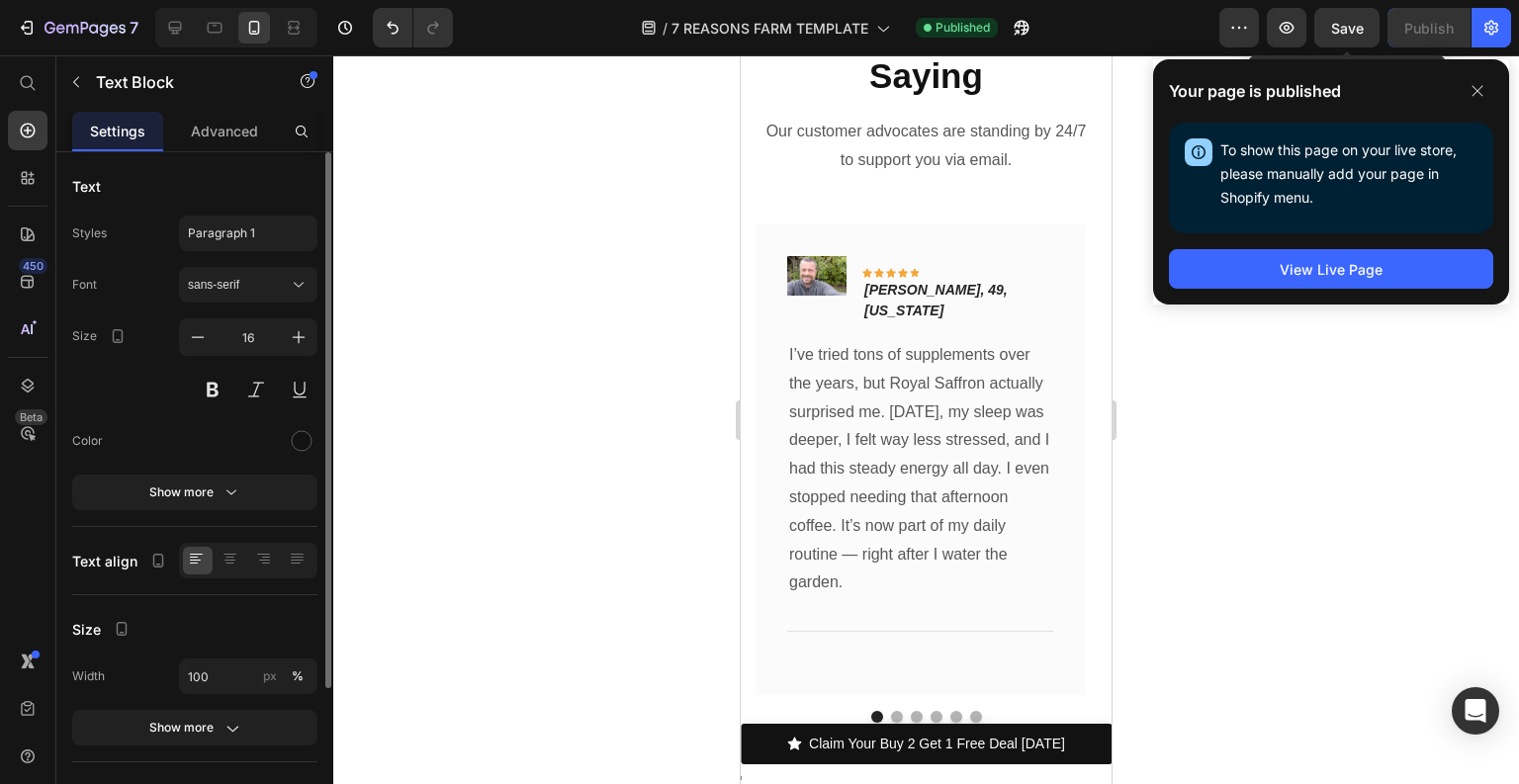click 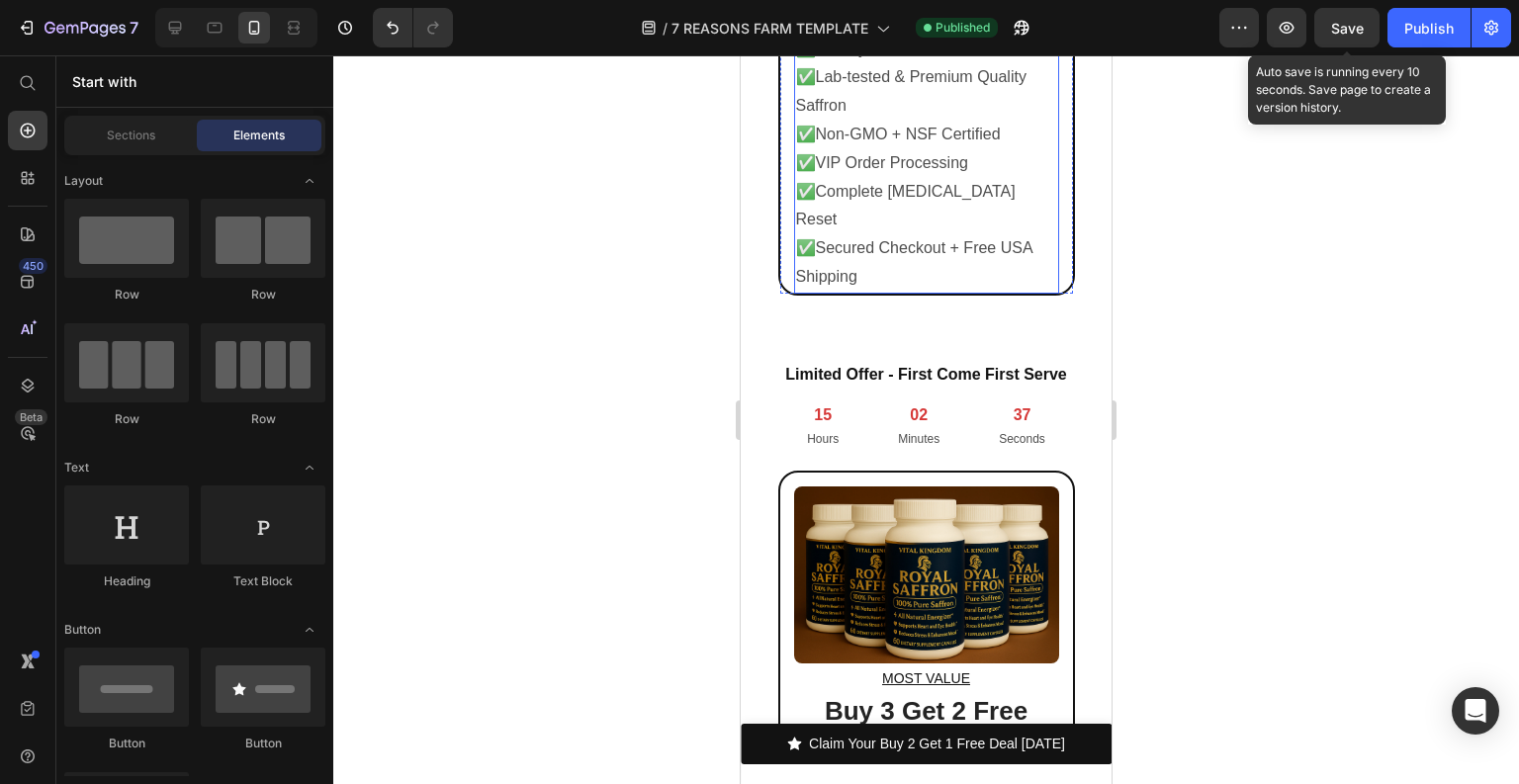 scroll, scrollTop: 14067, scrollLeft: 0, axis: vertical 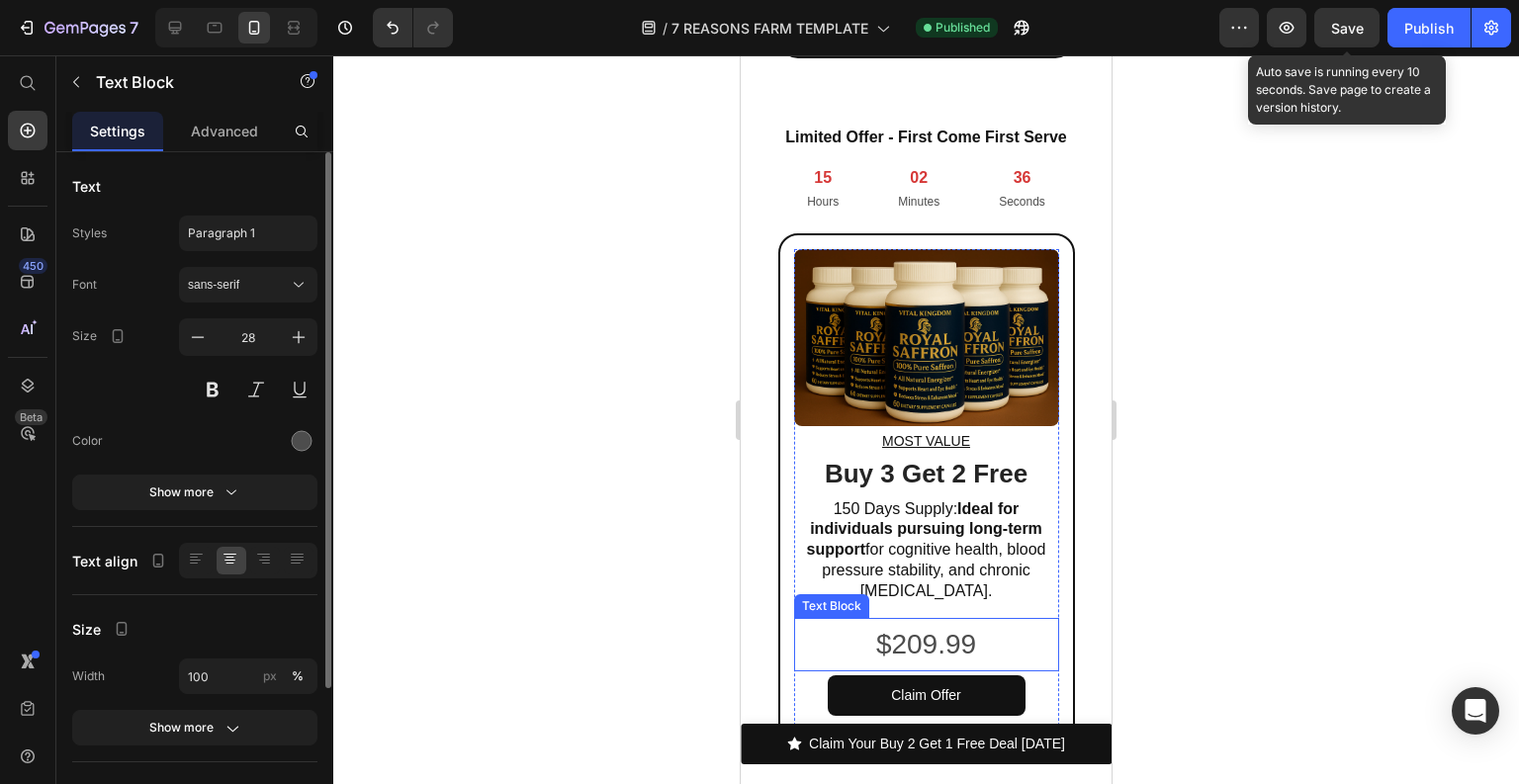 click on "$209.99" at bounding box center [927, 645] 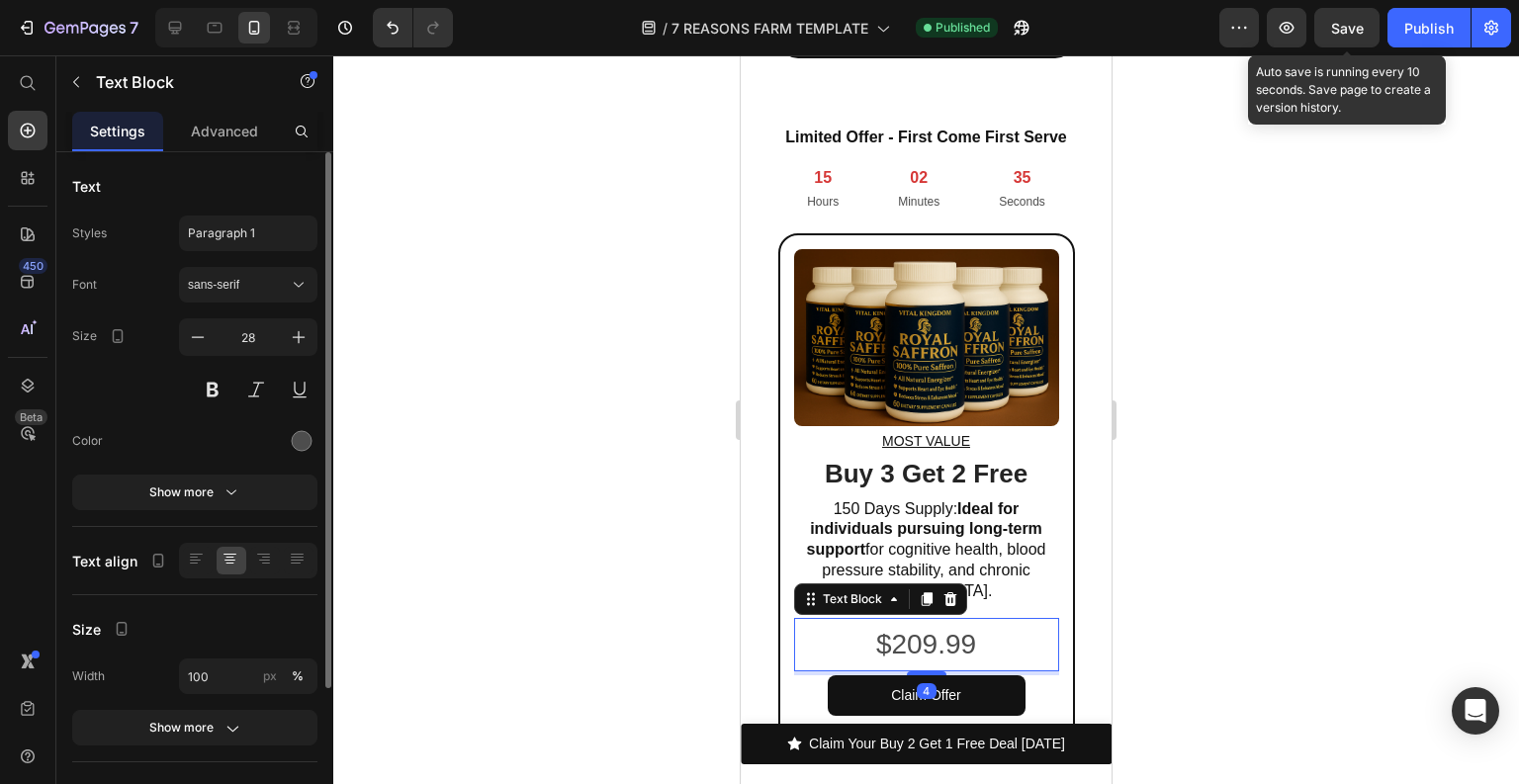 click on "$209.99" at bounding box center (927, 645) 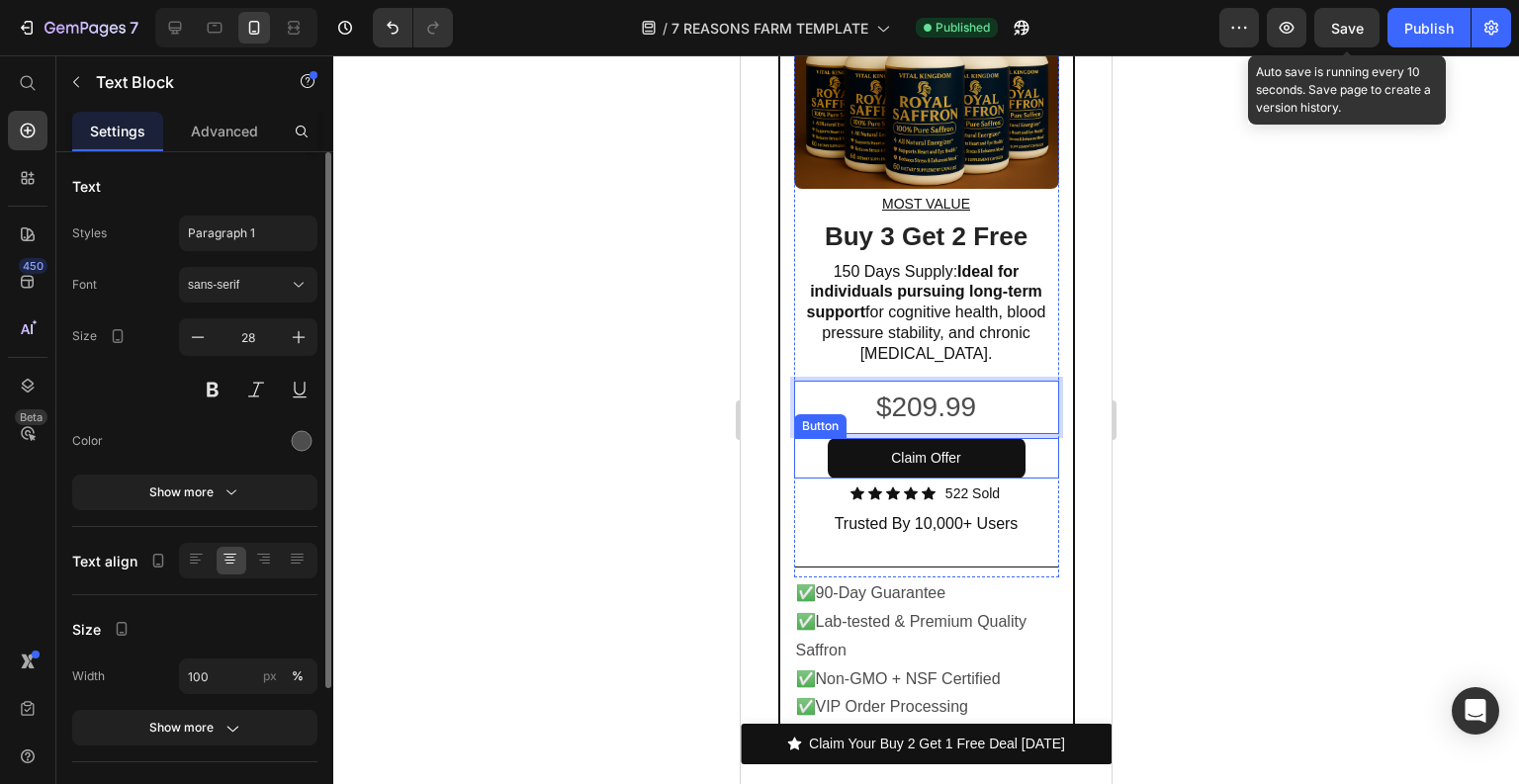 scroll, scrollTop: 14462, scrollLeft: 0, axis: vertical 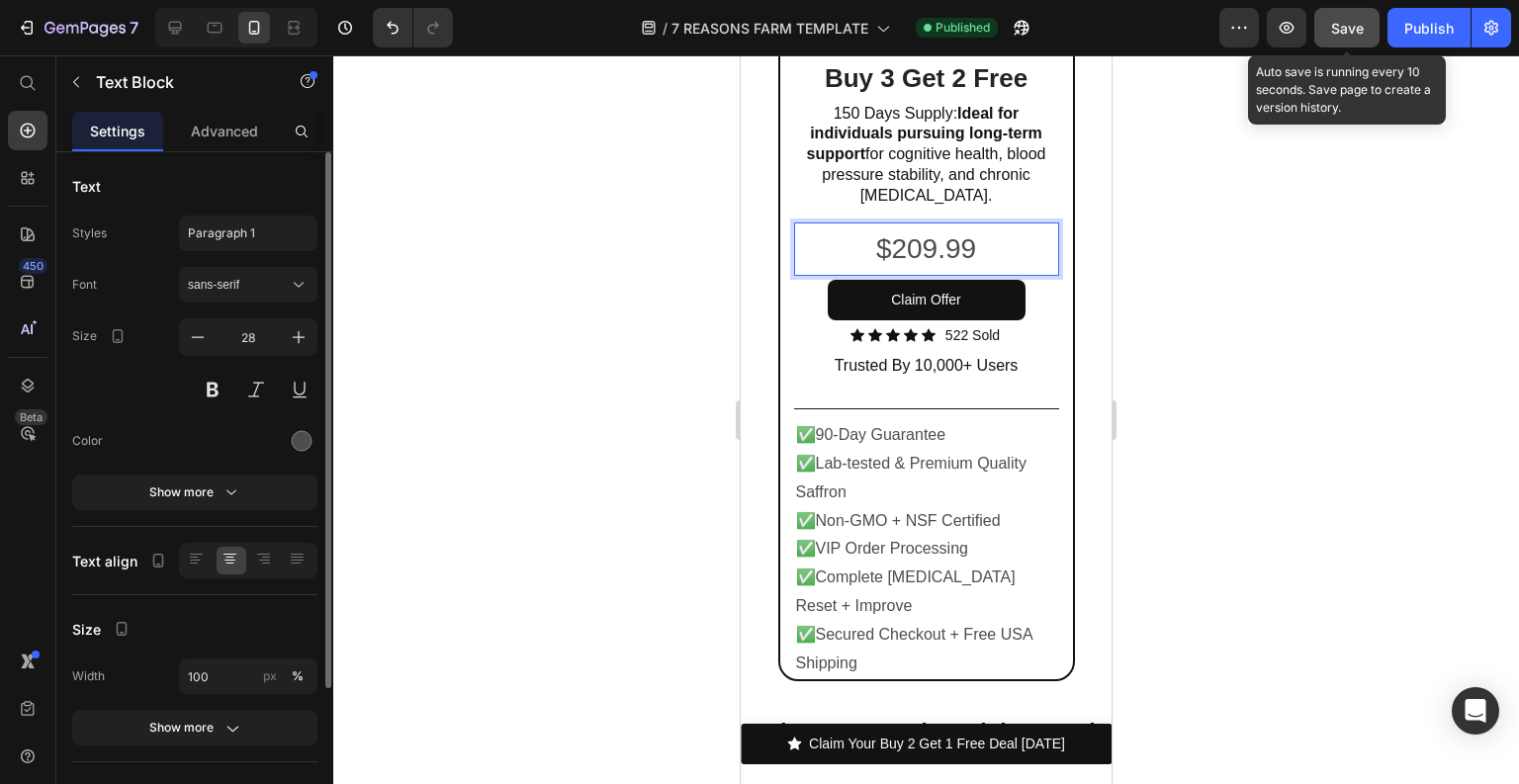 click on "Save" 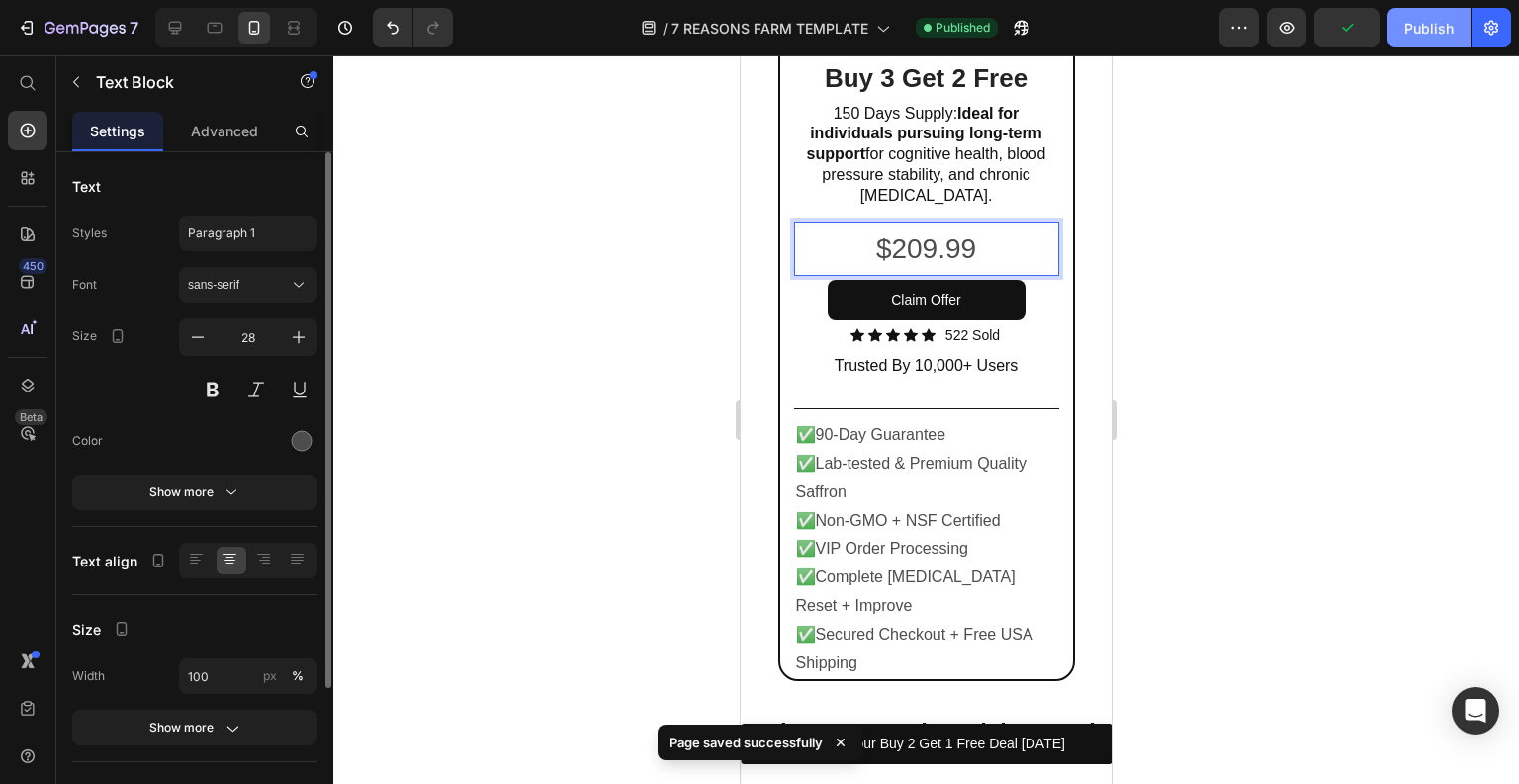 click on "Publish" at bounding box center (1429, 28) 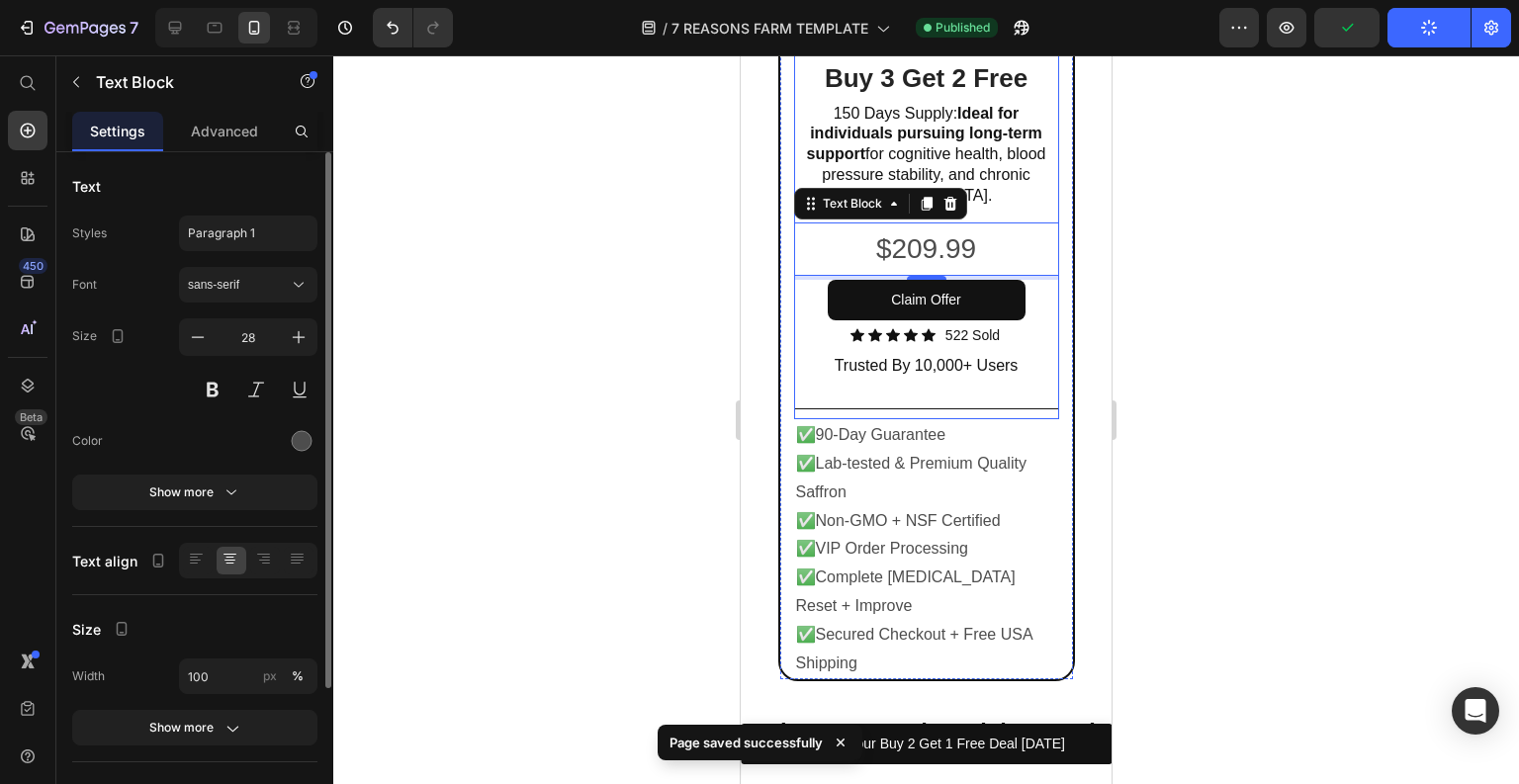 scroll, scrollTop: 14067, scrollLeft: 0, axis: vertical 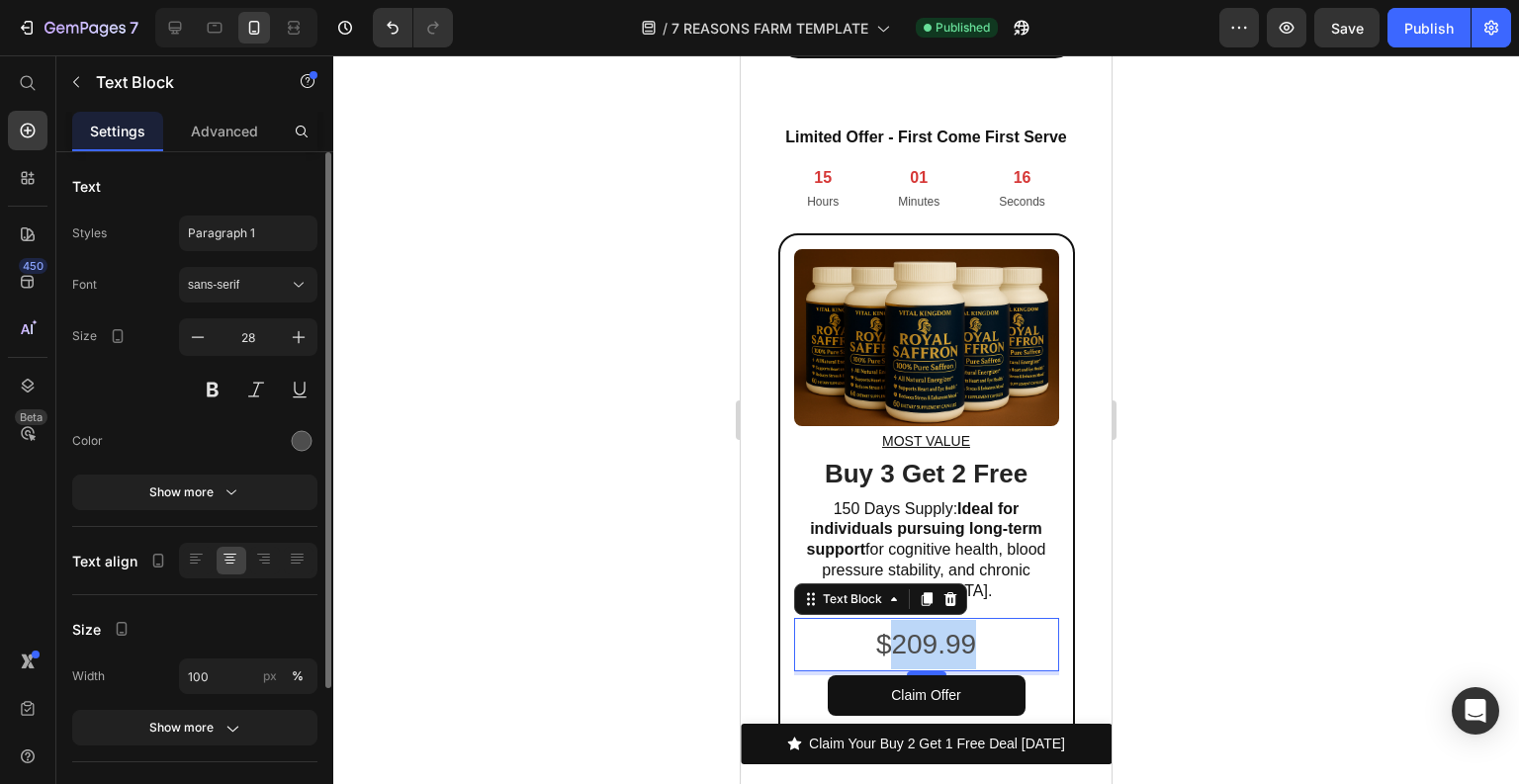 click on "$209.99" at bounding box center (927, 645) 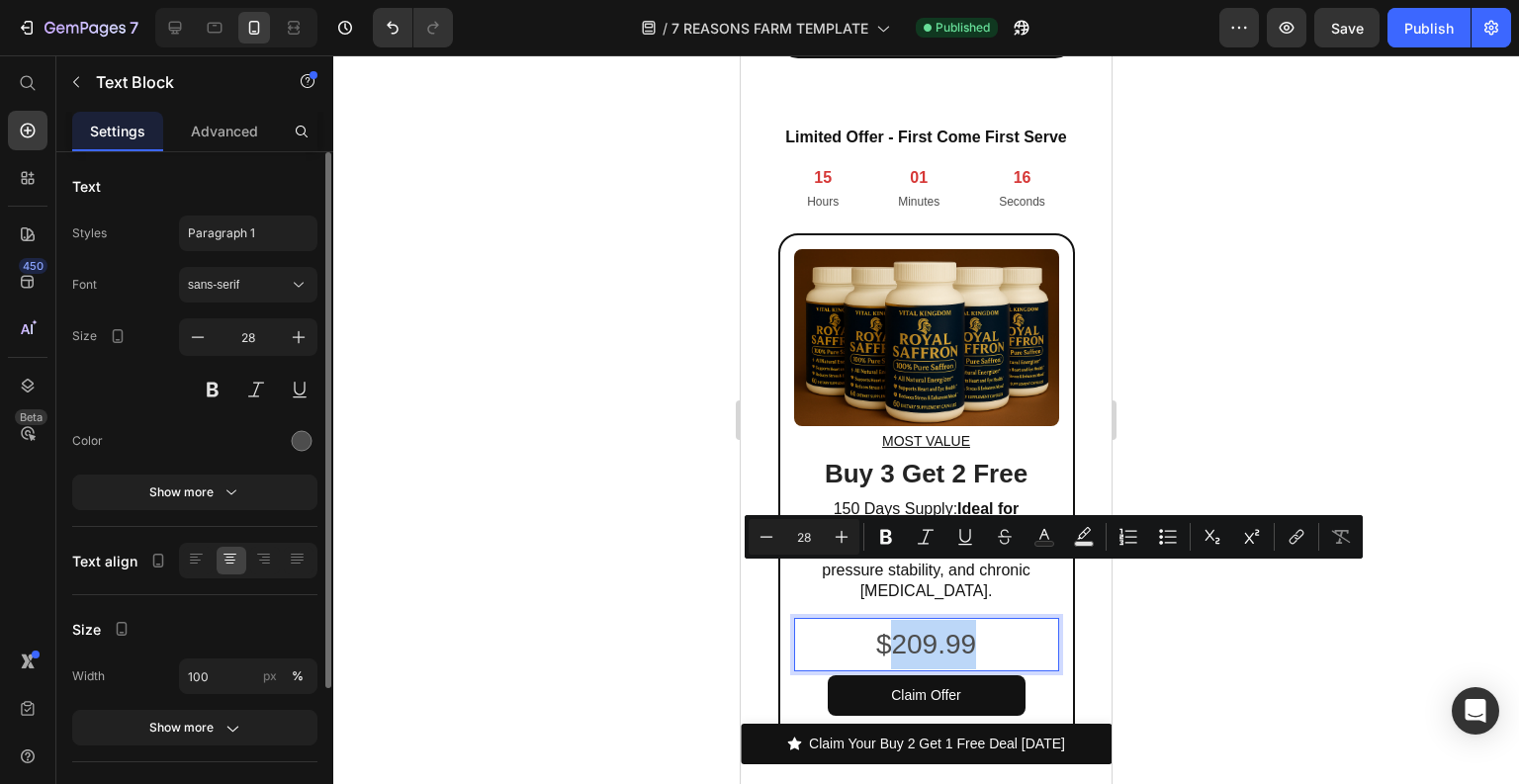 click on "$209.99" at bounding box center [927, 645] 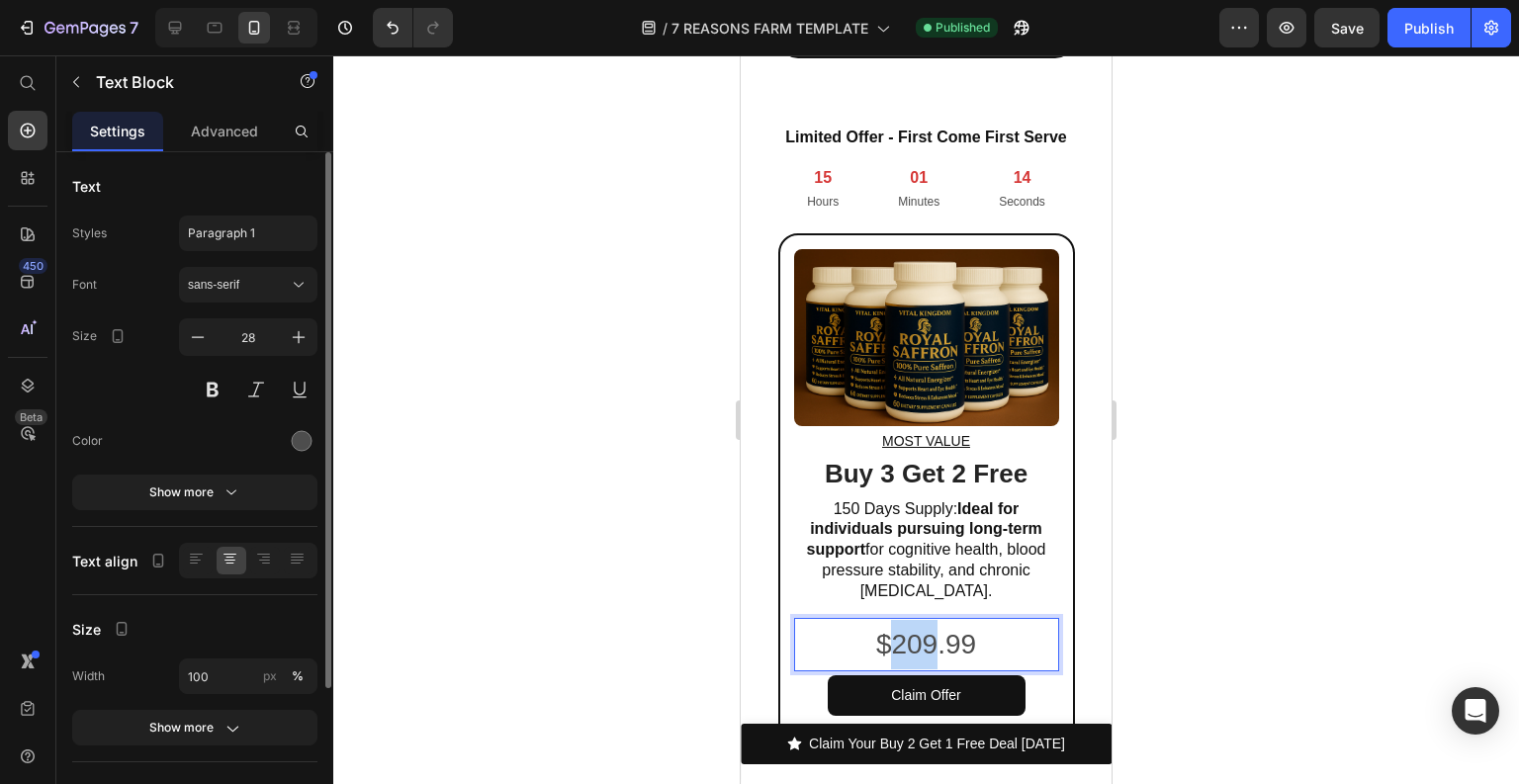 drag, startPoint x: 890, startPoint y: 579, endPoint x: 927, endPoint y: 582, distance: 37.12142 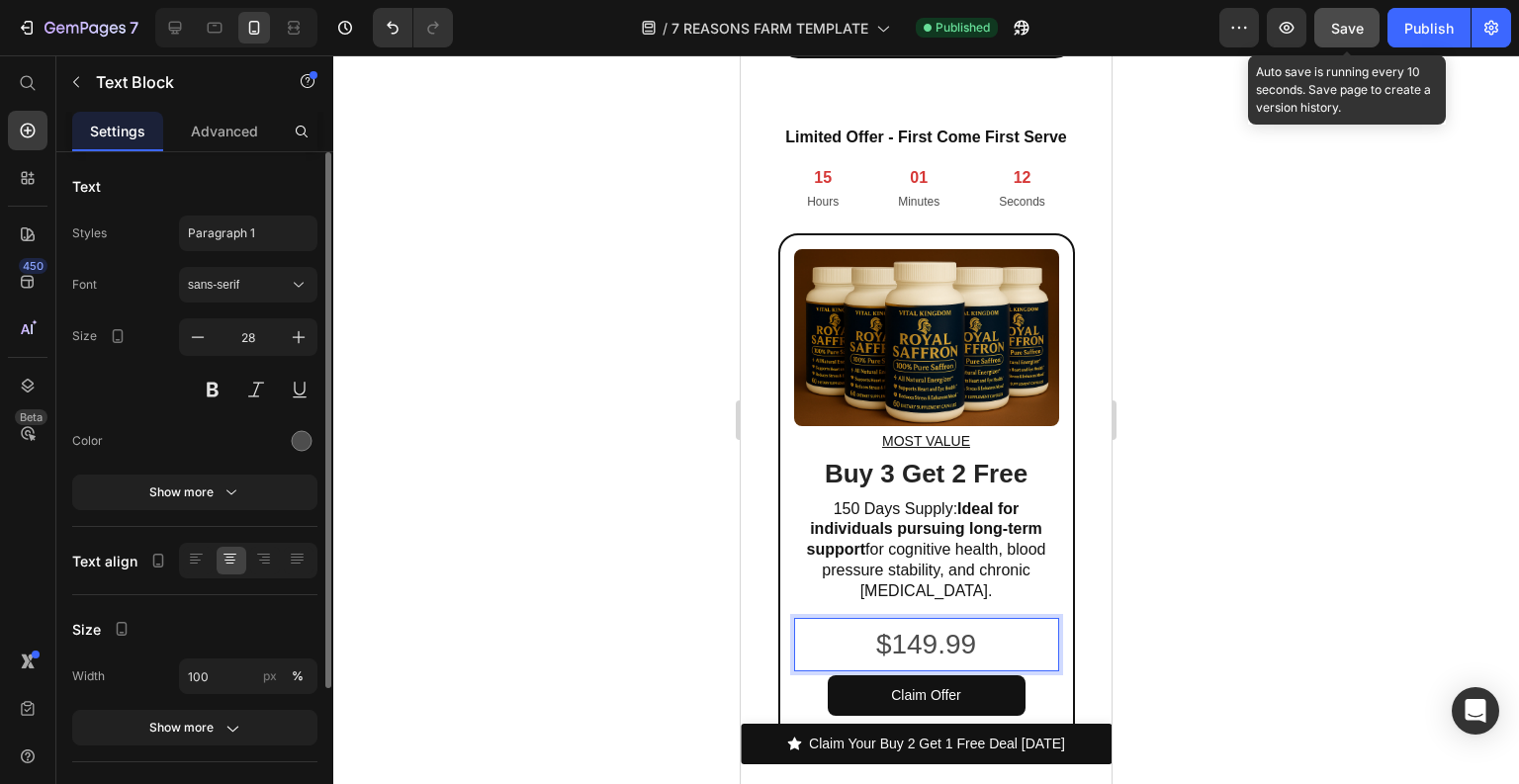 click on "Save" at bounding box center [1347, 28] 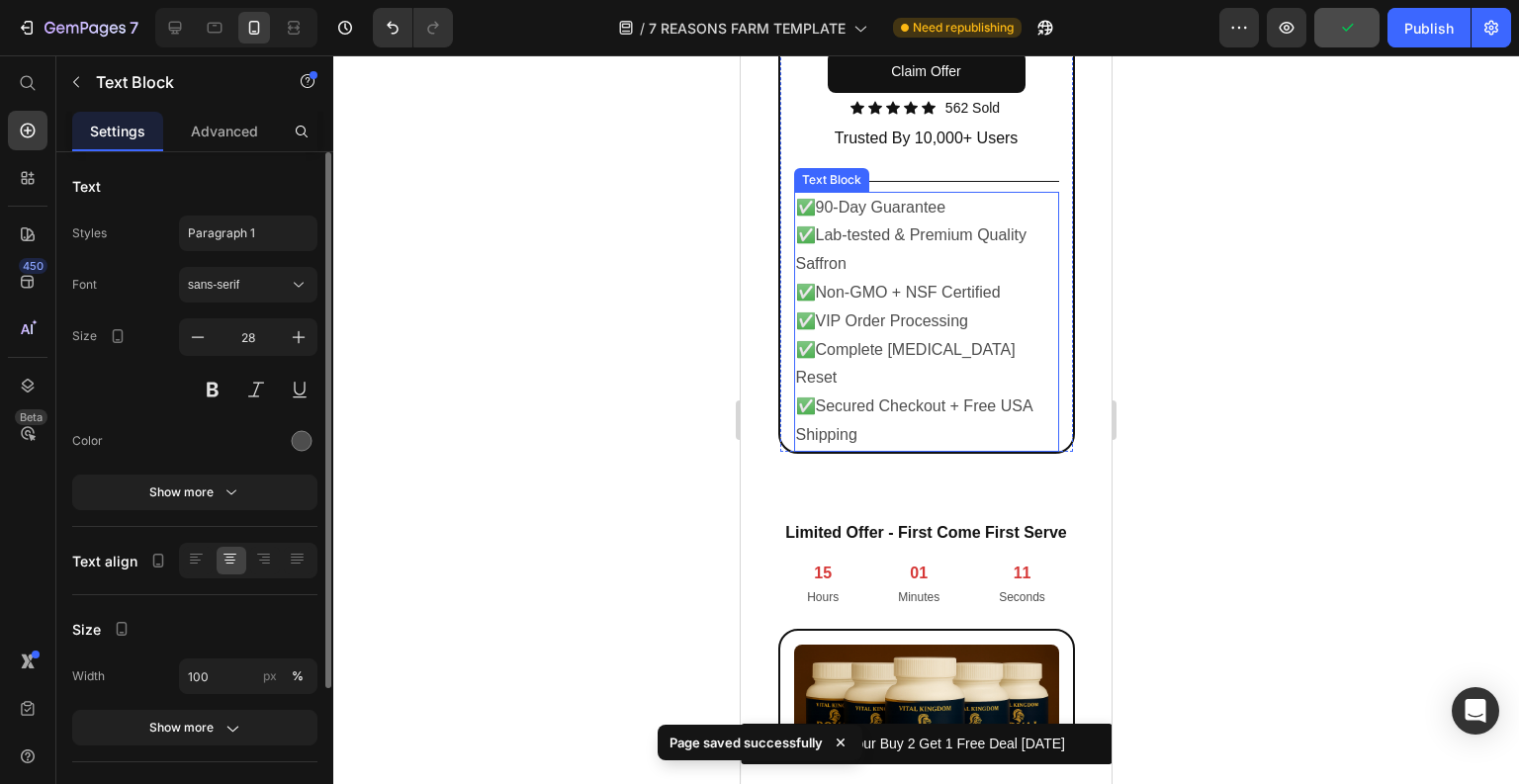scroll, scrollTop: 13276, scrollLeft: 0, axis: vertical 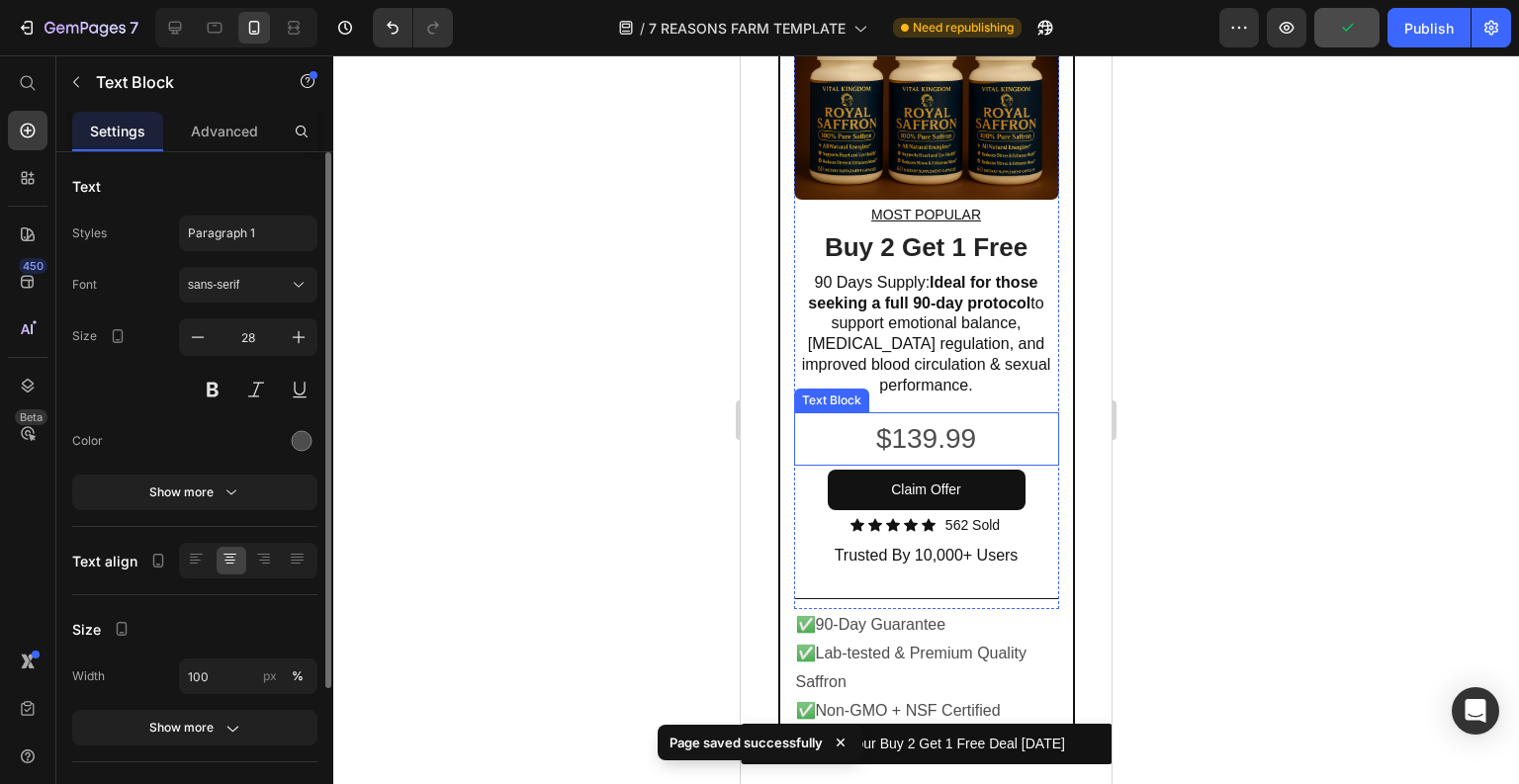 click on "$139.99" at bounding box center [927, 439] 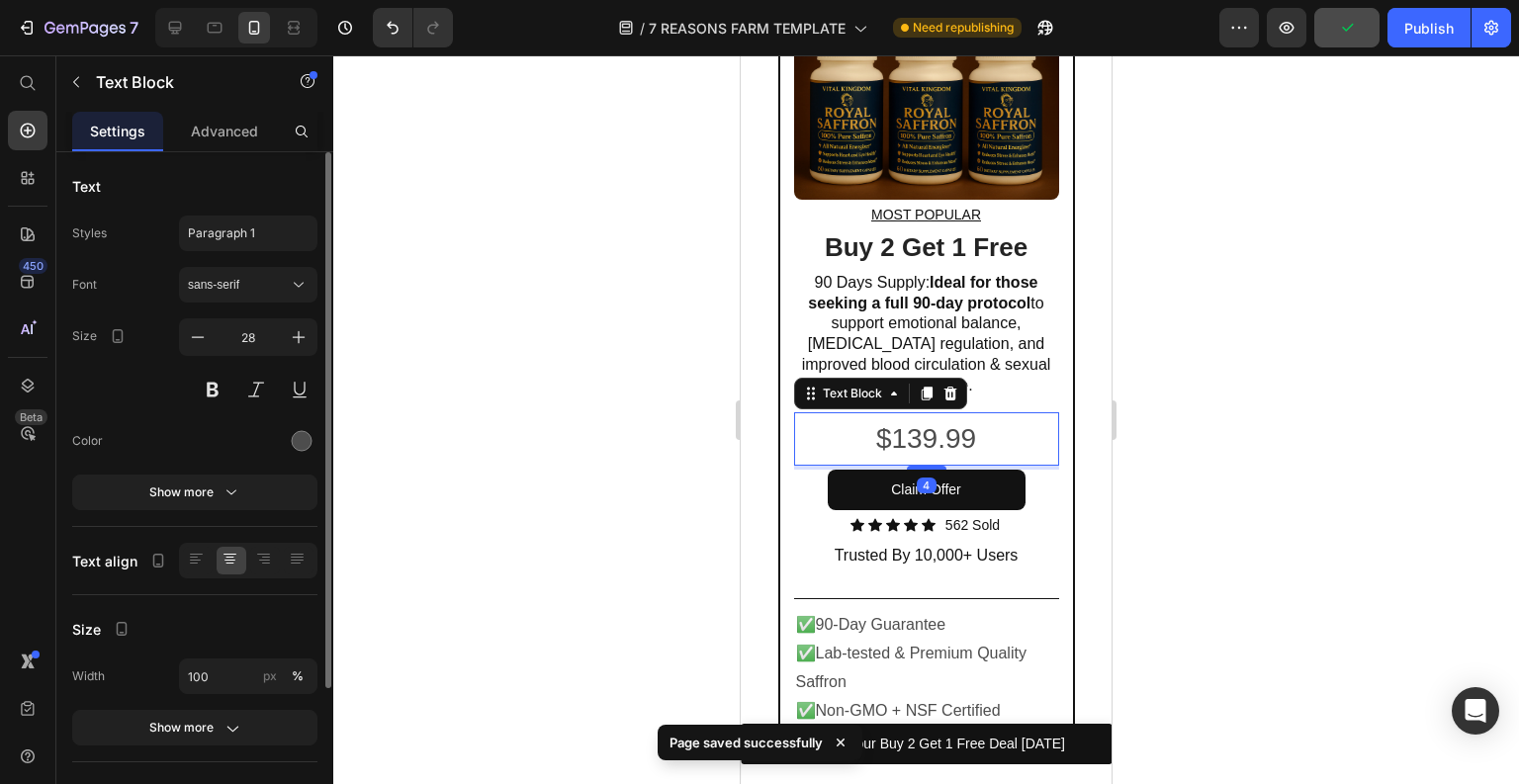 click on "$139.99" at bounding box center [927, 439] 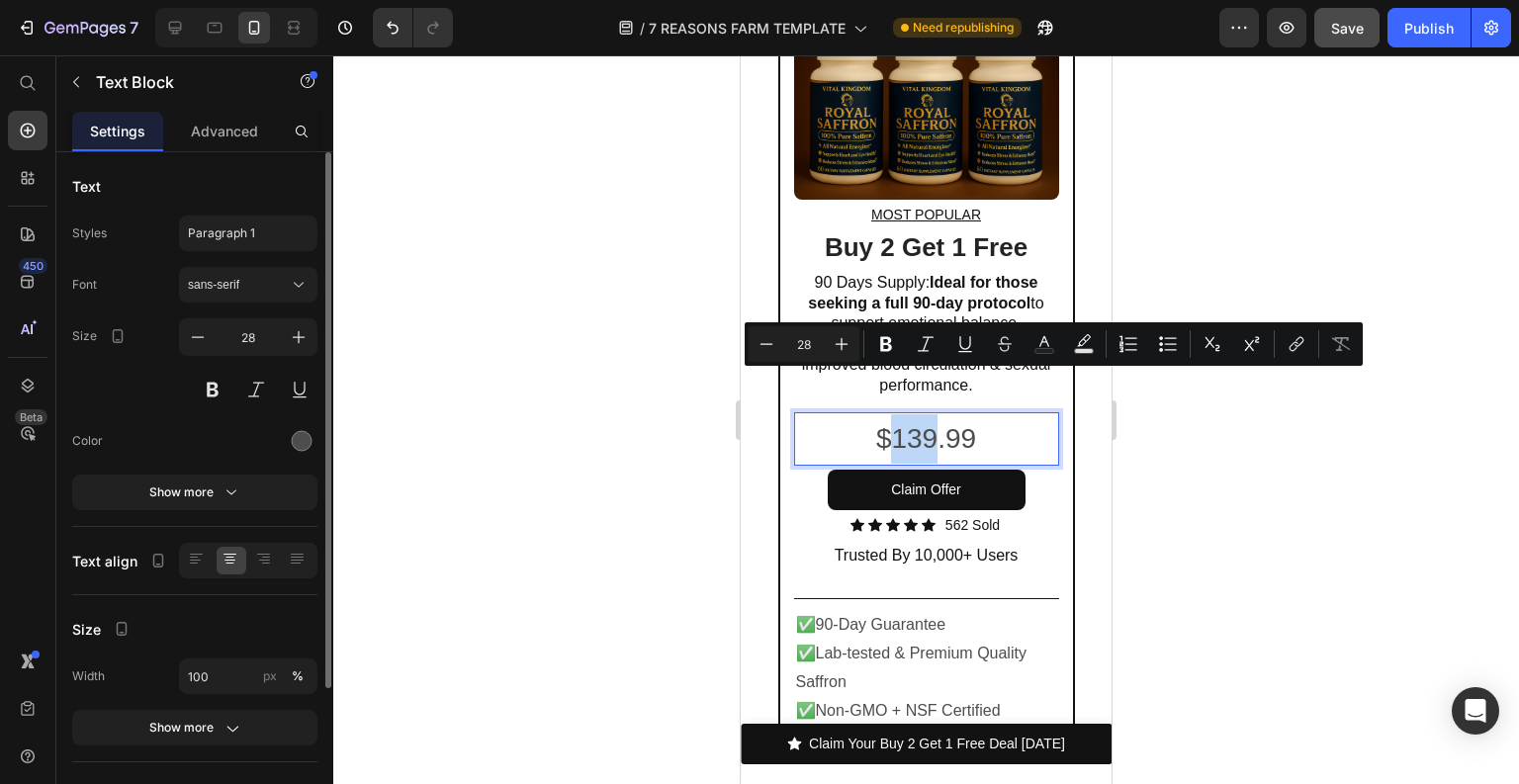 drag, startPoint x: 890, startPoint y: 392, endPoint x: 929, endPoint y: 392, distance: 39 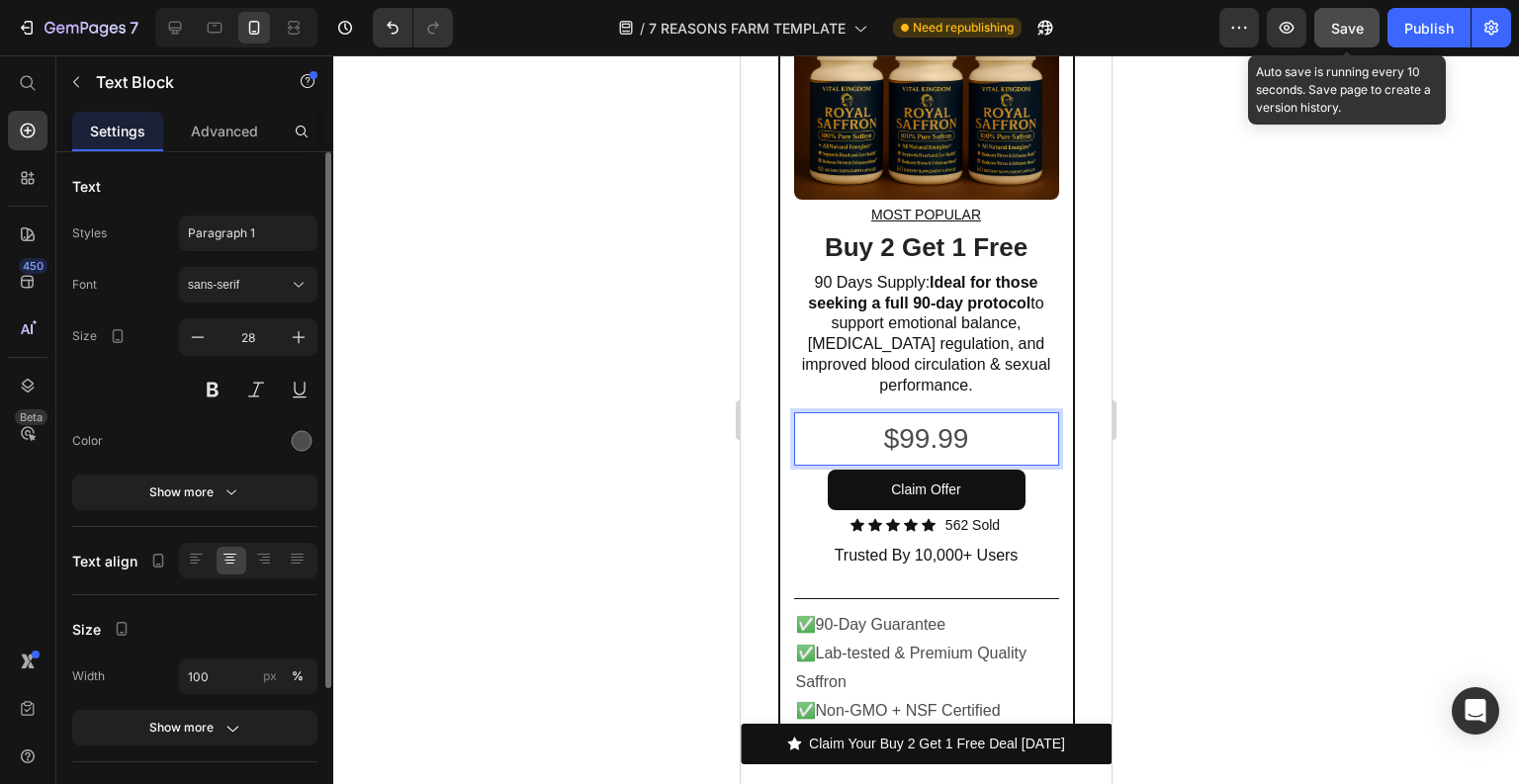 click on "Save" 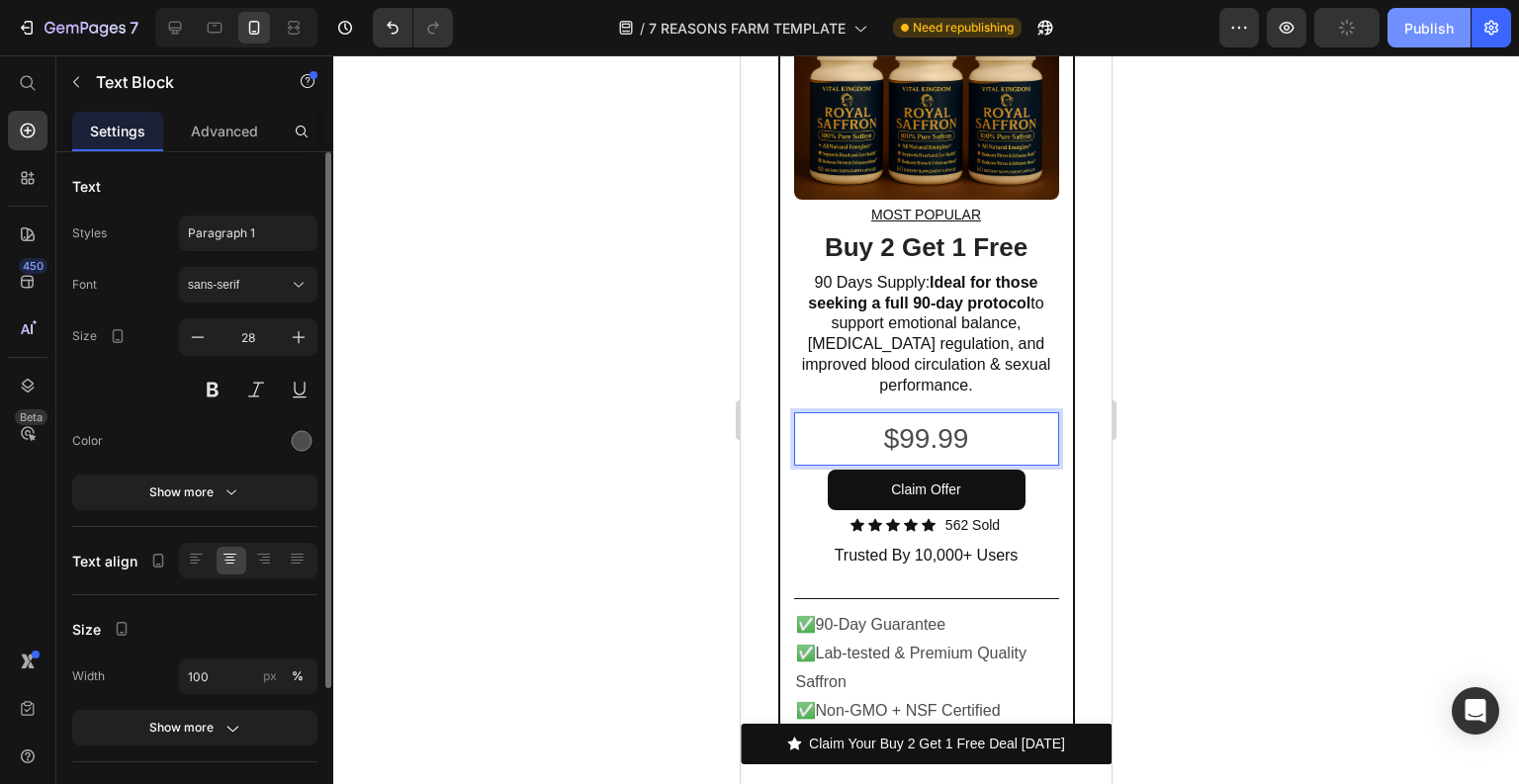 click on "Publish" at bounding box center [1429, 28] 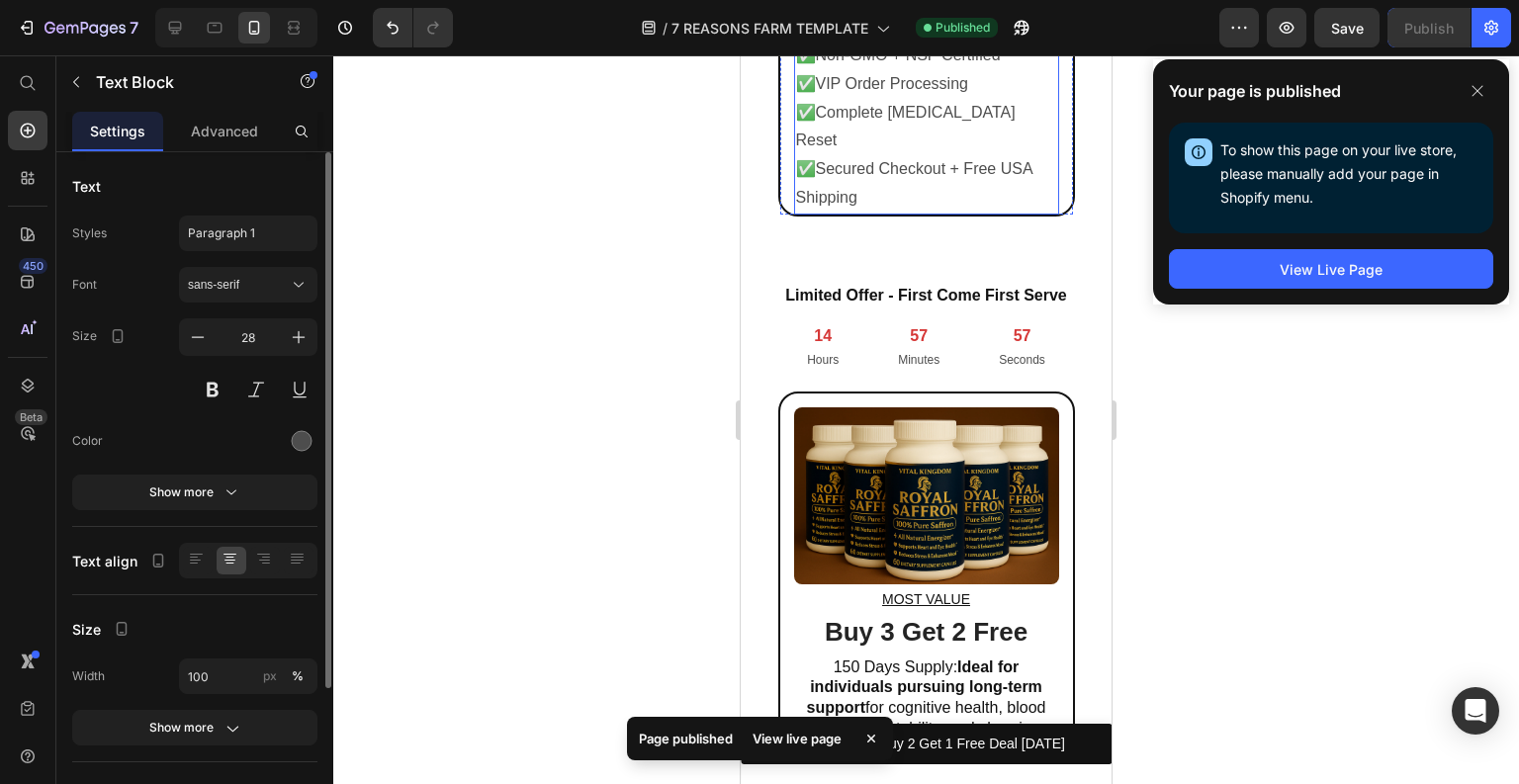 scroll, scrollTop: 14146, scrollLeft: 0, axis: vertical 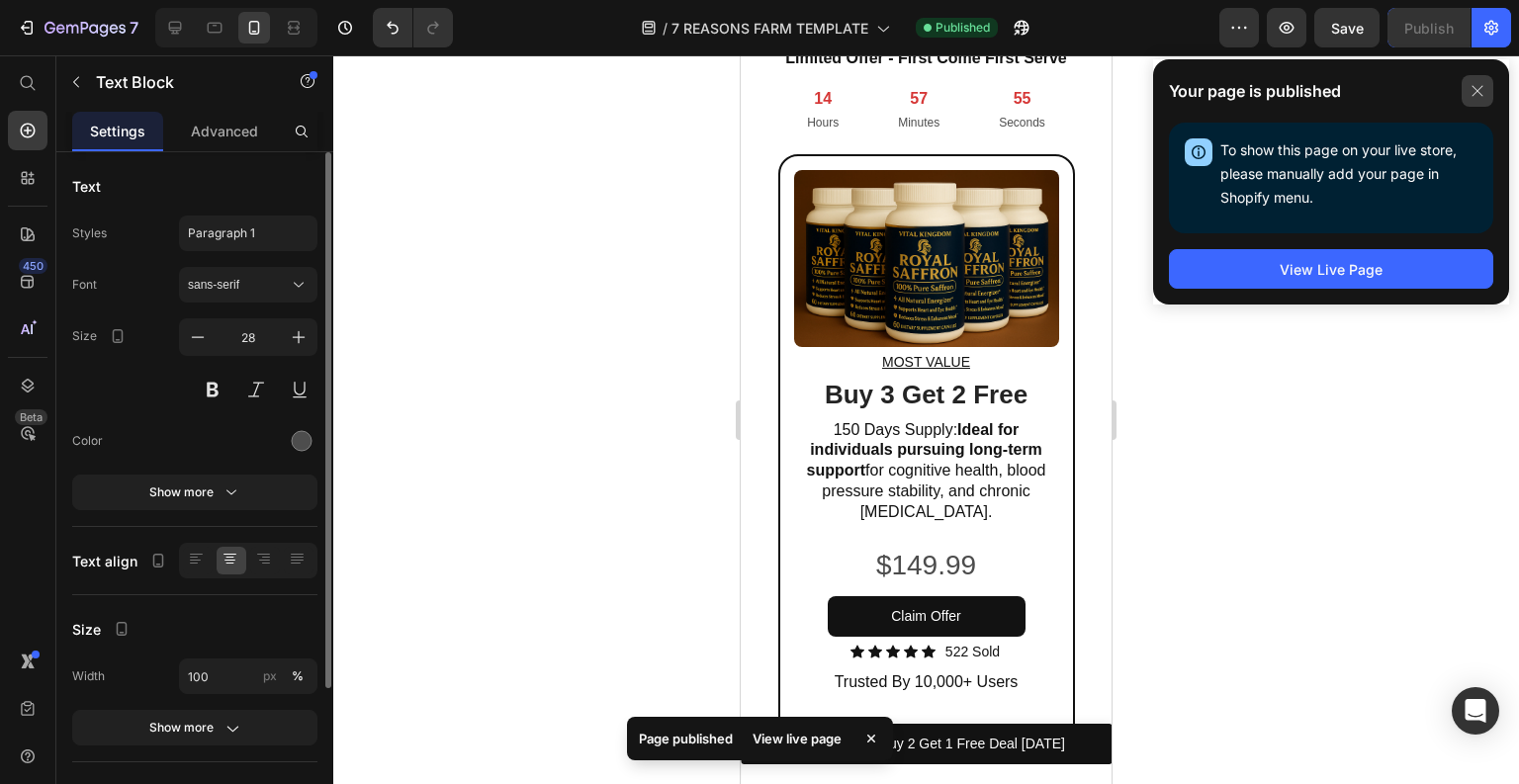 click 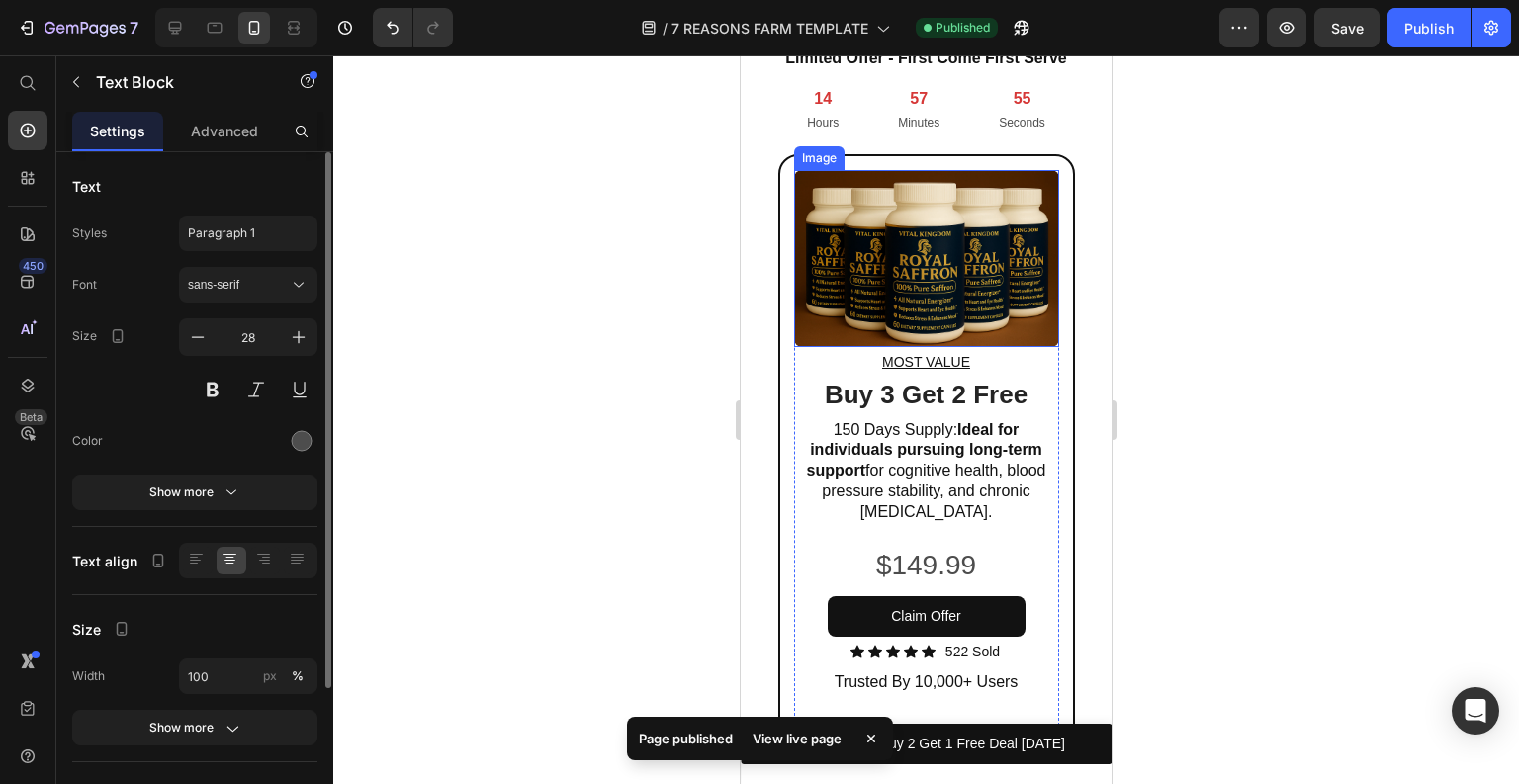 scroll, scrollTop: 14304, scrollLeft: 0, axis: vertical 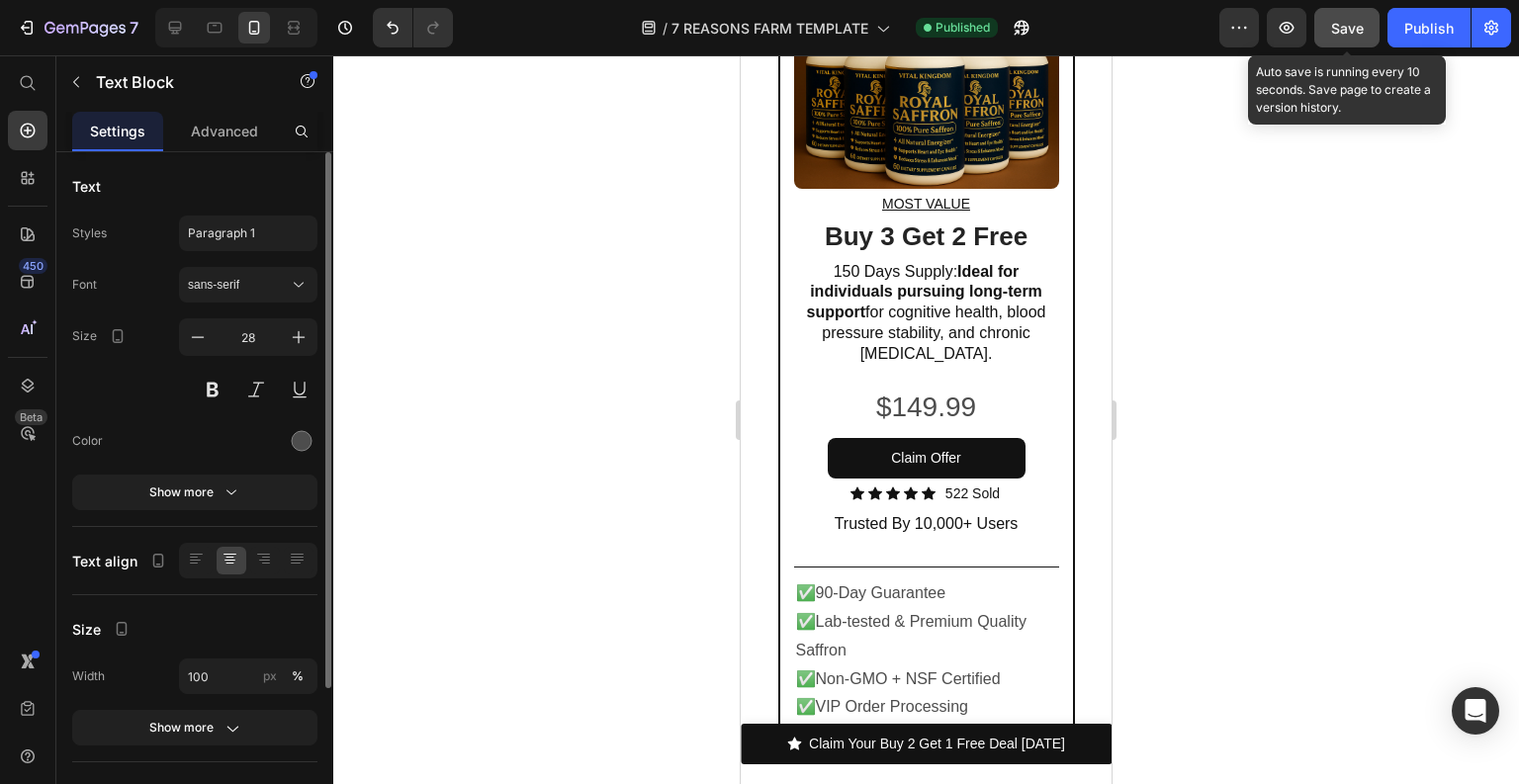 click on "Save" 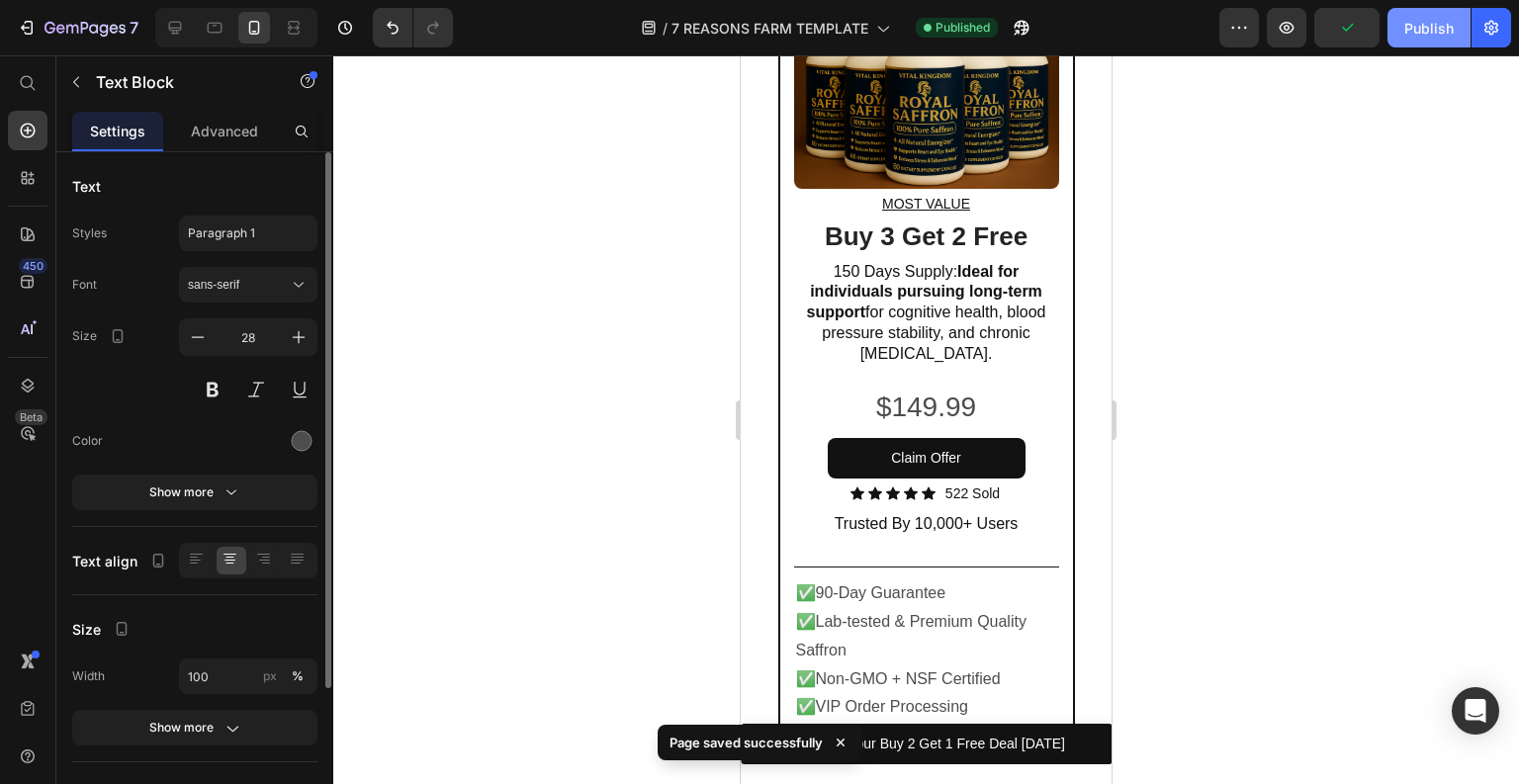 click on "Publish" at bounding box center [1429, 28] 